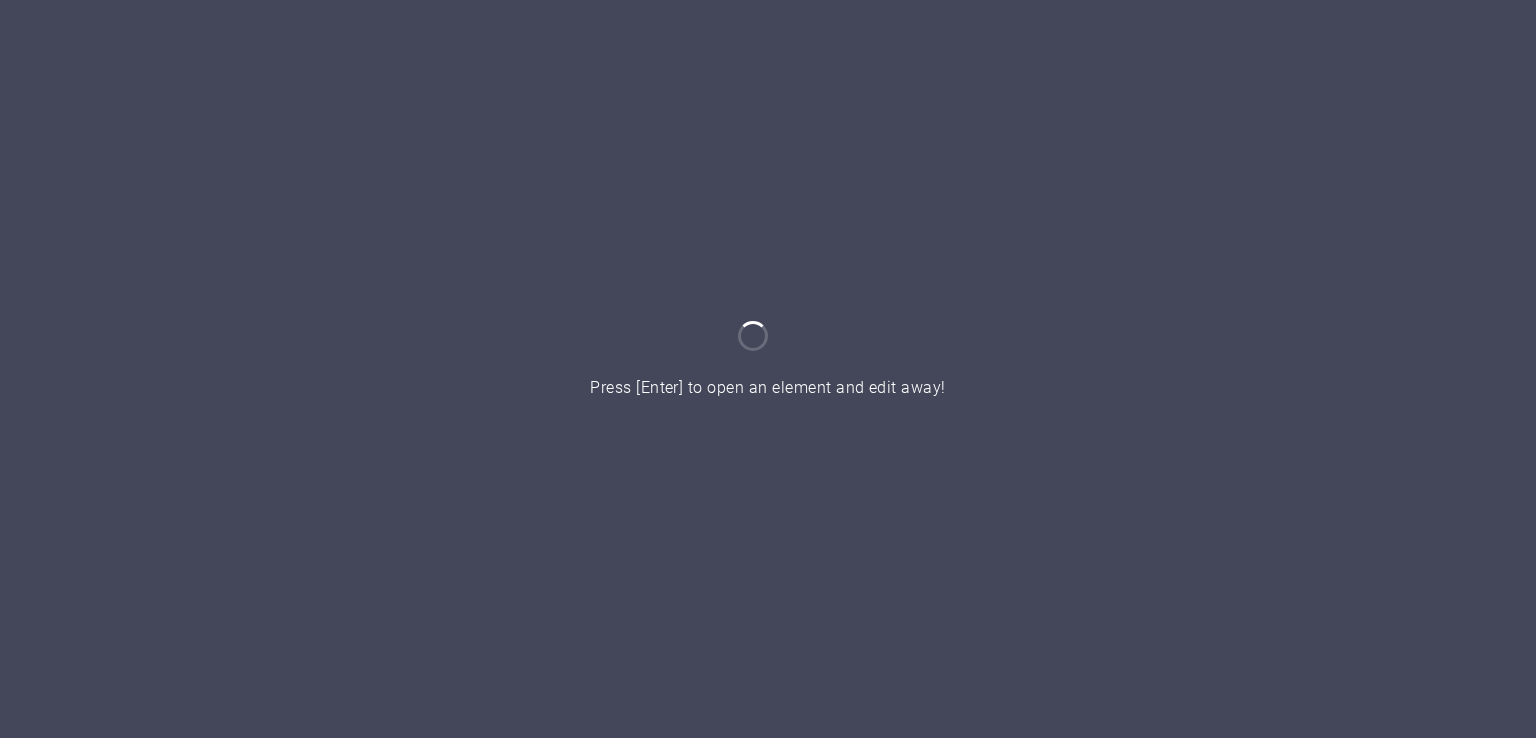 scroll, scrollTop: 0, scrollLeft: 0, axis: both 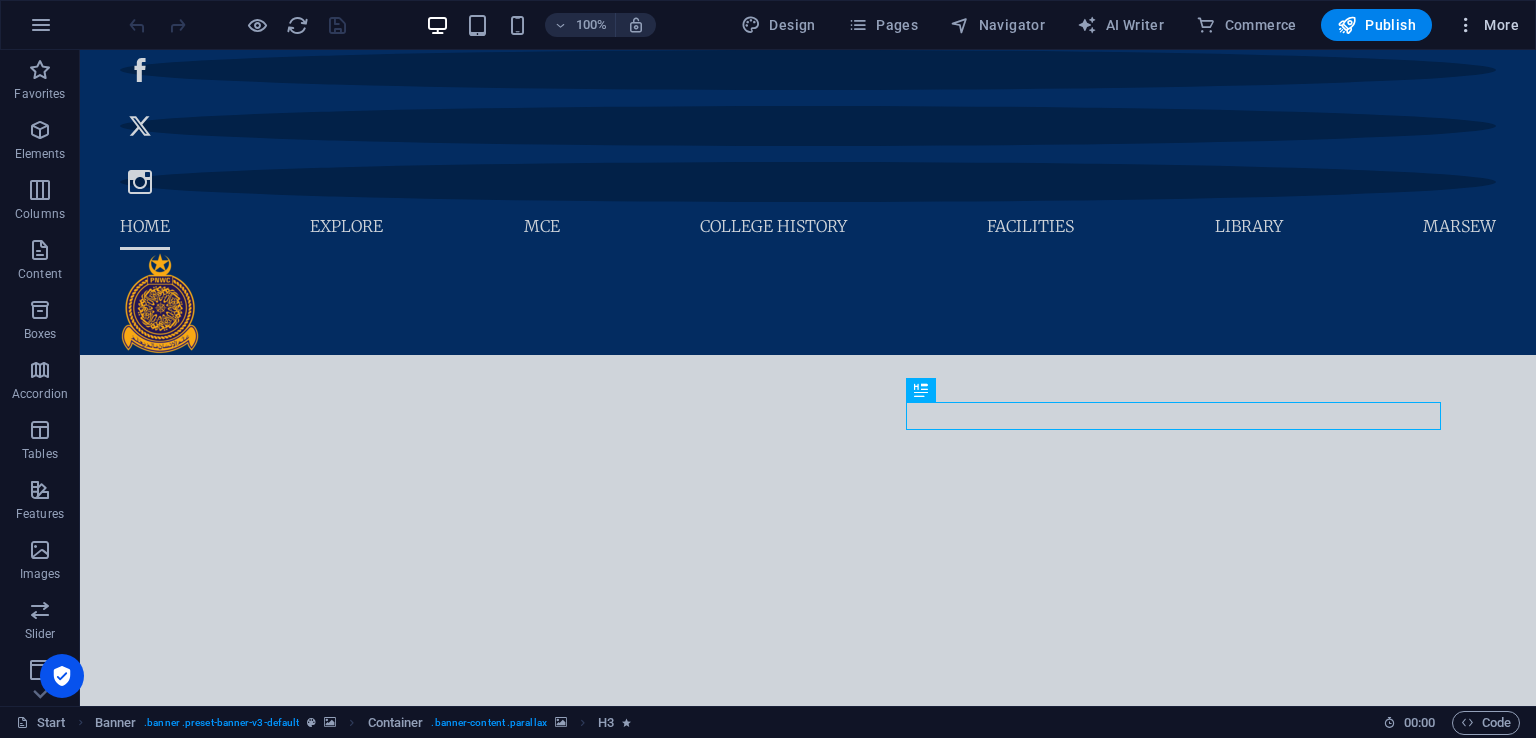 click at bounding box center (1466, 25) 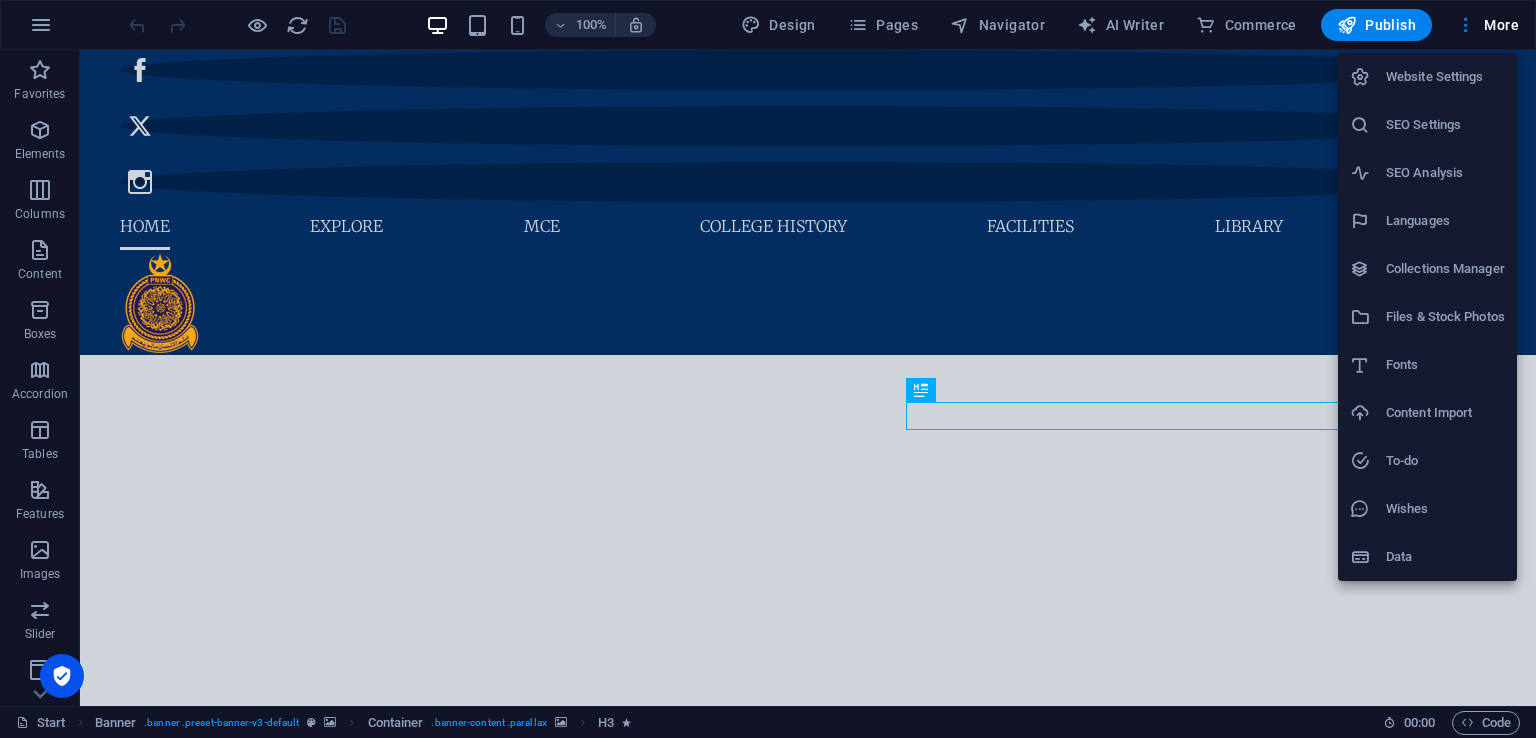 click on "Website Settings" at bounding box center [1445, 77] 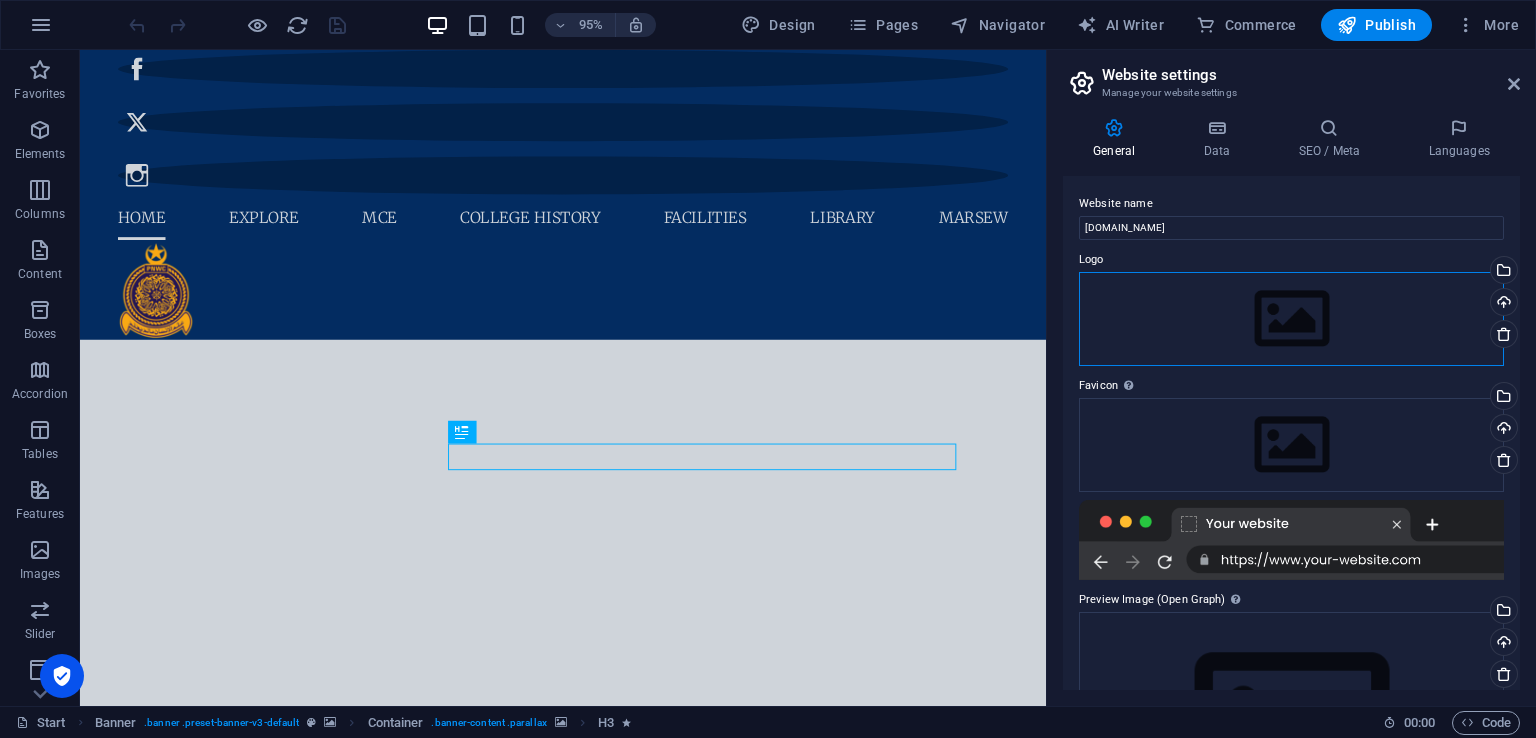 click on "Drag files here, click to choose files or select files from Files or our free stock photos & videos" at bounding box center (1291, 319) 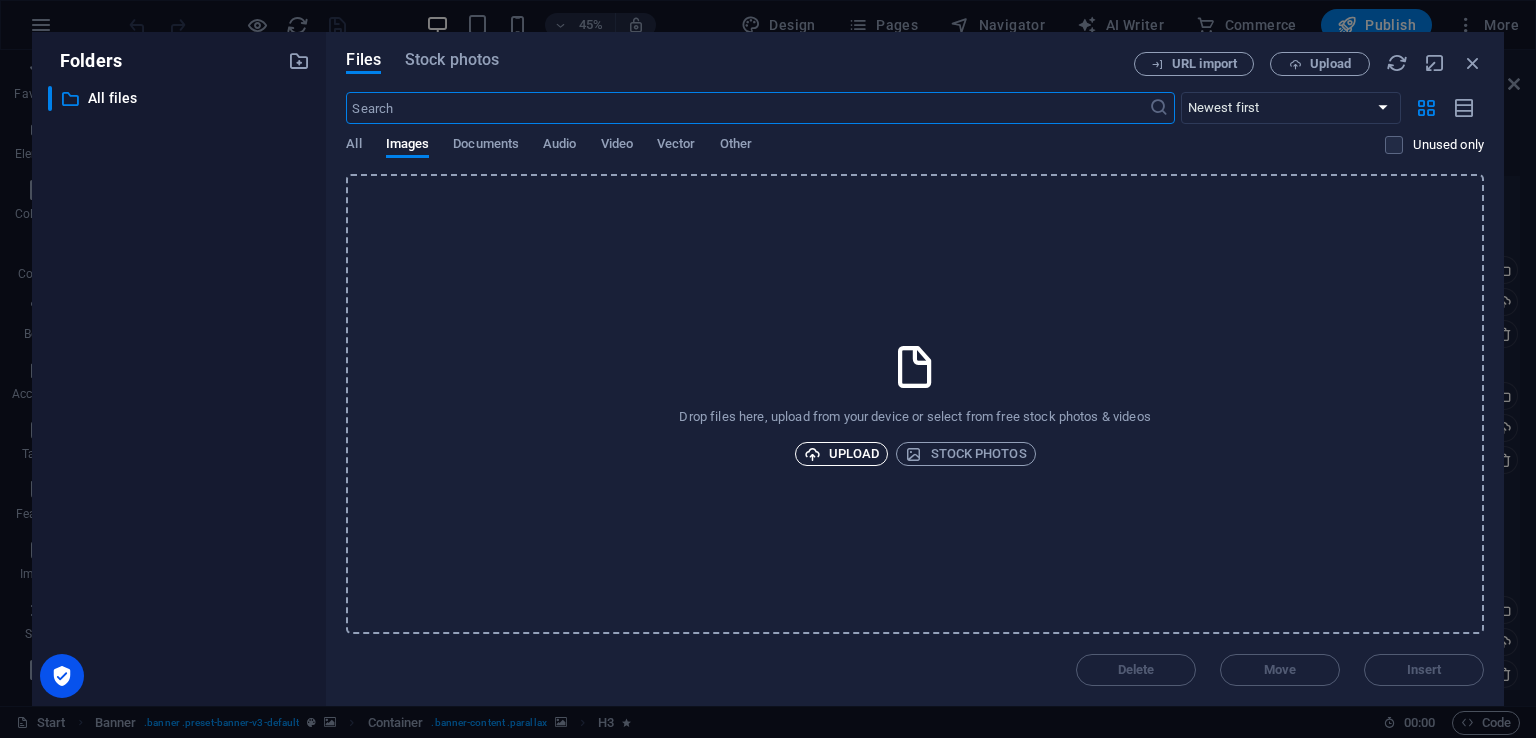 click on "Upload" at bounding box center (842, 454) 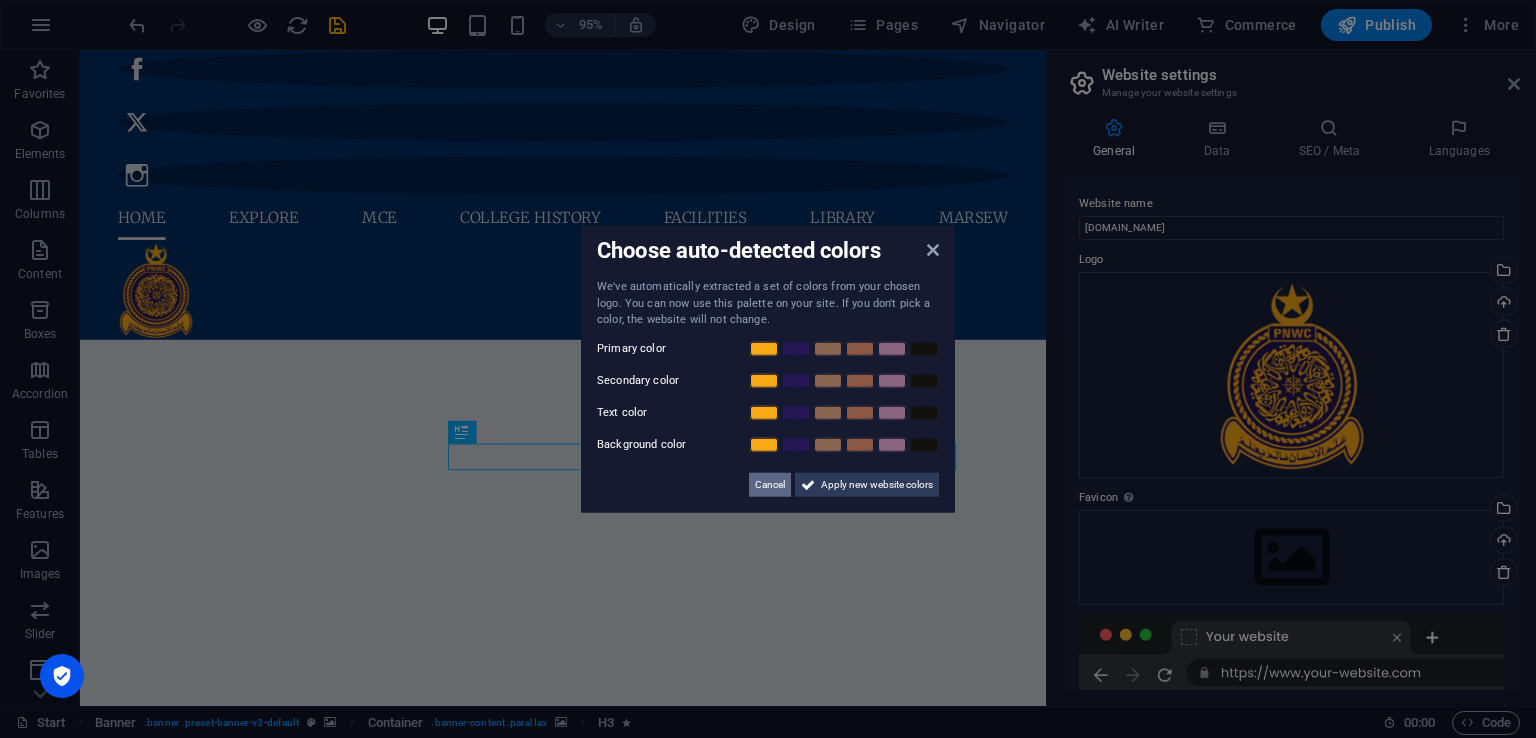 click on "Cancel" at bounding box center [770, 484] 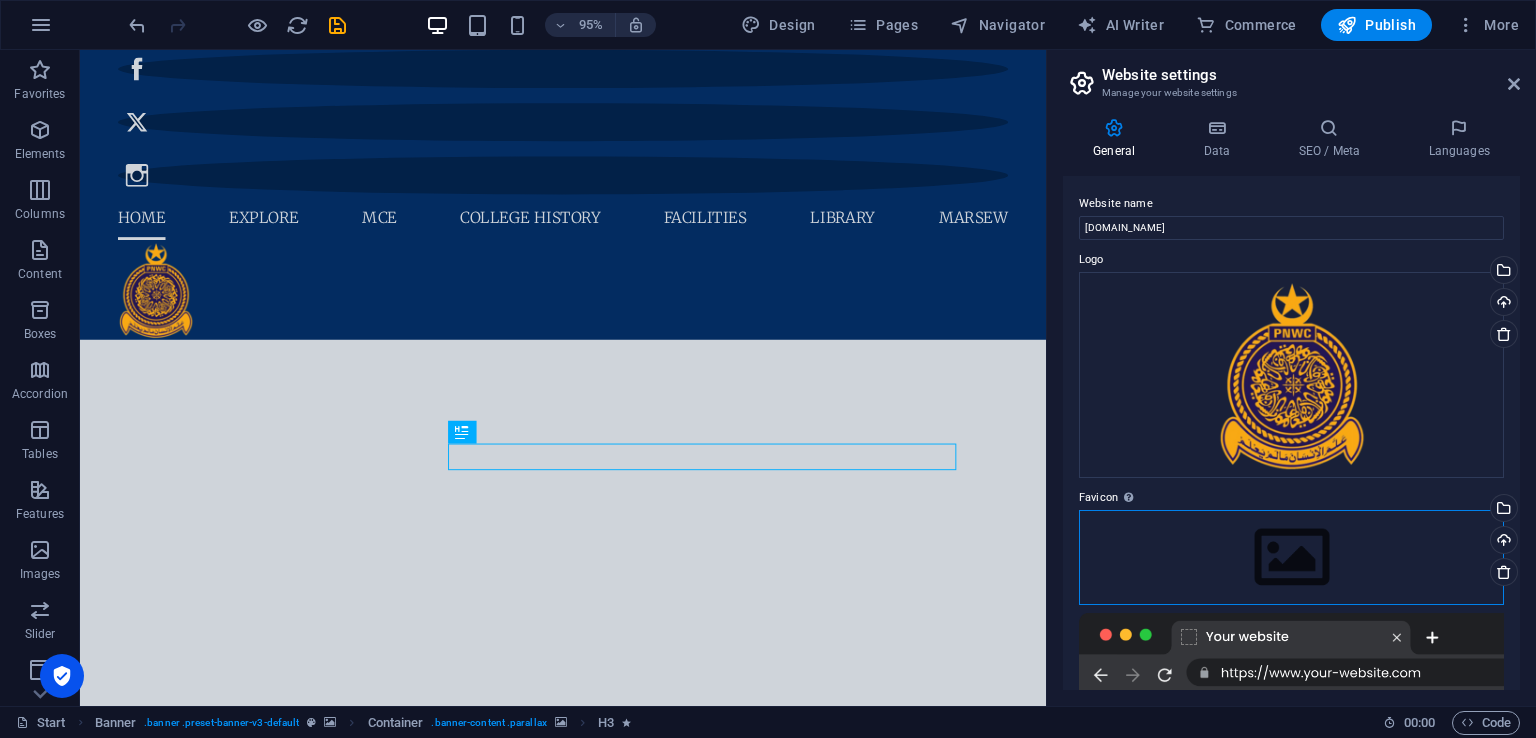click on "Drag files here, click to choose files or select files from Files or our free stock photos & videos" at bounding box center (1291, 557) 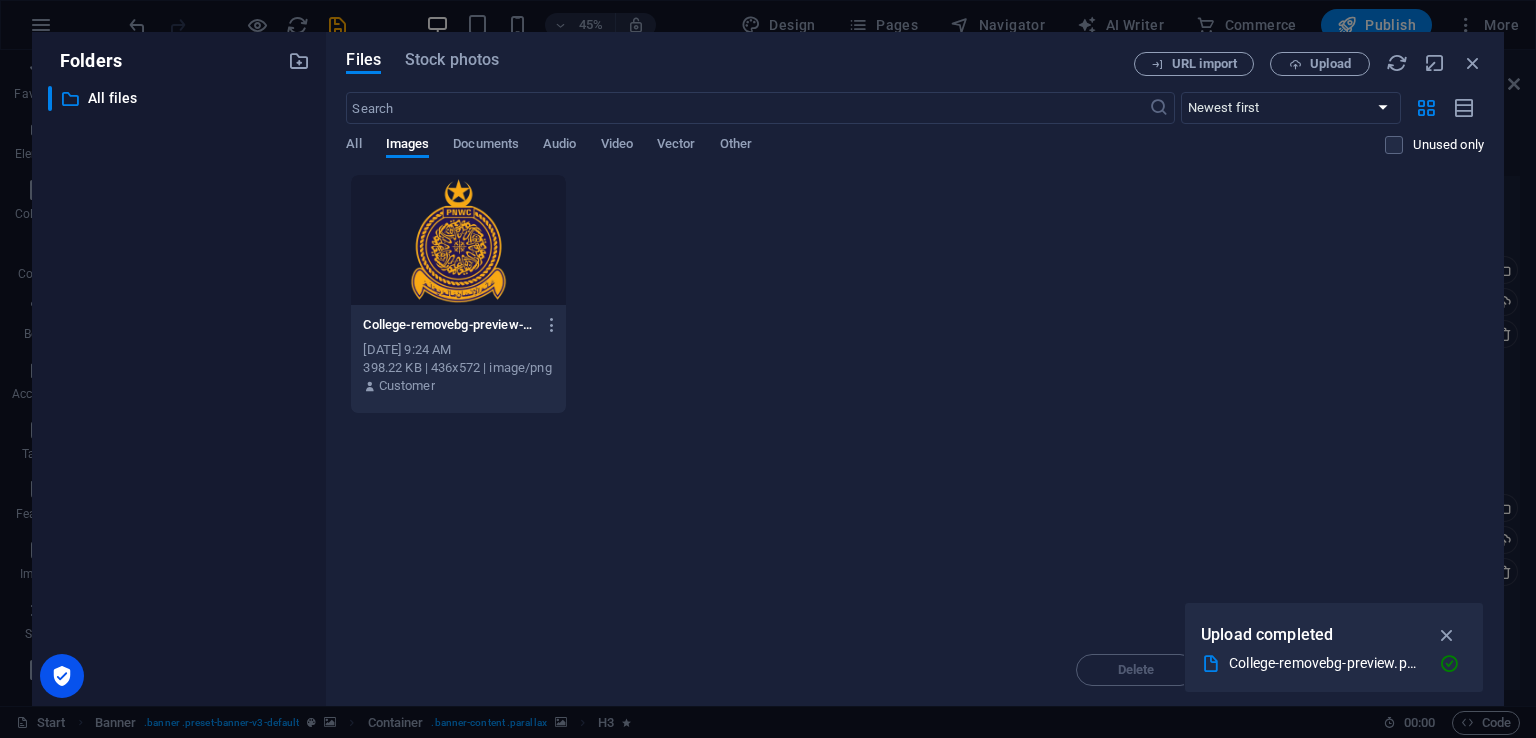 click at bounding box center [458, 240] 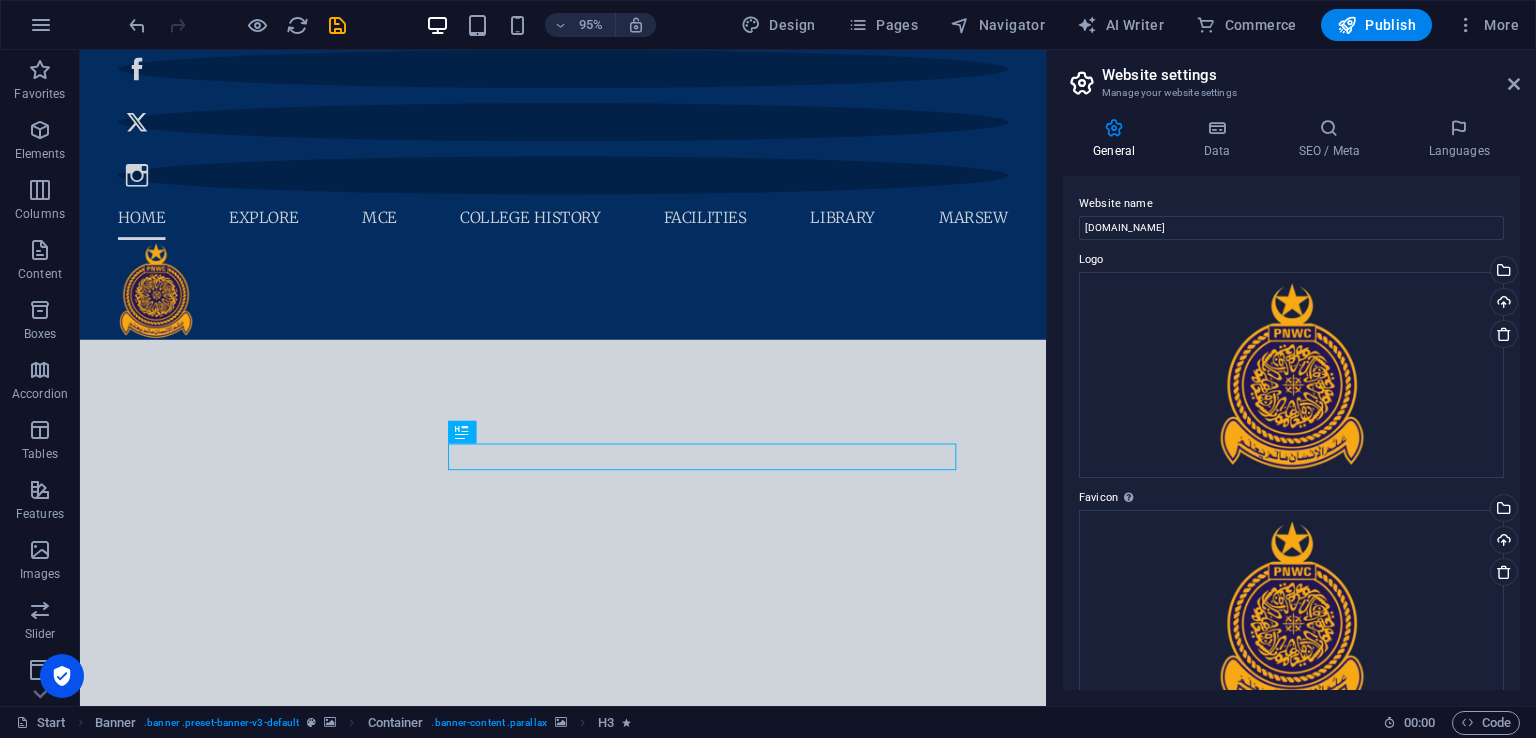 scroll, scrollTop: 0, scrollLeft: 0, axis: both 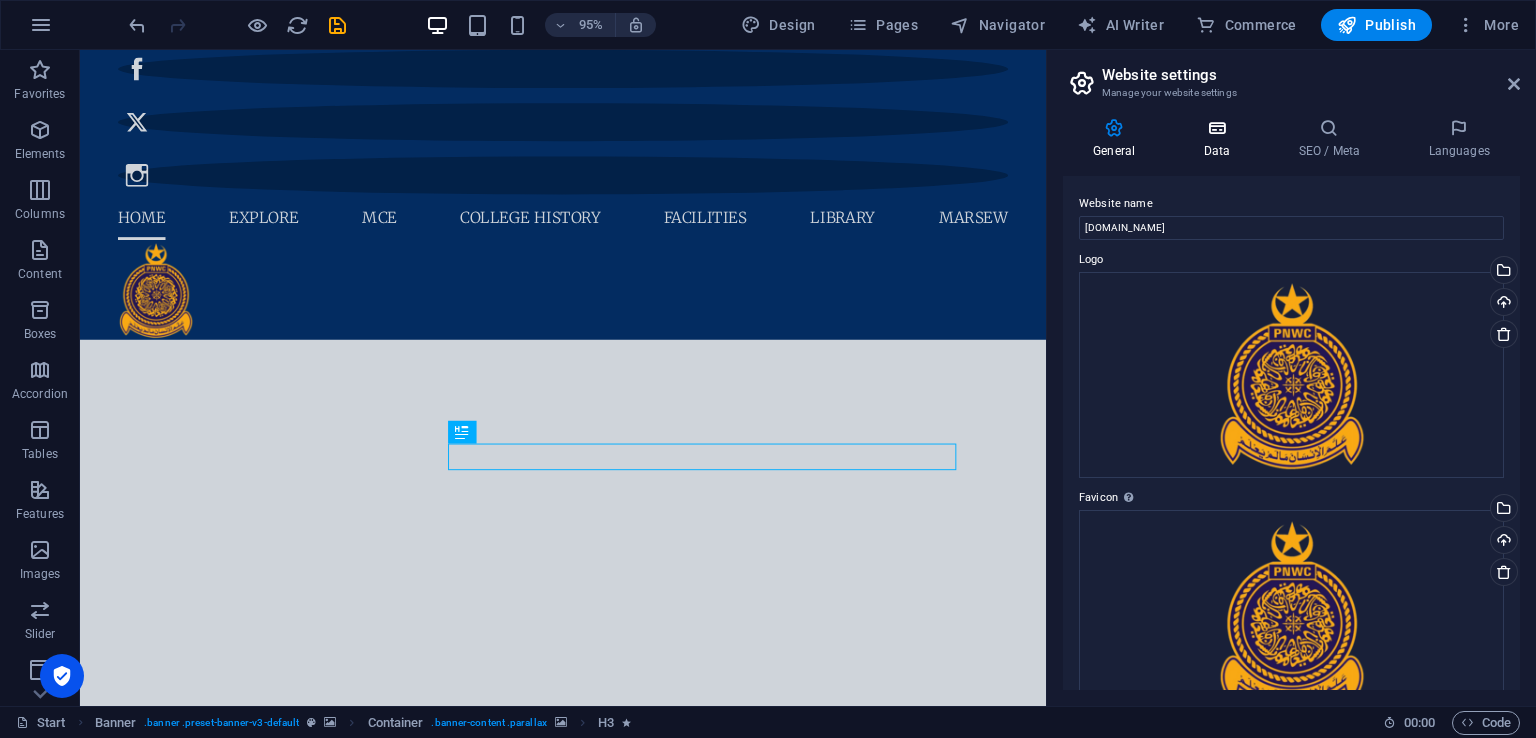 click on "Data" at bounding box center [1220, 139] 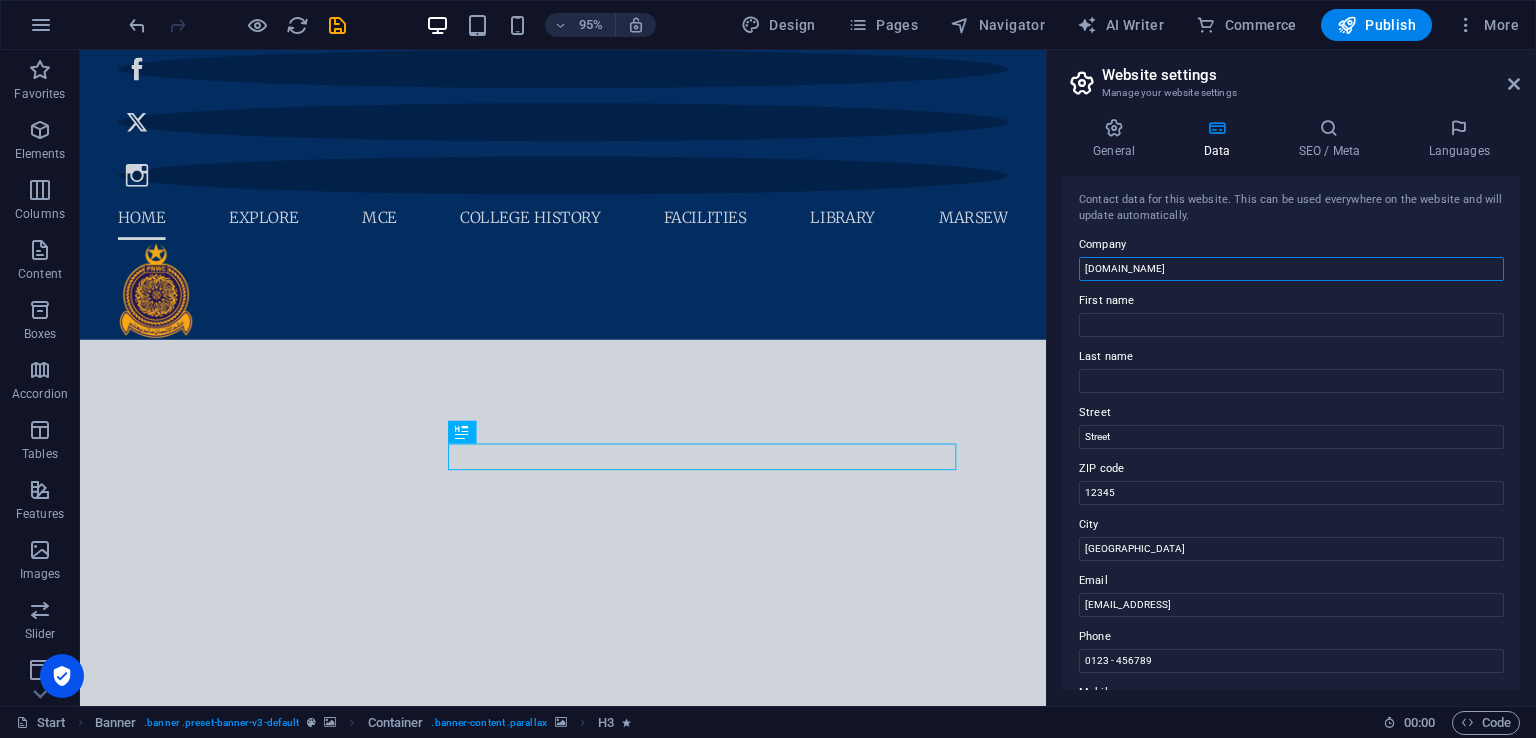 click on "[DOMAIN_NAME]" at bounding box center [1291, 269] 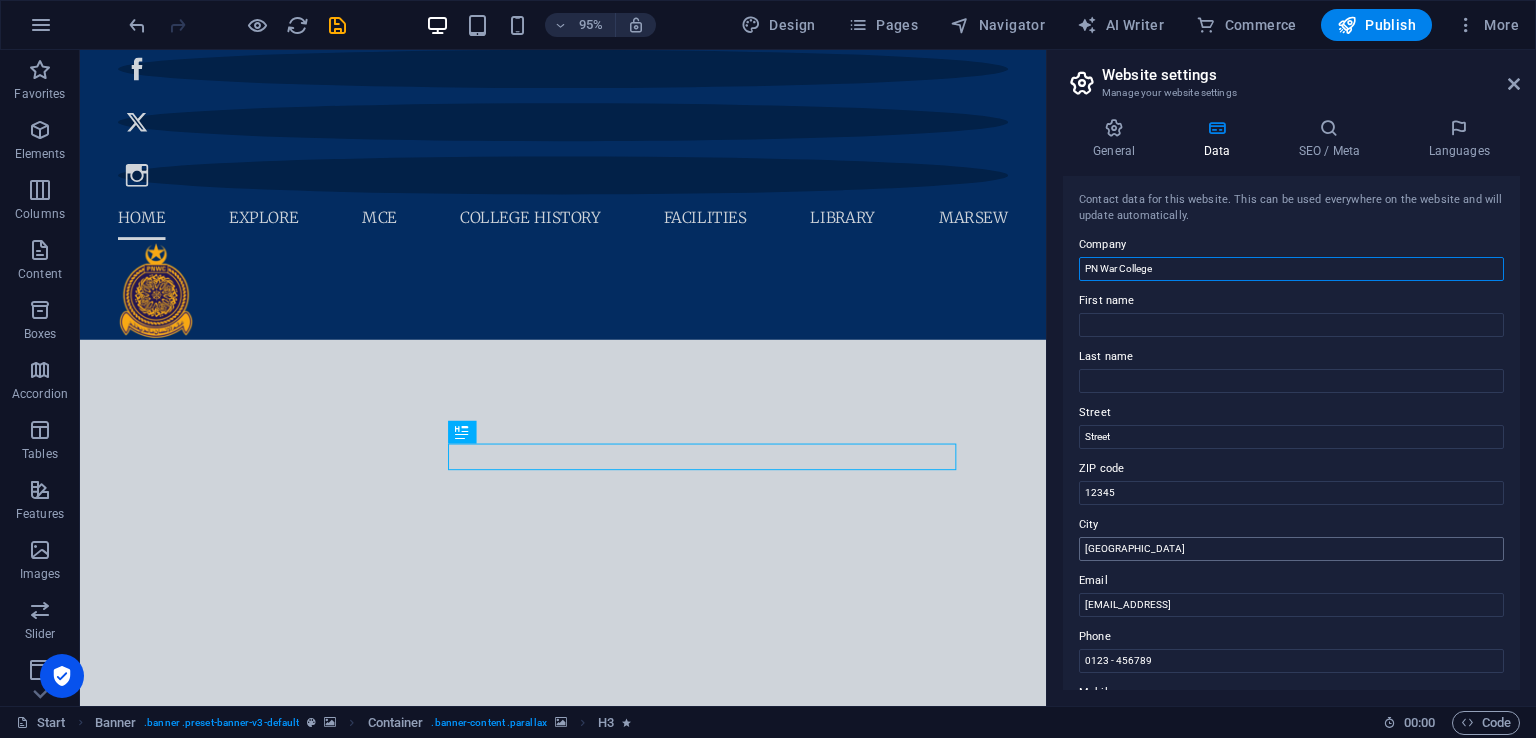 type on "PN War College" 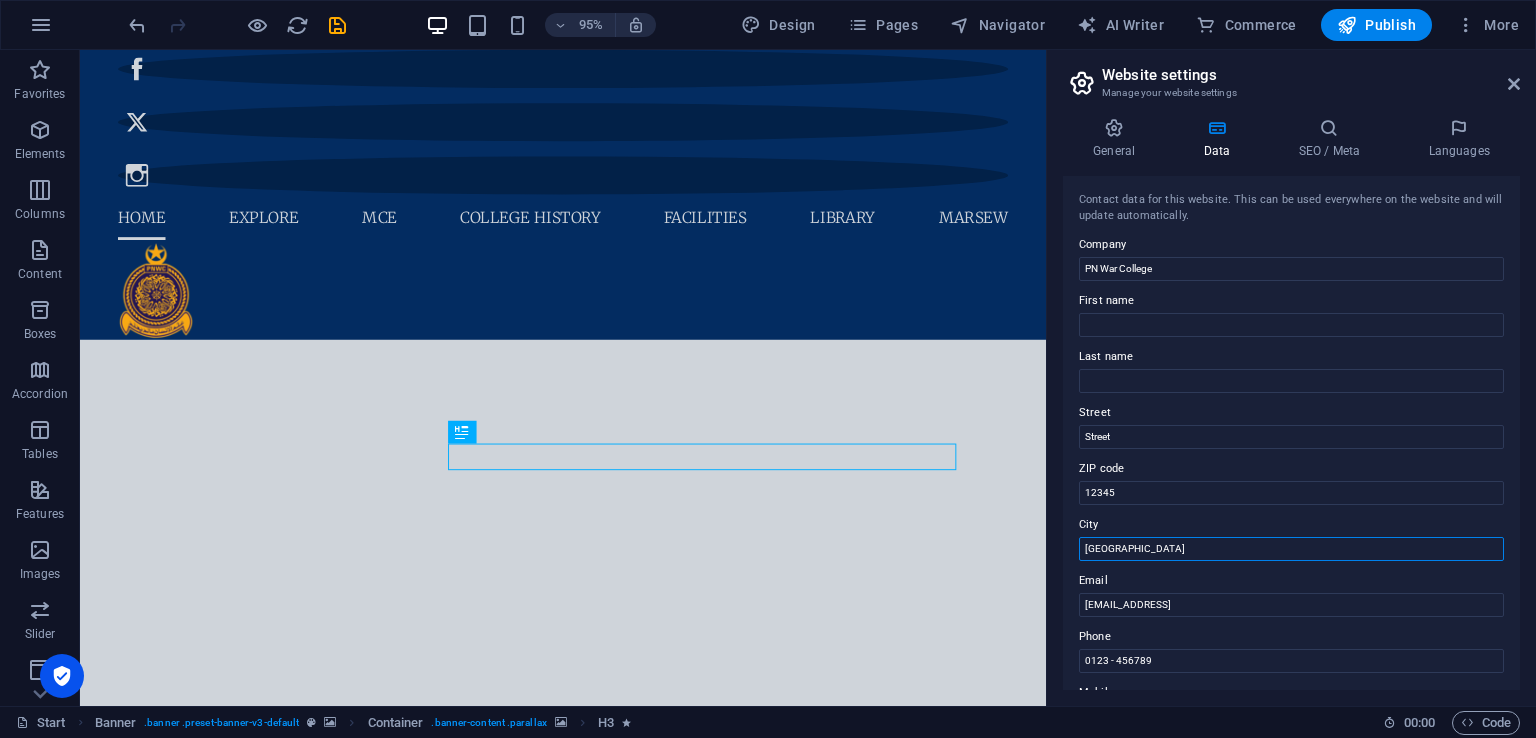 click on "[GEOGRAPHIC_DATA]" at bounding box center (1291, 549) 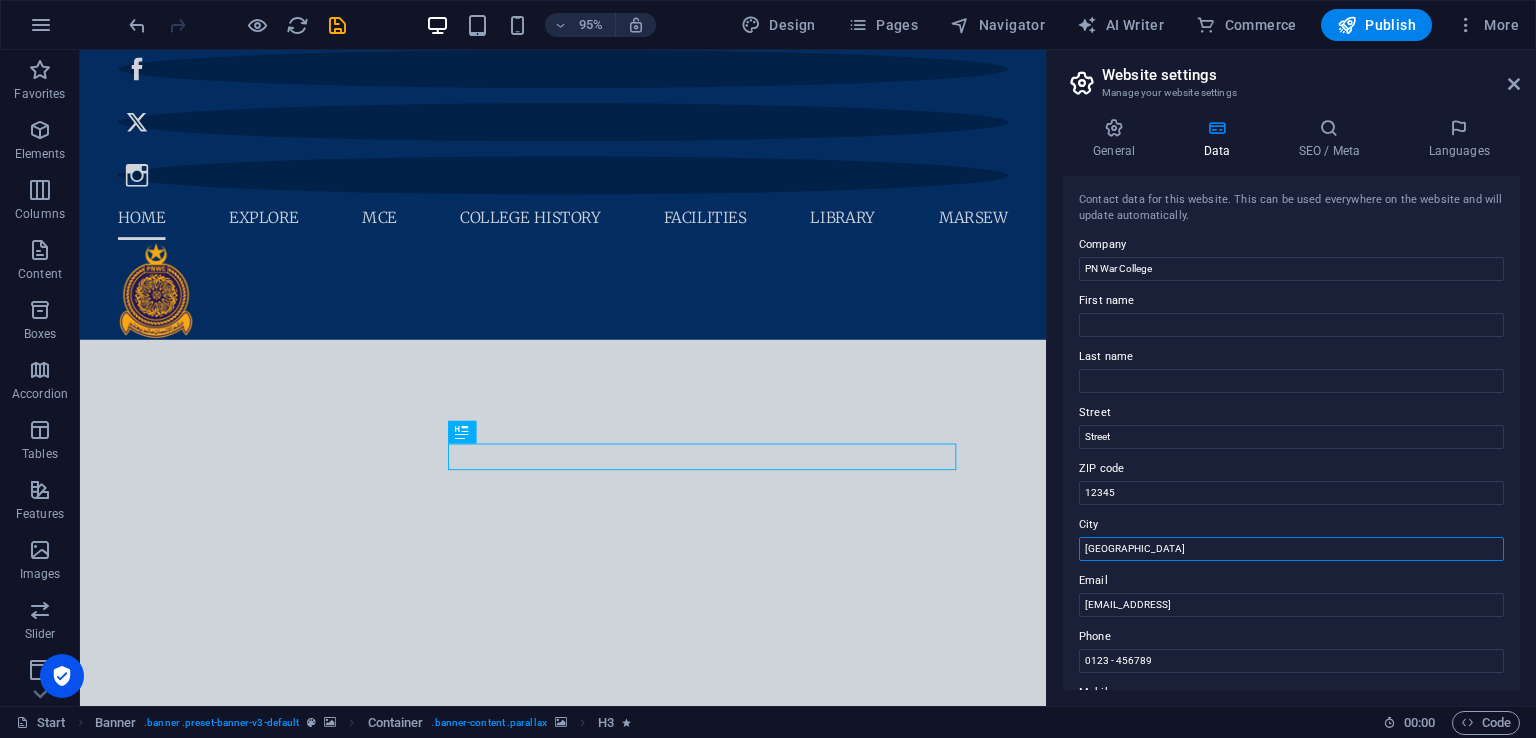 type on "[GEOGRAPHIC_DATA]" 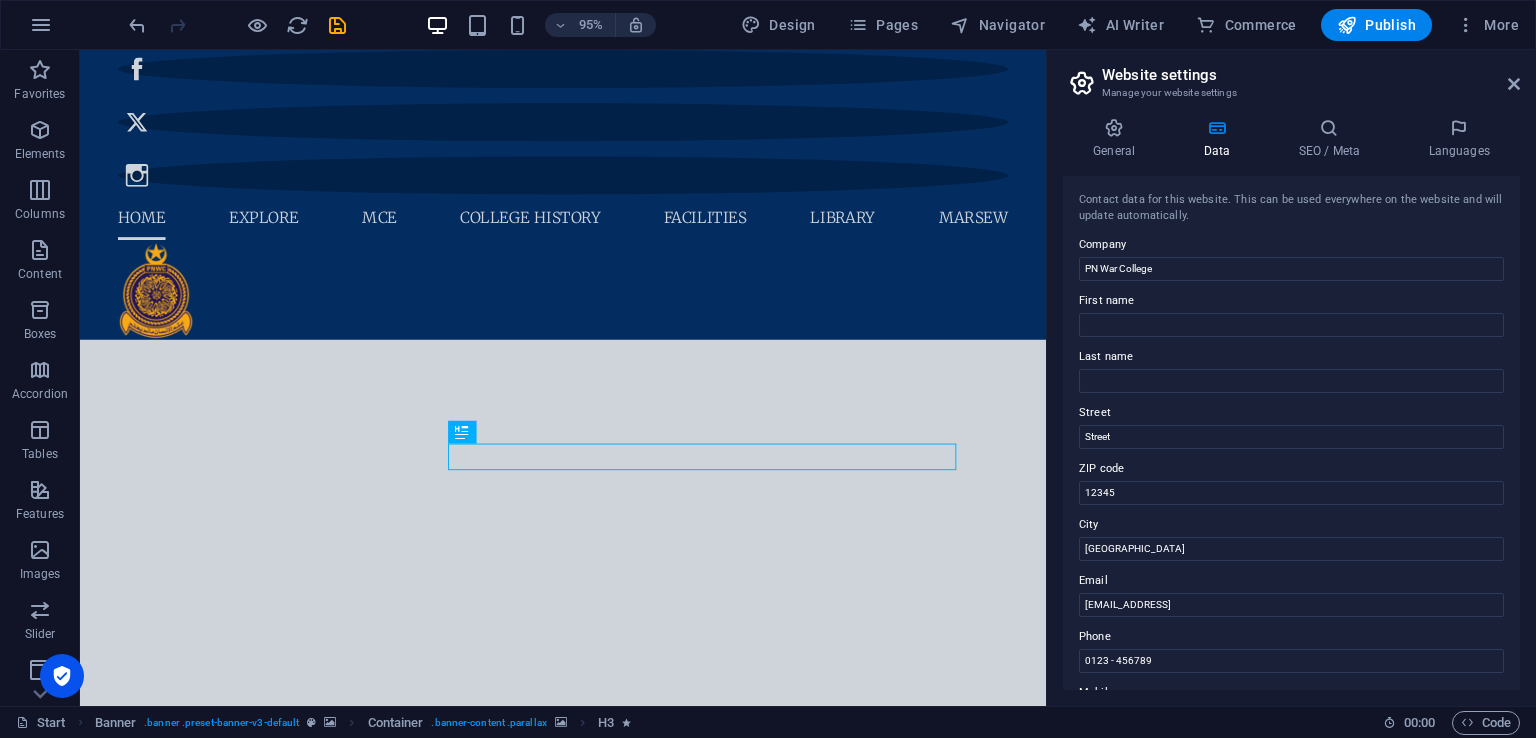 click on "Contact data for this website. This can be used everywhere on the website and will update automatically. Company [GEOGRAPHIC_DATA] First name Last name [STREET_ADDRESS] Email [EMAIL_ADDRESS] Phone 0123 - 456789 Mobile Fax Custom field 1 Custom field 2 Custom field 3 Custom field 4 Custom field 5 Custom field 6" at bounding box center (1291, 433) 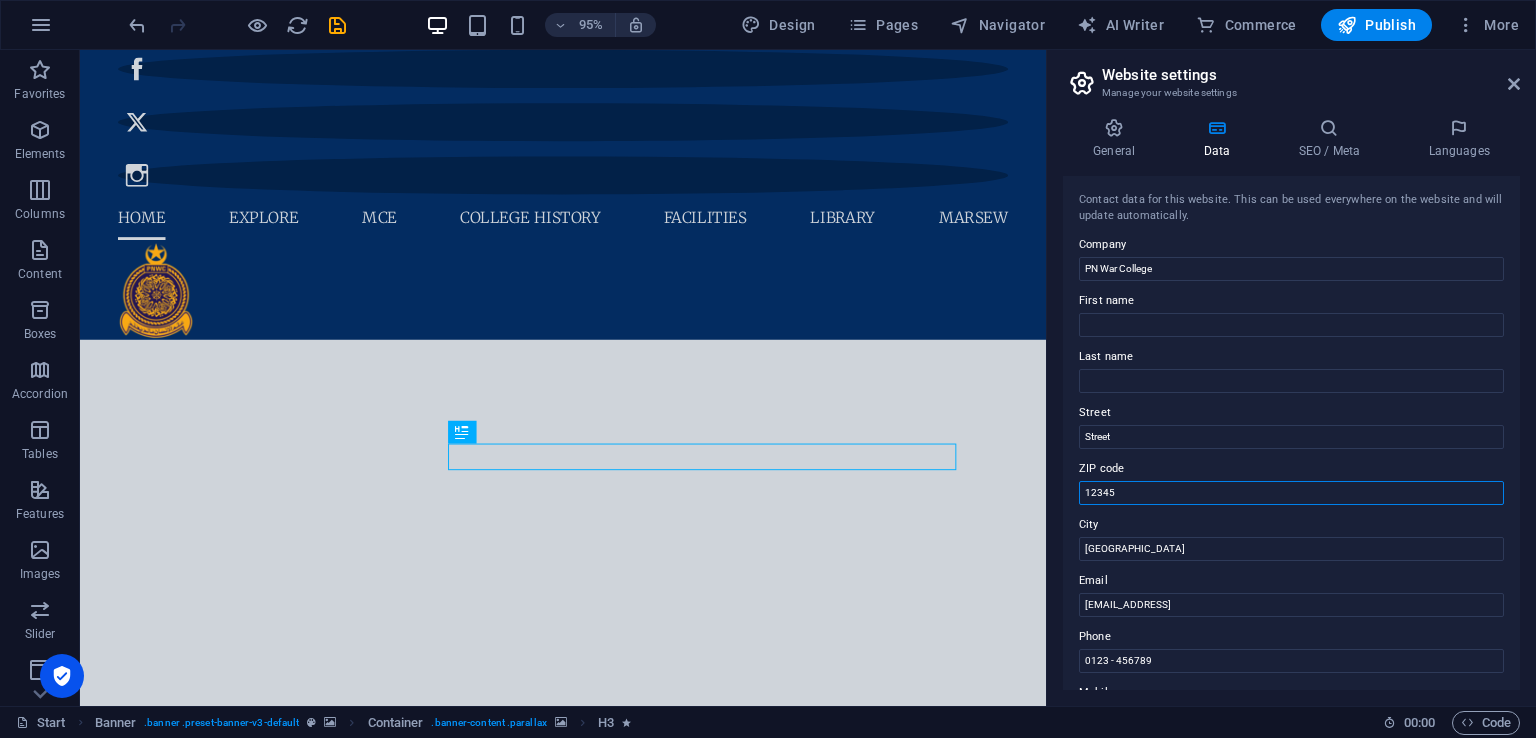 click on "12345" at bounding box center (1291, 493) 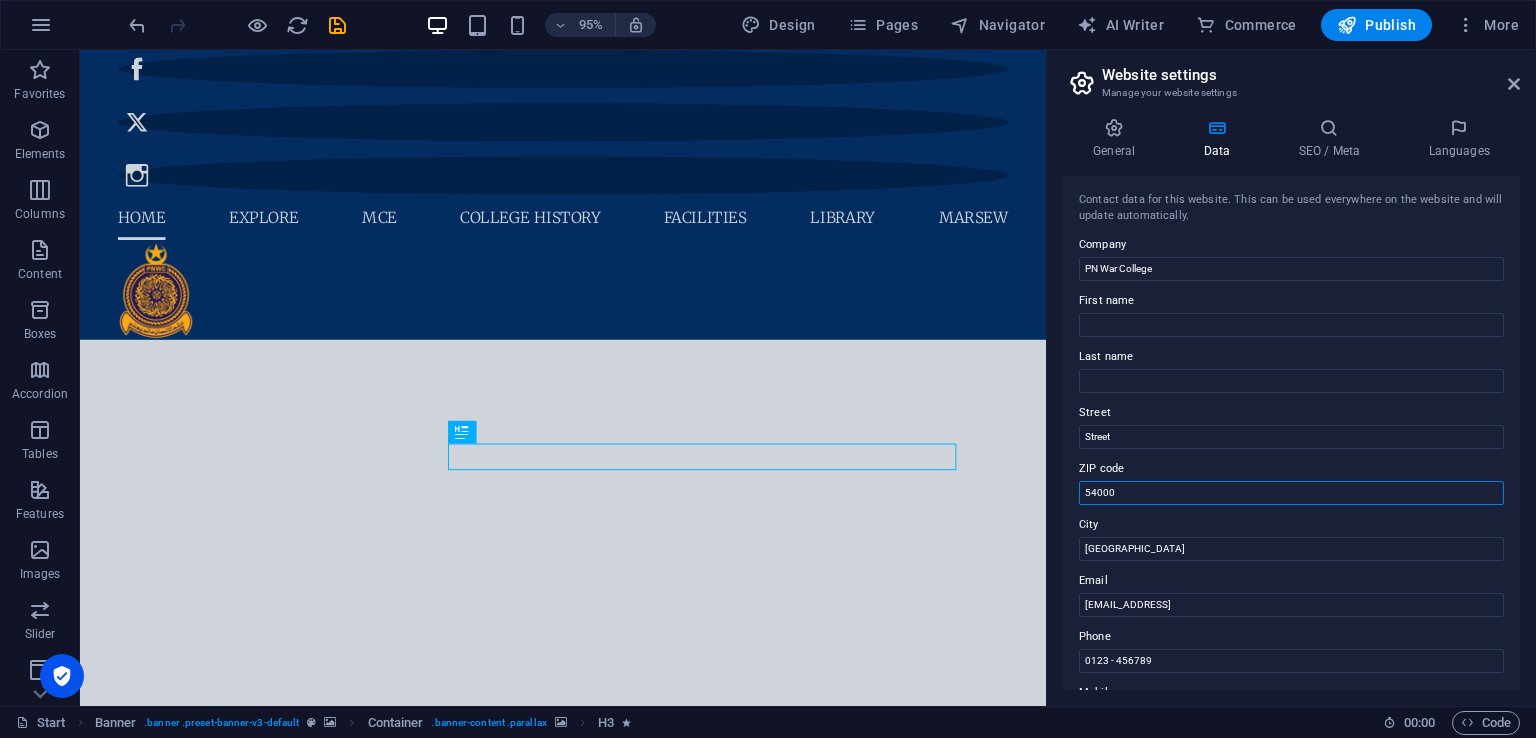 type on "54000" 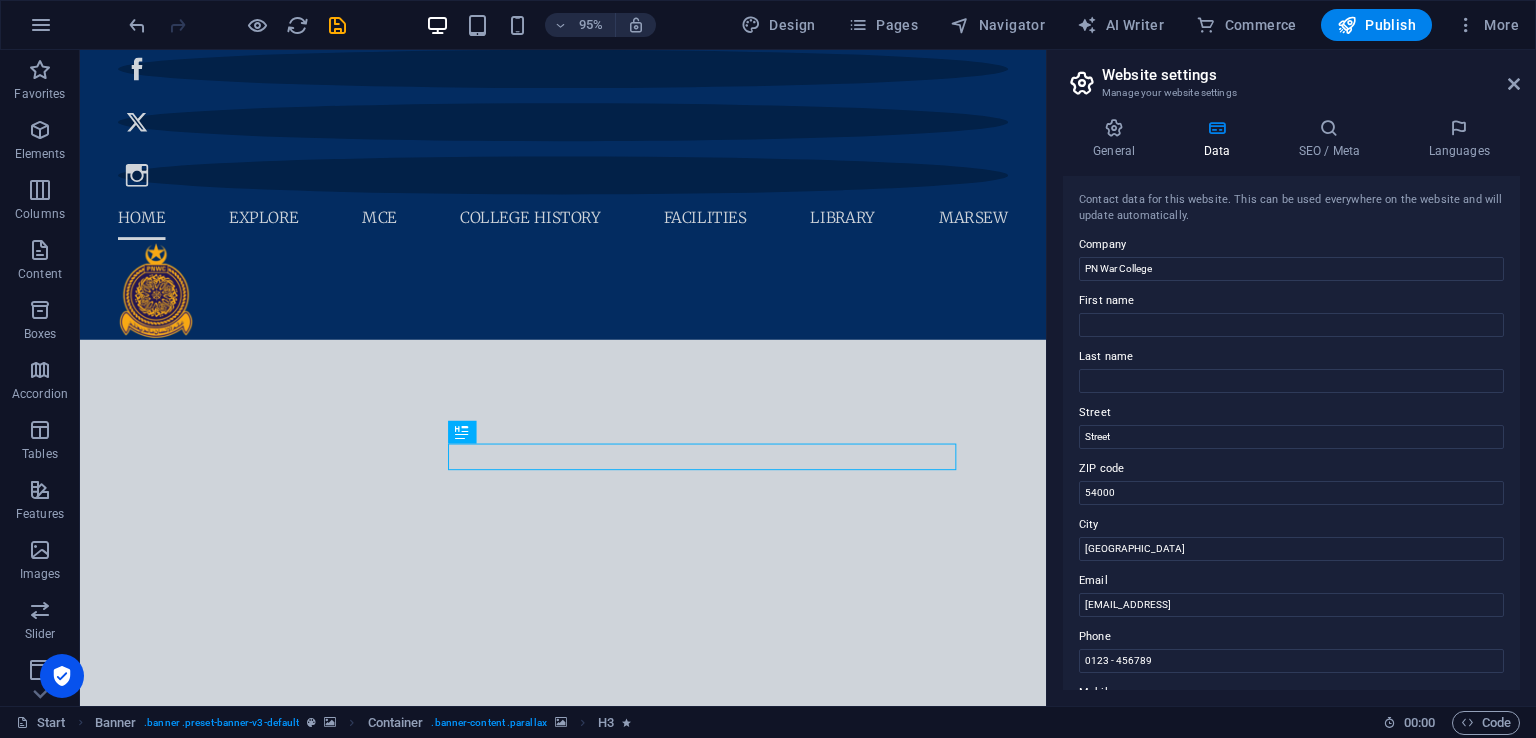 drag, startPoint x: 1151, startPoint y: 490, endPoint x: 1162, endPoint y: 590, distance: 100.60318 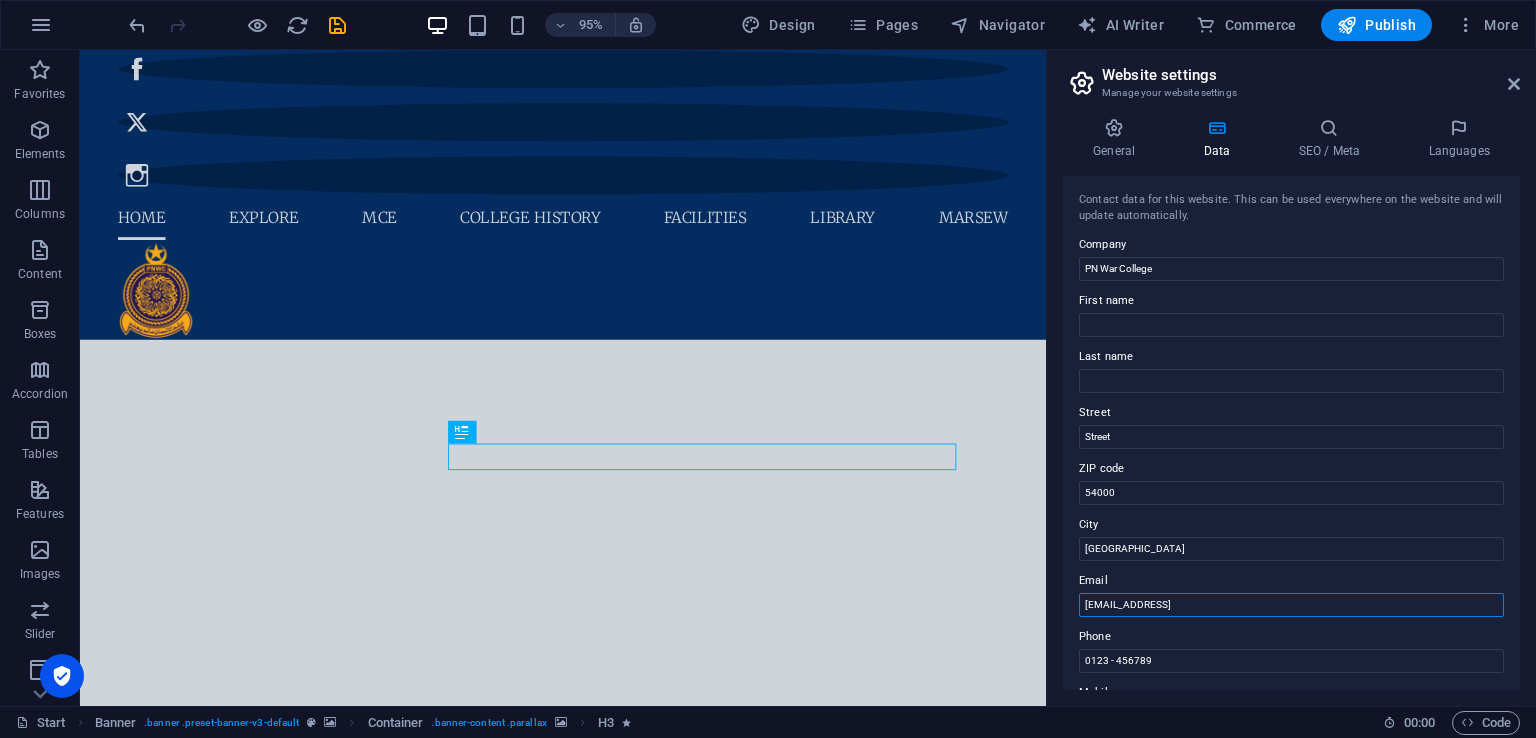 click on "[EMAIL_ADDRESS]" at bounding box center (1291, 605) 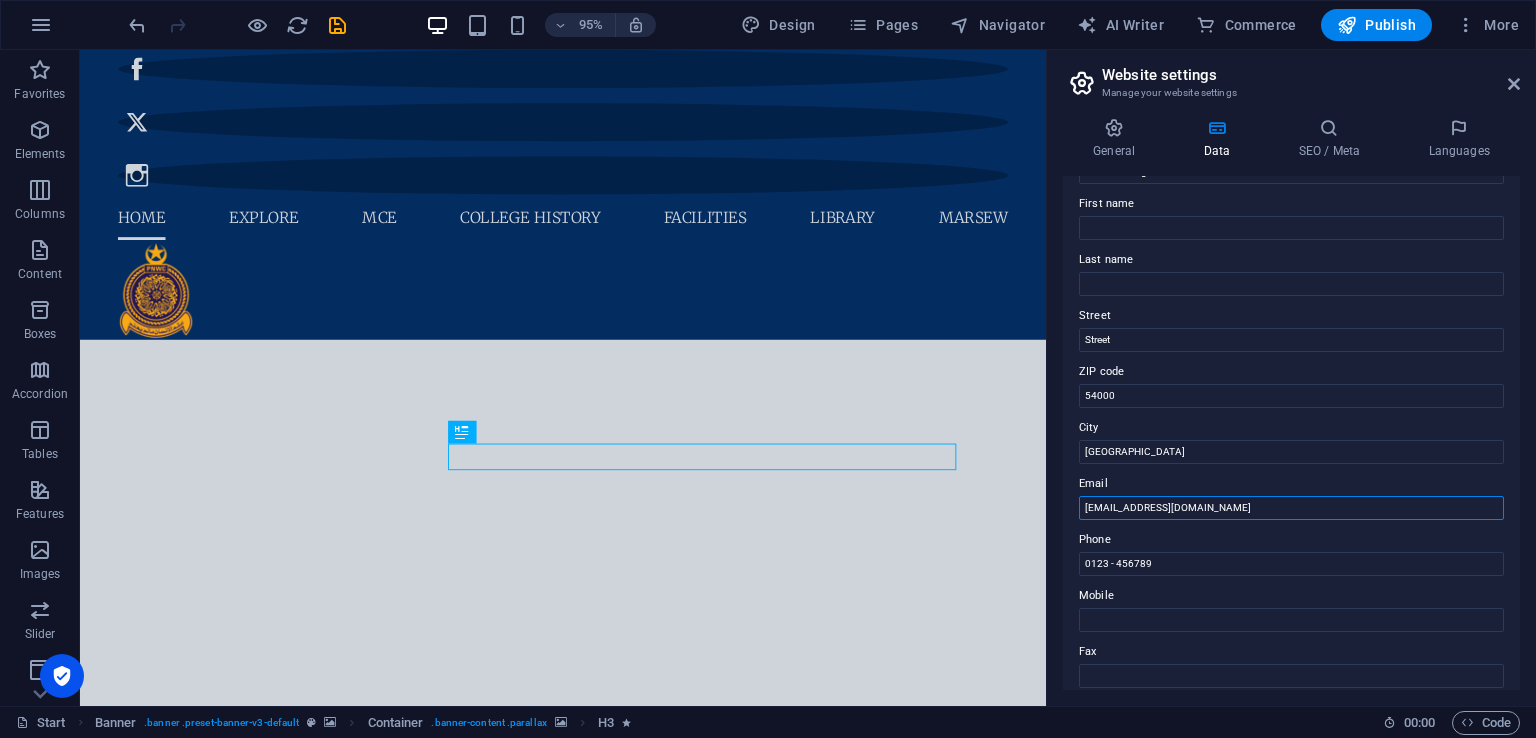 scroll, scrollTop: 200, scrollLeft: 0, axis: vertical 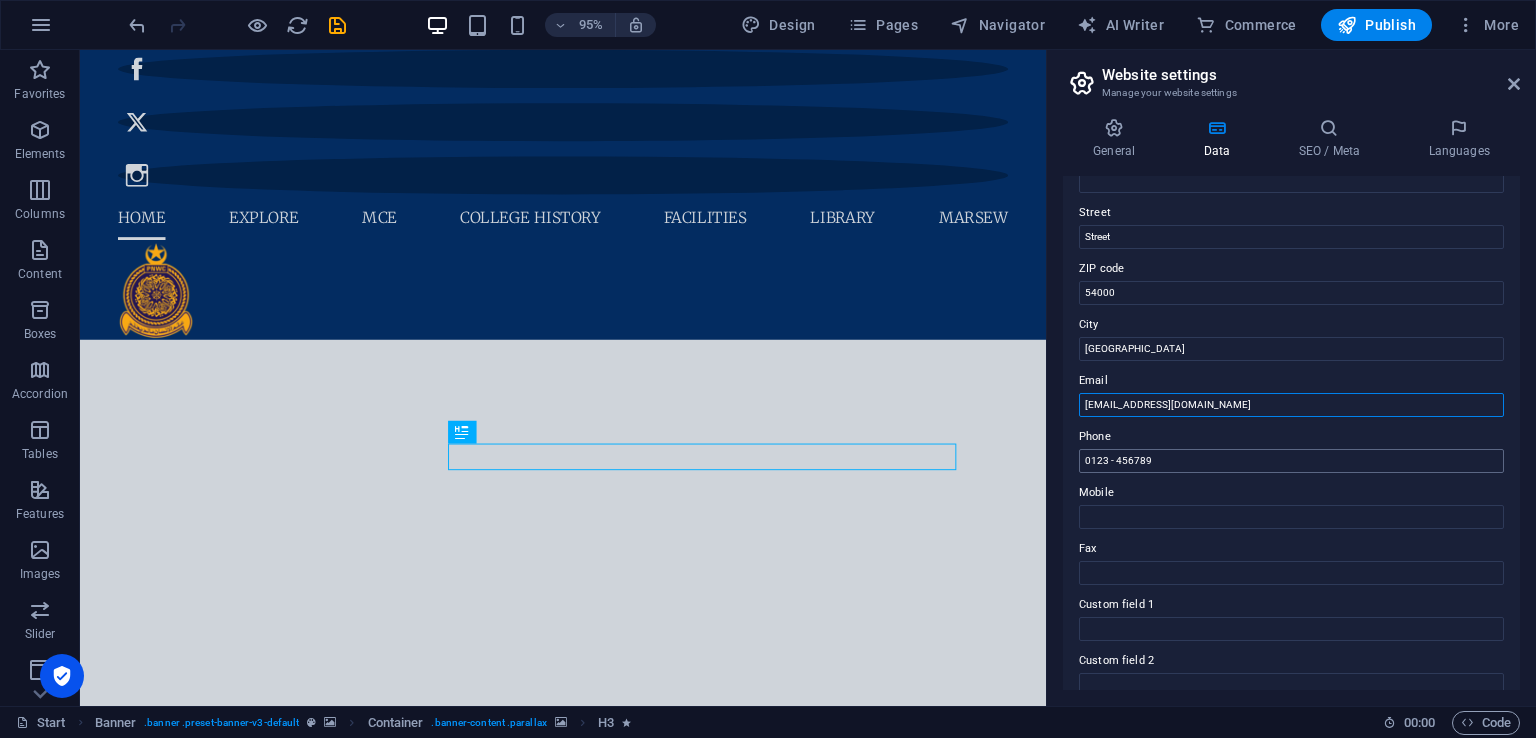 type on "[EMAIL_ADDRESS][DOMAIN_NAME]" 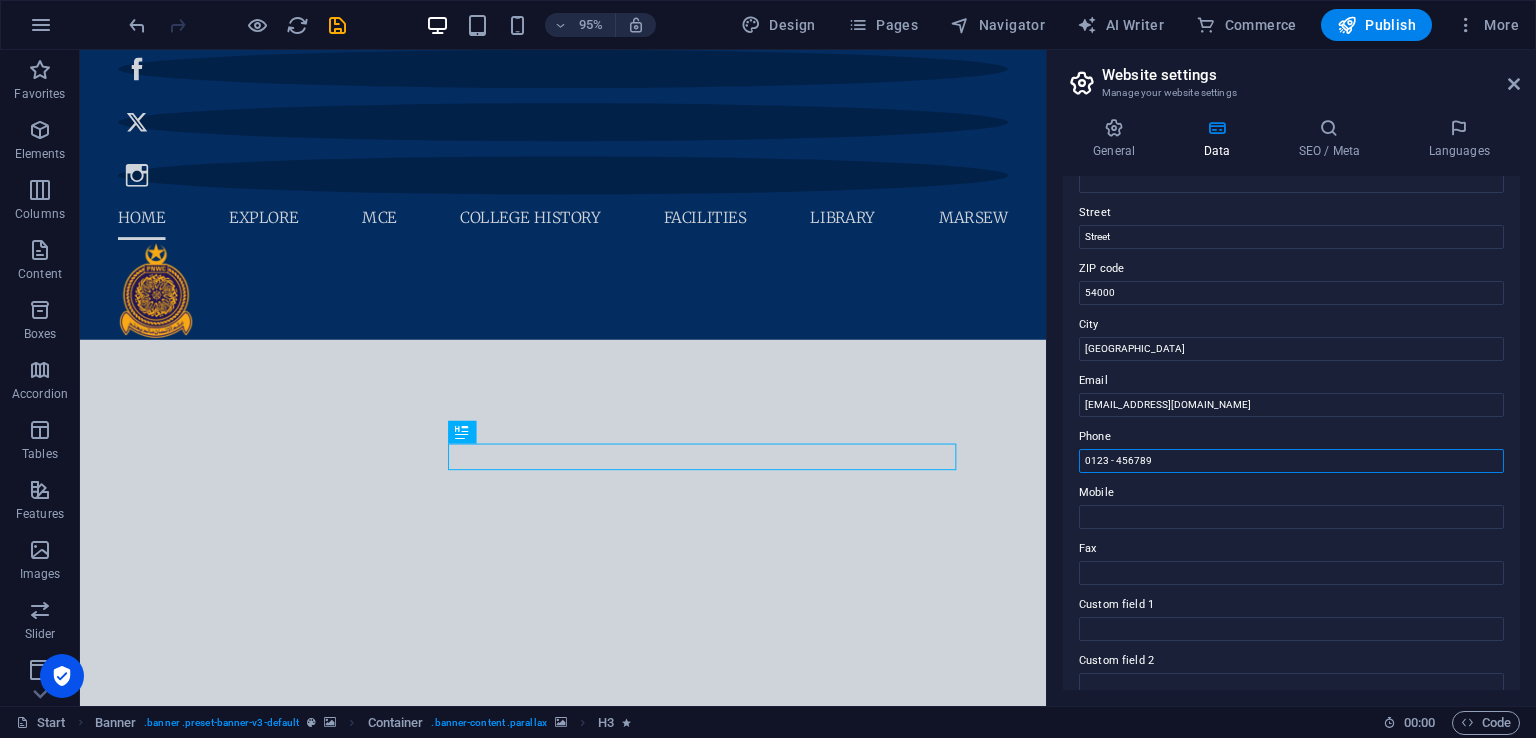 click on "0123 - 456789" at bounding box center (1291, 461) 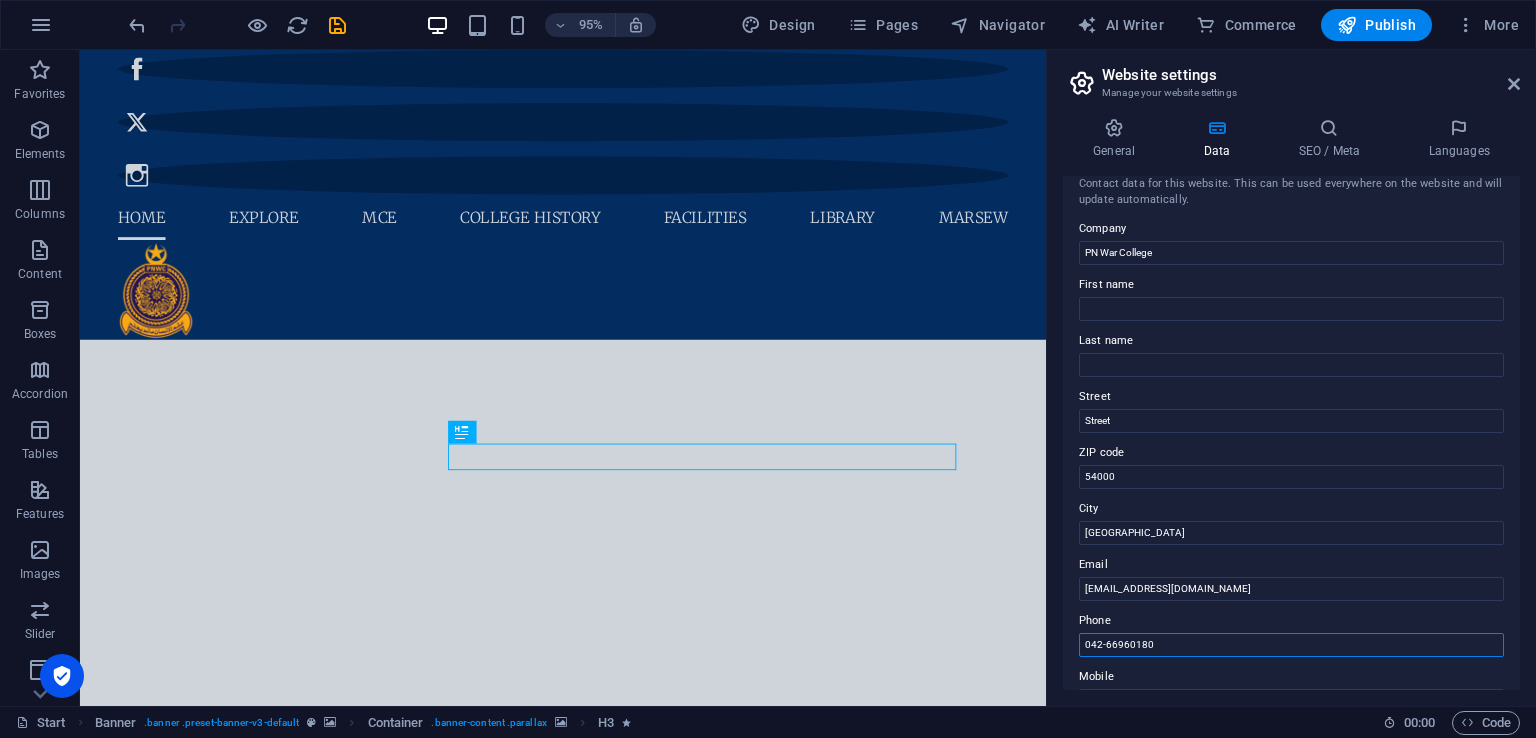 scroll, scrollTop: 0, scrollLeft: 0, axis: both 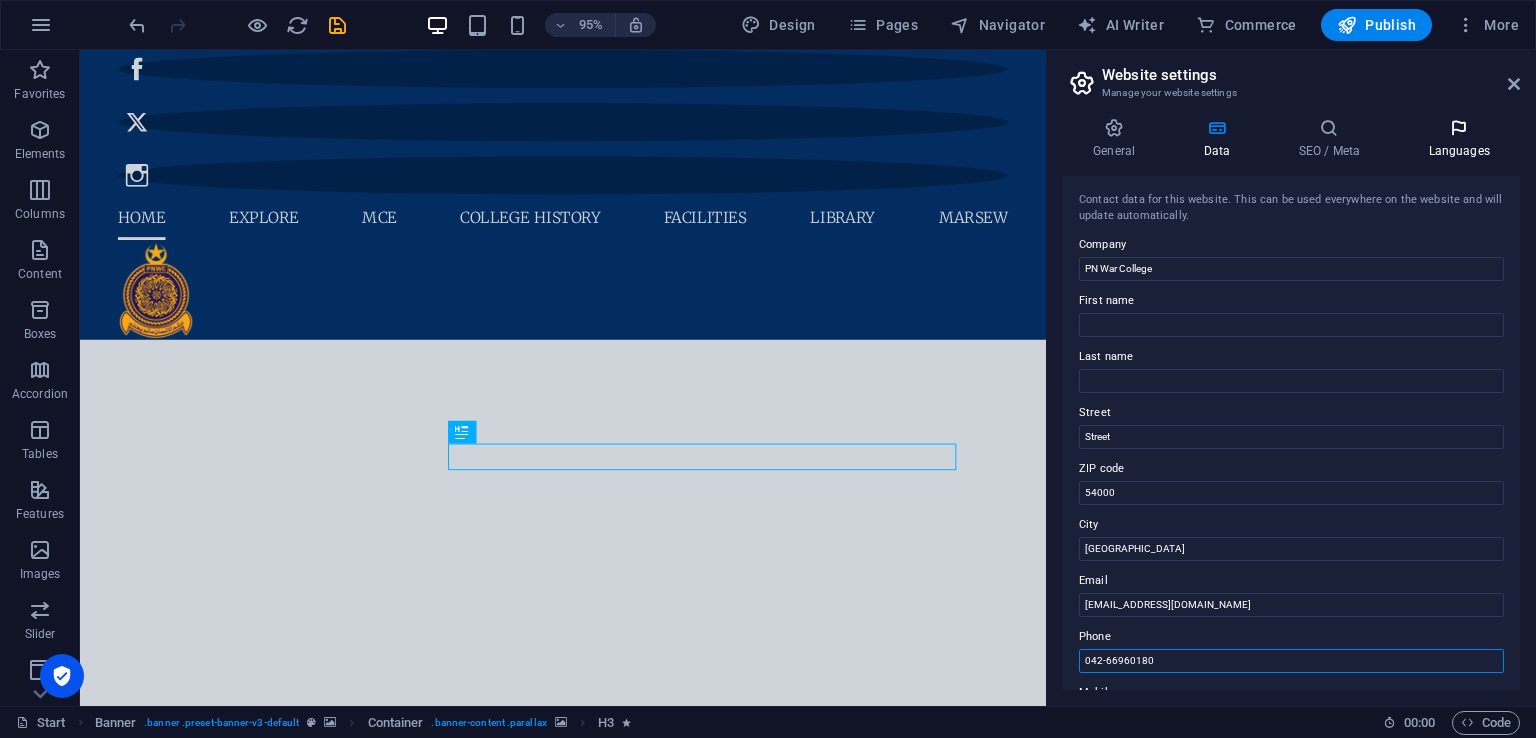 type on "042-66960180" 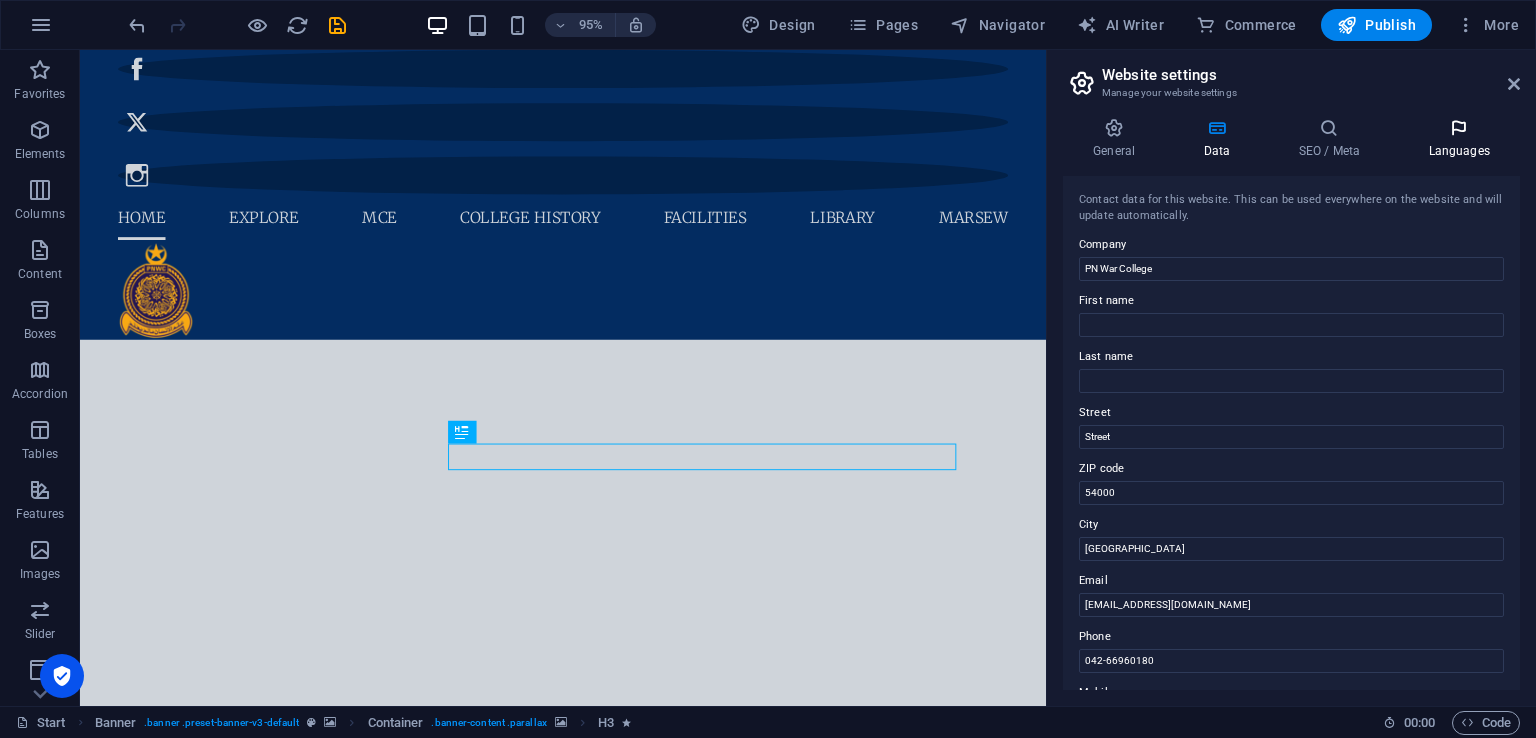 click at bounding box center [1459, 128] 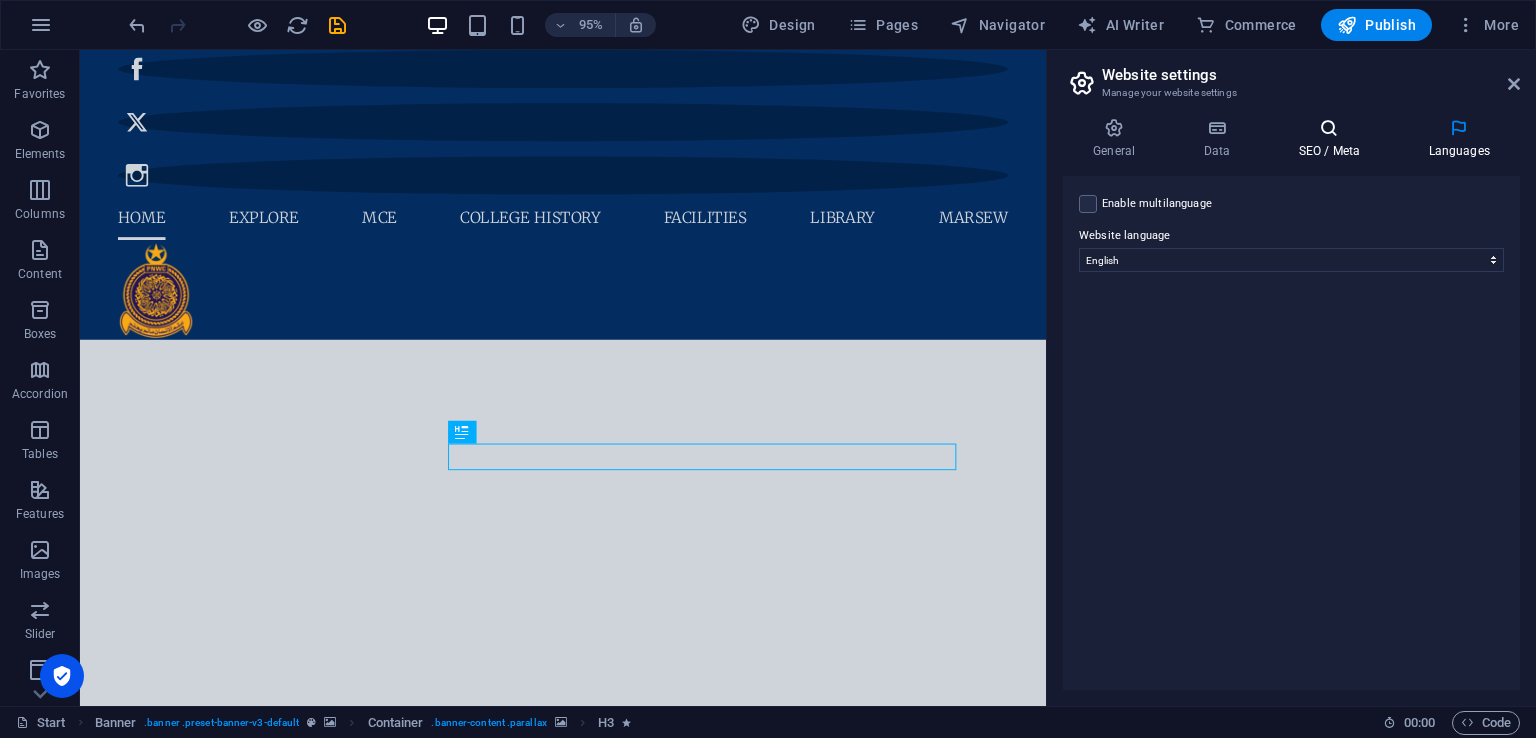 click on "SEO / Meta" at bounding box center [1333, 139] 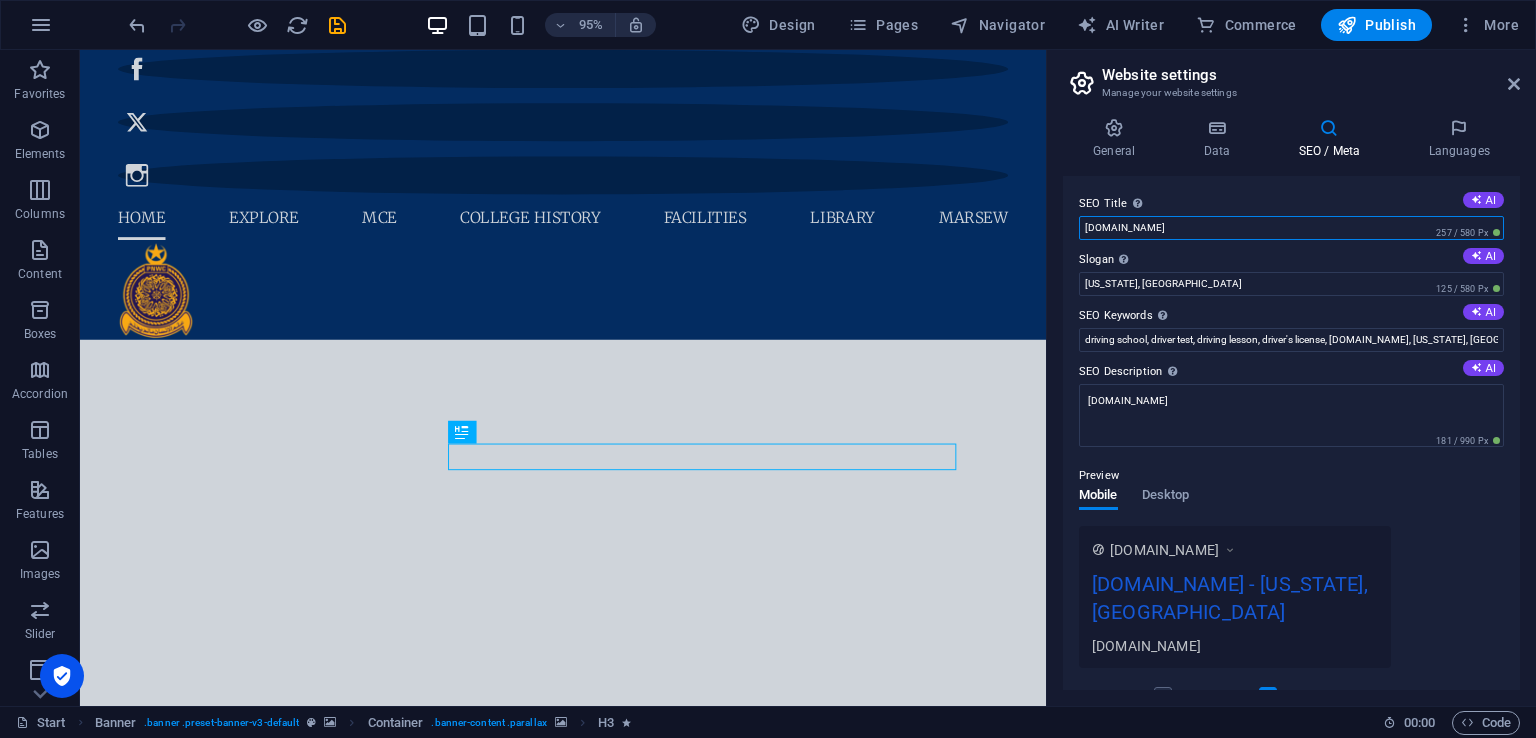 drag, startPoint x: 1227, startPoint y: 230, endPoint x: 1066, endPoint y: 245, distance: 161.69725 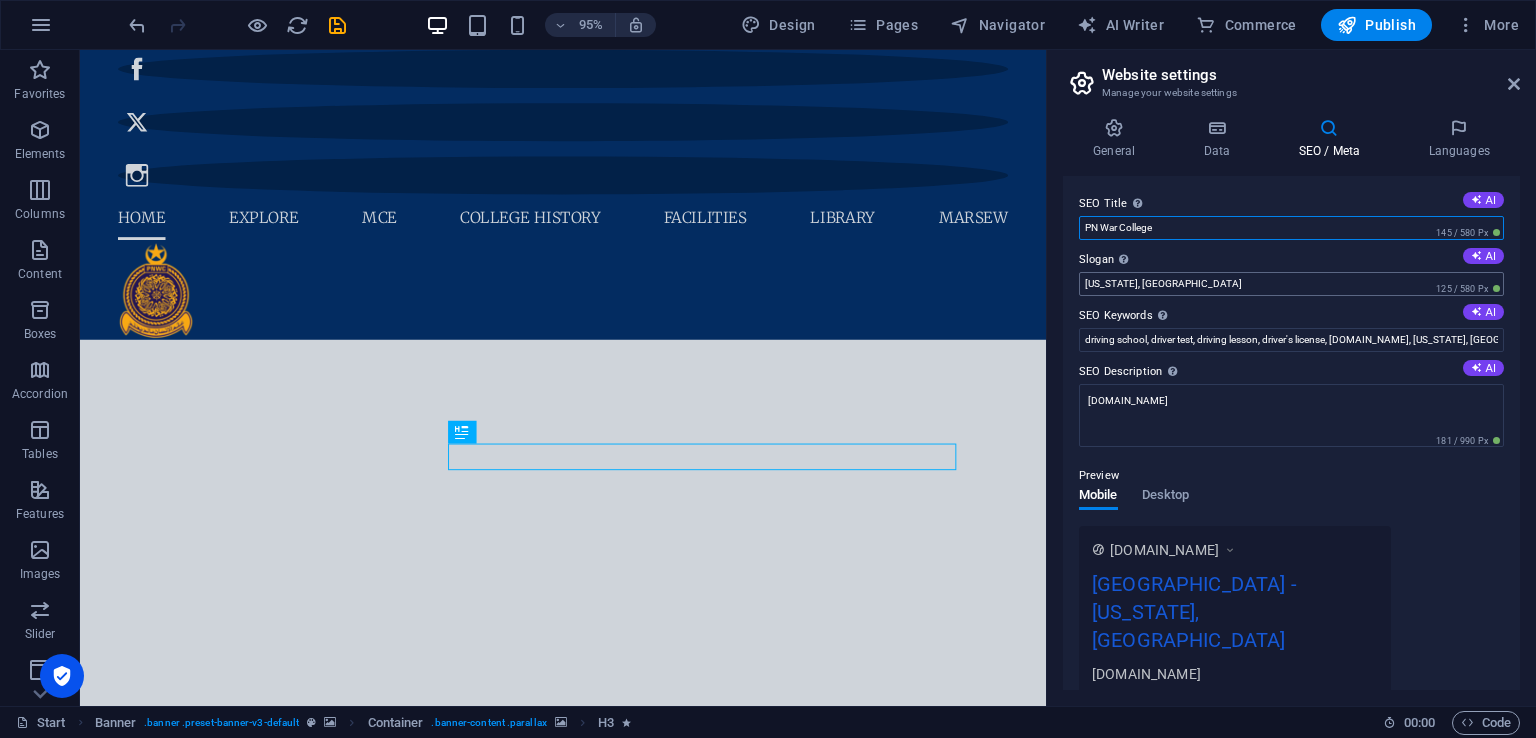type on "PN War College" 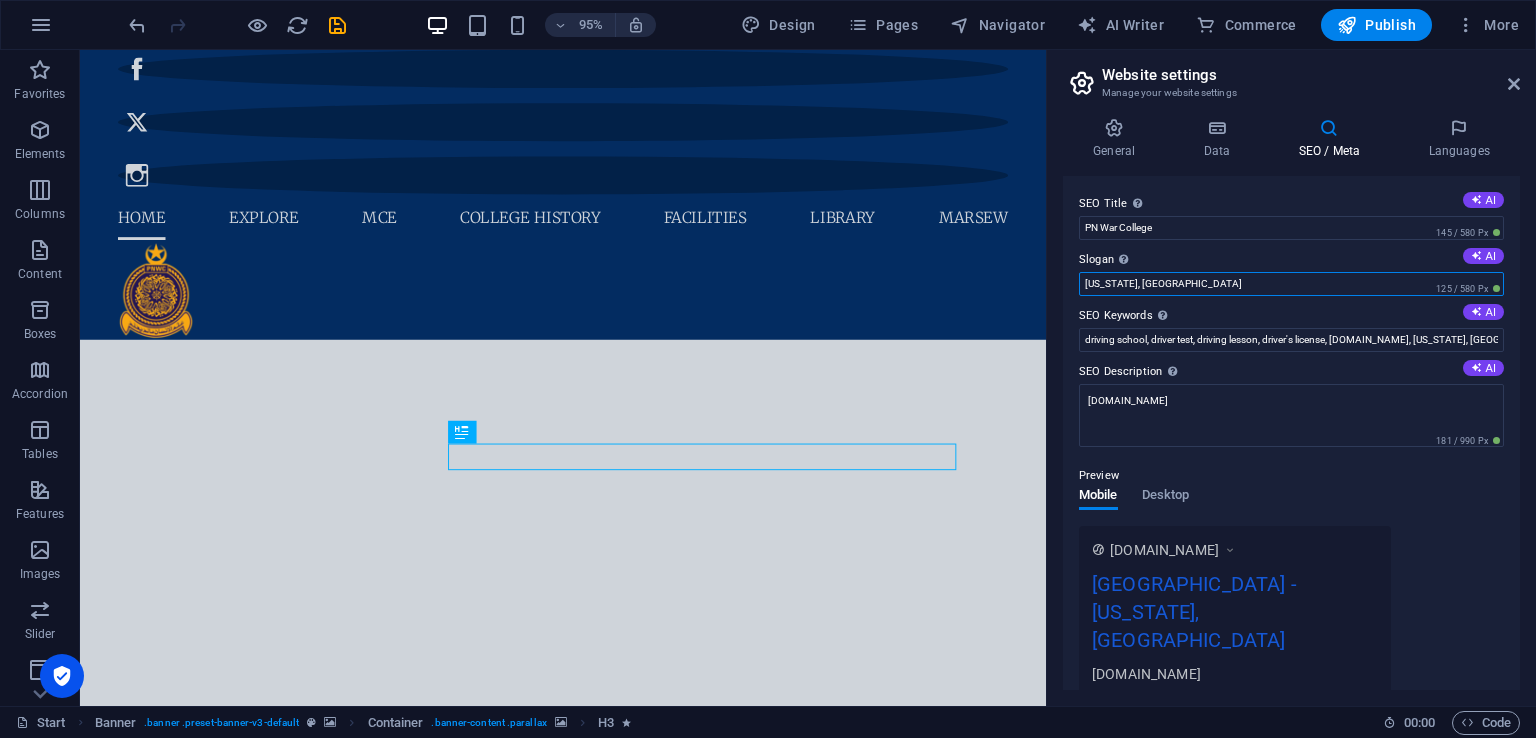 drag, startPoint x: 1161, startPoint y: 285, endPoint x: 1076, endPoint y: 291, distance: 85.2115 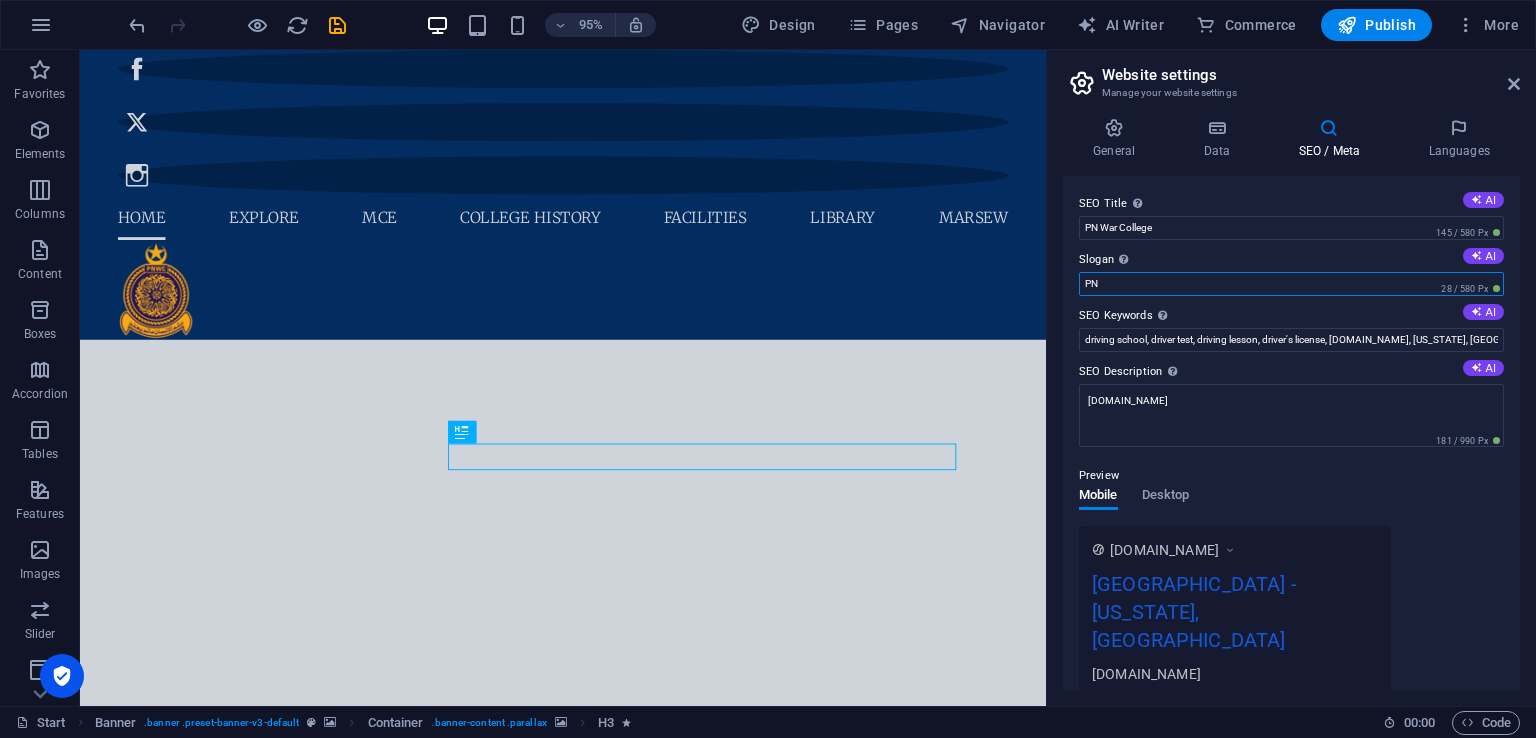 type on "P" 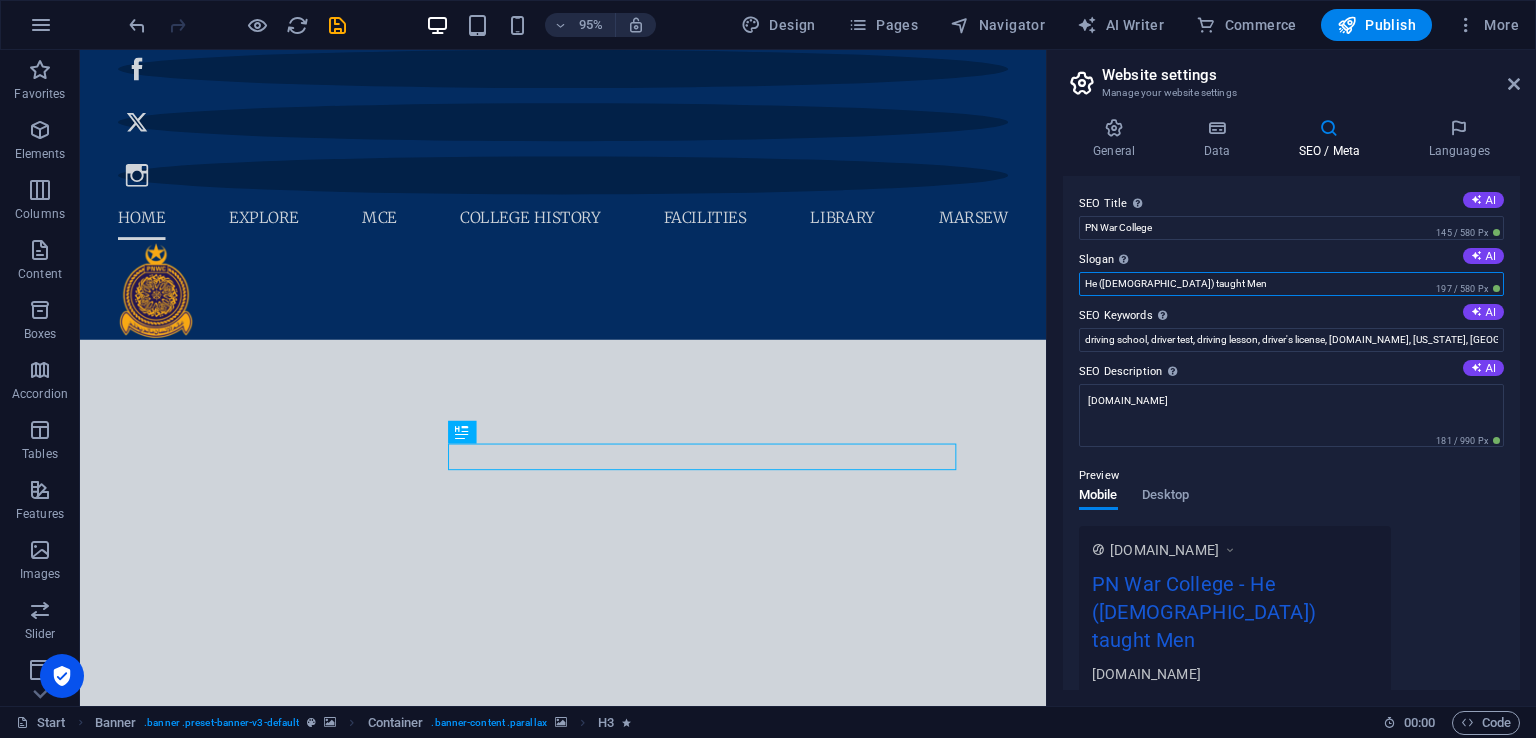 click on "He ([DEMOGRAPHIC_DATA]) taught Men" at bounding box center (1291, 284) 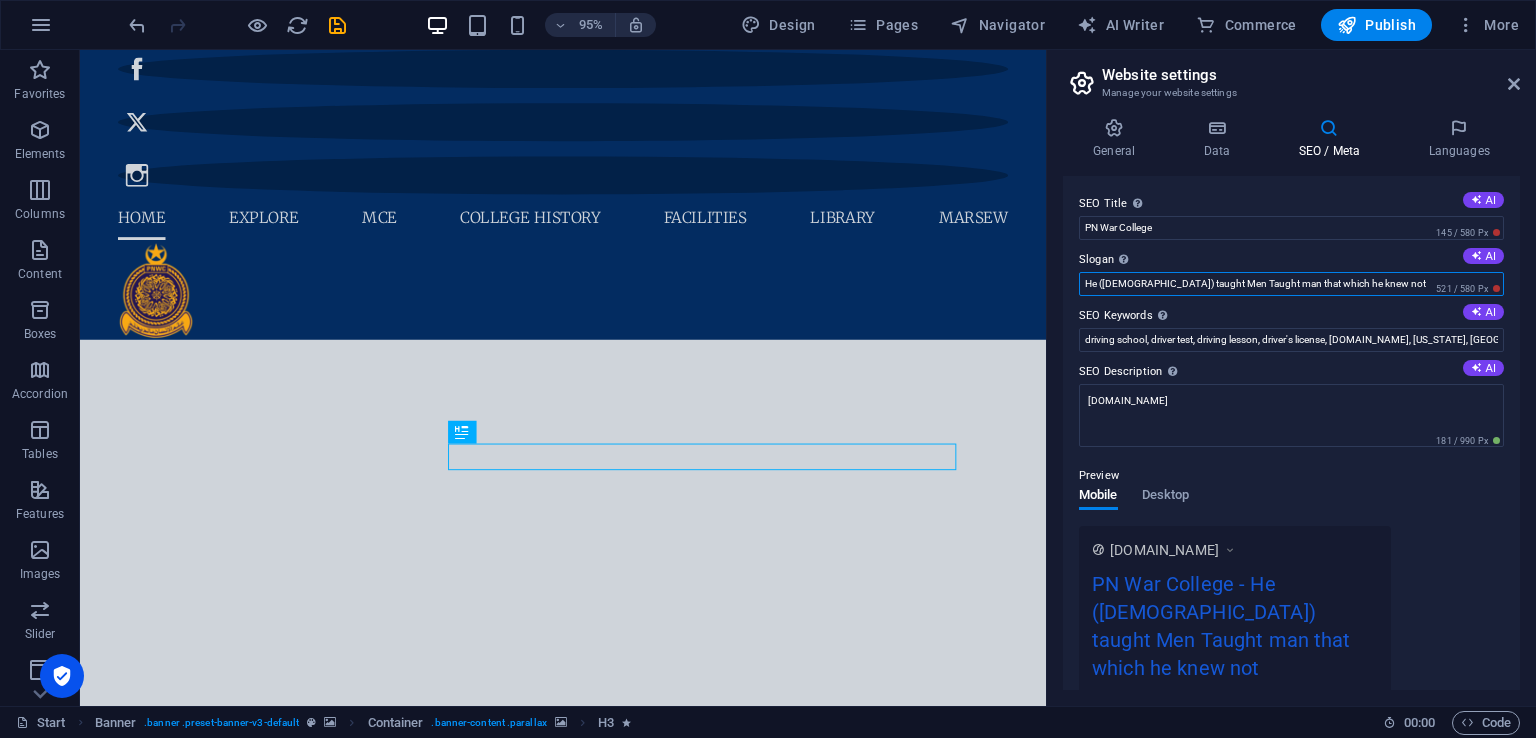 drag, startPoint x: 1236, startPoint y: 285, endPoint x: 1173, endPoint y: 291, distance: 63.28507 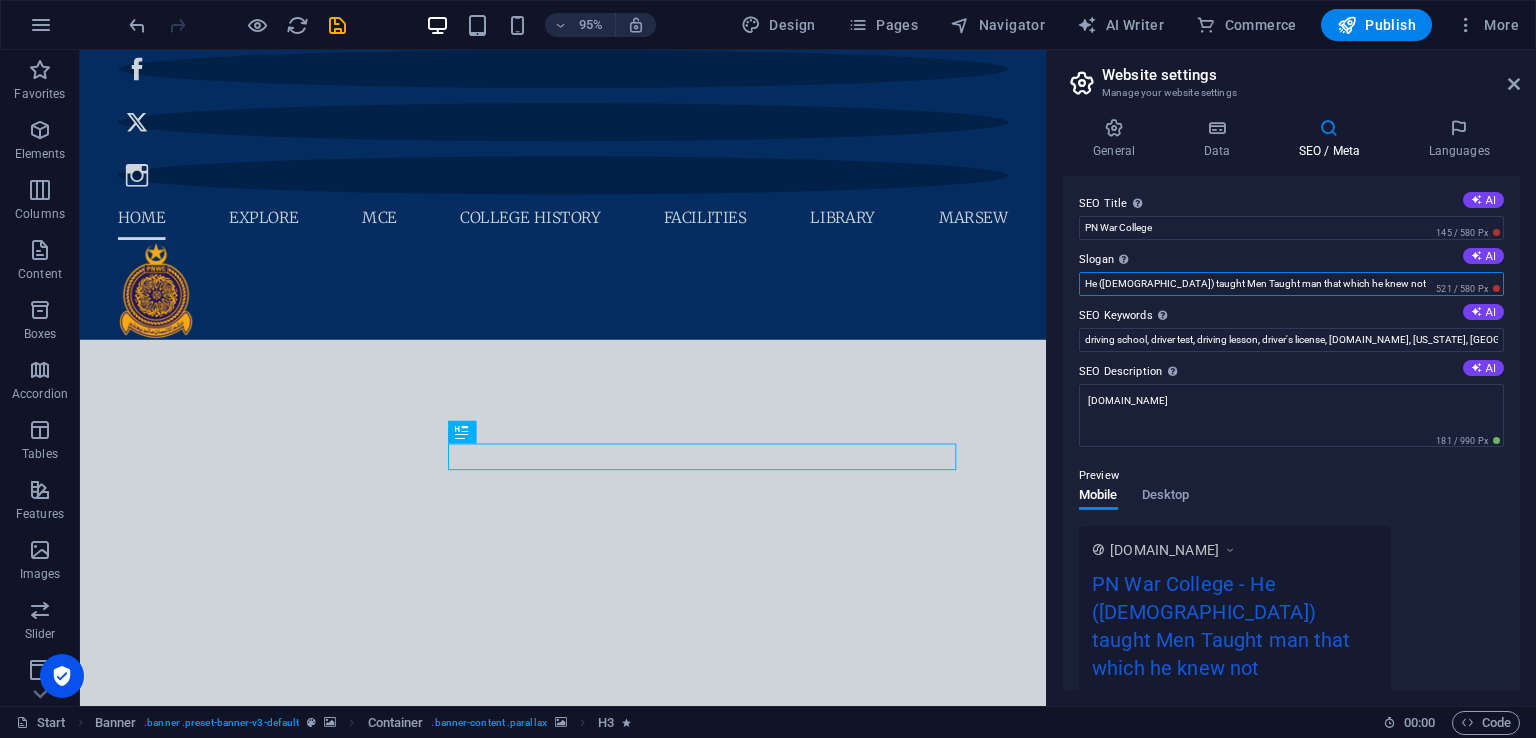 click on "He ([DEMOGRAPHIC_DATA]) taught Men Taught man that which he knew not" at bounding box center (1291, 284) 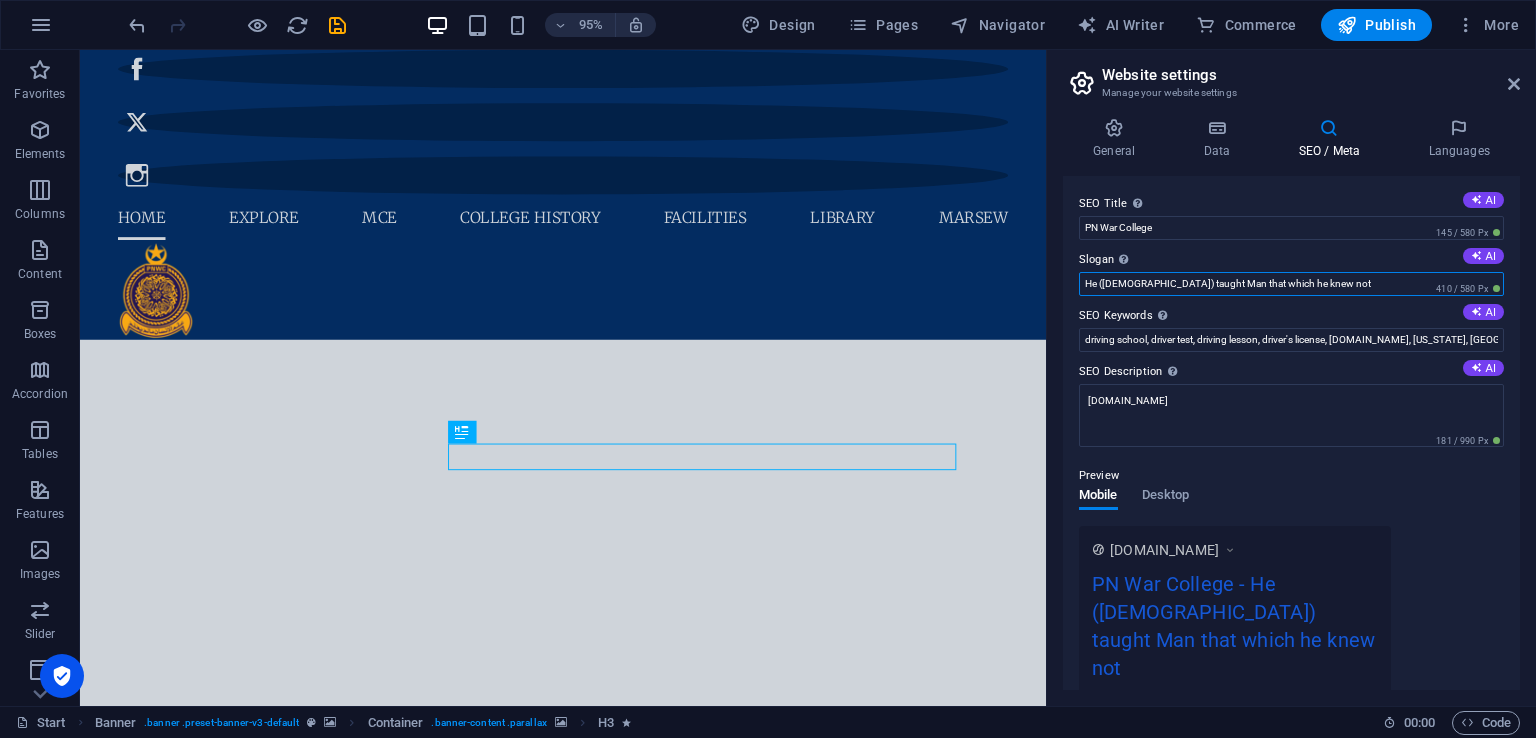 drag, startPoint x: 1375, startPoint y: 338, endPoint x: 1132, endPoint y: 352, distance: 243.40295 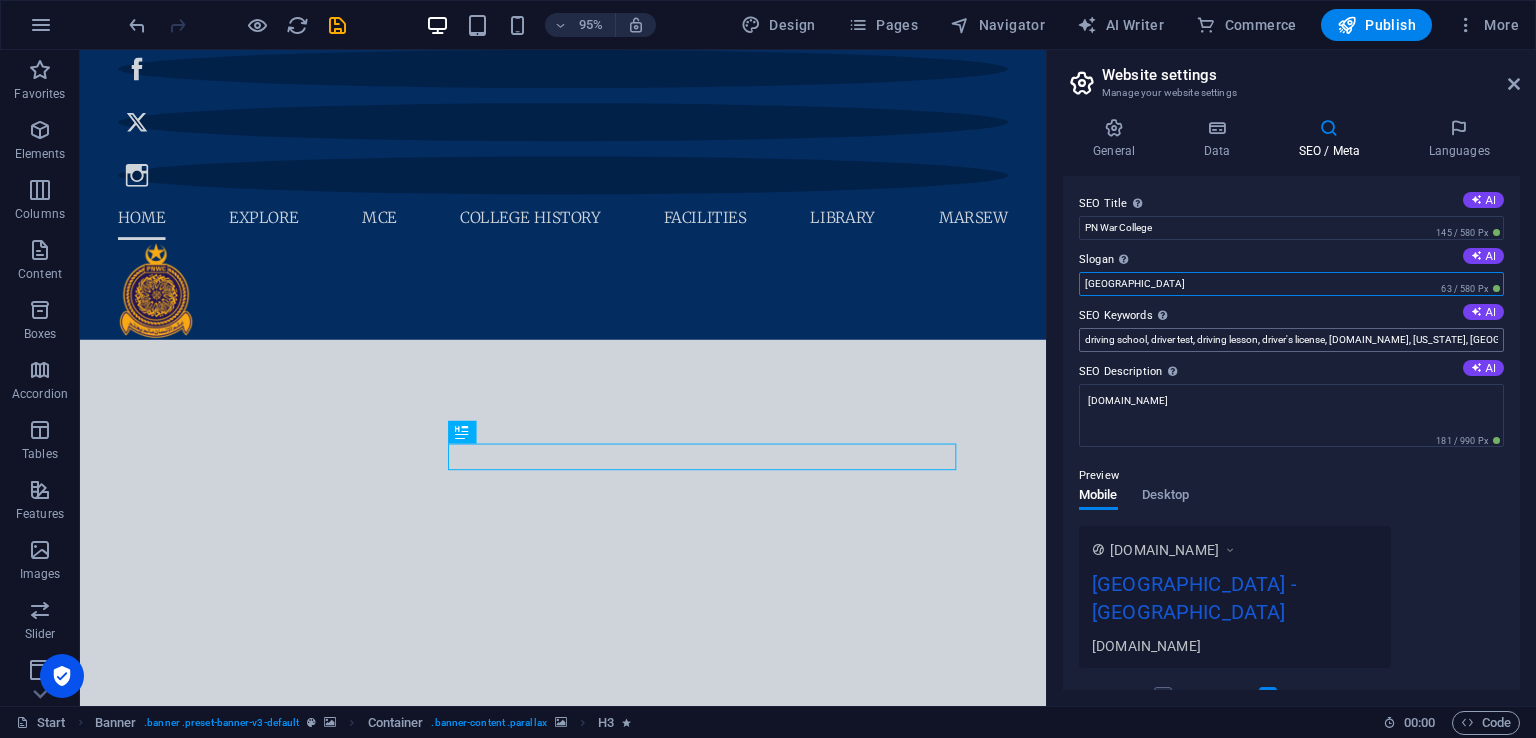 type on "[GEOGRAPHIC_DATA]" 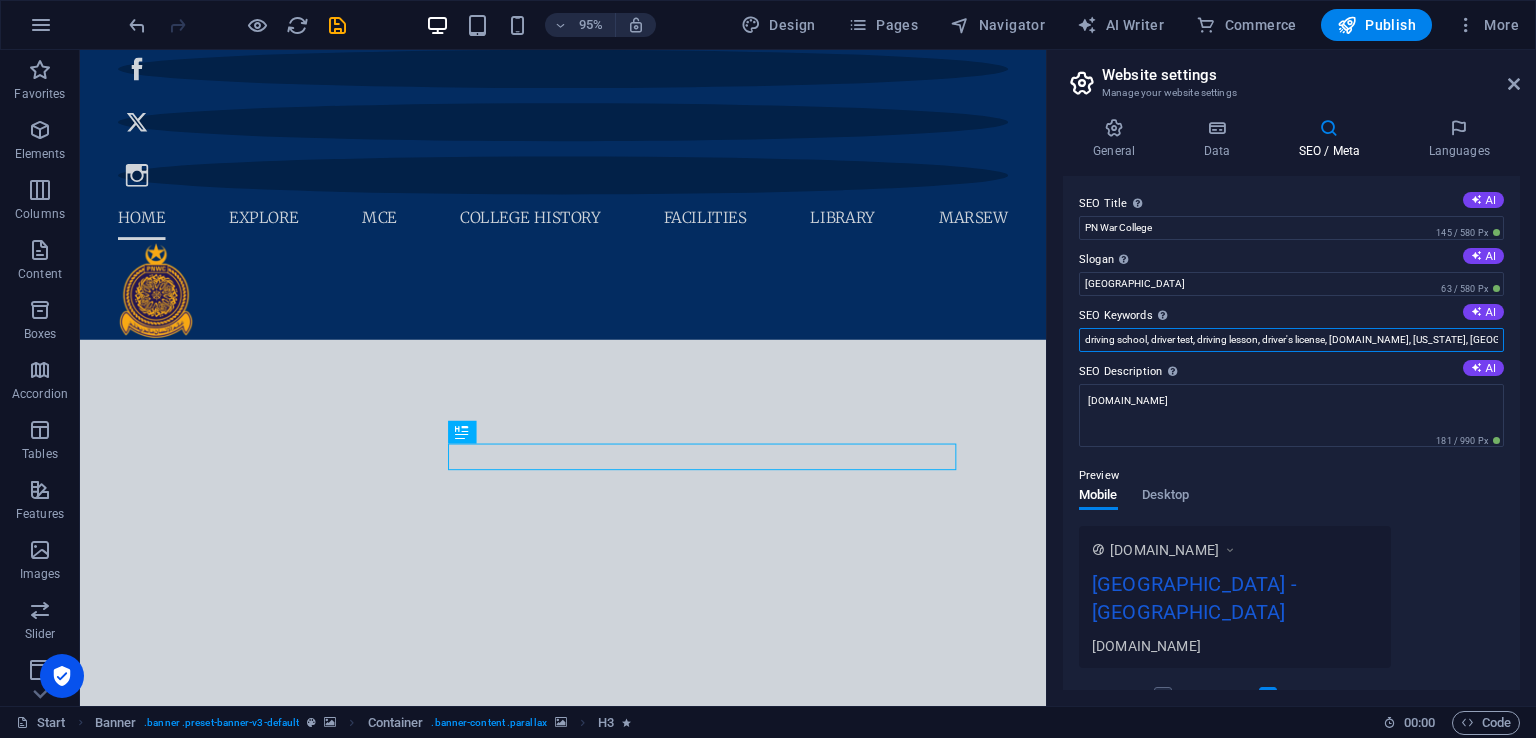 scroll, scrollTop: 0, scrollLeft: 33, axis: horizontal 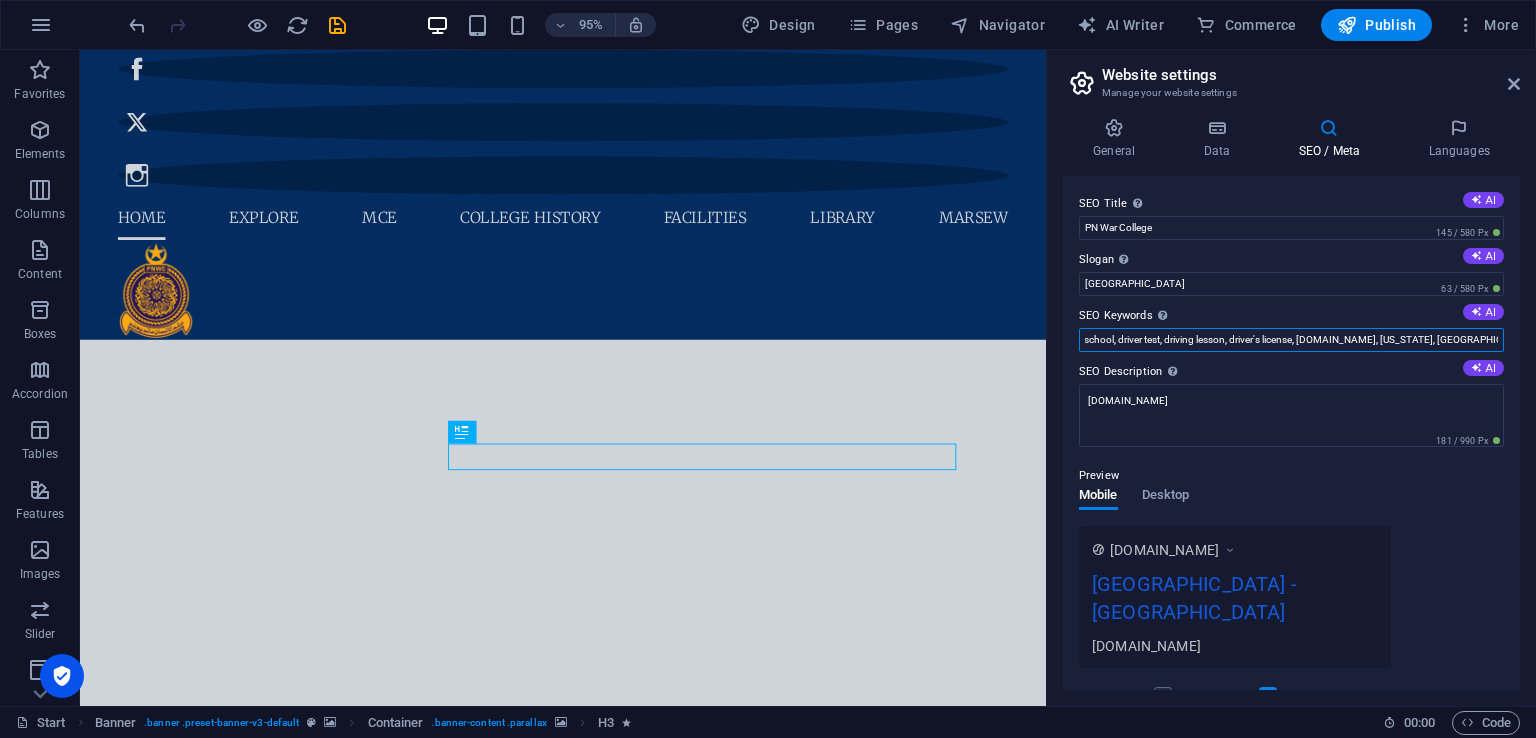 drag, startPoint x: 1096, startPoint y: 344, endPoint x: 1535, endPoint y: 339, distance: 439.02847 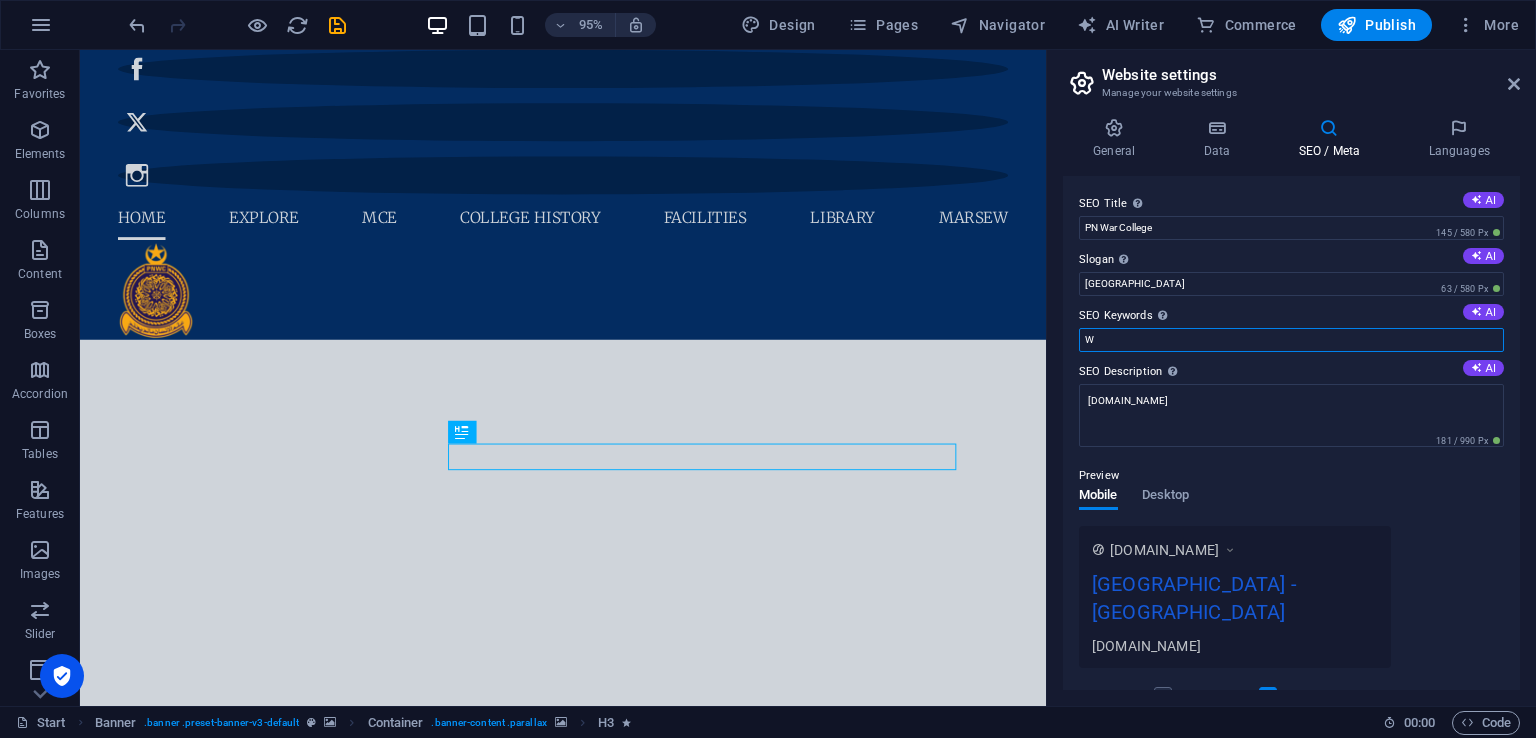 scroll, scrollTop: 0, scrollLeft: 0, axis: both 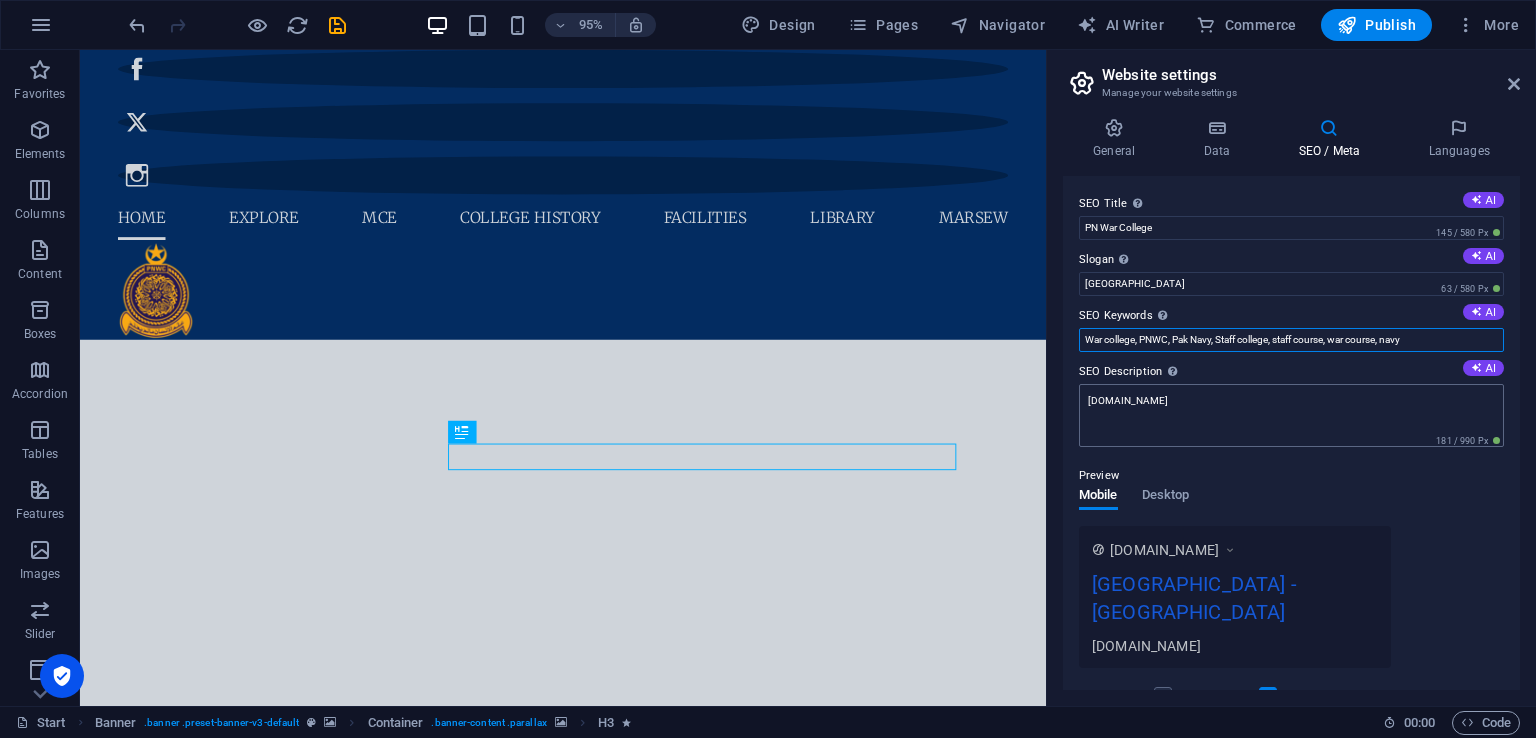 type on "War college, PNWC, Pak Navy, Staff college, staff course, war course, navy" 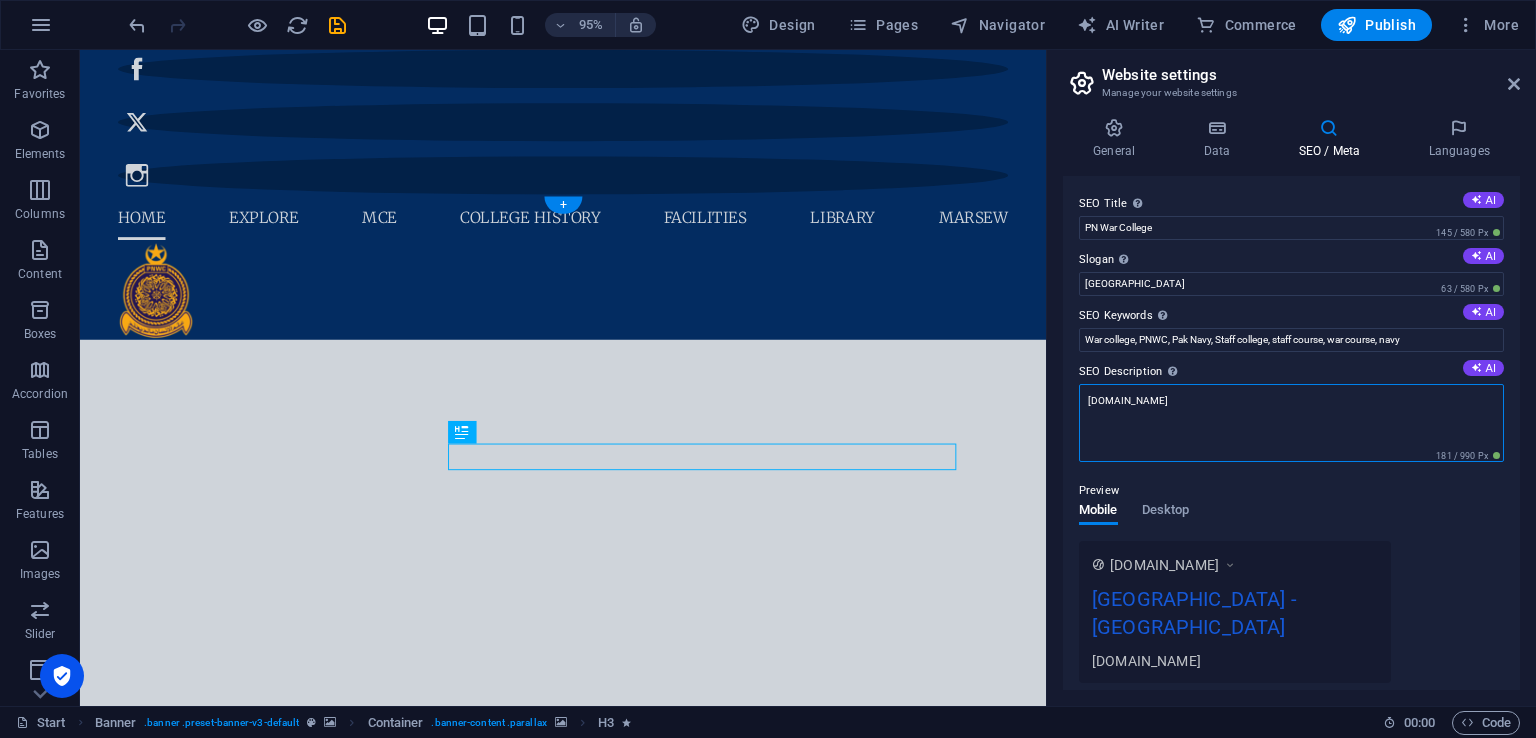 drag, startPoint x: 1392, startPoint y: 464, endPoint x: 1040, endPoint y: 423, distance: 354.37973 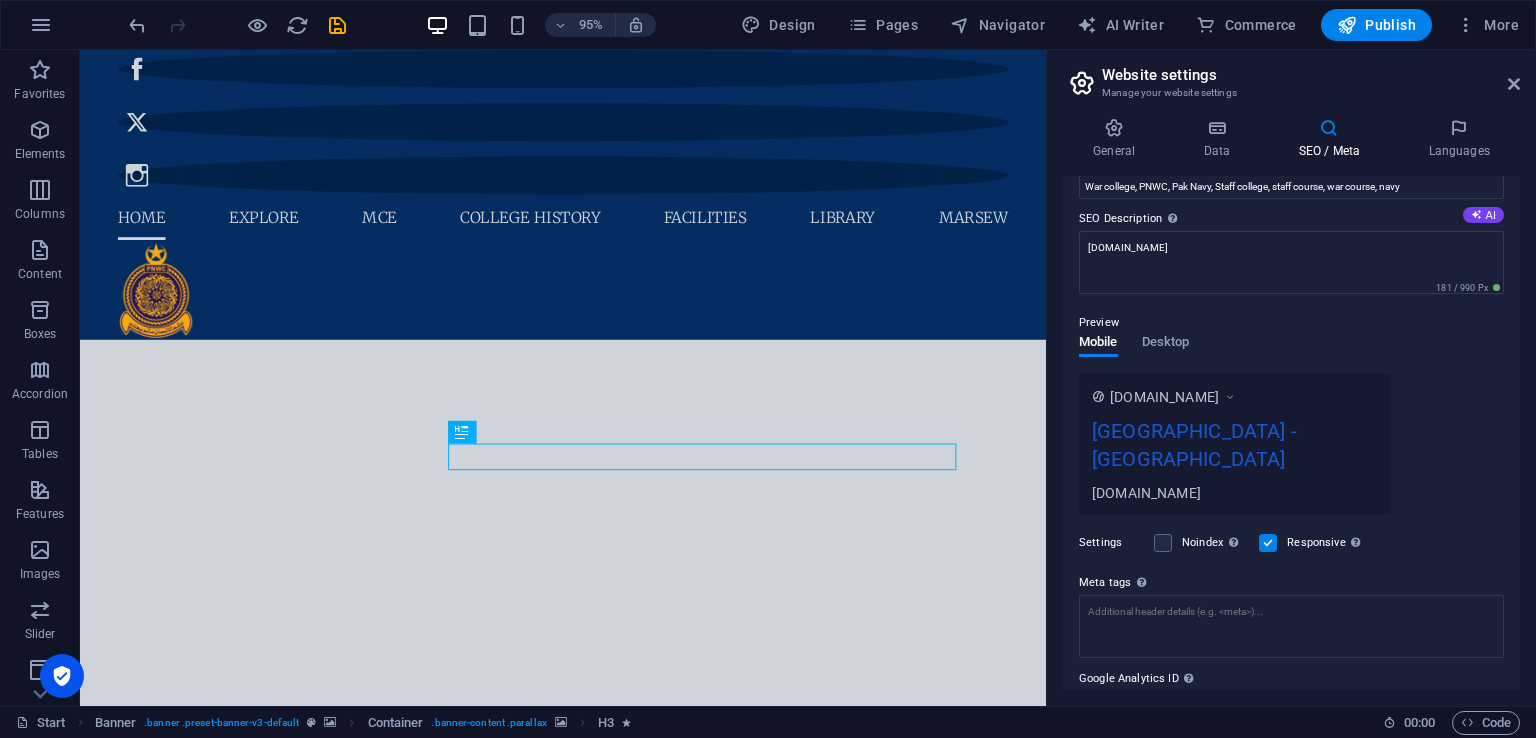 scroll, scrollTop: 200, scrollLeft: 0, axis: vertical 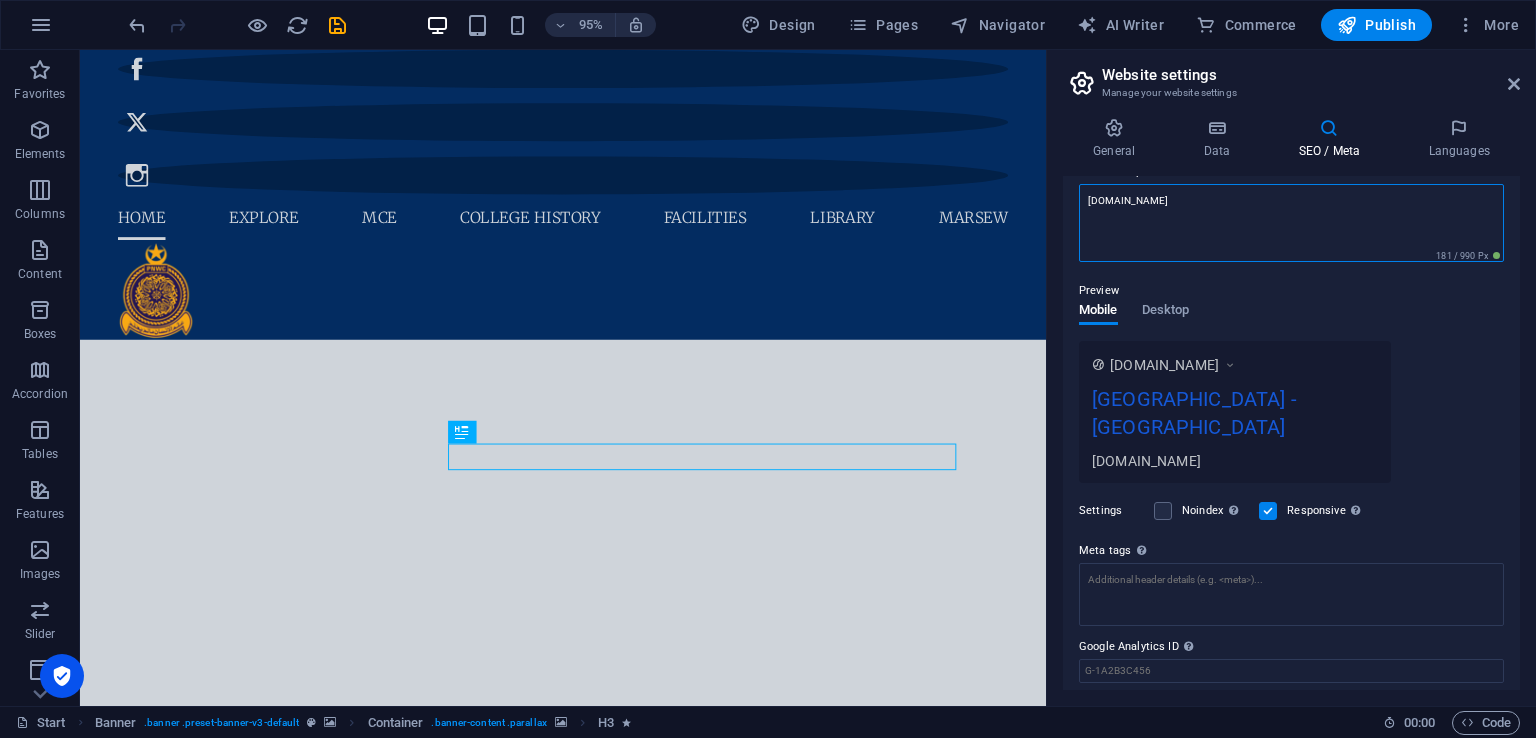 click on "[DOMAIN_NAME]" at bounding box center (1291, 223) 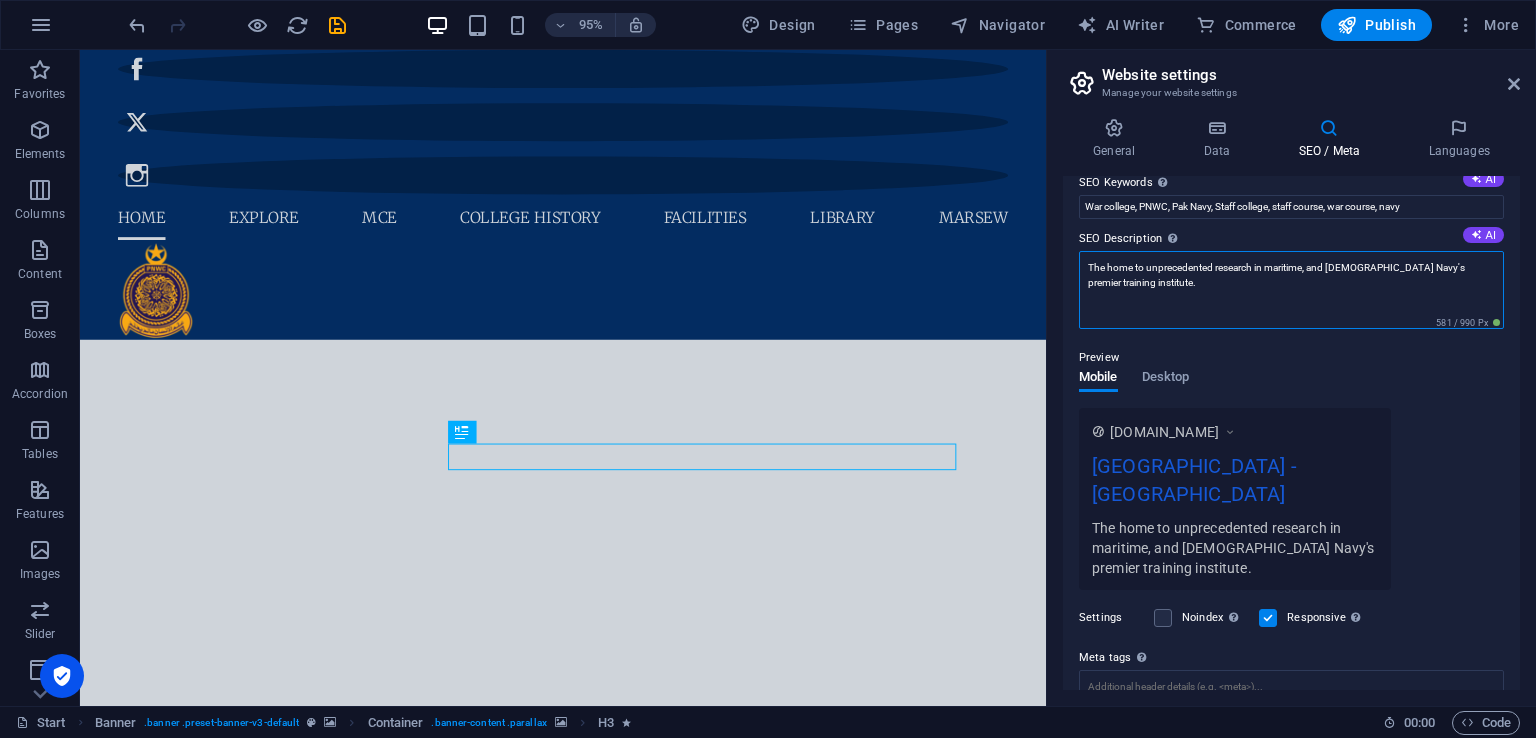 scroll, scrollTop: 0, scrollLeft: 0, axis: both 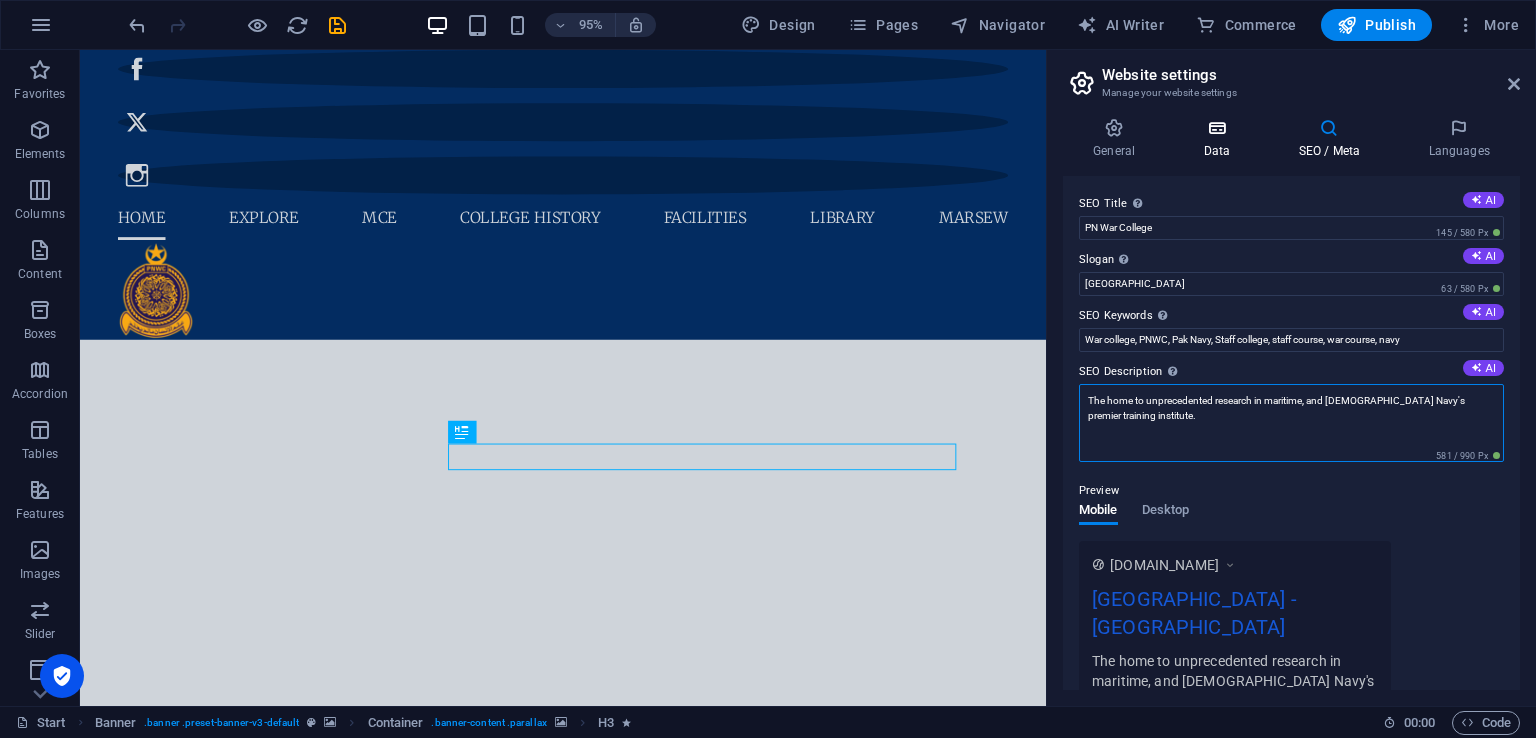 type on "The home to unprecedented research in maritime, and [DEMOGRAPHIC_DATA] Navy's premier training institute." 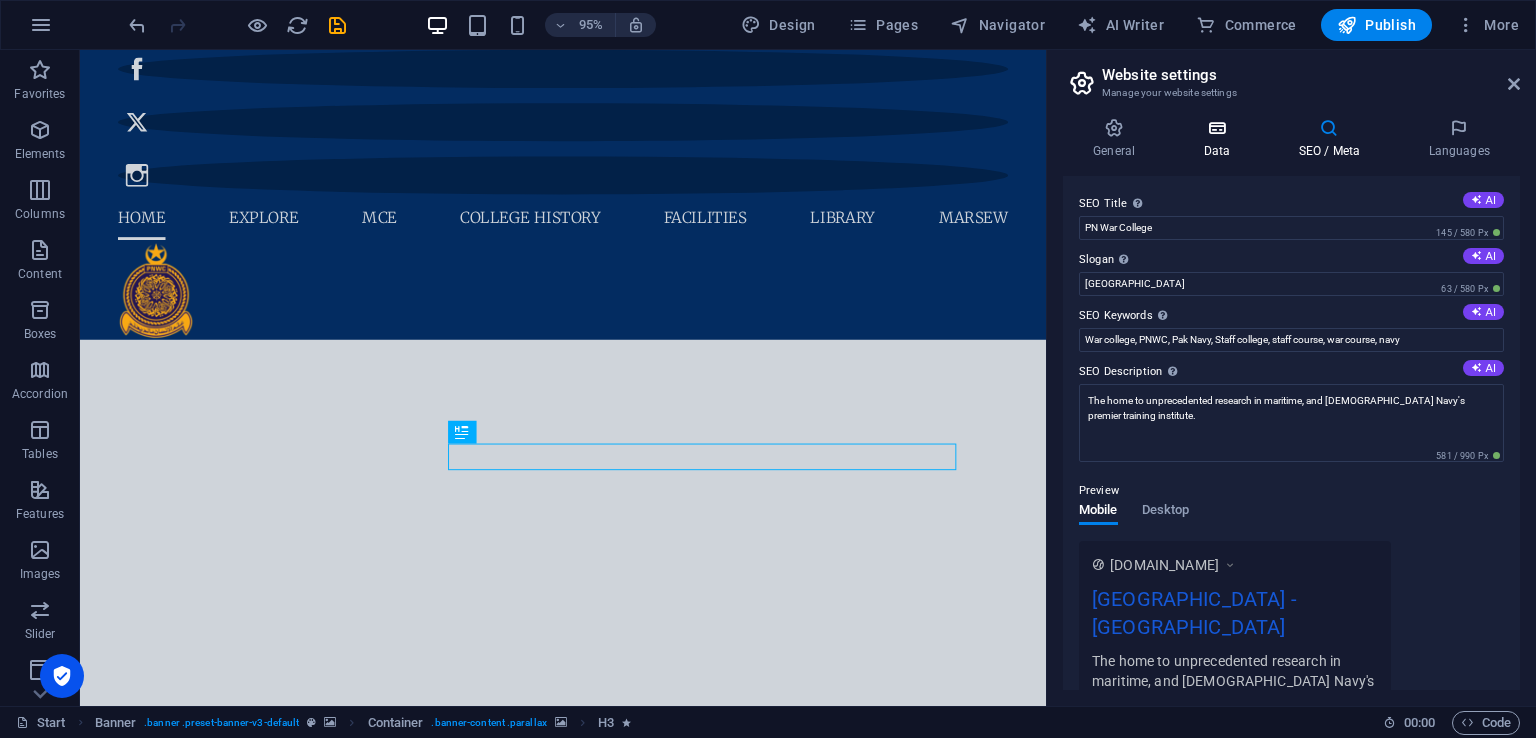 click on "Data" at bounding box center (1220, 139) 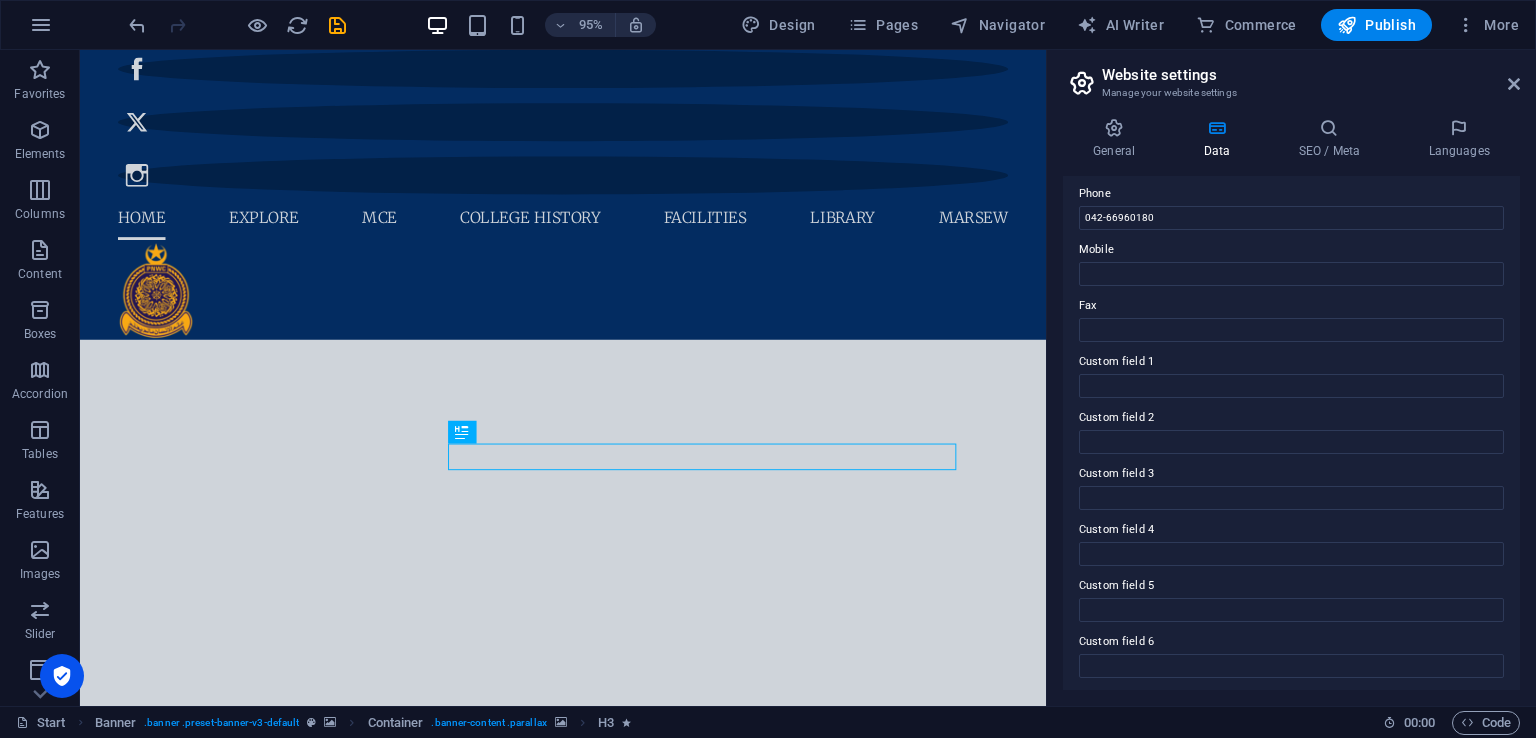 scroll, scrollTop: 446, scrollLeft: 0, axis: vertical 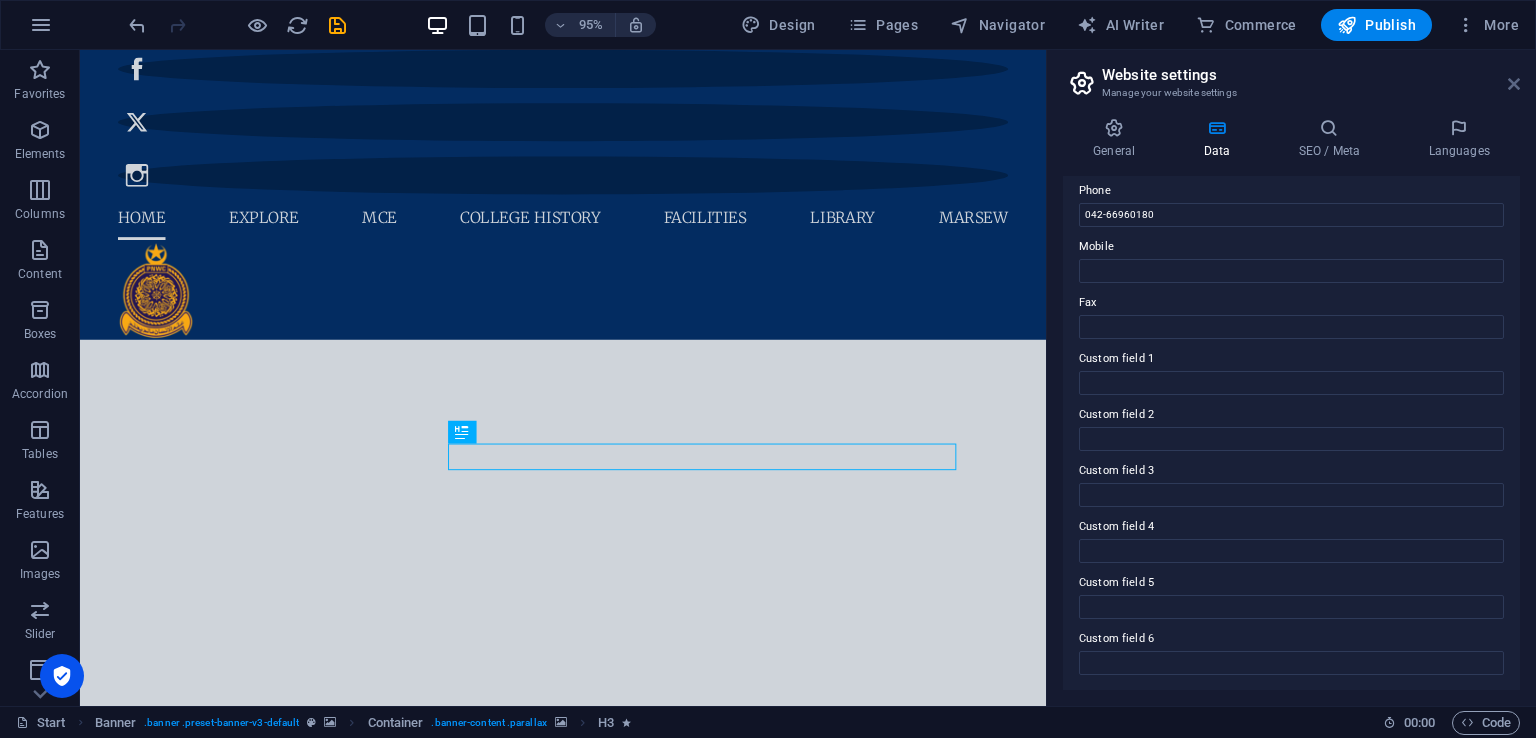 click at bounding box center [1514, 84] 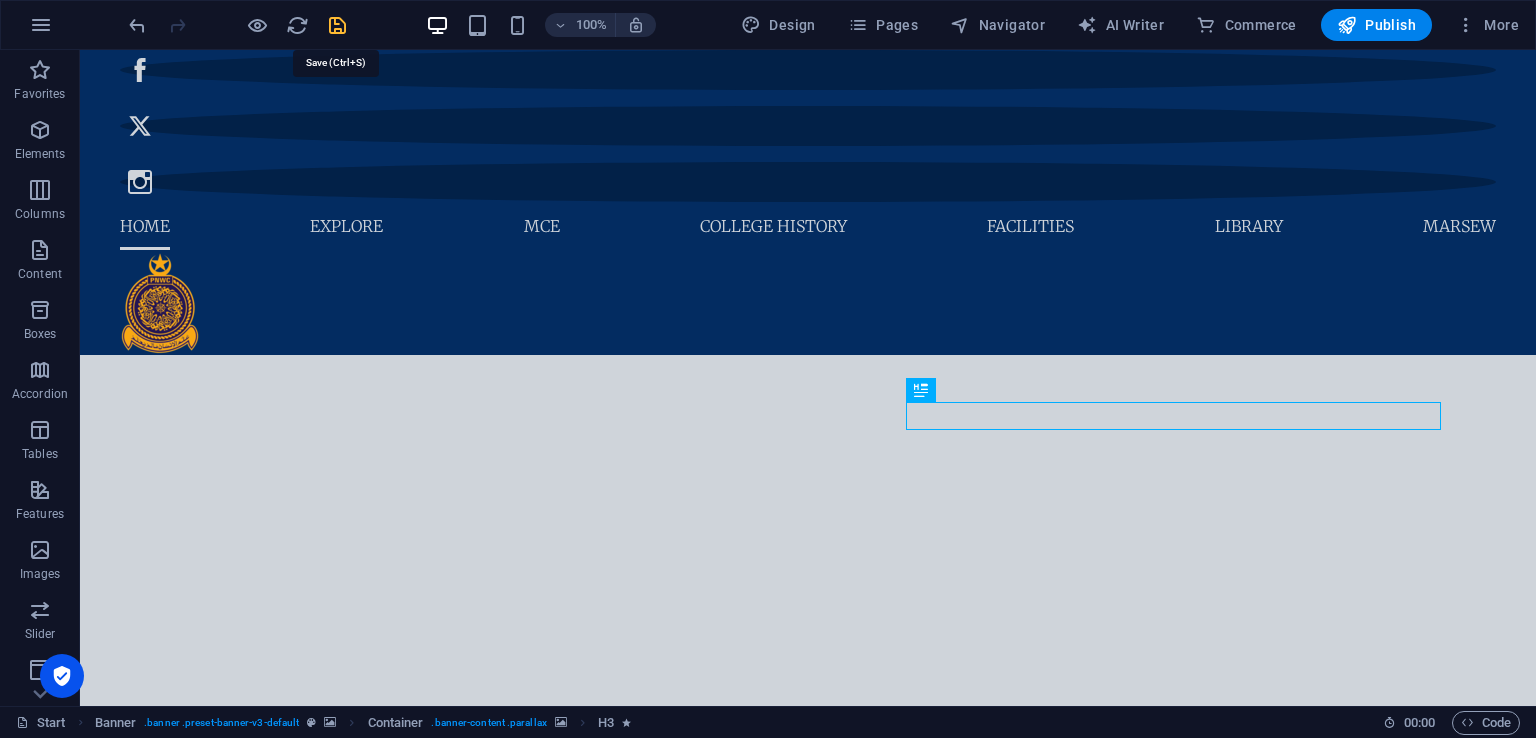 click at bounding box center (337, 25) 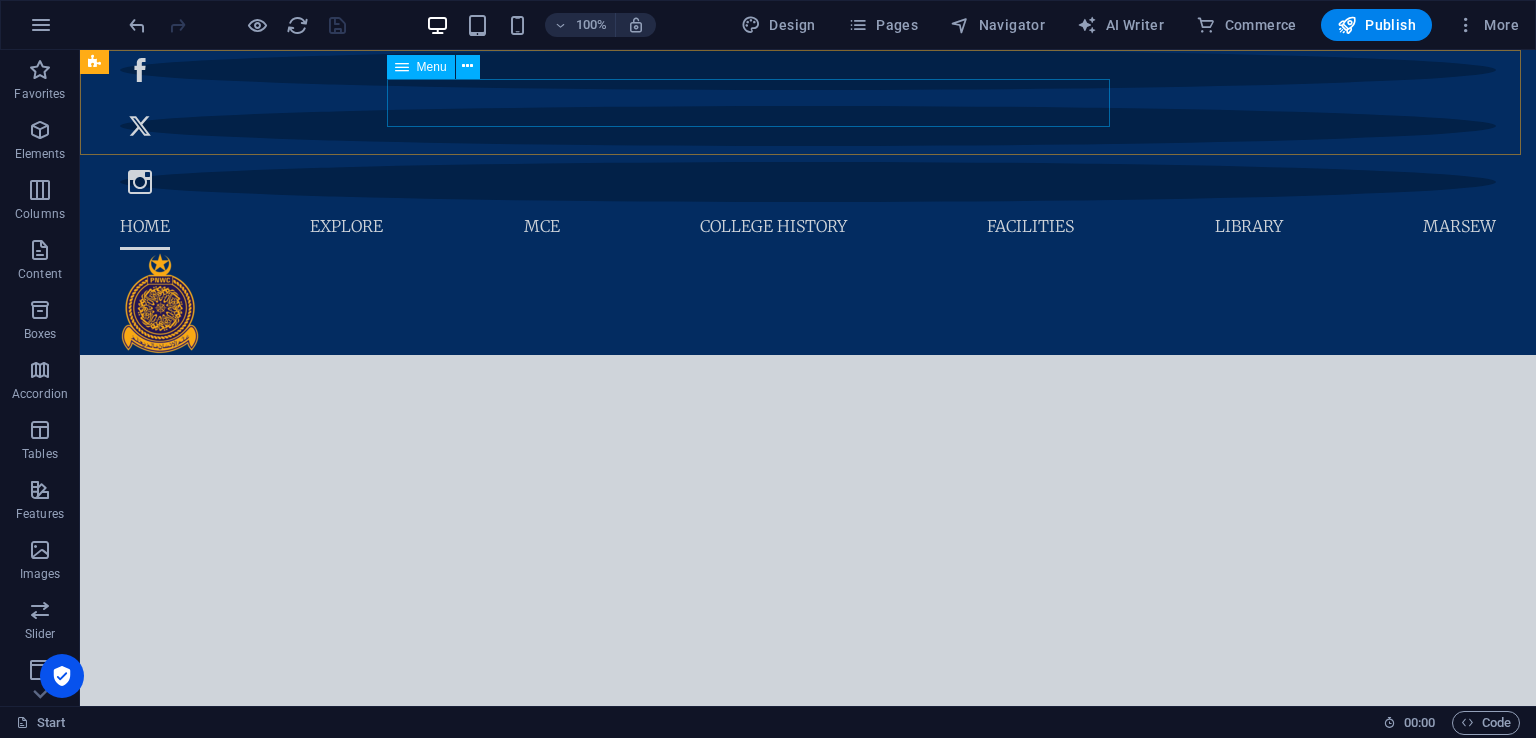 click on "Menu" at bounding box center (421, 67) 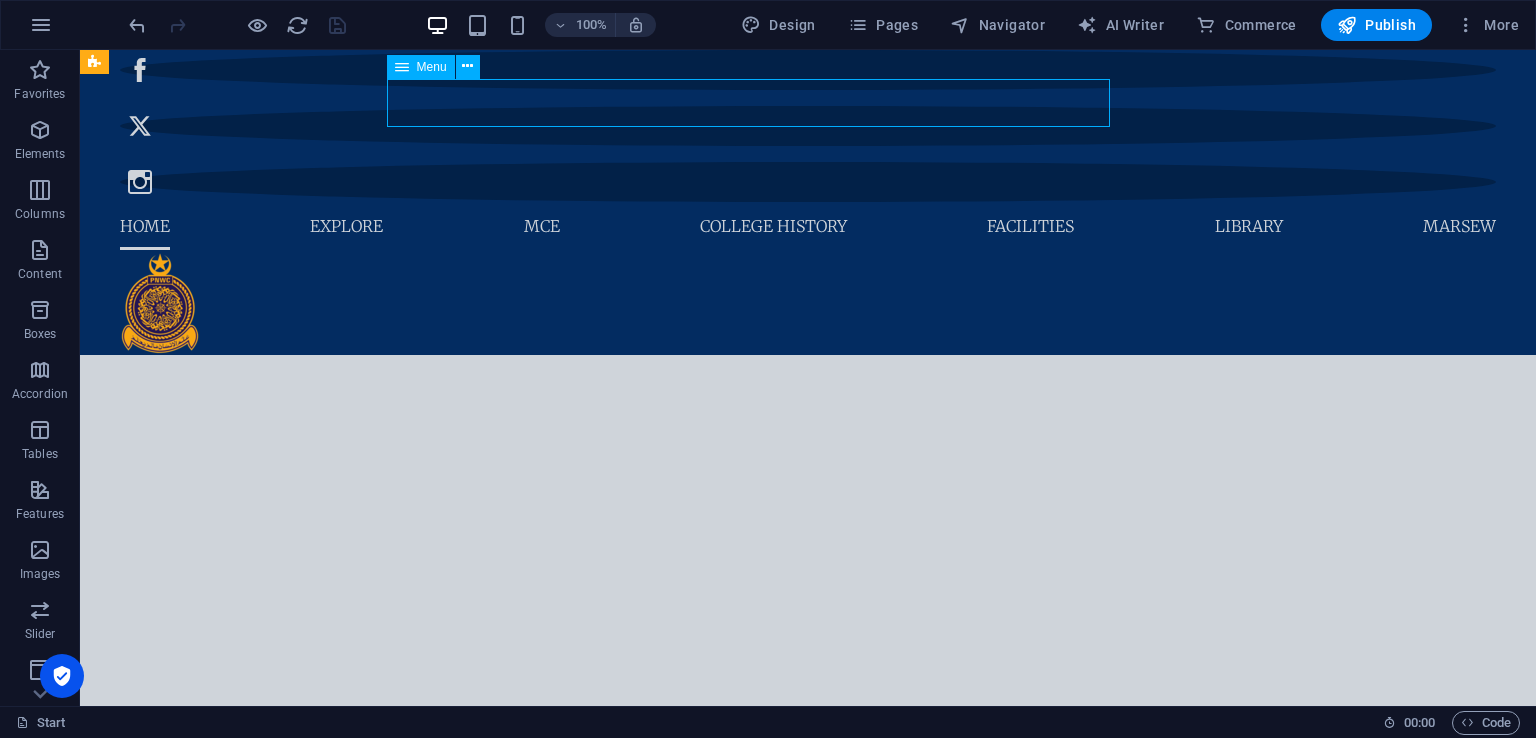 click on "Menu" at bounding box center (421, 67) 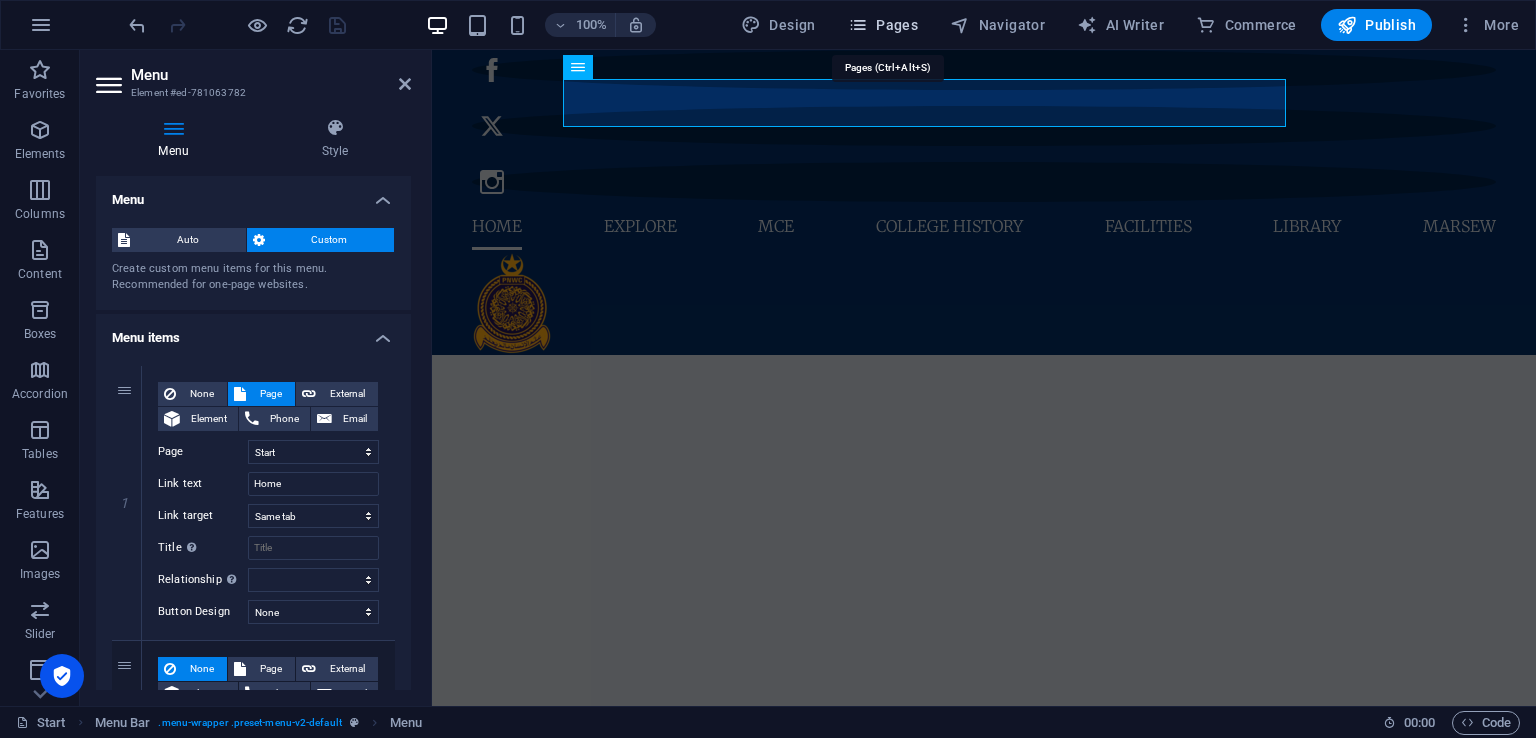 click on "Pages" at bounding box center (883, 25) 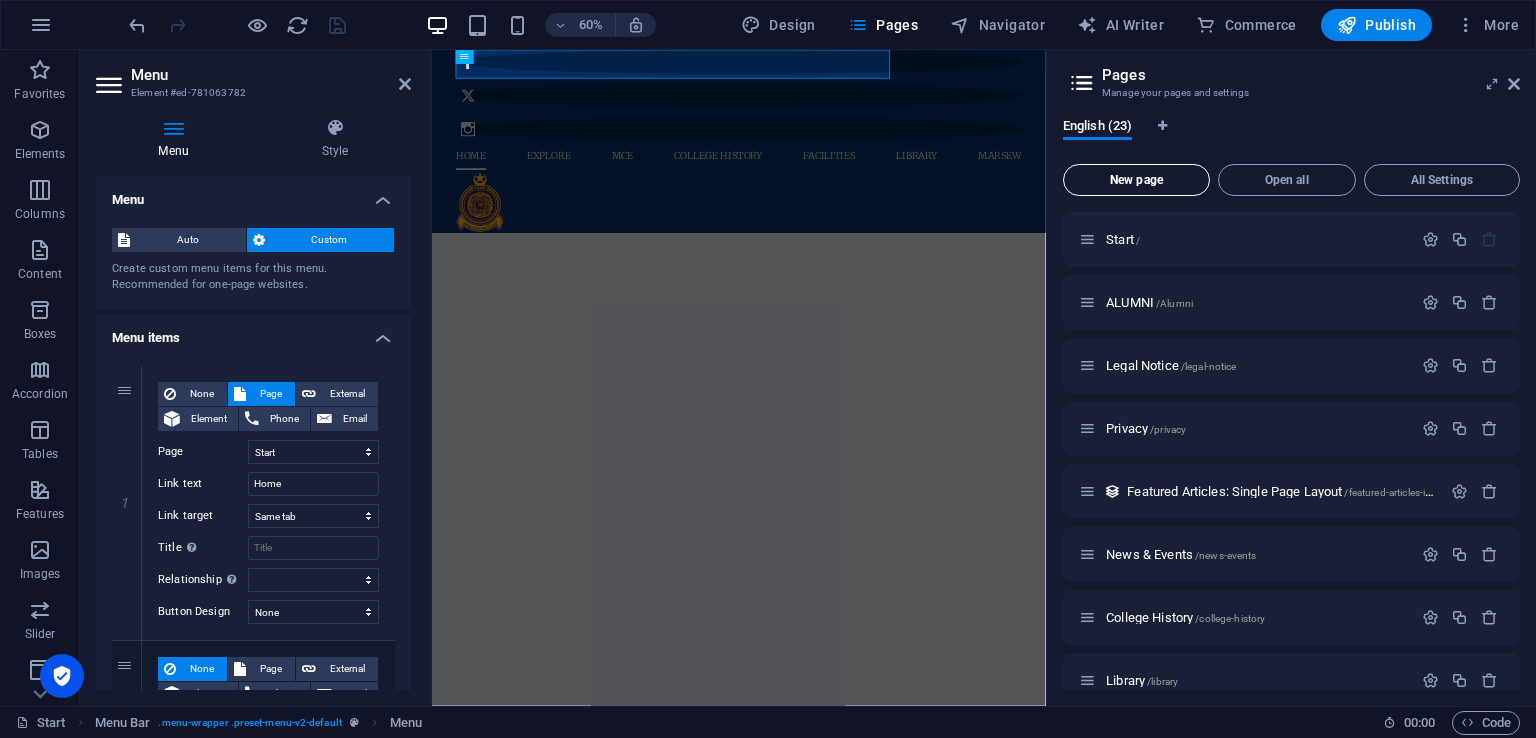 click on "New page" at bounding box center [1136, 180] 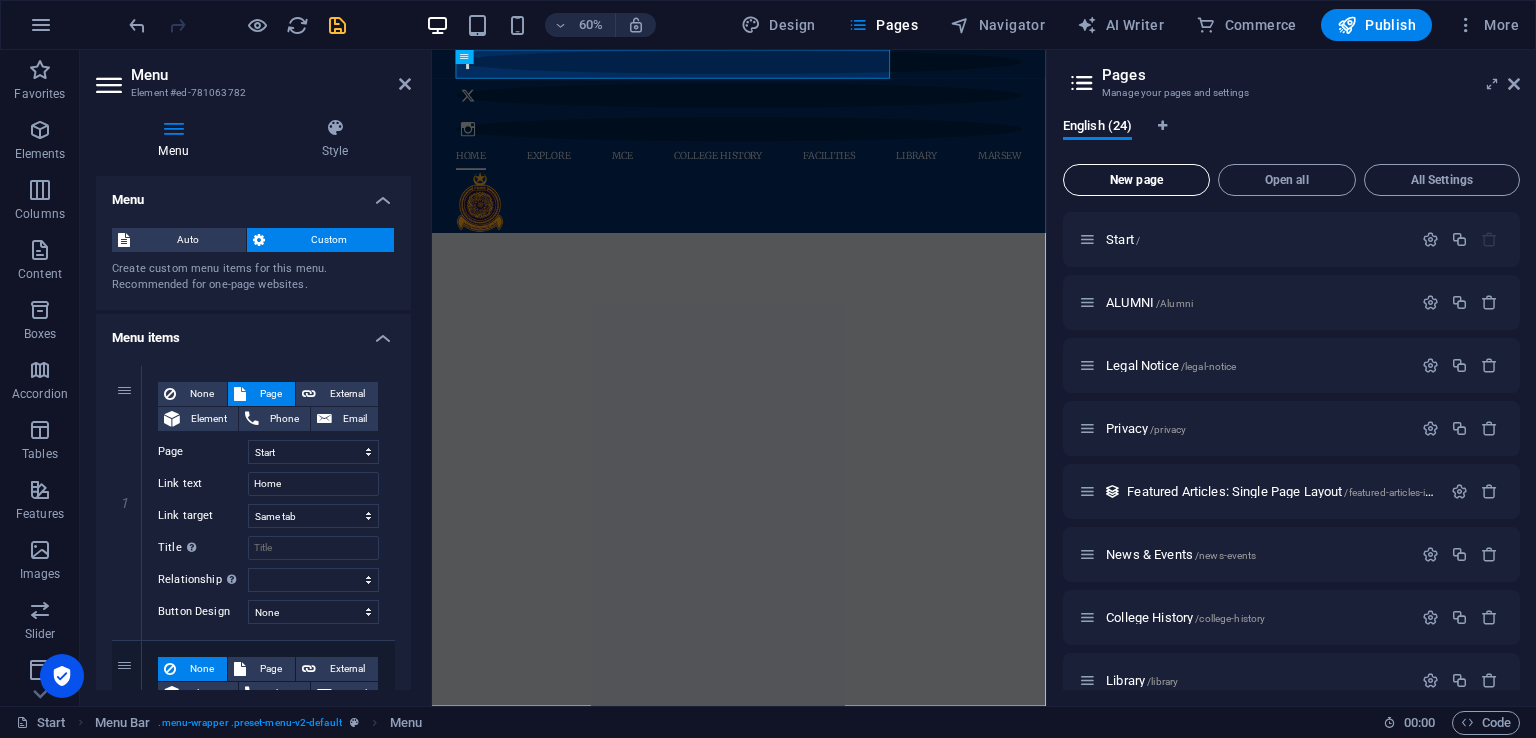 scroll, scrollTop: 1313, scrollLeft: 0, axis: vertical 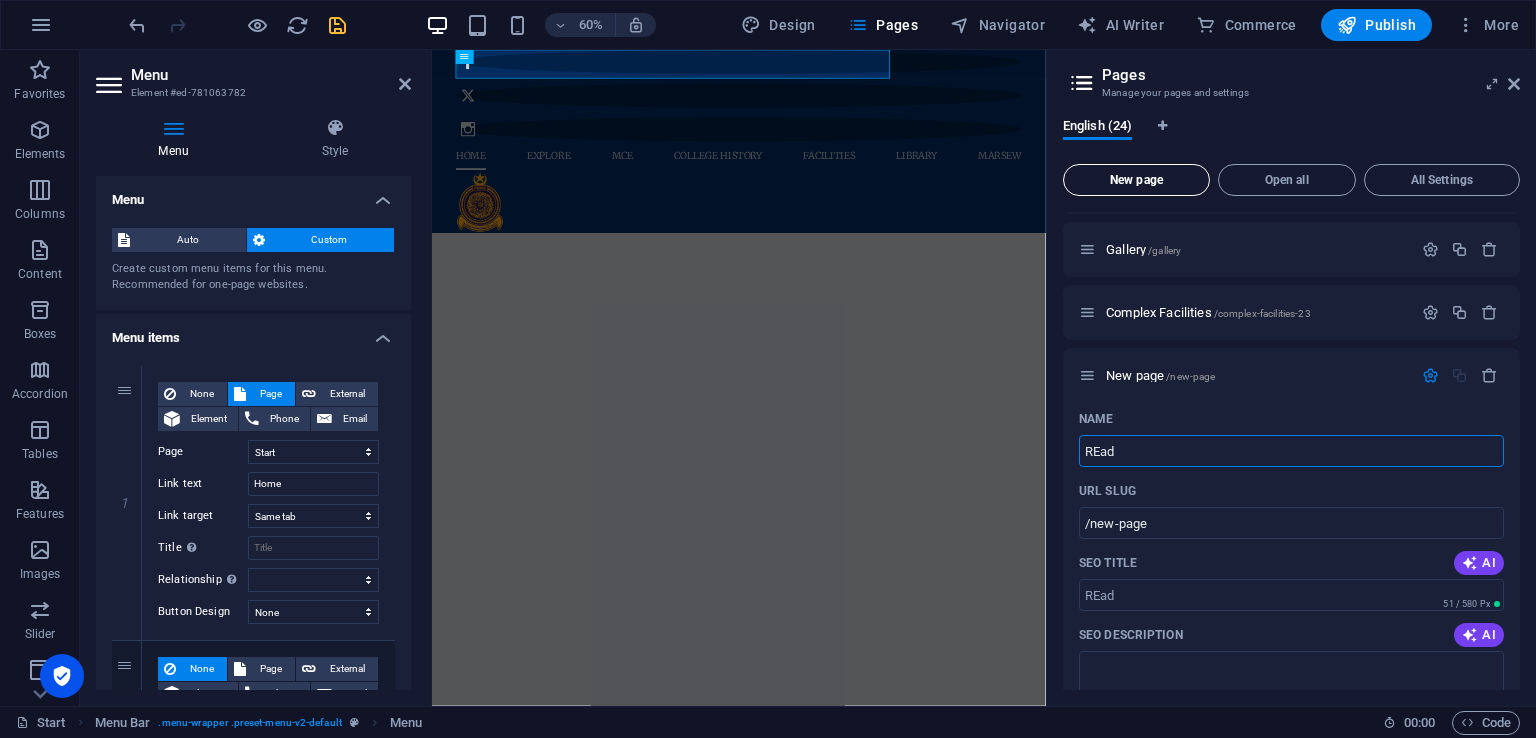 type on "REad" 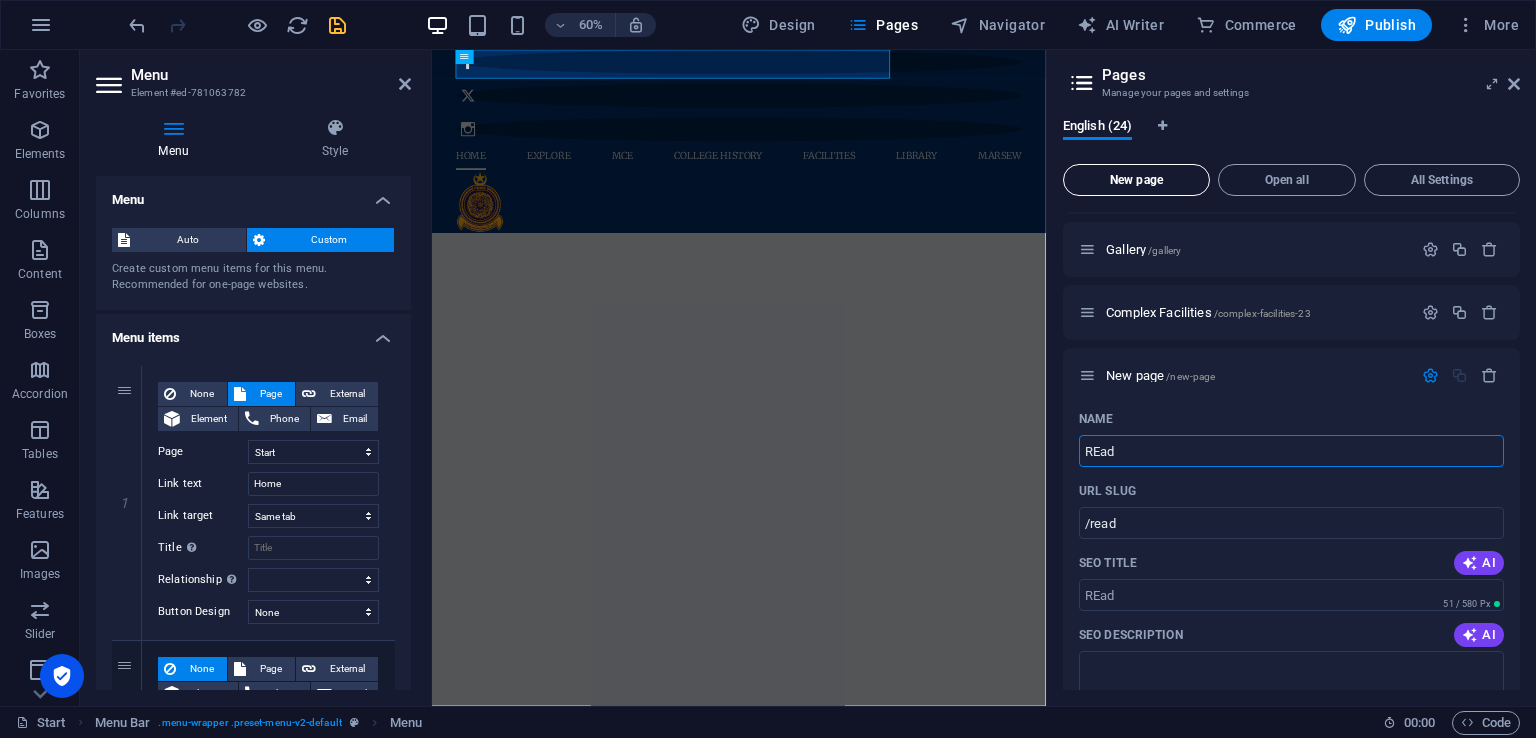 select on "10" 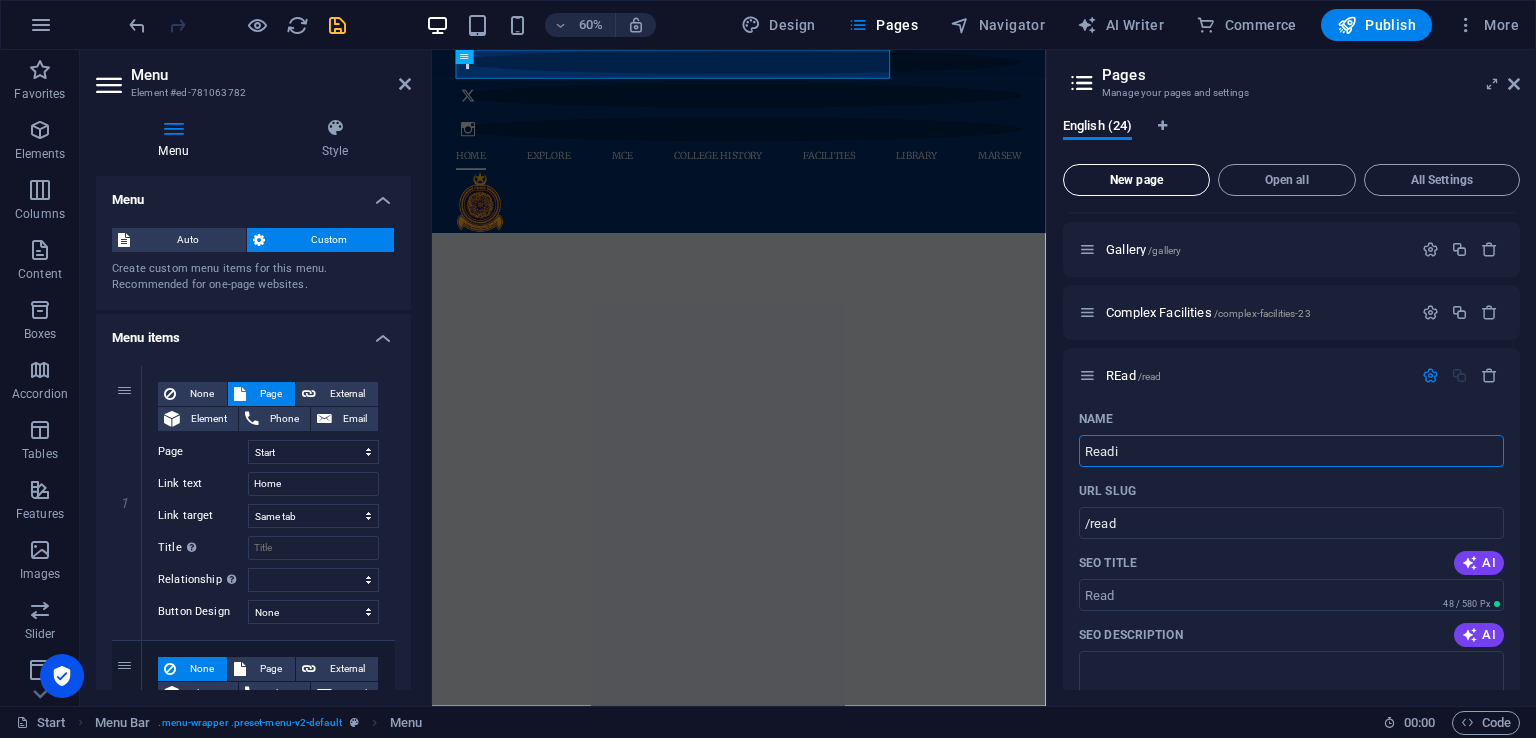 type on "Readin" 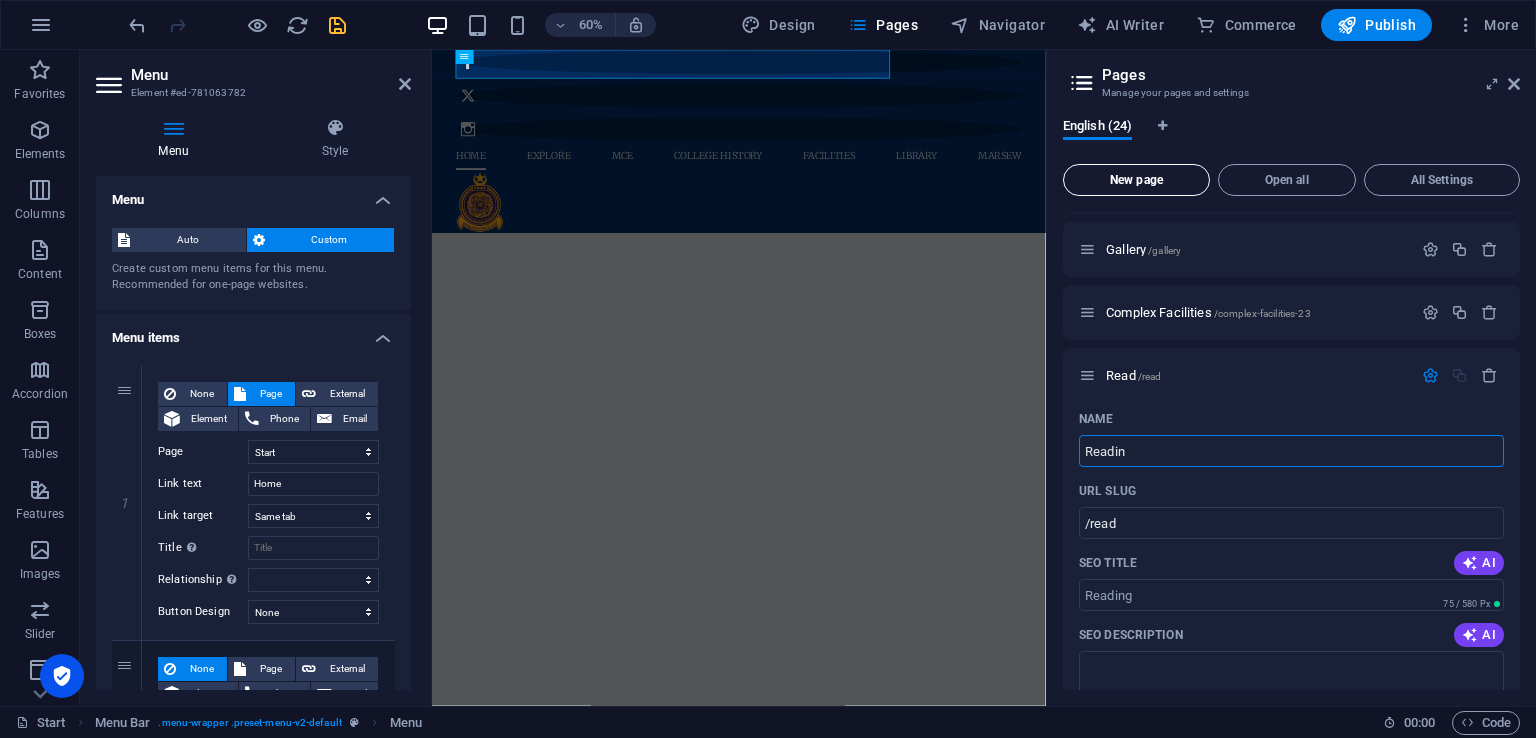 select on "10" 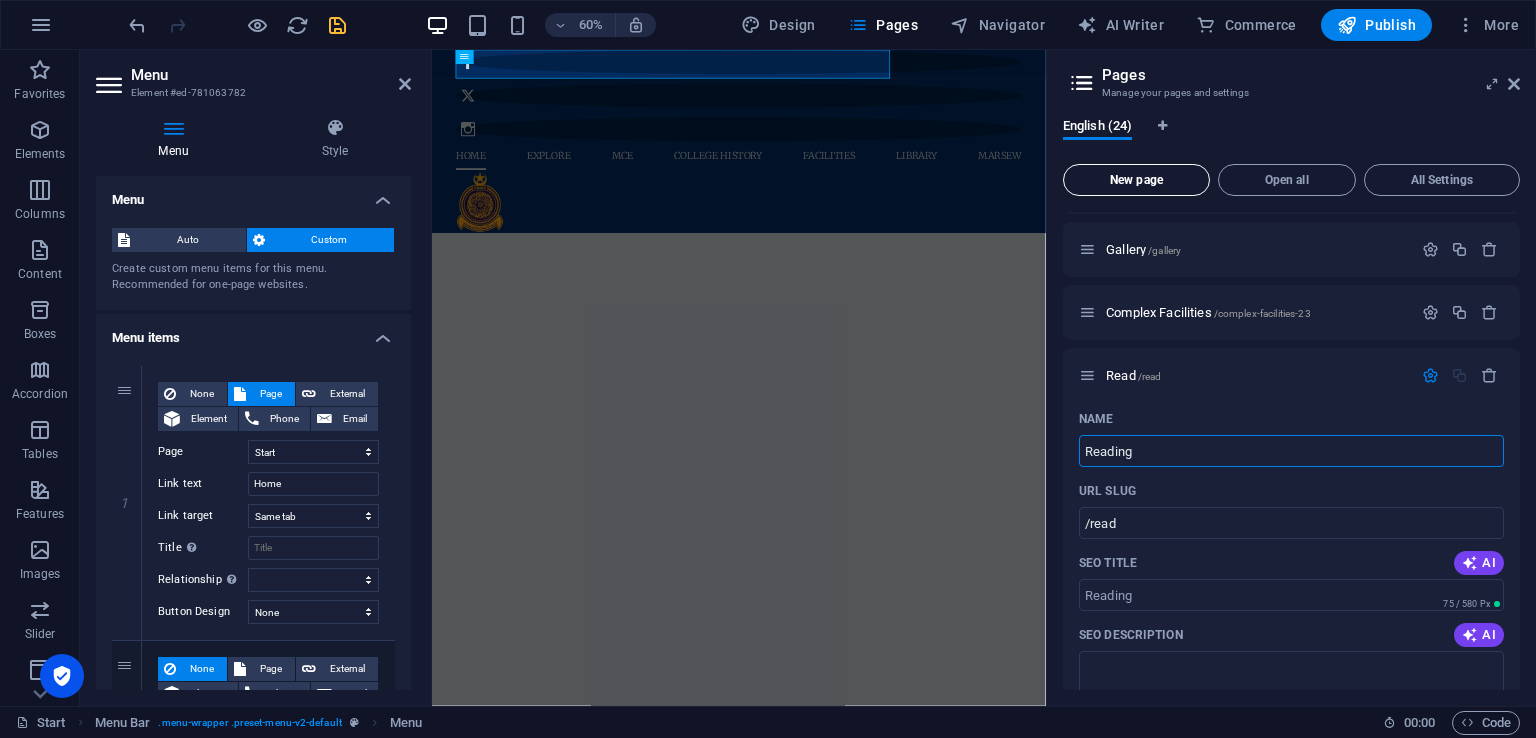 type on "Readin" 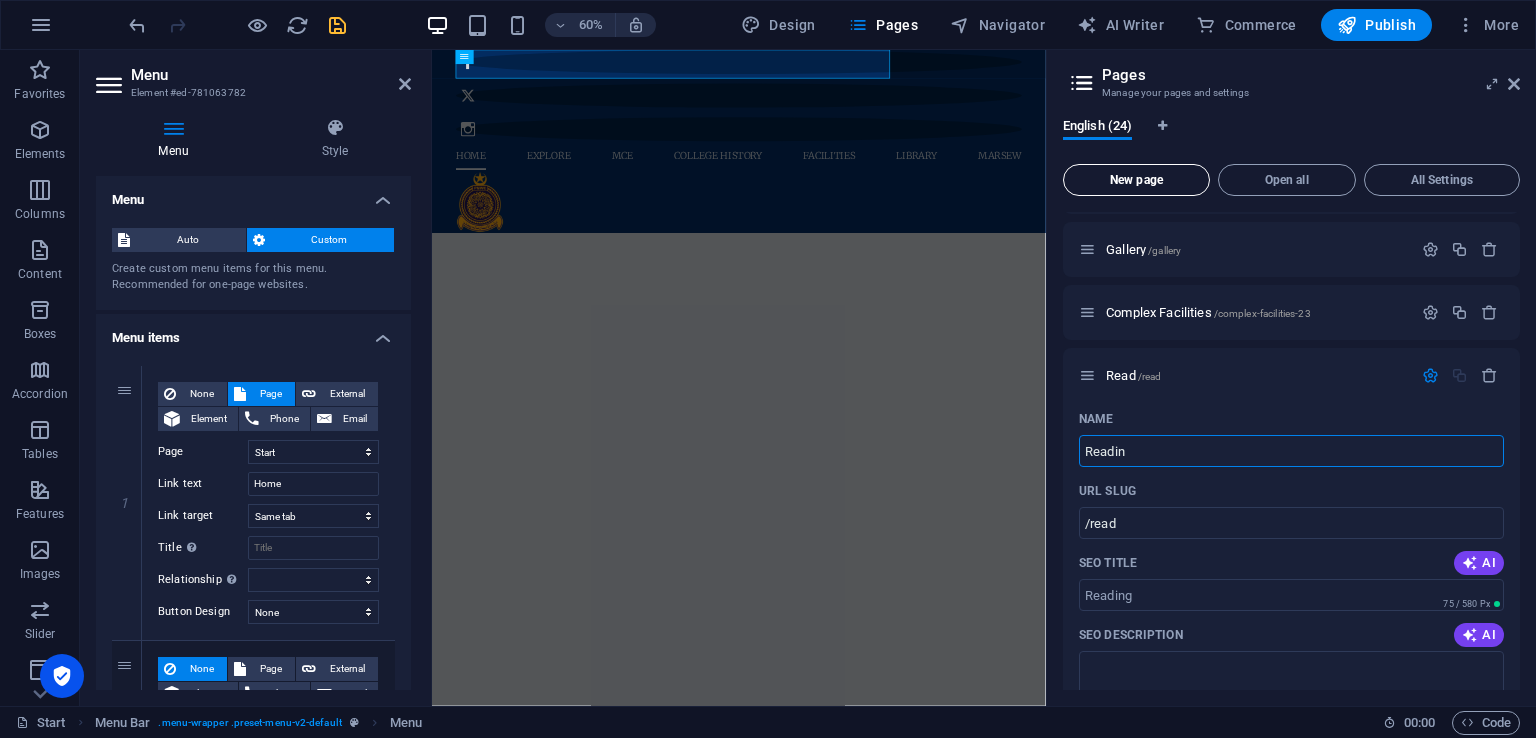 type on "/reading" 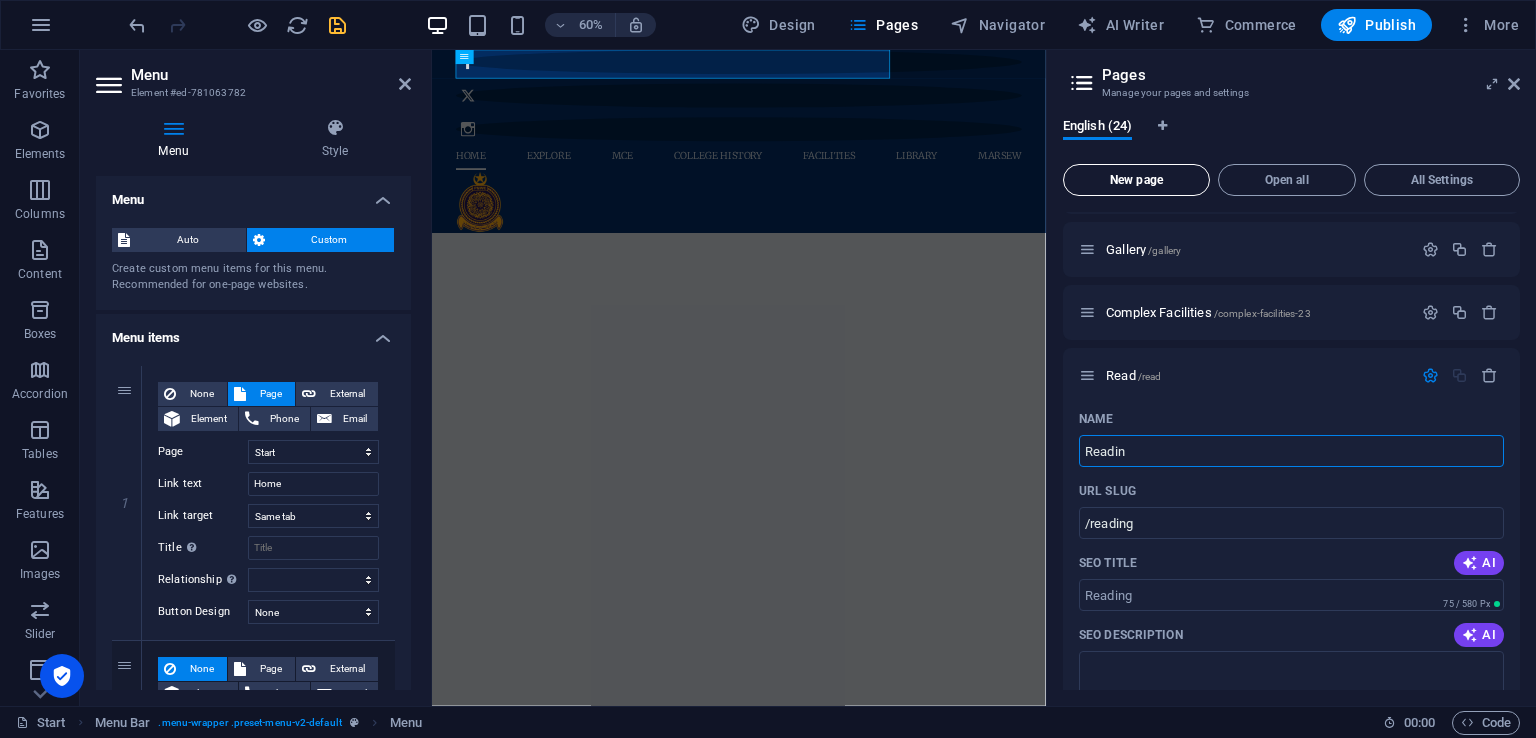 select on "10" 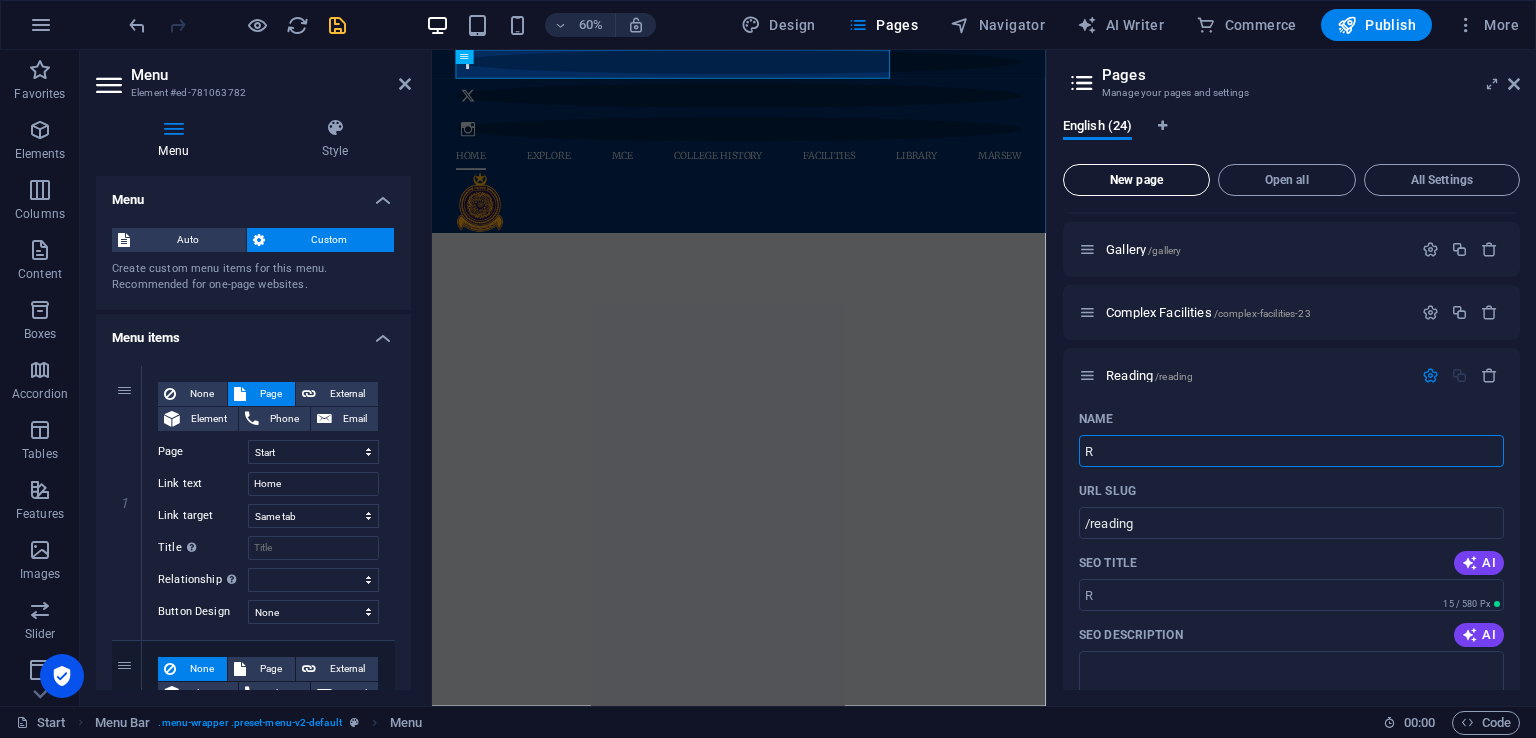 type on "R" 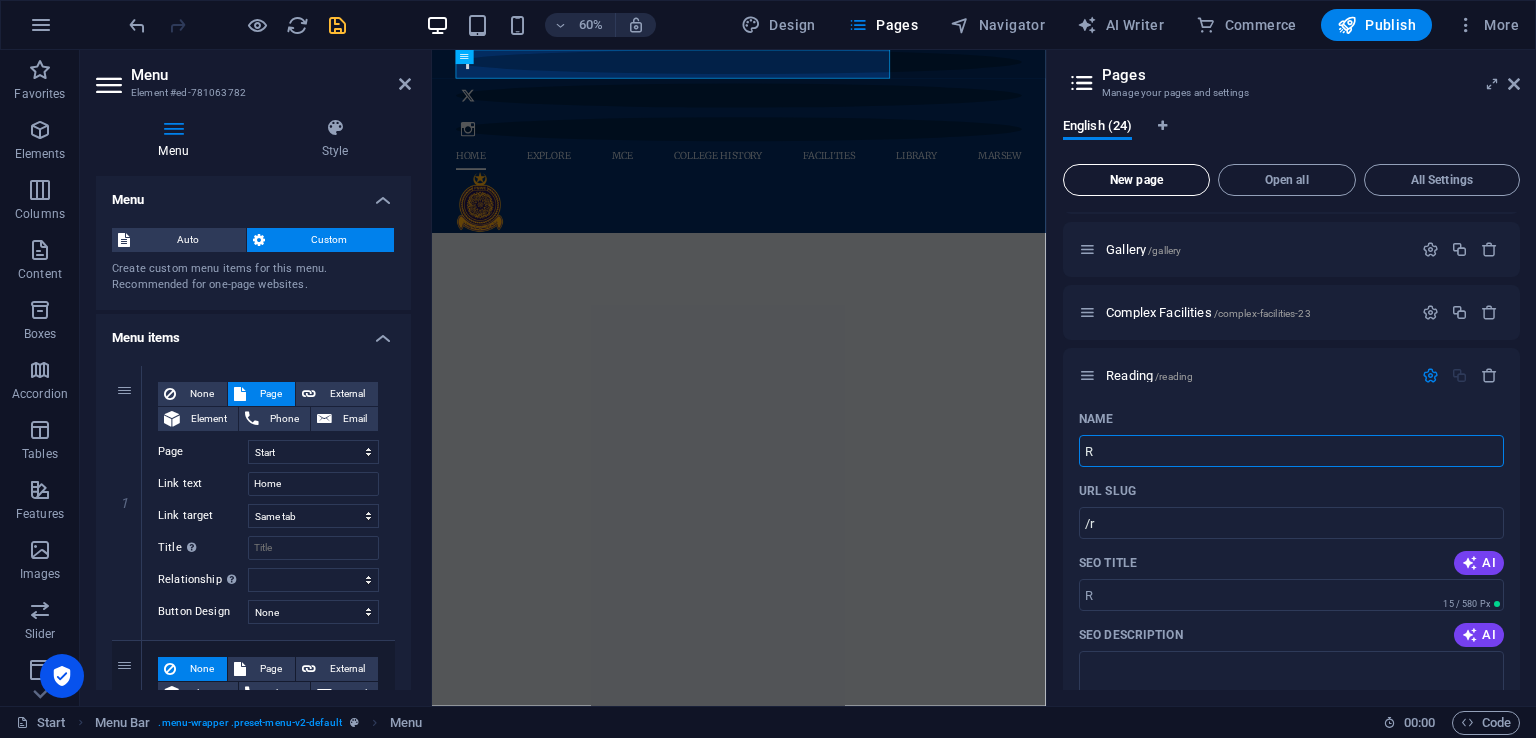 select on "10" 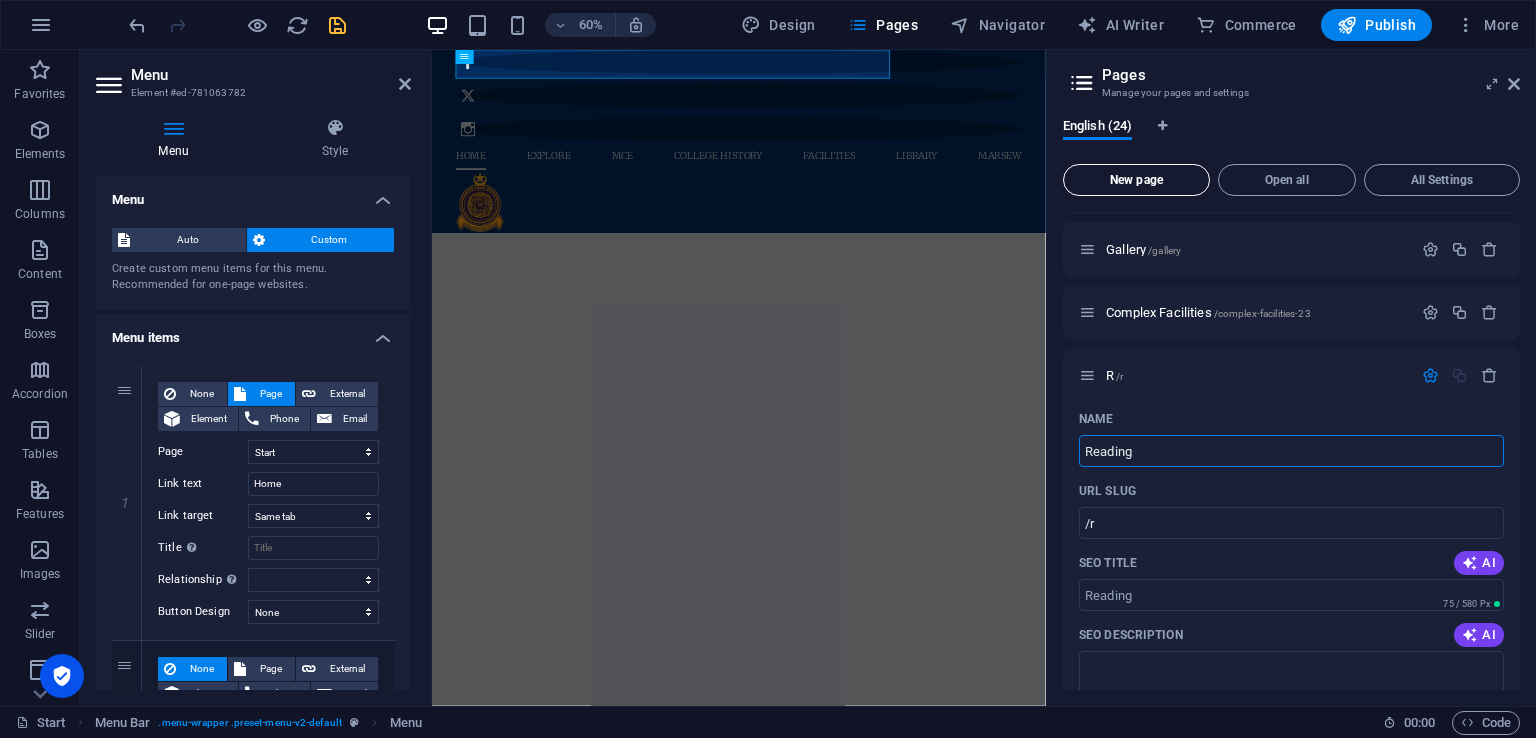 type on "Reading" 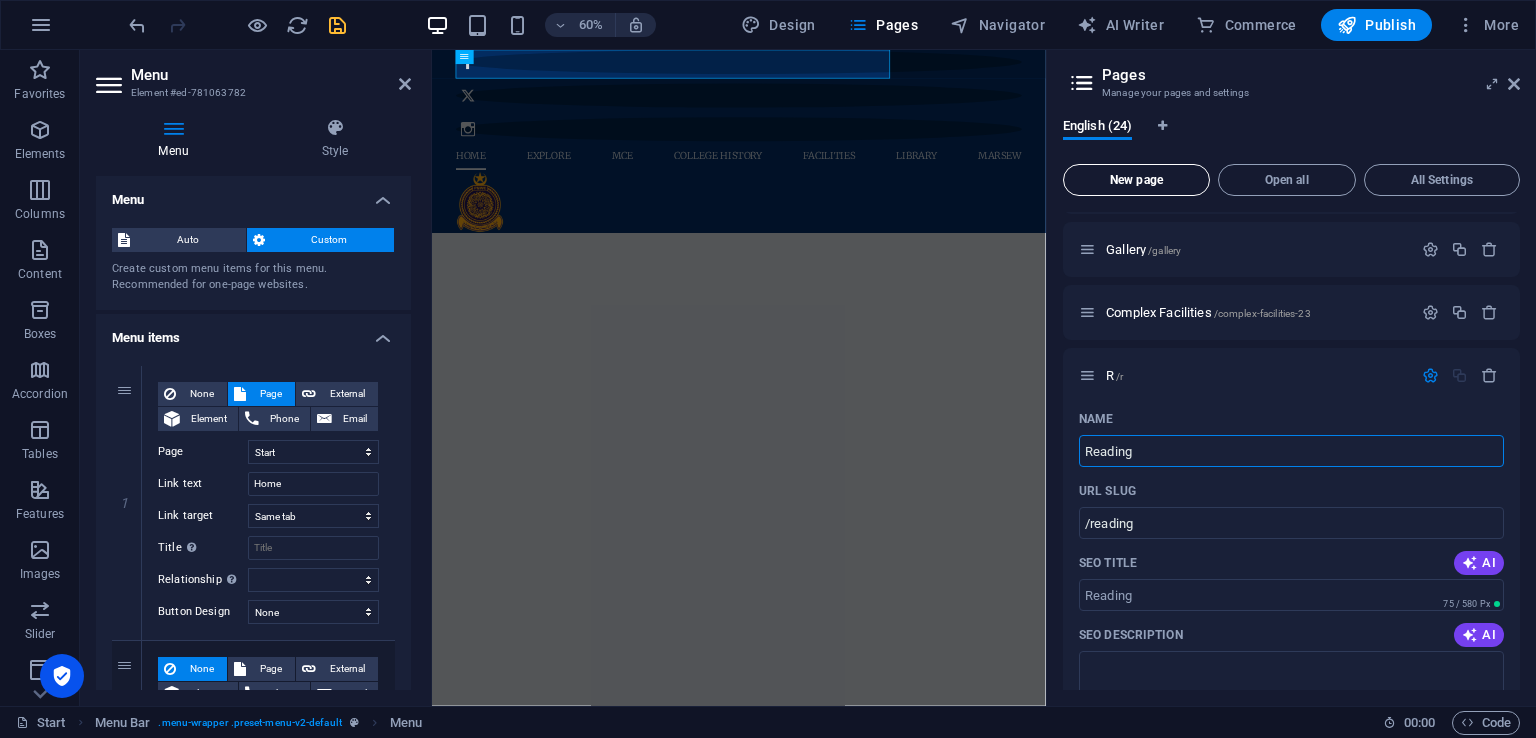 select on "10" 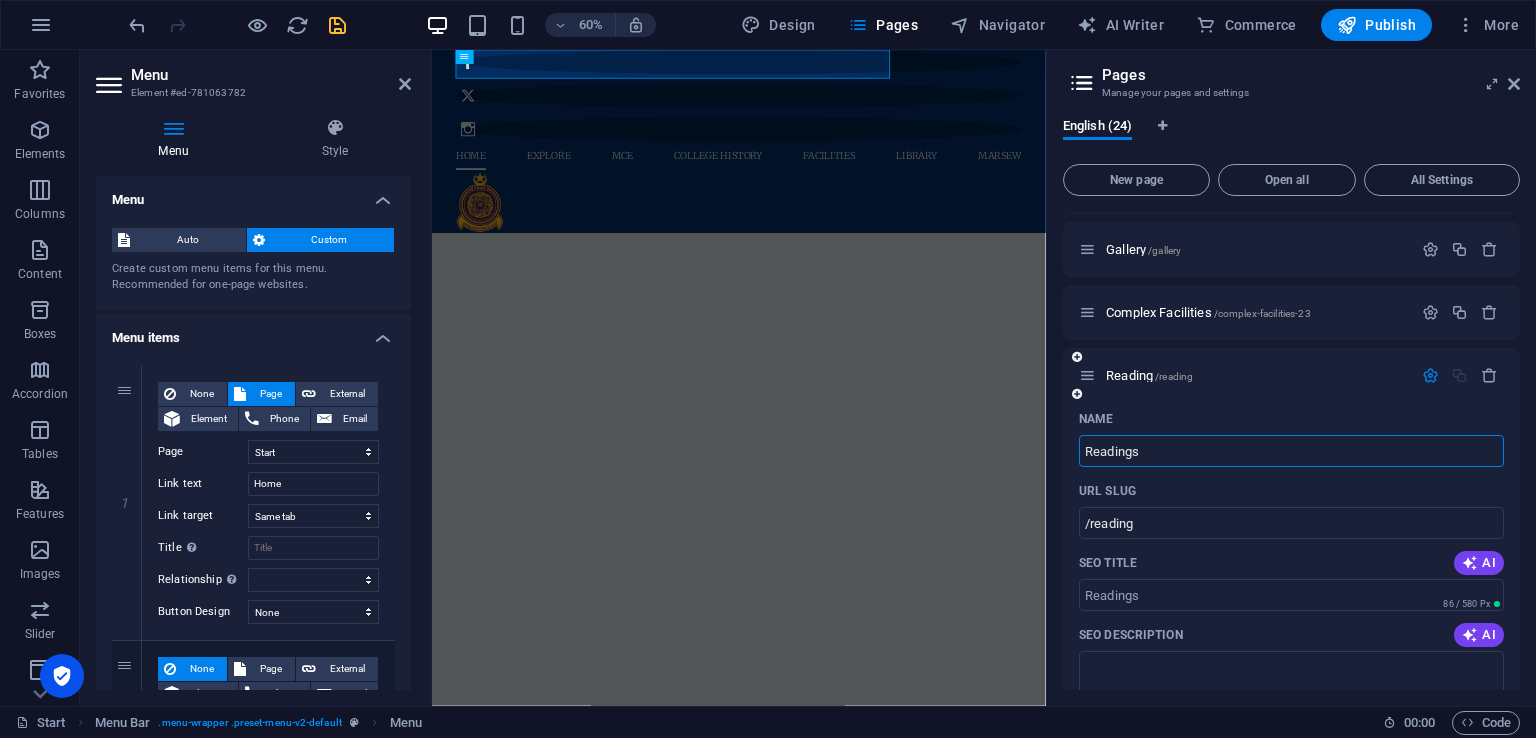 type on "Readings" 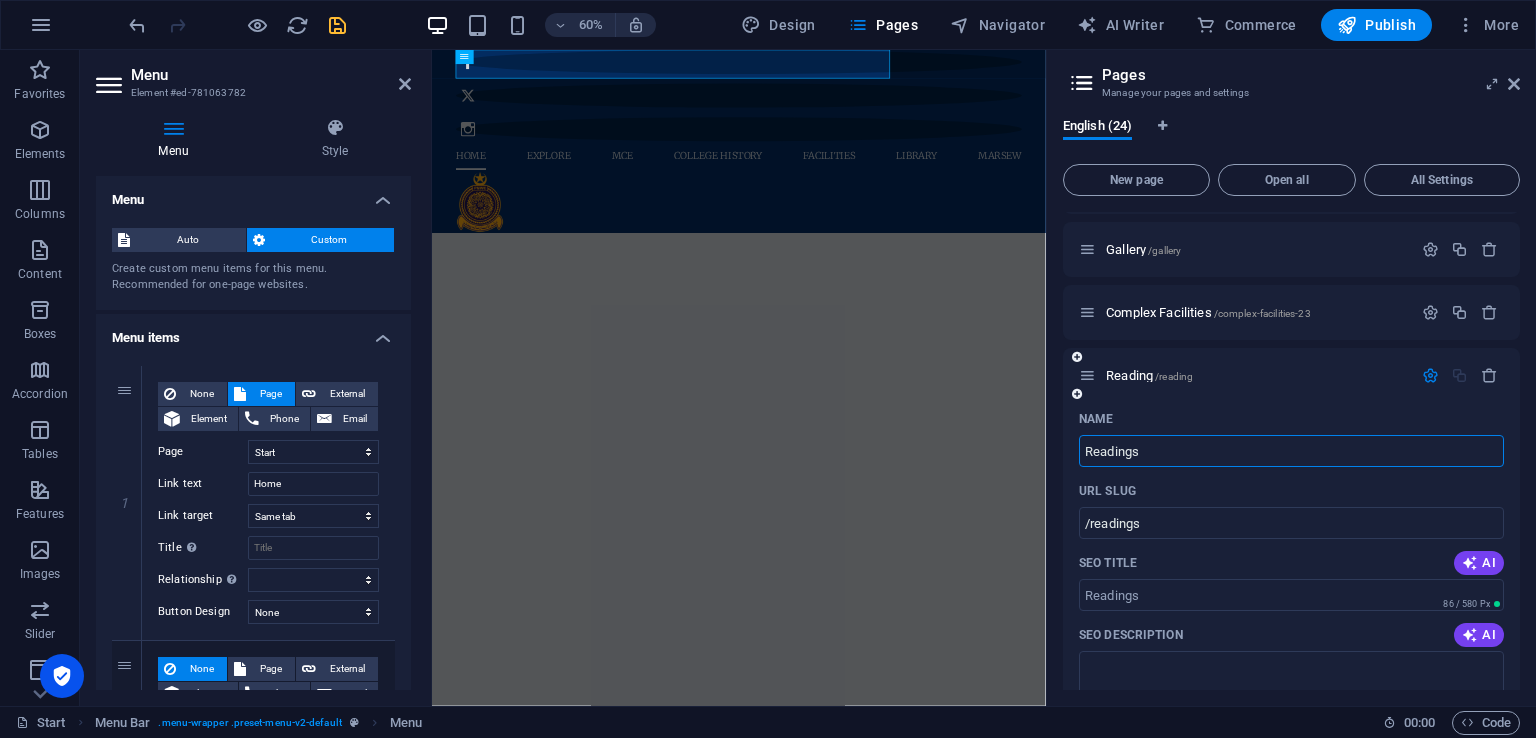 select on "10" 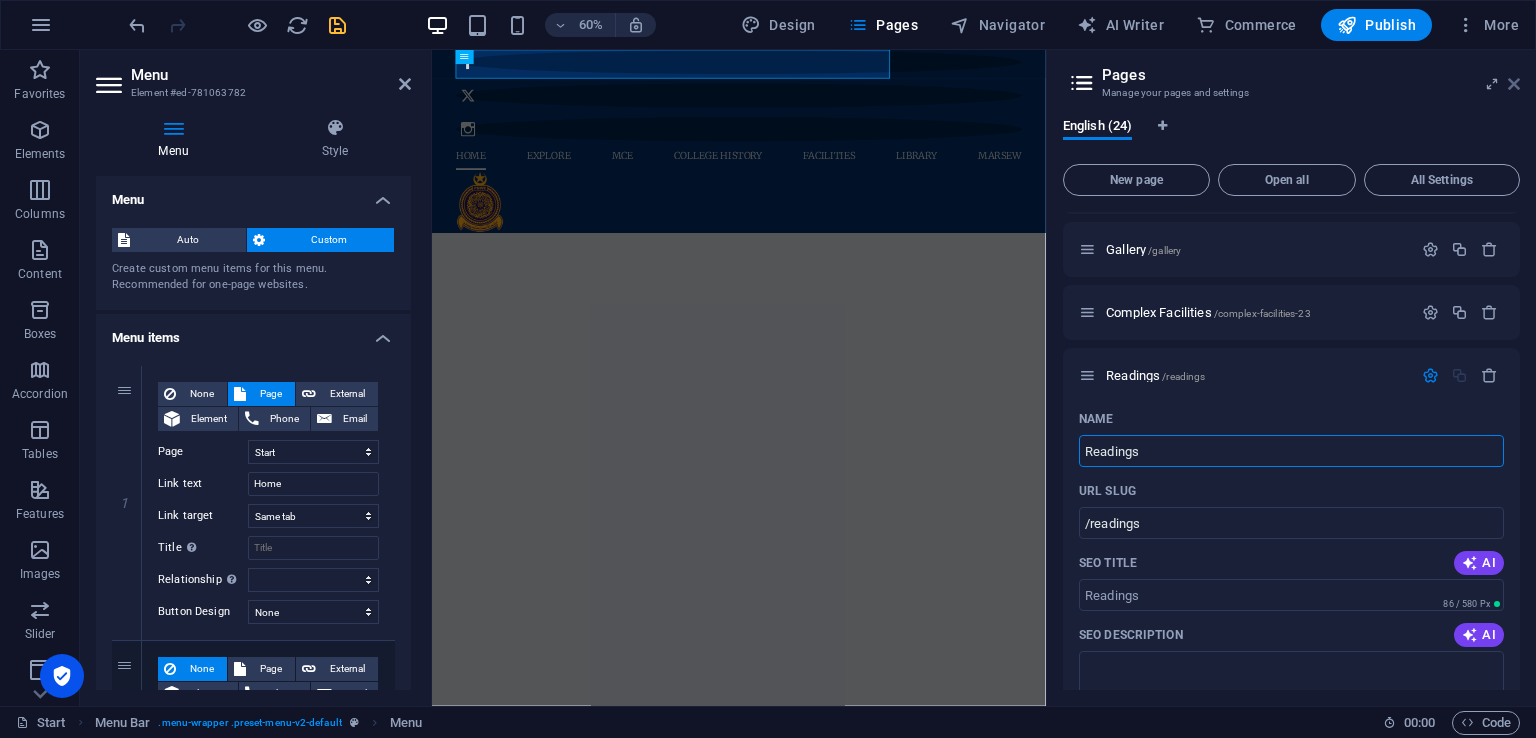 type on "Readings" 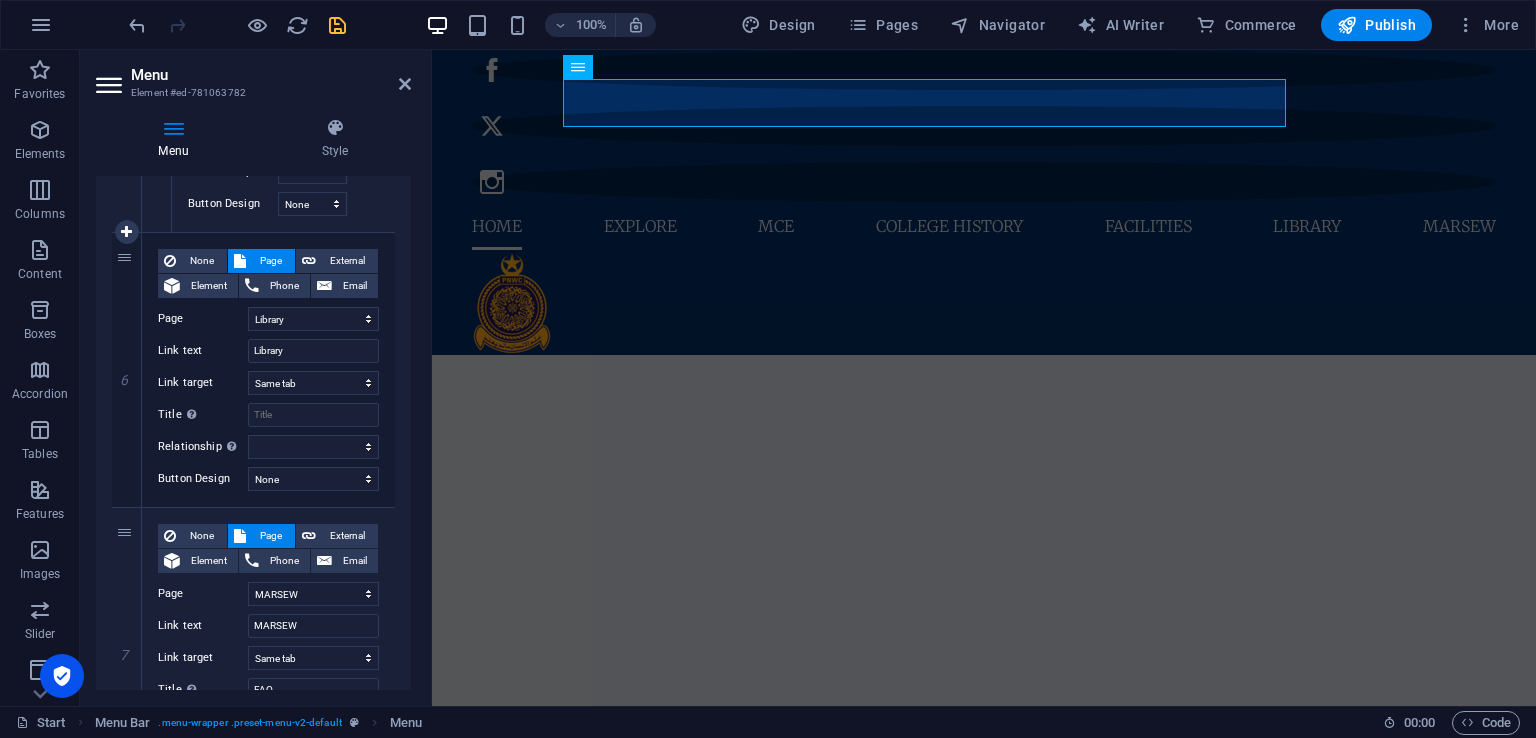 scroll, scrollTop: 4524, scrollLeft: 0, axis: vertical 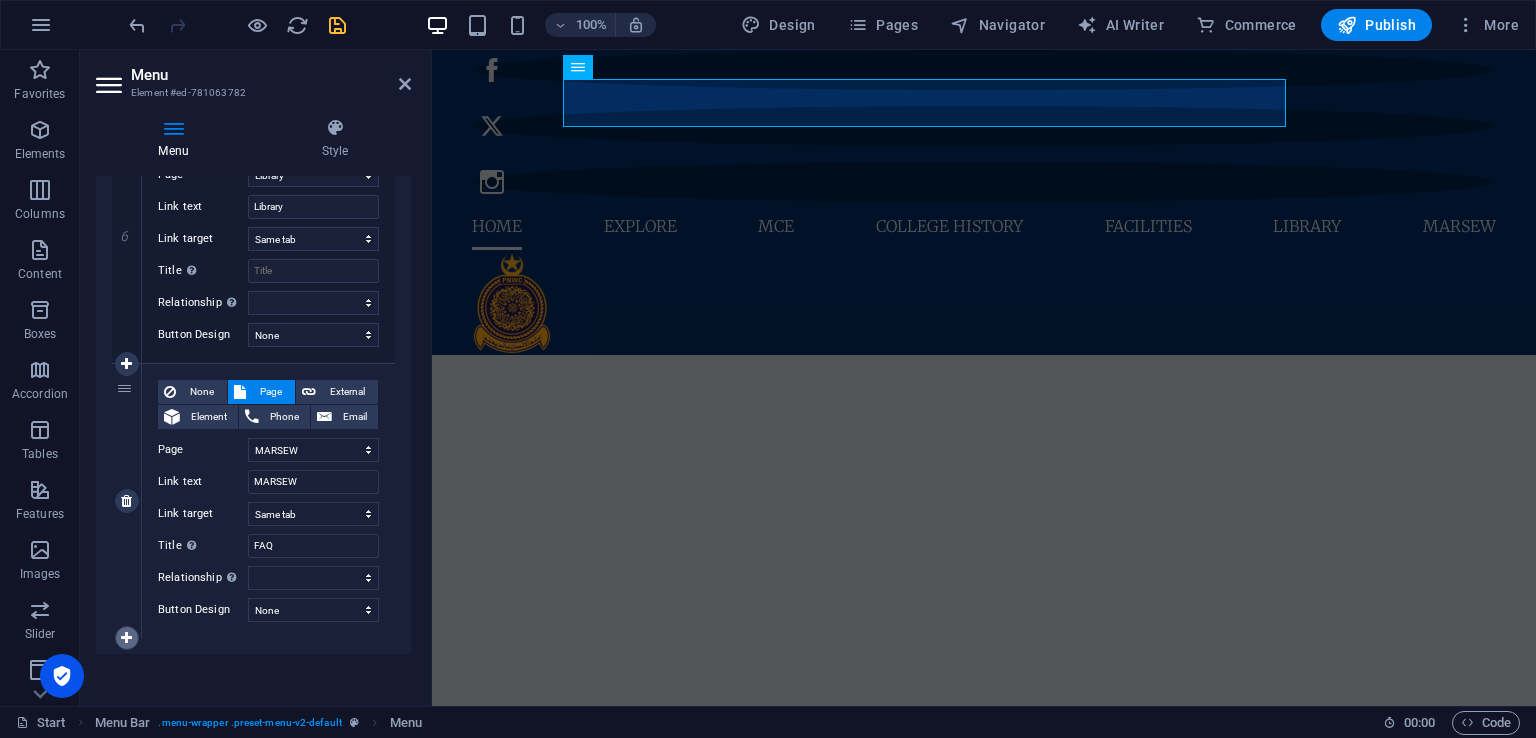 click at bounding box center [126, 638] 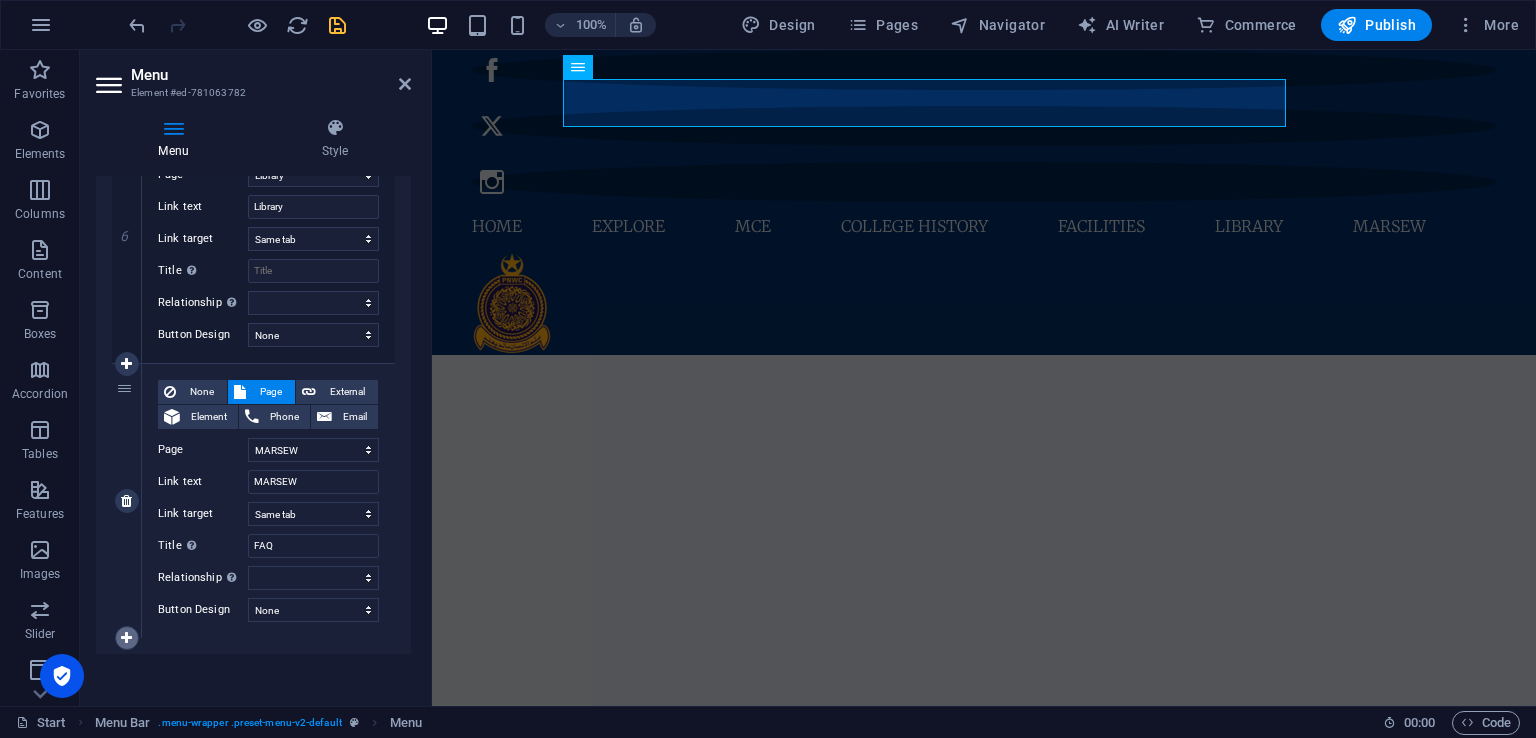 select 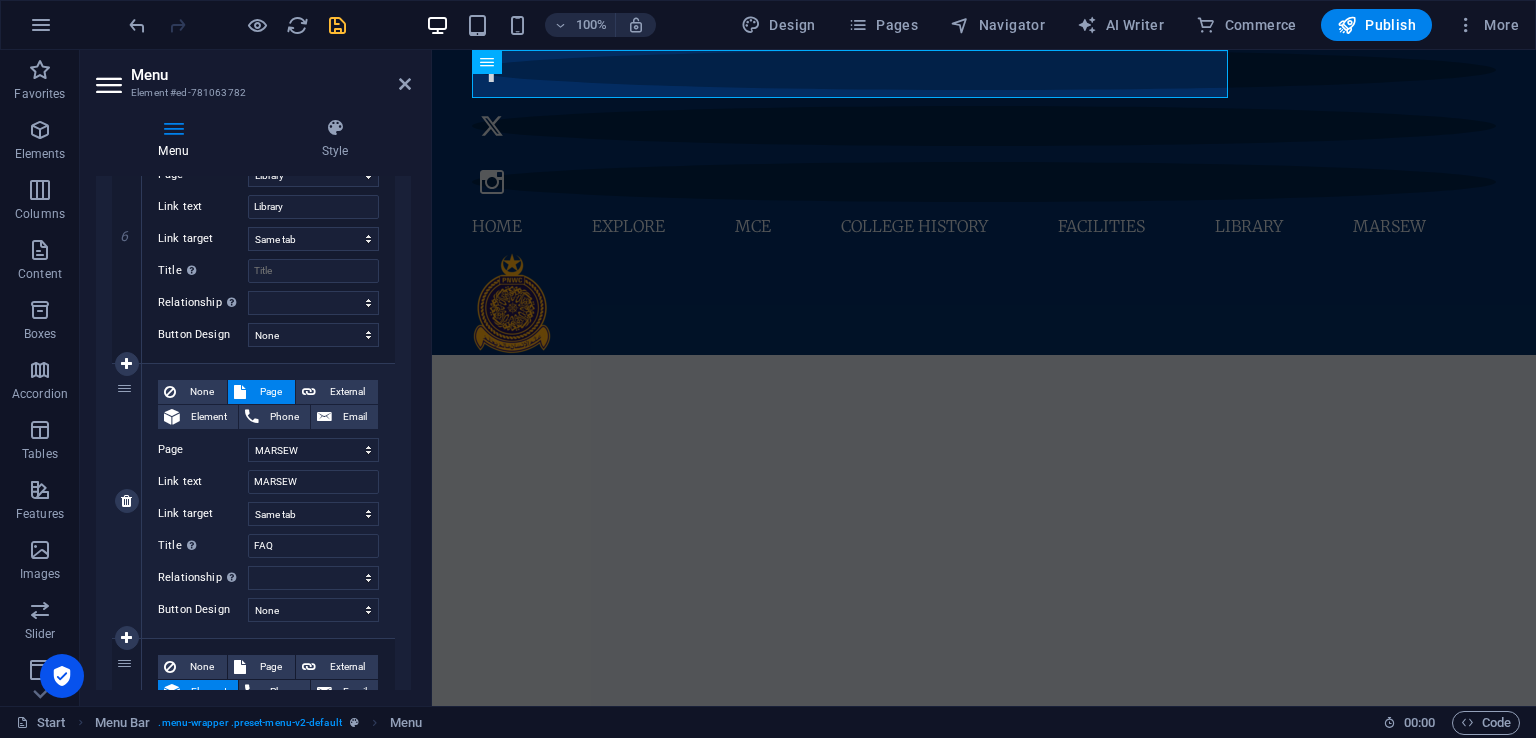 scroll, scrollTop: 4724, scrollLeft: 0, axis: vertical 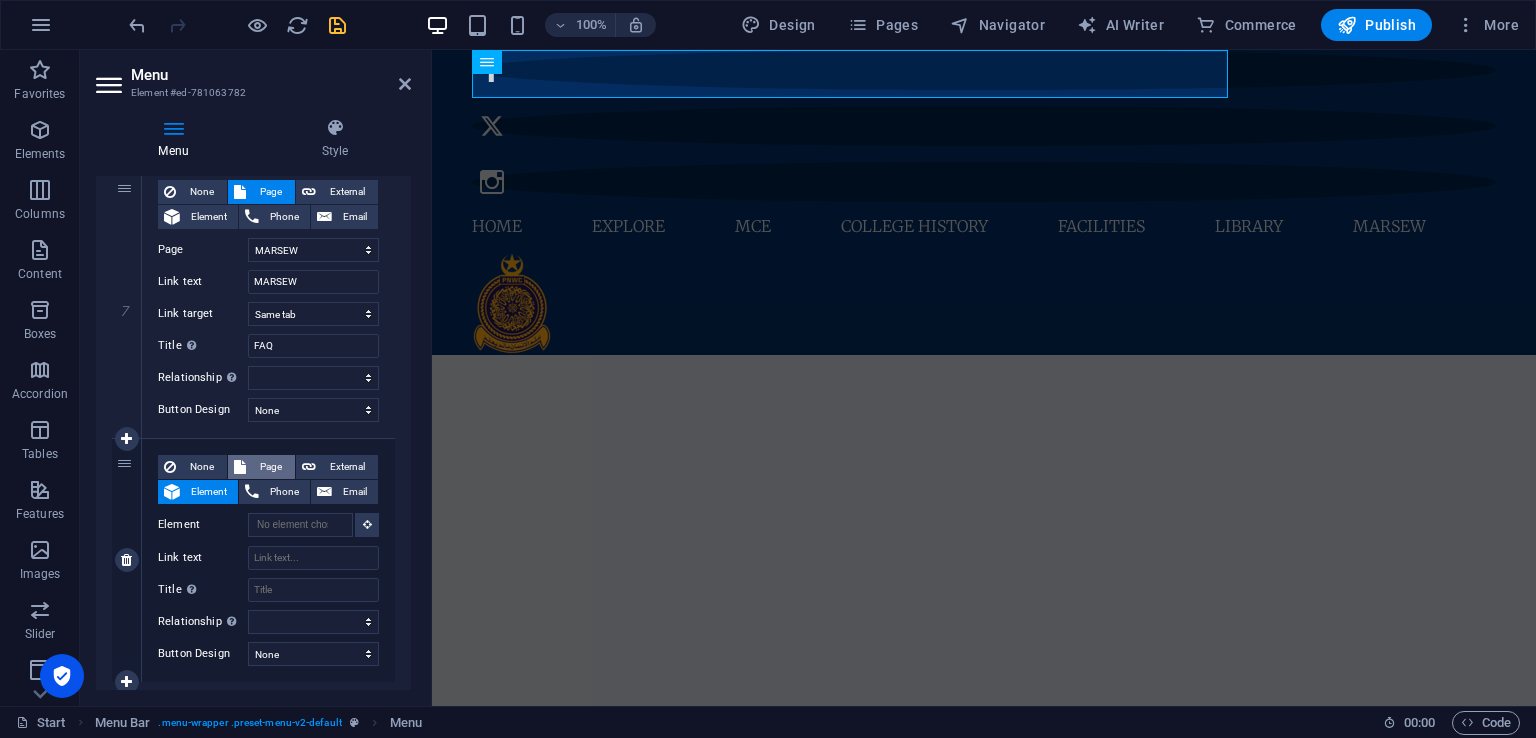 click on "Page" at bounding box center (270, 467) 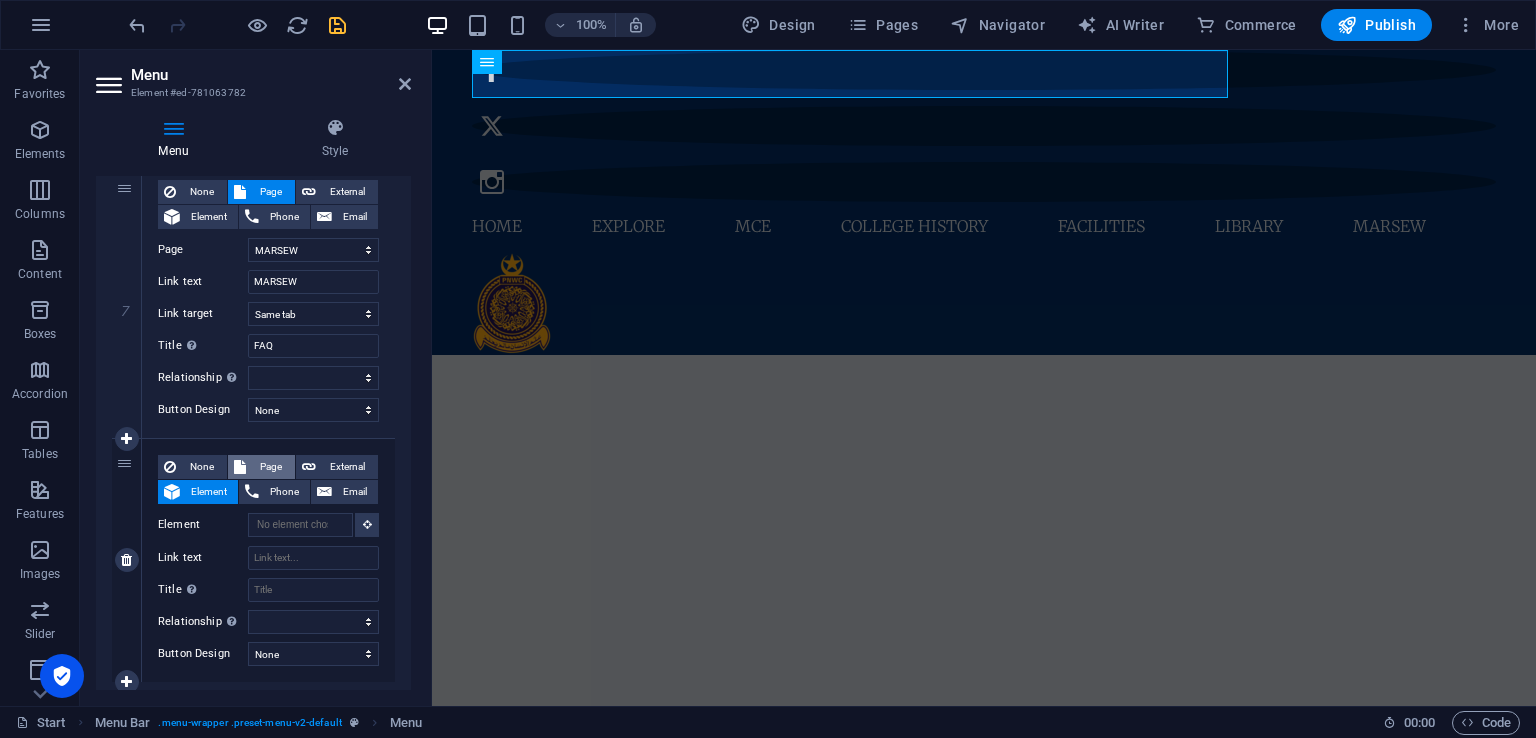 select 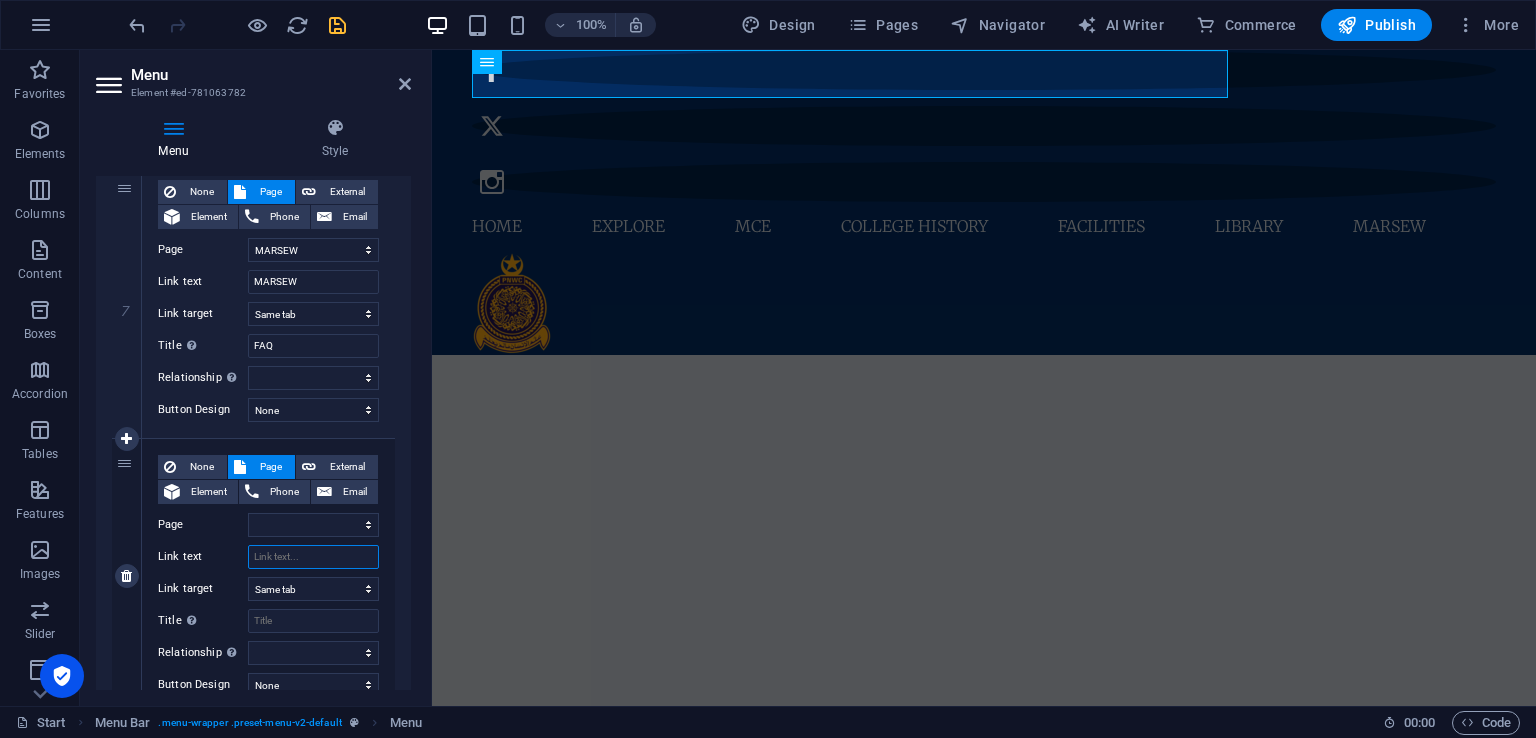 click on "Link text" at bounding box center (313, 557) 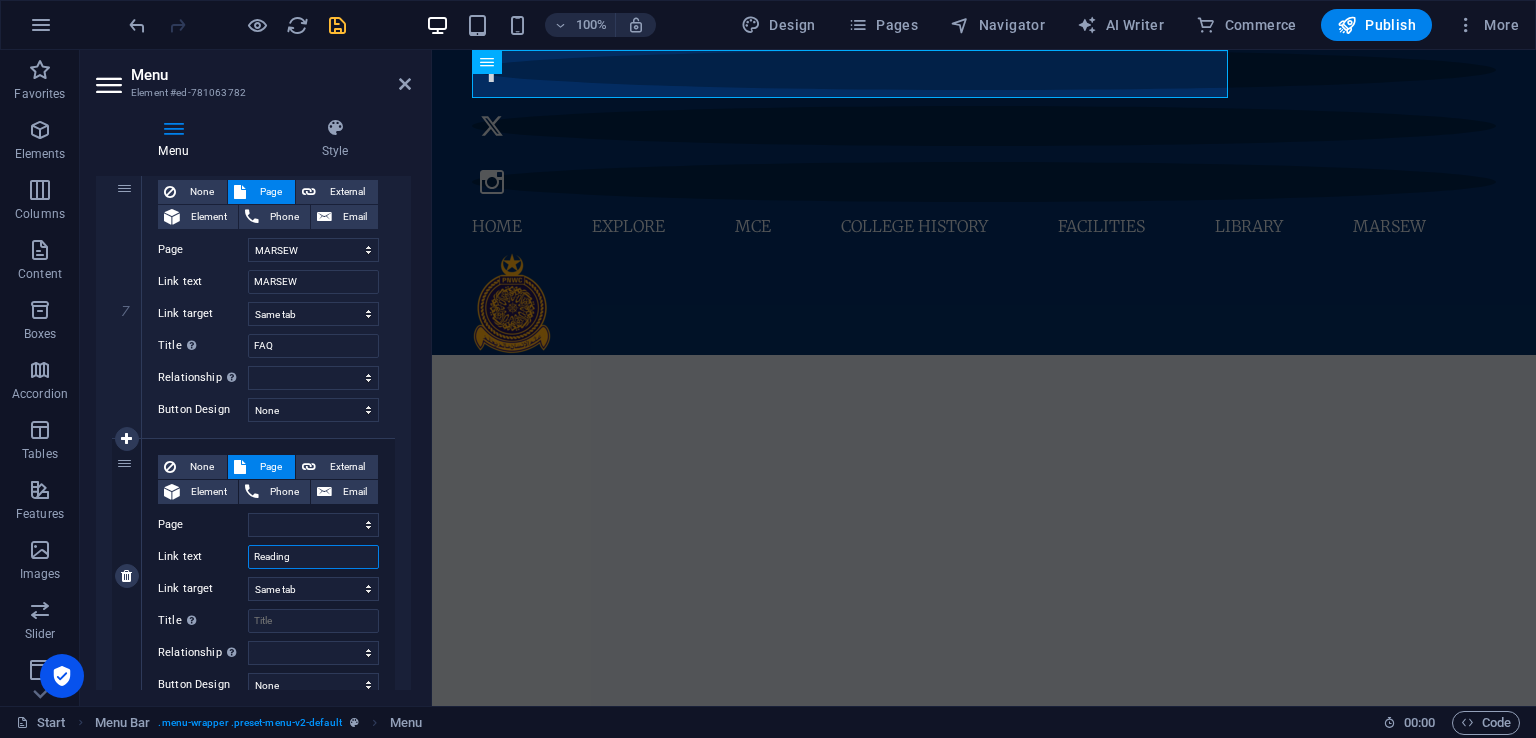 type on "Readings" 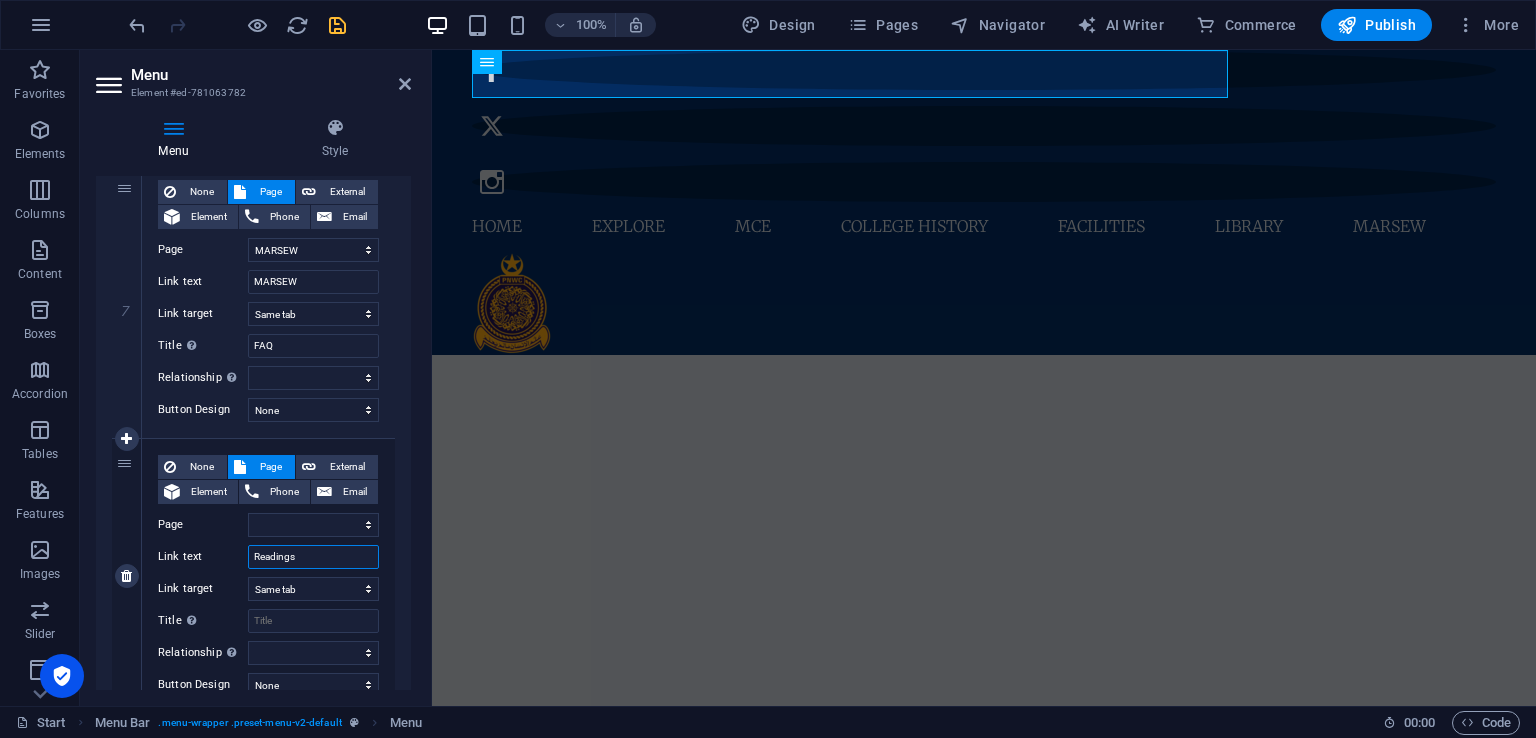 select 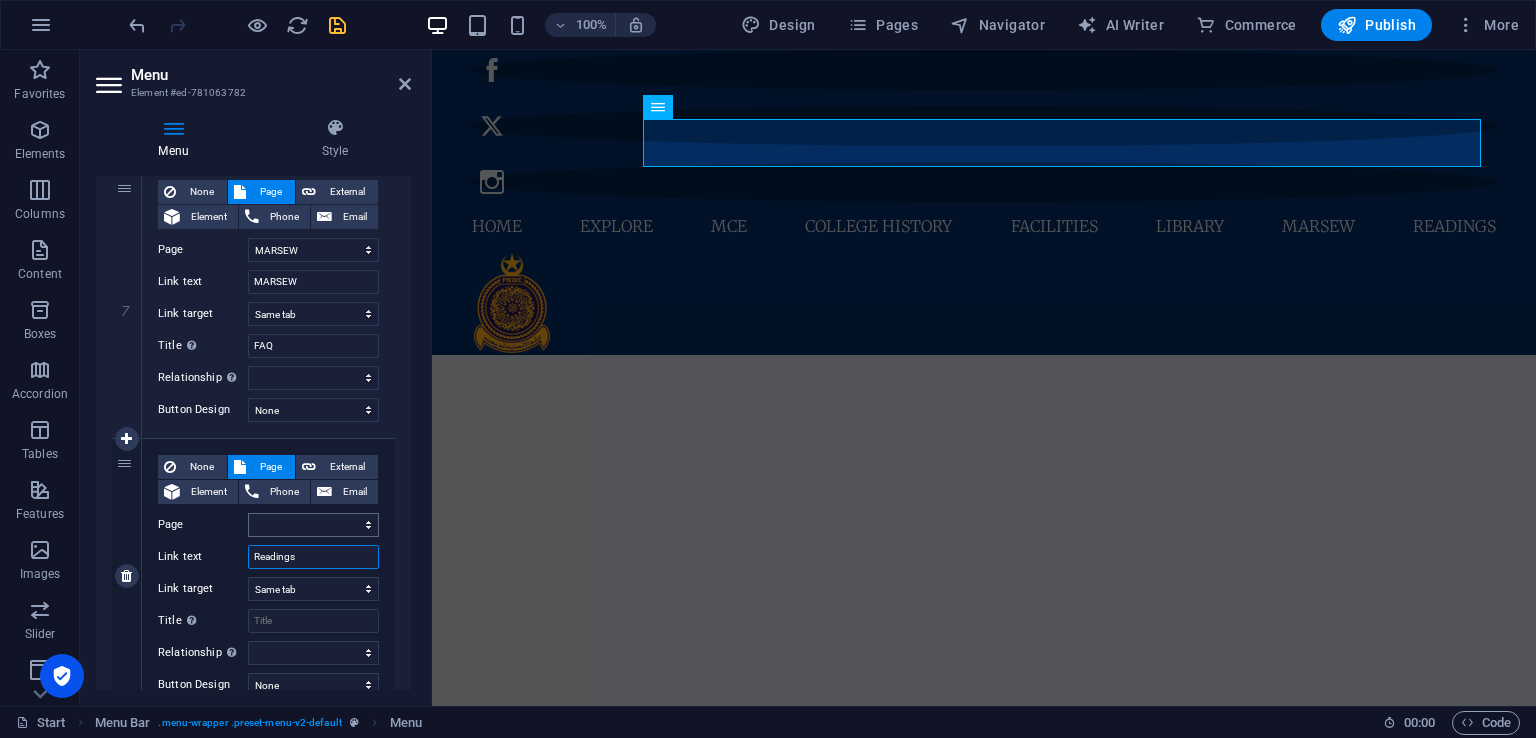 type on "Readings" 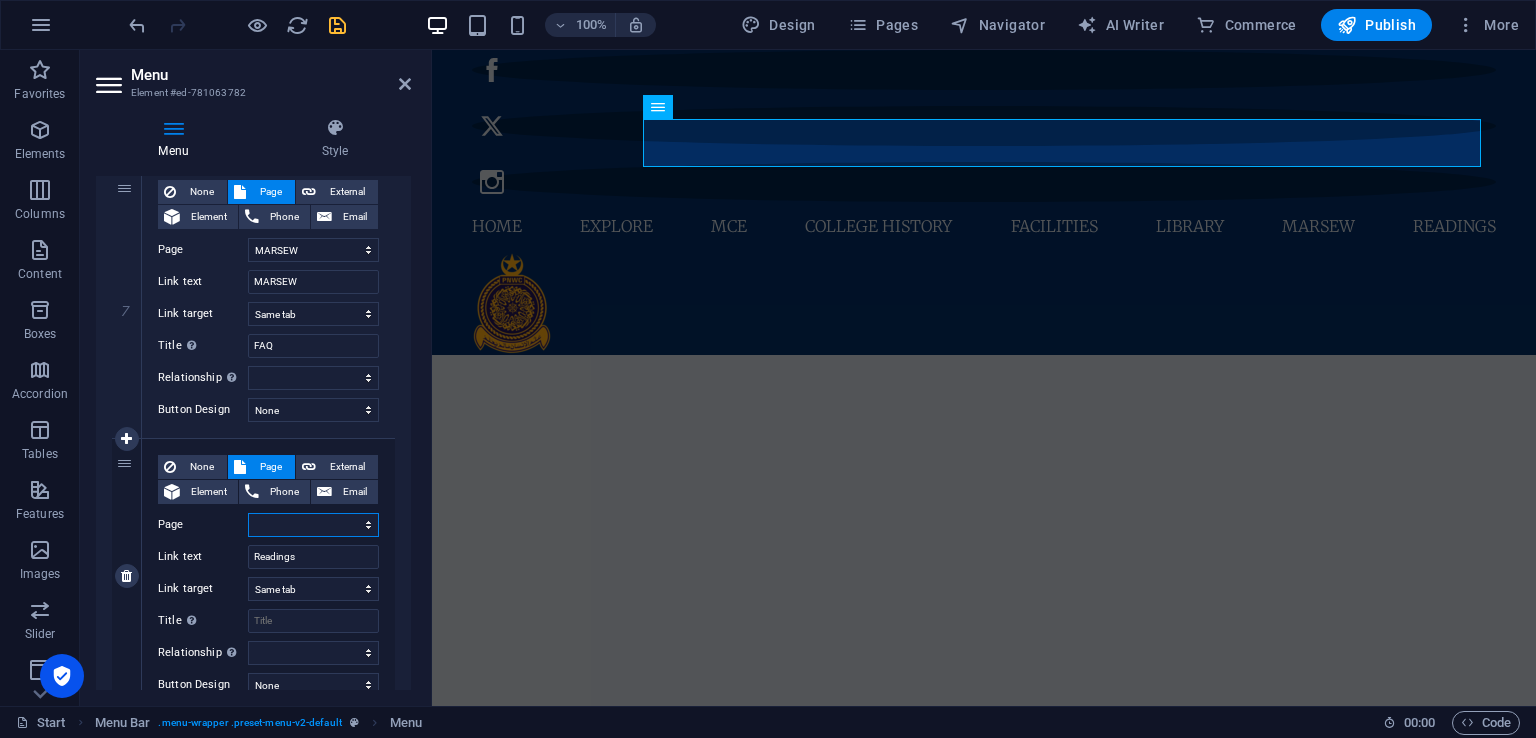click on "Start ALUMNI Legal Notice Privacy News &amp; Events College History Library Alumni Academics &amp; Programs MCE Student Information Faculty &amp; Departments Quality Assurance Publications Facilities Contact Us MARSEW Allied Coordination Dept BCL Complex Facilities Gallery Complex Facilities Readings" at bounding box center (313, 525) 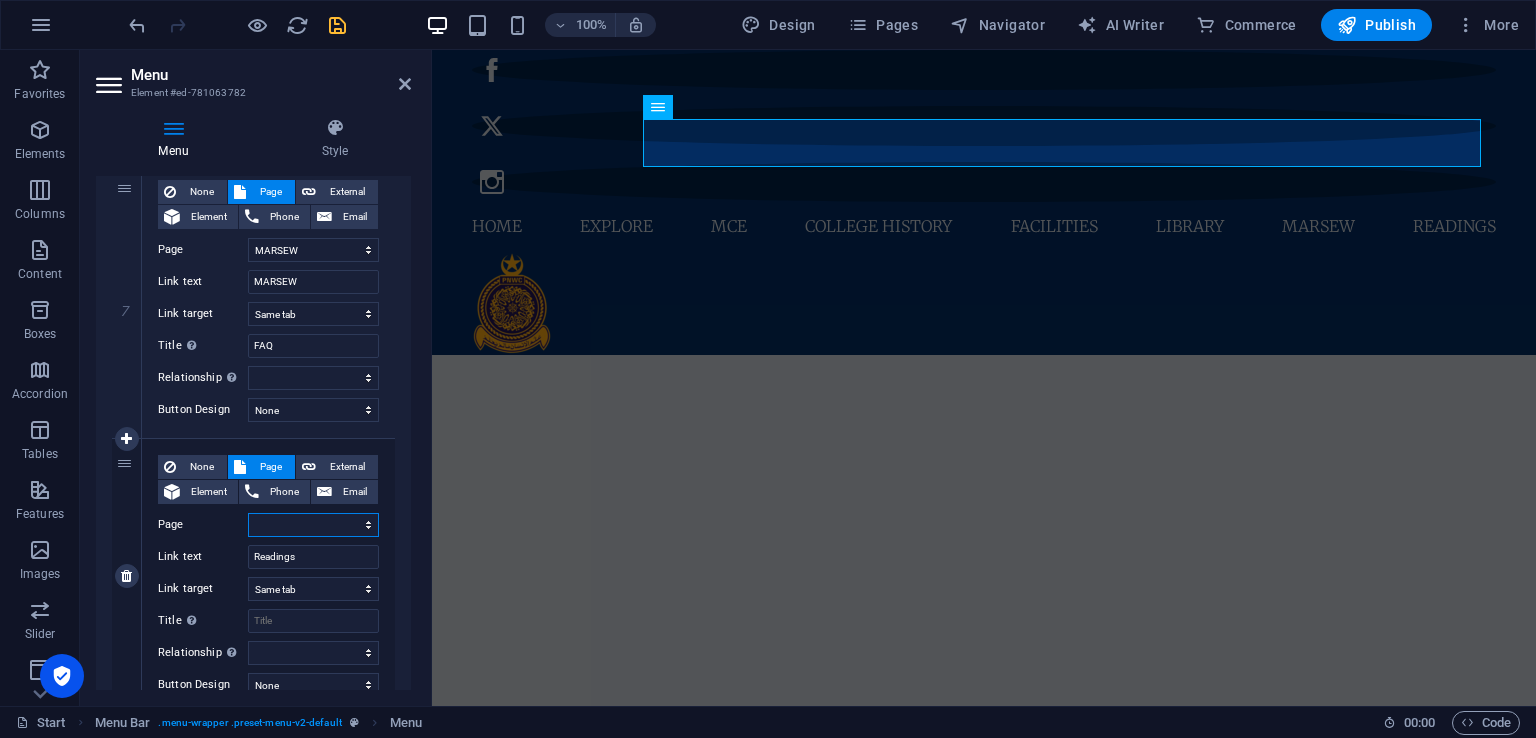 select on "22" 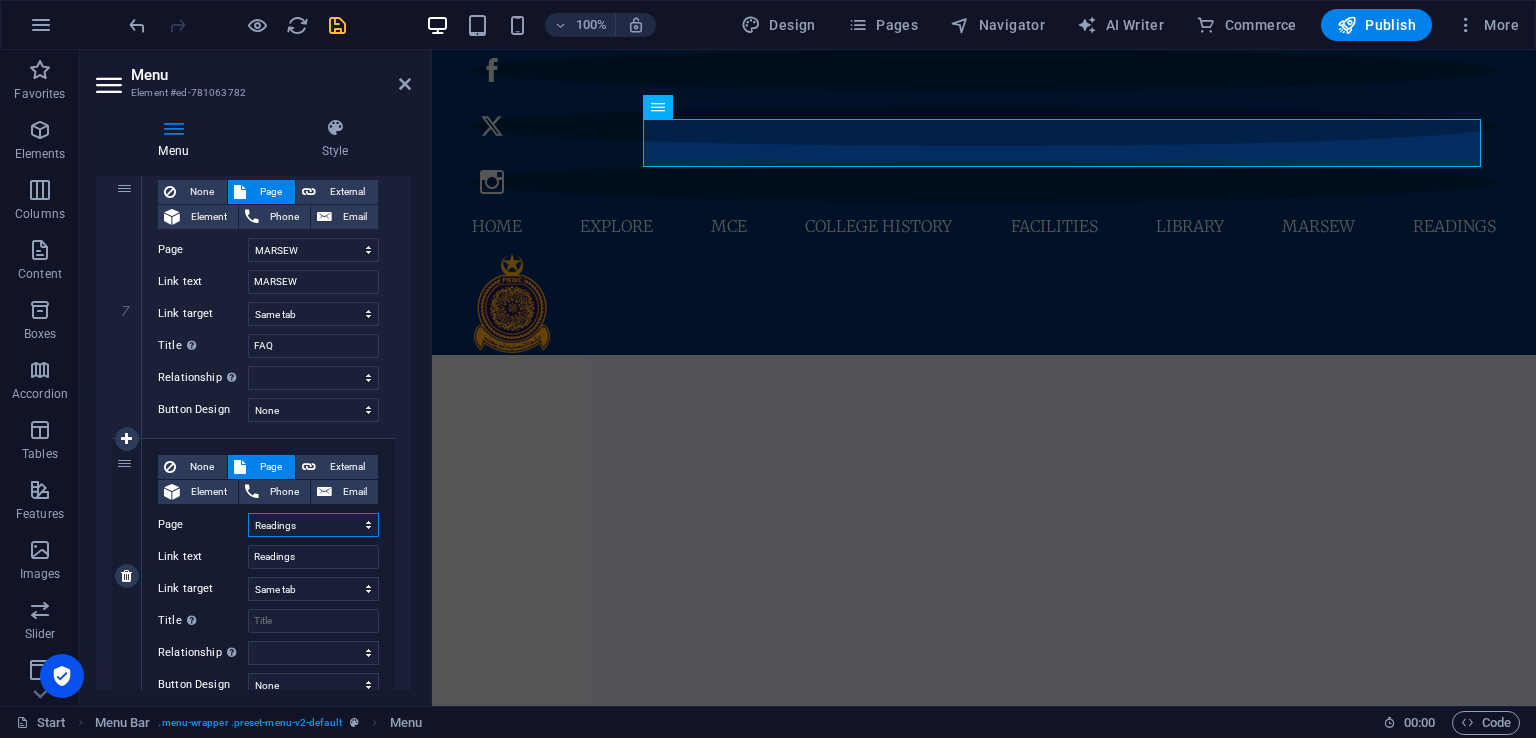 click on "Start ALUMNI Legal Notice Privacy News &amp; Events College History Library Alumni Academics &amp; Programs MCE Student Information Faculty &amp; Departments Quality Assurance Publications Facilities Contact Us MARSEW Allied Coordination Dept BCL Complex Facilities Gallery Complex Facilities Readings" at bounding box center (313, 525) 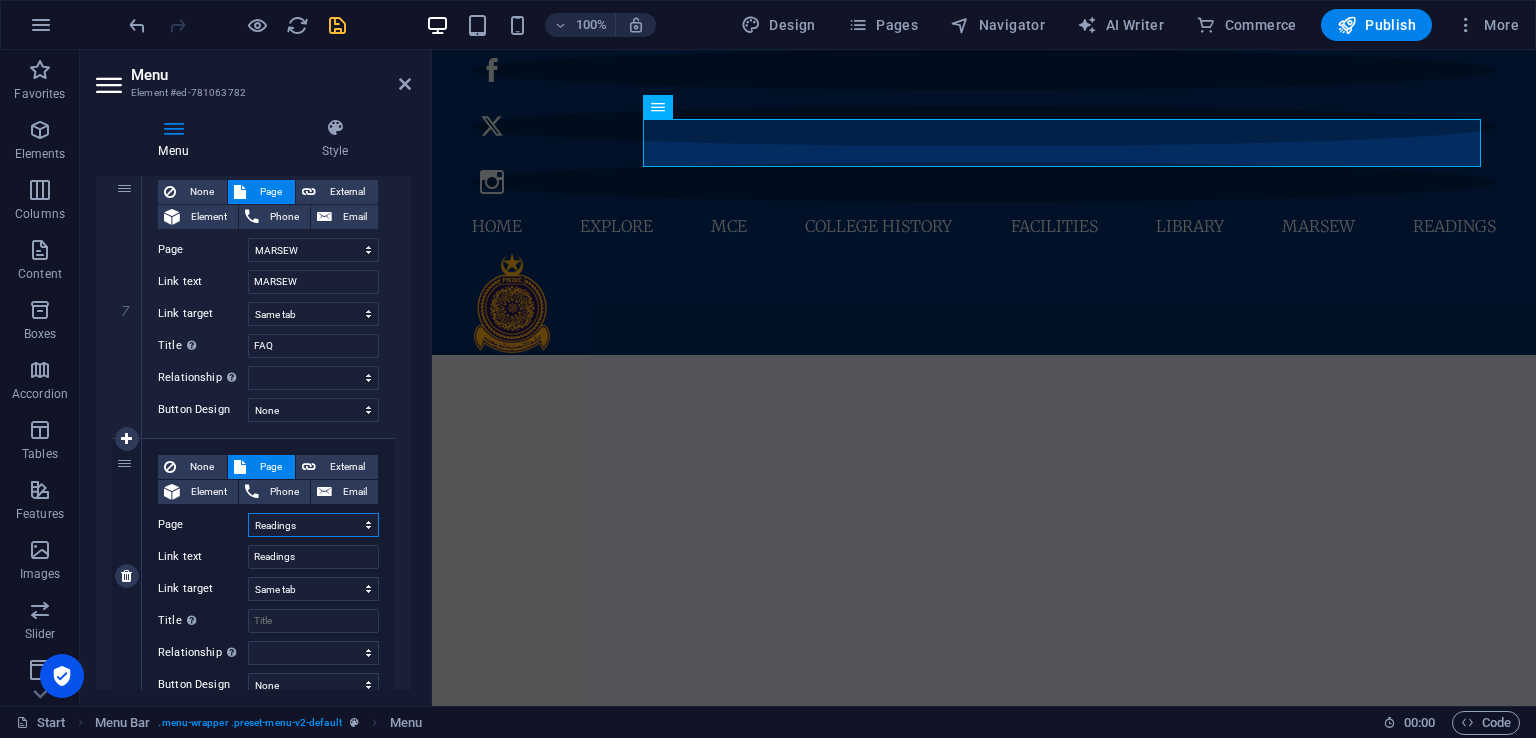 select 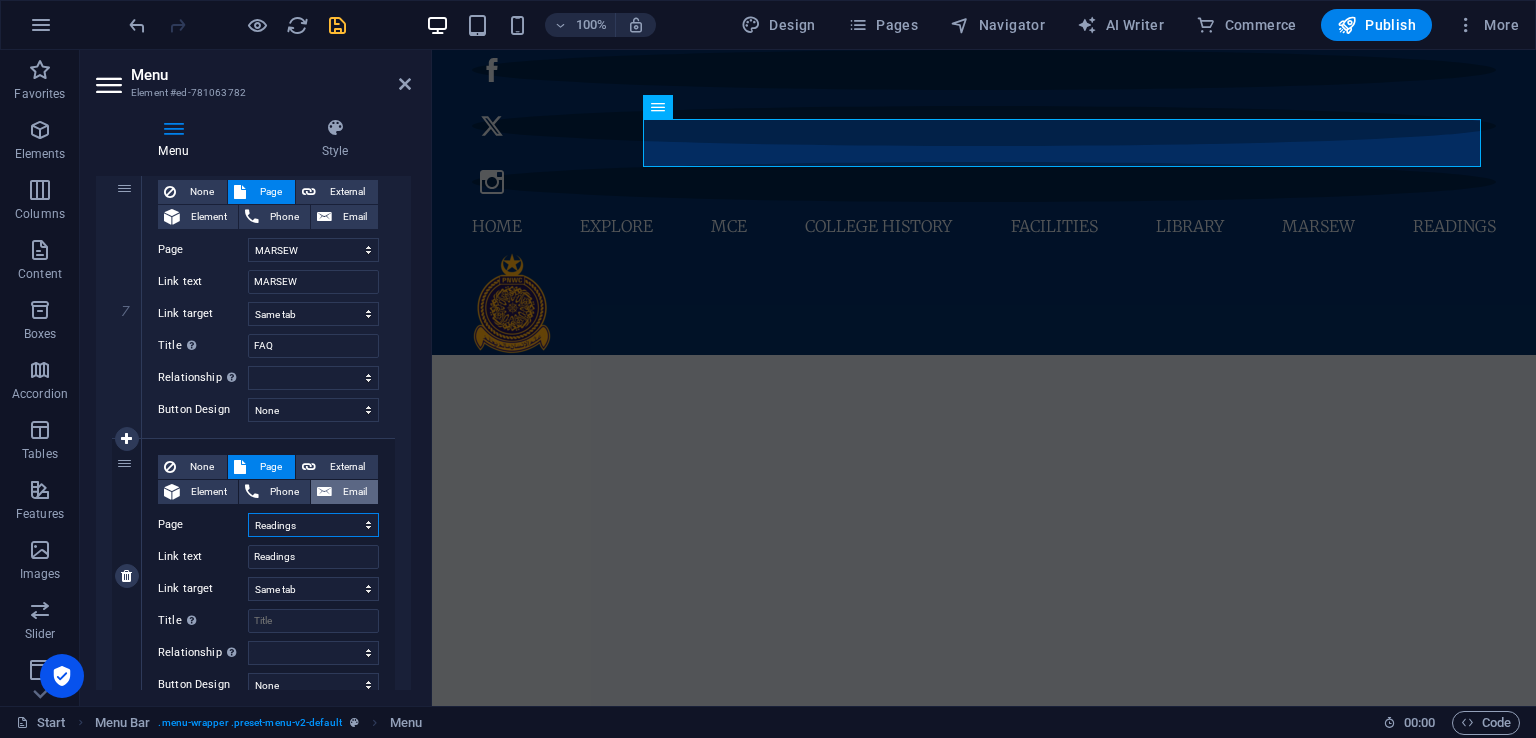scroll, scrollTop: 4800, scrollLeft: 0, axis: vertical 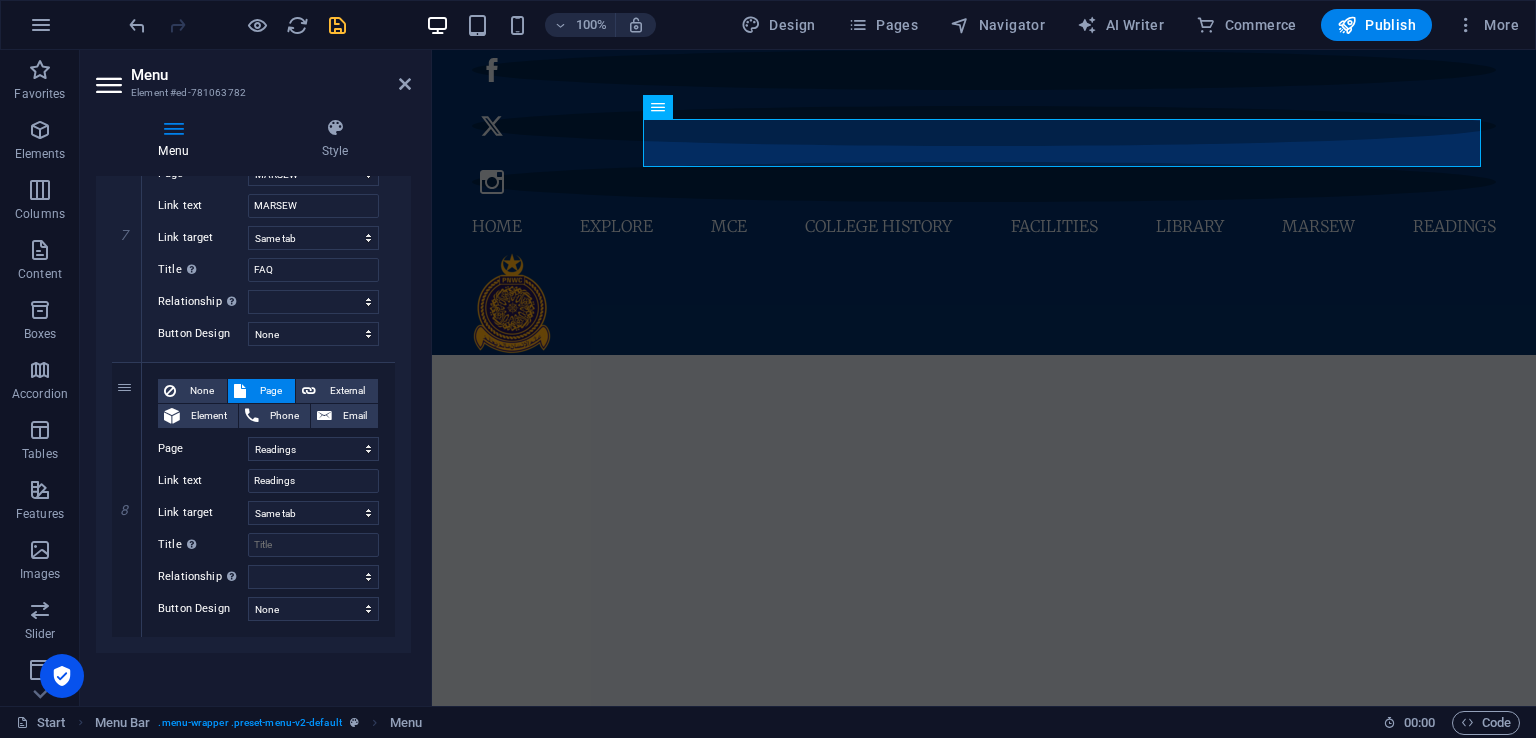 click on "Menu" at bounding box center (271, 75) 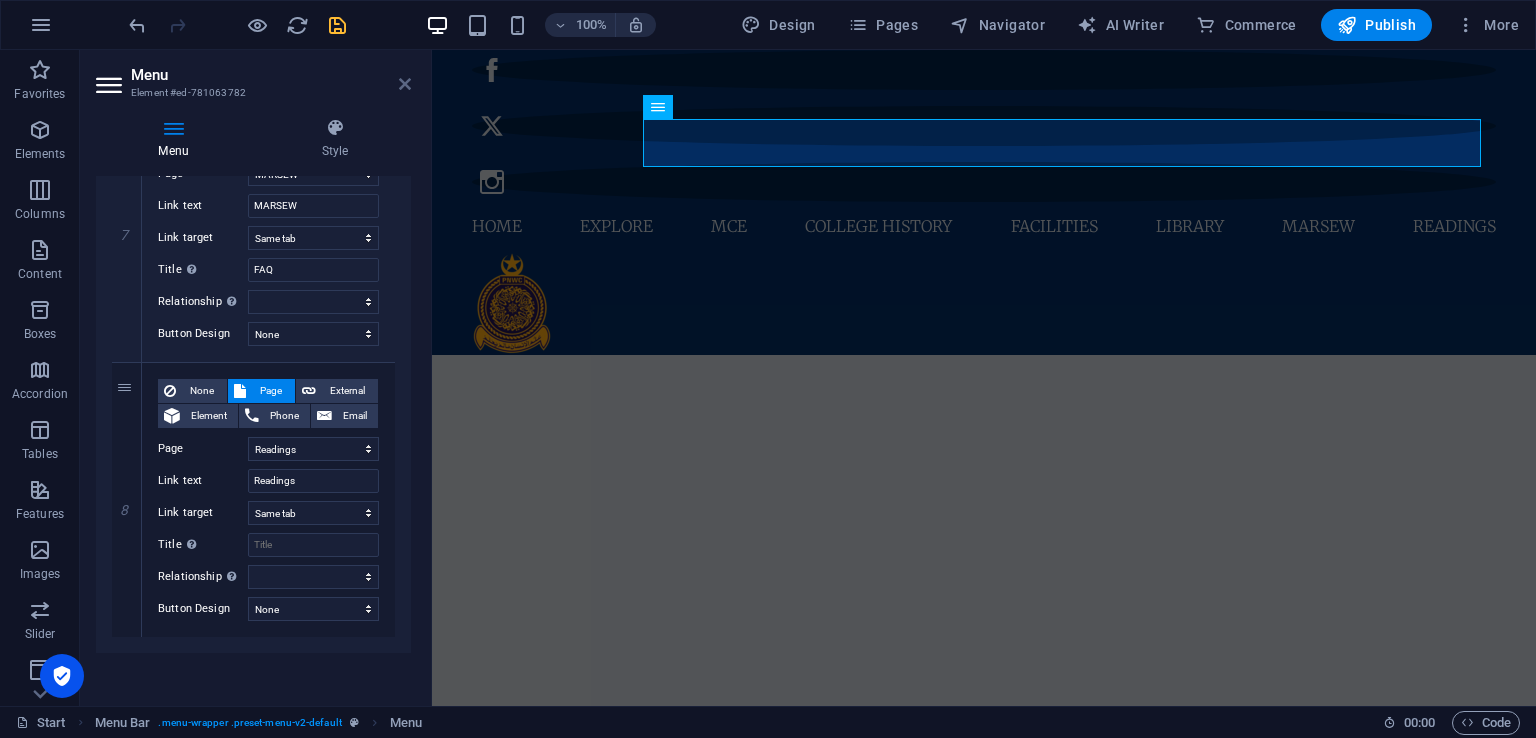 click at bounding box center (405, 84) 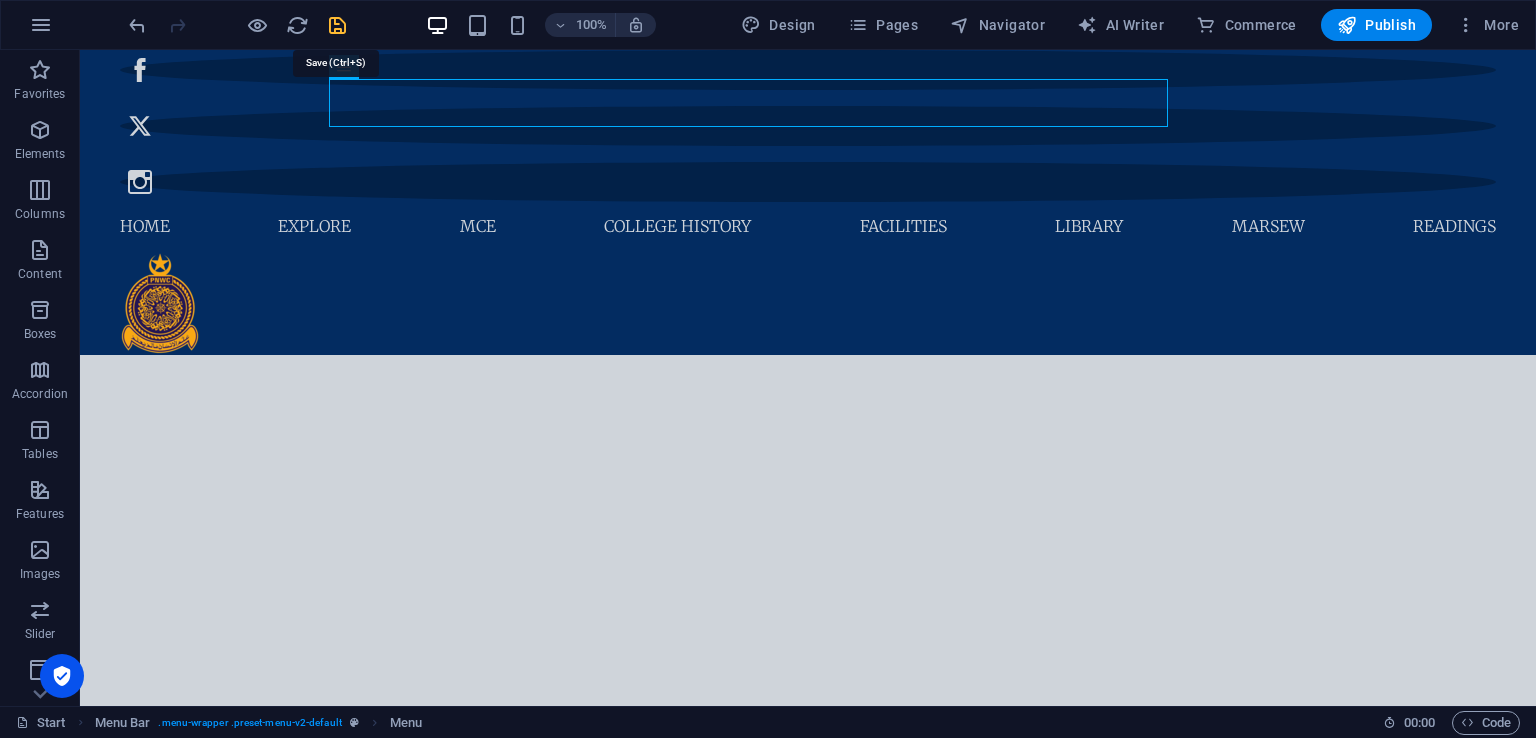 click at bounding box center (337, 25) 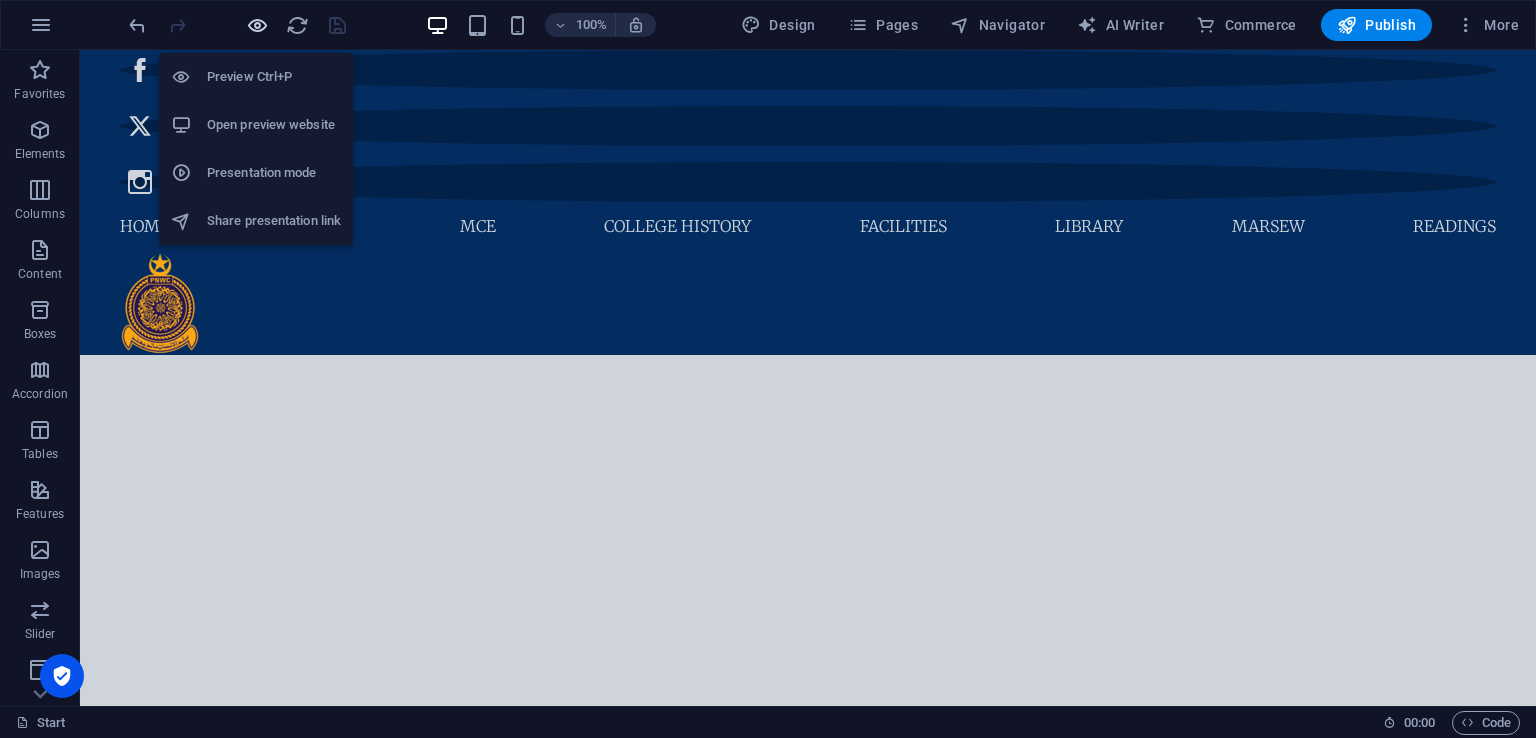 click at bounding box center (257, 25) 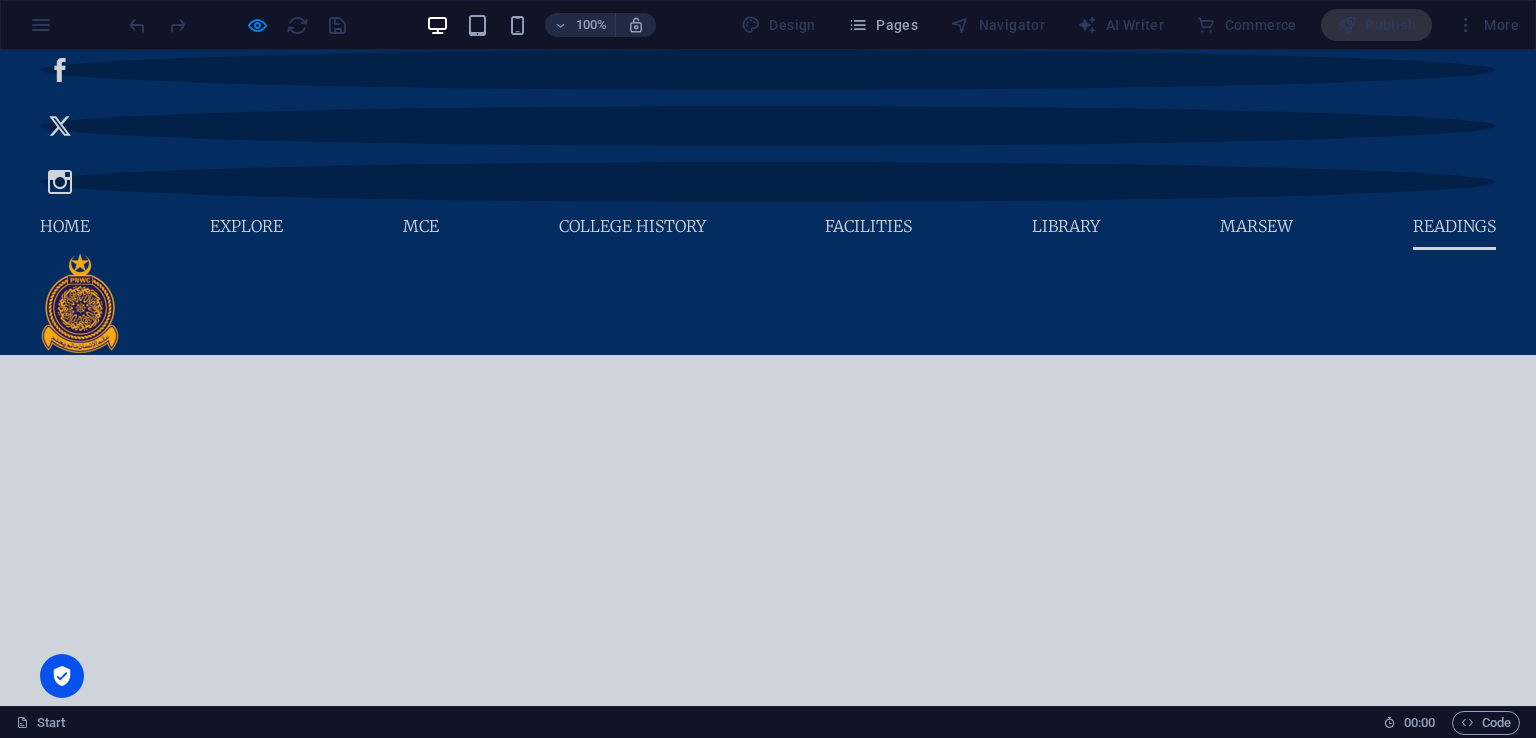 click on "Readings" at bounding box center [1454, 226] 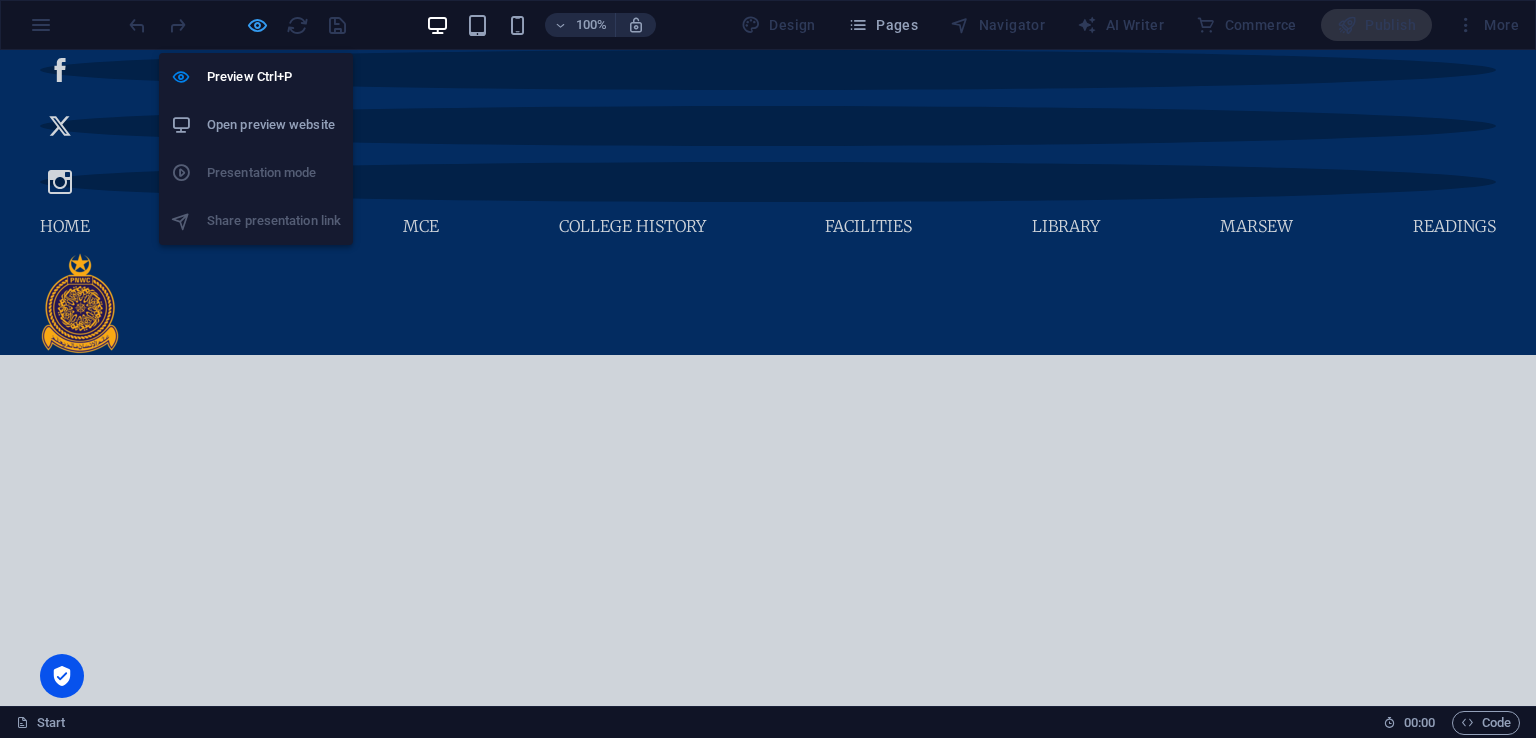click at bounding box center (257, 25) 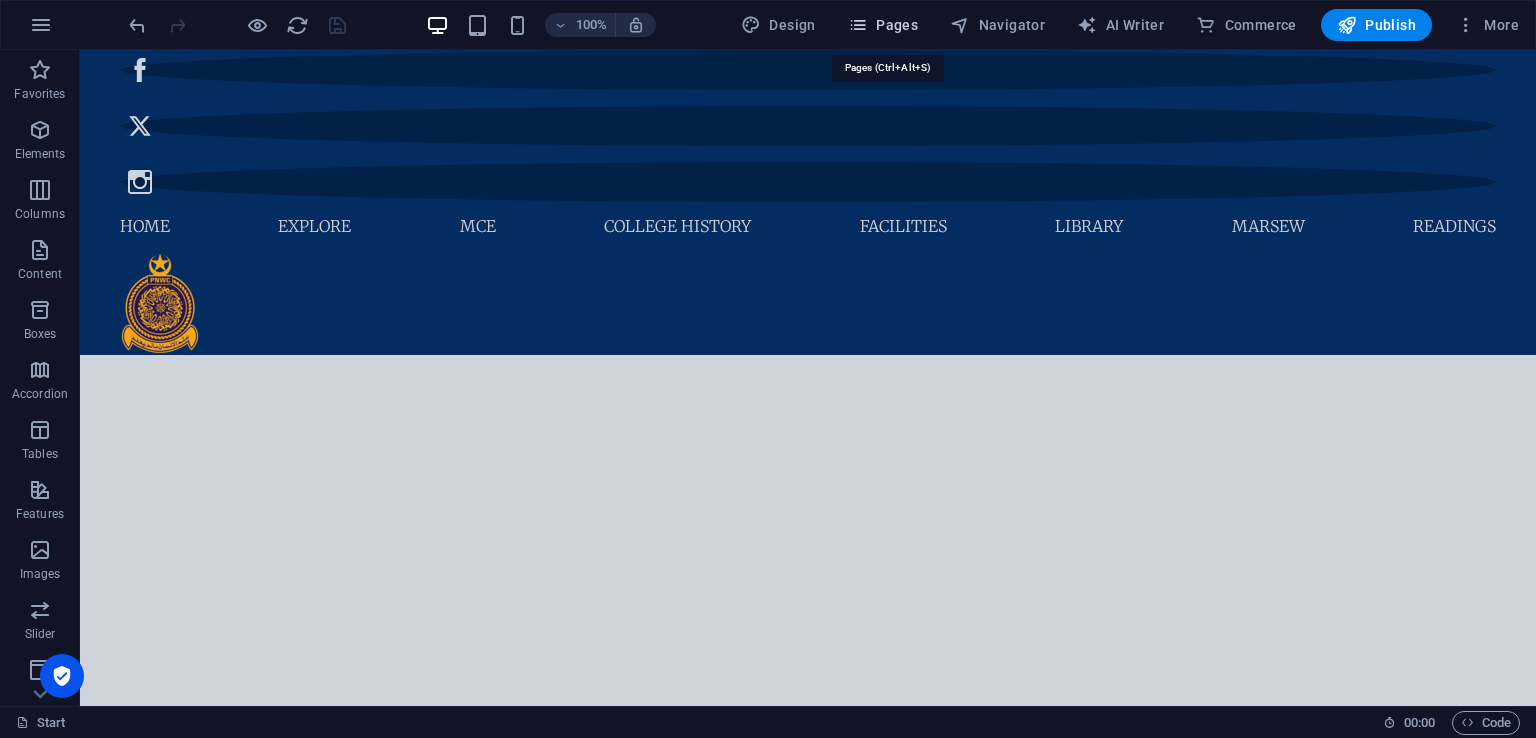 click on "Pages" at bounding box center (883, 25) 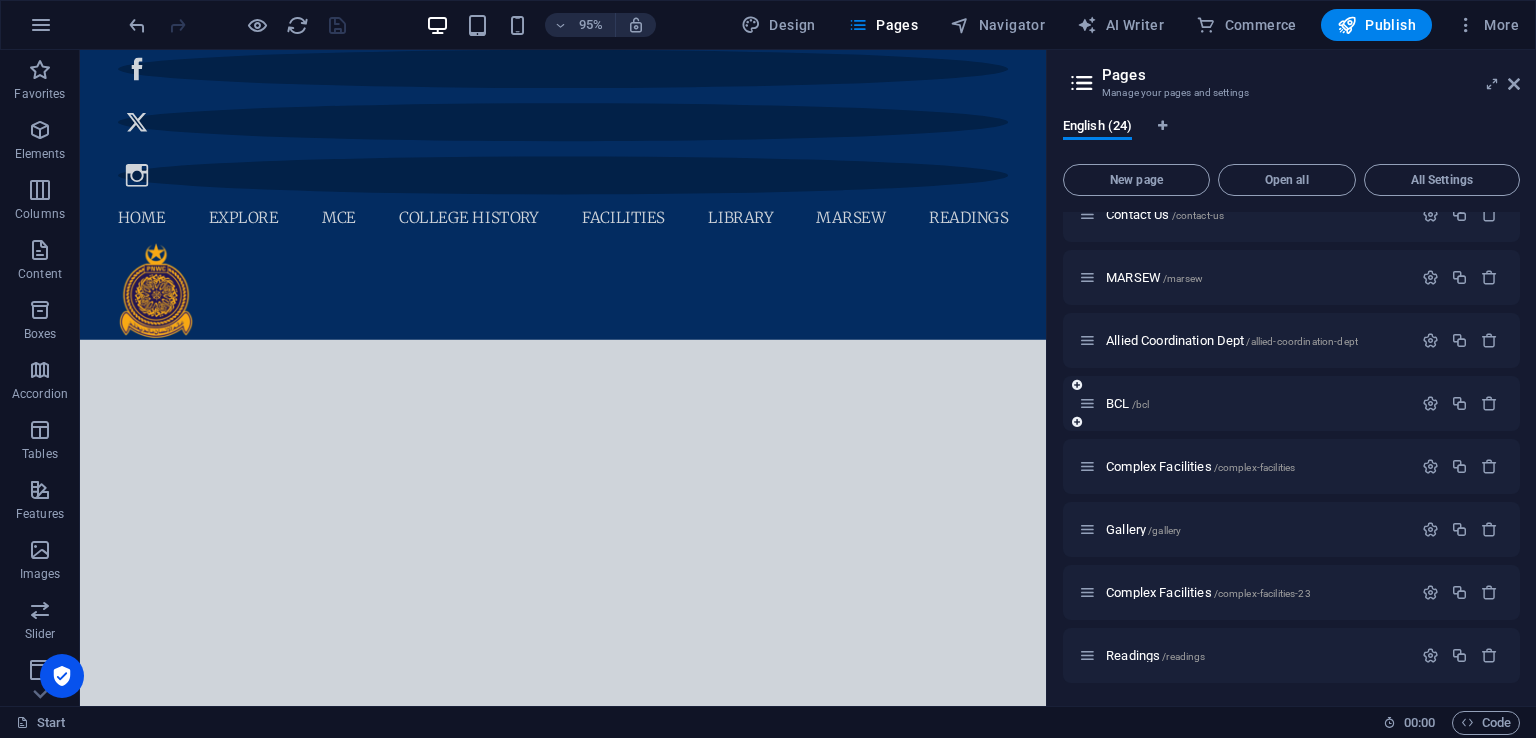 scroll, scrollTop: 1034, scrollLeft: 0, axis: vertical 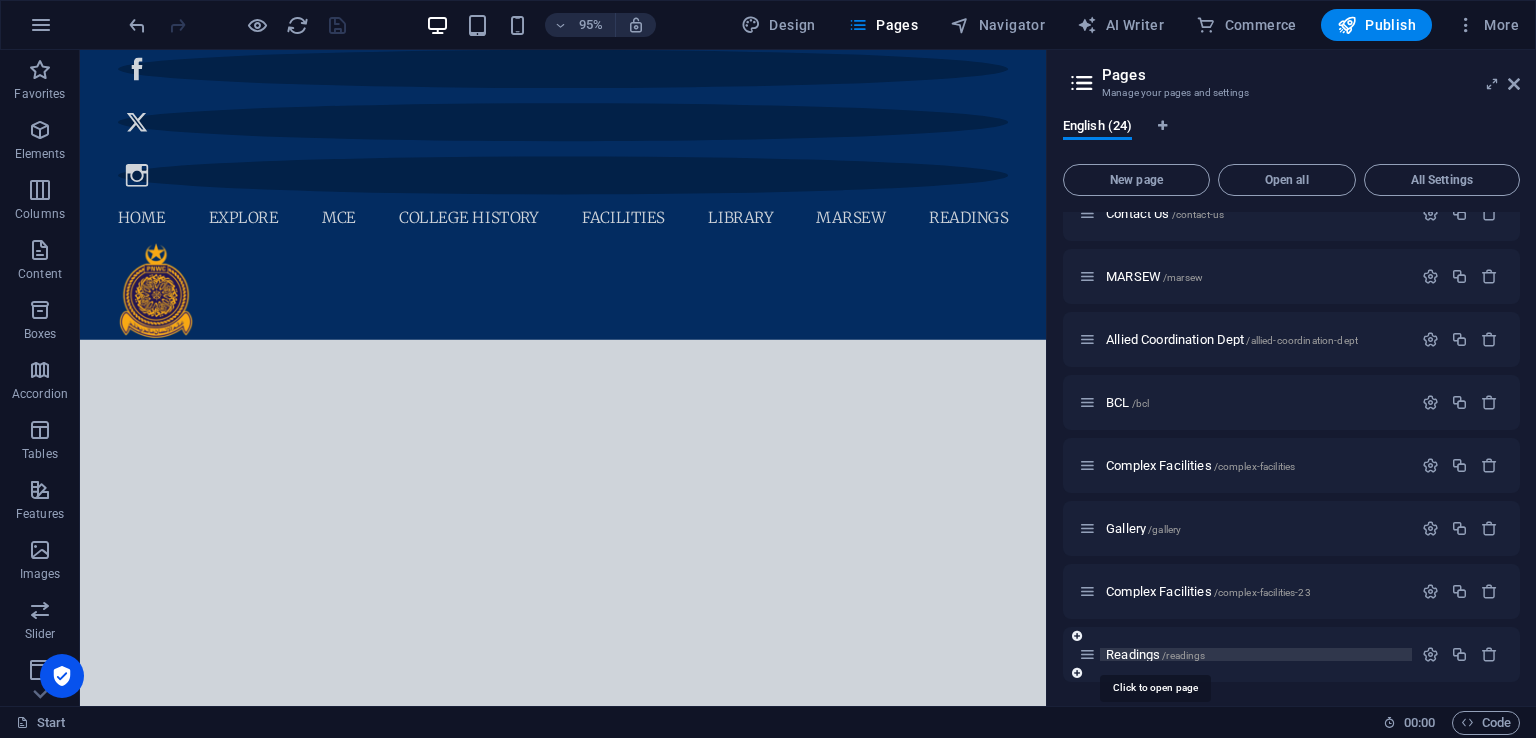 click on "Readings /readings" at bounding box center [1155, 654] 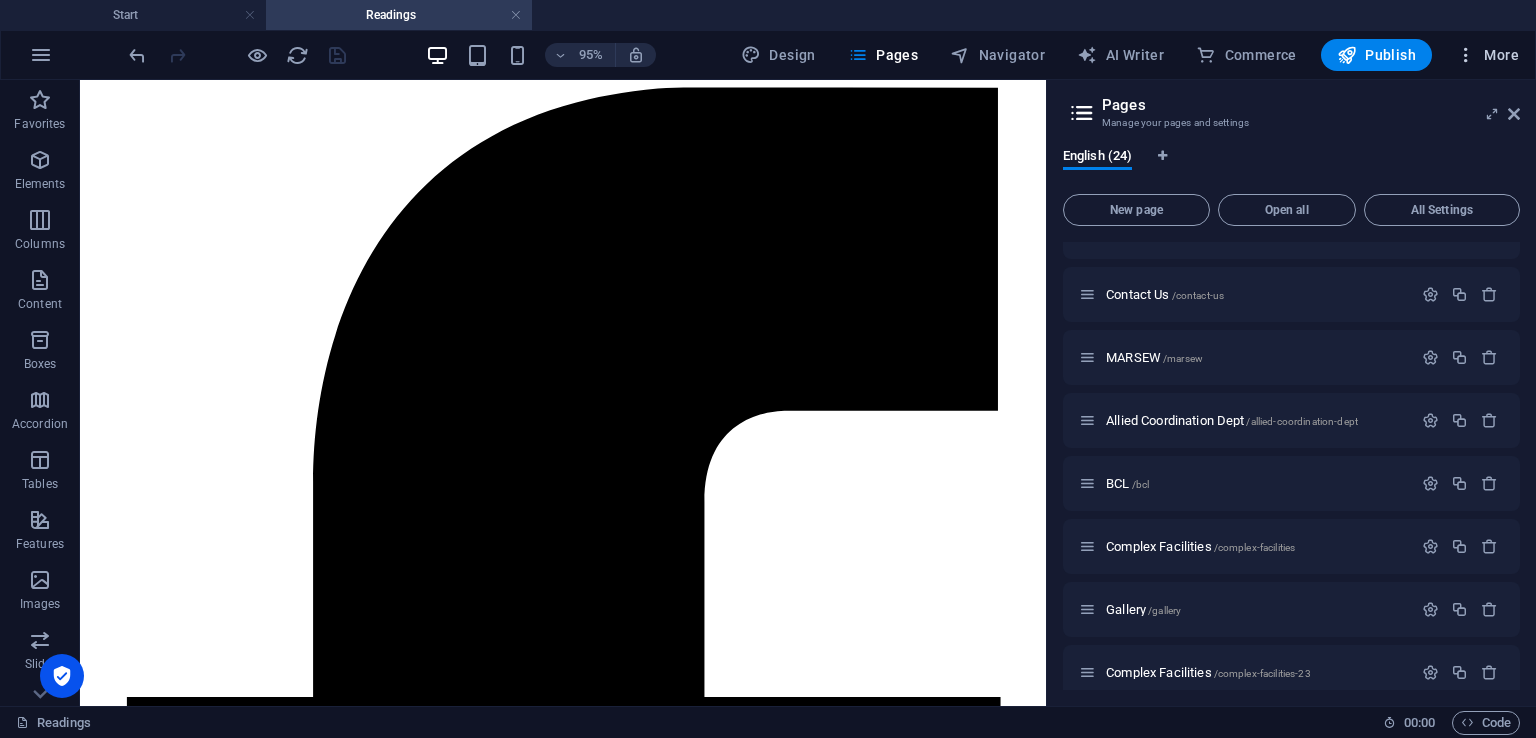 scroll, scrollTop: 0, scrollLeft: 0, axis: both 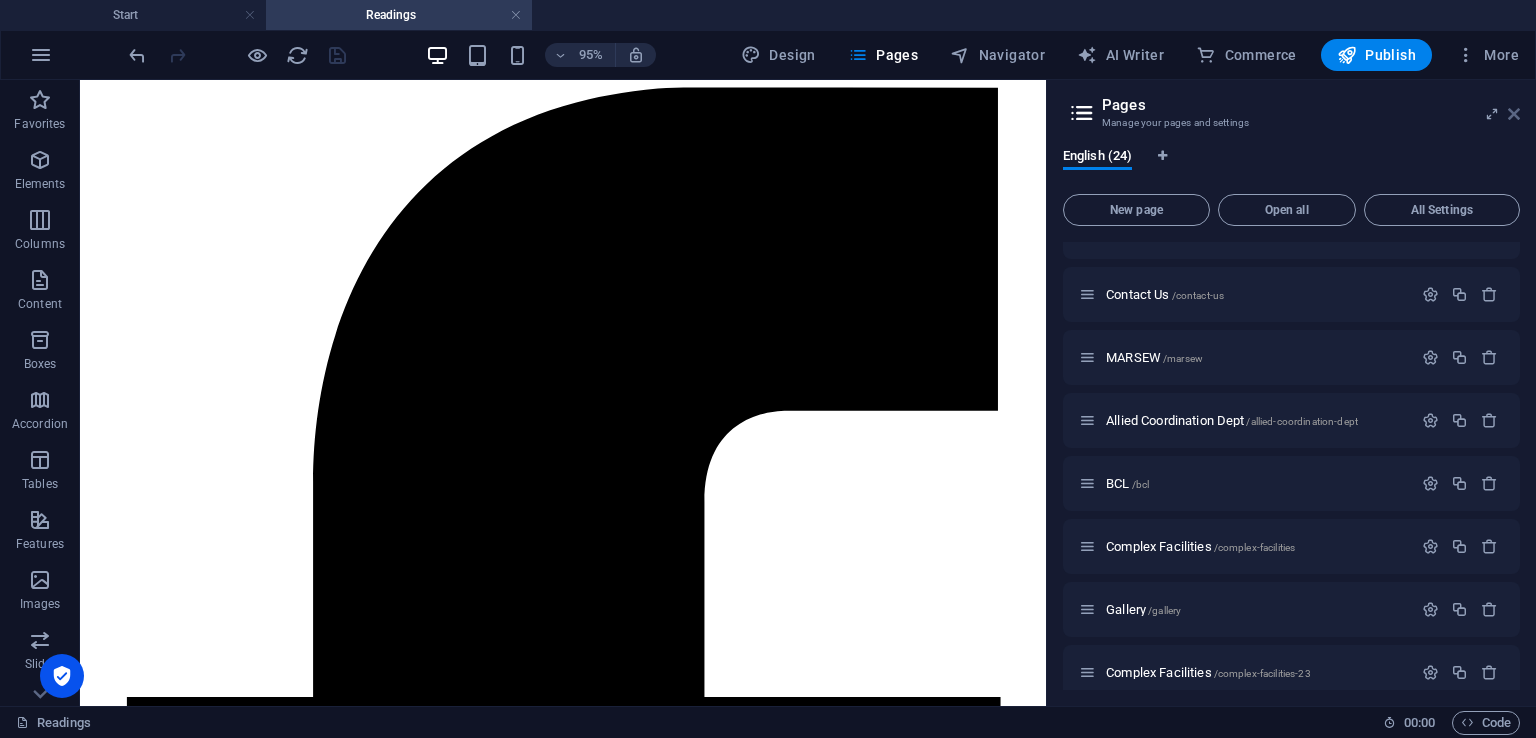 click at bounding box center [1514, 114] 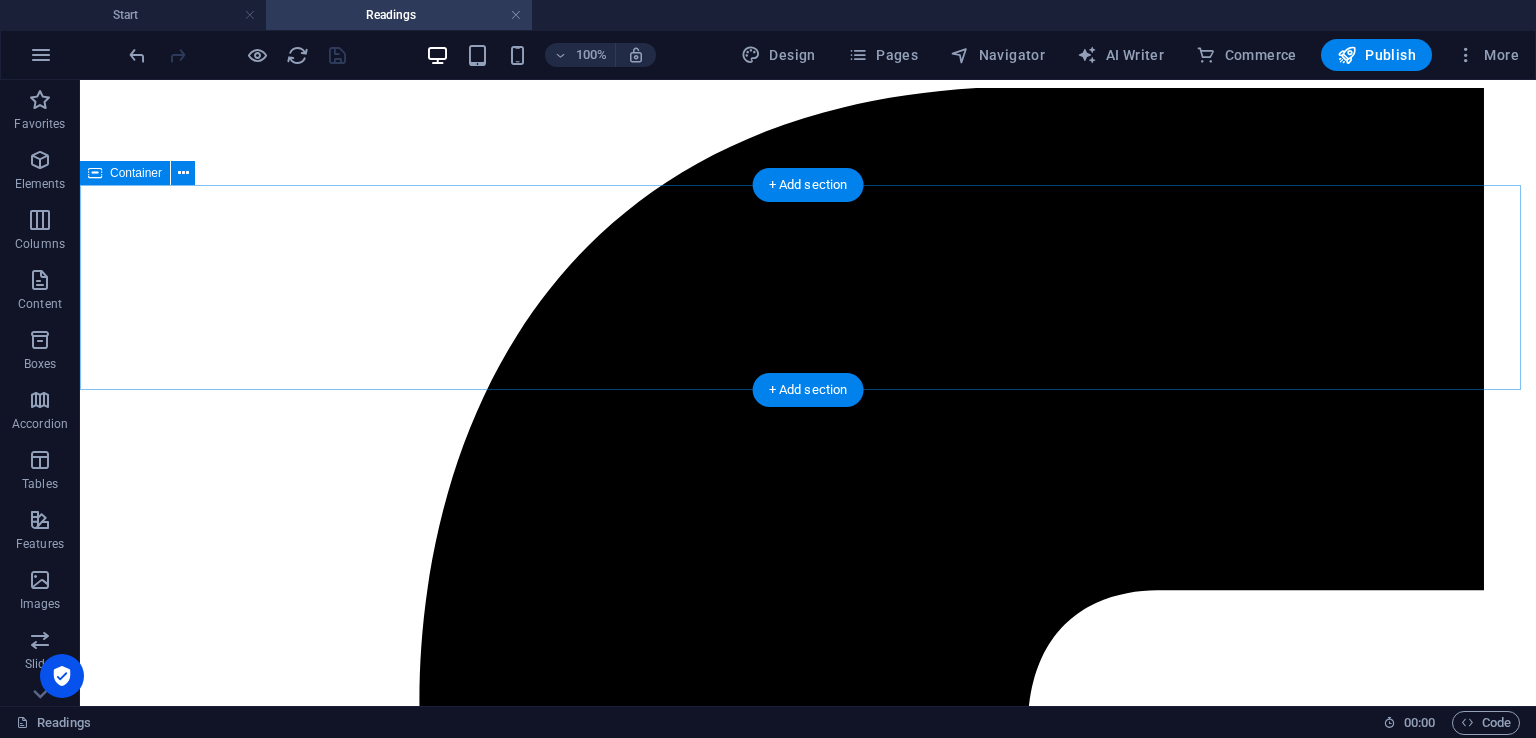 click on "Add elements" at bounding box center (749, 8102) 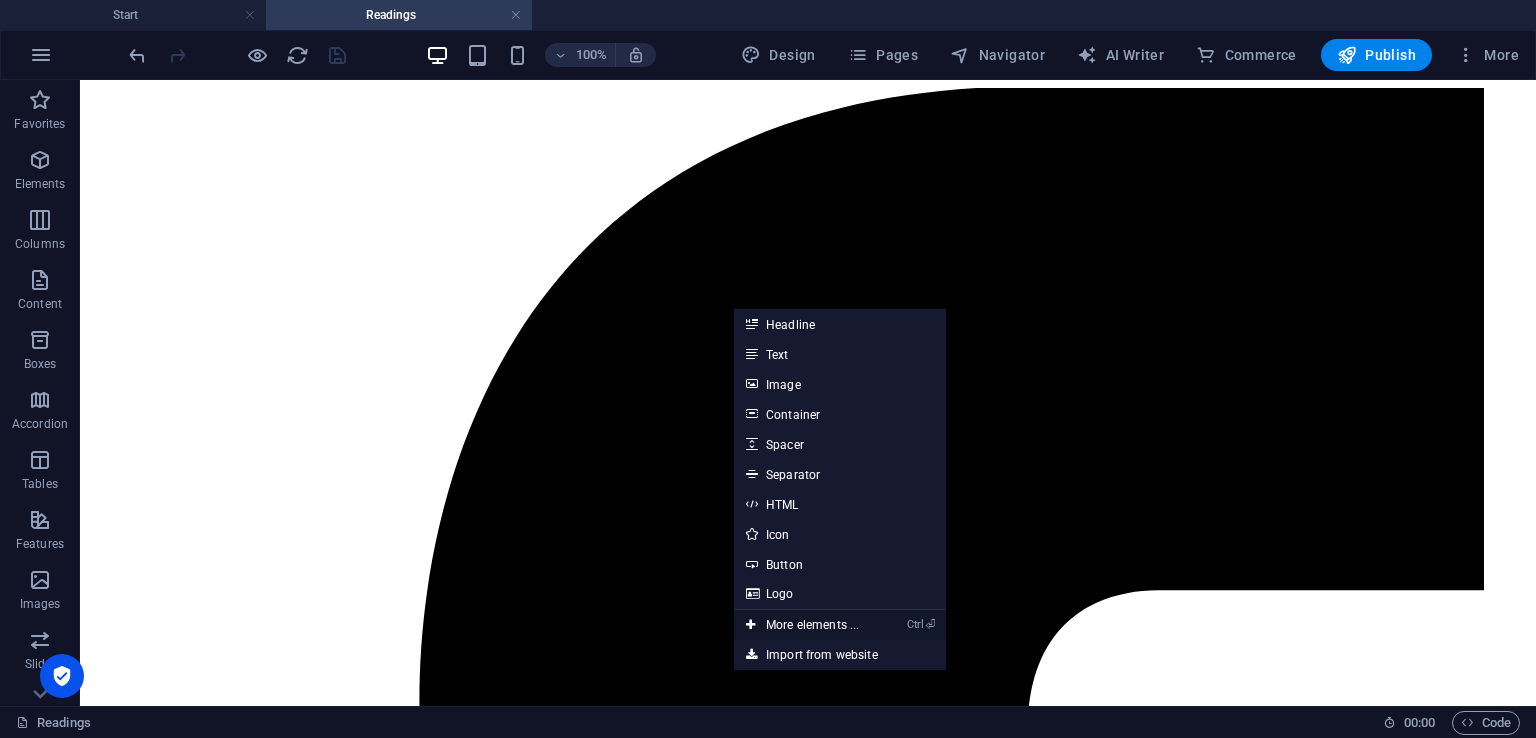 click on "Ctrl ⏎  More elements ..." at bounding box center (802, 625) 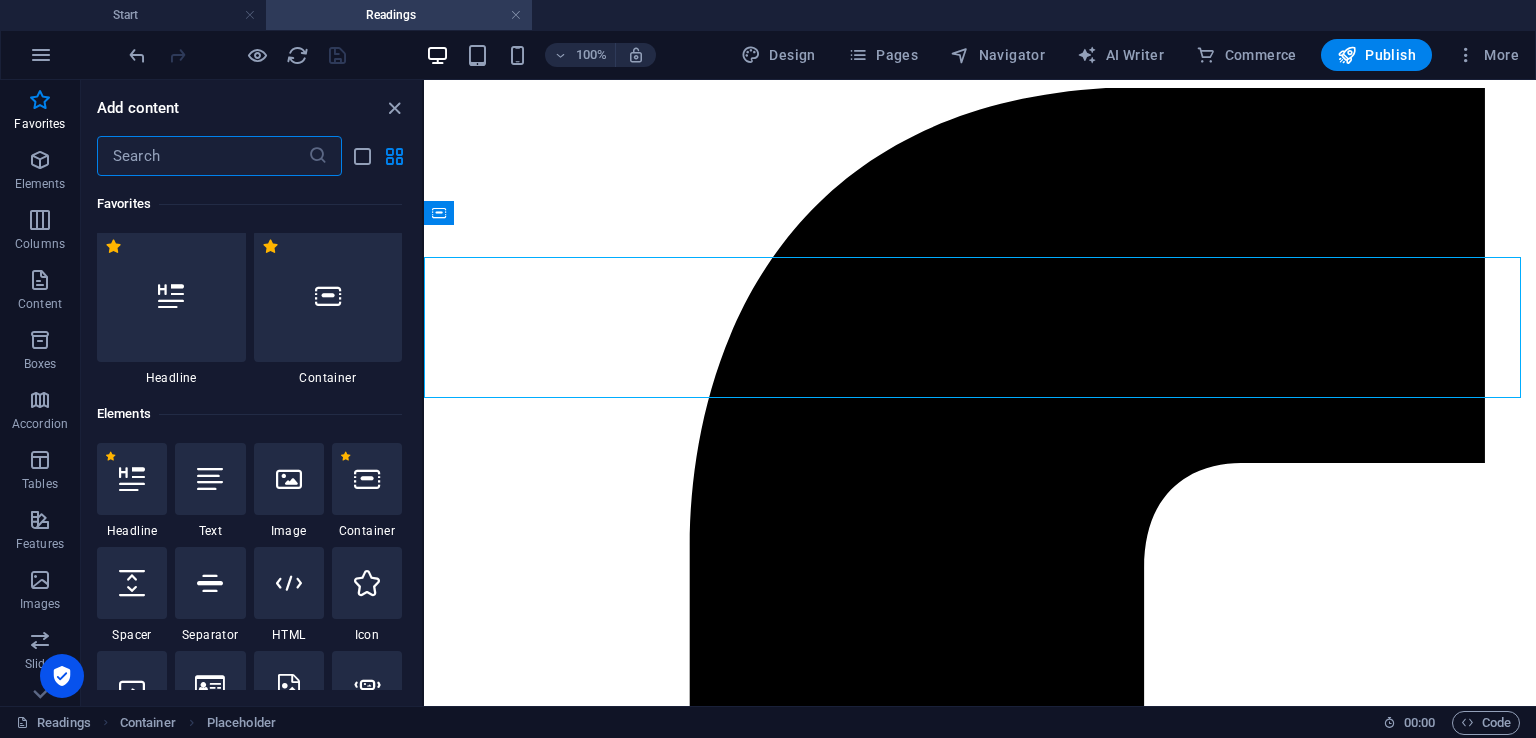 scroll, scrollTop: 0, scrollLeft: 0, axis: both 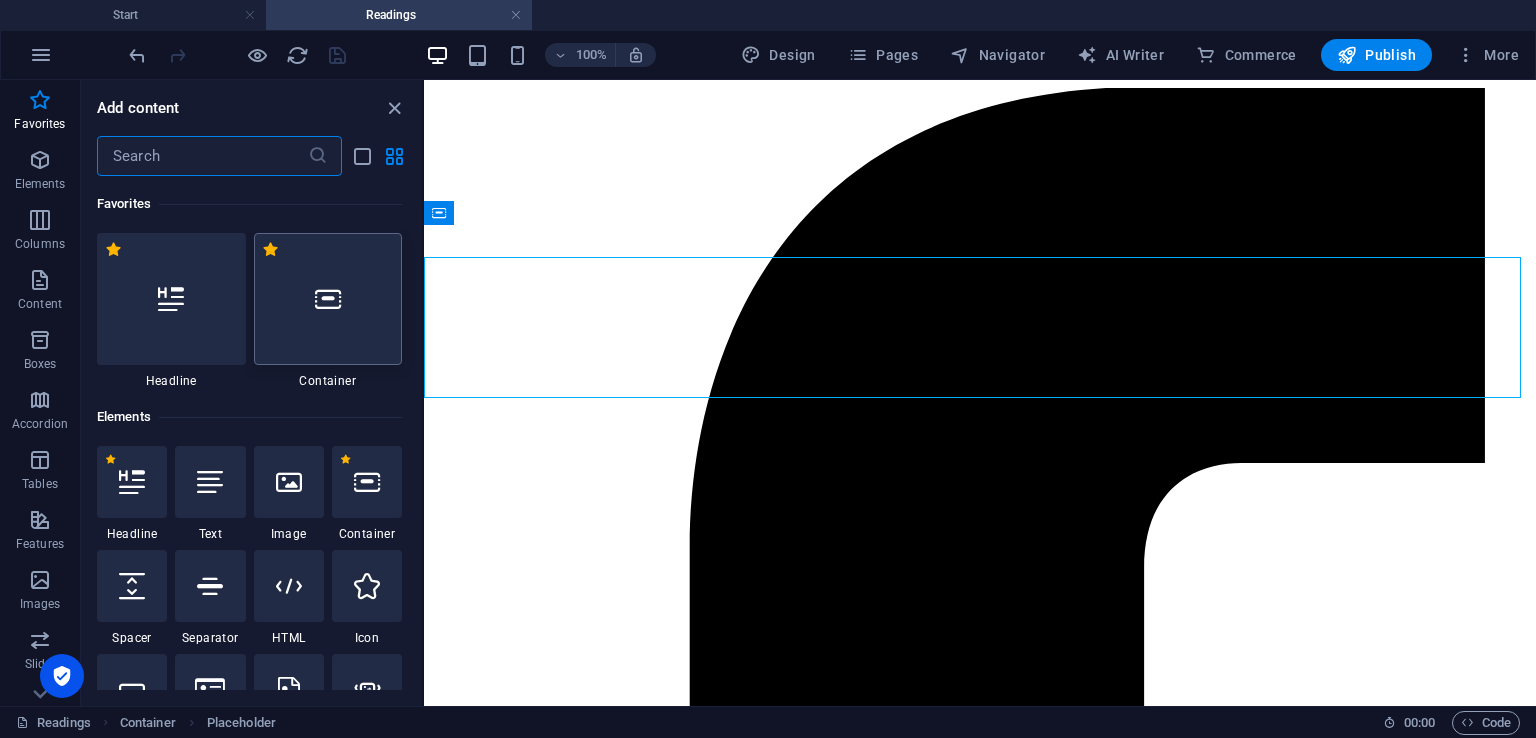 click at bounding box center [328, 299] 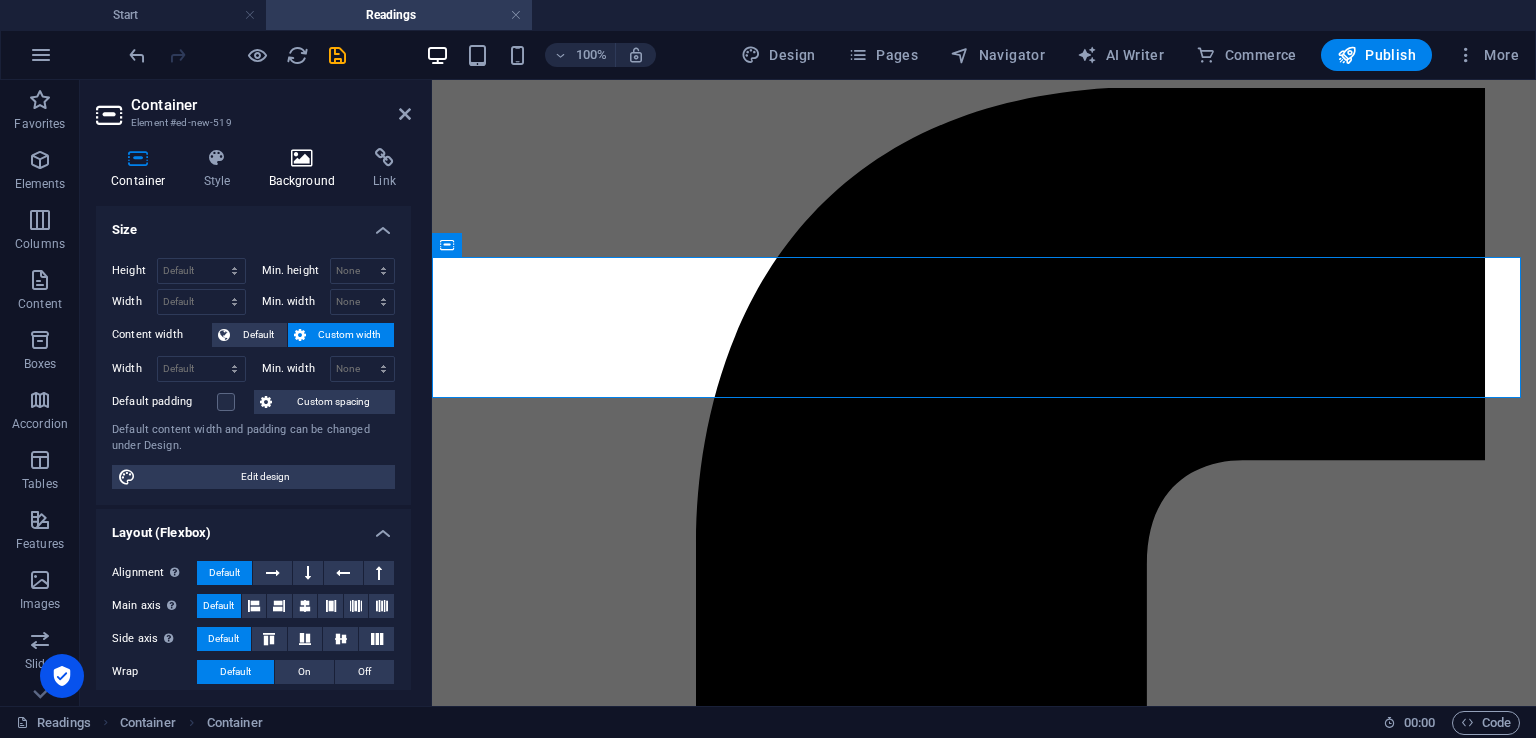 click at bounding box center [302, 158] 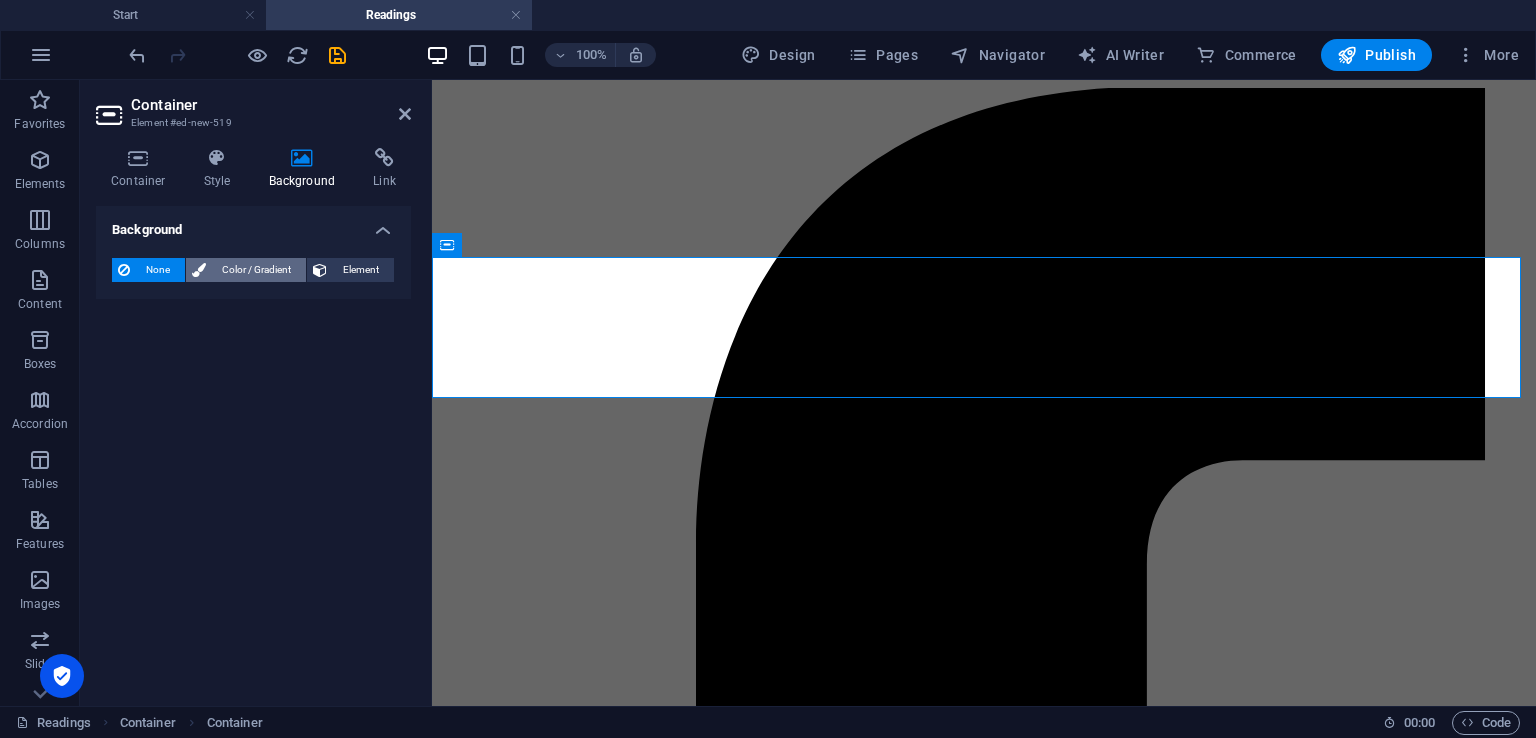 click on "Color / Gradient" at bounding box center [256, 270] 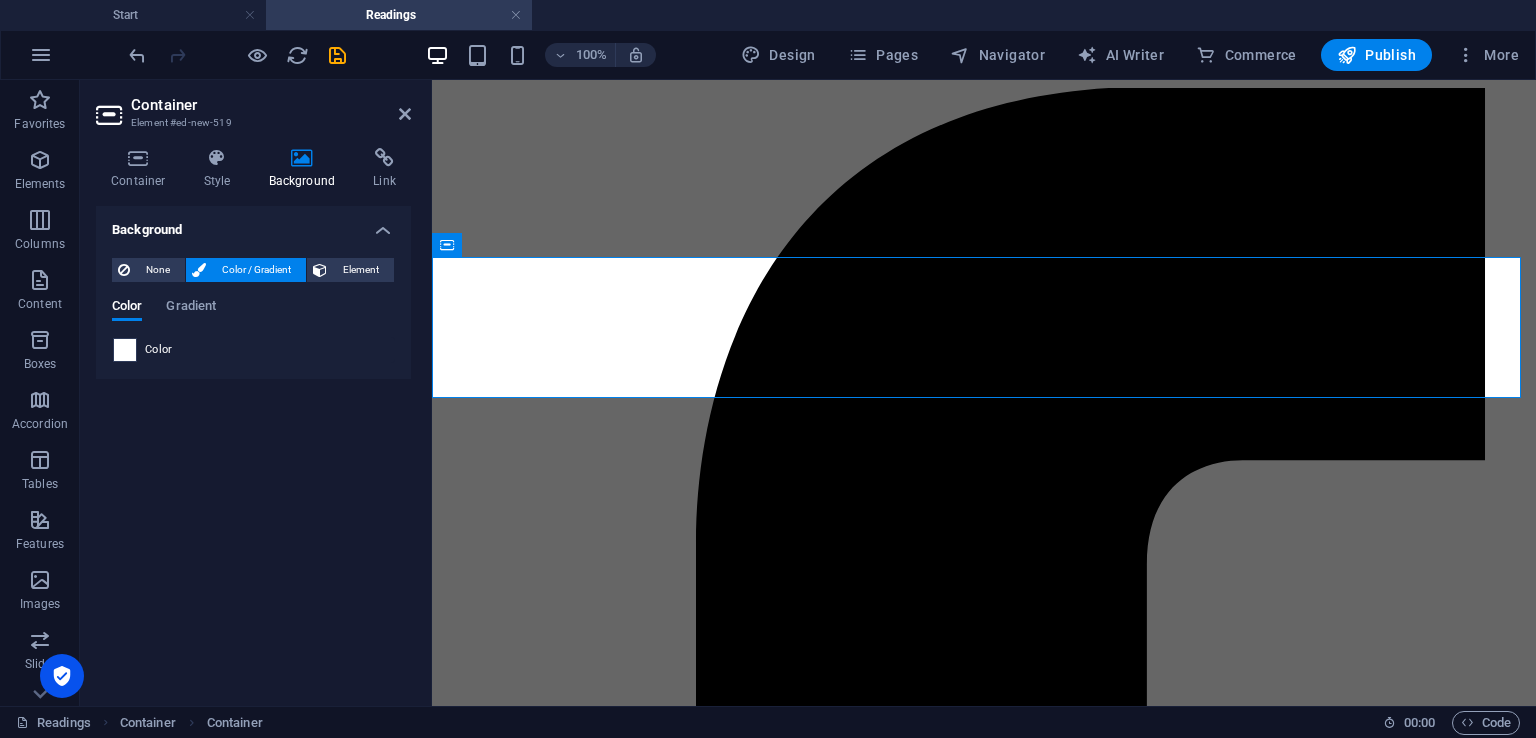 click at bounding box center [125, 350] 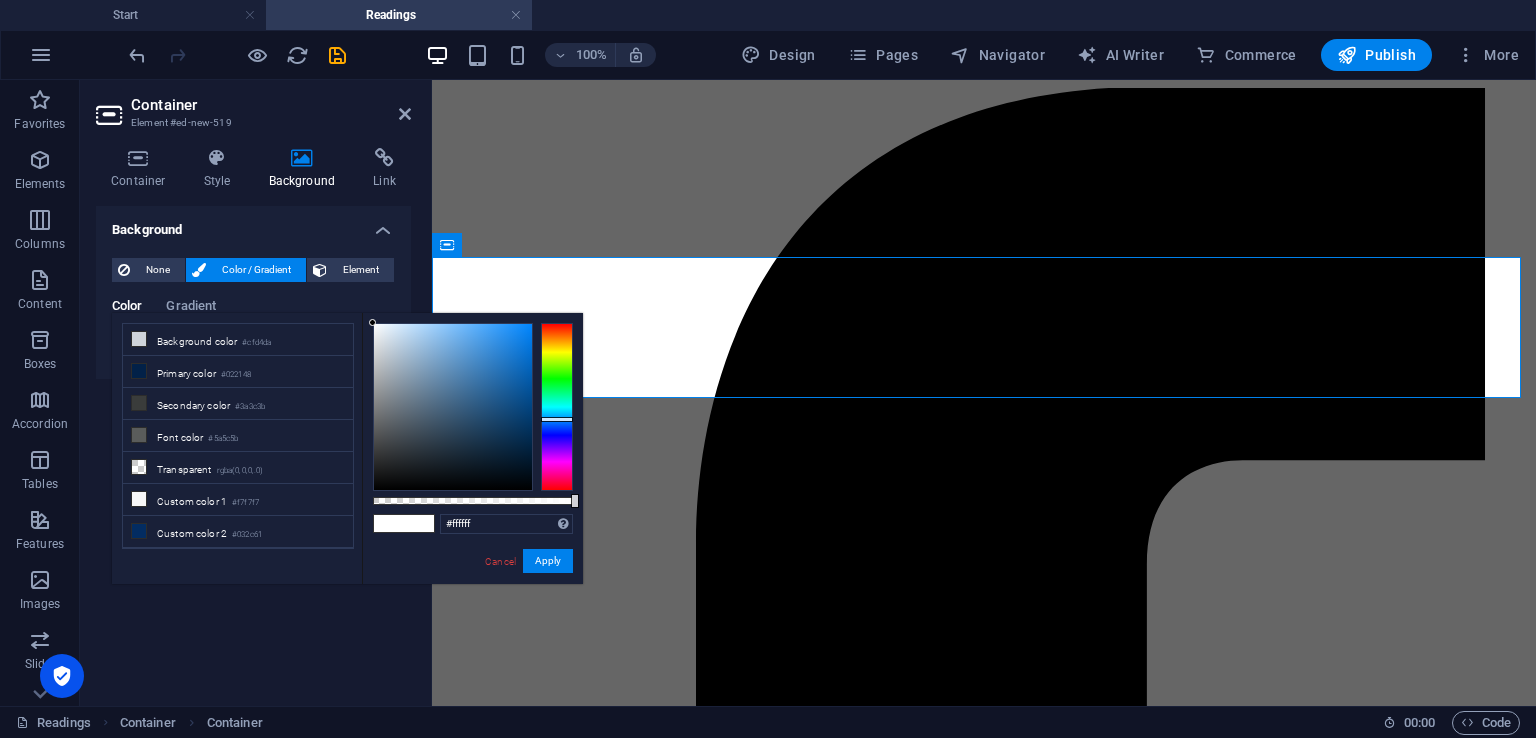 drag, startPoint x: 553, startPoint y: 366, endPoint x: 553, endPoint y: 419, distance: 53 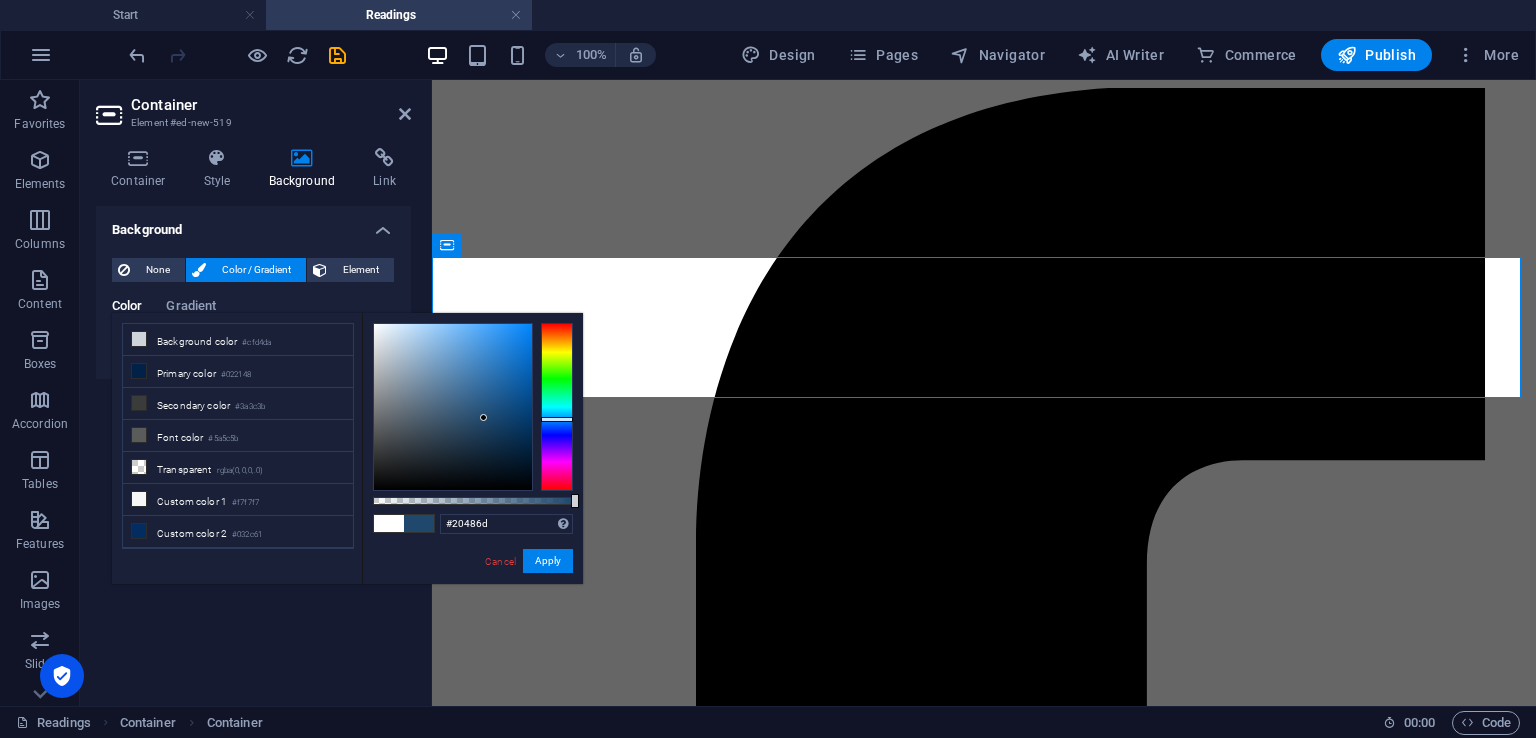 drag, startPoint x: 482, startPoint y: 383, endPoint x: 484, endPoint y: 418, distance: 35.057095 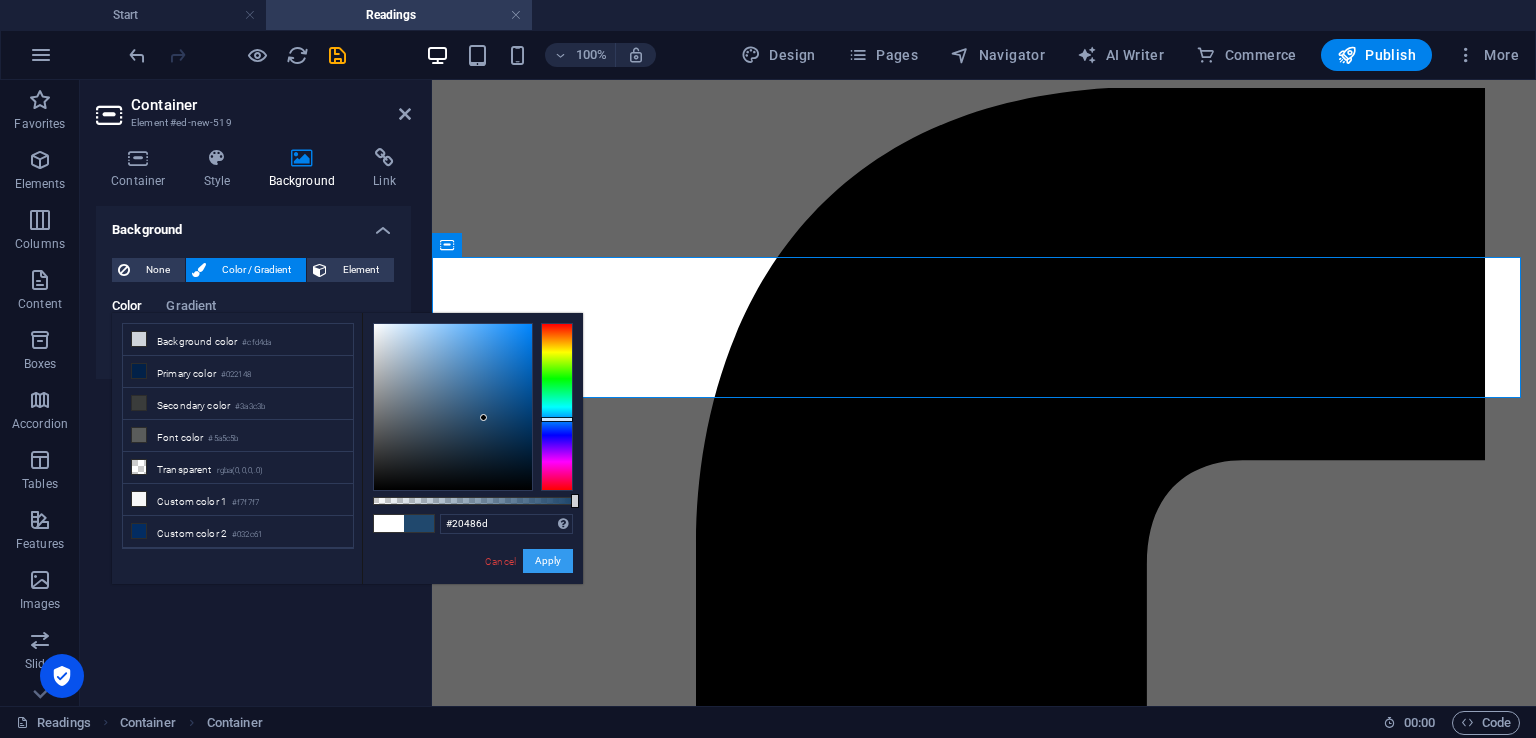 click on "Apply" at bounding box center [548, 561] 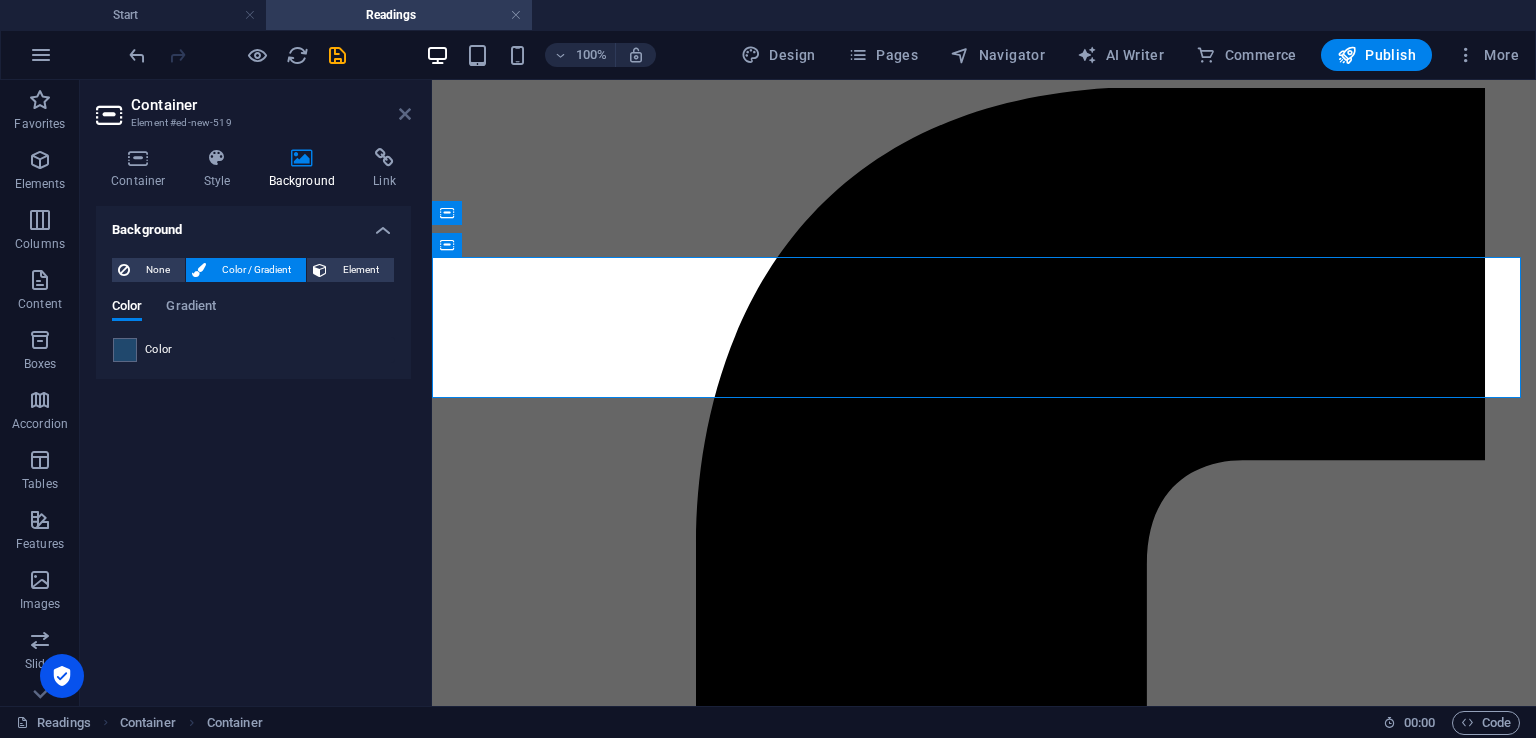 click at bounding box center [405, 114] 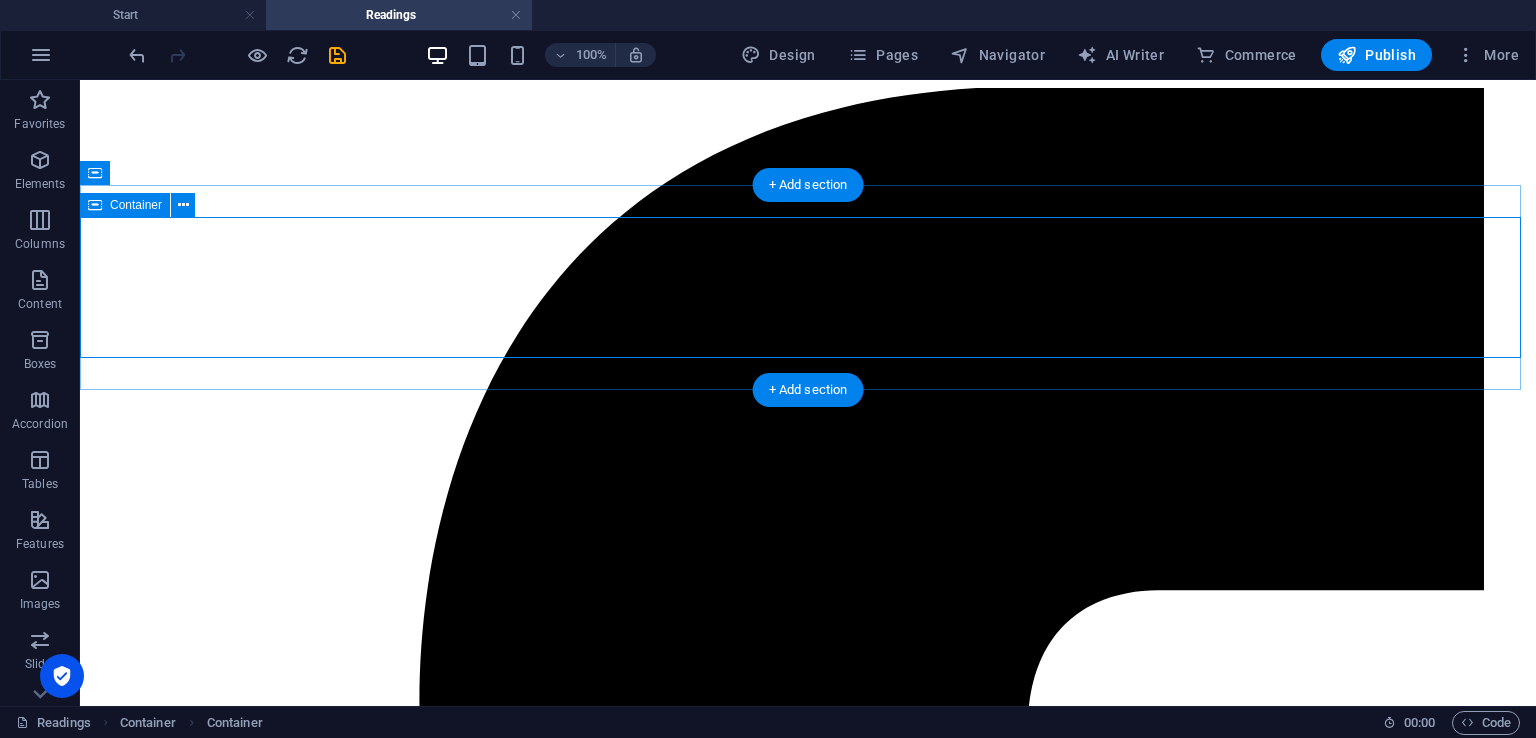 click on "Add elements" at bounding box center [749, 8102] 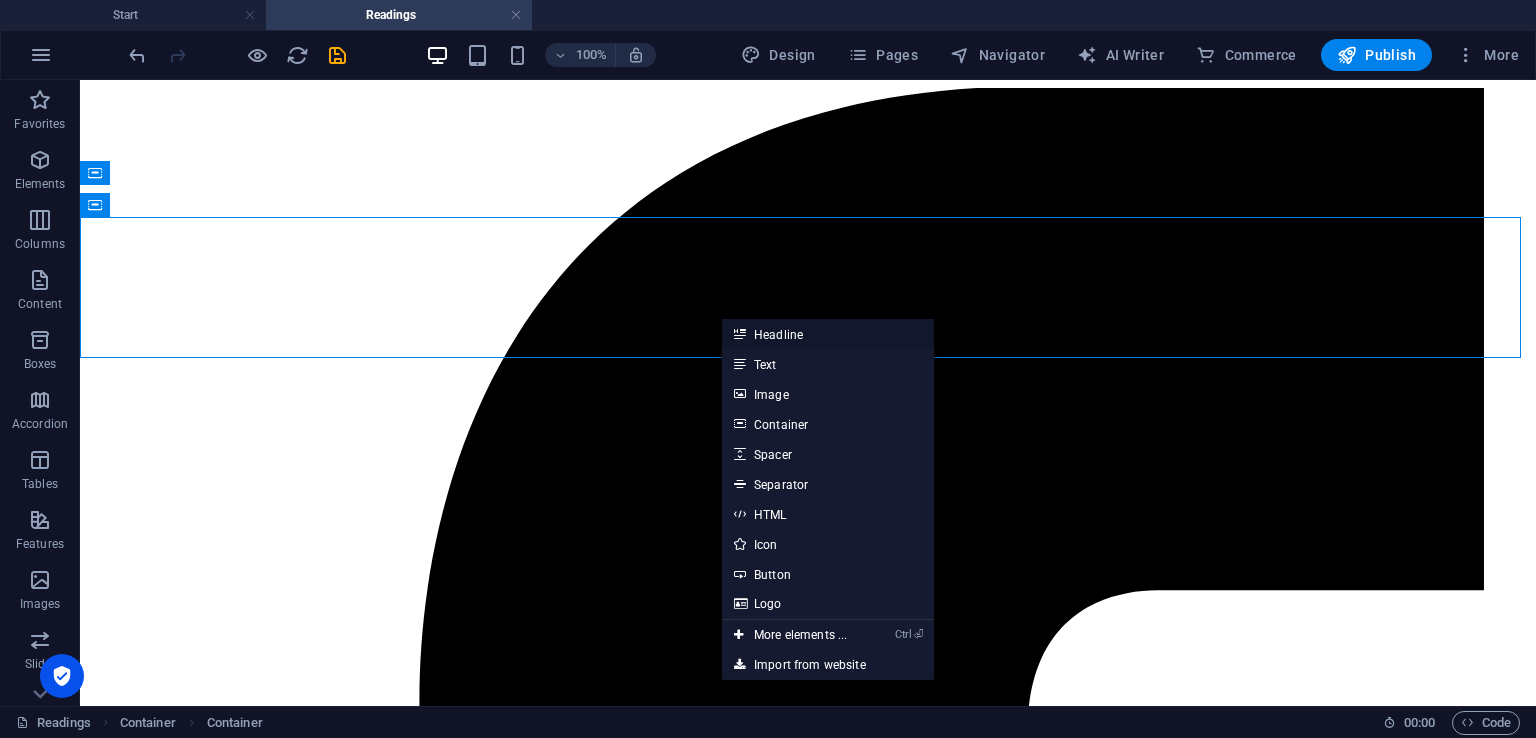 click on "Headline" at bounding box center (828, 334) 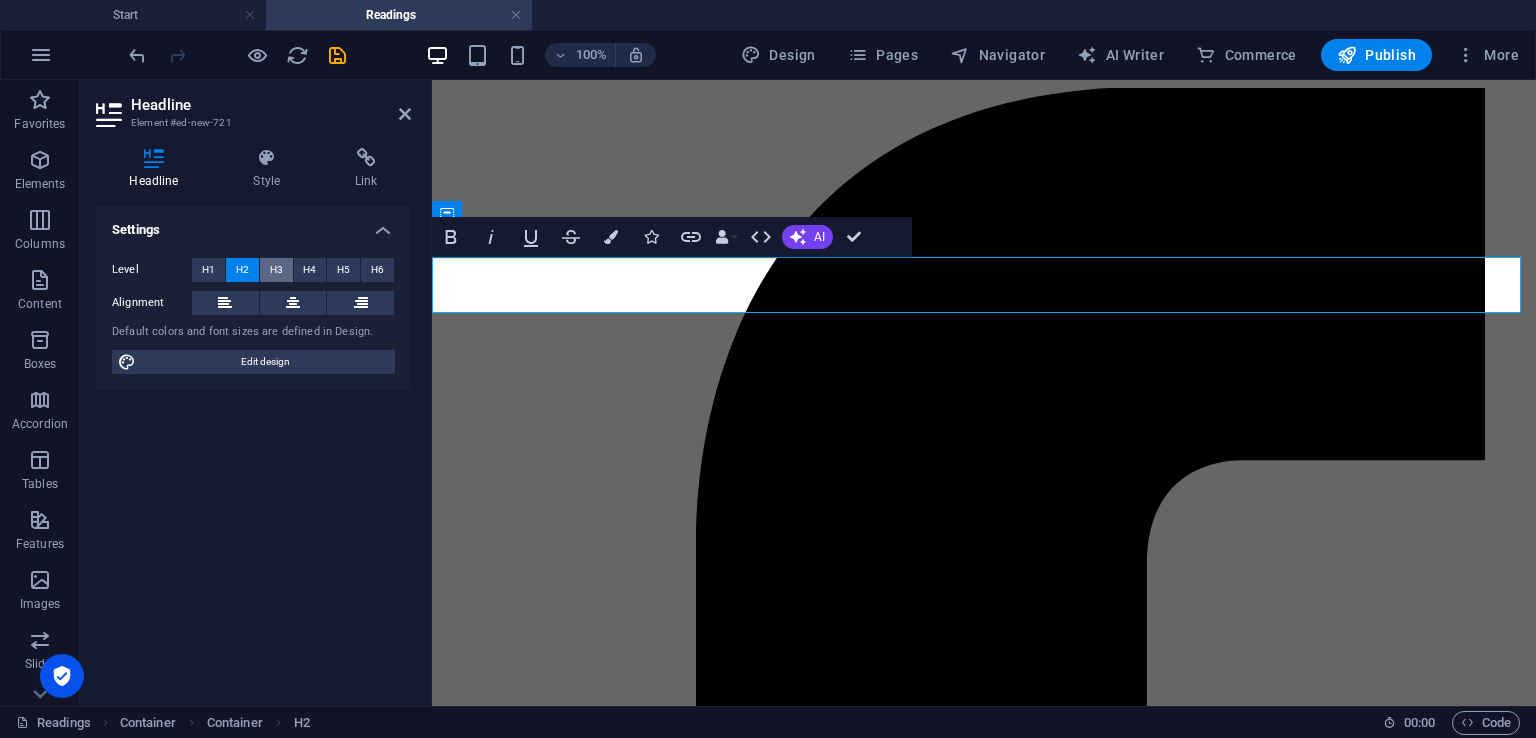 click on "H3" at bounding box center (276, 270) 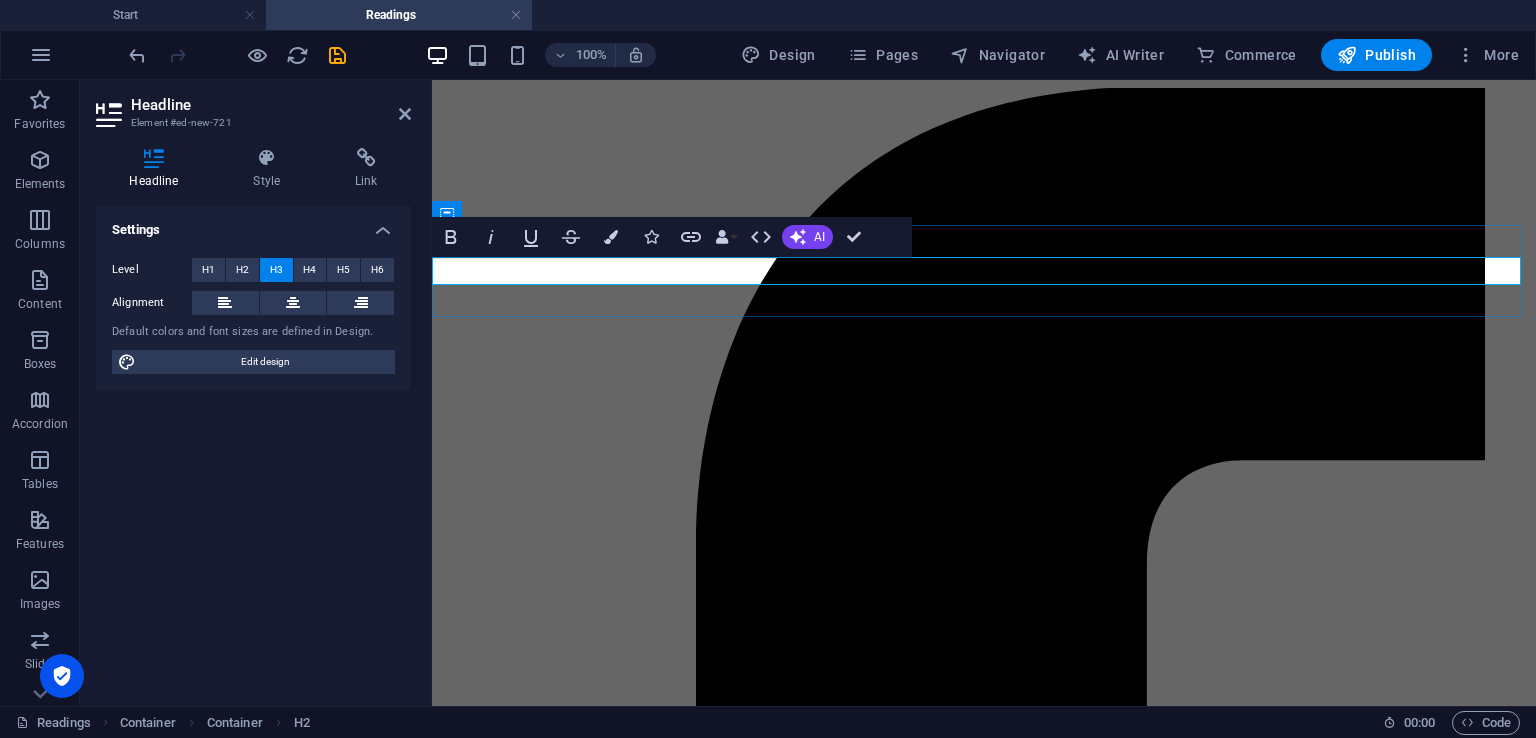 click on "New headline" at bounding box center (984, 6102) 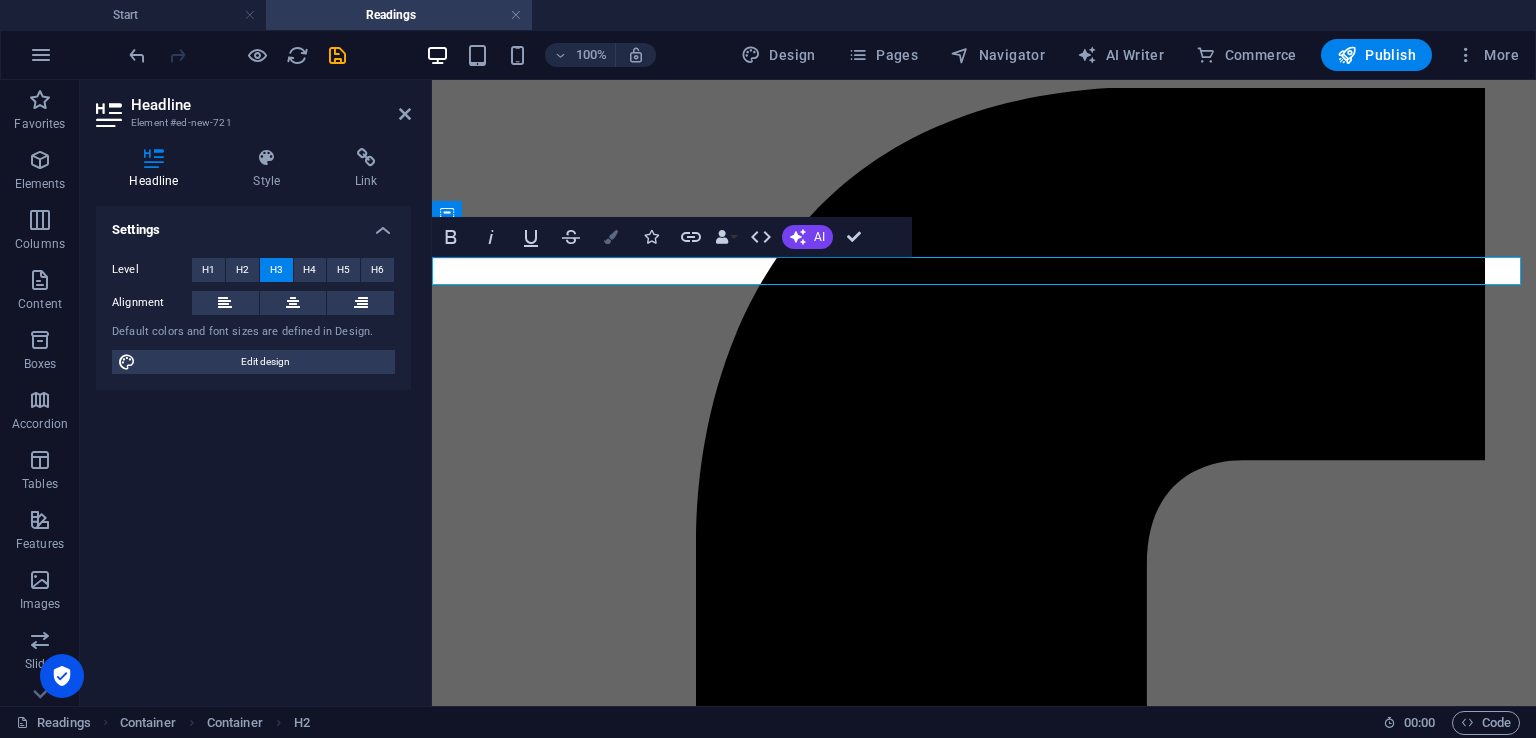 click on "Colors" at bounding box center (611, 237) 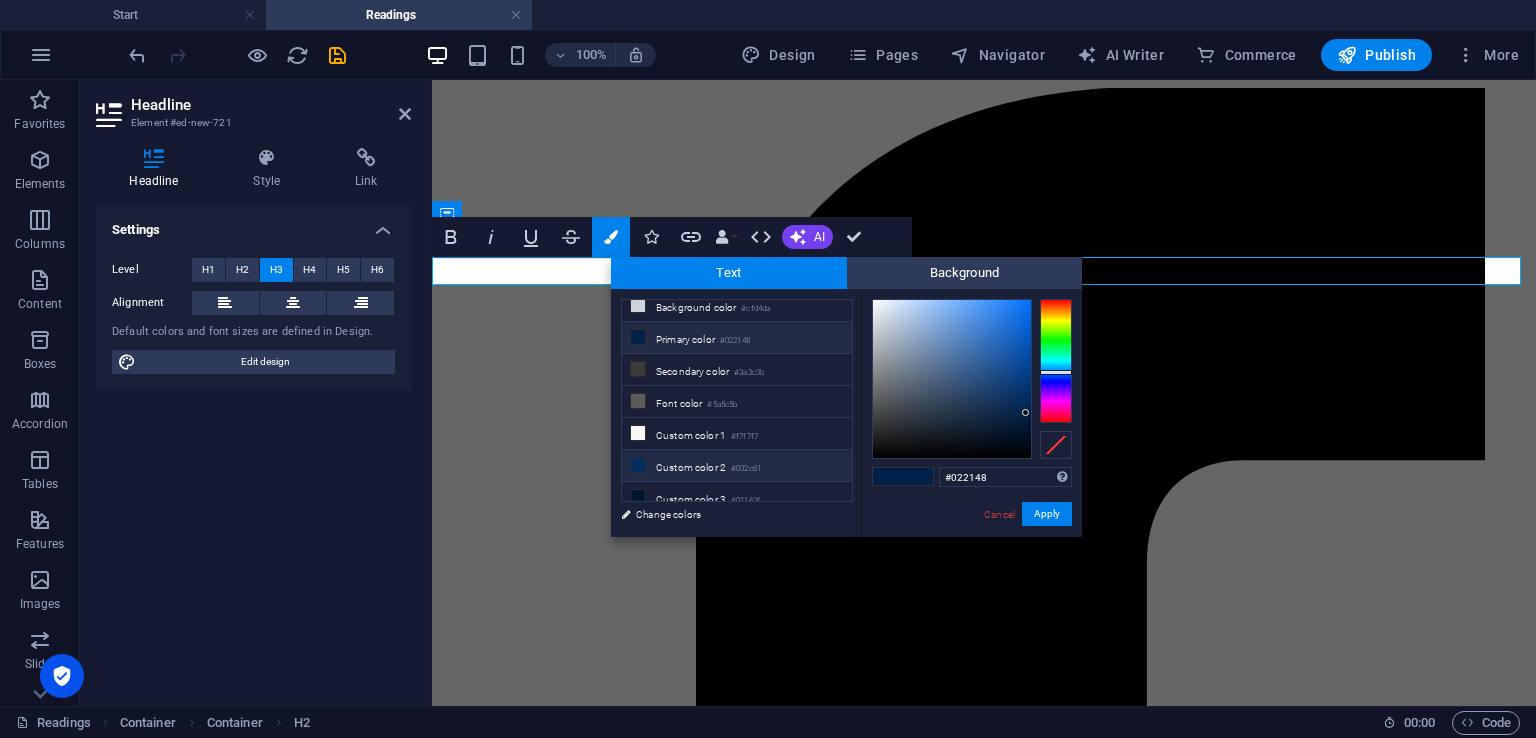 scroll, scrollTop: 13, scrollLeft: 0, axis: vertical 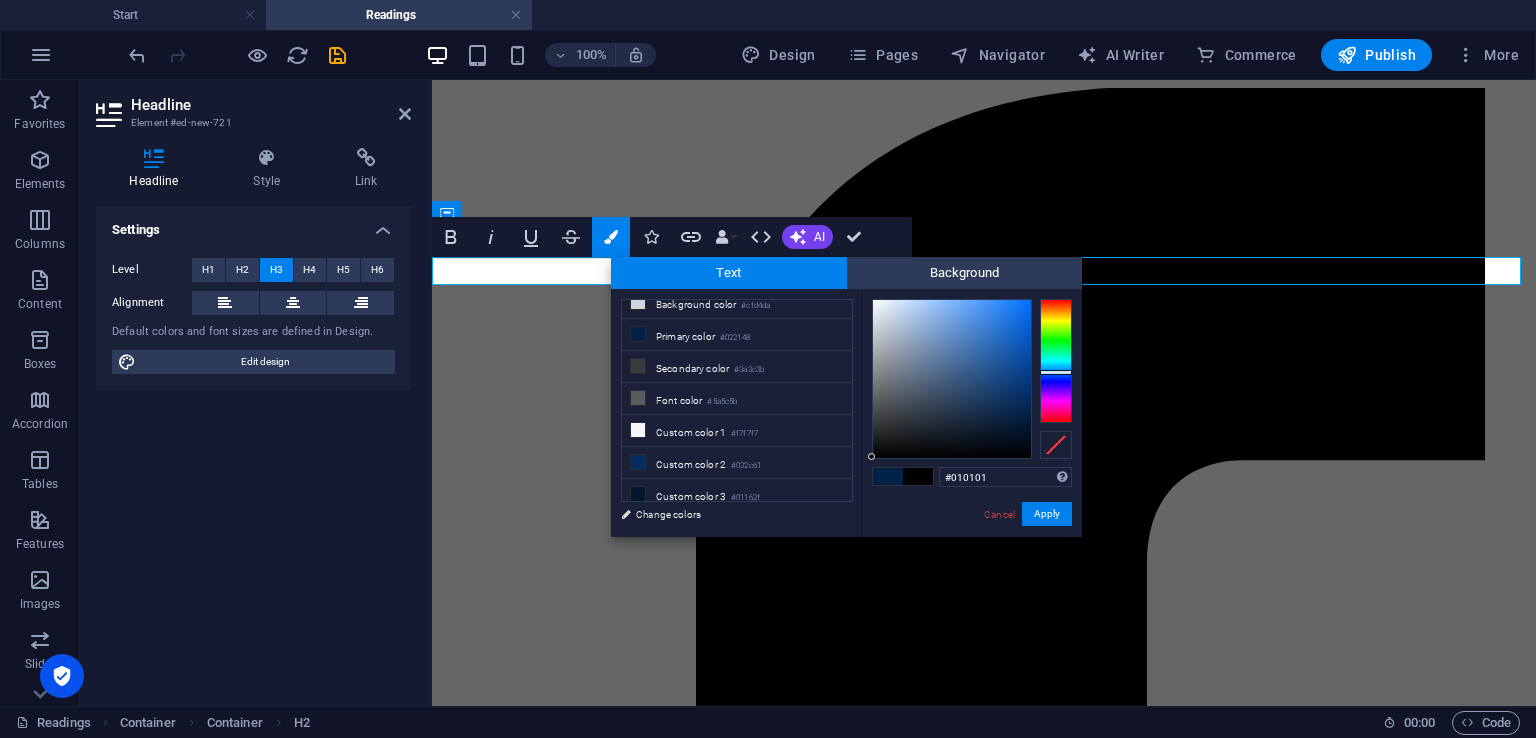drag, startPoint x: 1020, startPoint y: 417, endPoint x: 866, endPoint y: 458, distance: 159.36436 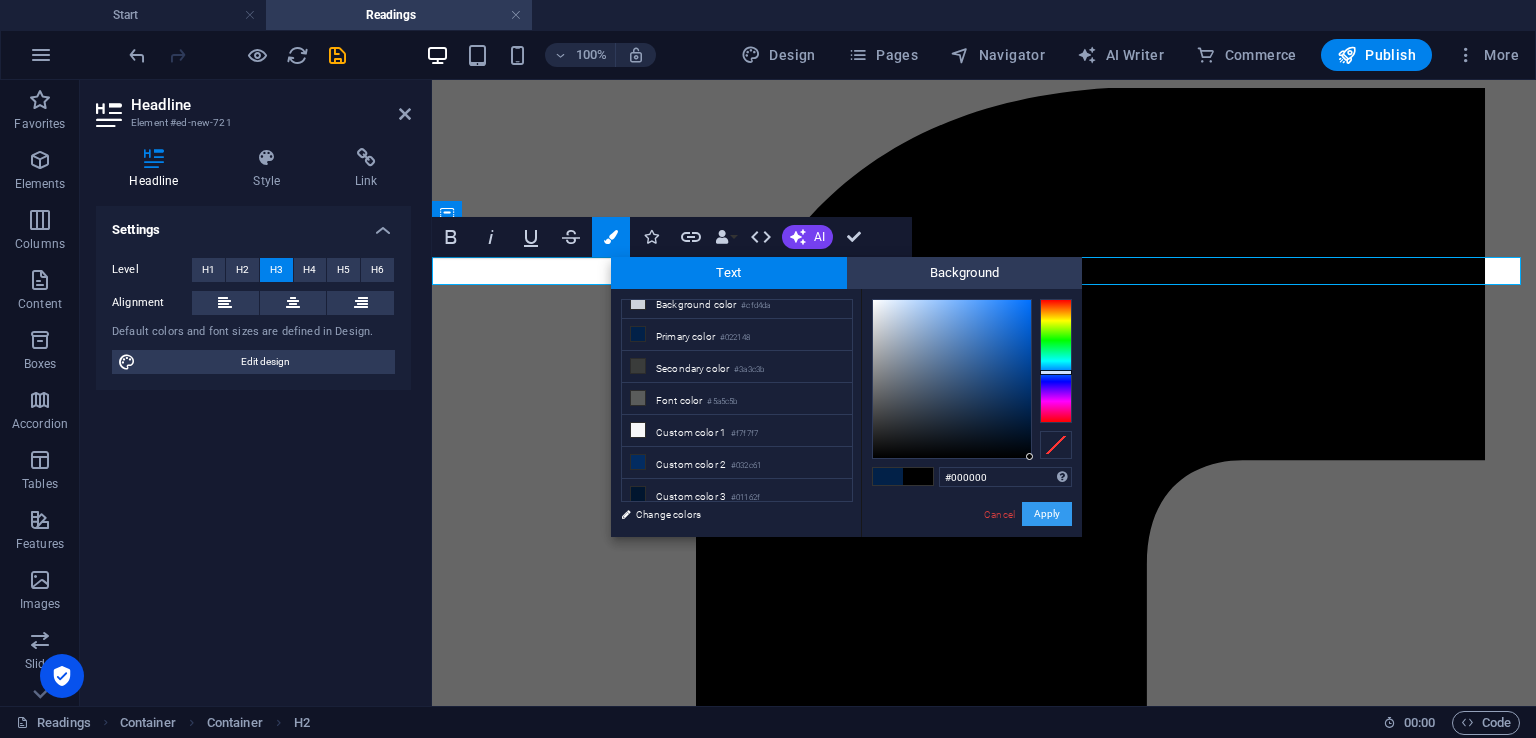 click on "Apply" at bounding box center (1047, 514) 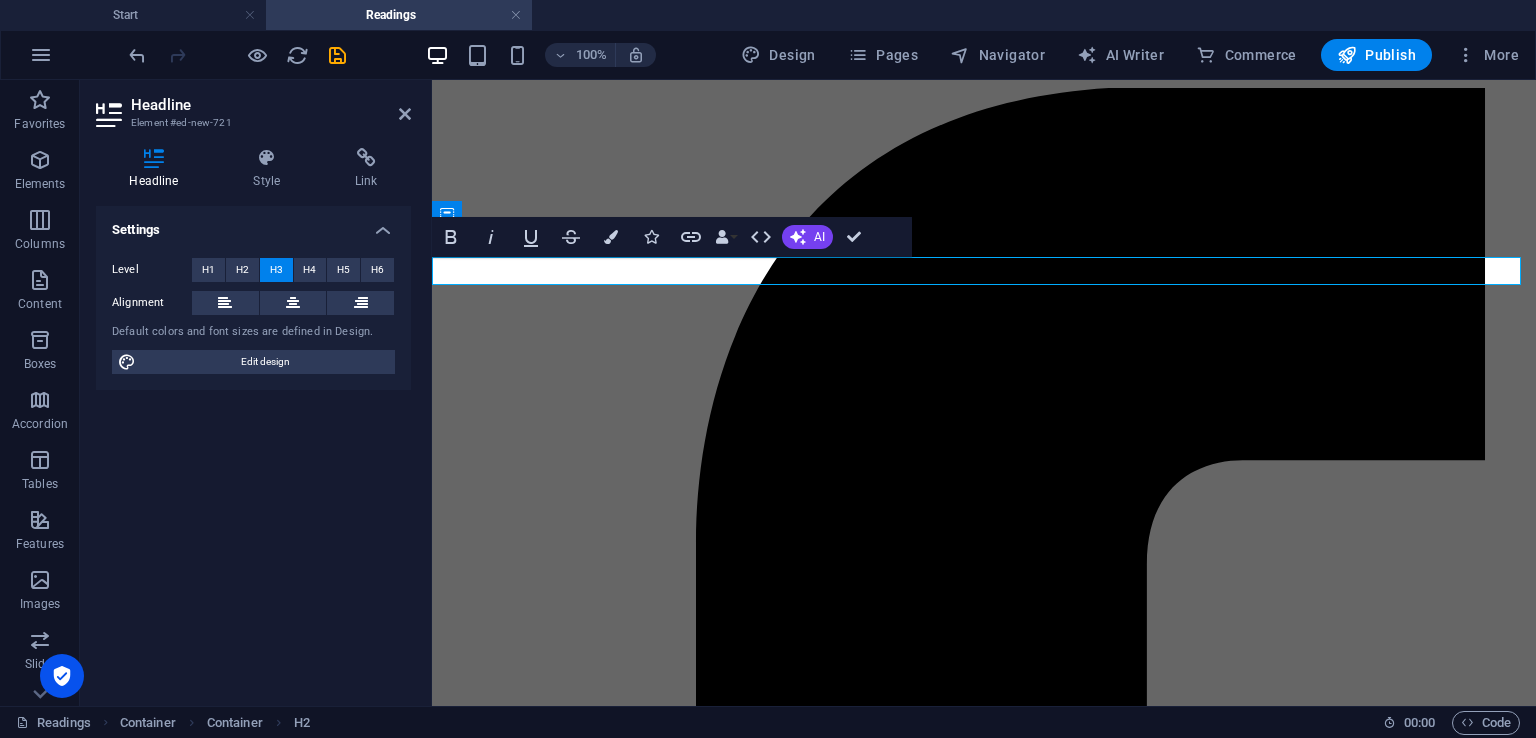 click on "Reference   Container   Placeholder   Reference   Container   Container   Placeholder   Container   H3 Bold Italic Underline Strikethrough Colors Icons Link Data Bindings Company First name Last name Street ZIP code City Email Phone Mobile Fax Custom field 1 Custom field 2 Custom field 3 Custom field 4 Custom field 5 Custom field 6 HTML AI Improve Make shorter Make longer Fix spelling & grammar Translate to English Generate text Confirm (Ctrl+⏎)" at bounding box center [984, 393] 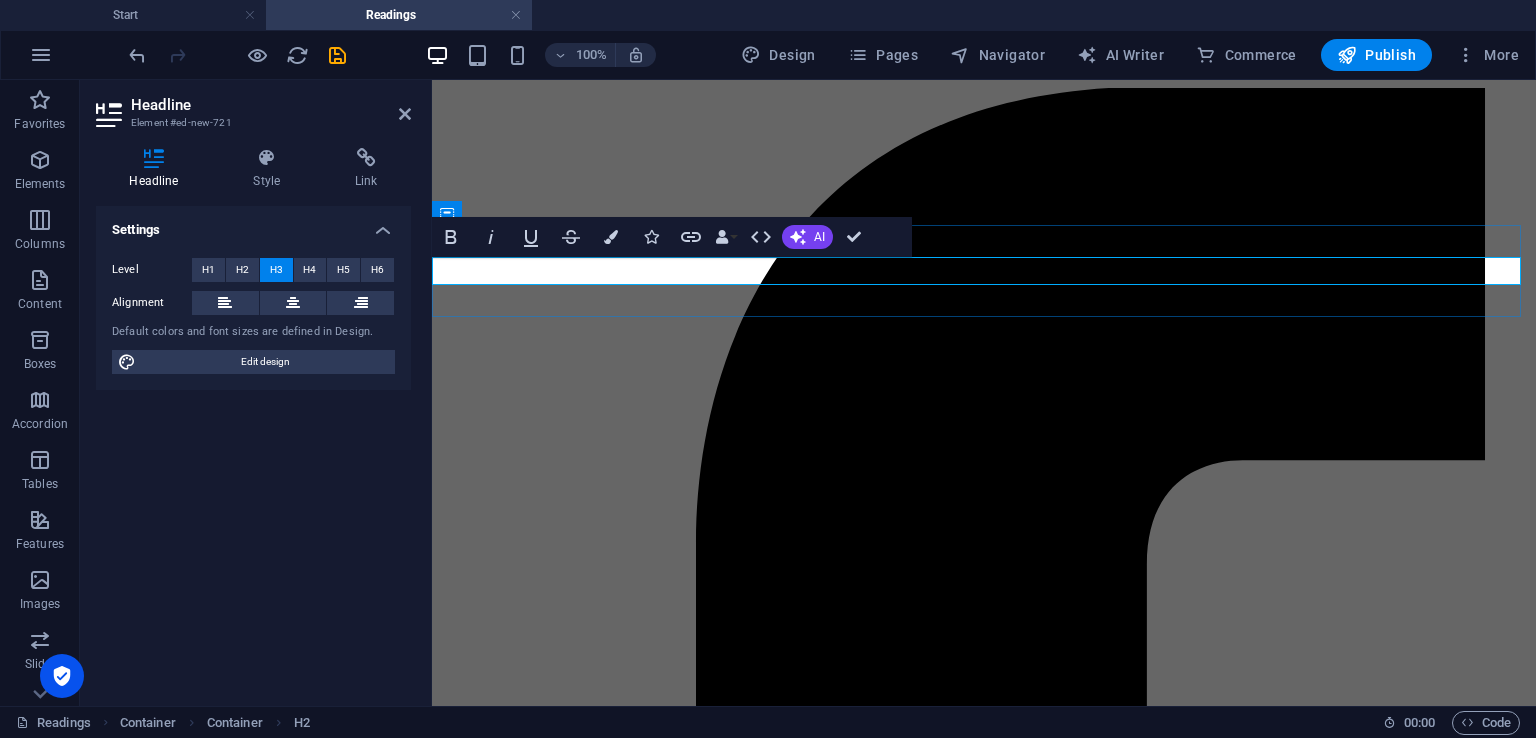 click on "​Recommended Readings​ ​" at bounding box center (984, 6102) 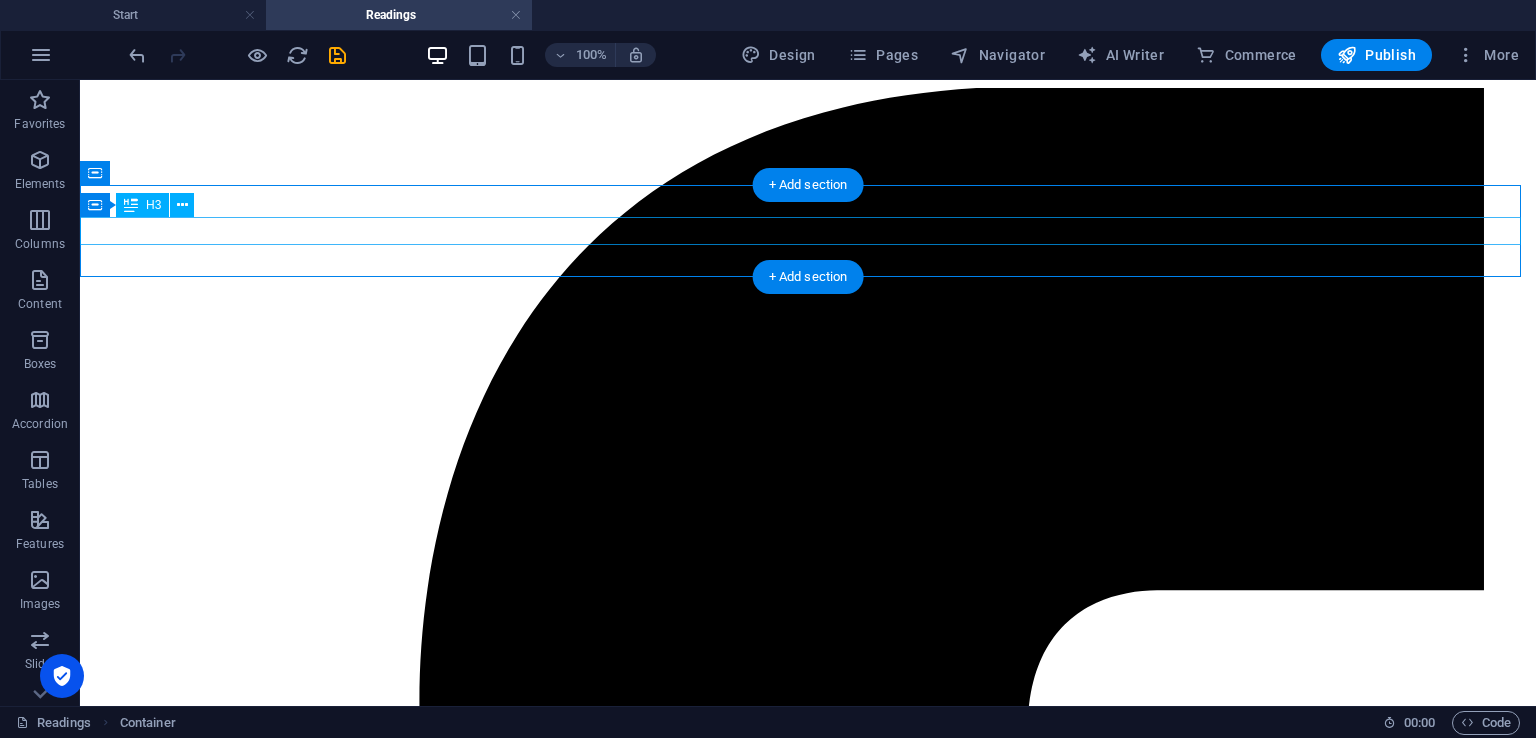 click on "Recommended Readings" at bounding box center (808, 8031) 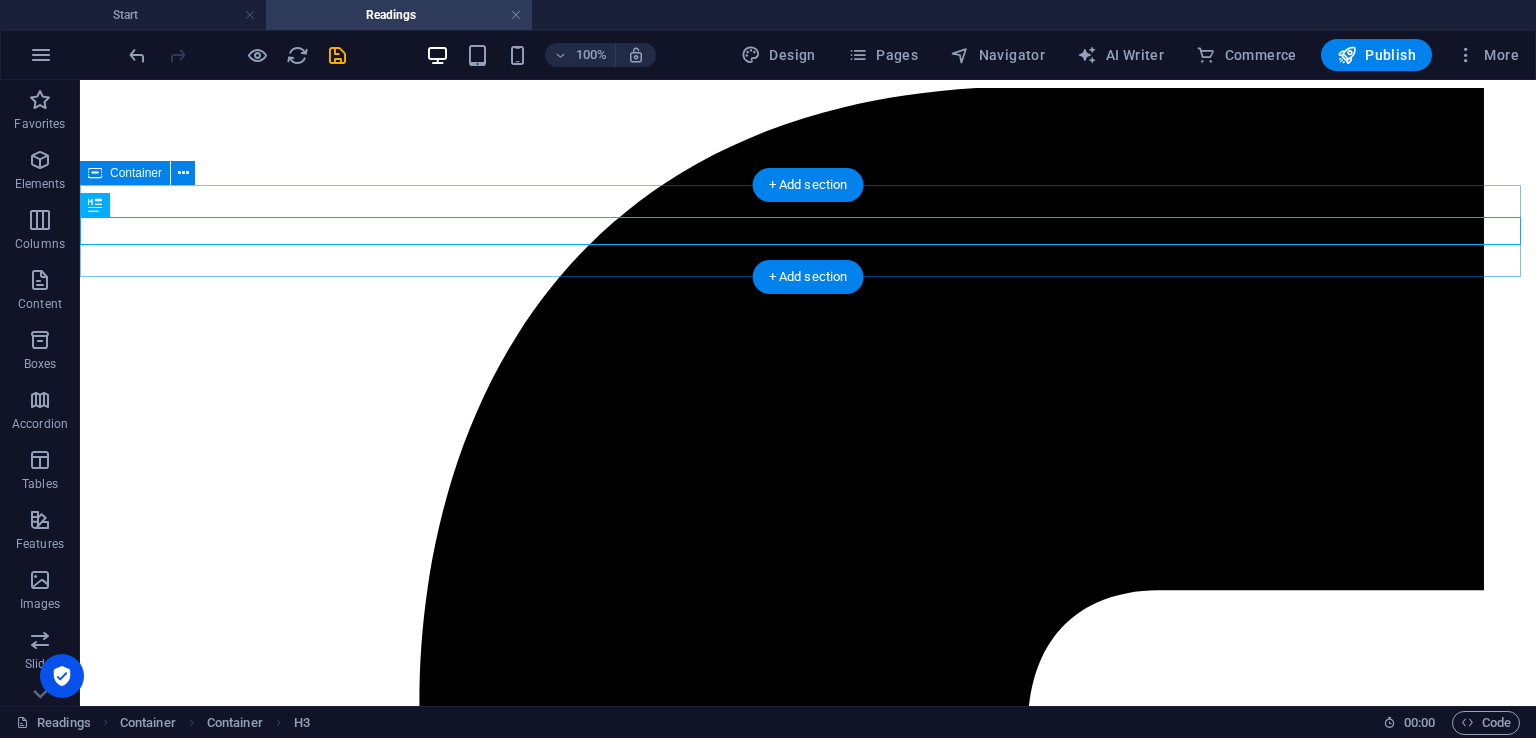click on "Recommended Readings" at bounding box center [808, 8031] 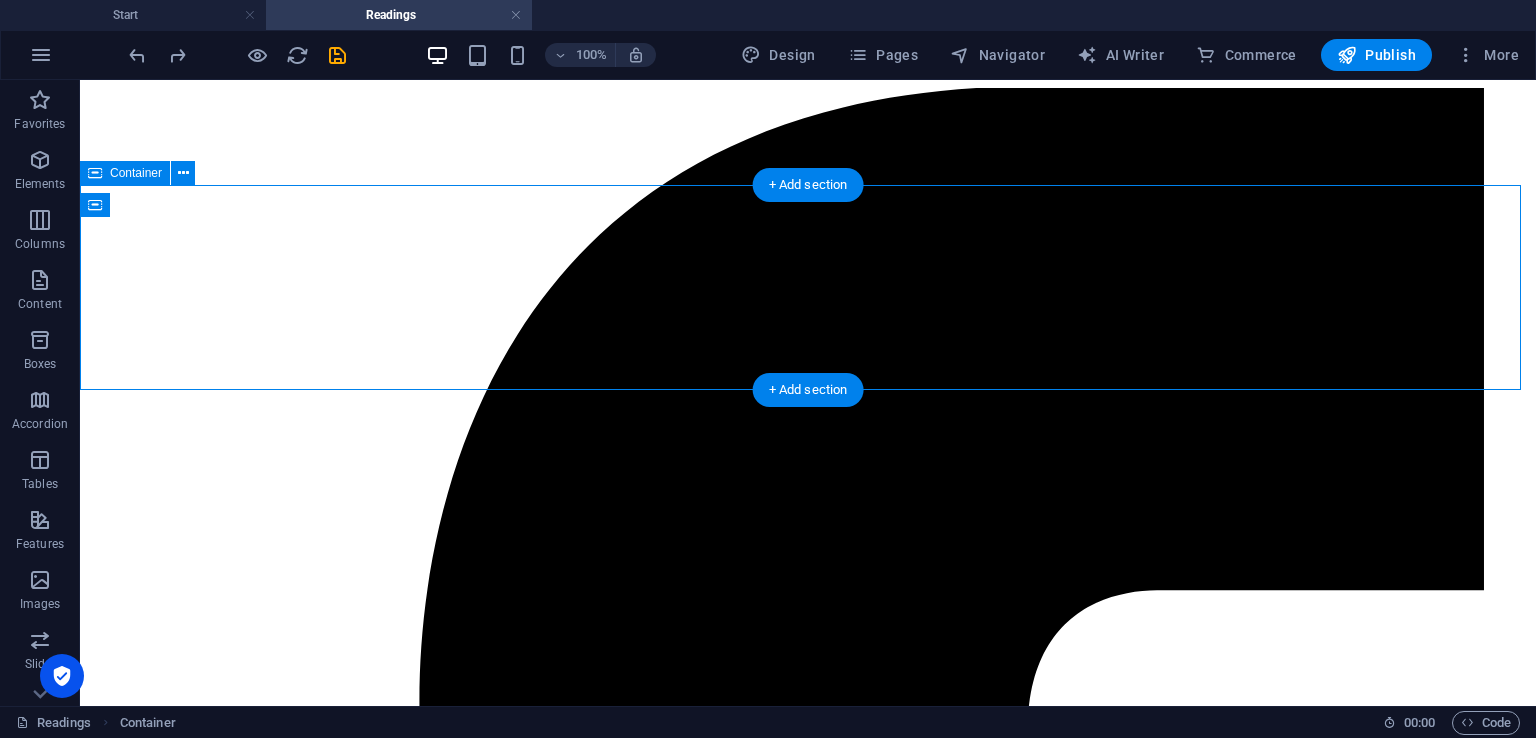 click on "Drop content here or  Add elements  Paste clipboard" at bounding box center (808, 8072) 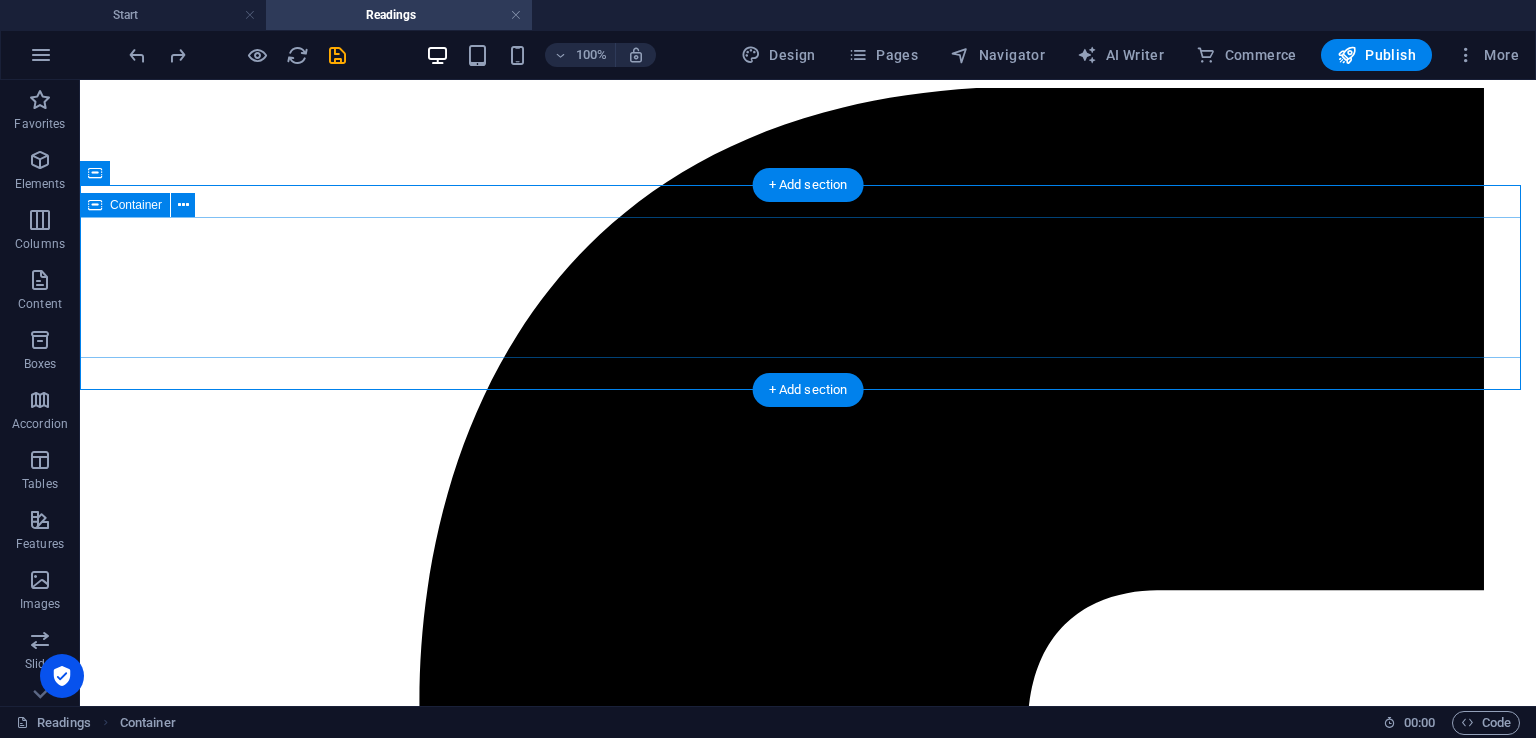 click on "Drop content here or  Add elements  Paste clipboard" at bounding box center (808, 8072) 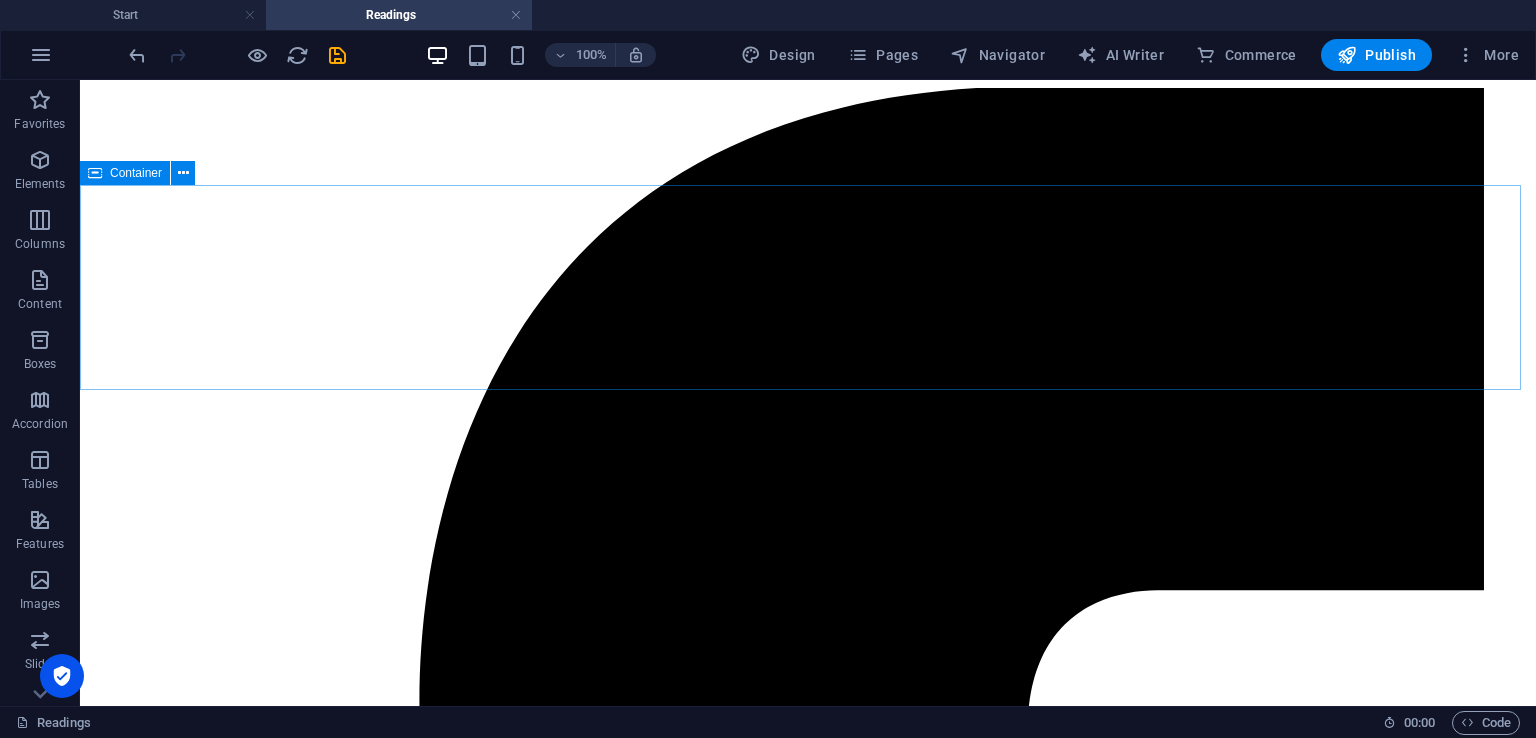 click on "Container" at bounding box center (136, 173) 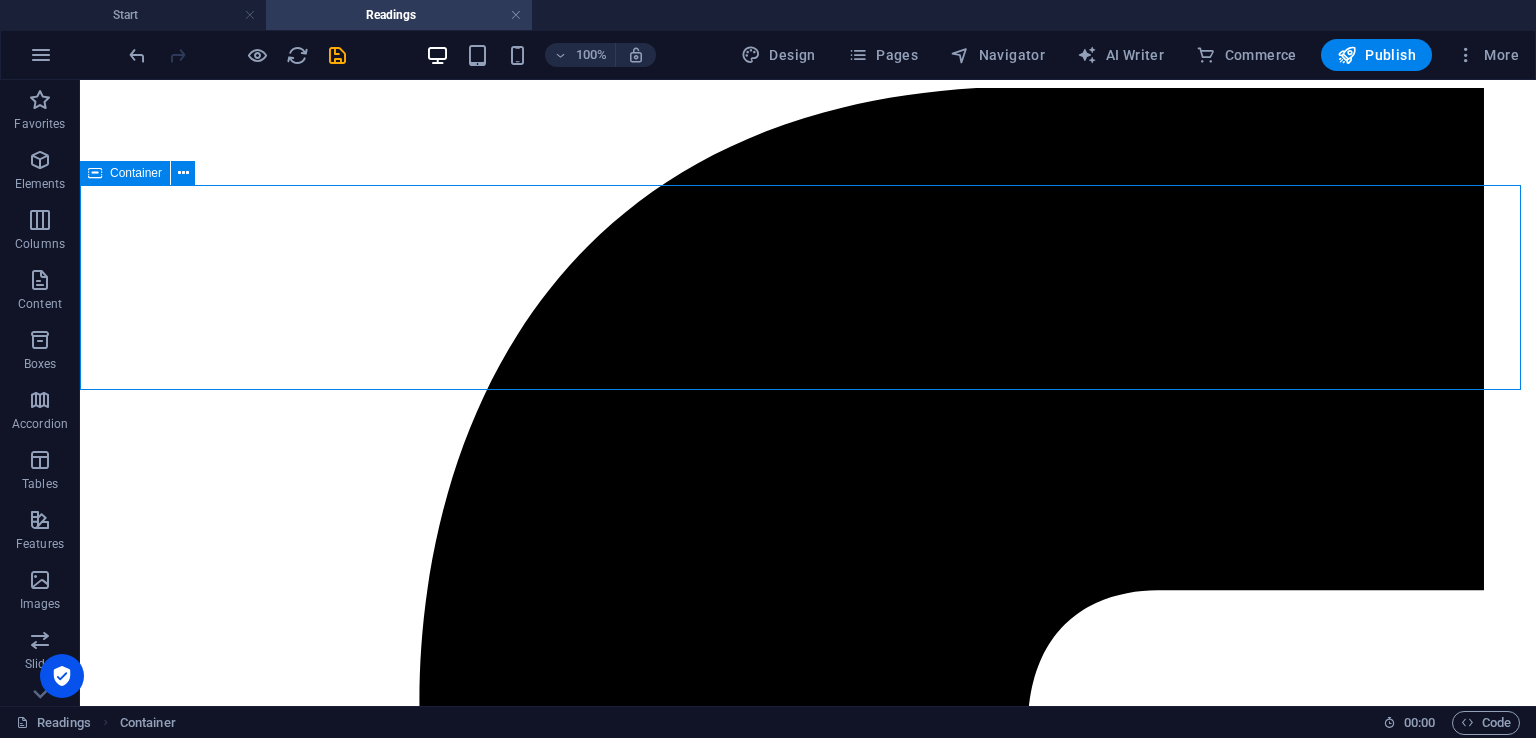 click on "Container" at bounding box center [136, 173] 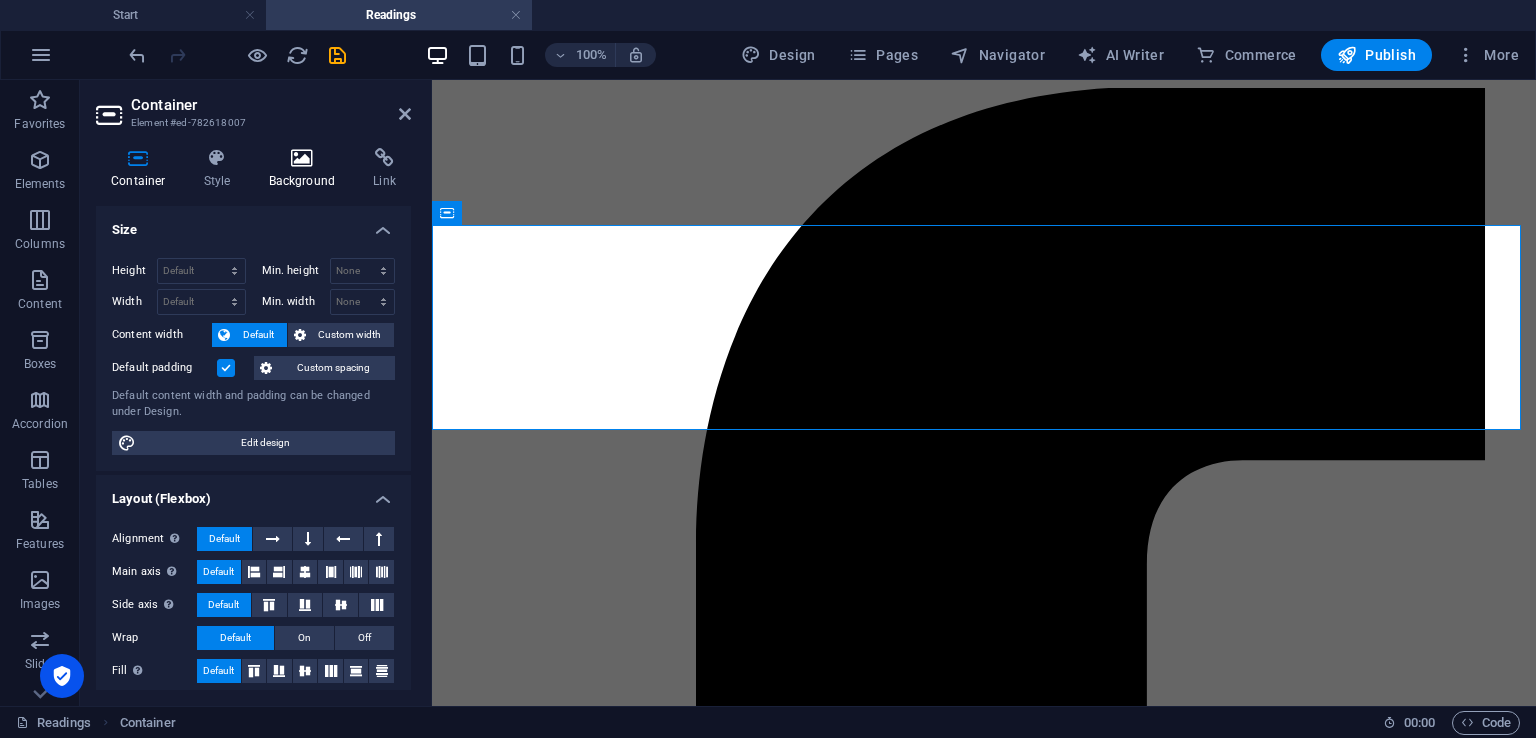 click at bounding box center (302, 158) 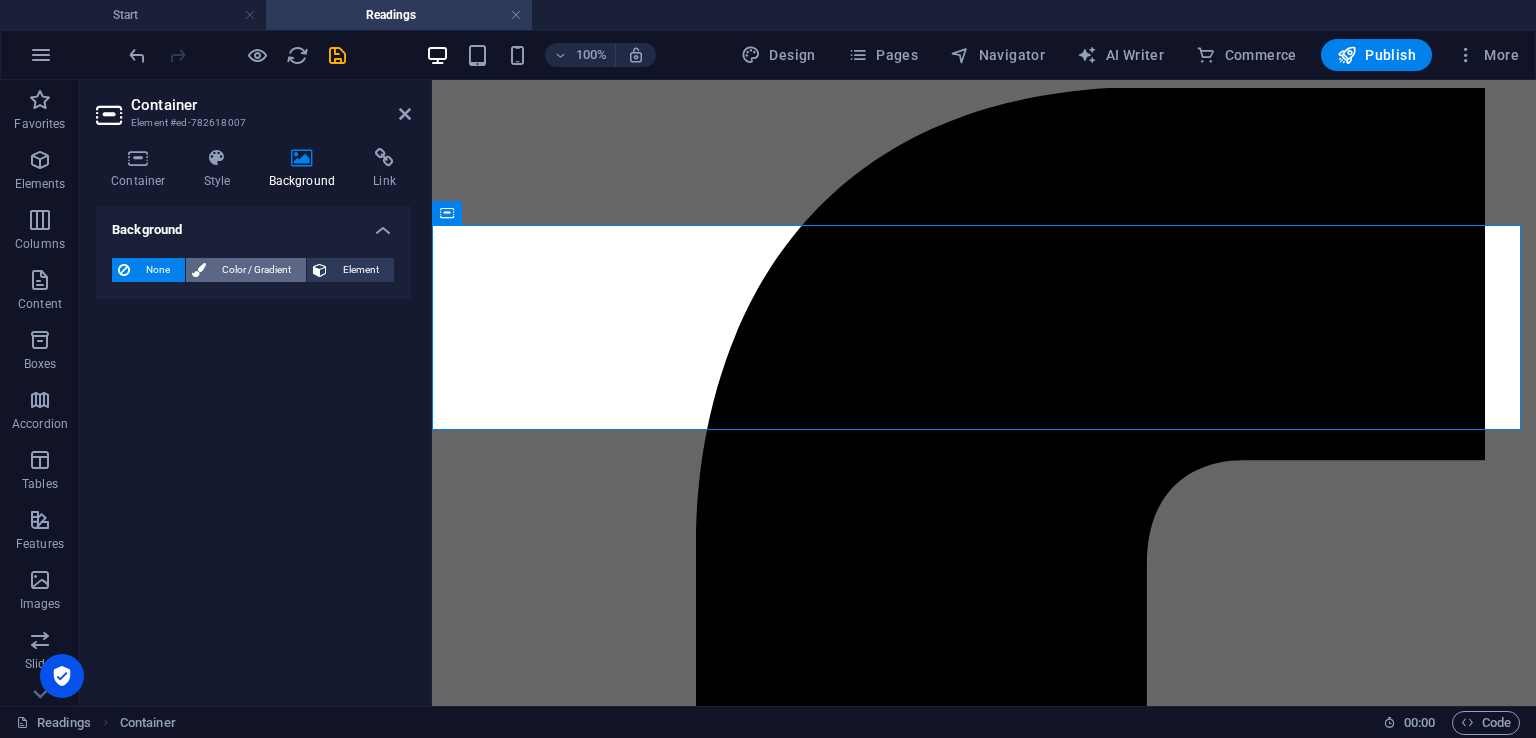 click on "Color / Gradient" at bounding box center (256, 270) 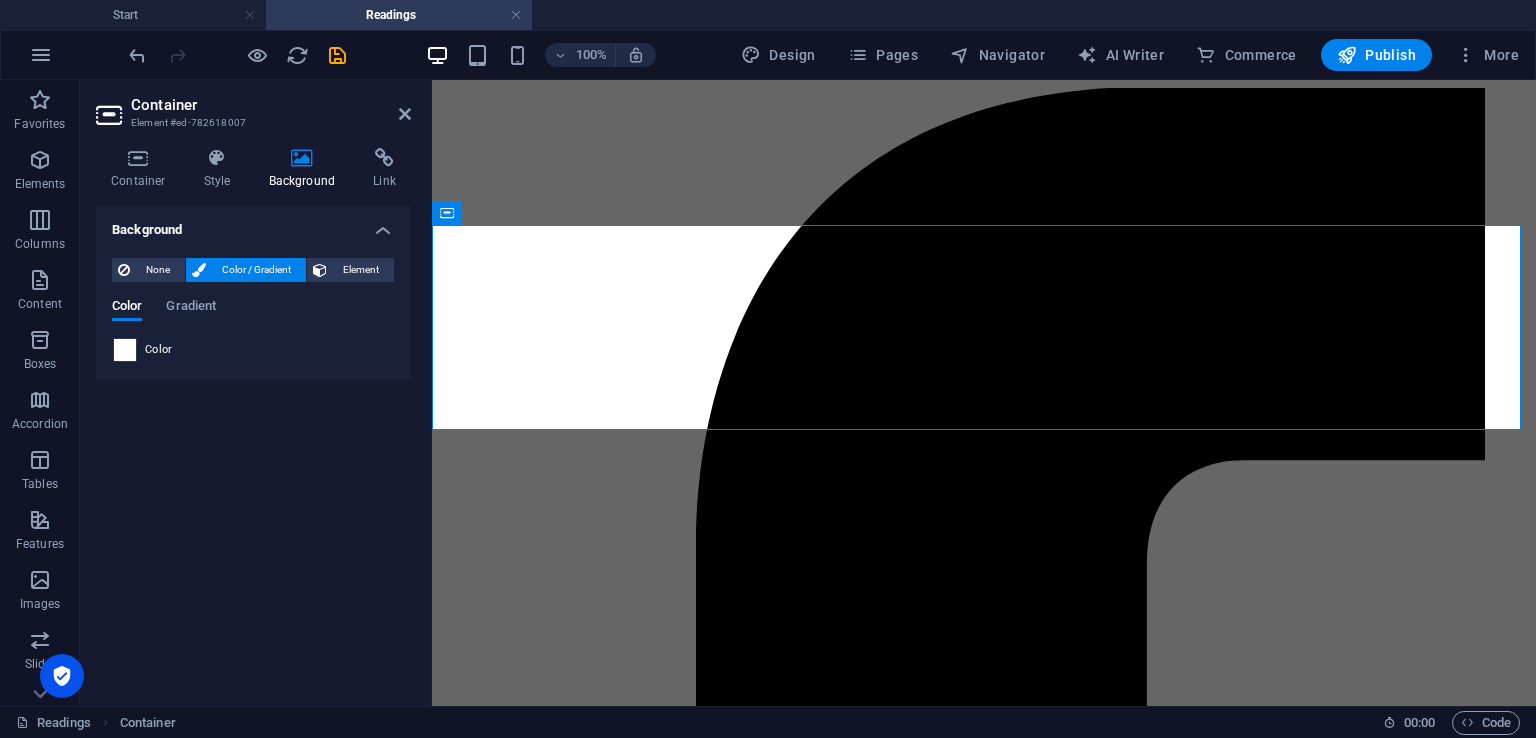 click at bounding box center (125, 350) 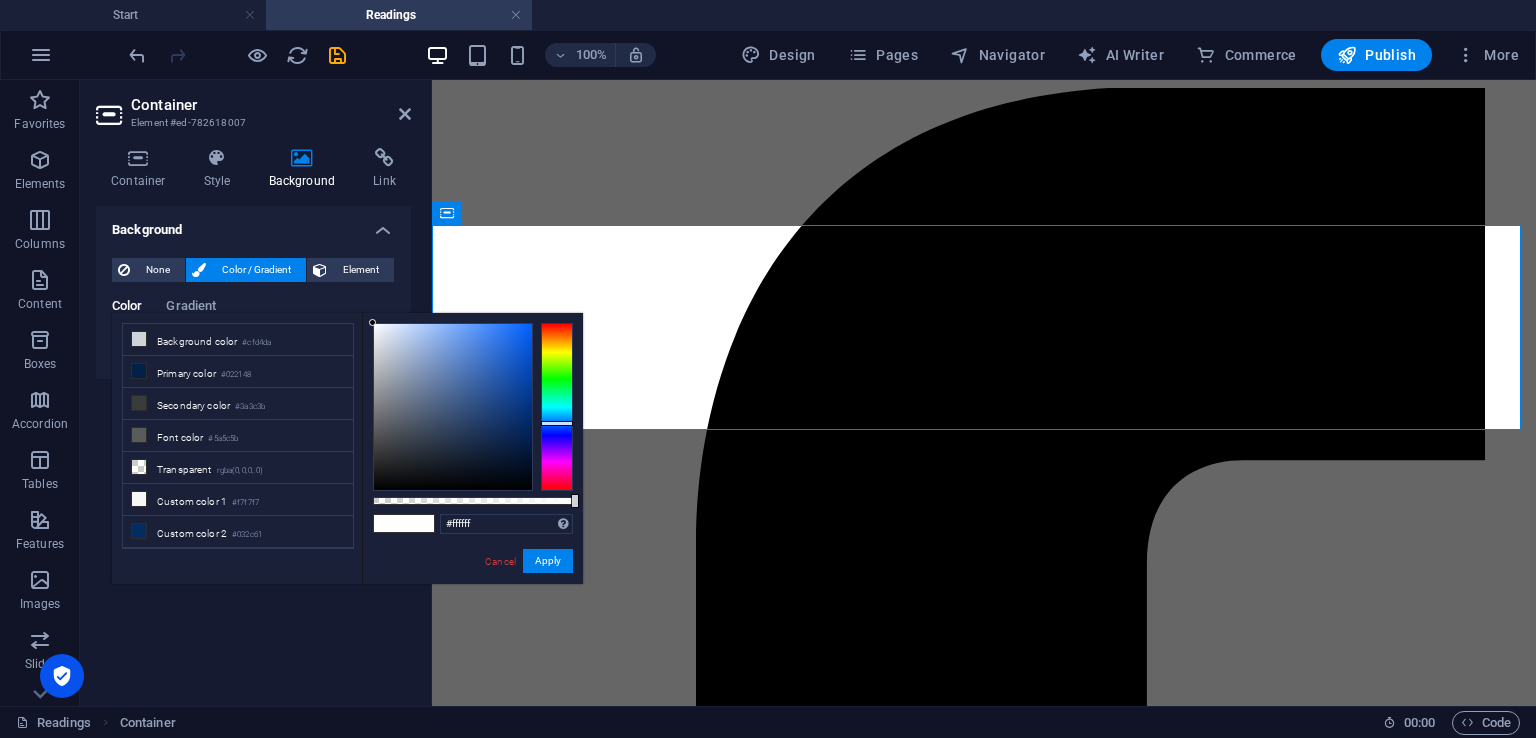 drag, startPoint x: 560, startPoint y: 325, endPoint x: 565, endPoint y: 423, distance: 98.12747 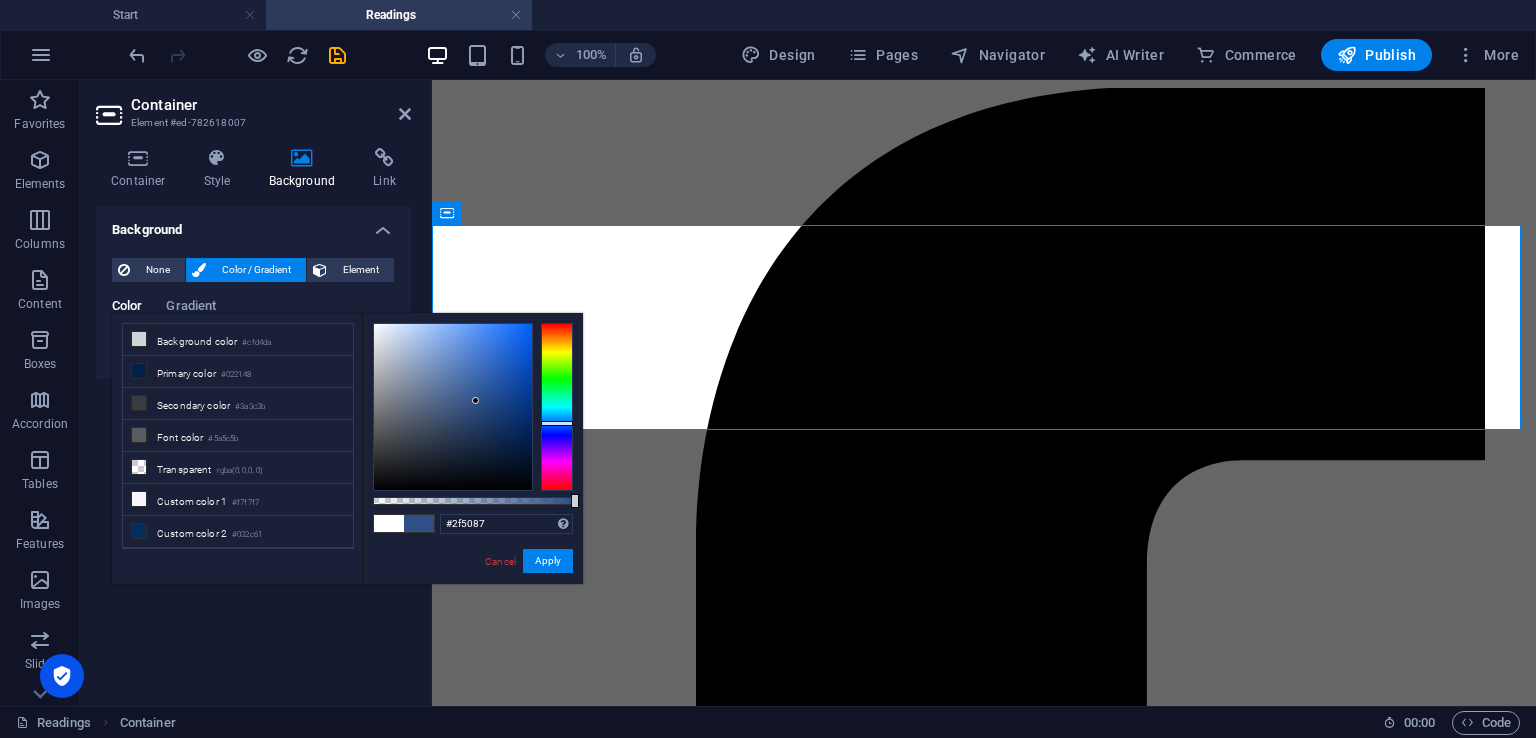 drag, startPoint x: 444, startPoint y: 357, endPoint x: 476, endPoint y: 401, distance: 54.405884 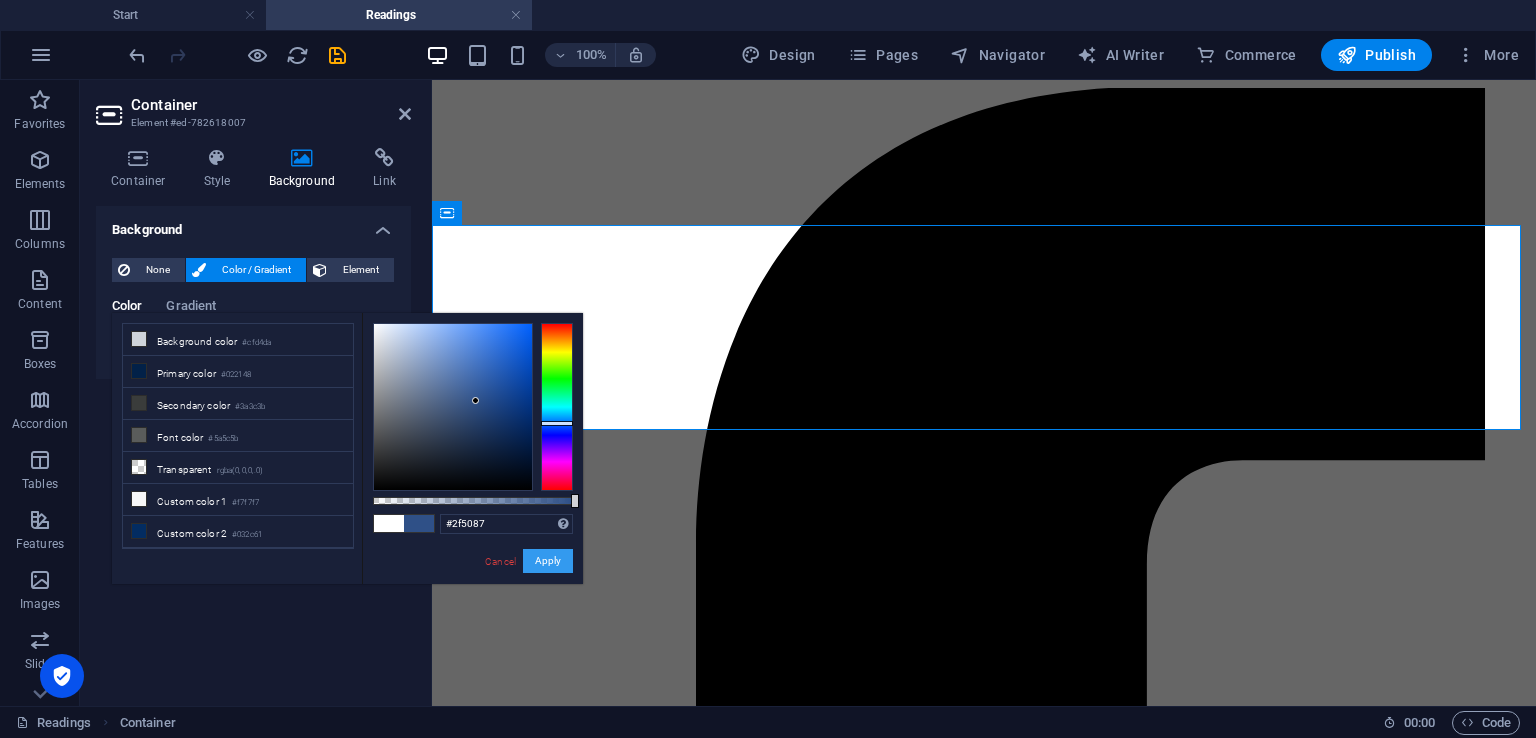 click on "Apply" at bounding box center (548, 561) 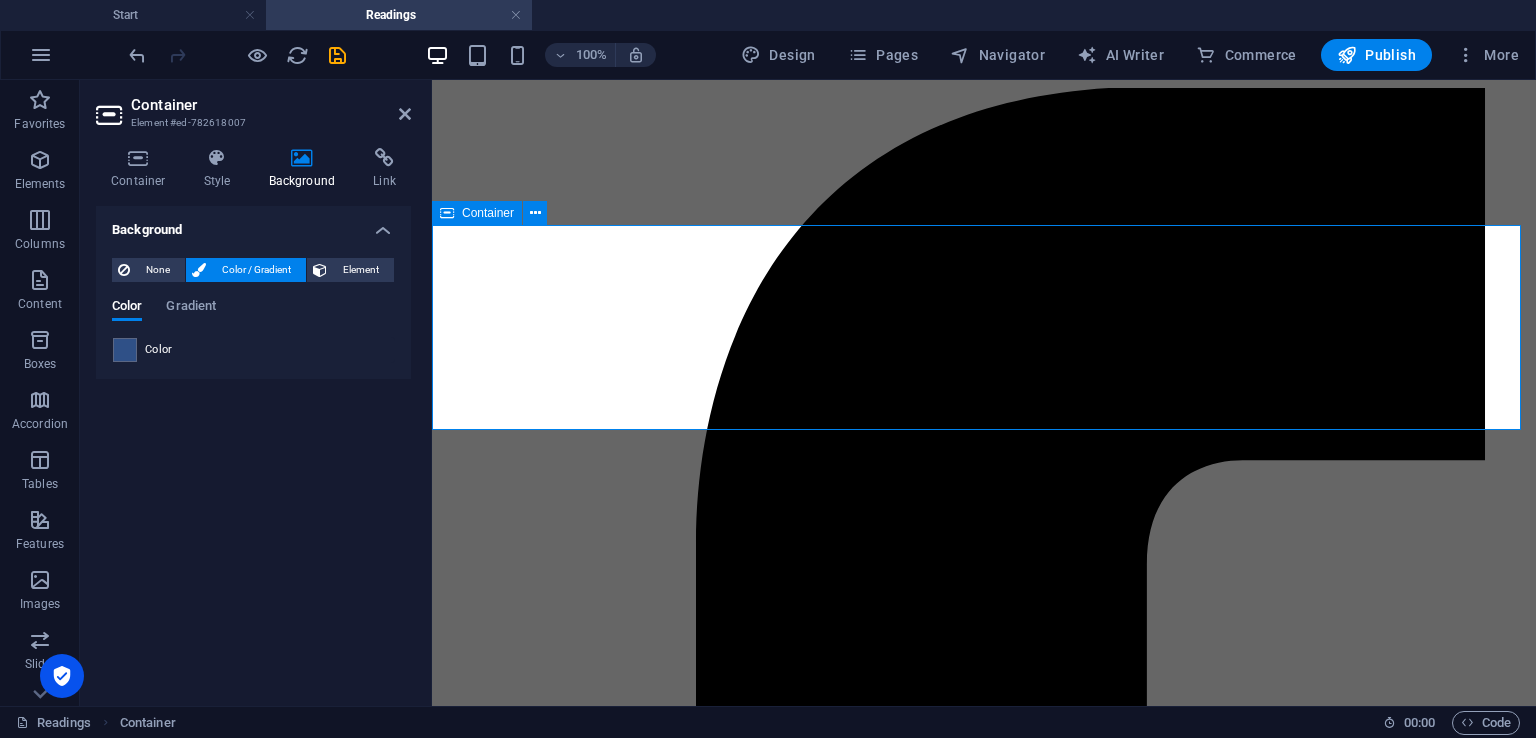 click on "Add elements" at bounding box center [925, 6173] 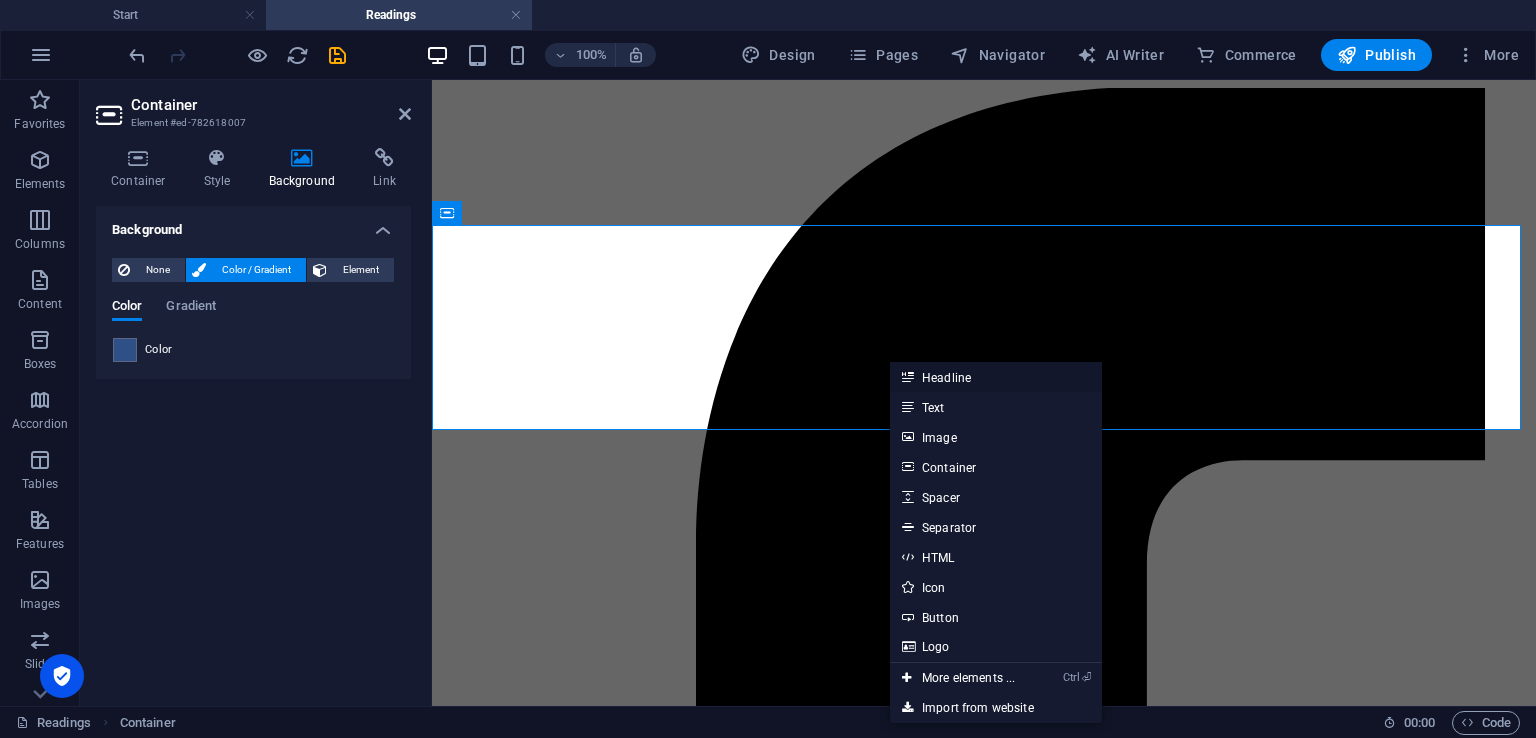 click on "Headline" at bounding box center (996, 377) 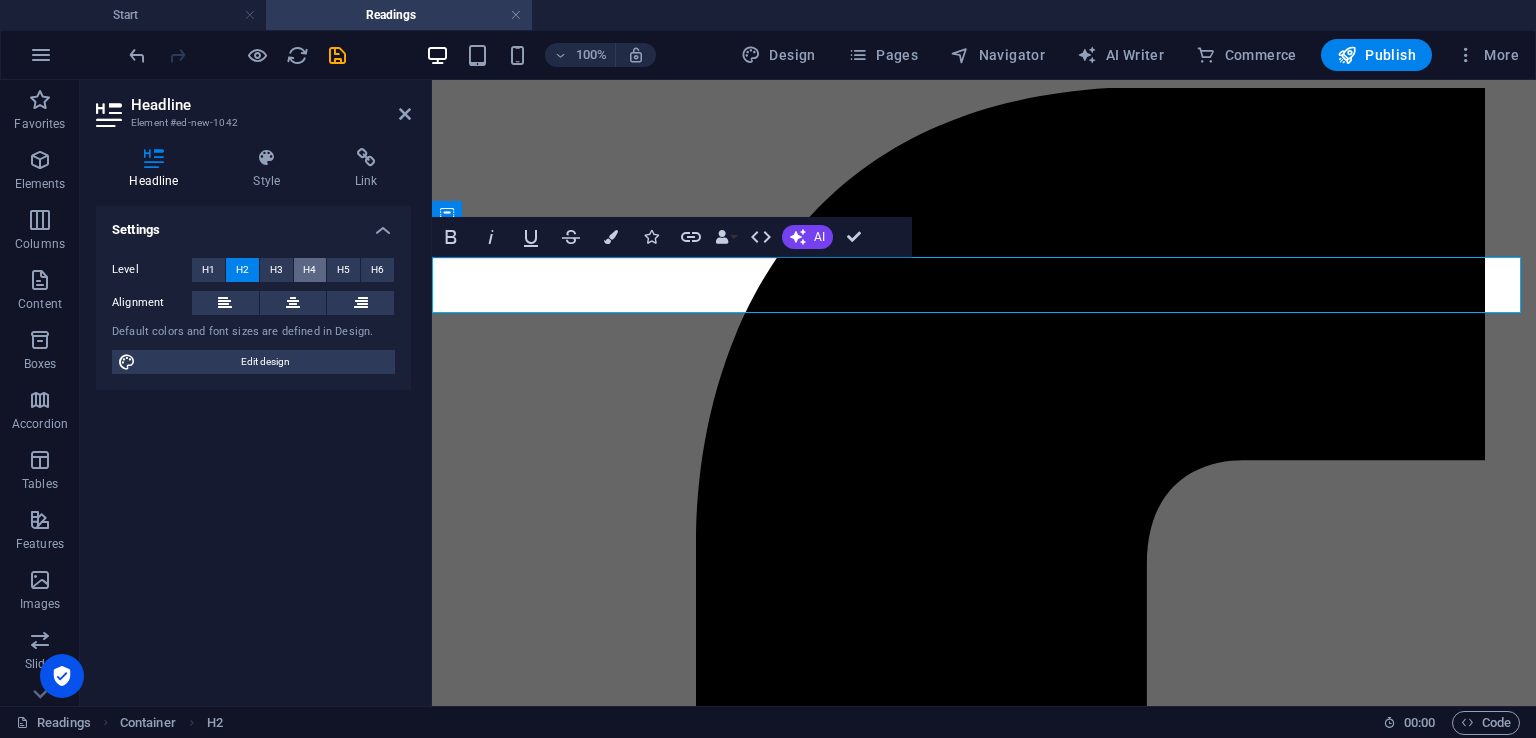 click on "H4" at bounding box center (309, 270) 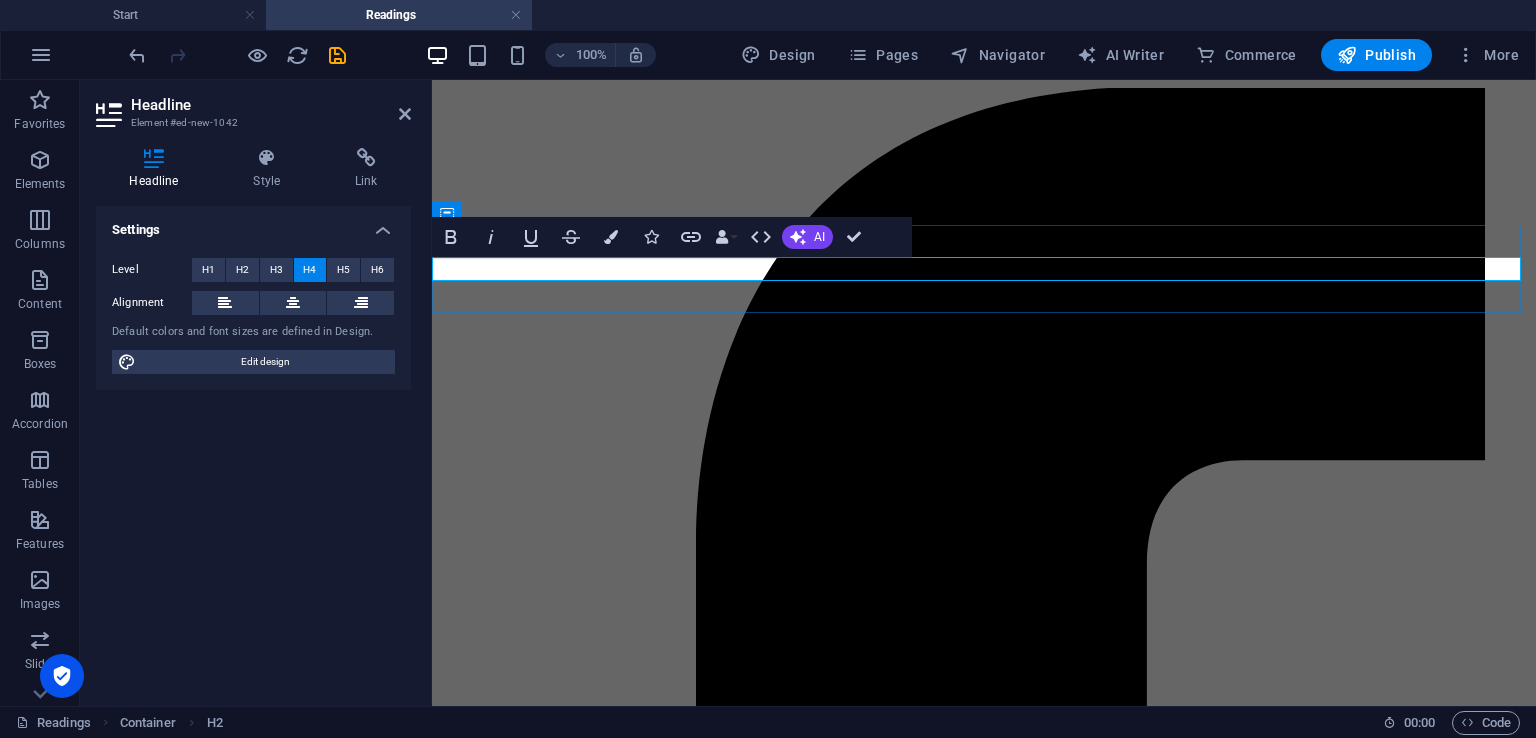 click on "New headline" at bounding box center (984, 6102) 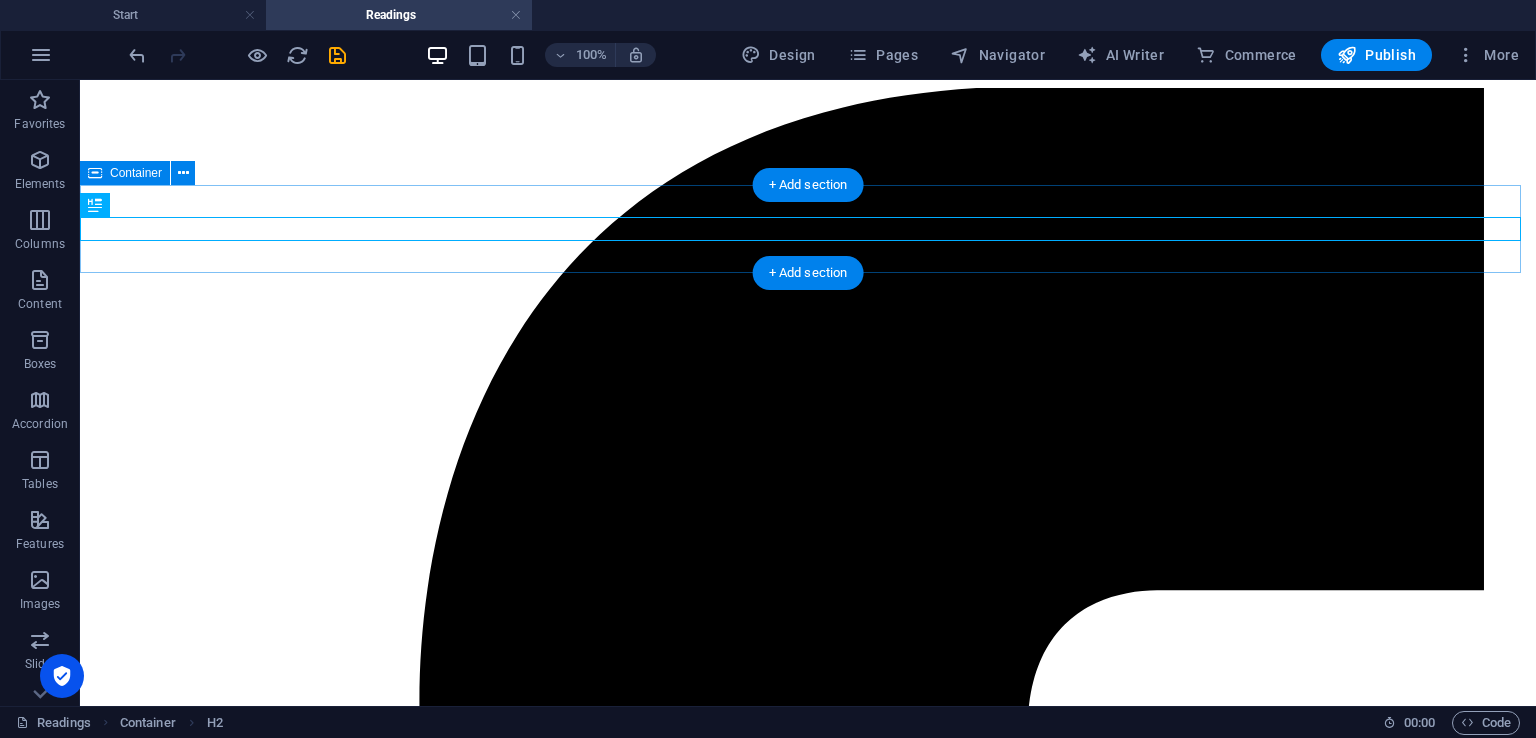 click on "Recommended Readings" at bounding box center [808, 8031] 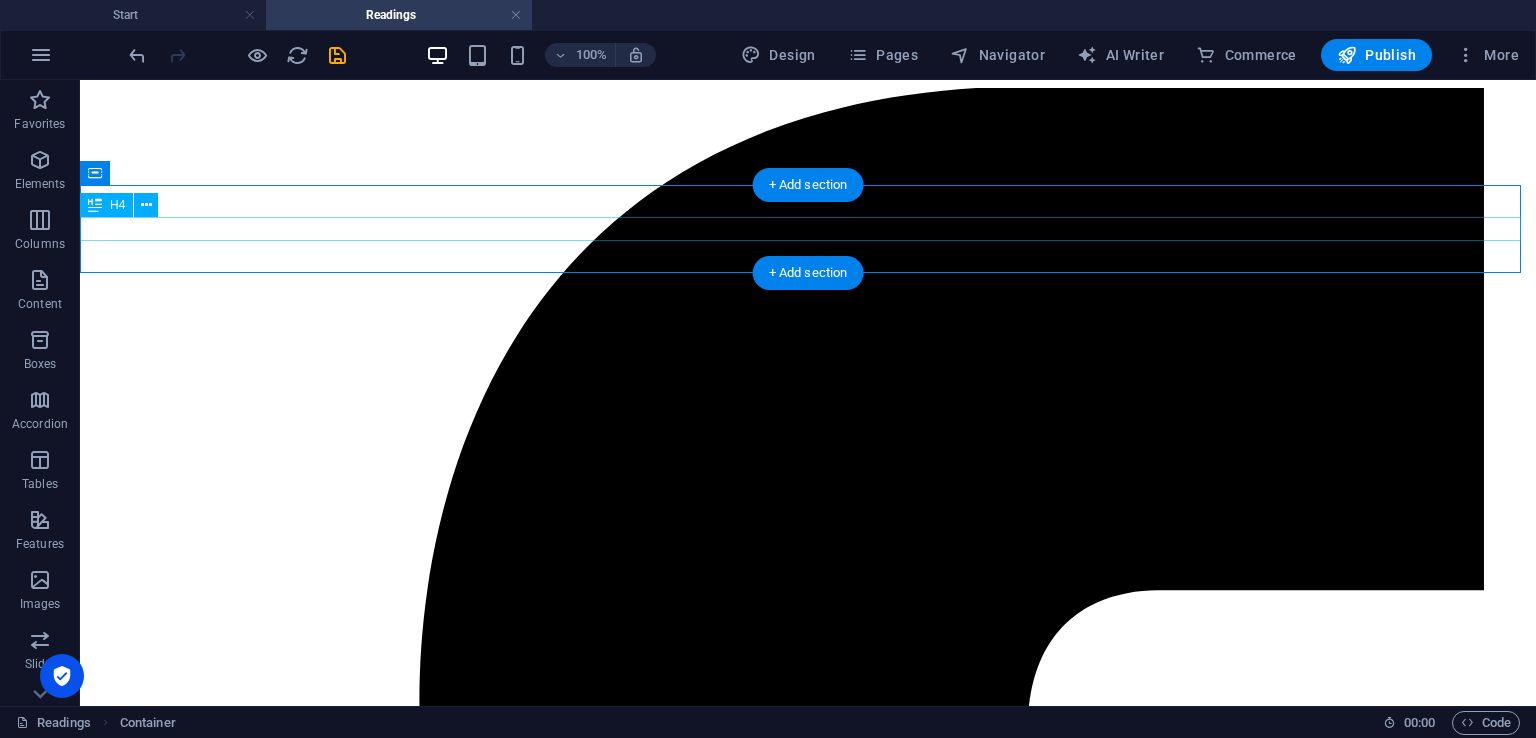 click on "Recommended Readings" at bounding box center (808, 8031) 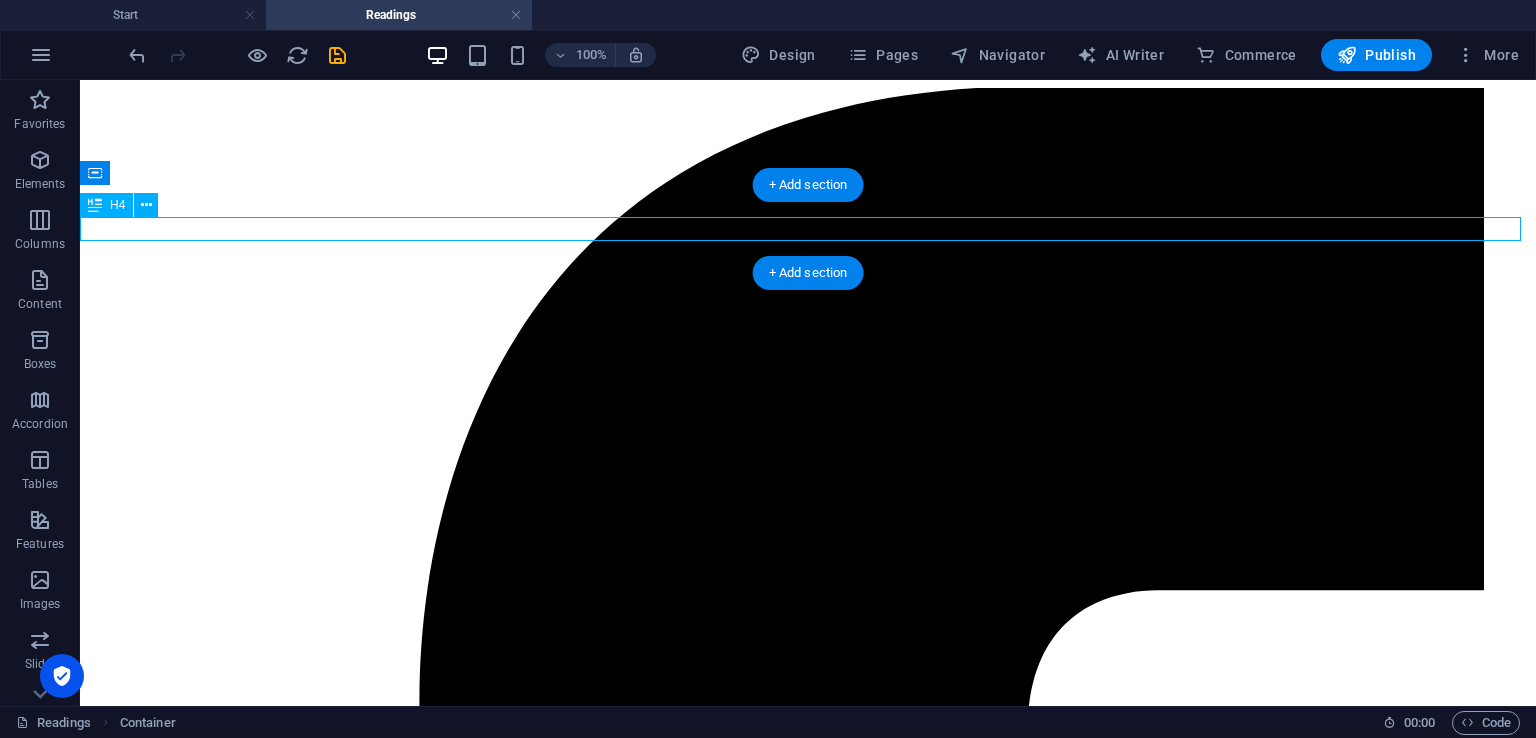 click on "Recommended Readings" at bounding box center (808, 8031) 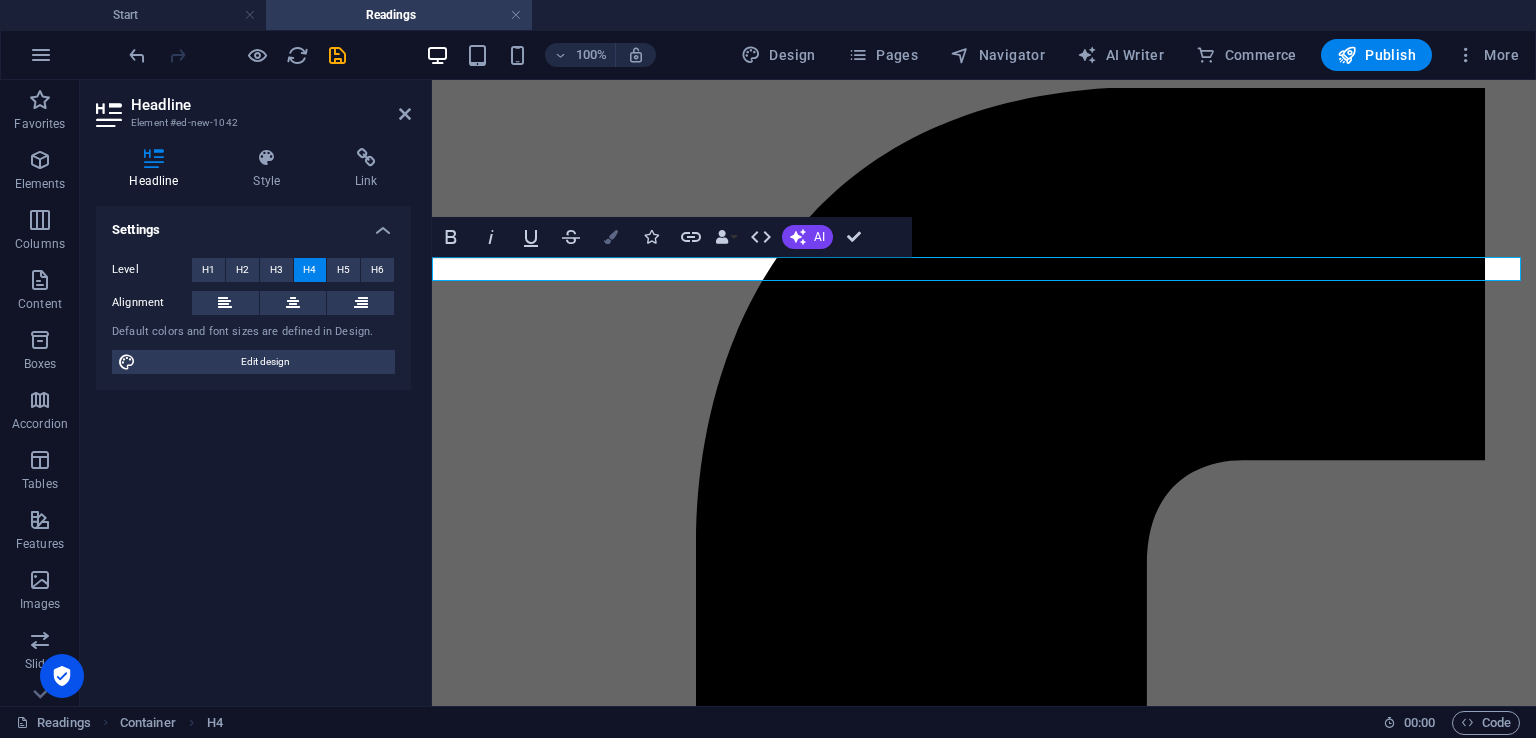 click on "Colors" at bounding box center (611, 237) 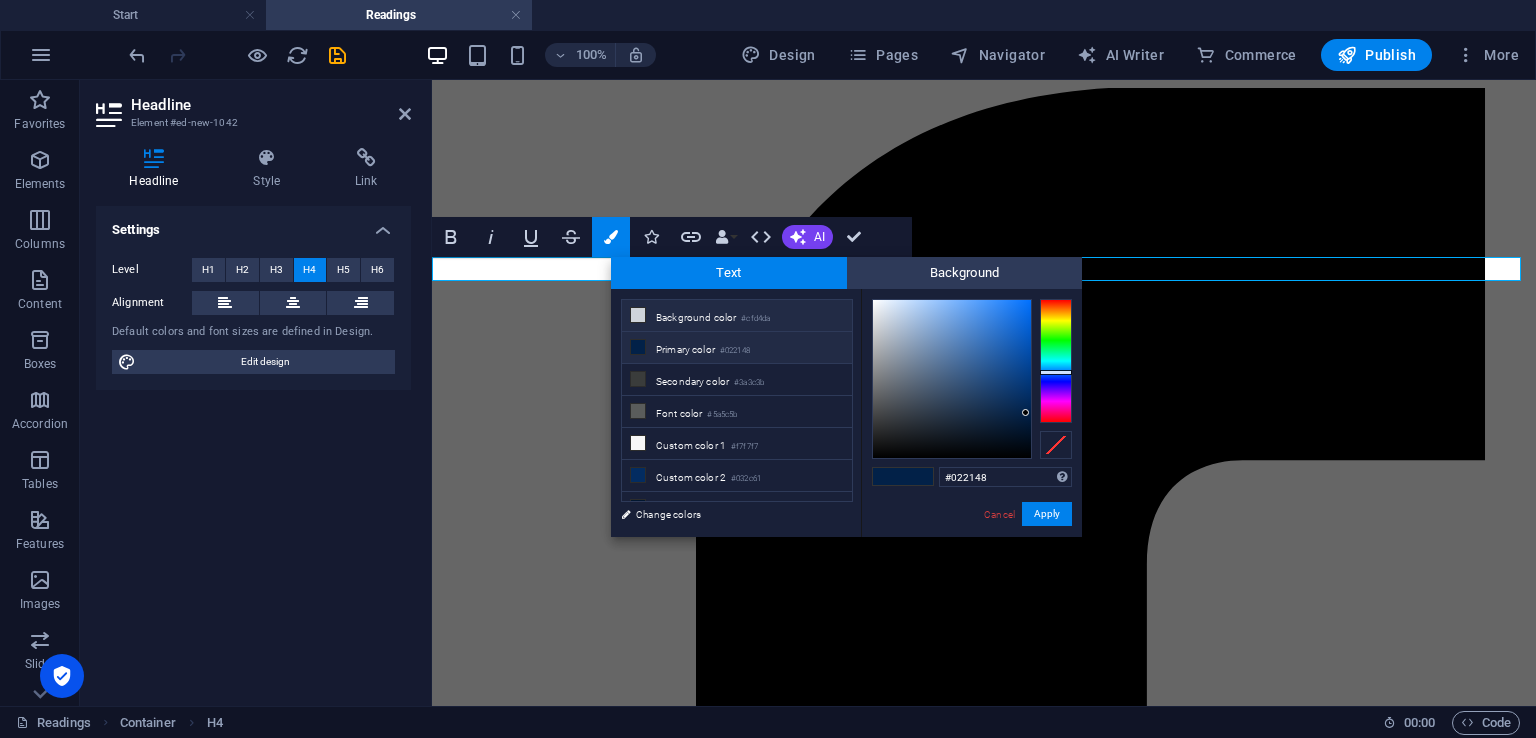 click at bounding box center [638, 315] 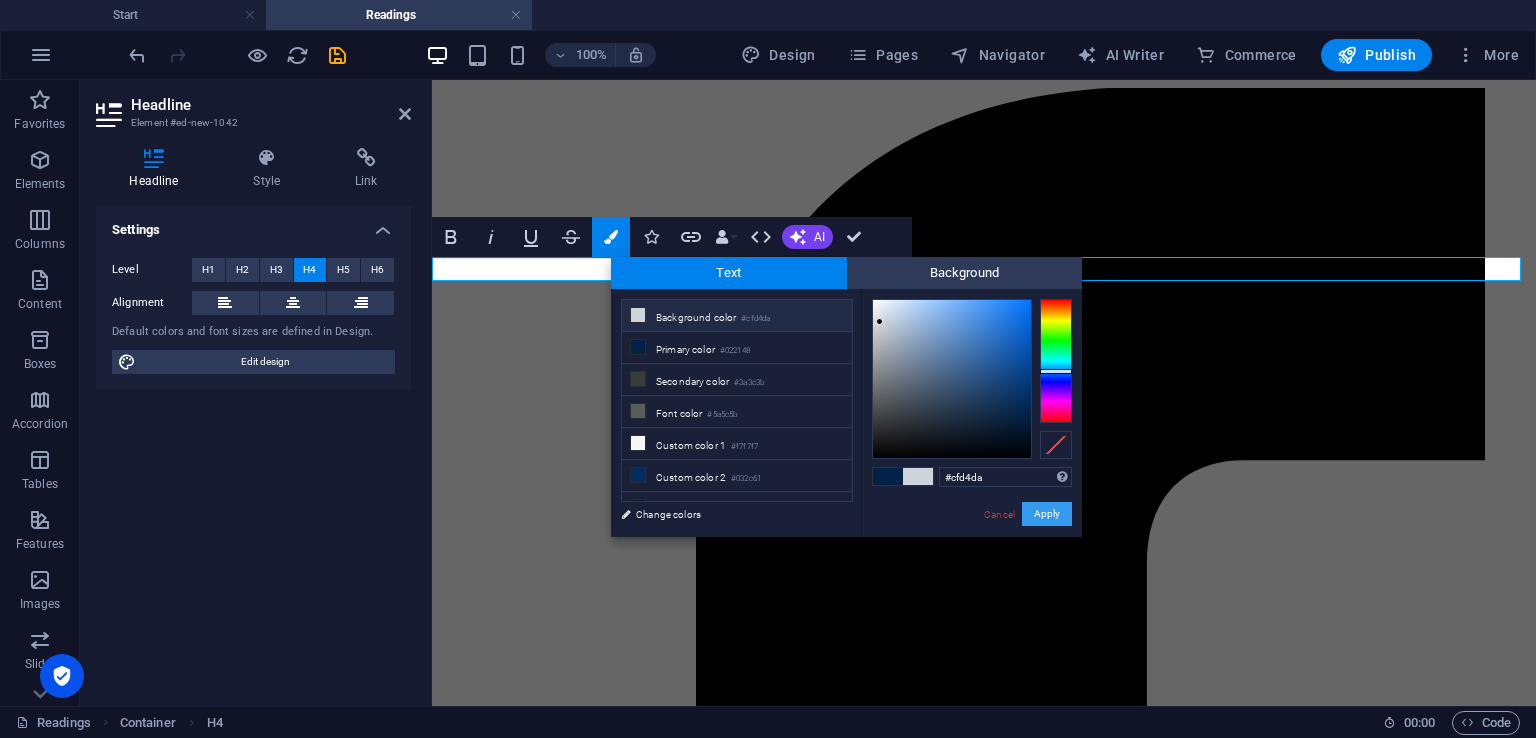 click on "Apply" at bounding box center (1047, 514) 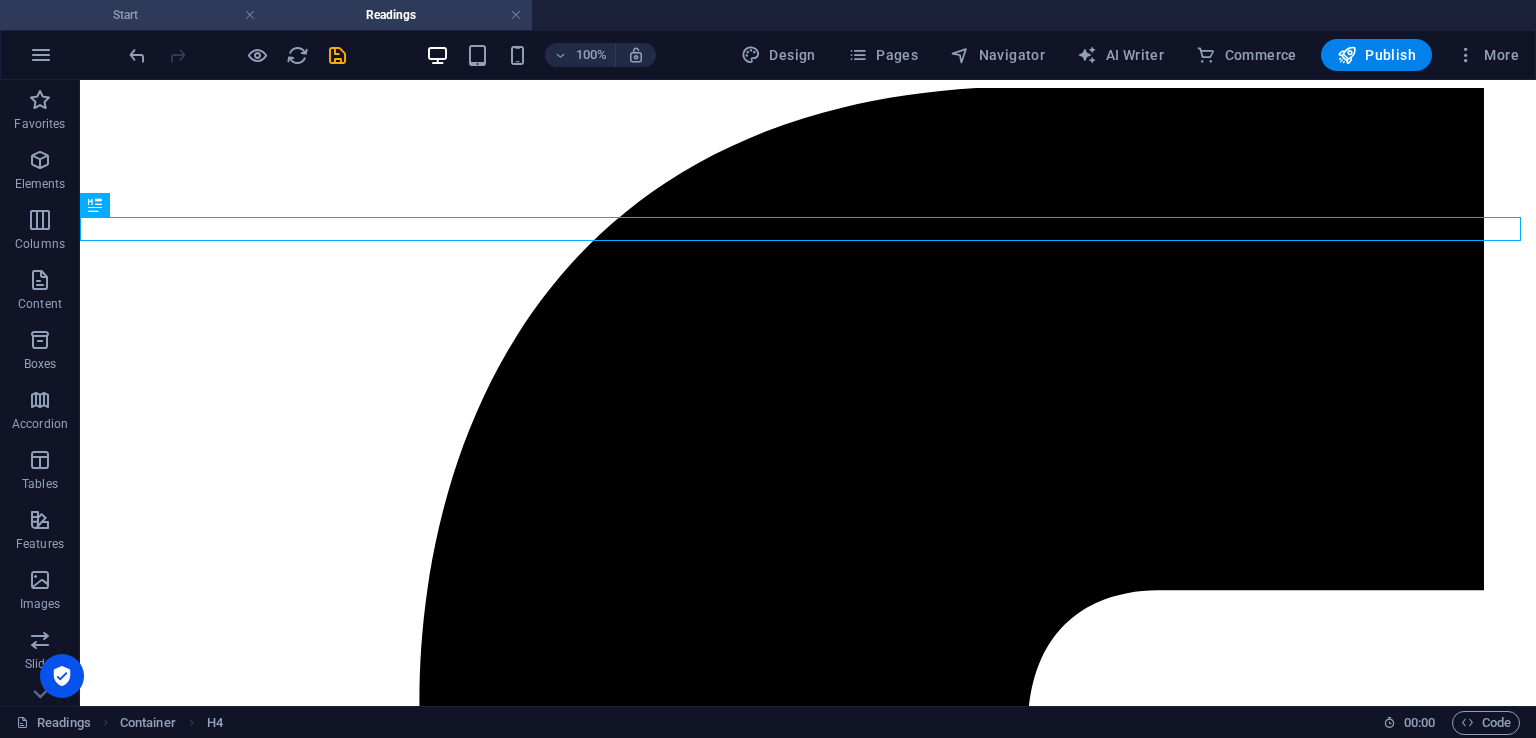 click on "Start" at bounding box center [133, 15] 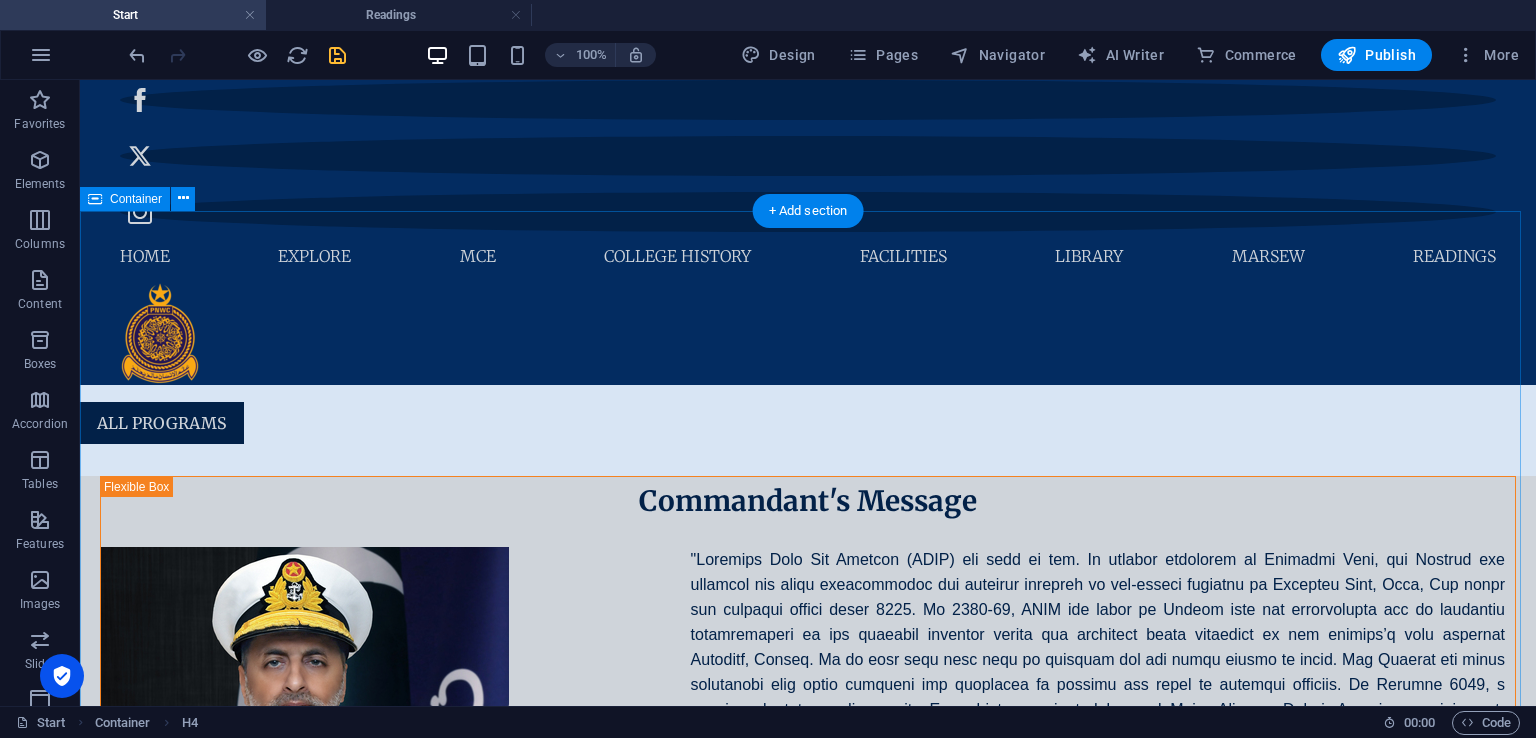 scroll, scrollTop: 1900, scrollLeft: 0, axis: vertical 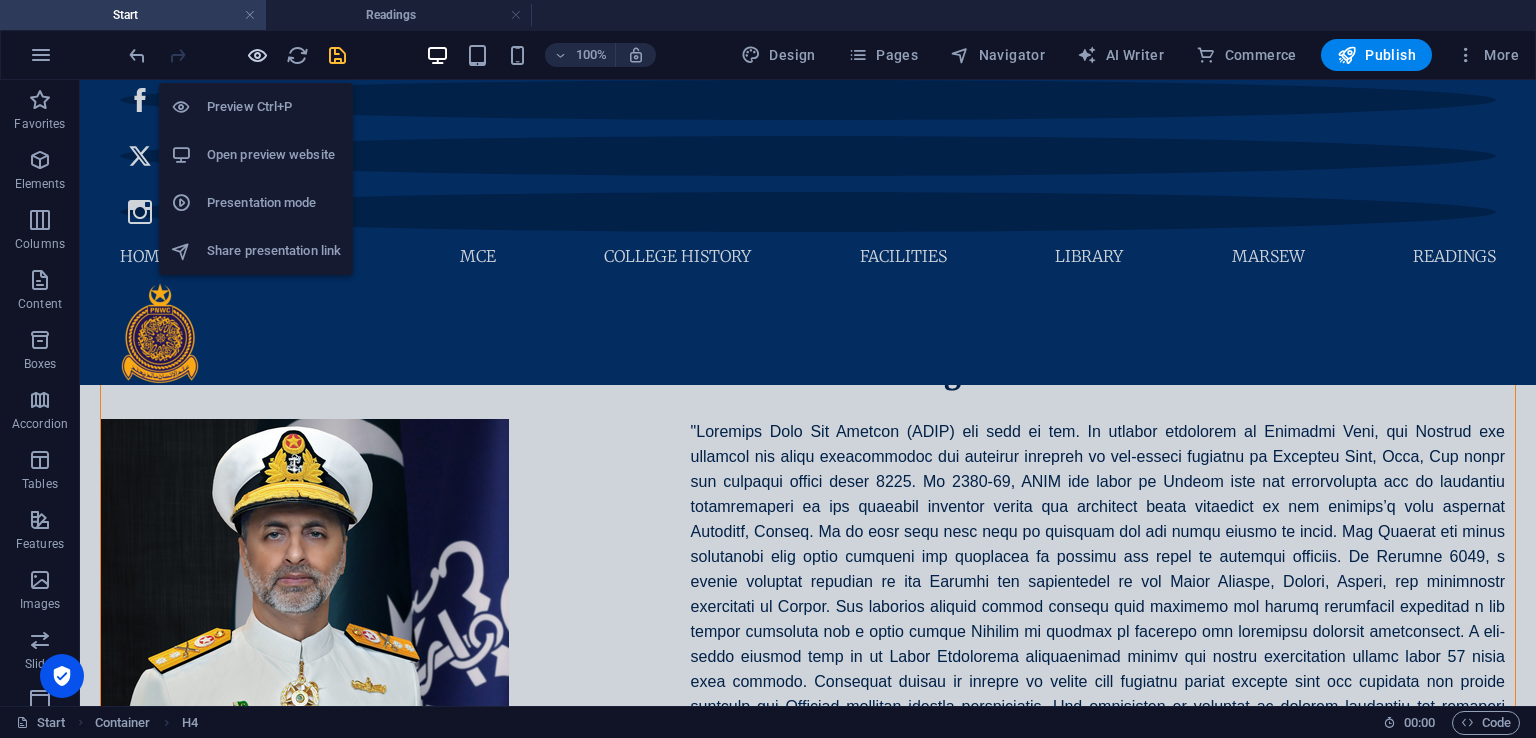 click at bounding box center [257, 55] 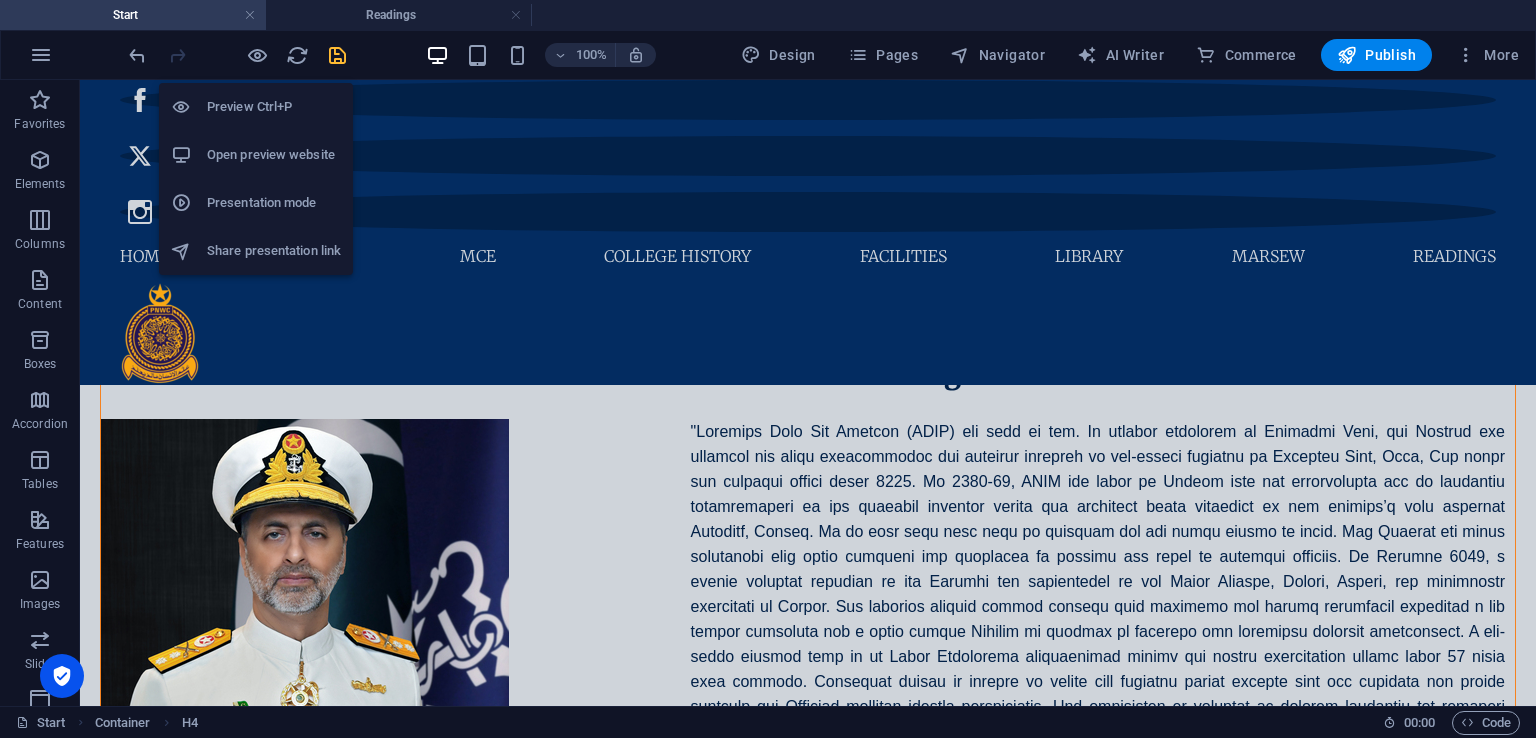 scroll, scrollTop: 1898, scrollLeft: 0, axis: vertical 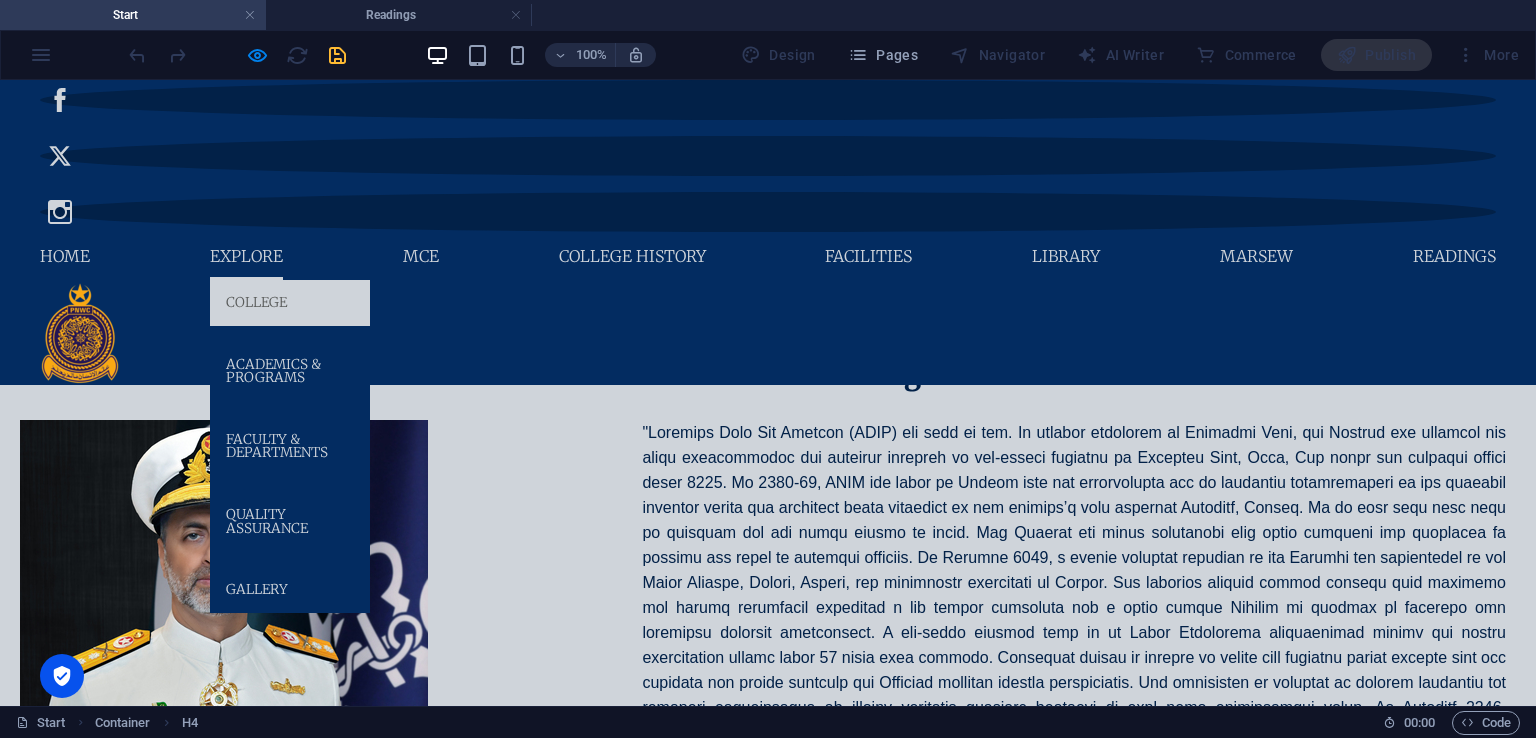 click on "College" at bounding box center (290, 303) 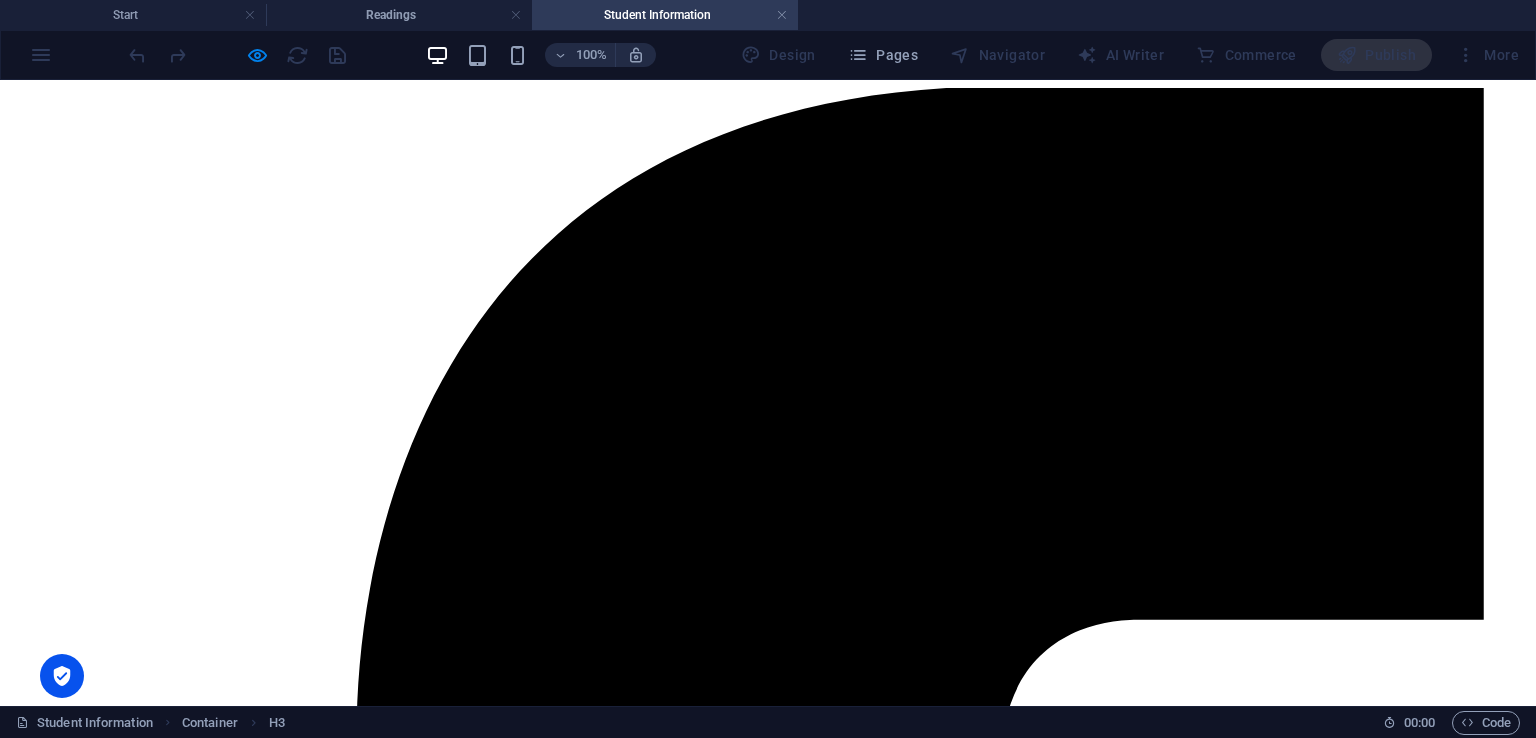 scroll, scrollTop: 0, scrollLeft: 0, axis: both 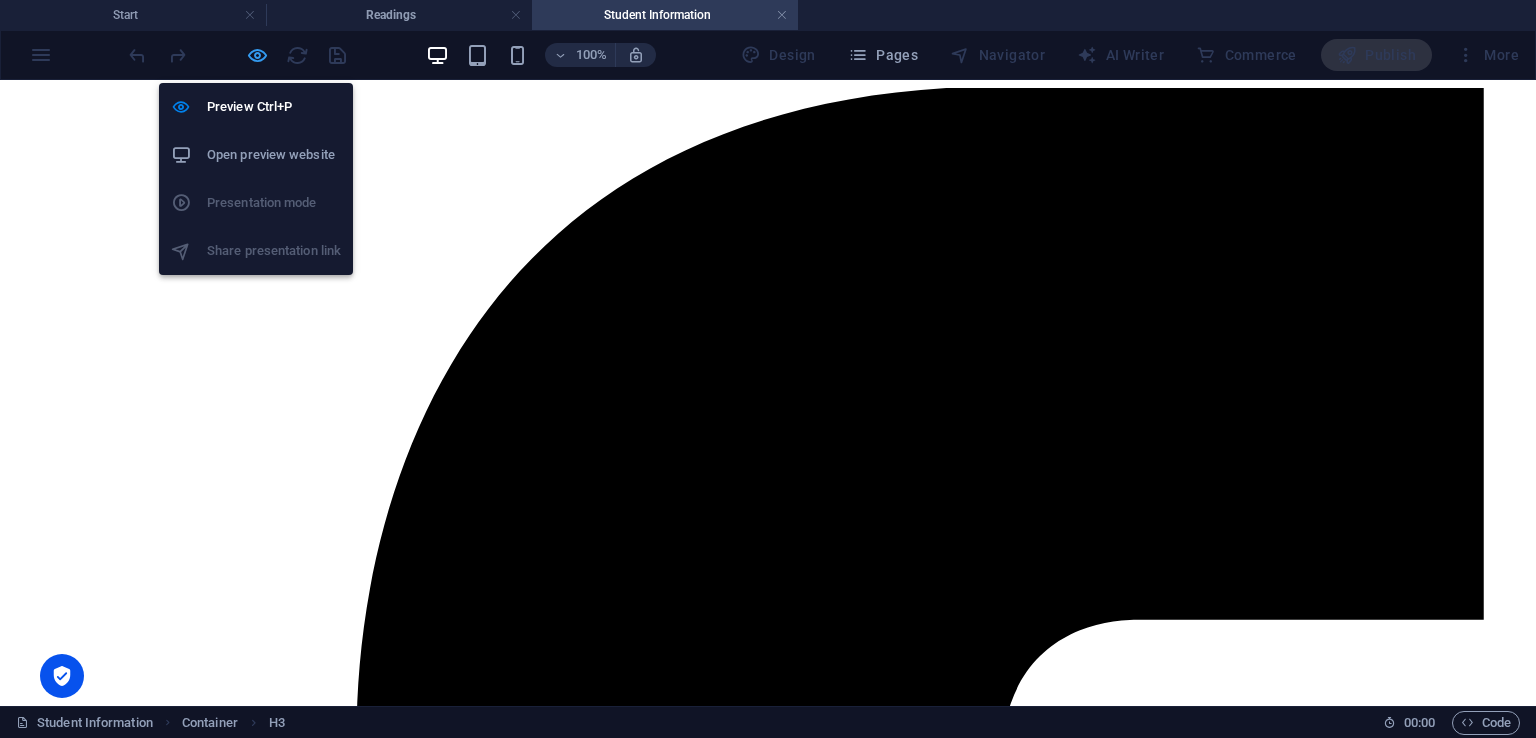 click at bounding box center (257, 55) 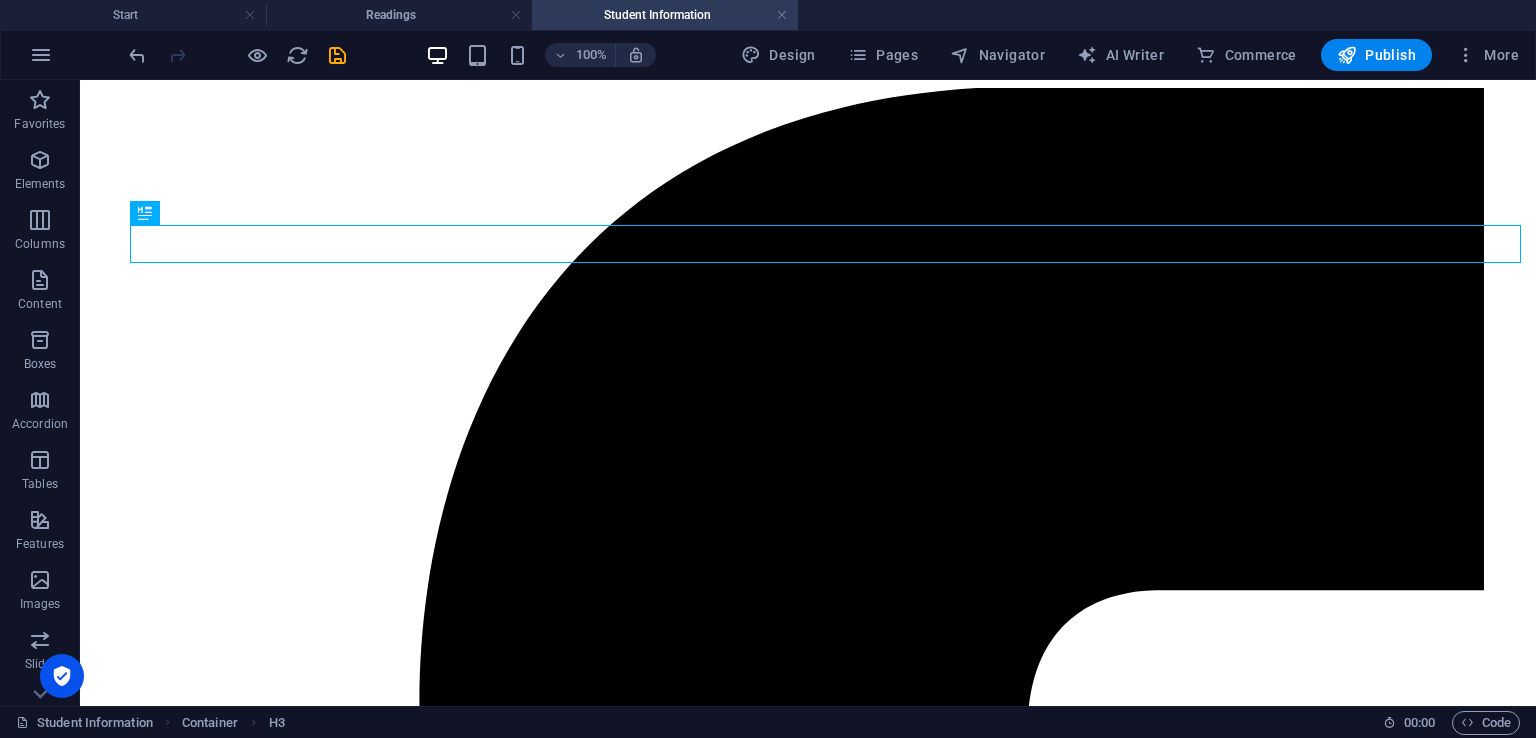click on "Home Explore College Academics & Programs Faculty & Departments Quality Assurance Gallery MCE Publications College History Alumni Facilities Allied Coord Dept [GEOGRAPHIC_DATA] Facilities Library [GEOGRAPHIC_DATA] at a Glance 1 2 College Entrance 1 2 3 4 5 6 7 8 9 10 11 [GEOGRAPHIC_DATA] (CDH) The Central Discussion Hall (CDH) is a versatile space primarily utilized for daily lectures and talks by visiting guest speakers. With a seating capacity of 110, the CDH is equipped with a range of modern electronics, including a conferencing system, multimedia tools, rostrums, LED displays, and audio systems. 1 2 3 4 5 6 7 8 9 [GEOGRAPHIC_DATA] 1 2 3 4 5 6 7 8 9 10 11 12 13 14 15 Syndicates and War Game Rooms 1 2 Executive Lounge 1 2 3 4 5 6 7 8 9 10 11 Course Members Lounge 1 2 3 4 5 6 7 8 9 10 Faculty Lounge 1 2 3 Get in touch PN War College [GEOGRAPHIC_DATA], Gulberg-III, [GEOGRAPHIC_DATA] [PHONE_NUMBER] [EMAIL_ADDRESS][DOMAIN_NAME] Legal Notice  |  Privacy Policy   Submit" at bounding box center (808, 22412) 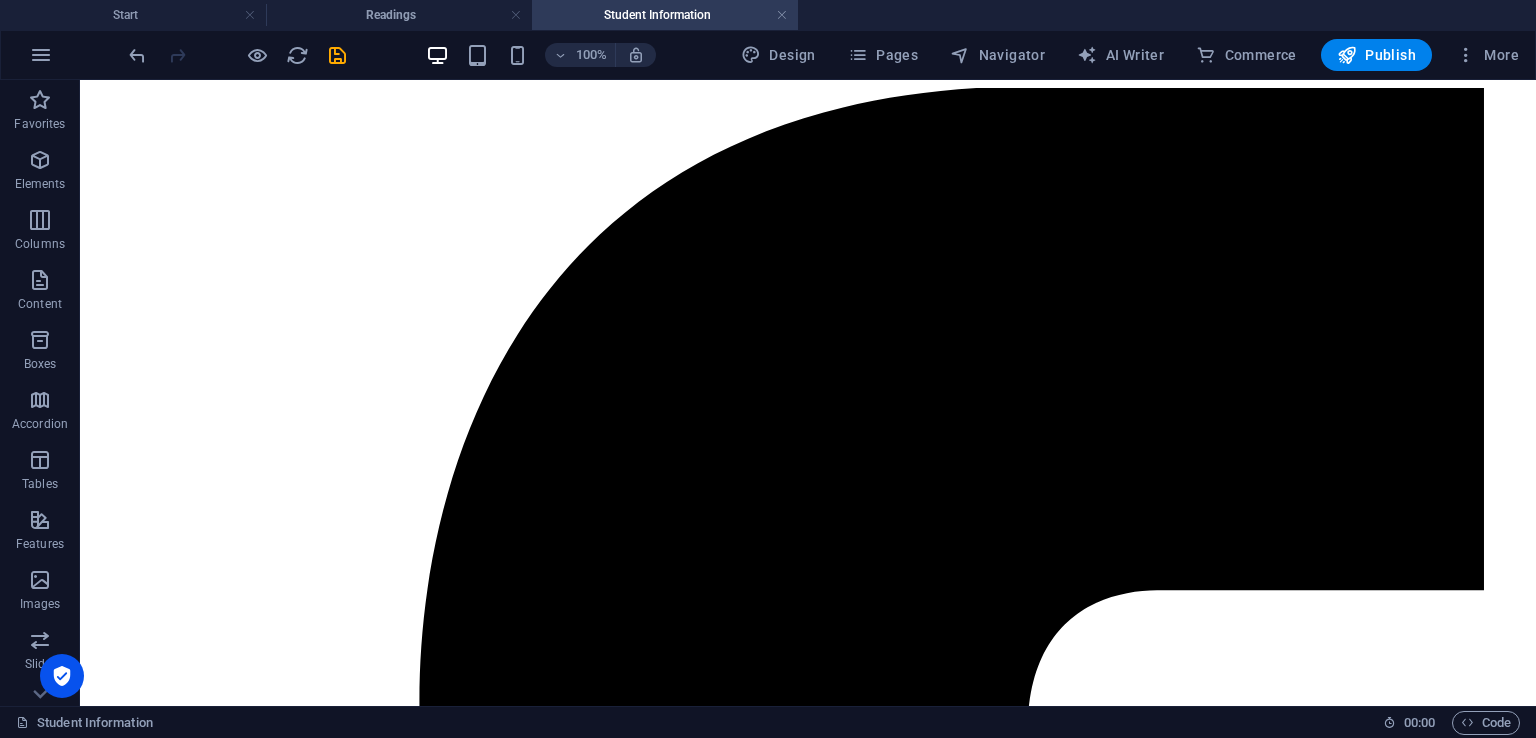 click at bounding box center [801, 10014] 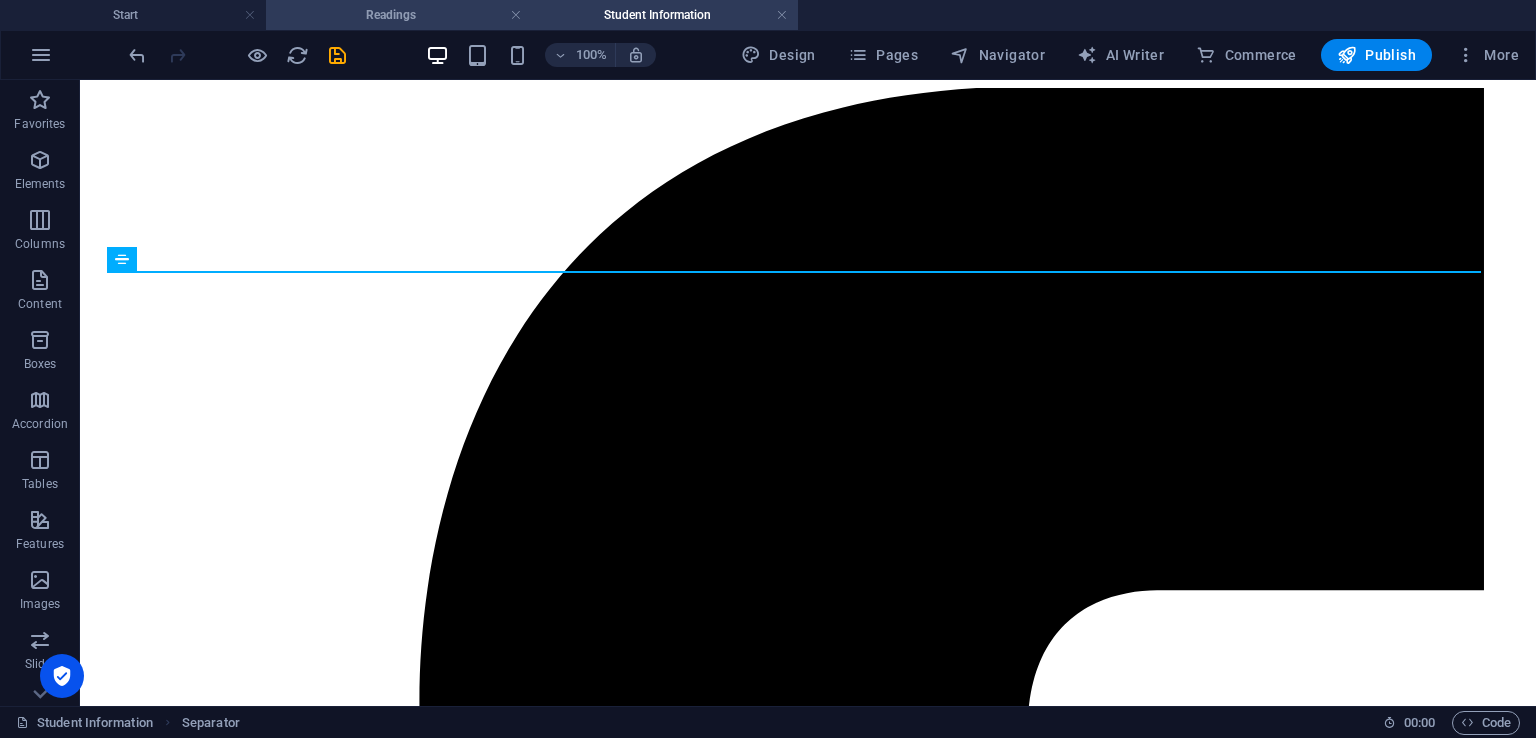 click on "Readings" at bounding box center (399, 15) 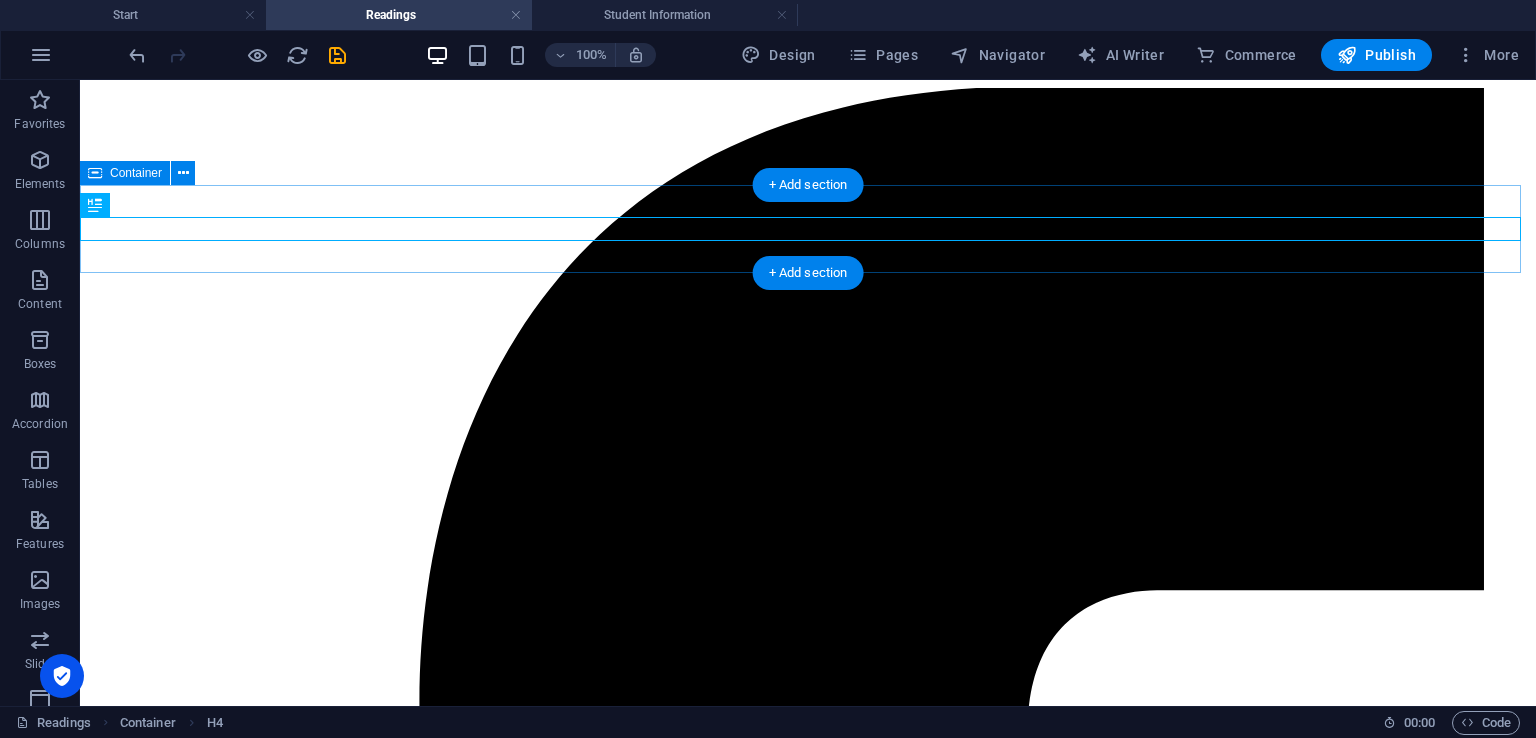 click on "Recommended Readings" at bounding box center (808, 8031) 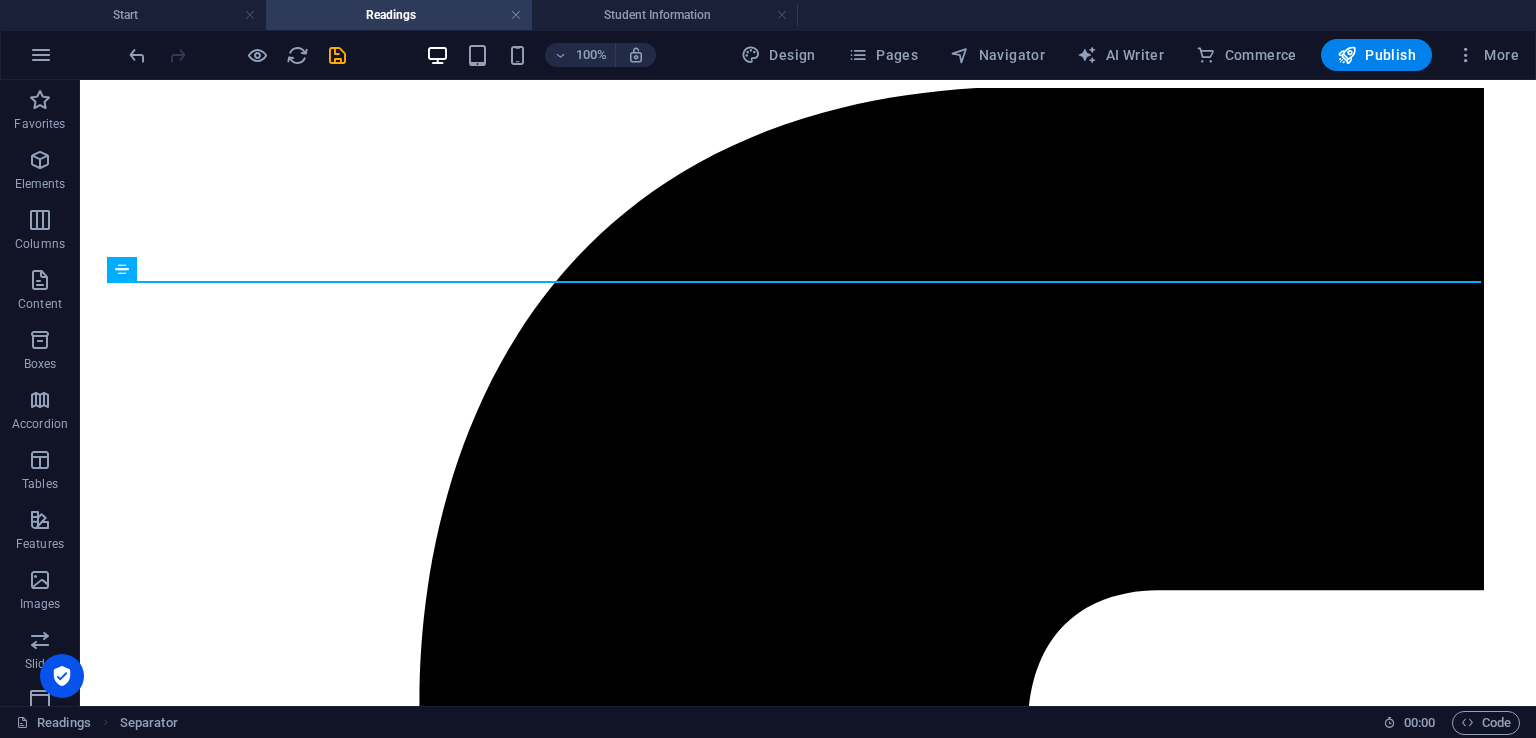 click on "Home Explore College Academics & Programs Faculty & Departments Quality Assurance Gallery MCE Publications College History Alumni Facilities Allied Coord Dept [GEOGRAPHIC_DATA] Facilities Library MARSEW Readings Recommended Readings Get in touch [GEOGRAPHIC_DATA] [GEOGRAPHIC_DATA], Gulberg-III, Askari-V, [GEOGRAPHIC_DATA] [PHONE_NUMBER] [EMAIL_ADDRESS][DOMAIN_NAME] Legal Notice  |  Privacy Policy   I have read and understand the privacy policy. Nicht lesbar? Neu generieren Submit" at bounding box center [808, 7980] 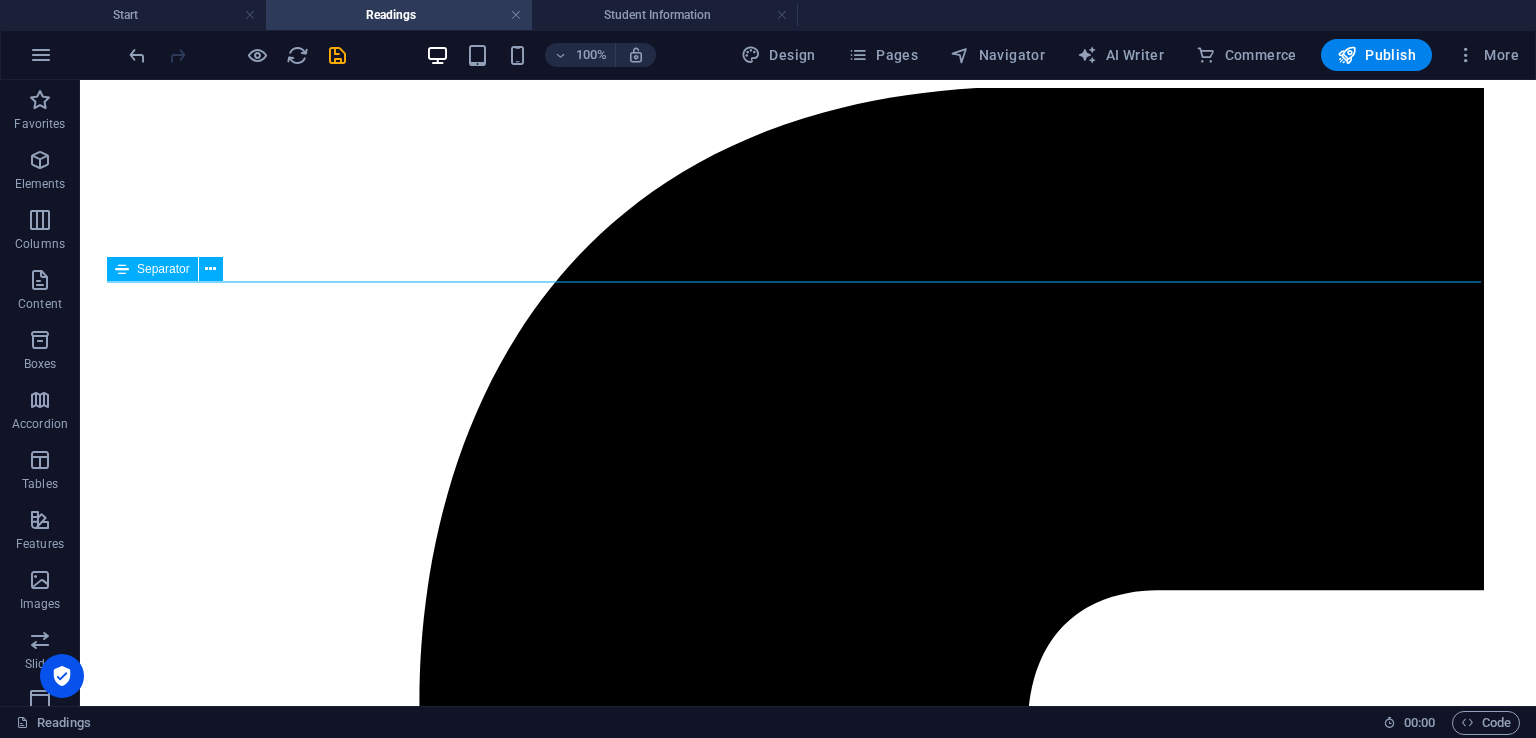 click at bounding box center (801, 8063) 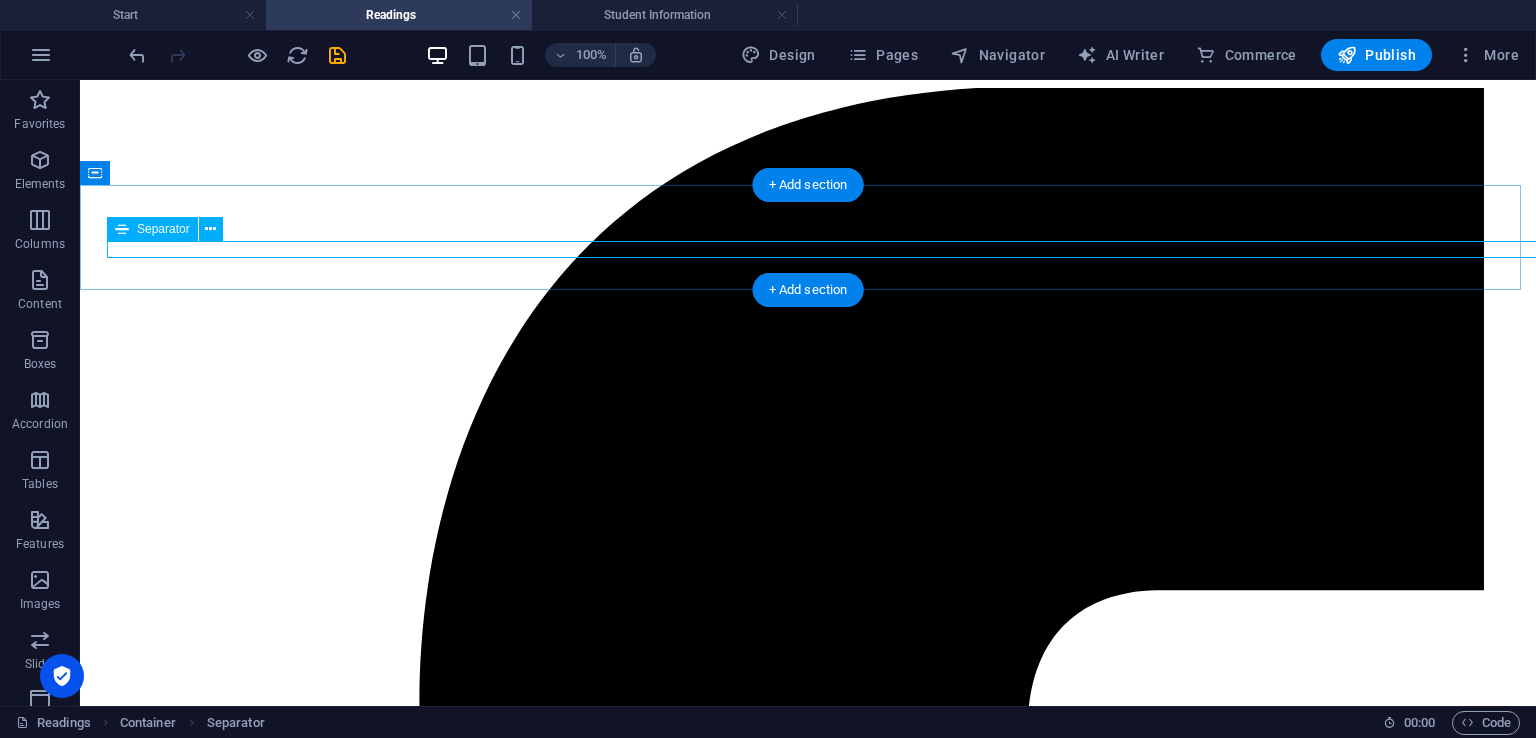 click at bounding box center (801, 8063) 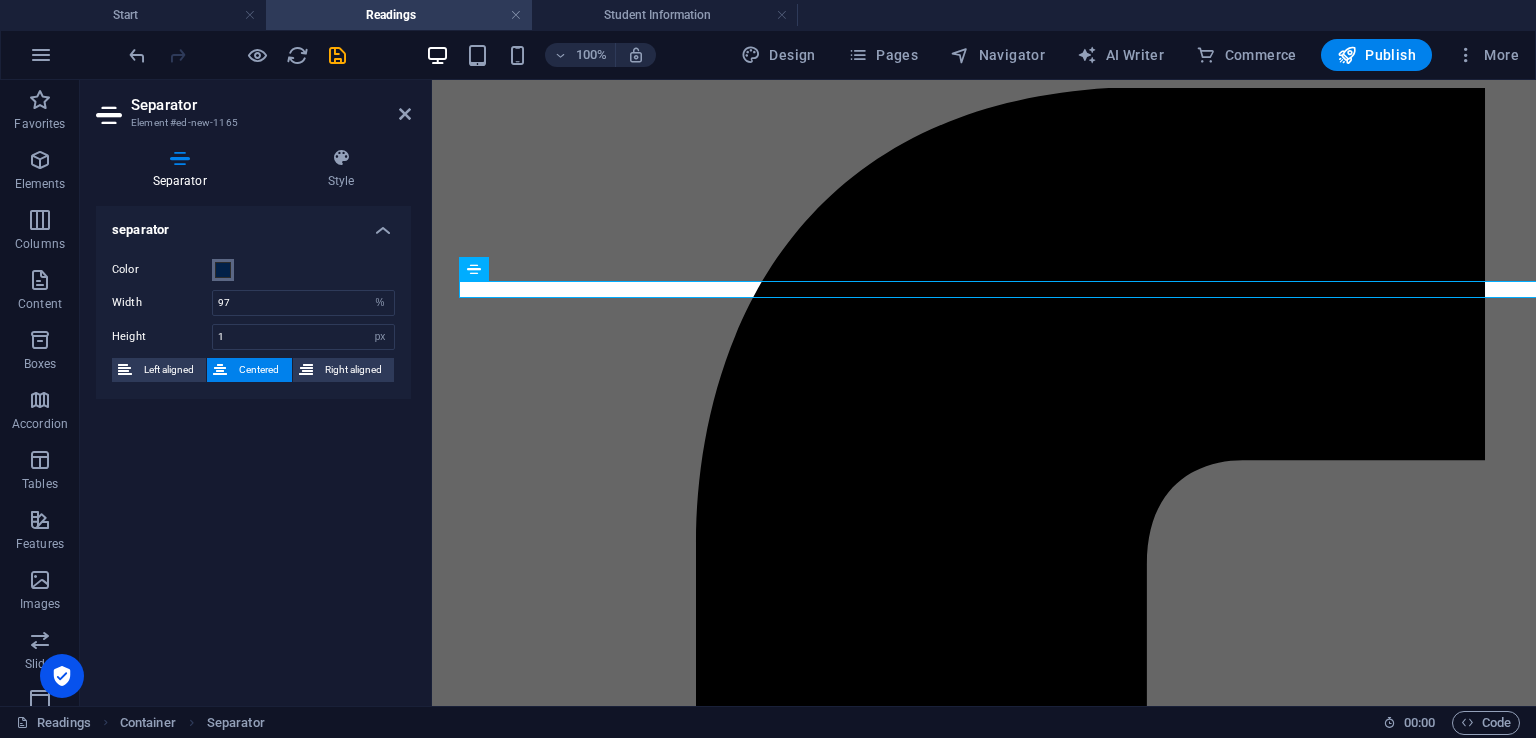 click at bounding box center [223, 270] 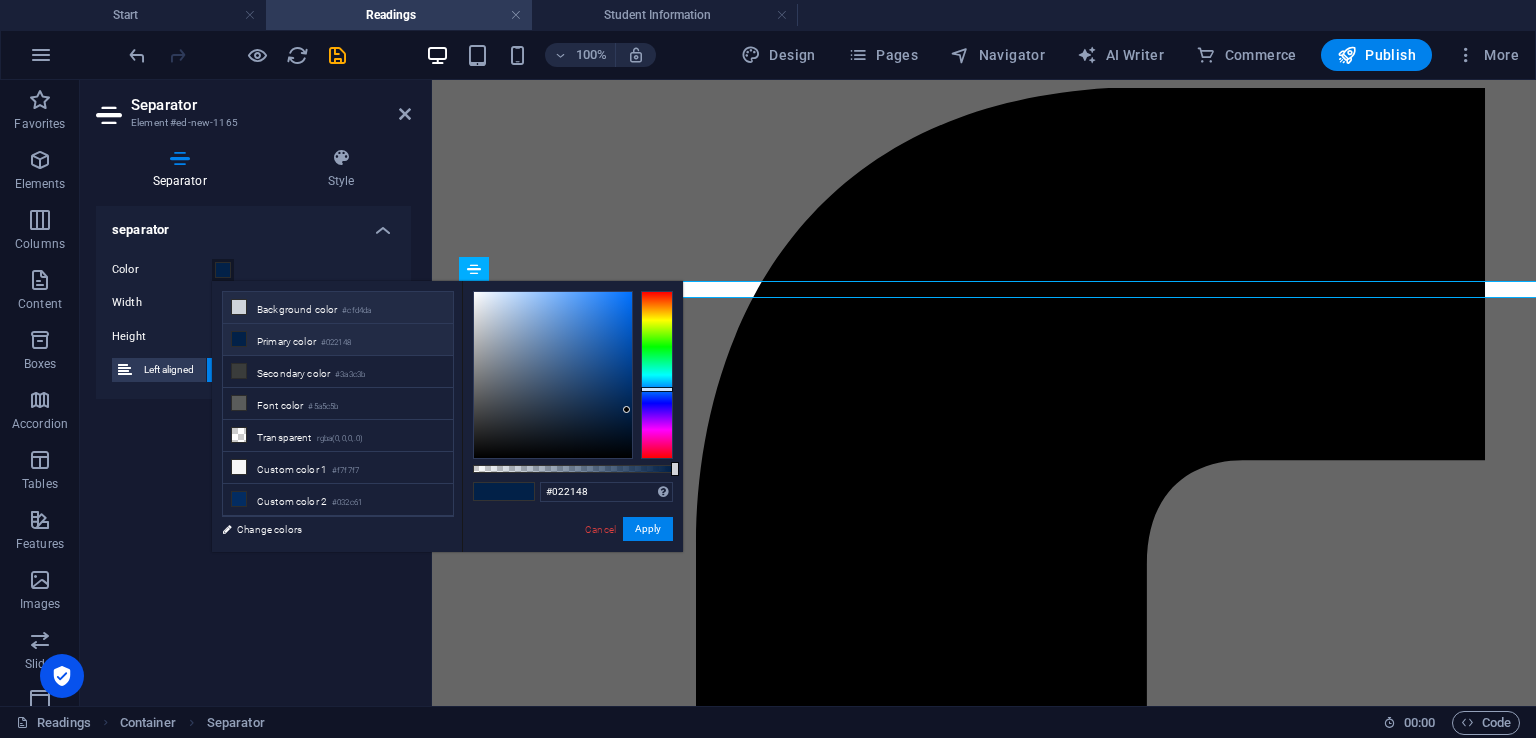 click on "Background color
#cfd4da" at bounding box center (338, 308) 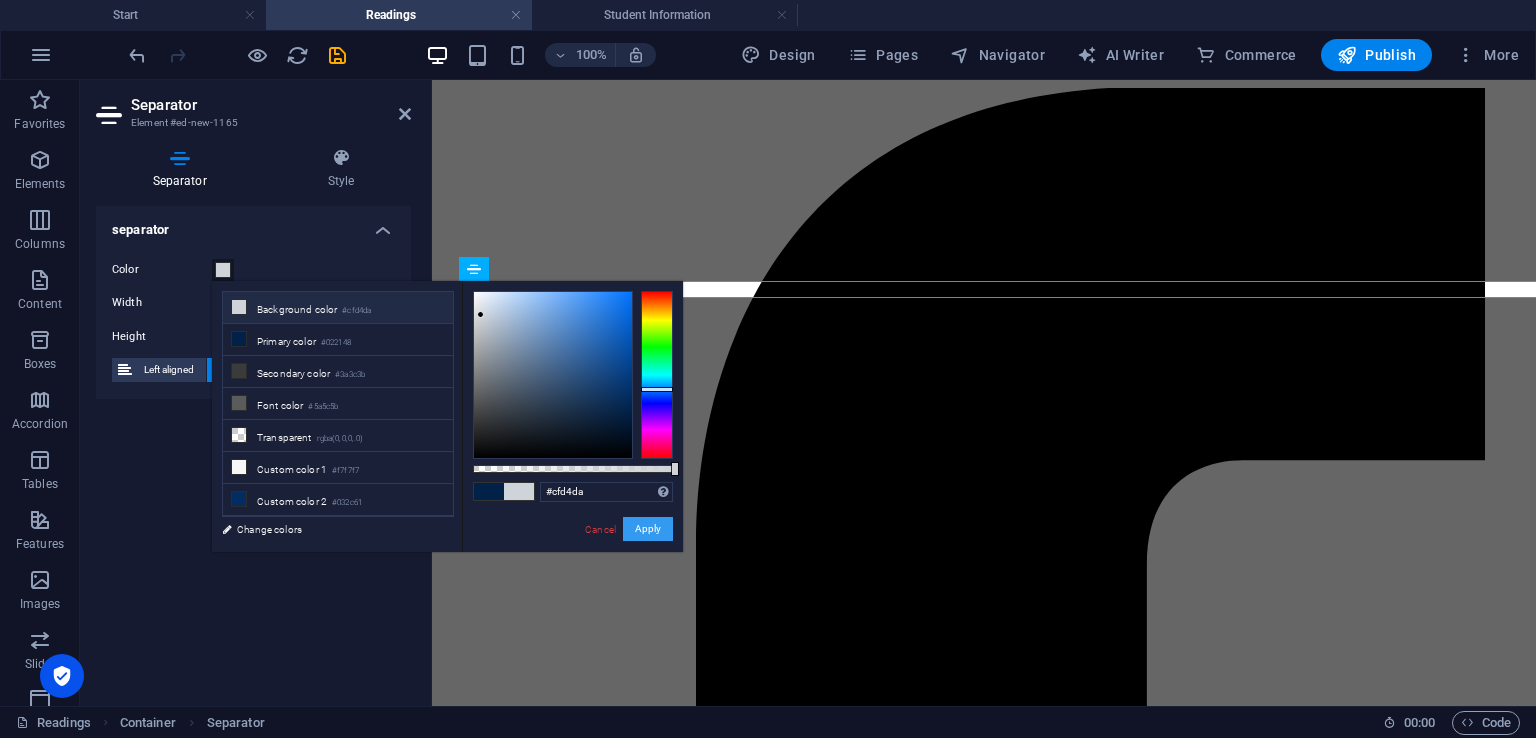 click on "Apply" at bounding box center (648, 529) 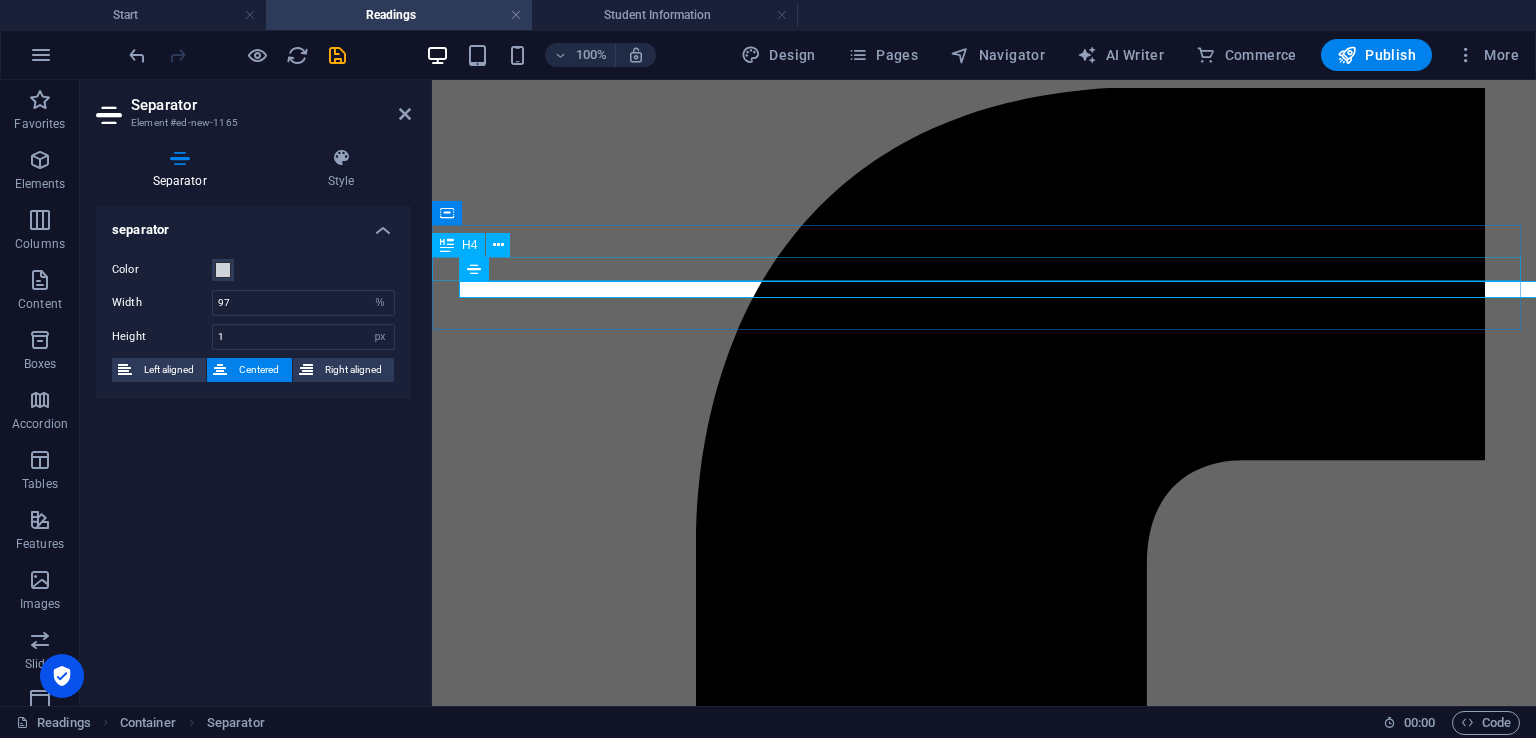 click on "Recommended Readings" at bounding box center [984, 6102] 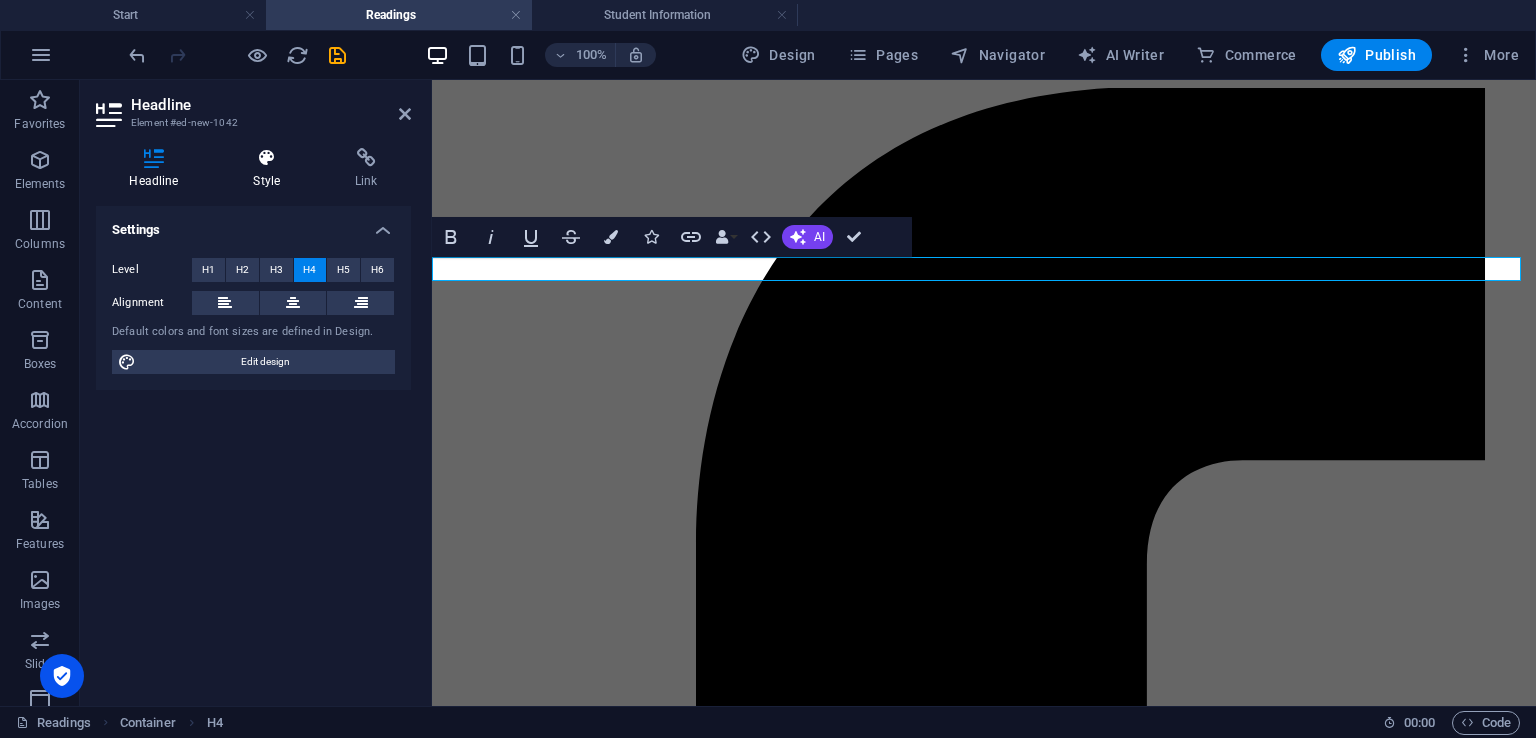 click on "Style" at bounding box center (271, 169) 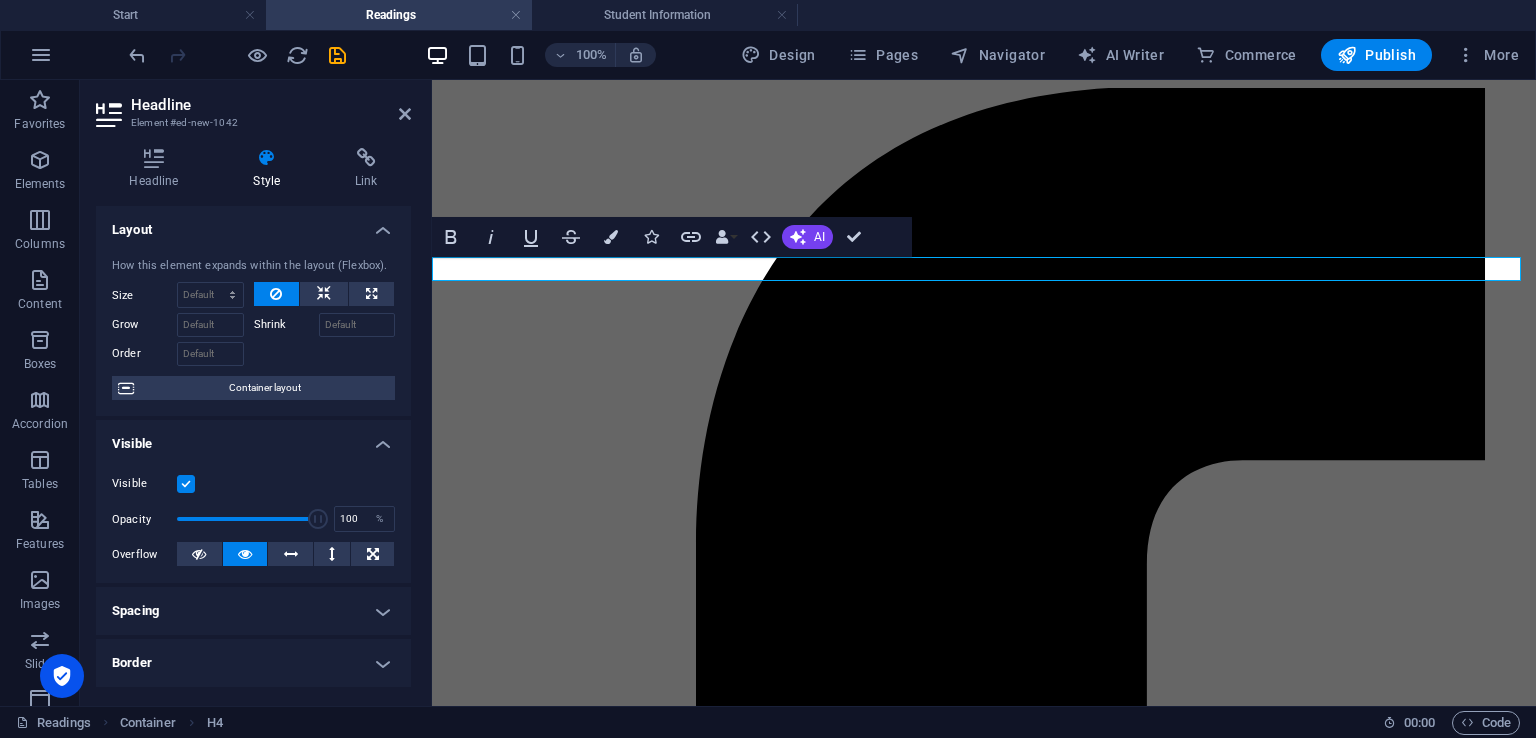 click on "Spacing" at bounding box center (253, 611) 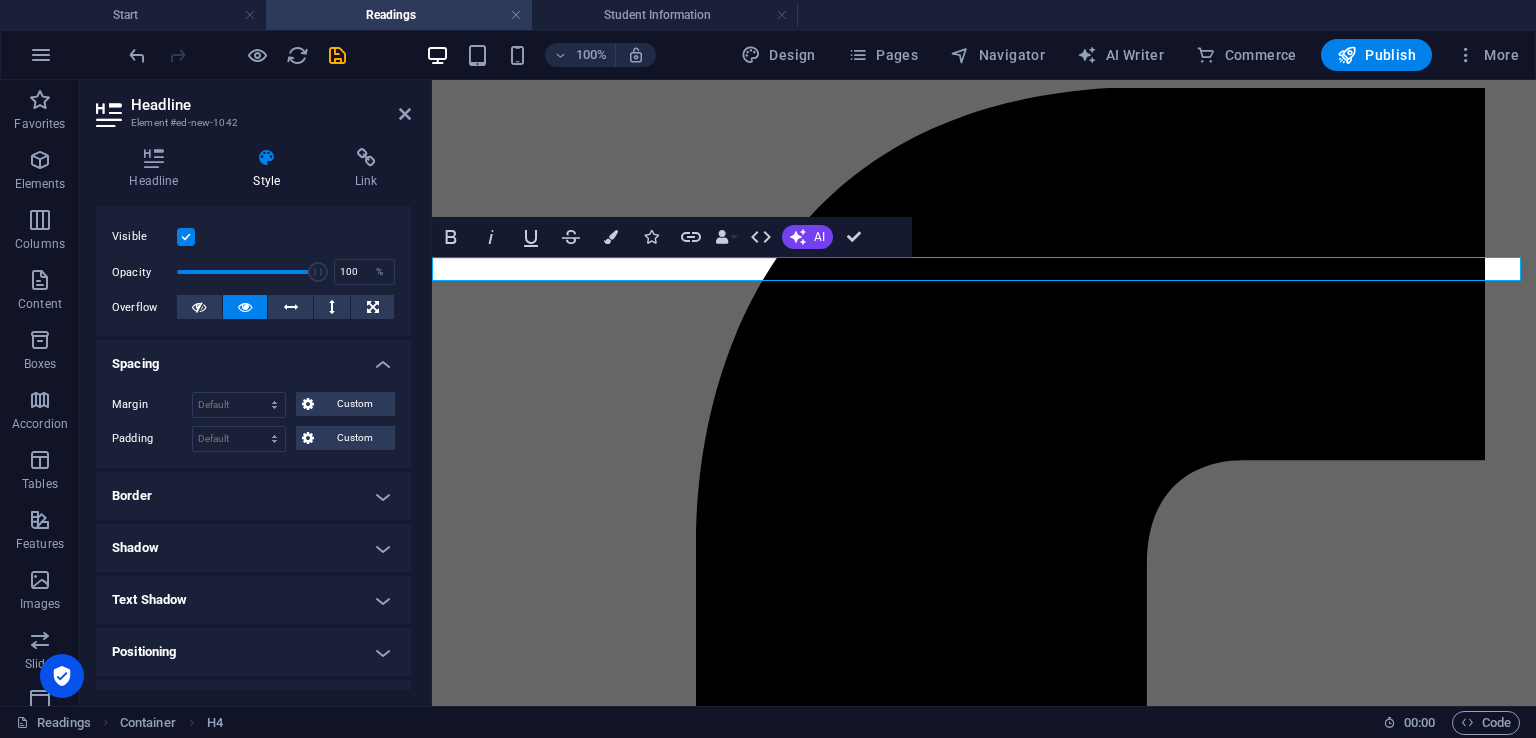 scroll, scrollTop: 400, scrollLeft: 0, axis: vertical 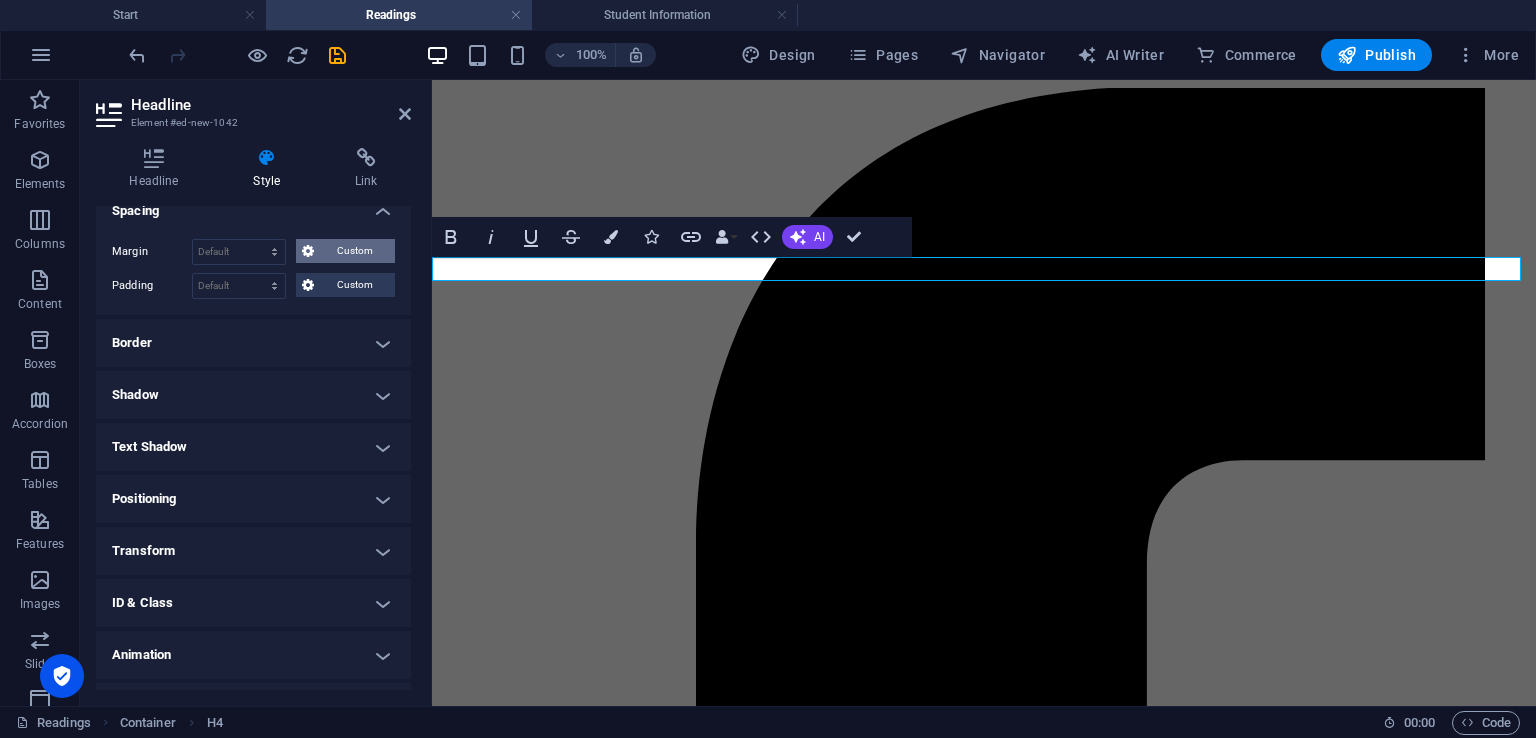 click on "Custom" at bounding box center [354, 251] 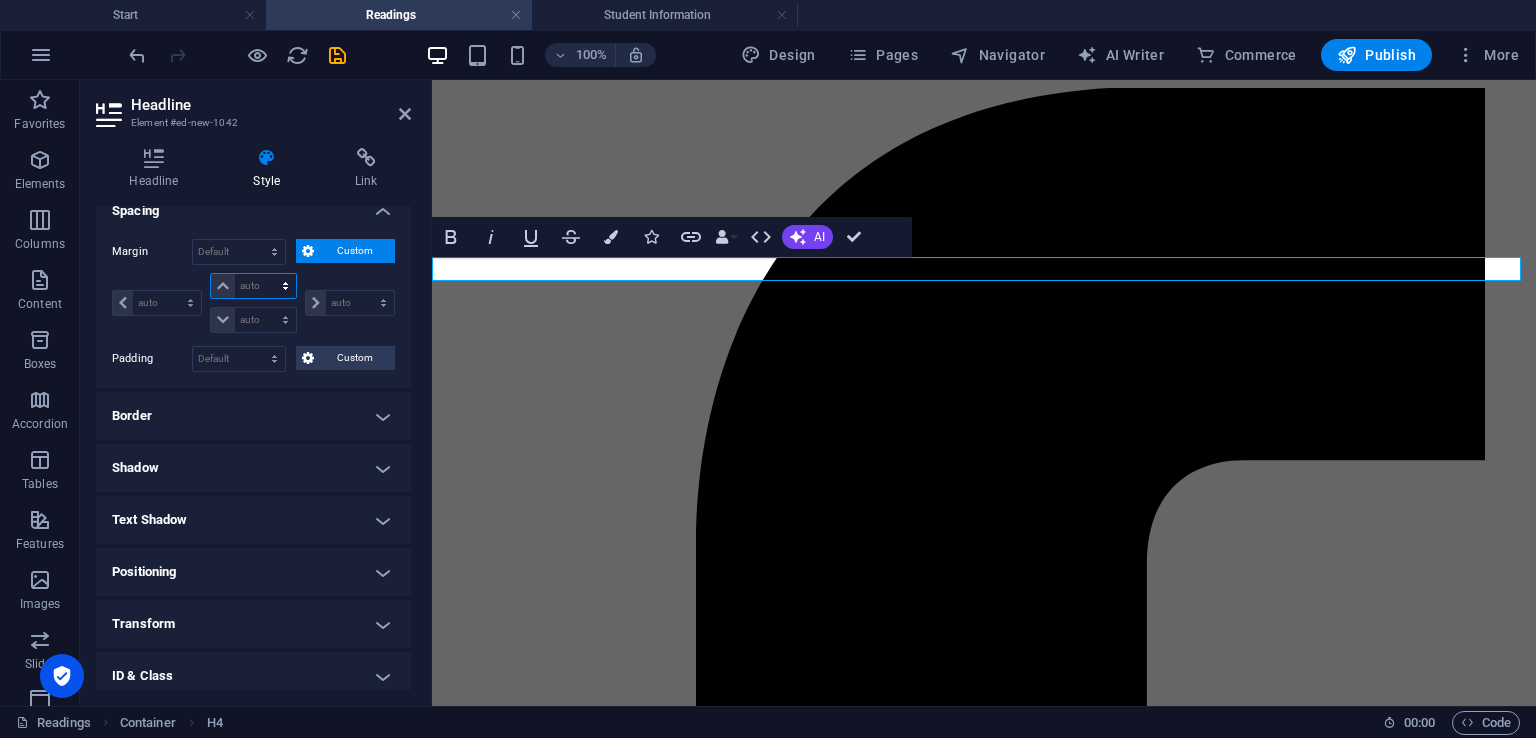 click on "auto px % rem vw vh" at bounding box center (253, 286) 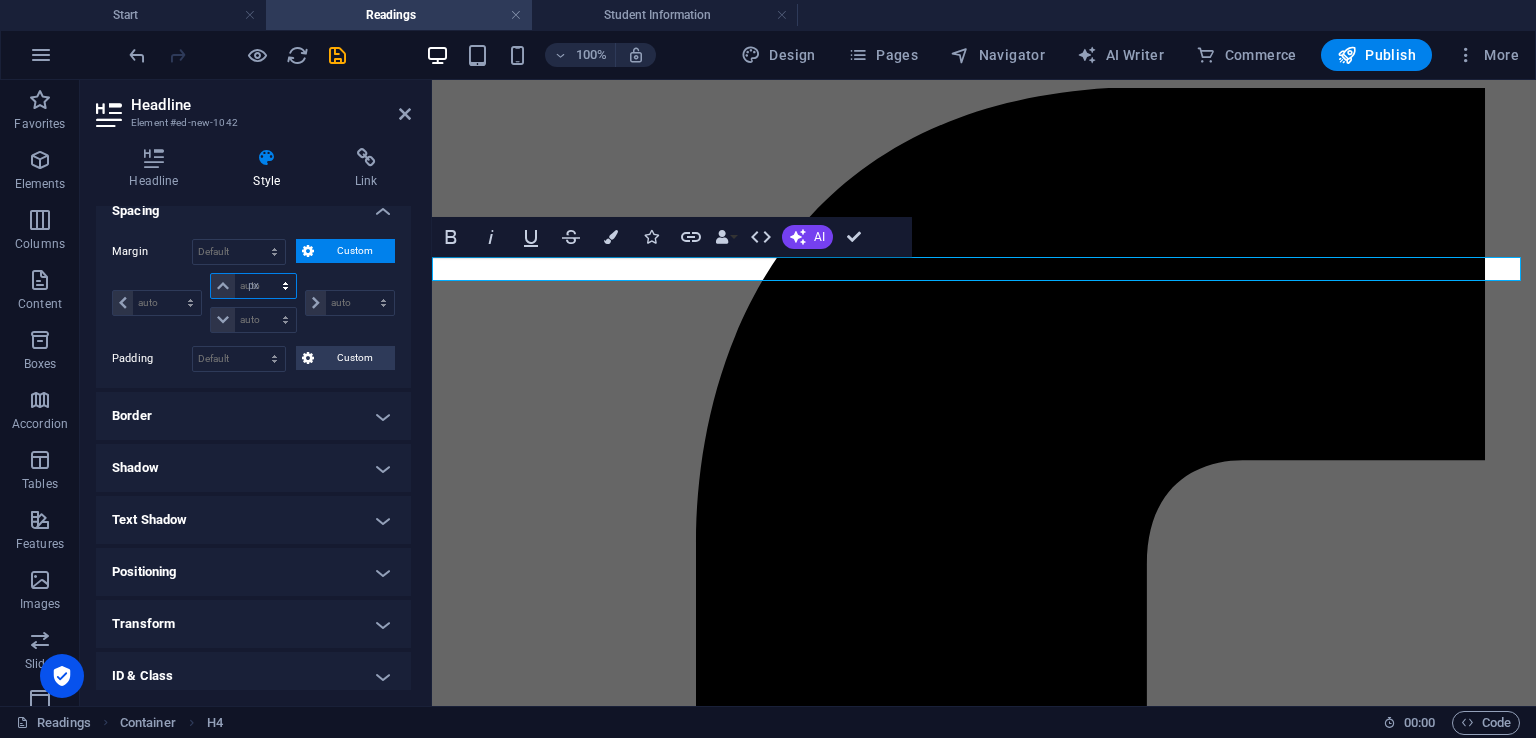 click on "auto px % rem vw vh" at bounding box center (253, 286) 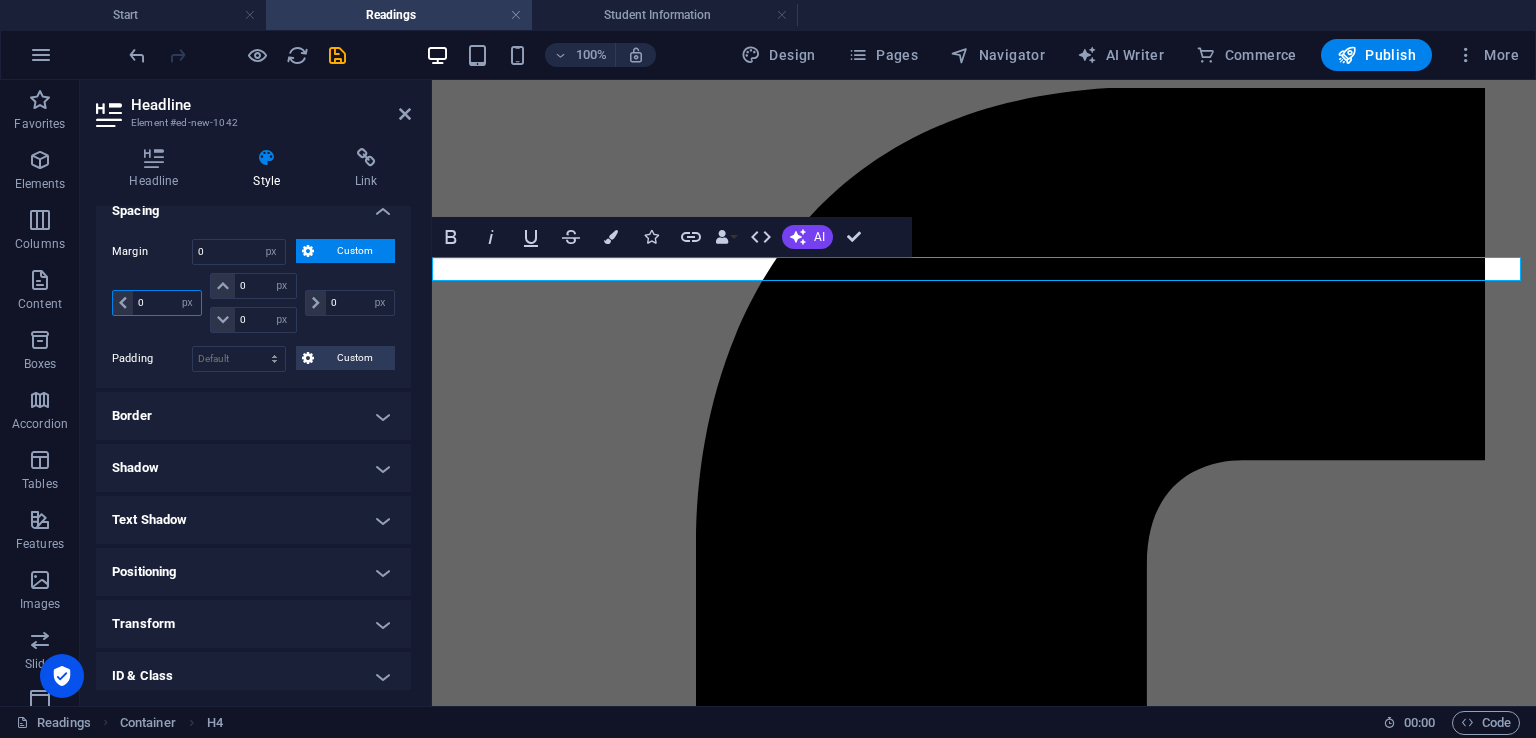 click on "0" at bounding box center (167, 303) 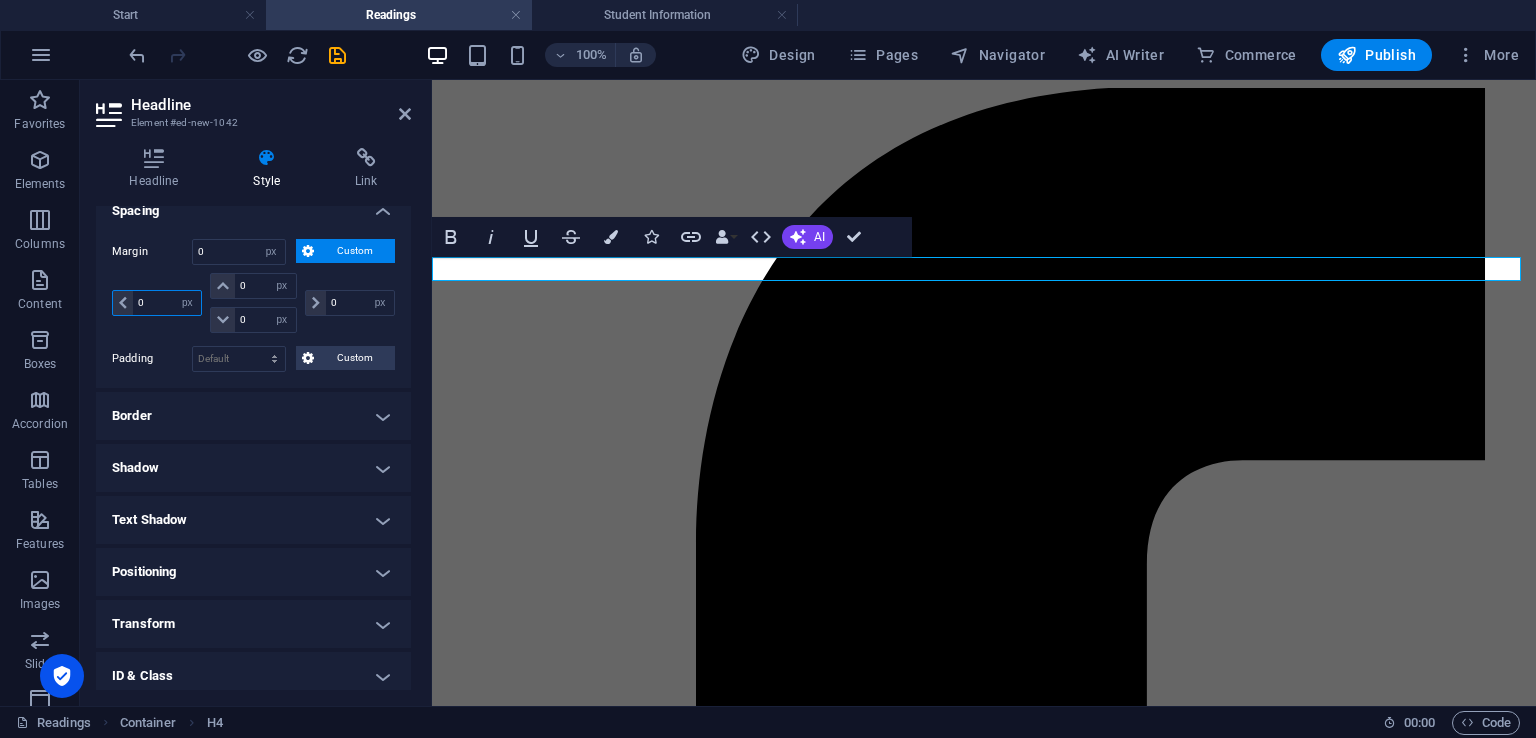 click on "0" at bounding box center [167, 303] 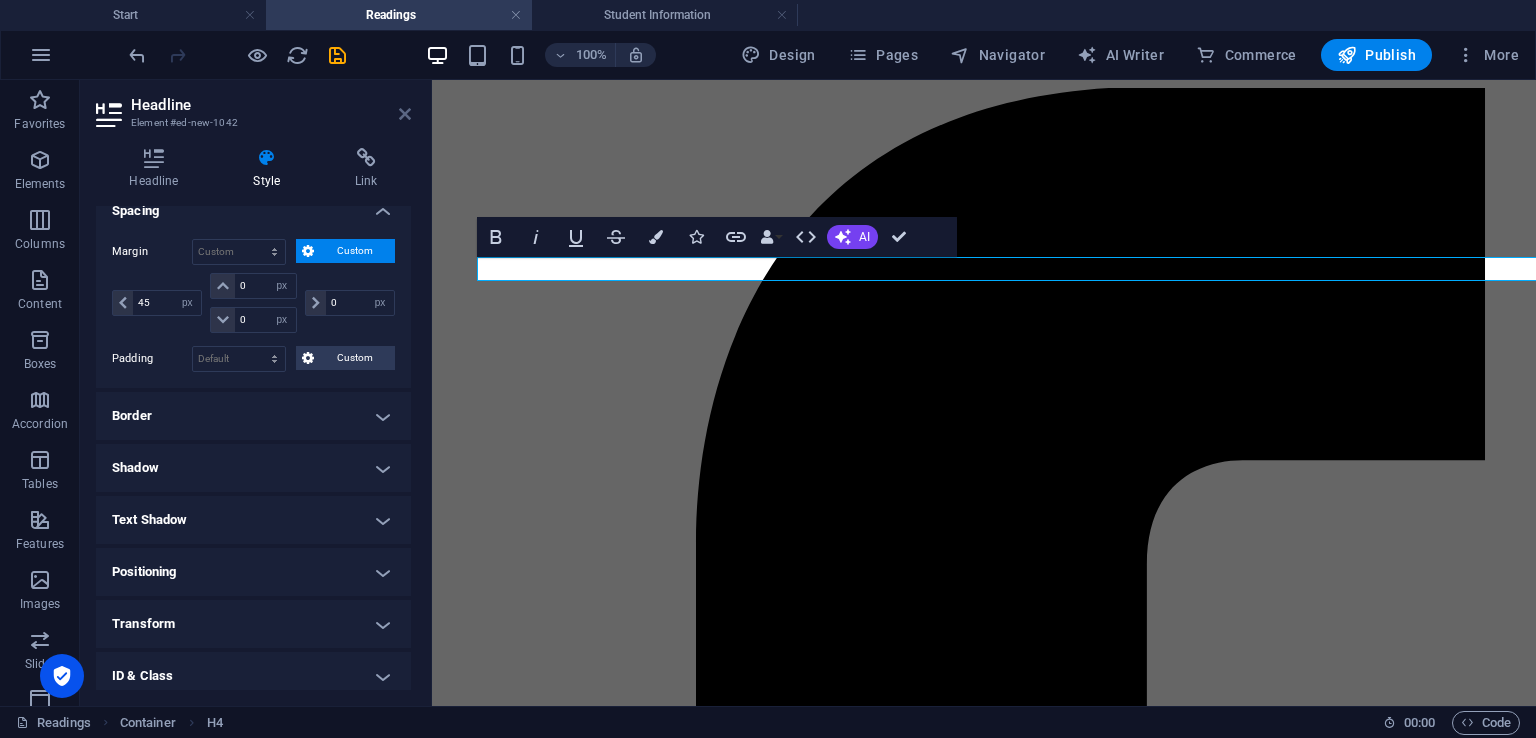 drag, startPoint x: 410, startPoint y: 113, endPoint x: 328, endPoint y: 39, distance: 110.45361 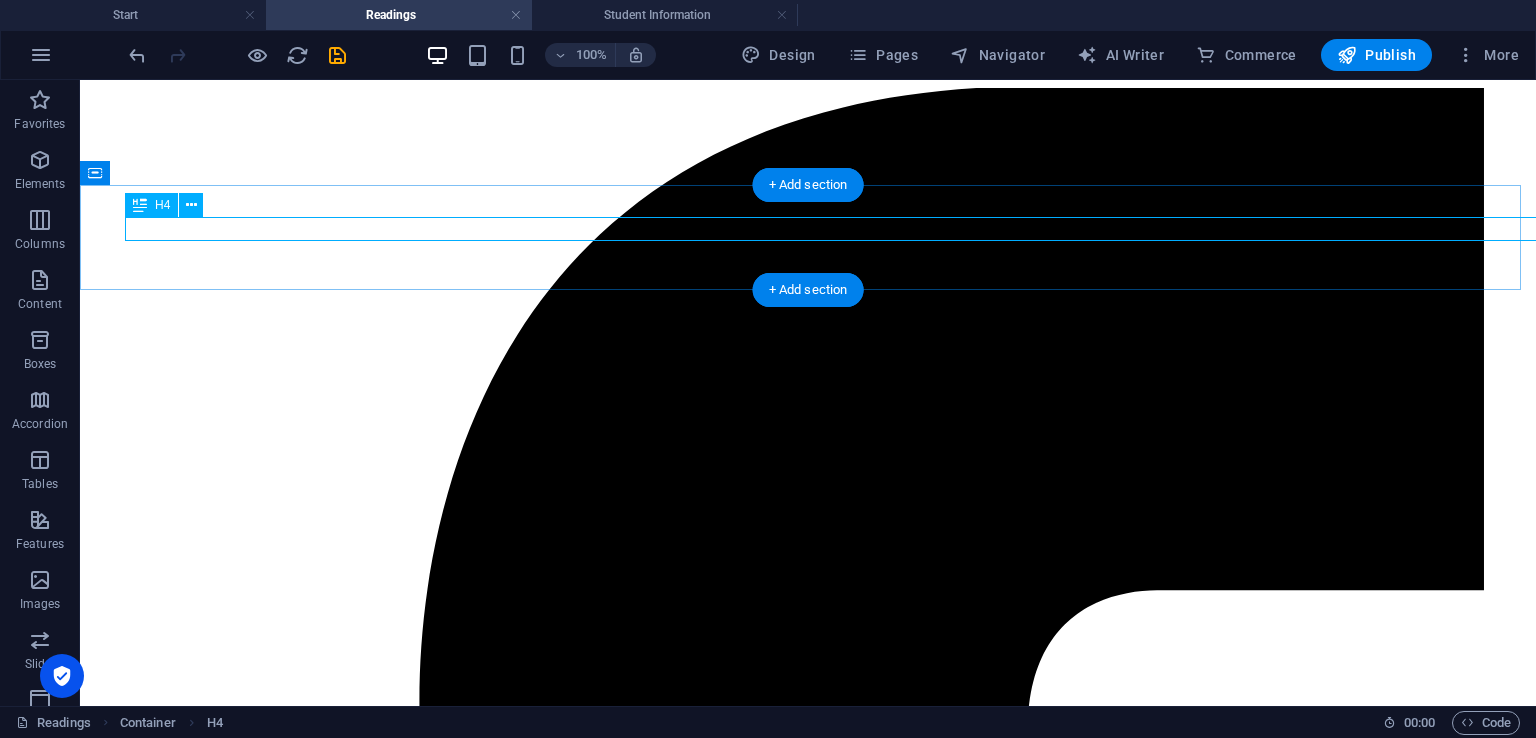 click on "Recommended Readings" at bounding box center (830, 8031) 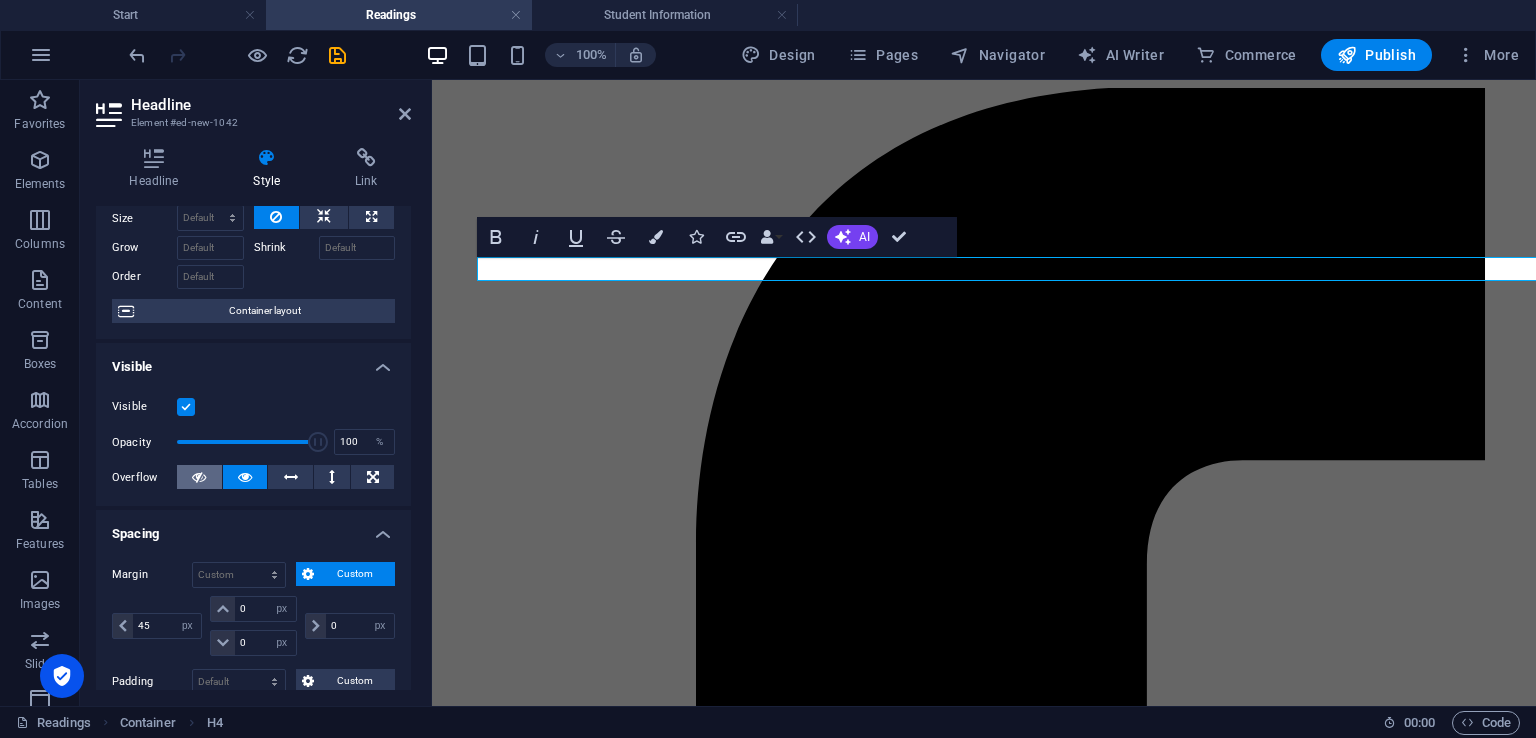 scroll, scrollTop: 200, scrollLeft: 0, axis: vertical 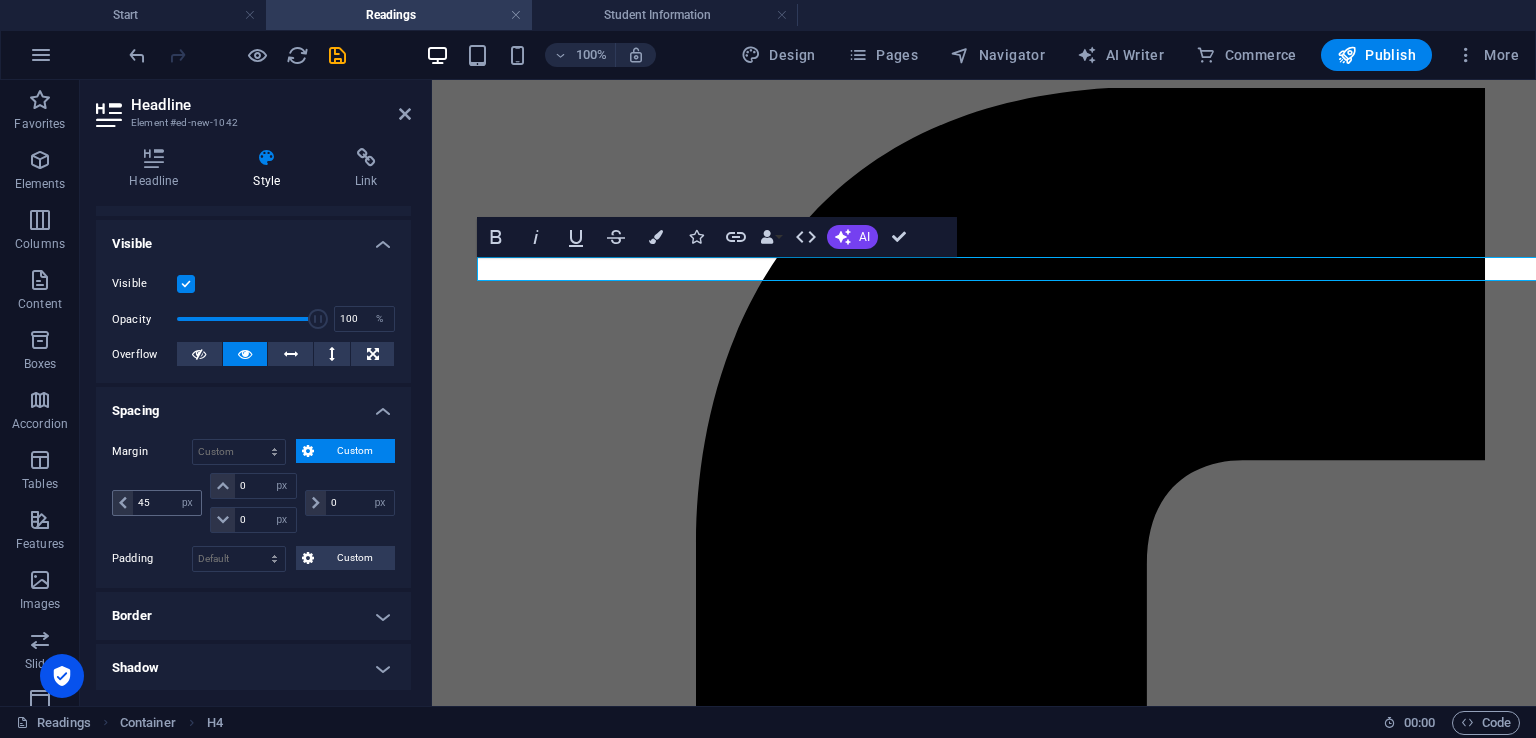 click on "45" at bounding box center [167, 503] 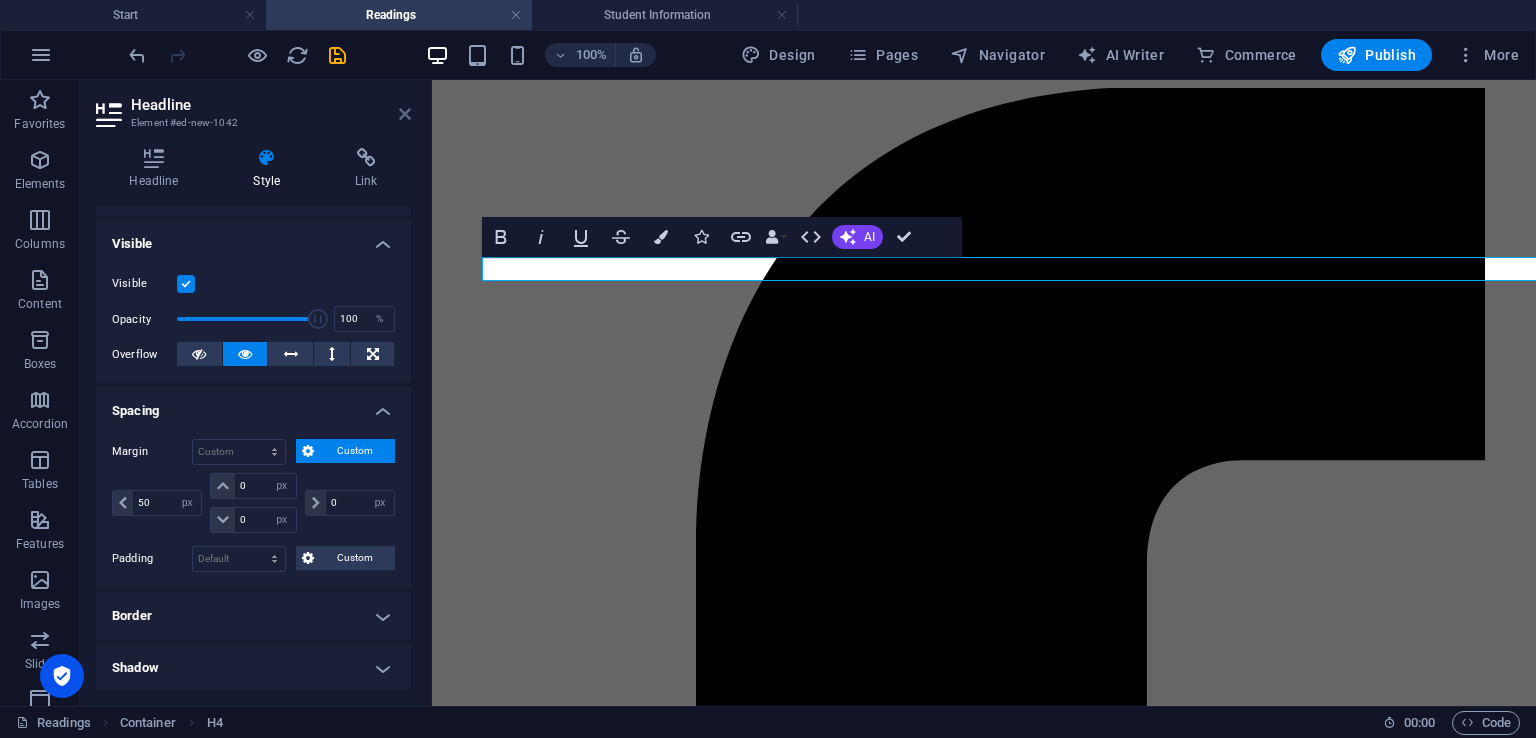 click at bounding box center (405, 114) 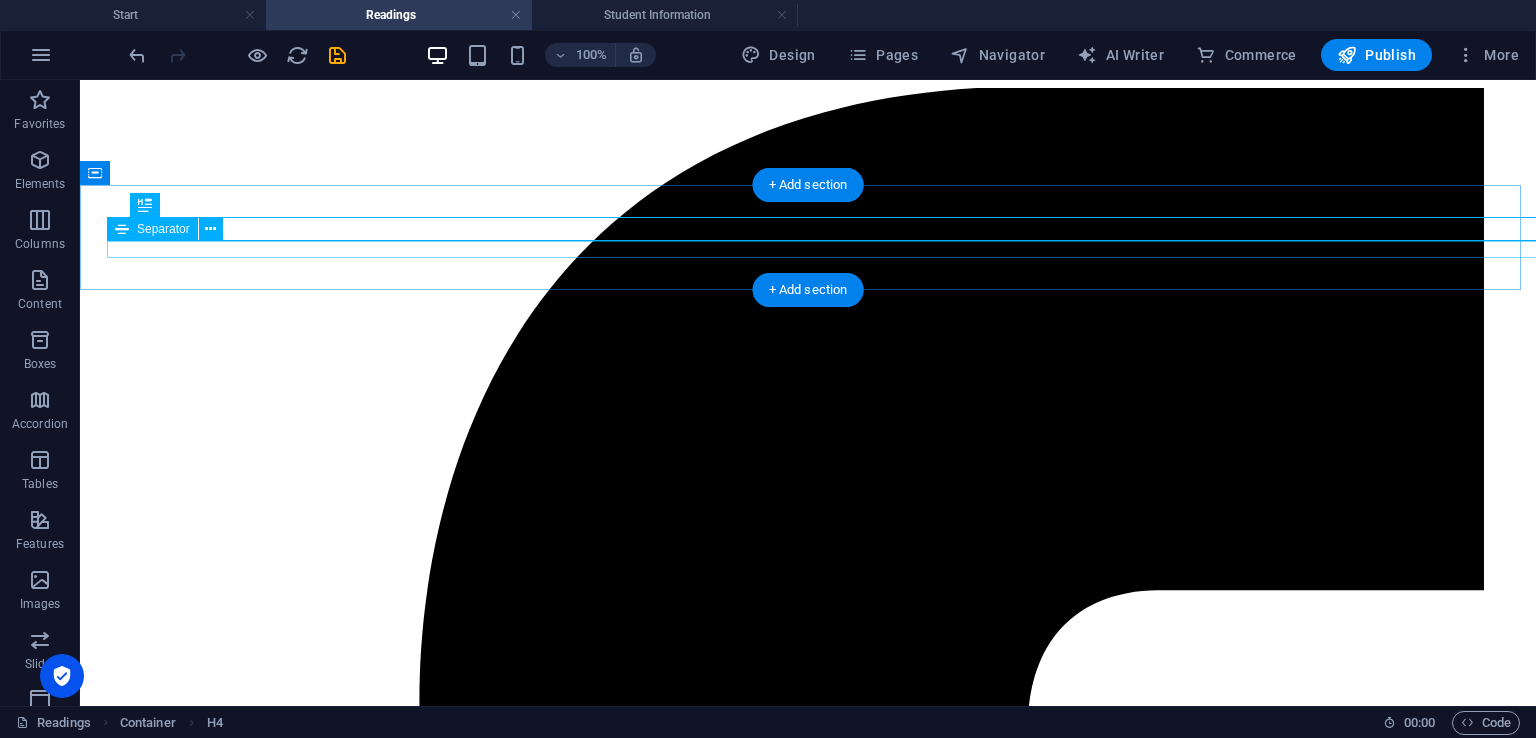 click at bounding box center (801, 8063) 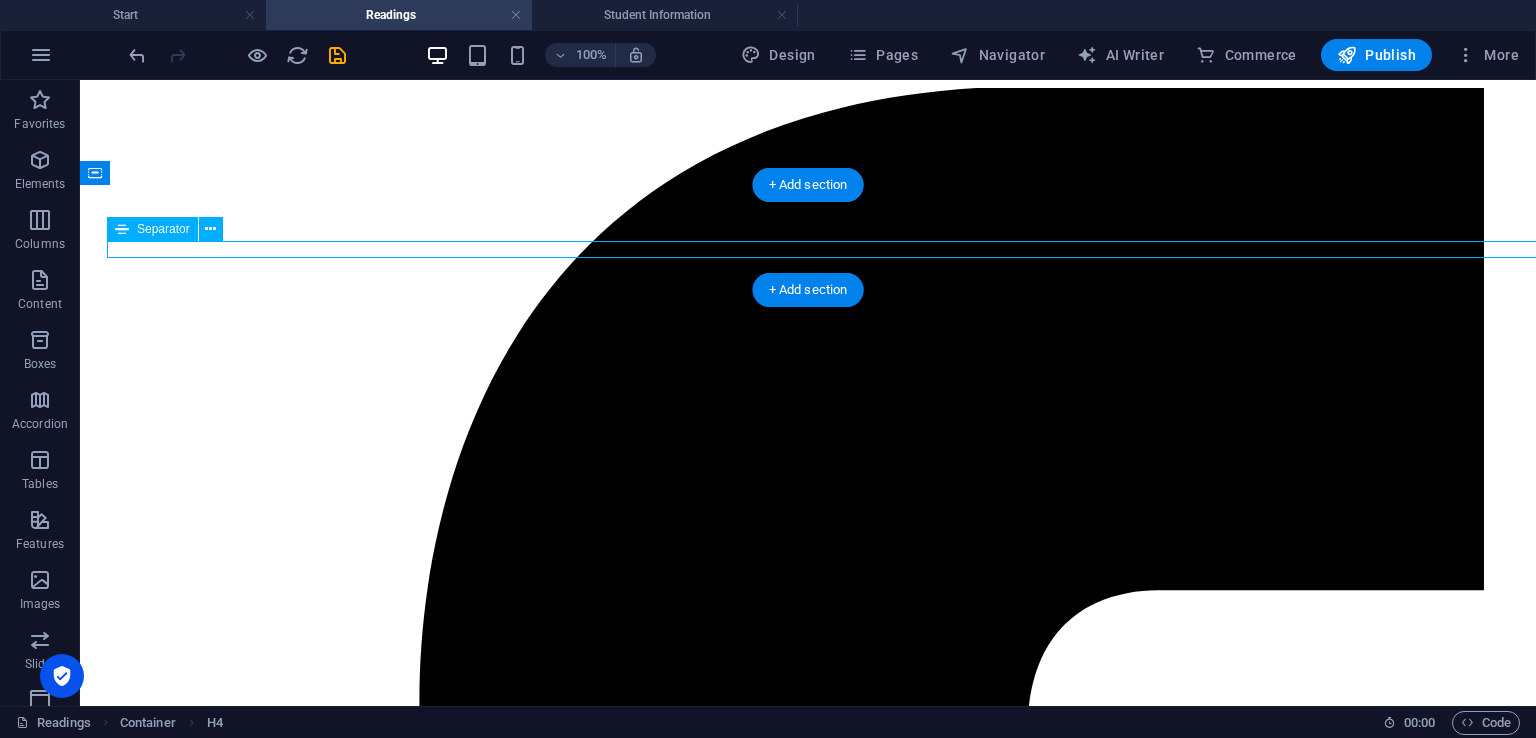 click at bounding box center (801, 8063) 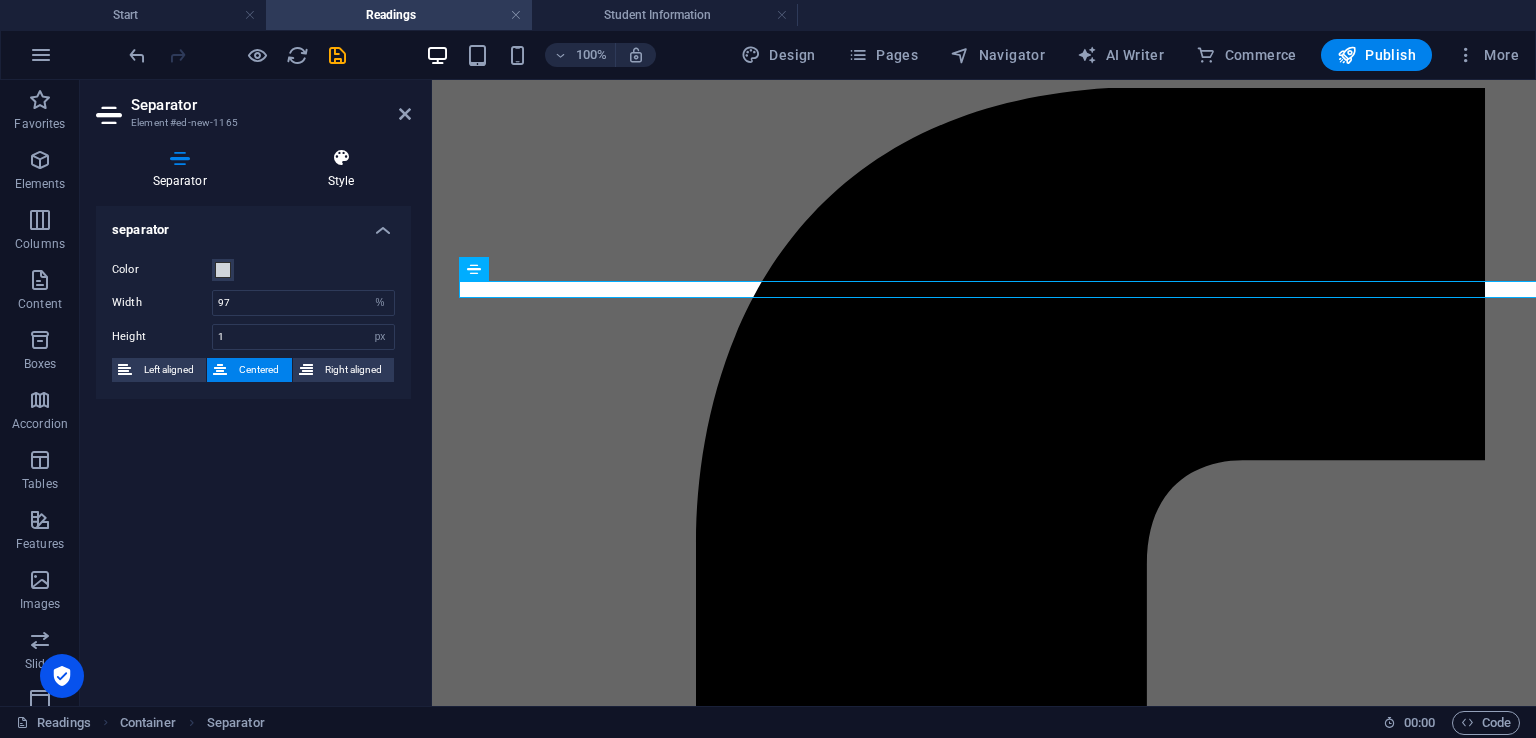click on "Style" at bounding box center (341, 169) 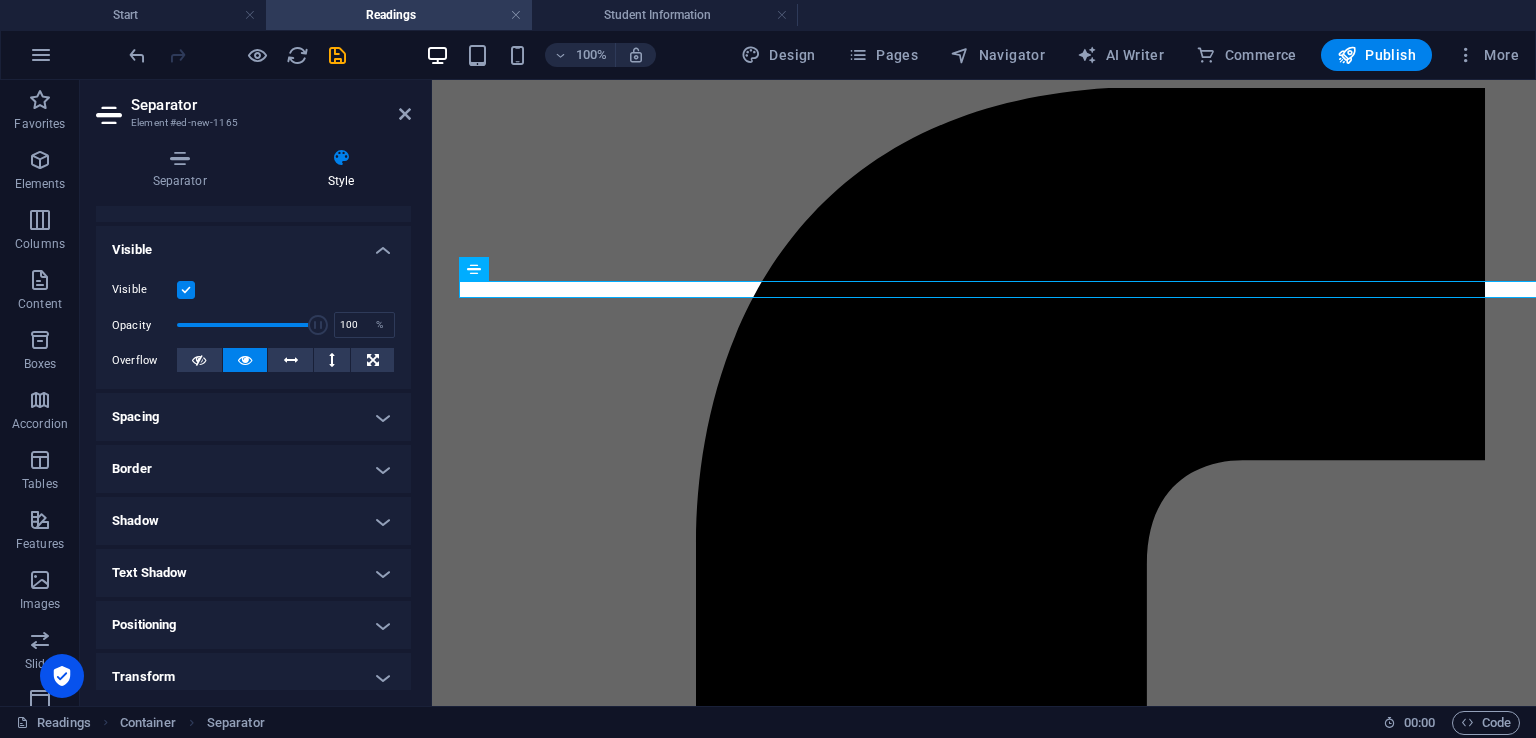 scroll, scrollTop: 300, scrollLeft: 0, axis: vertical 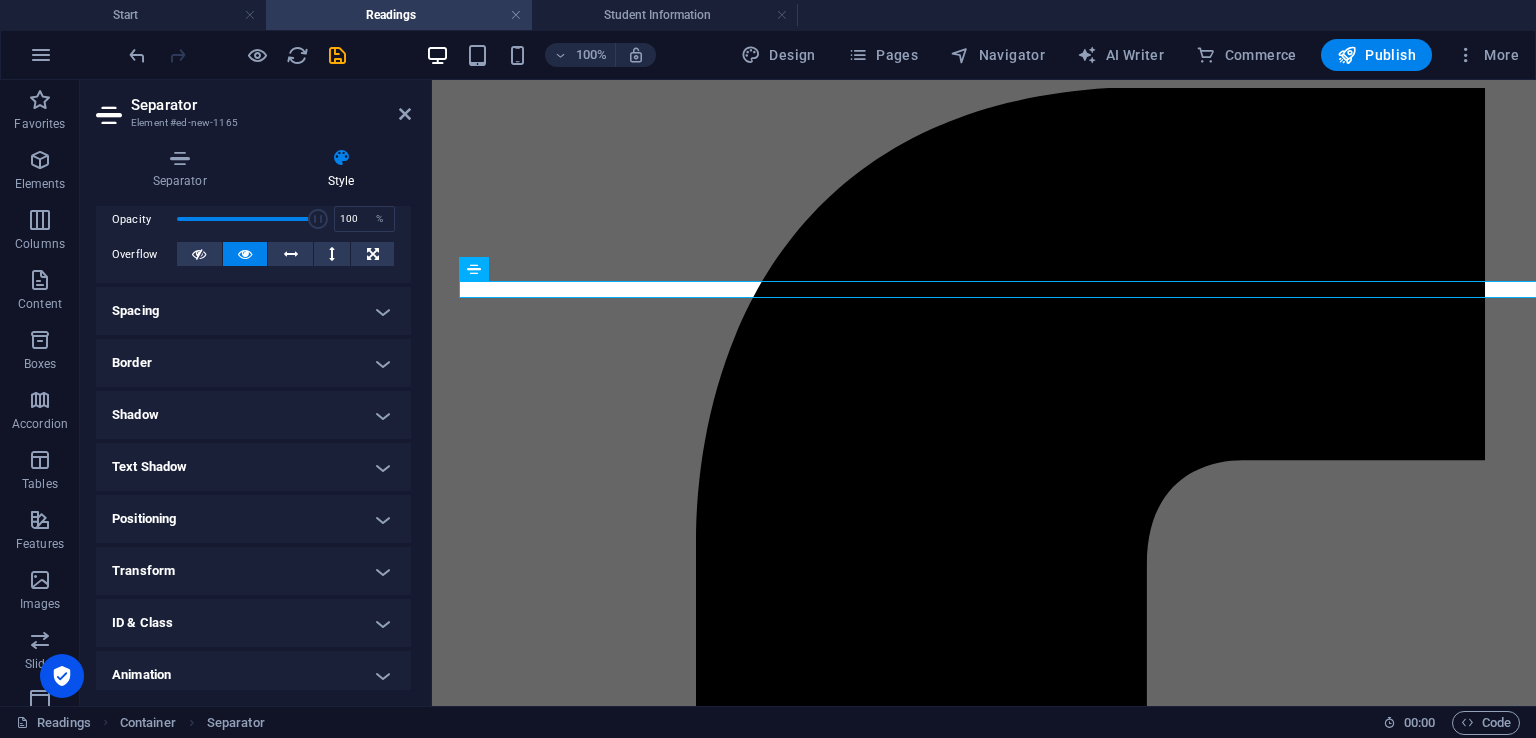 click on "Spacing" at bounding box center (253, 311) 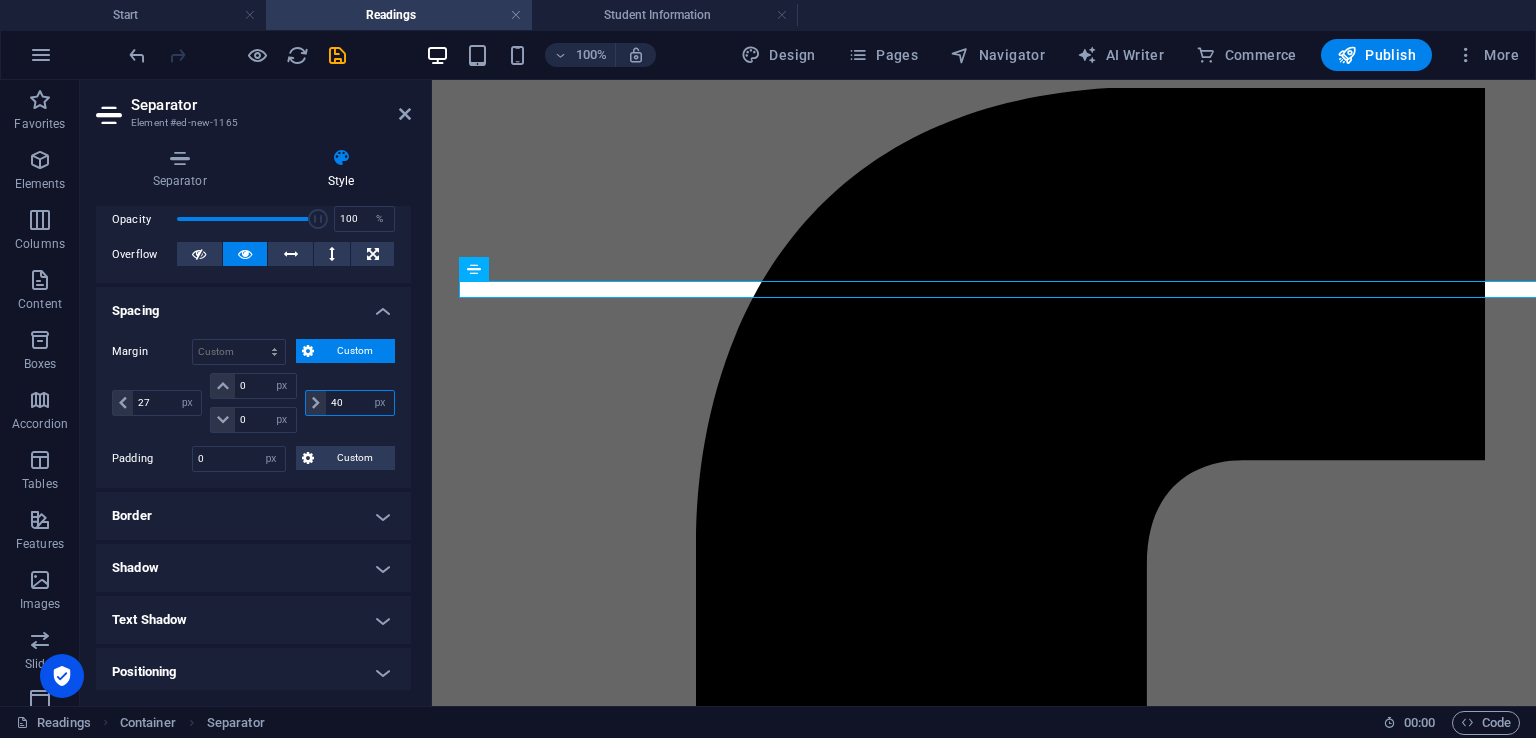 click on "40" at bounding box center [360, 403] 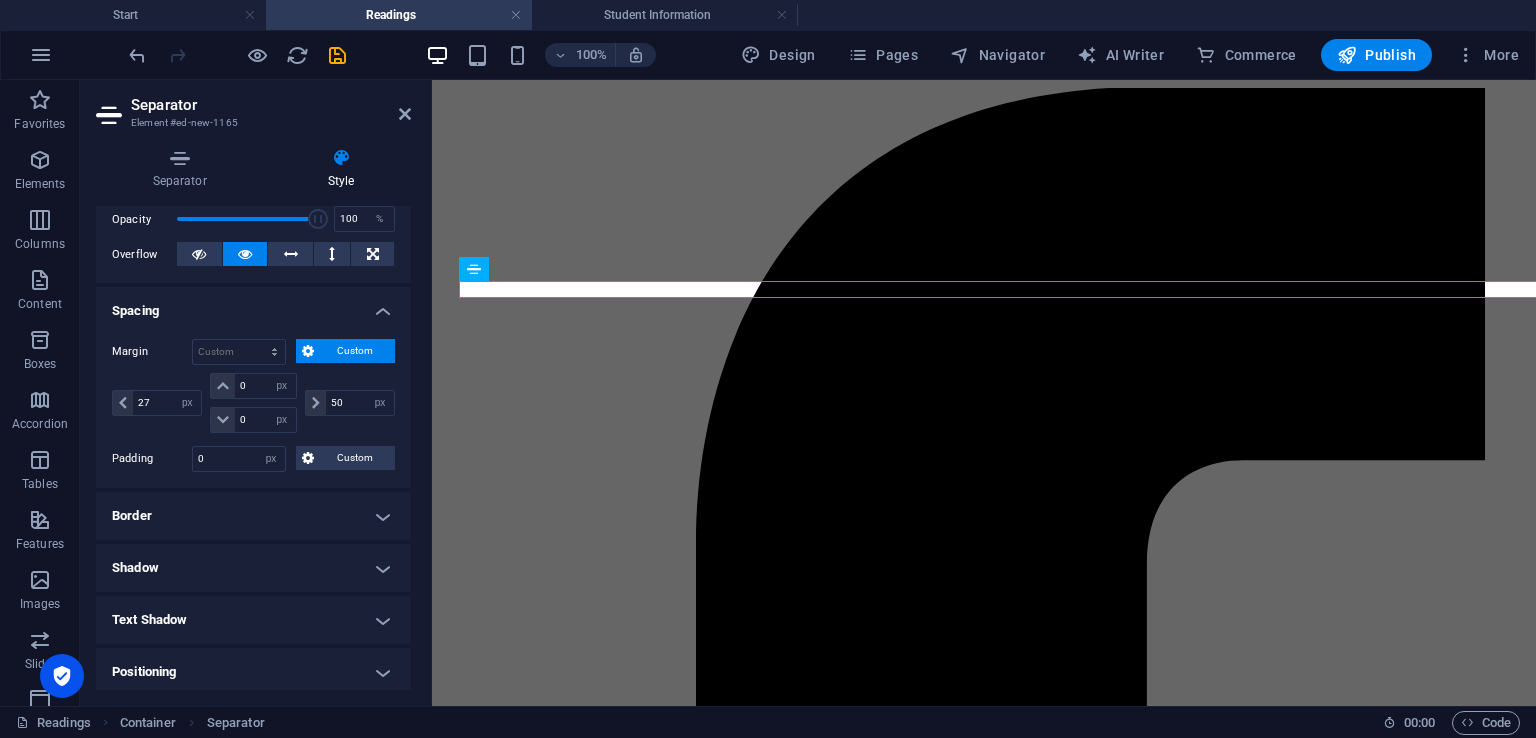 click on "Margin Default auto px % rem vw vh Custom Custom 27 auto px % rem vw vh 0 auto px % rem vw vh 0 auto px % rem vw vh 50 auto px % rem vw vh Padding 0 Default px rem % vh vw Custom Custom 0 px rem % vh vw 0 px rem % vh vw 0 px rem % vh vw 0 px rem % vh vw" at bounding box center [253, 405] 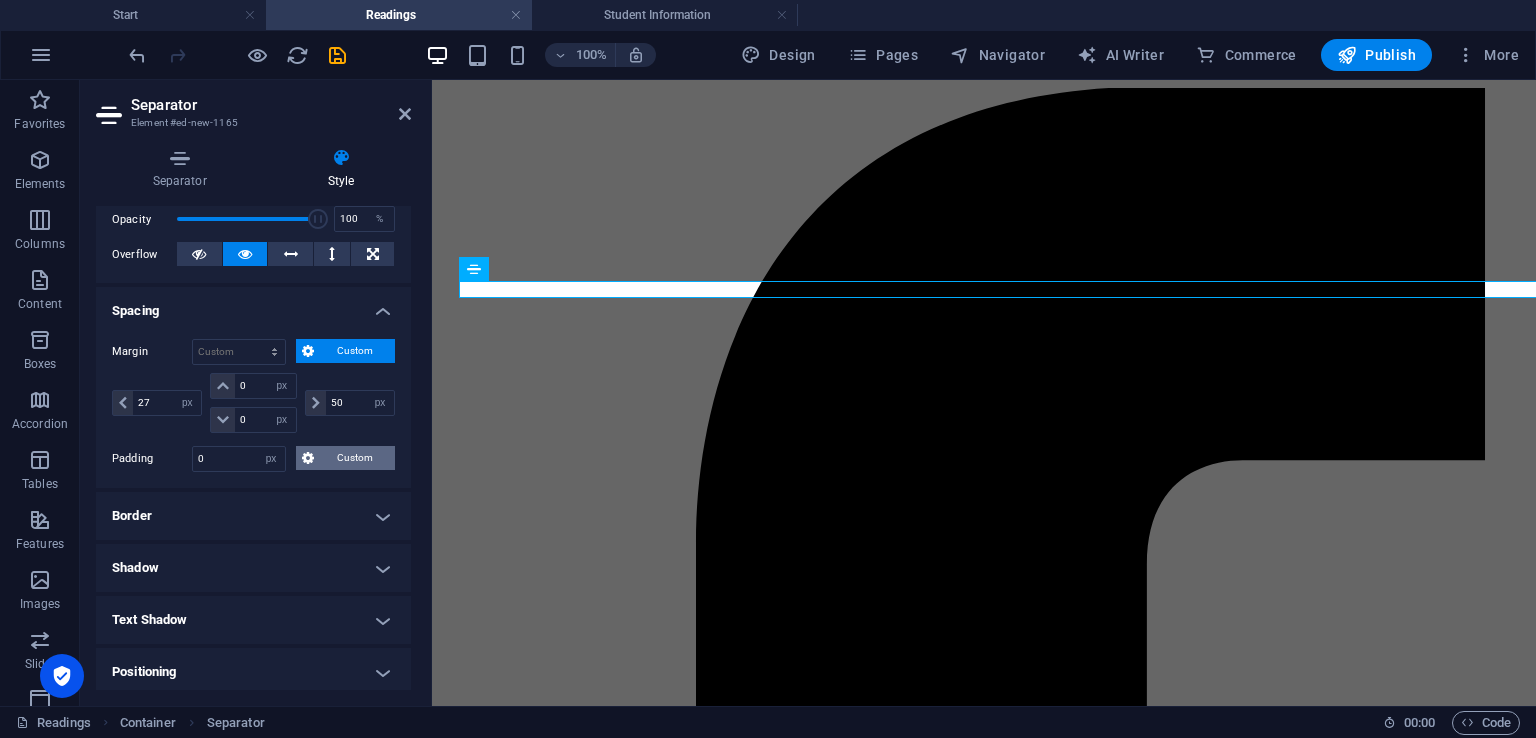 click on "Custom" at bounding box center (354, 458) 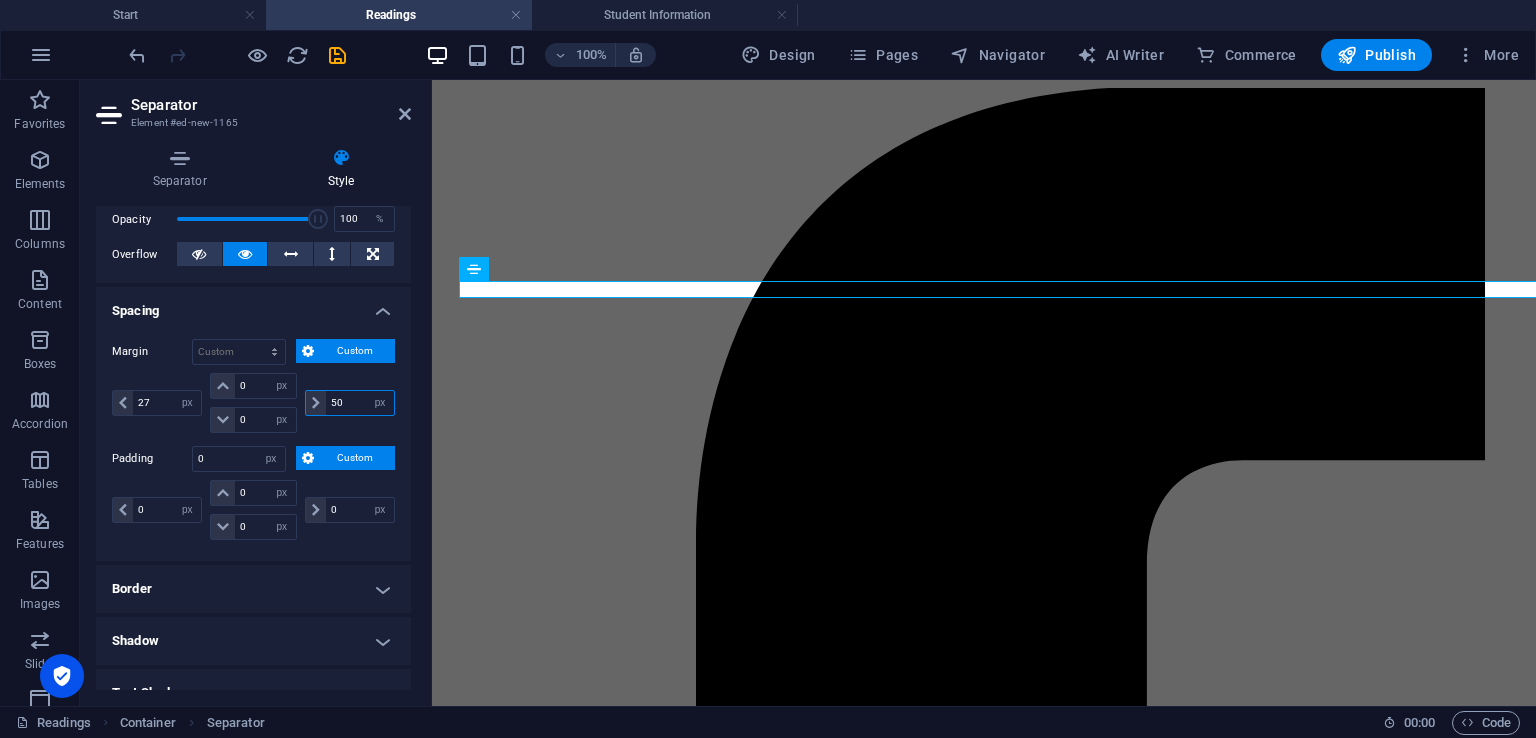 click on "50" at bounding box center (360, 403) 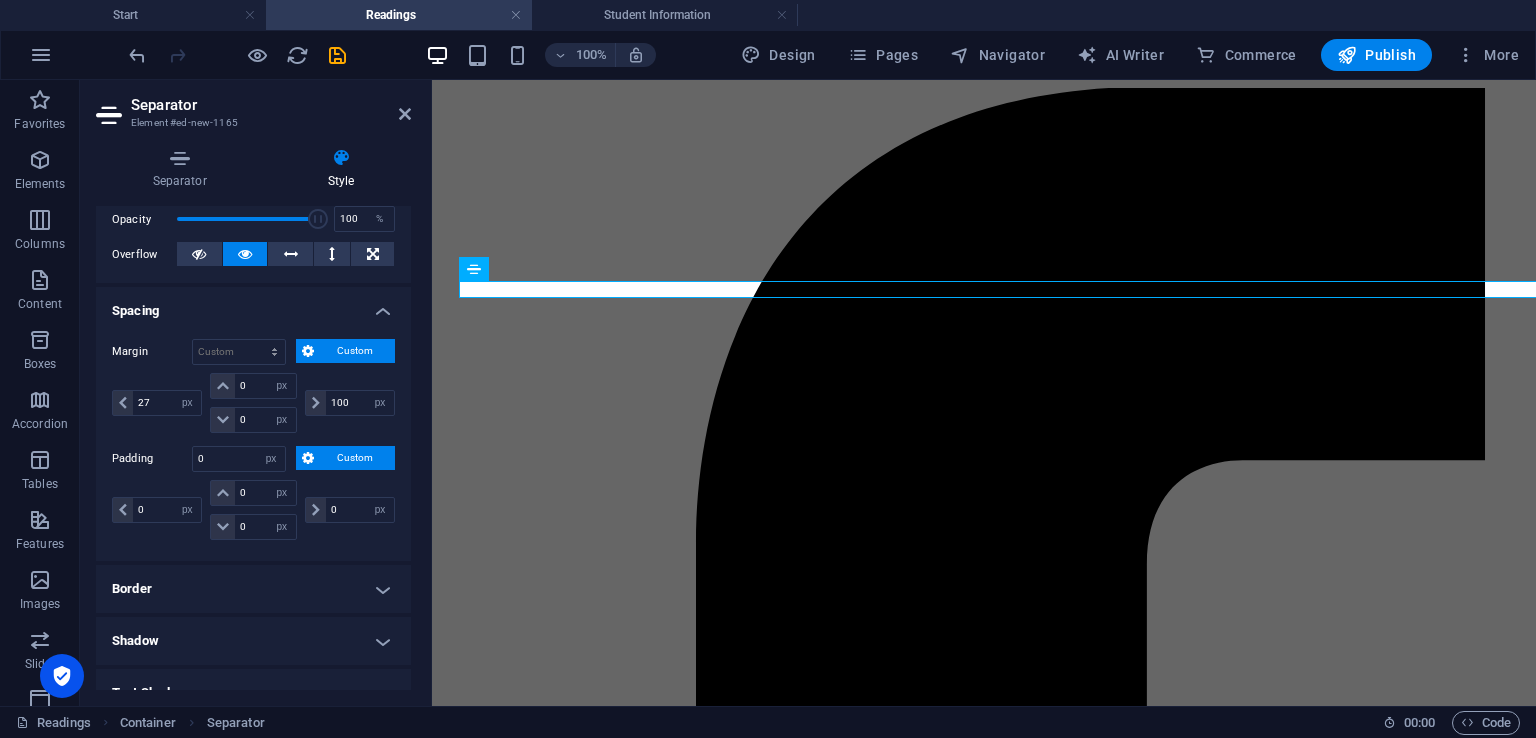 click on "Spacing" at bounding box center [253, 305] 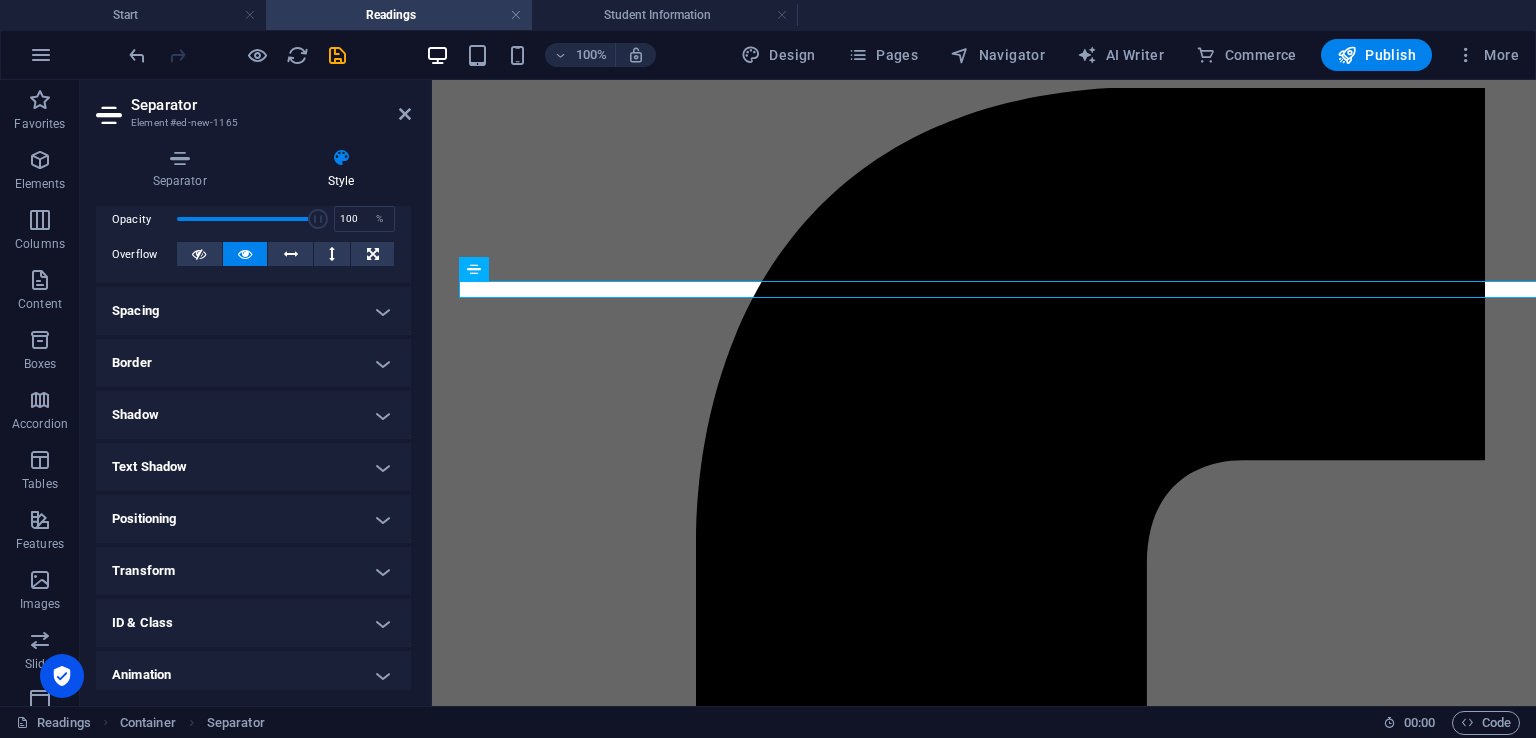 click on "Spacing" at bounding box center [253, 311] 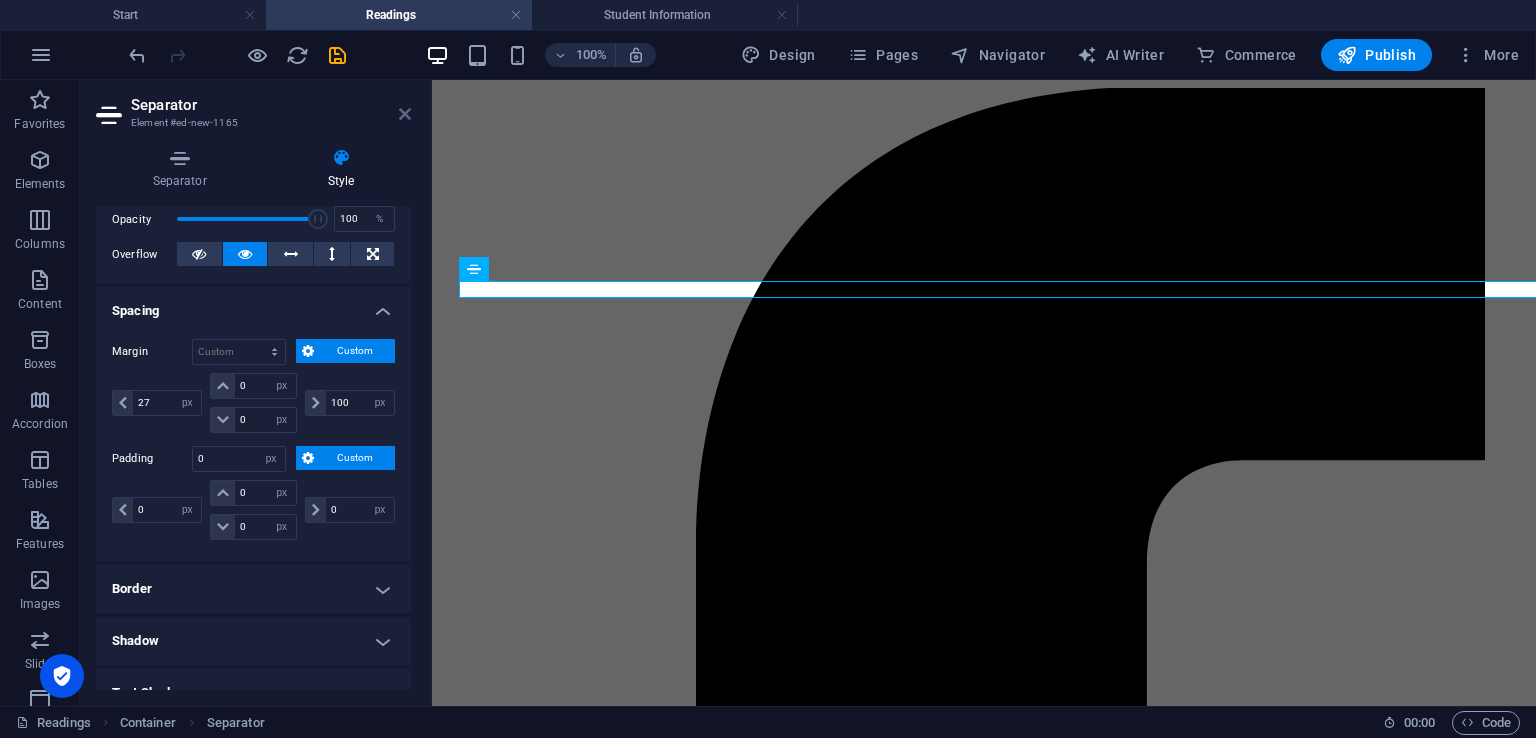 click at bounding box center [405, 114] 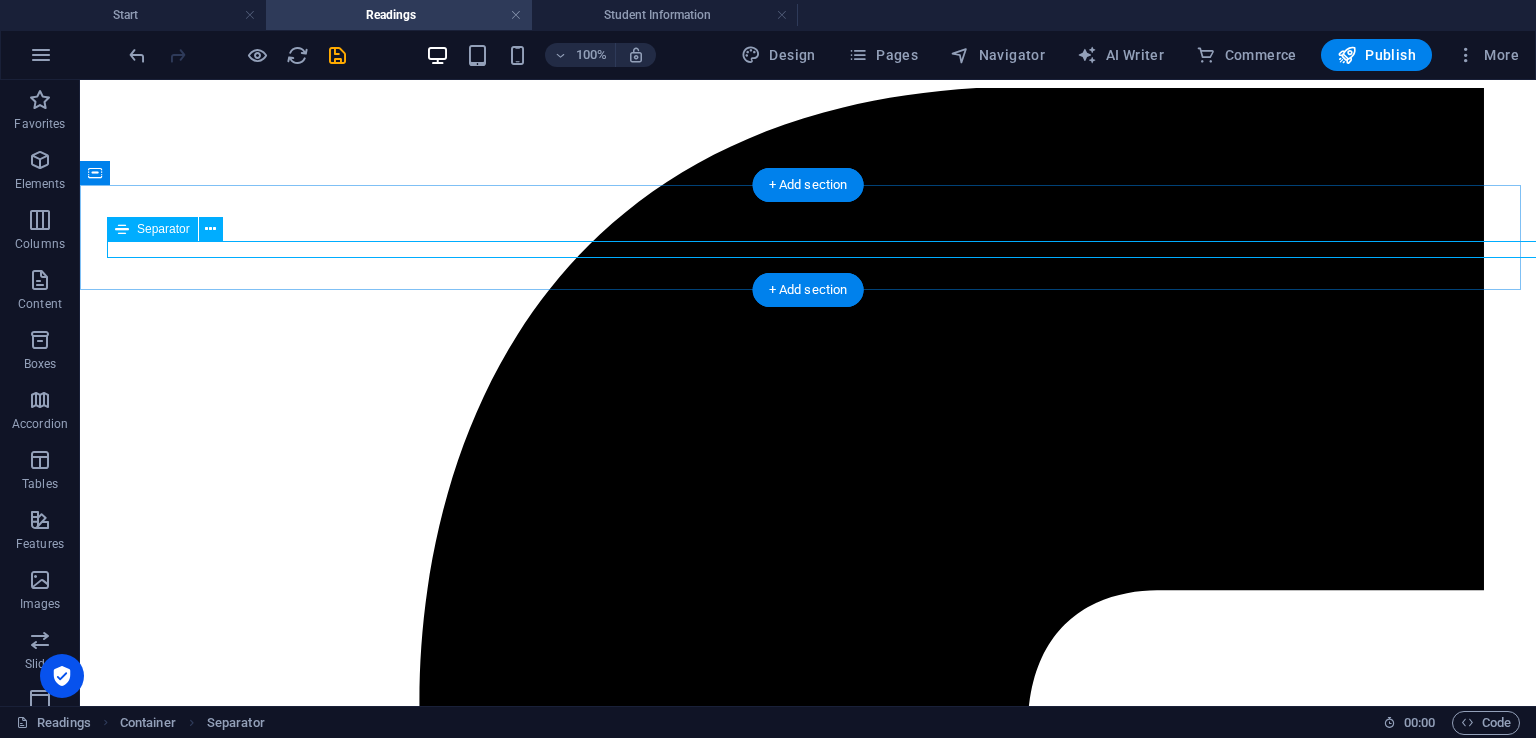 click at bounding box center (771, 8063) 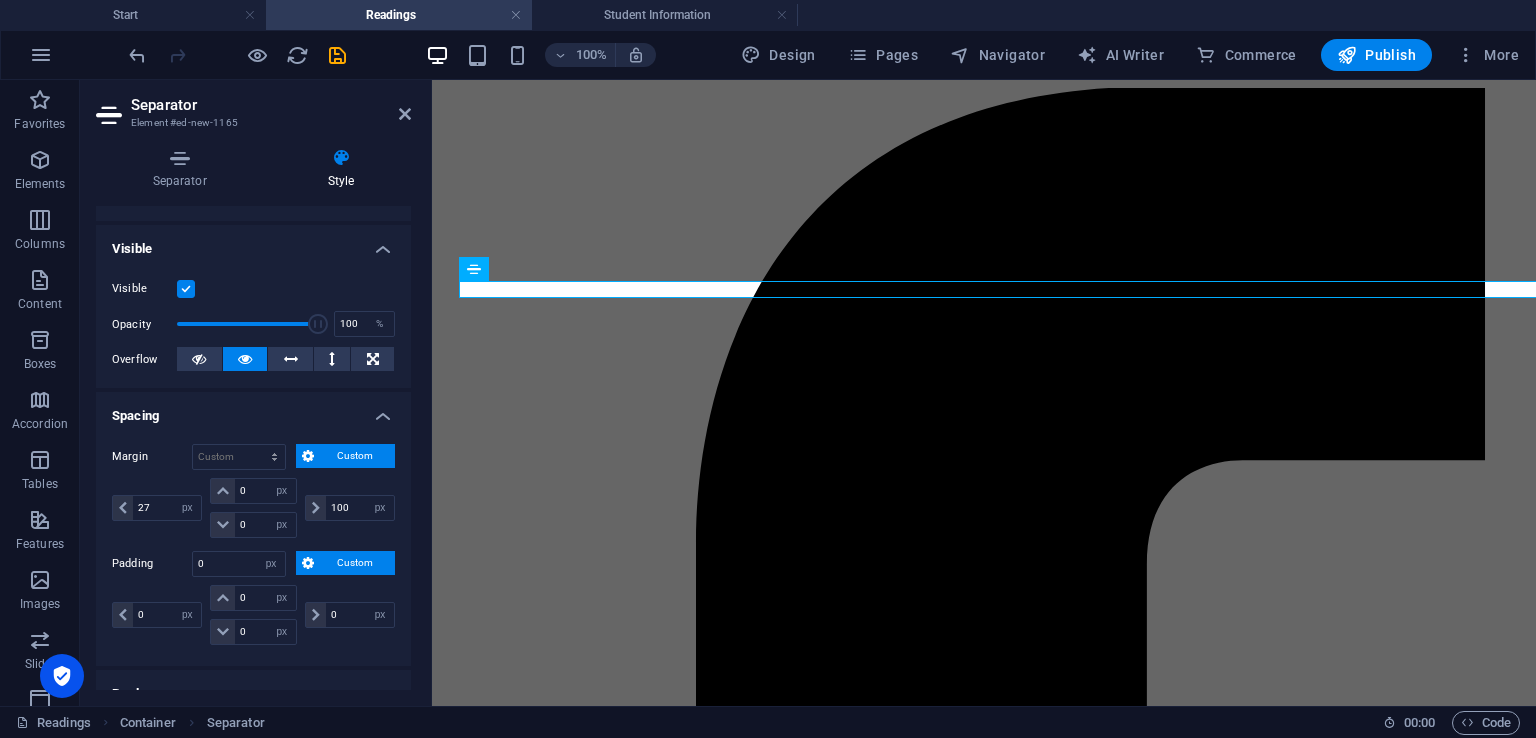 scroll, scrollTop: 200, scrollLeft: 0, axis: vertical 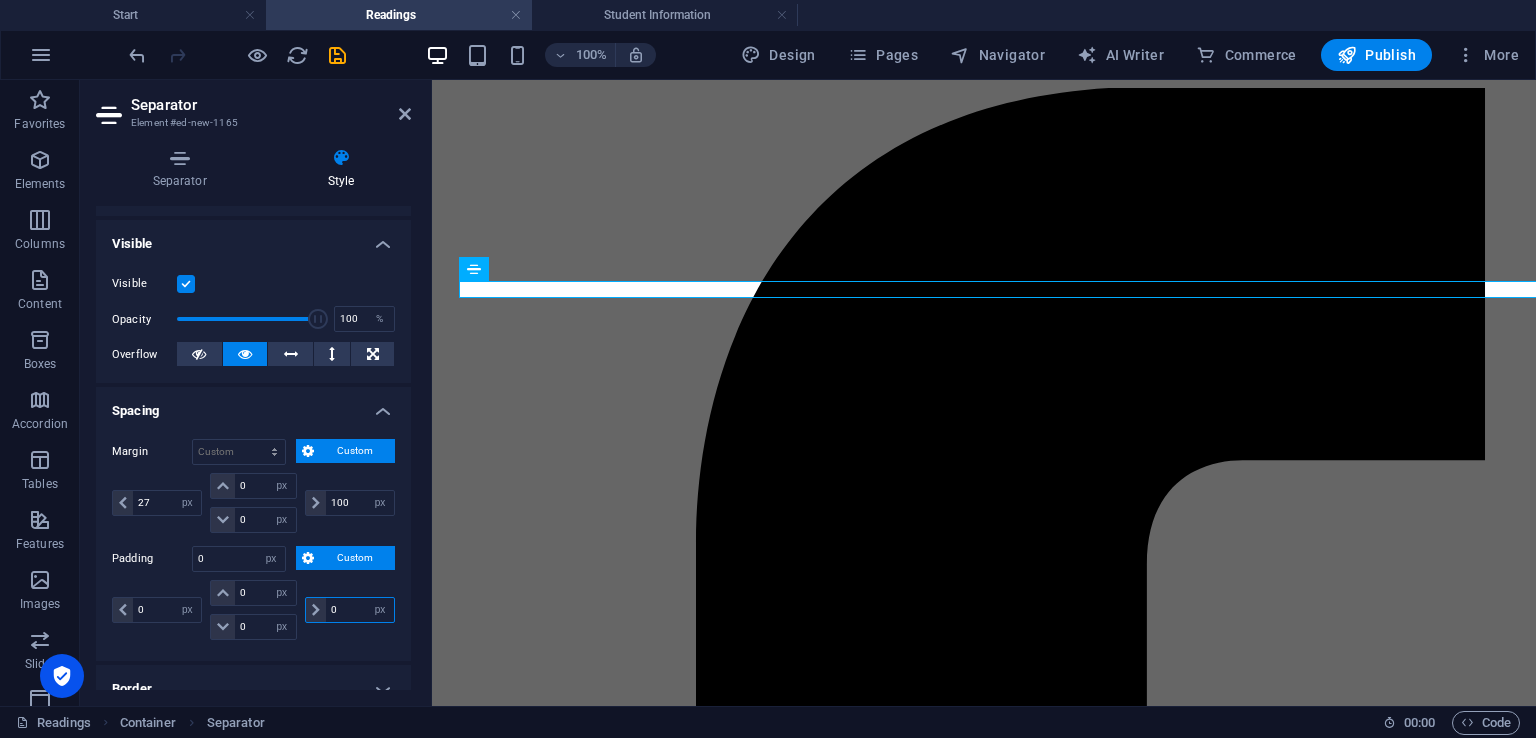 click on "0" at bounding box center [360, 610] 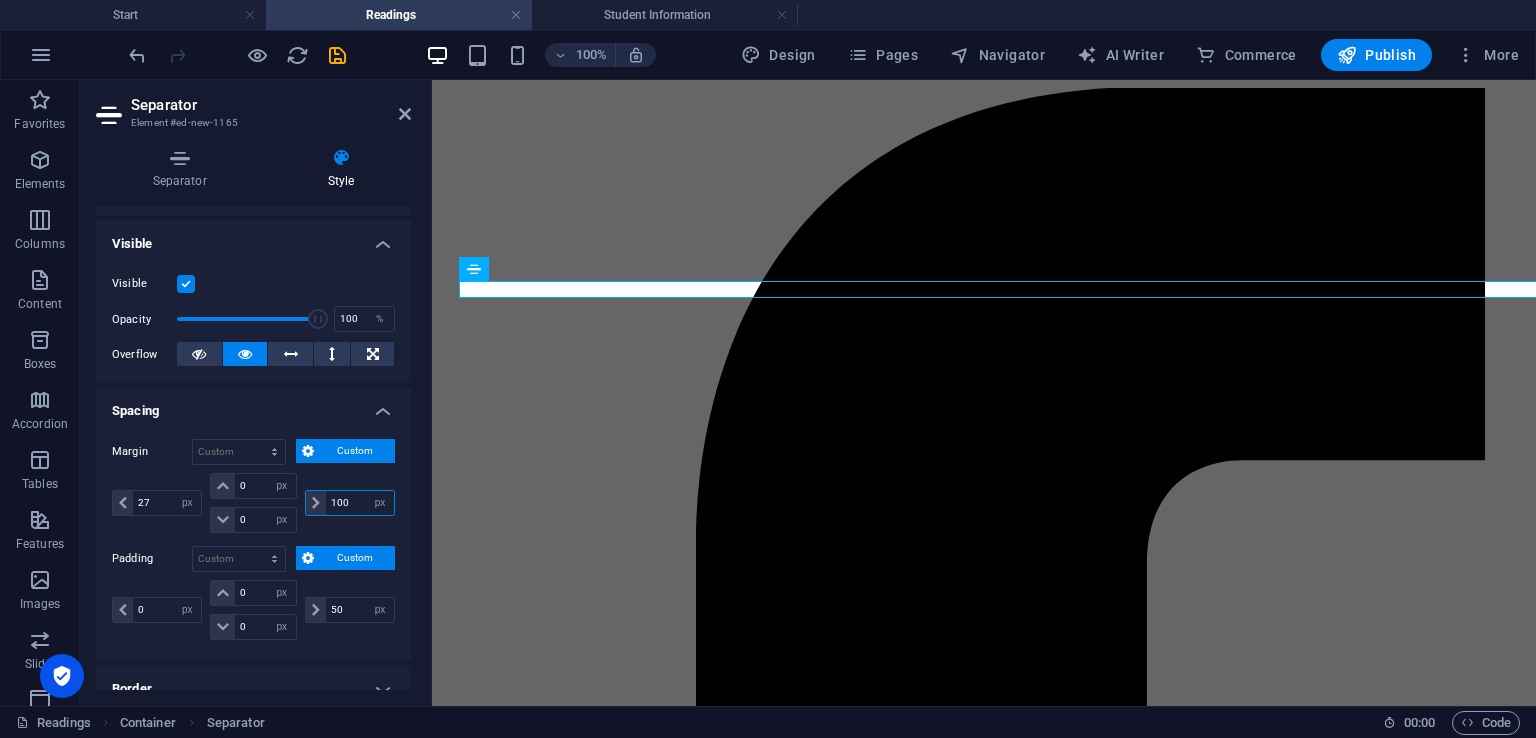 click on "100" at bounding box center (360, 503) 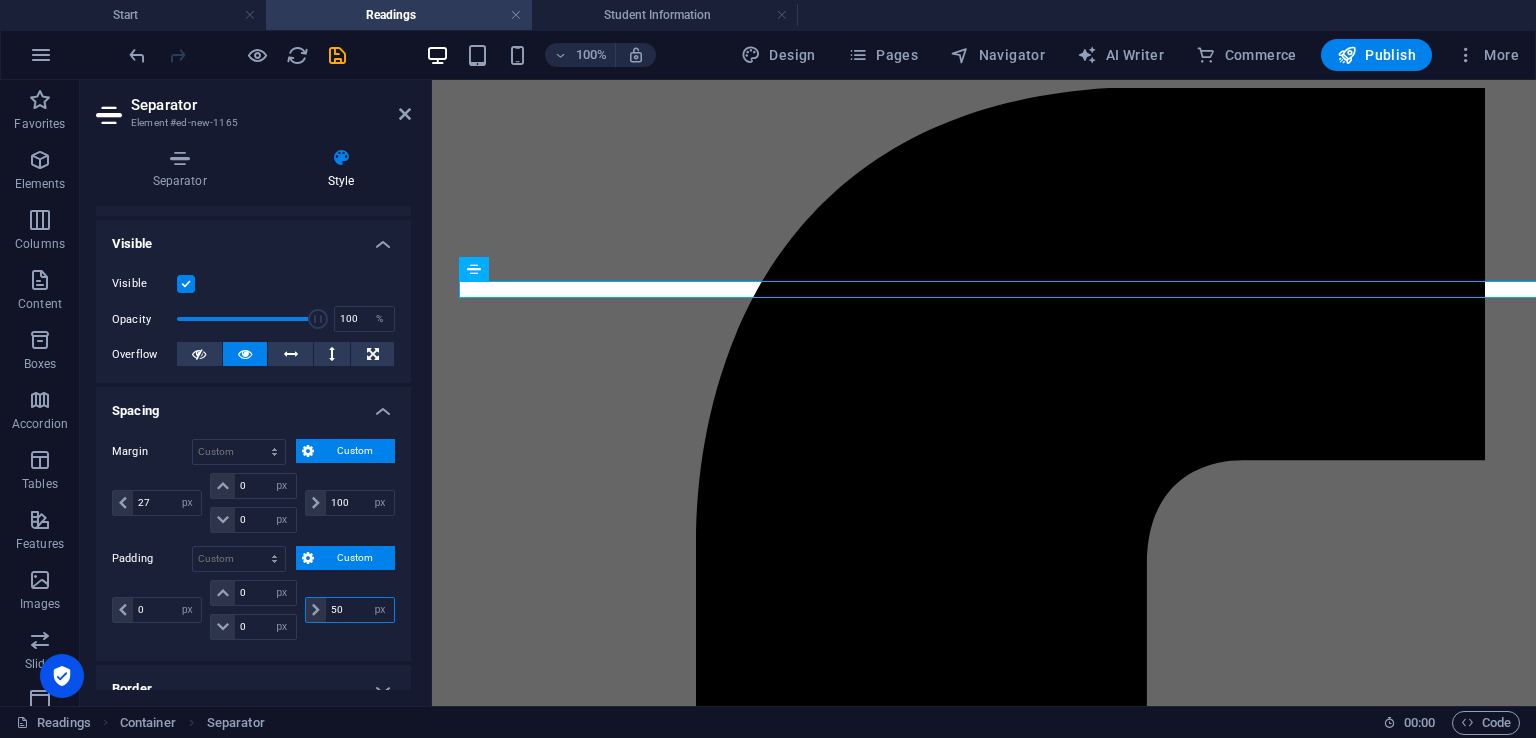 click on "50" at bounding box center (360, 610) 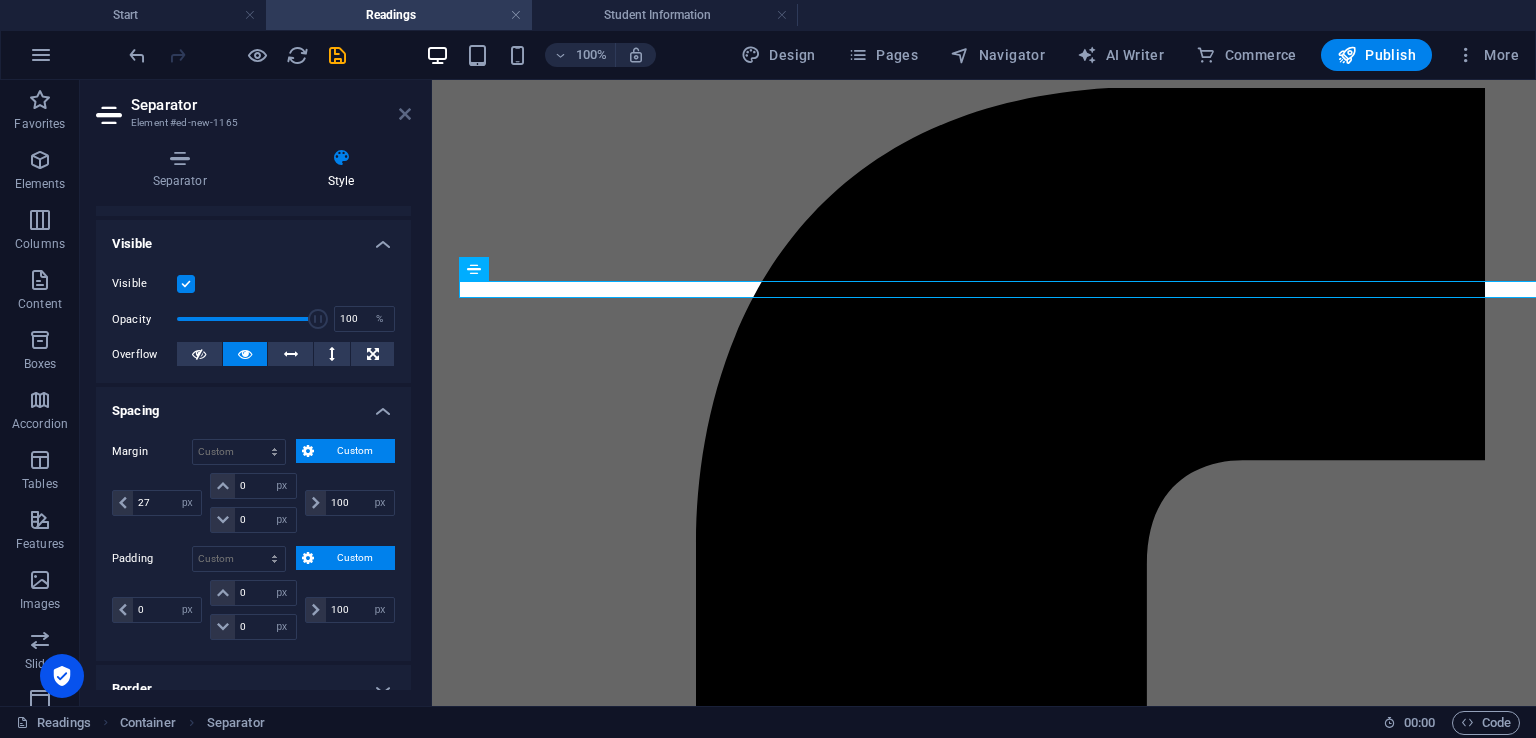 click on "Separator Element #ed-new-1165" at bounding box center [253, 106] 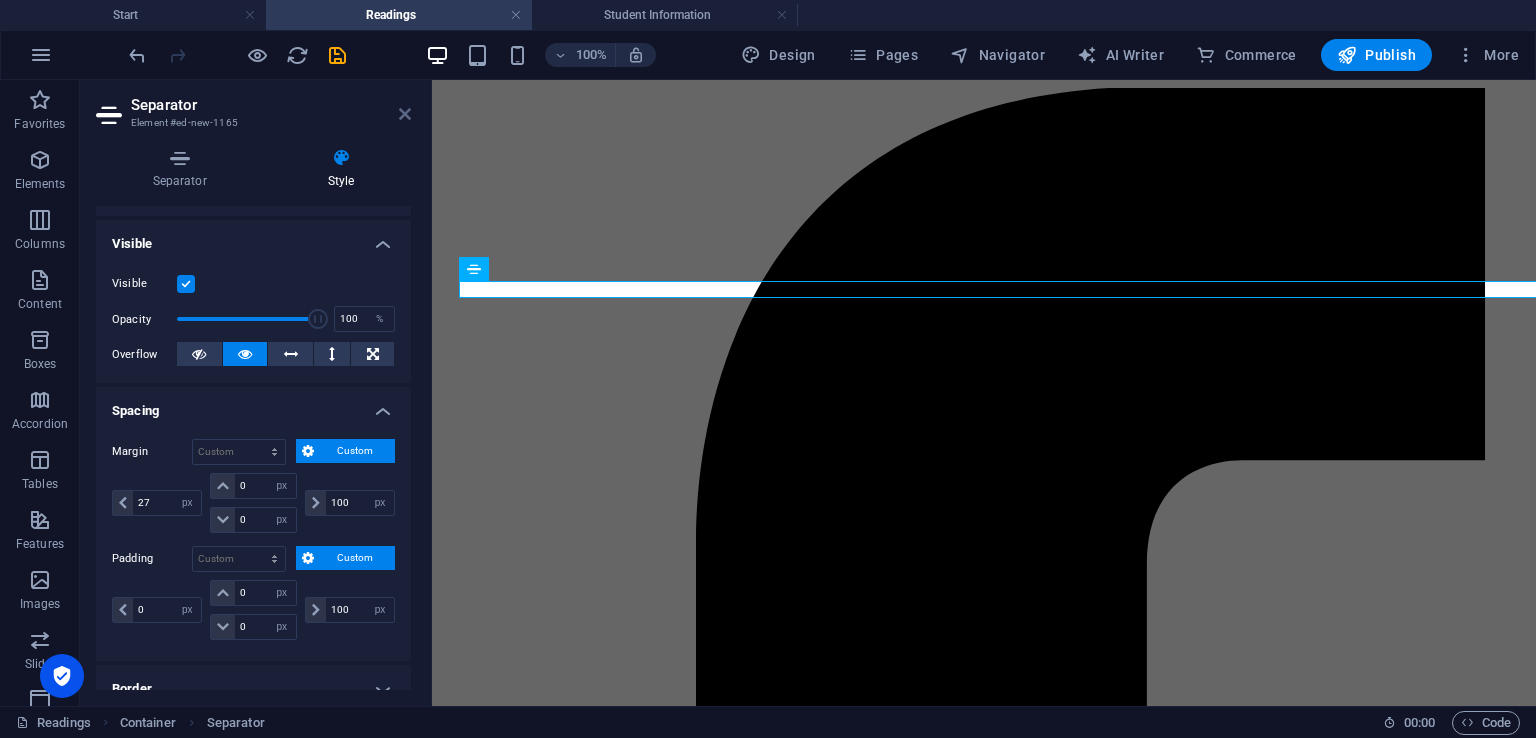 click at bounding box center (405, 114) 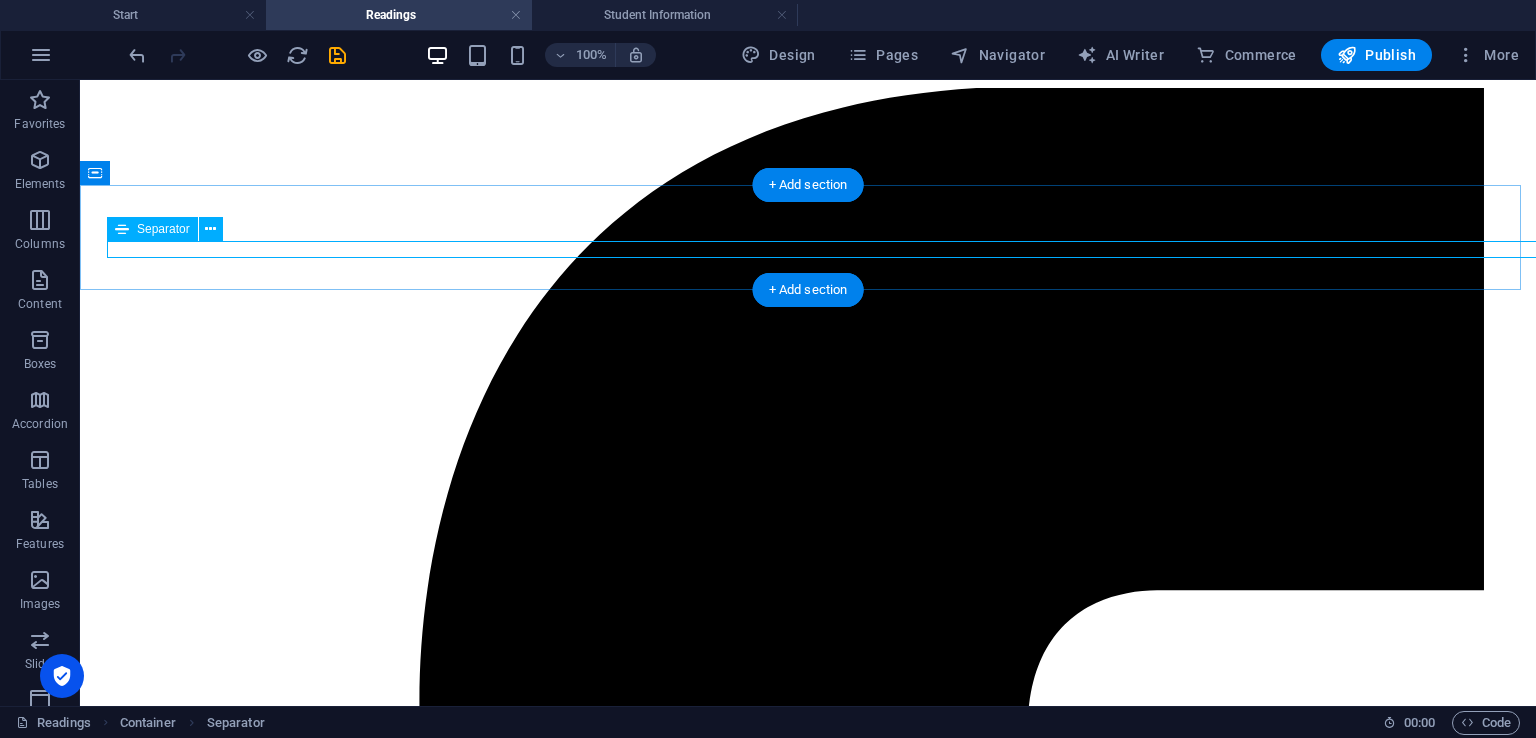 click at bounding box center (771, 8063) 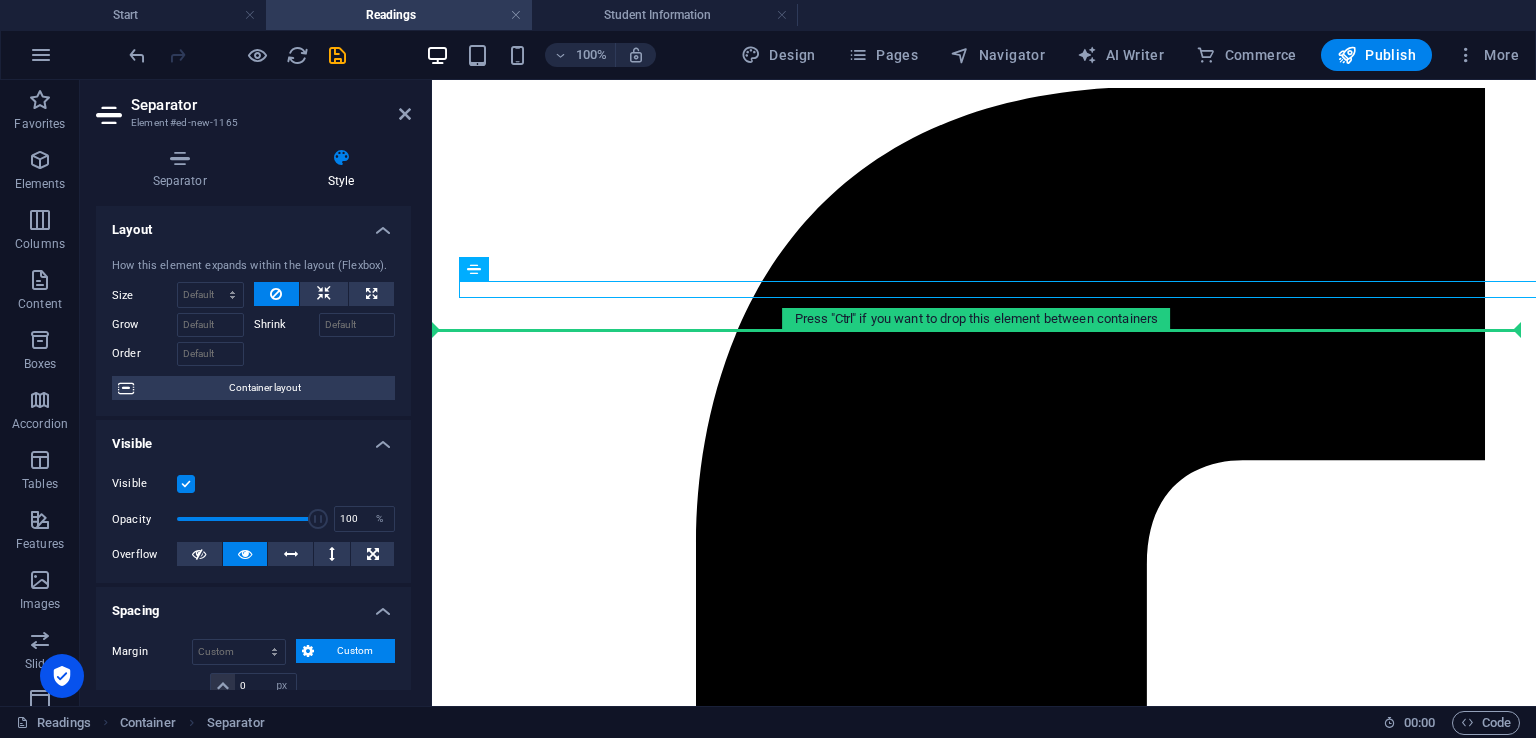 drag, startPoint x: 596, startPoint y: 293, endPoint x: 924, endPoint y: 379, distance: 339.087 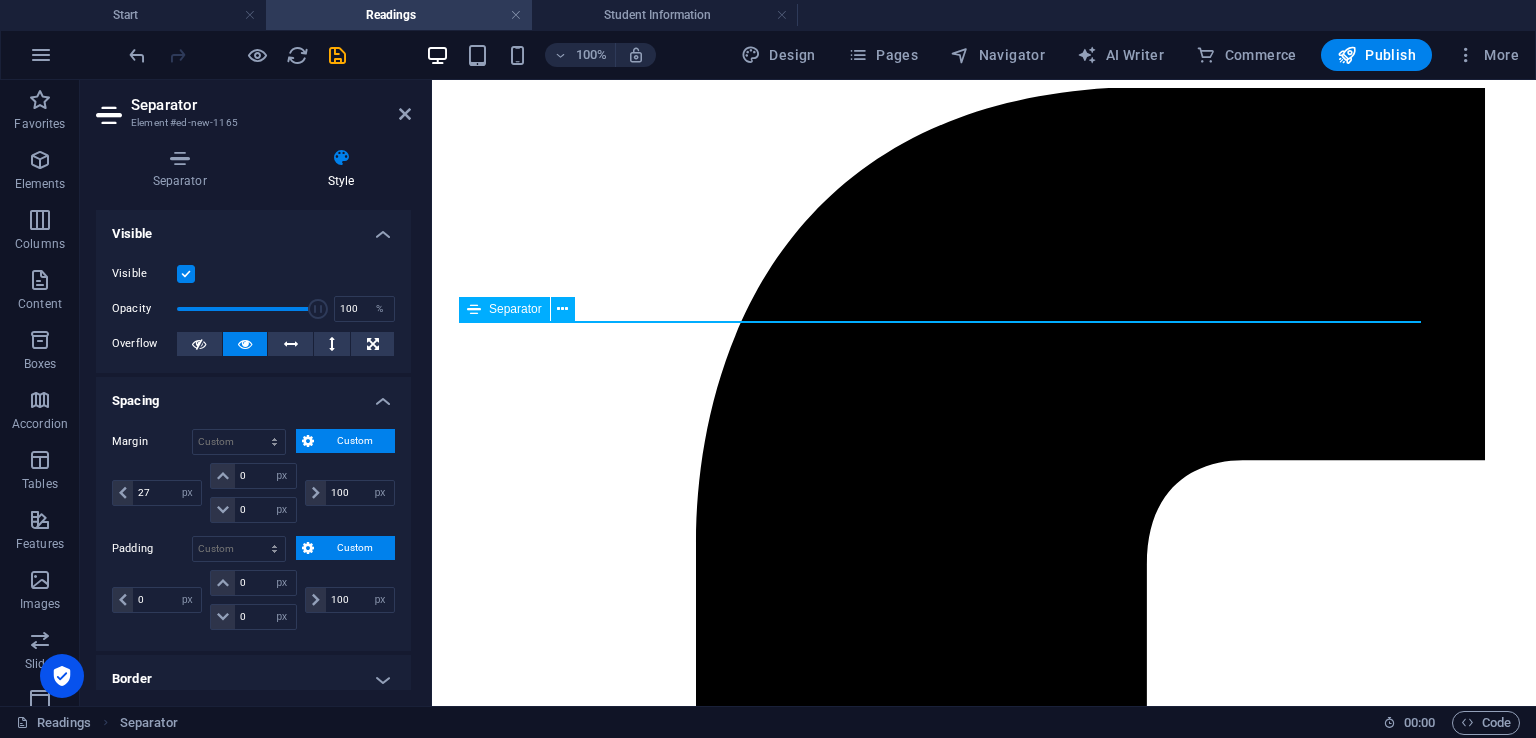 click at bounding box center [947, 6134] 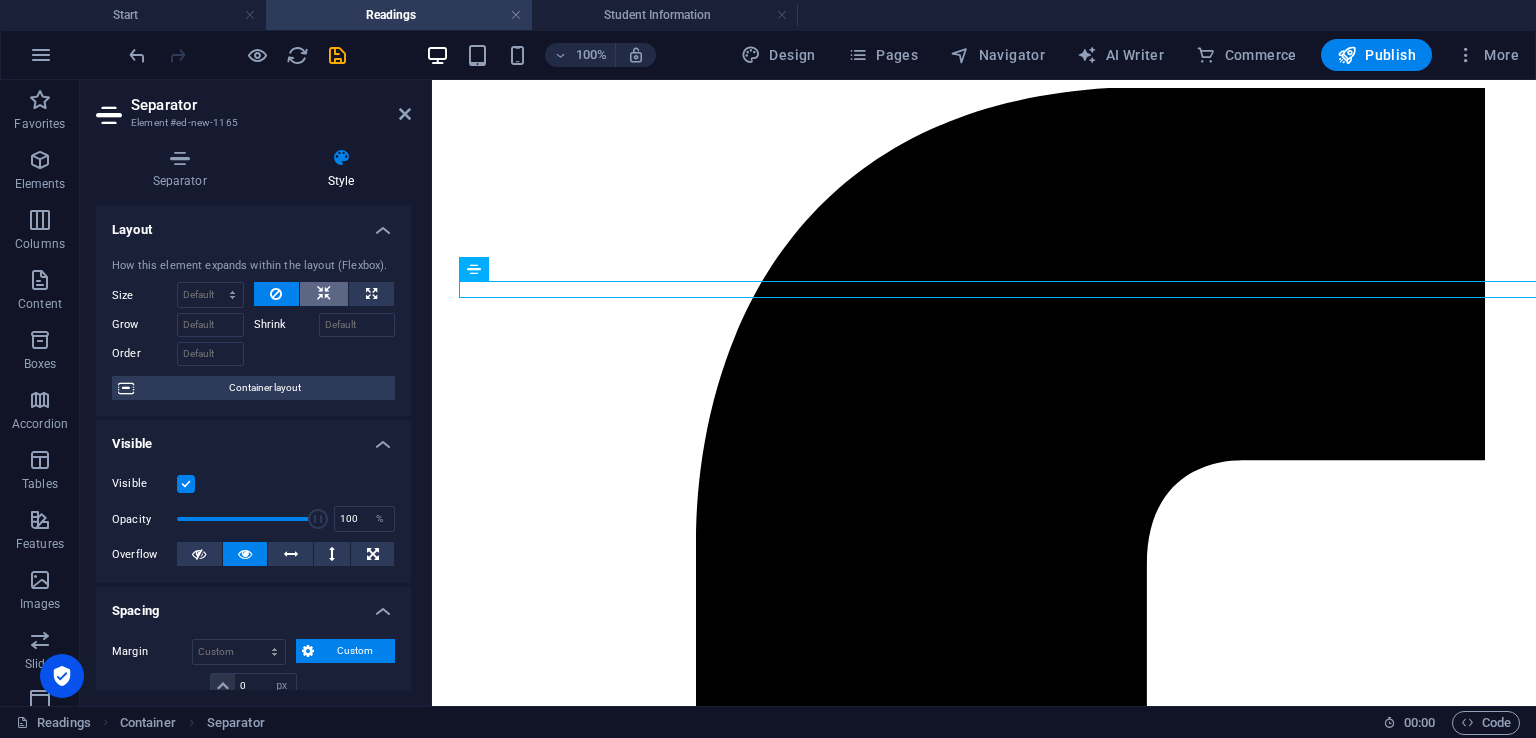 click at bounding box center [324, 294] 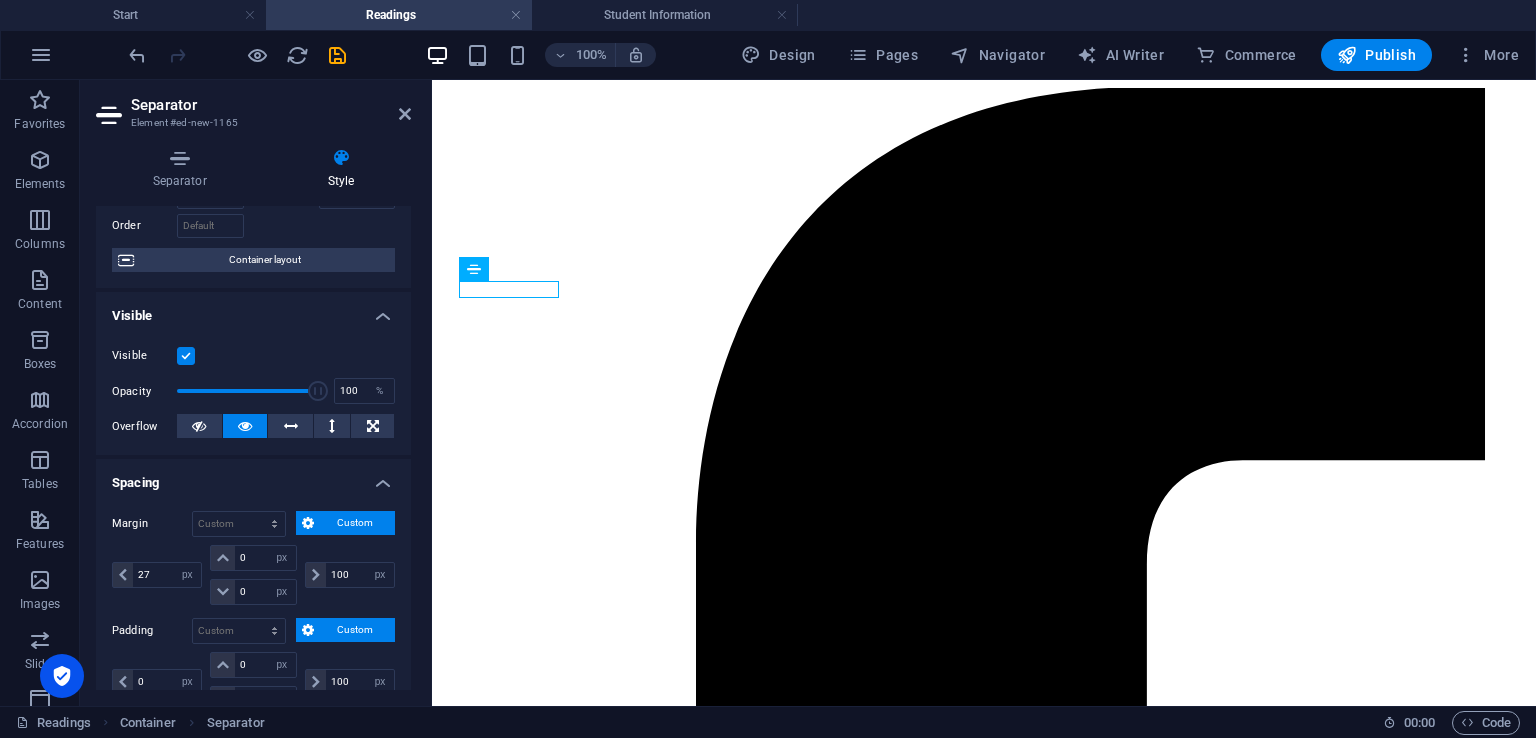 scroll, scrollTop: 200, scrollLeft: 0, axis: vertical 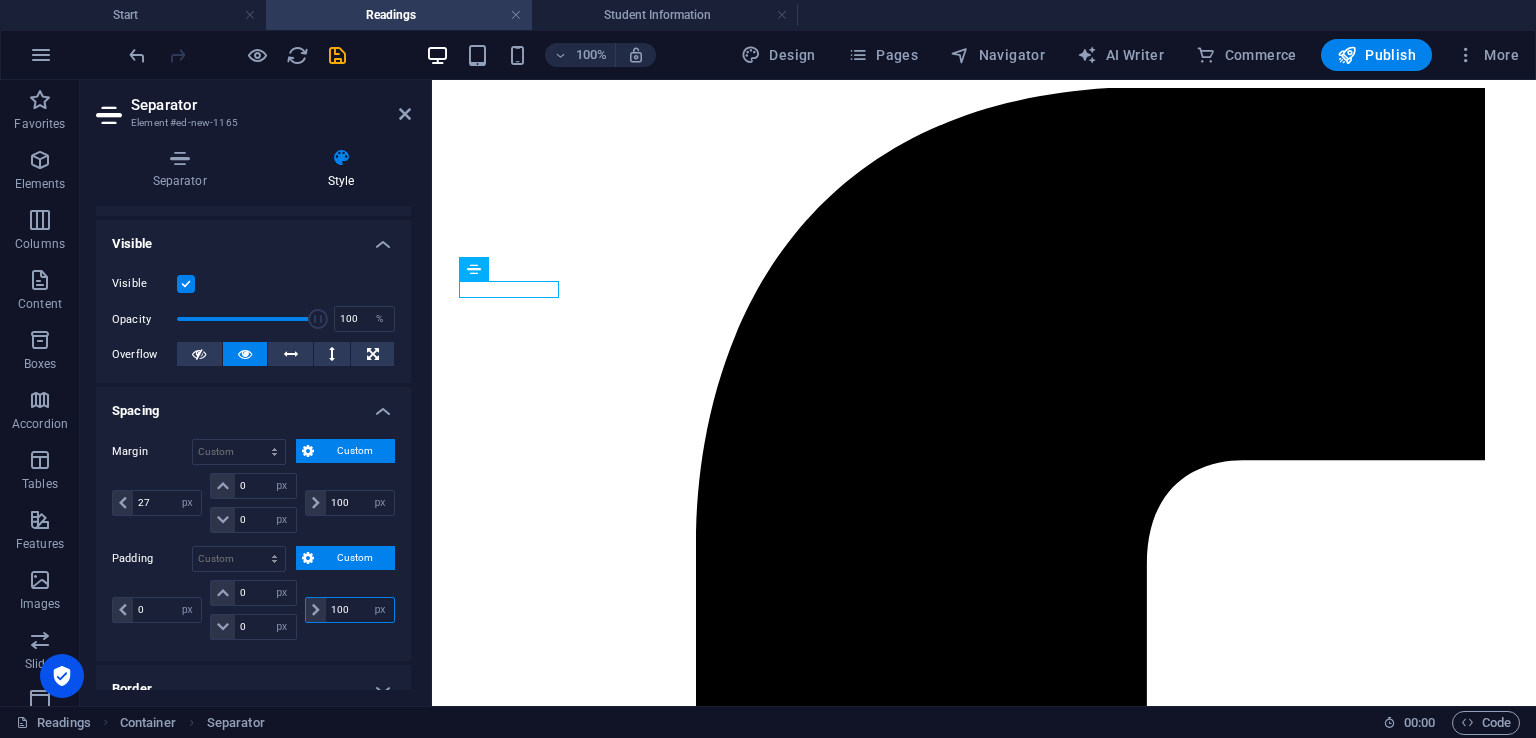 click on "100" at bounding box center [360, 610] 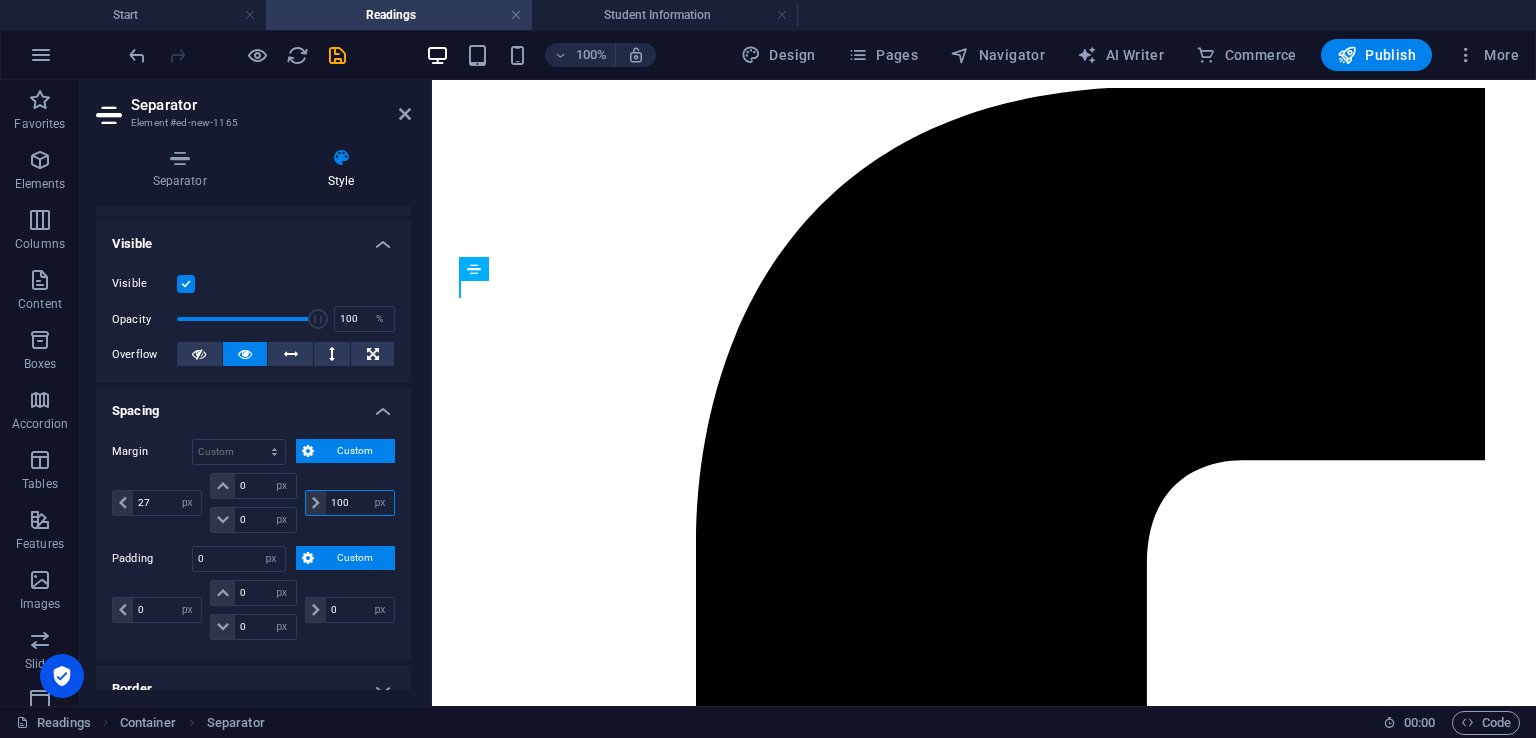click on "100" at bounding box center [360, 503] 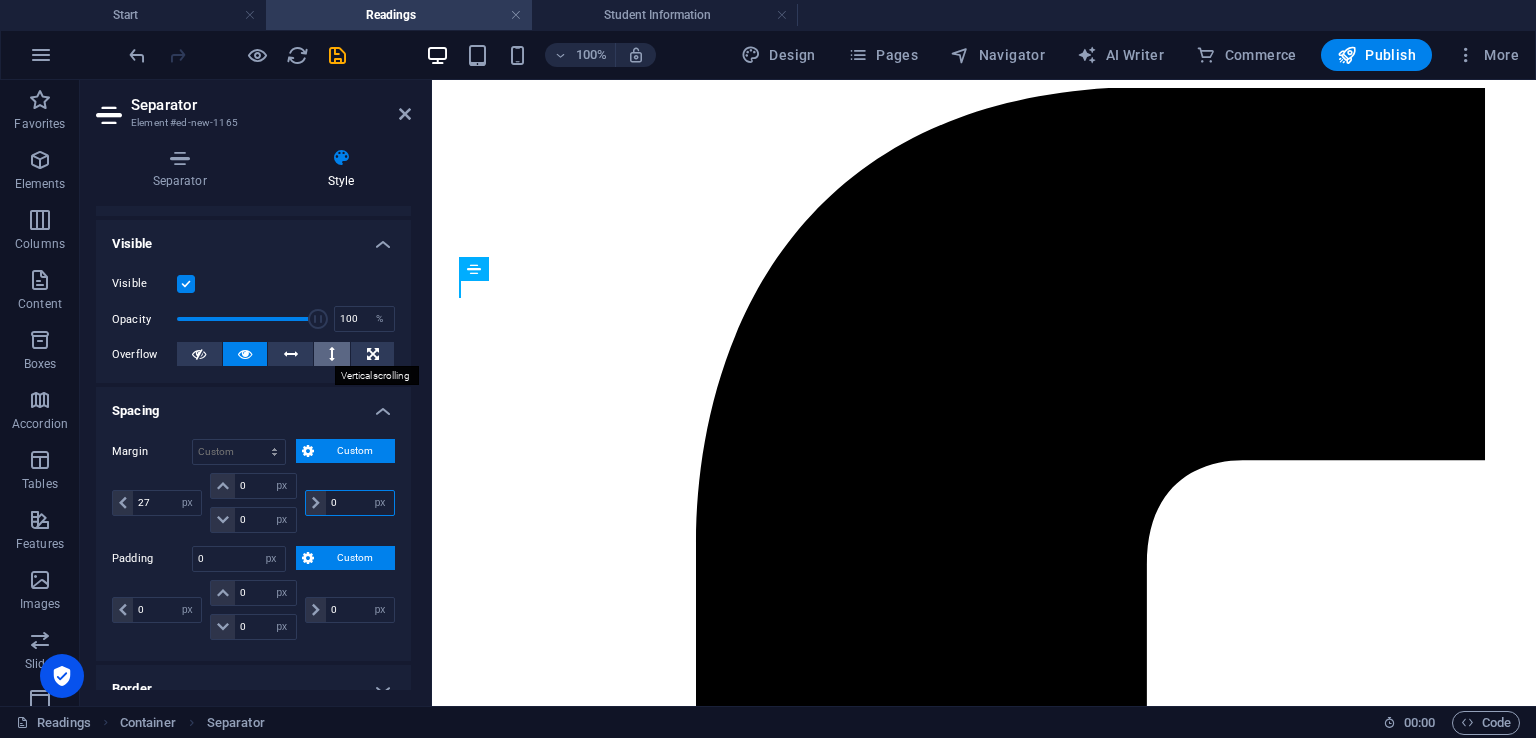 scroll, scrollTop: 0, scrollLeft: 0, axis: both 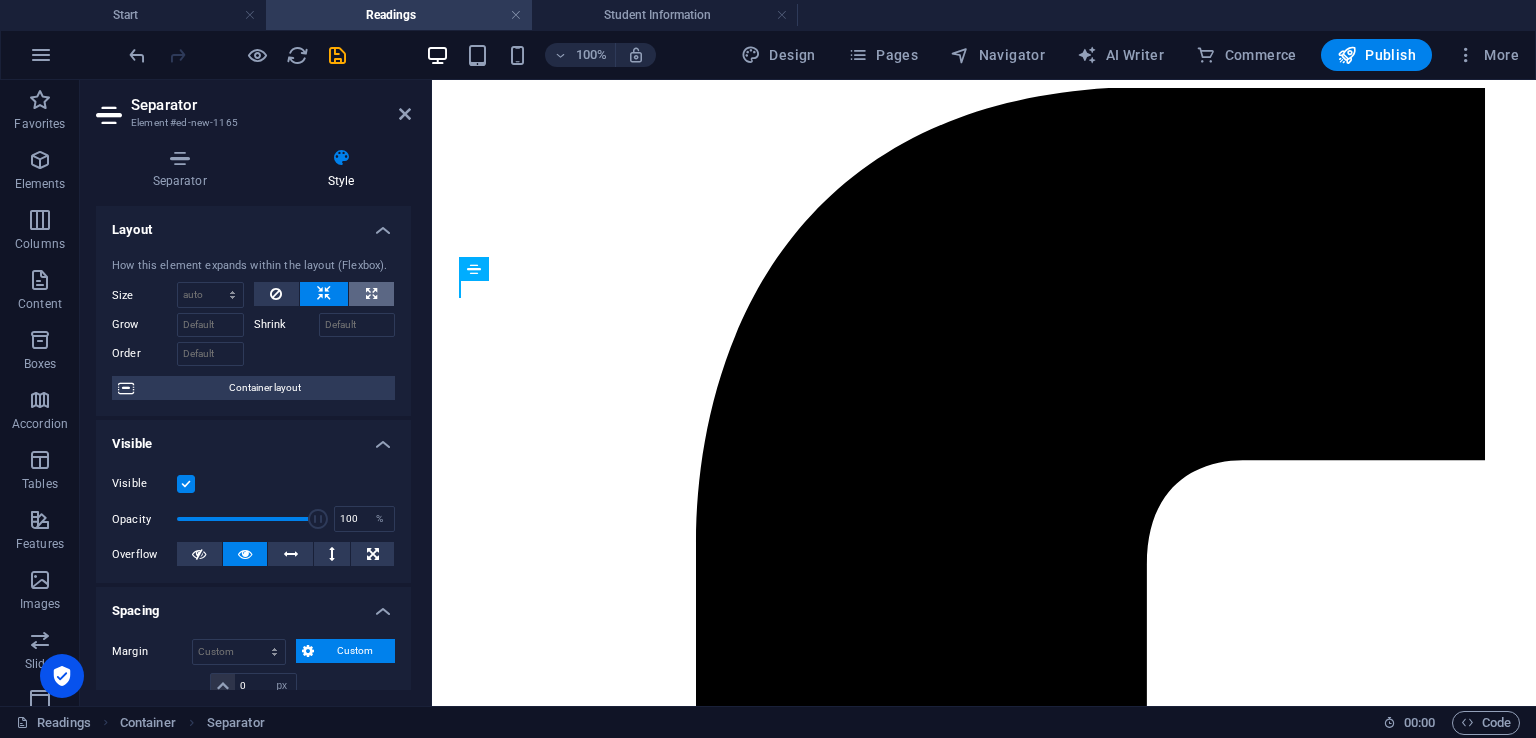 click at bounding box center (371, 294) 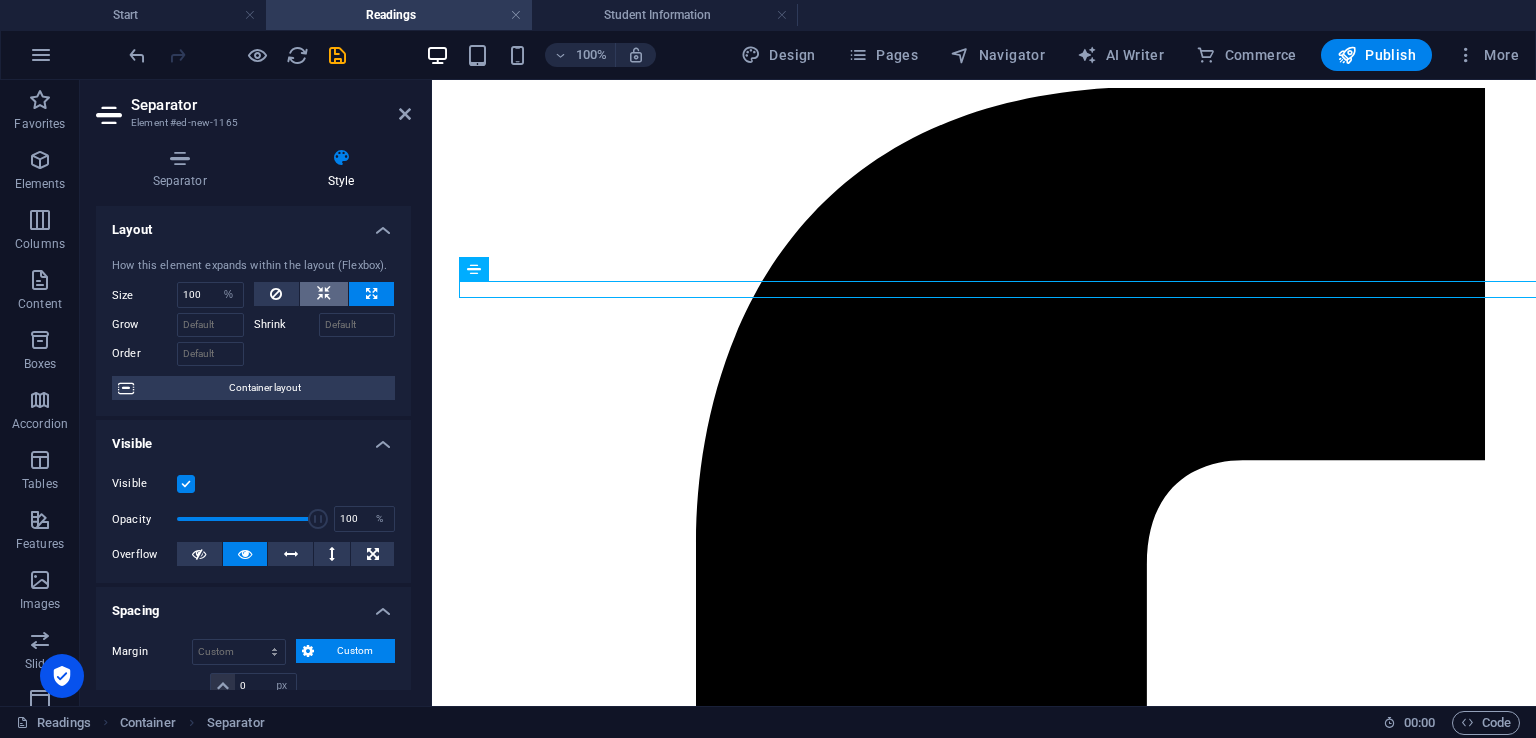 click at bounding box center [324, 294] 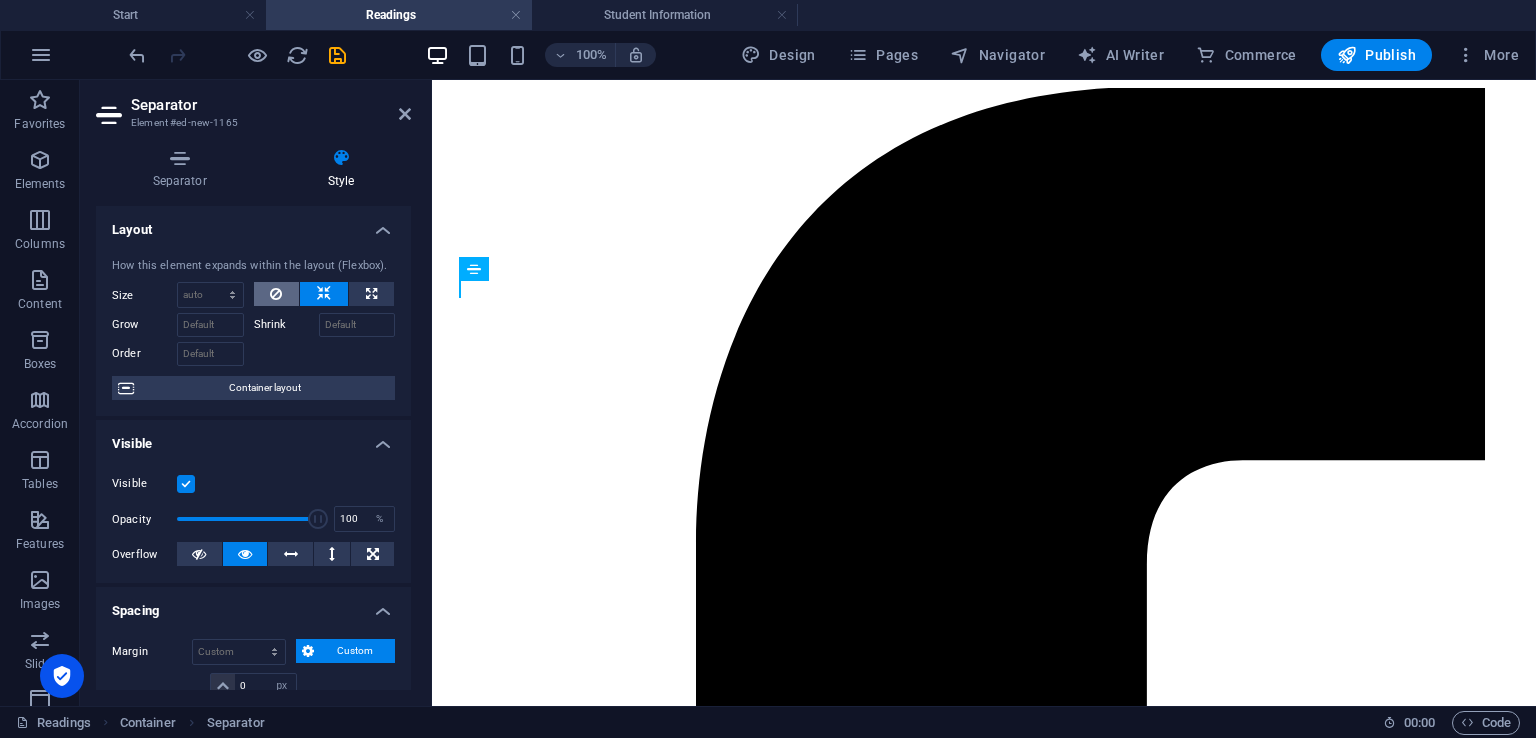 click at bounding box center (276, 294) 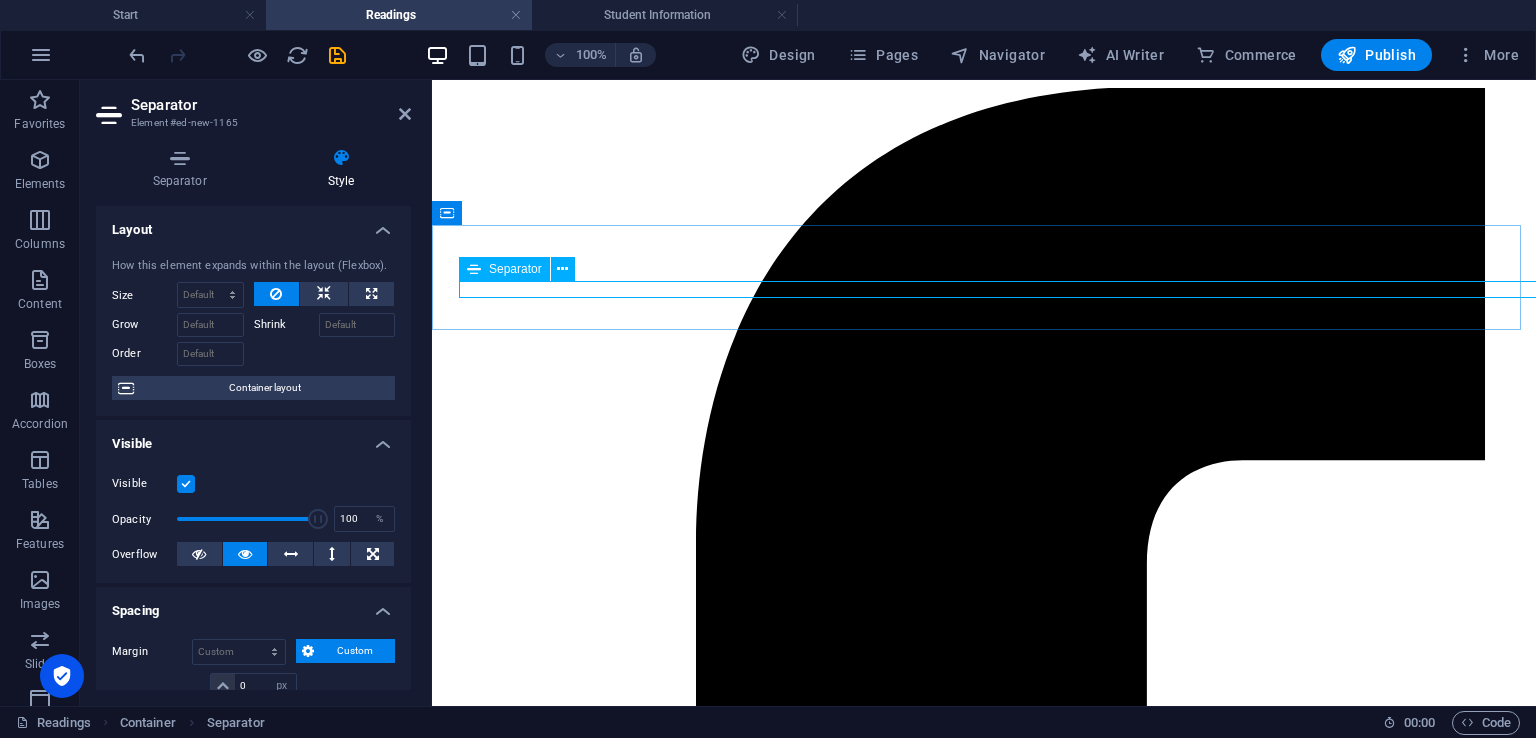 click at bounding box center [997, 6134] 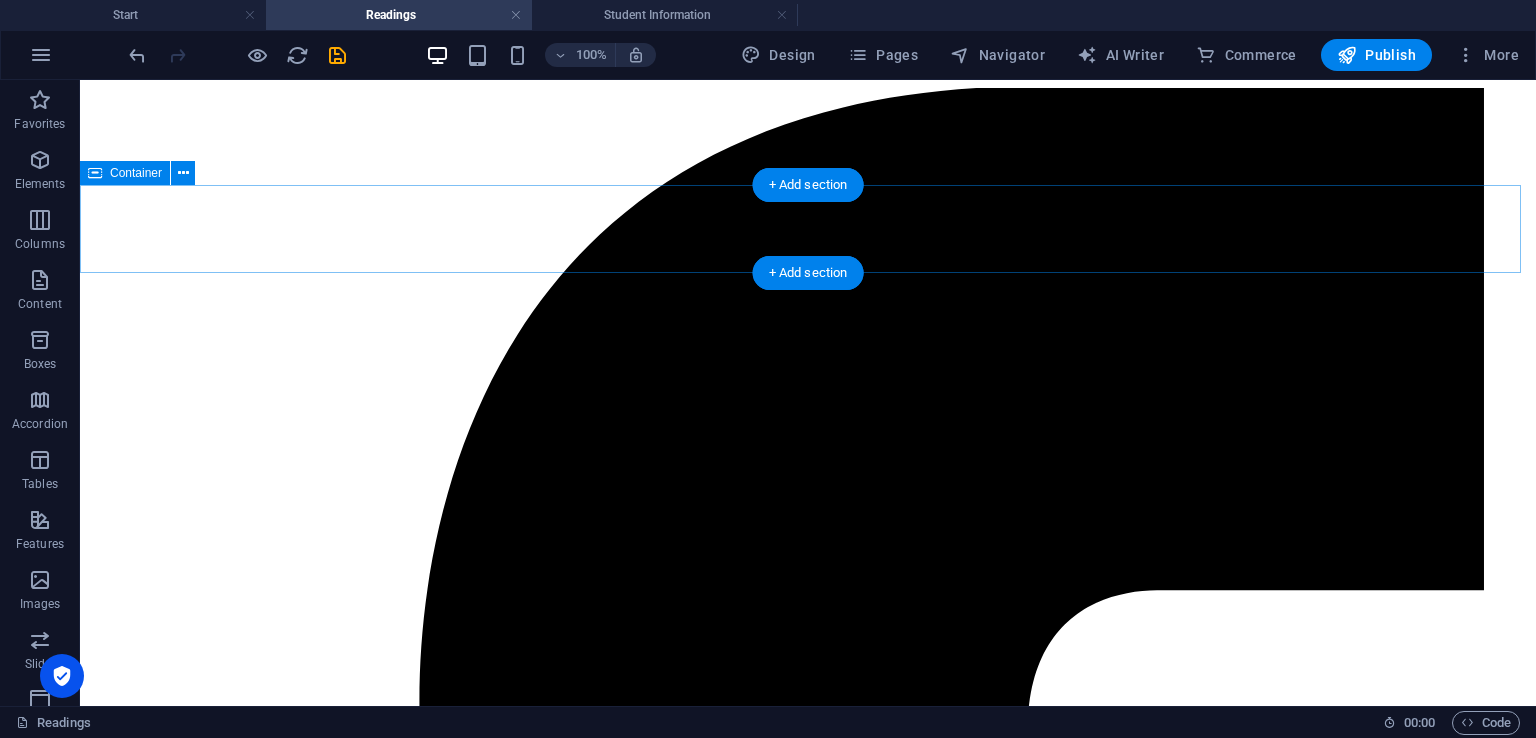 click on "Recommended Readings" at bounding box center (808, 8031) 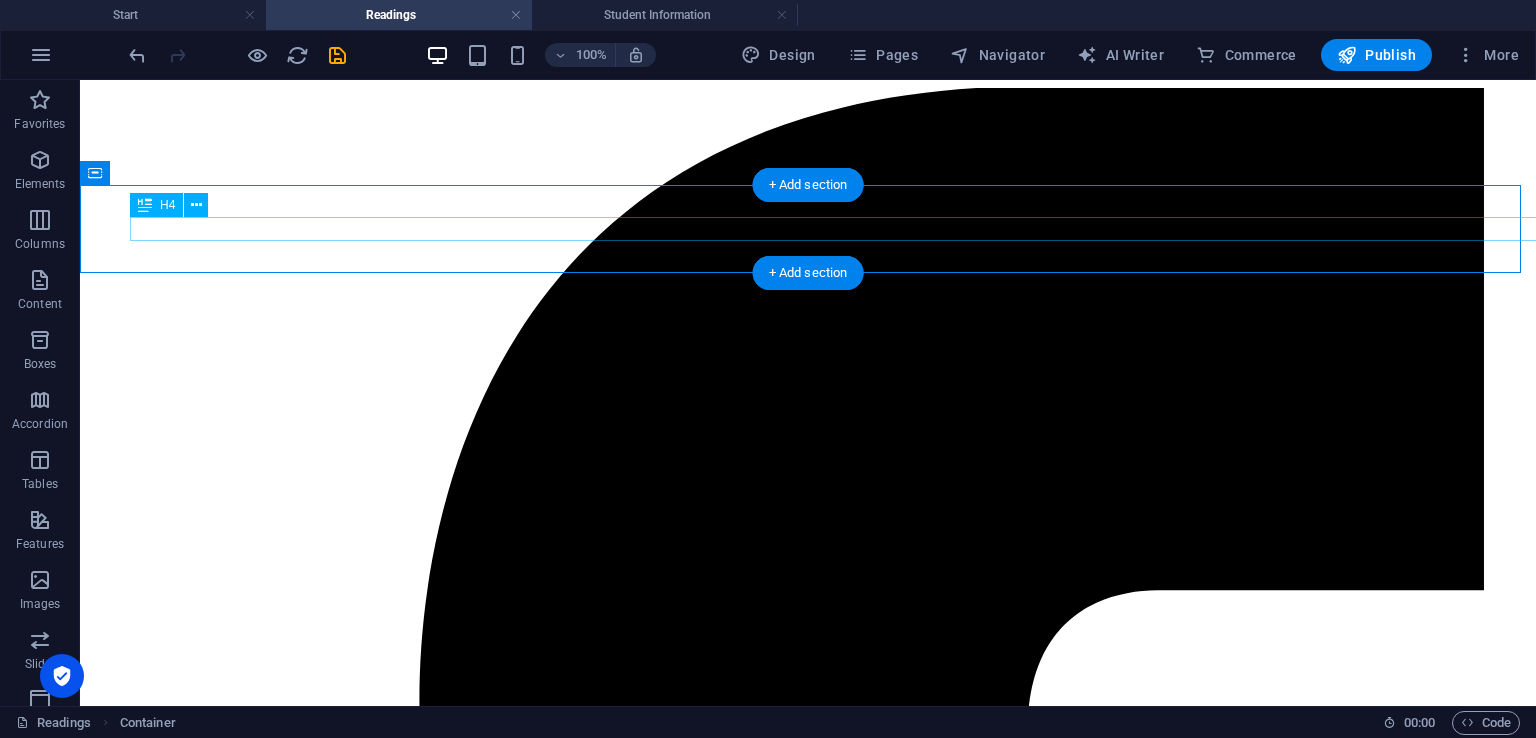 click on "Recommended Readings" at bounding box center (833, 8031) 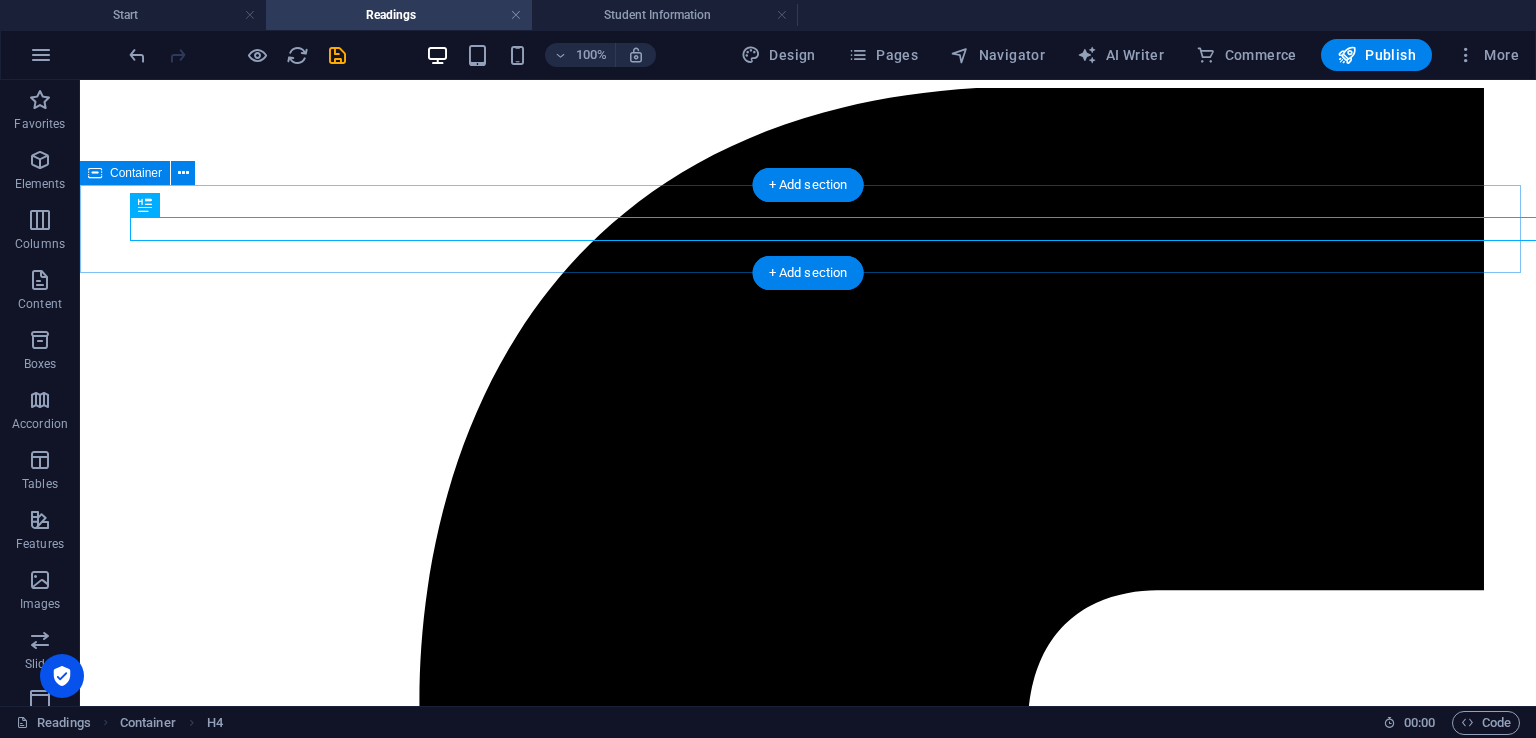 click on "Recommended Readings" at bounding box center [808, 8031] 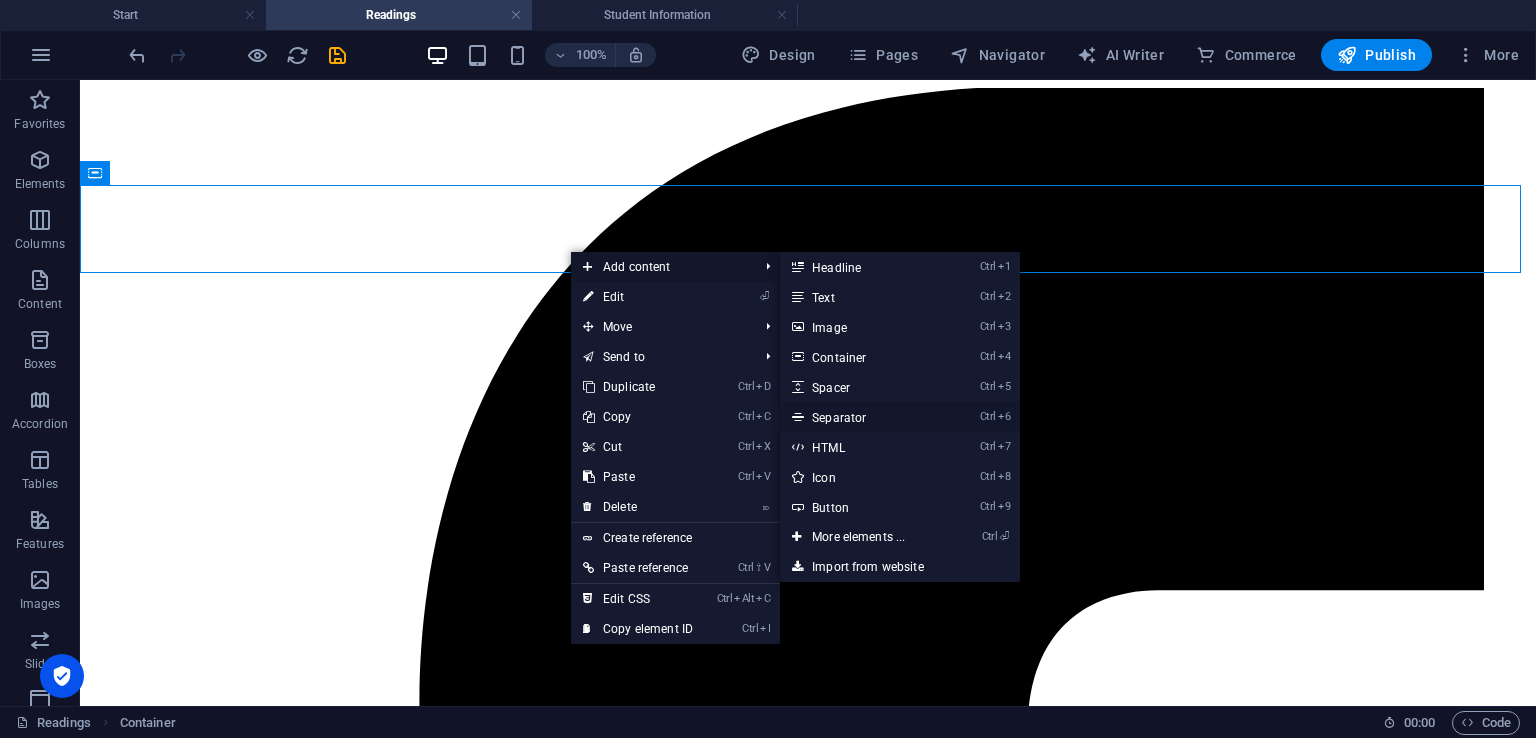 click on "Ctrl 6  Separator" at bounding box center (862, 417) 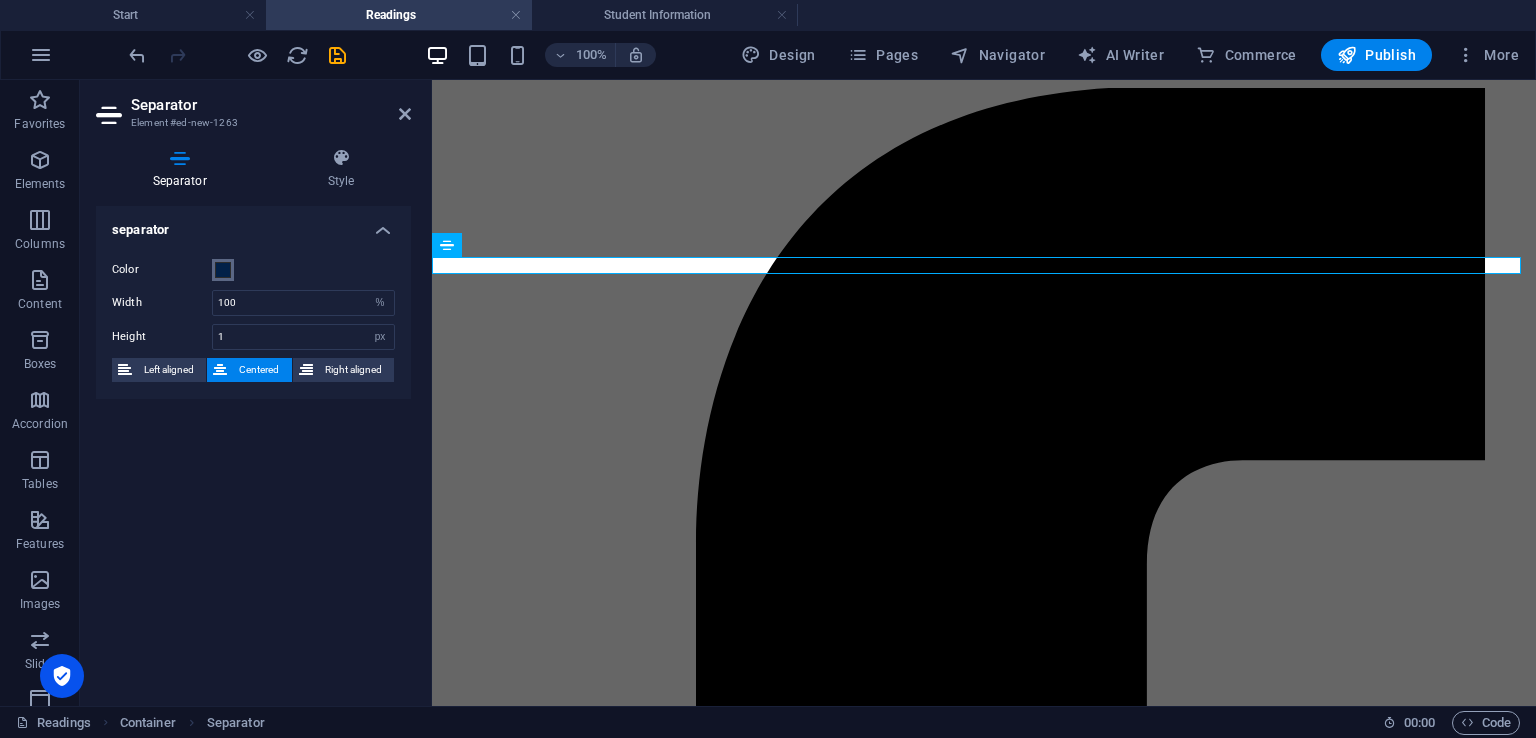 click at bounding box center (223, 270) 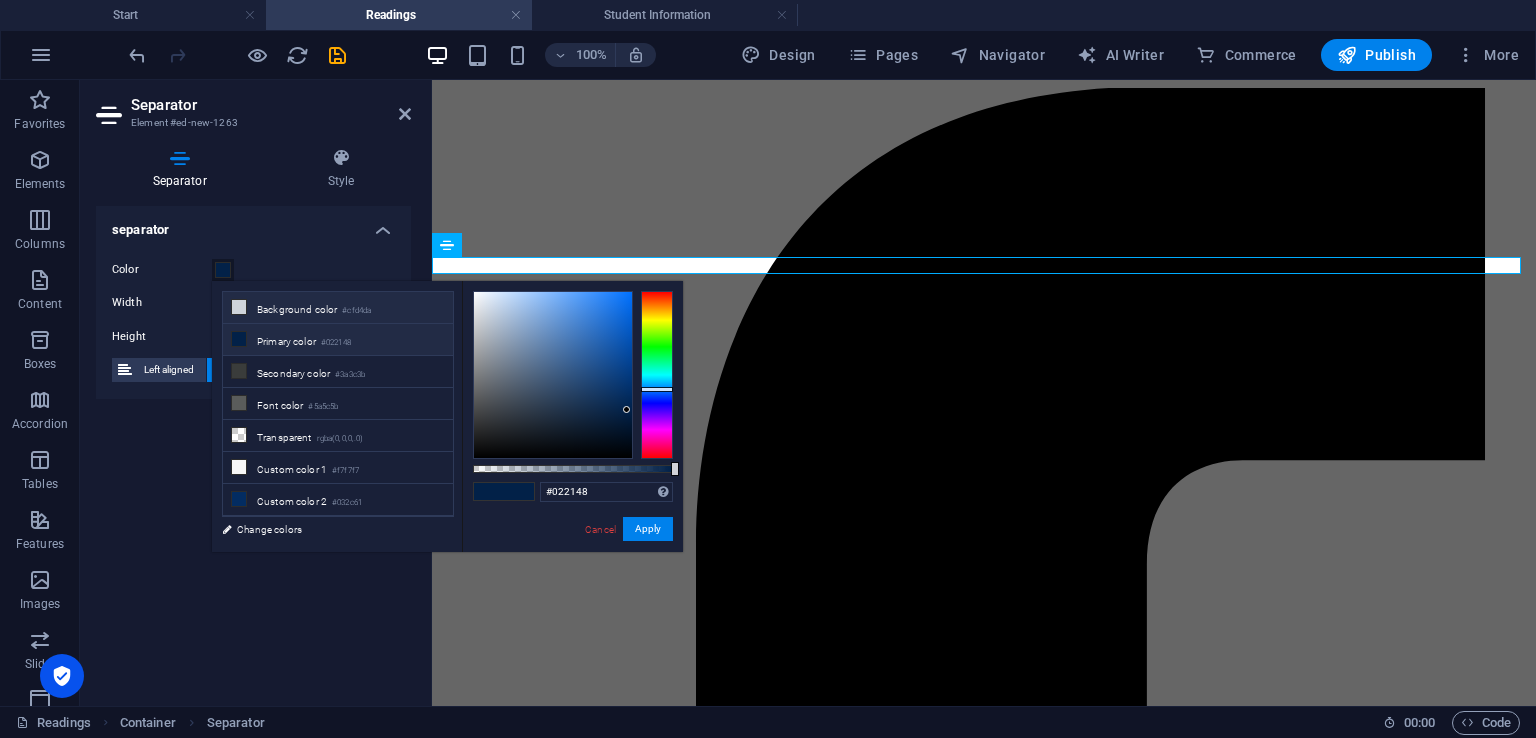 click on "Background color
#cfd4da" at bounding box center [338, 308] 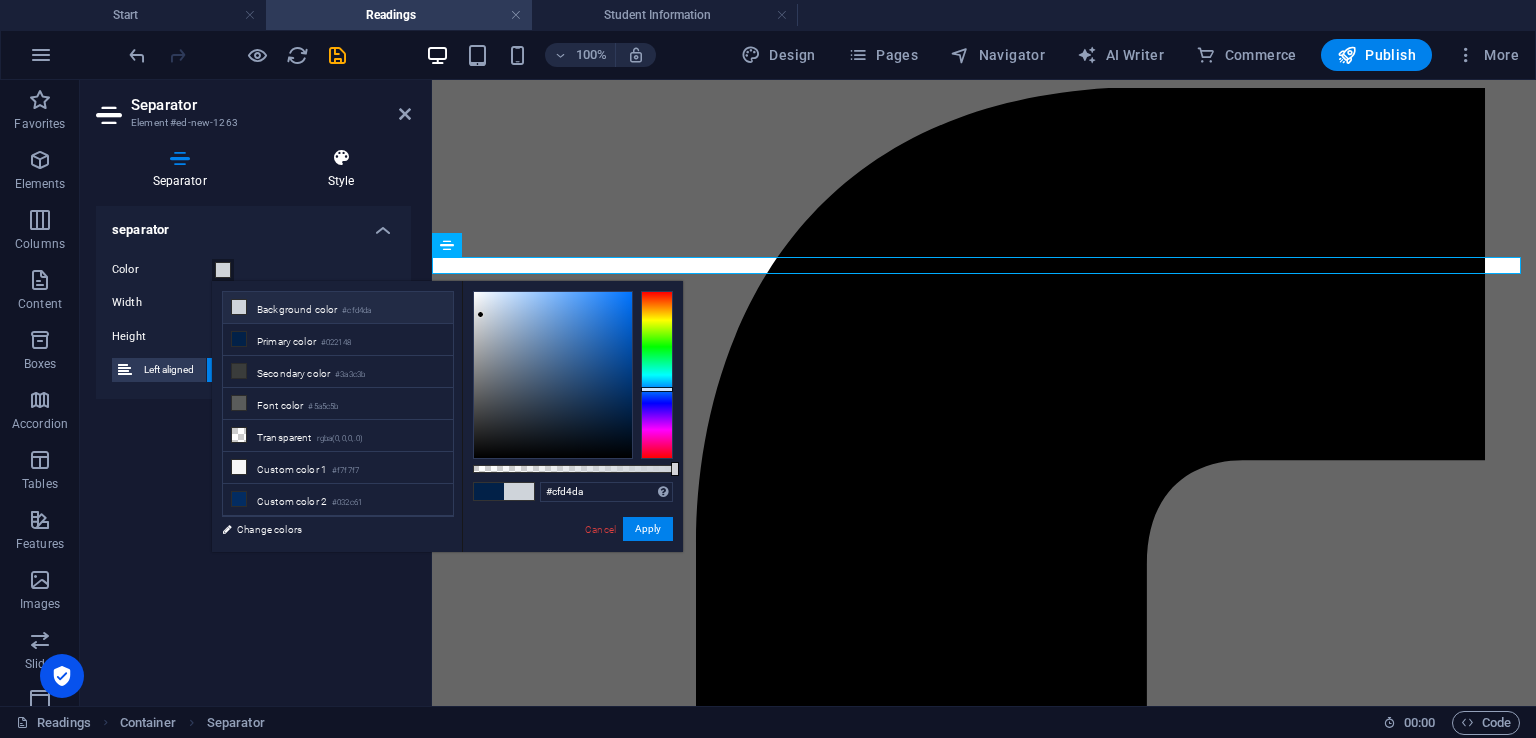click on "Style" at bounding box center (341, 169) 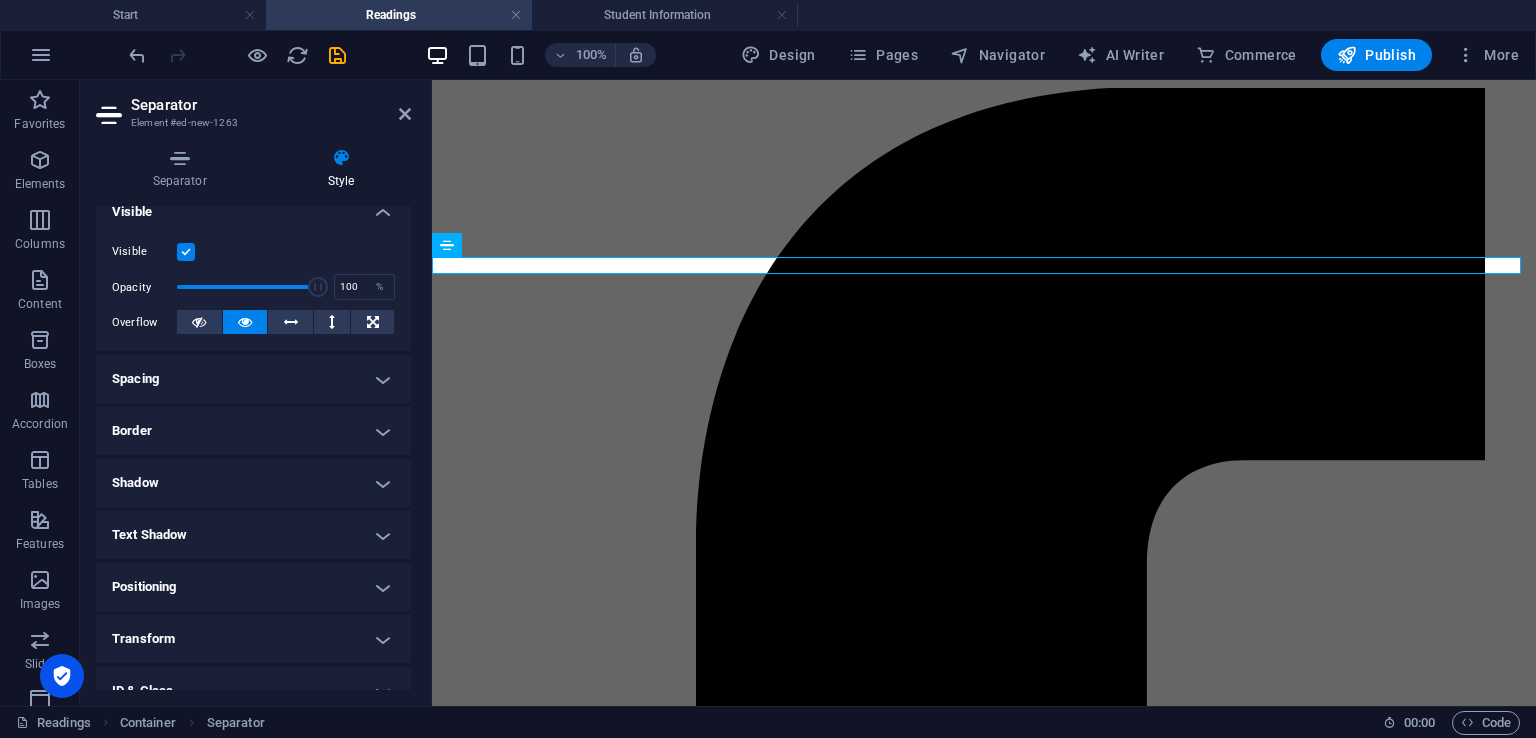 scroll, scrollTop: 360, scrollLeft: 0, axis: vertical 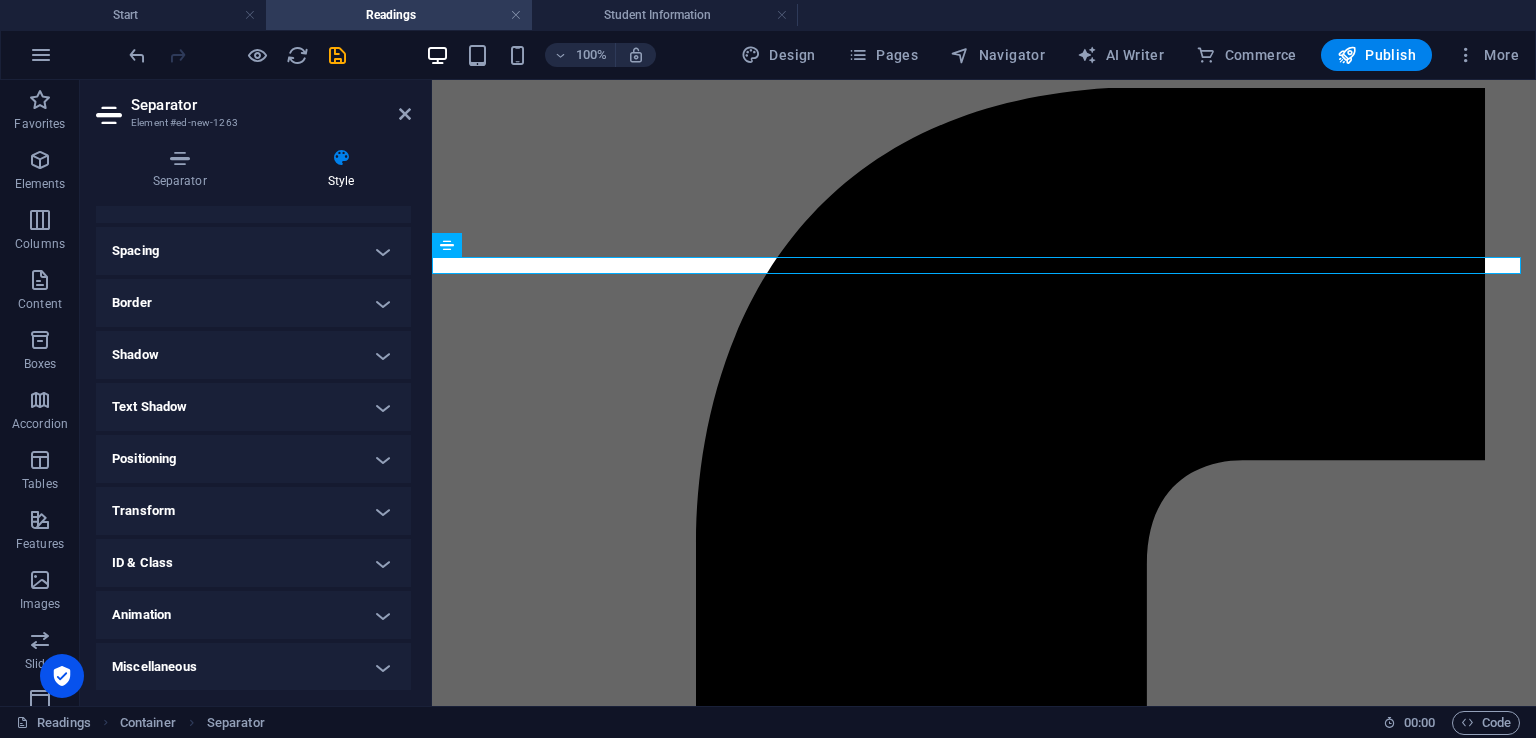 click on "Spacing" at bounding box center (253, 251) 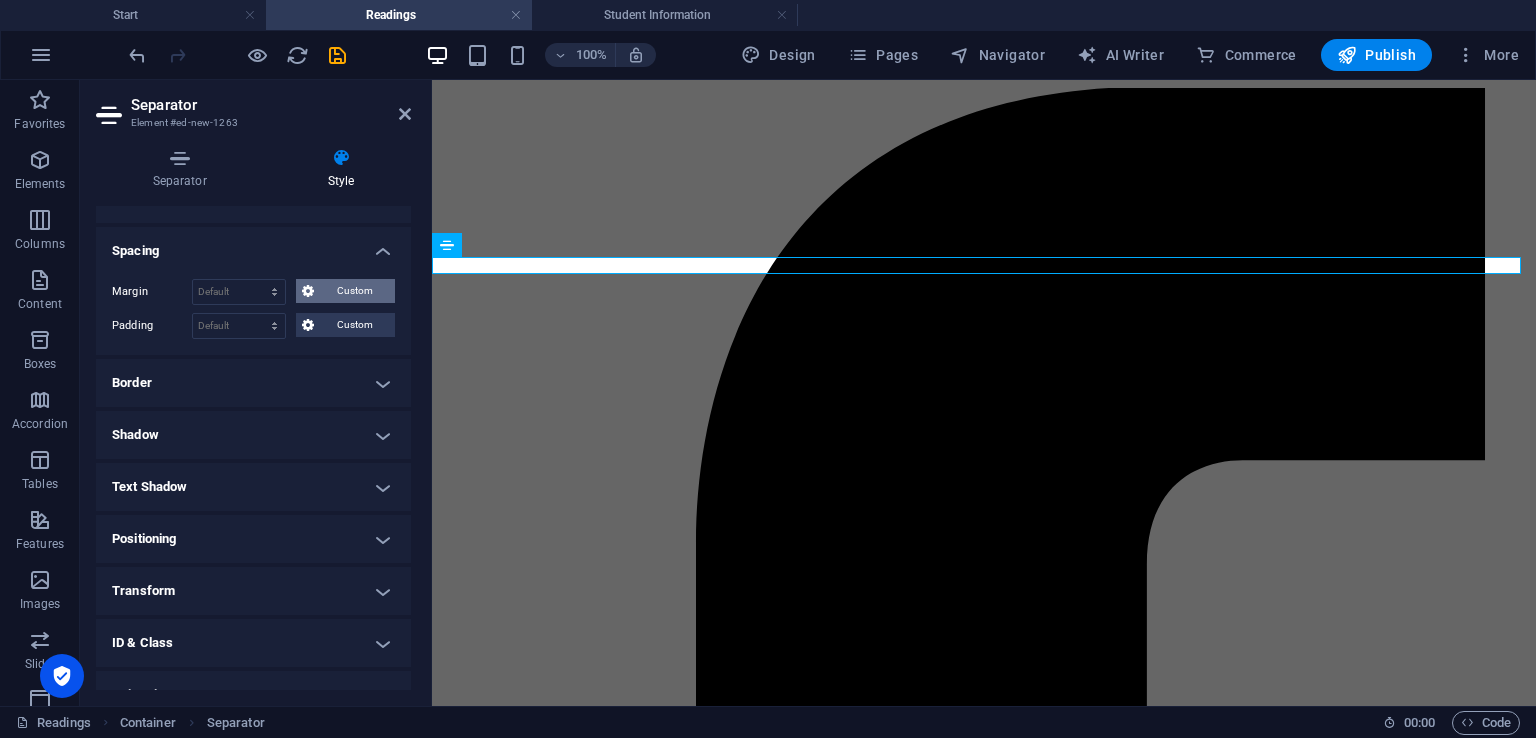click on "Custom" at bounding box center [354, 291] 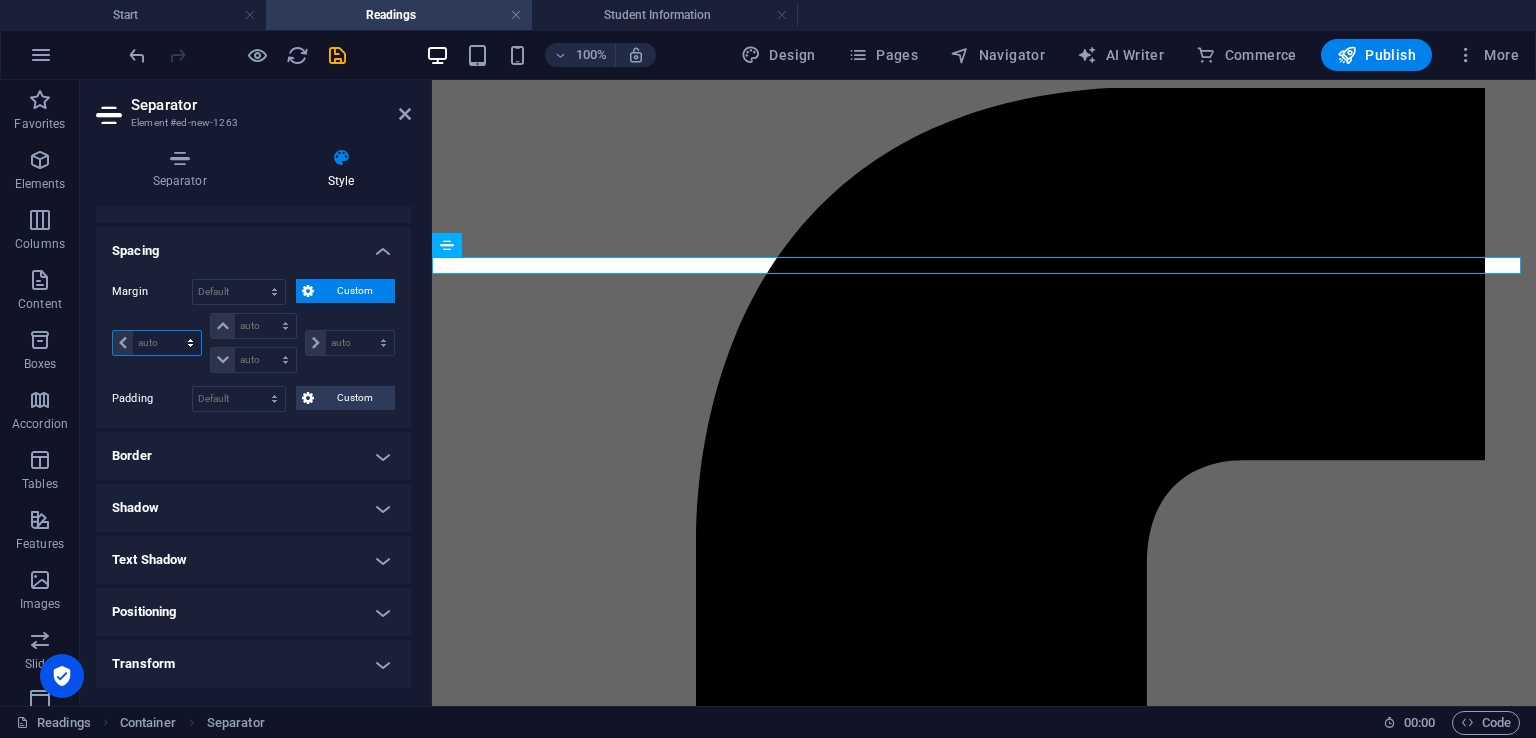 click on "auto px % rem vw vh" at bounding box center [157, 343] 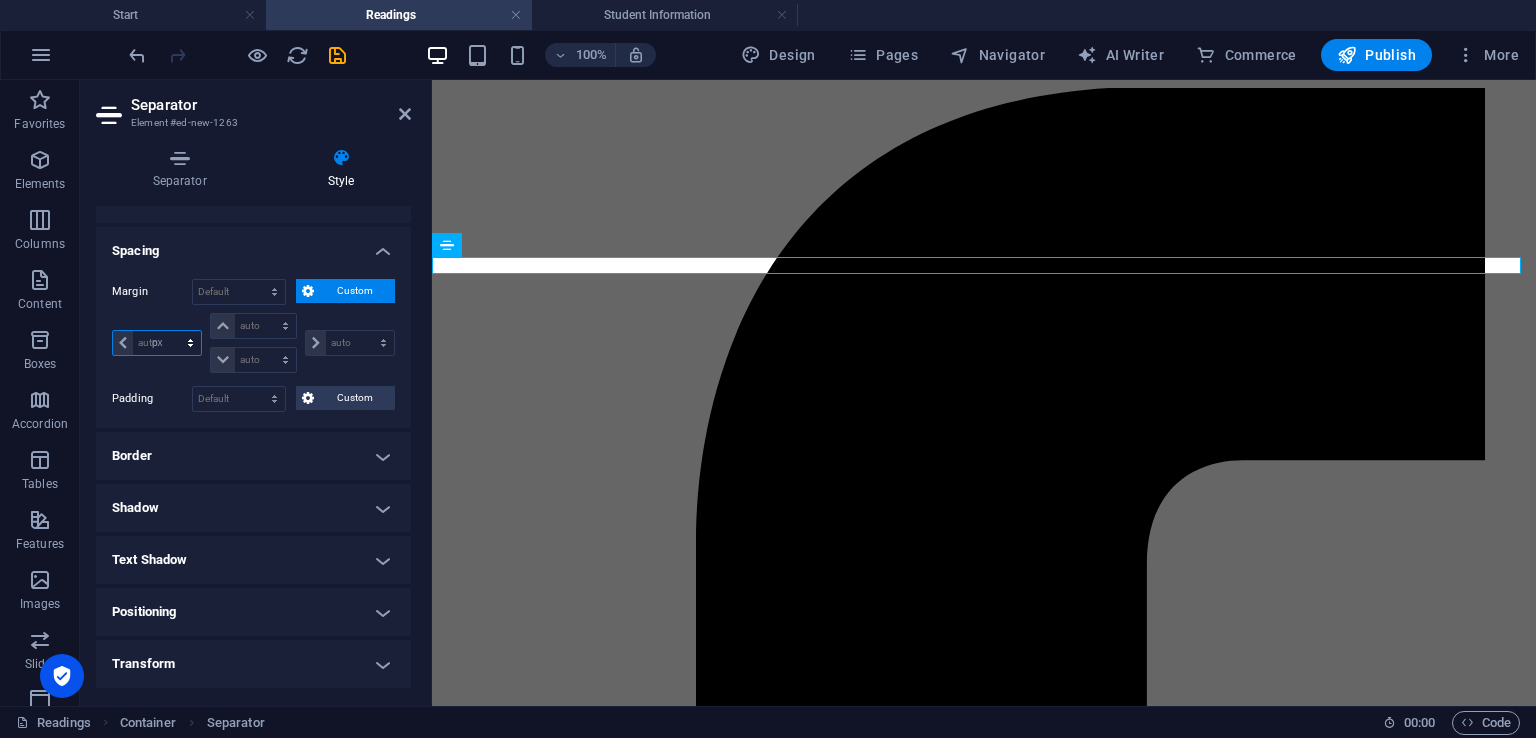 click on "auto px % rem vw vh" at bounding box center [157, 343] 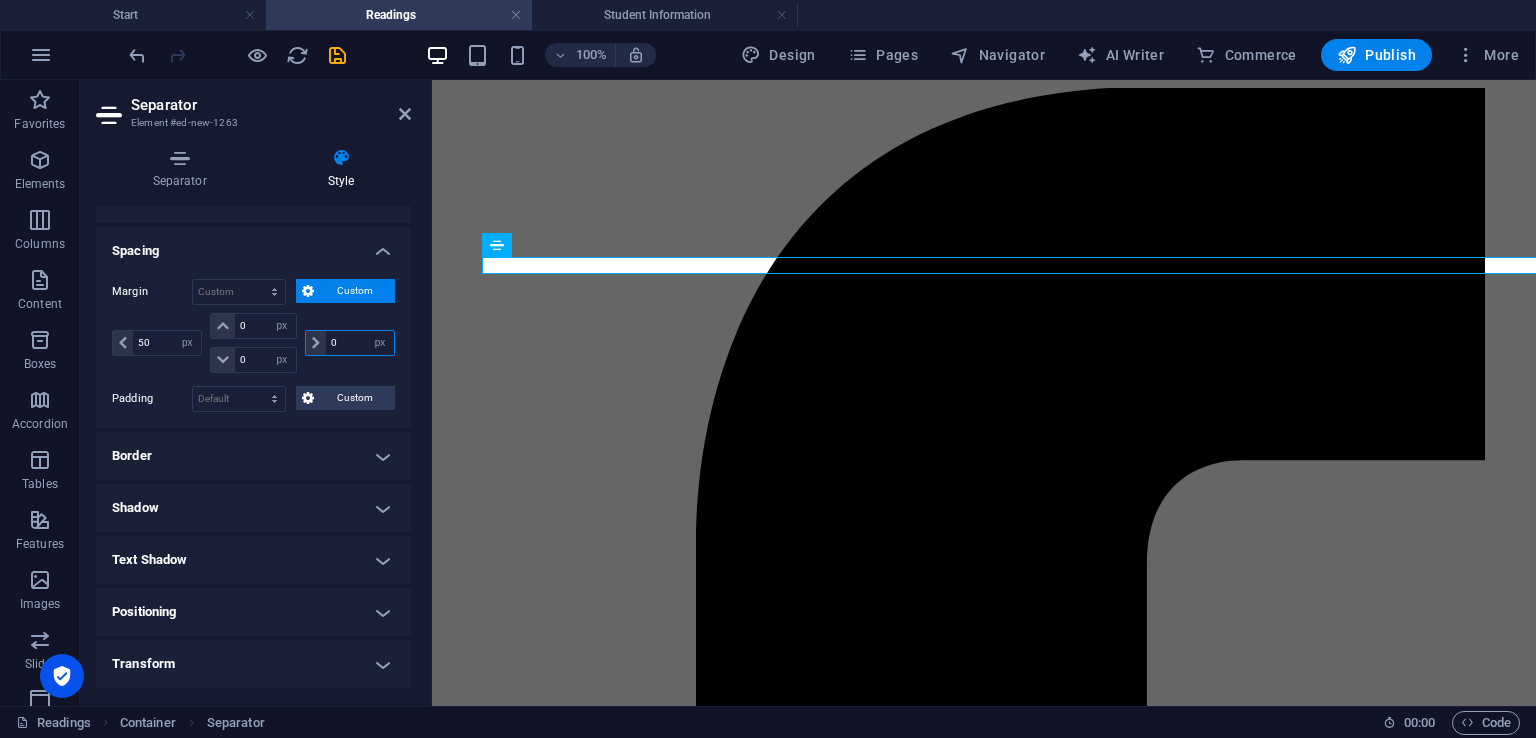 click on "0" at bounding box center (360, 343) 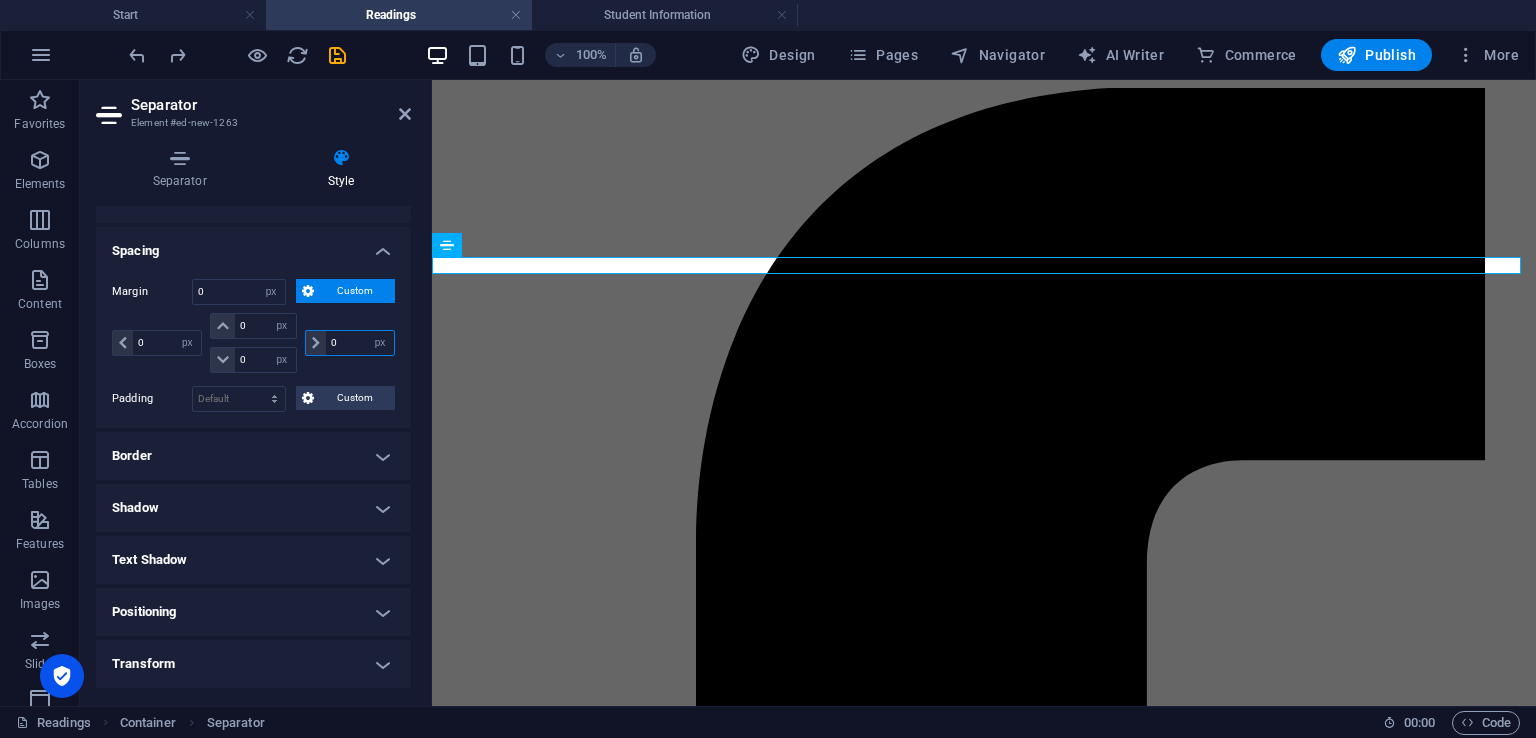 click on "0" at bounding box center (360, 343) 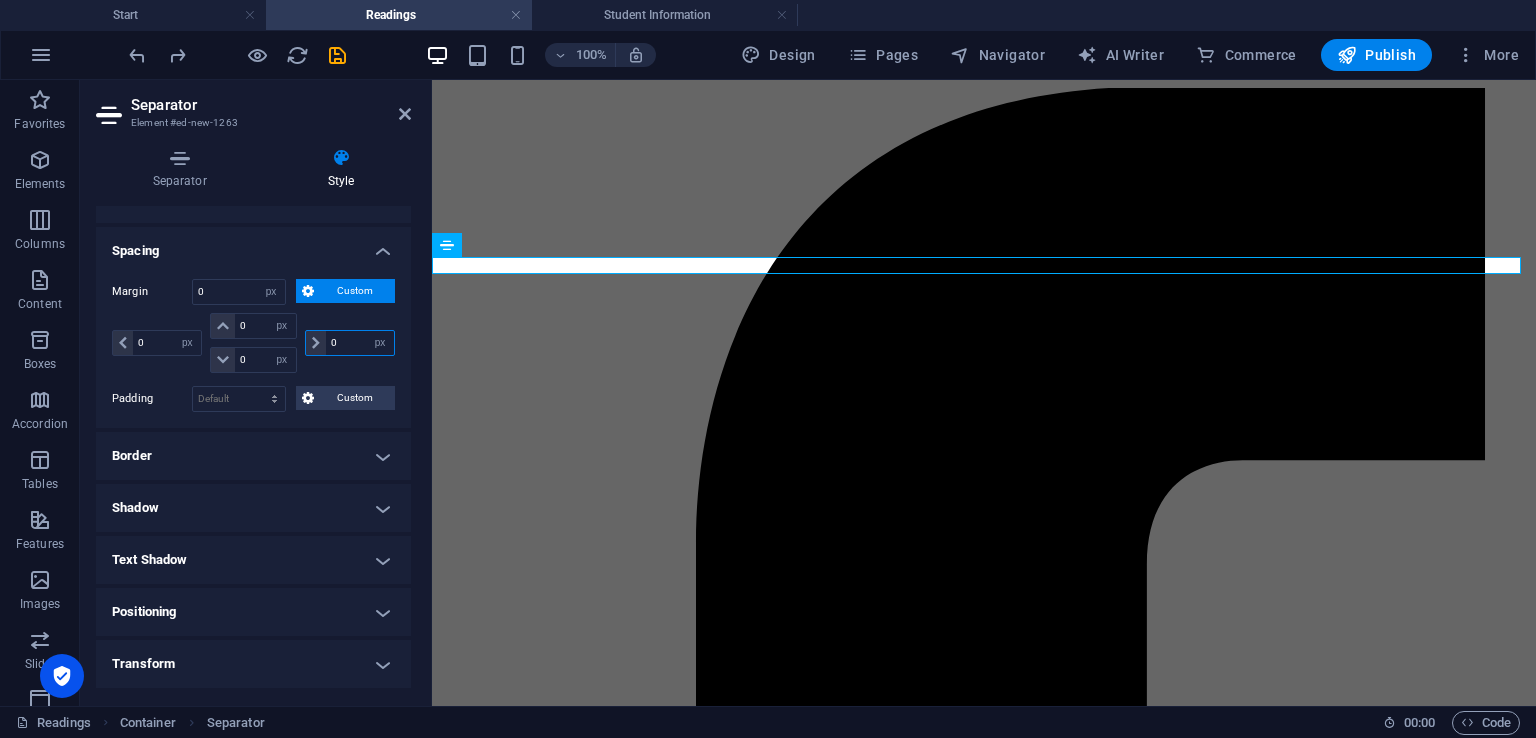 click on "0" at bounding box center (360, 343) 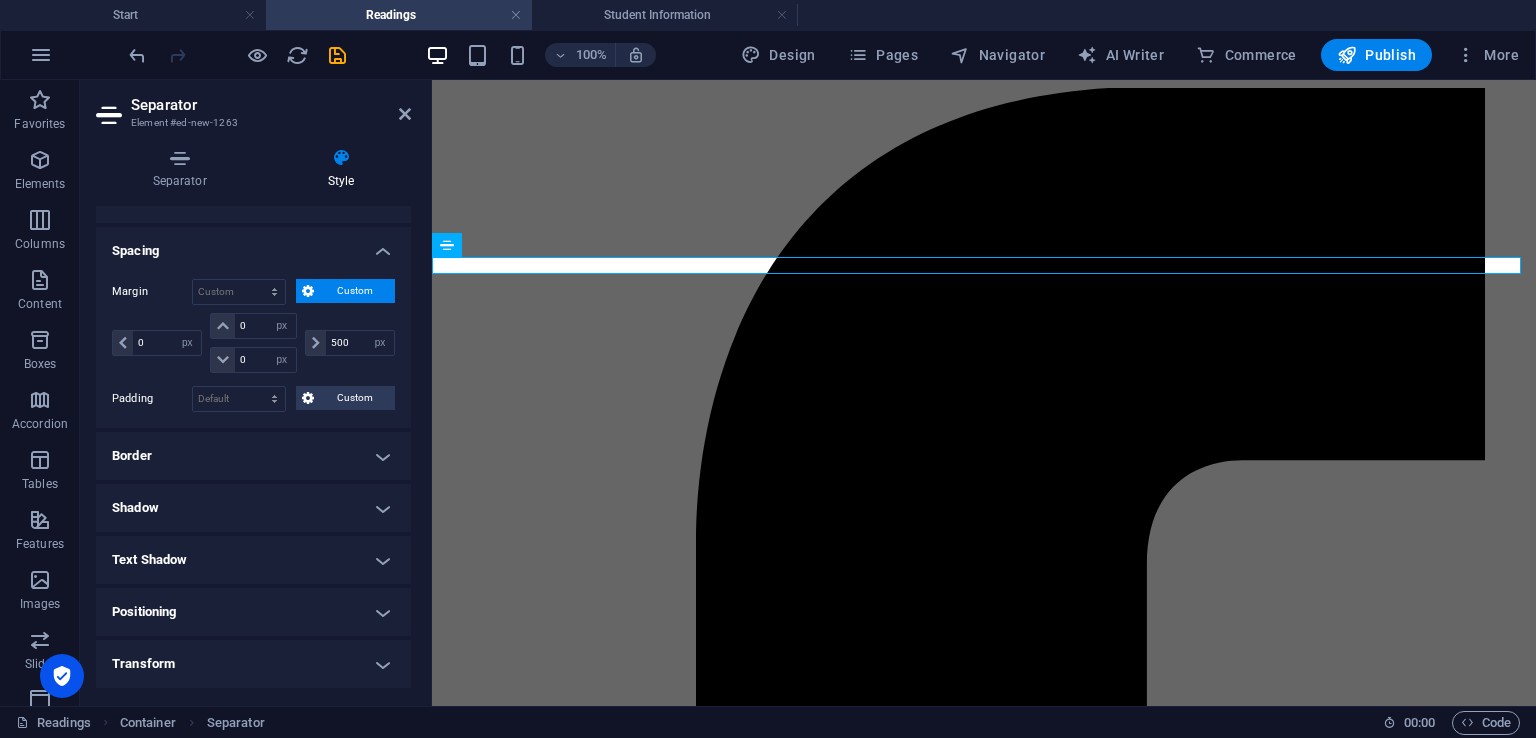 click on "Margin" at bounding box center [152, 292] 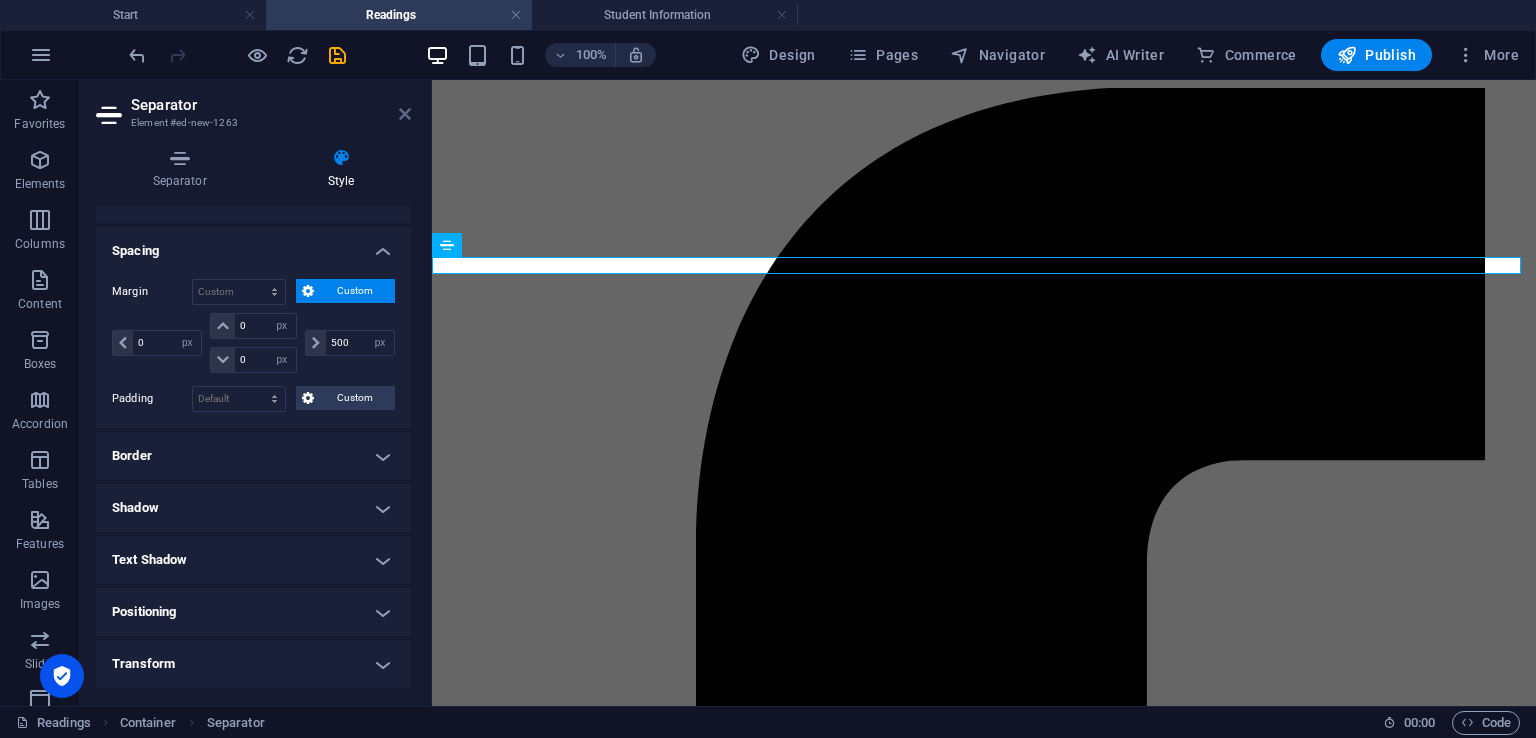 click at bounding box center [405, 114] 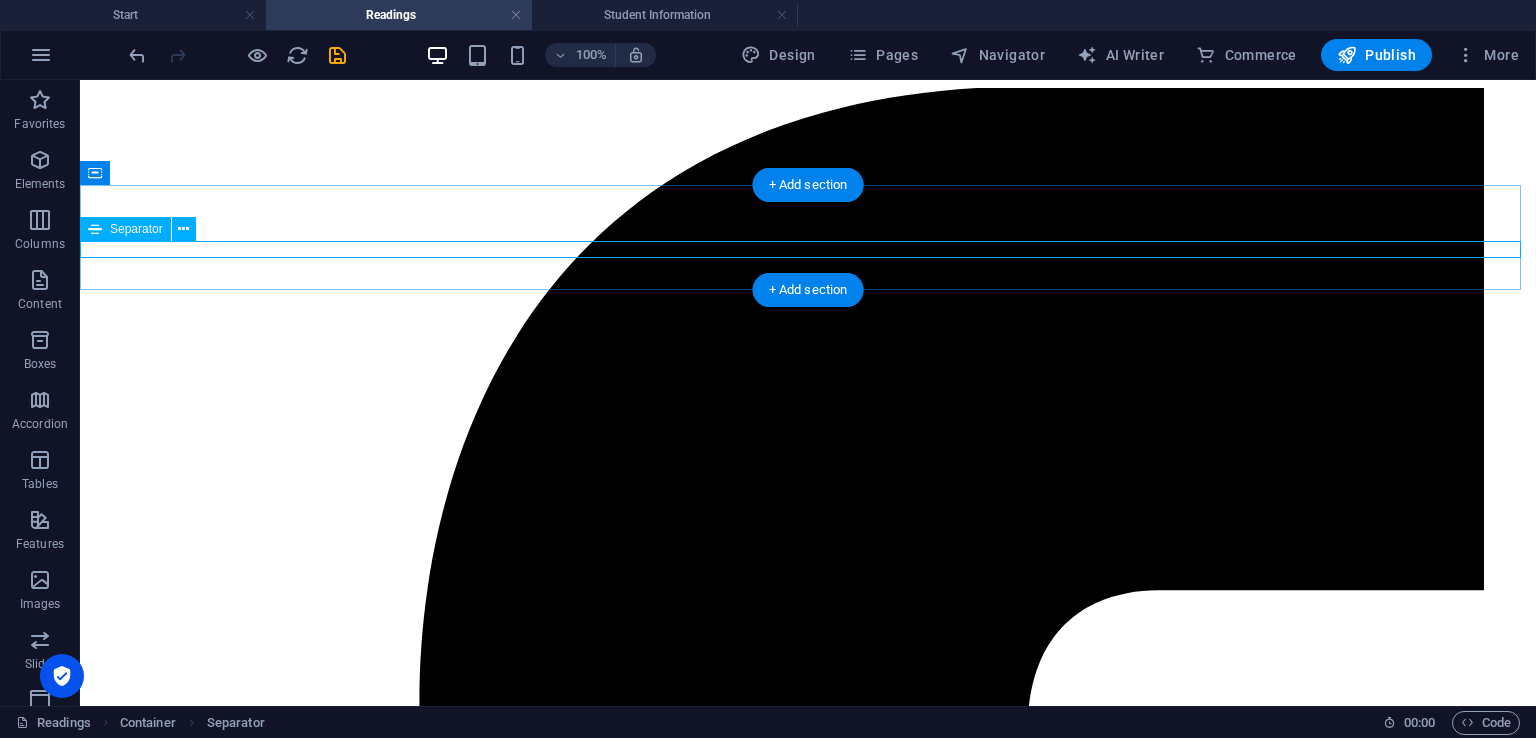 click at bounding box center (558, 8063) 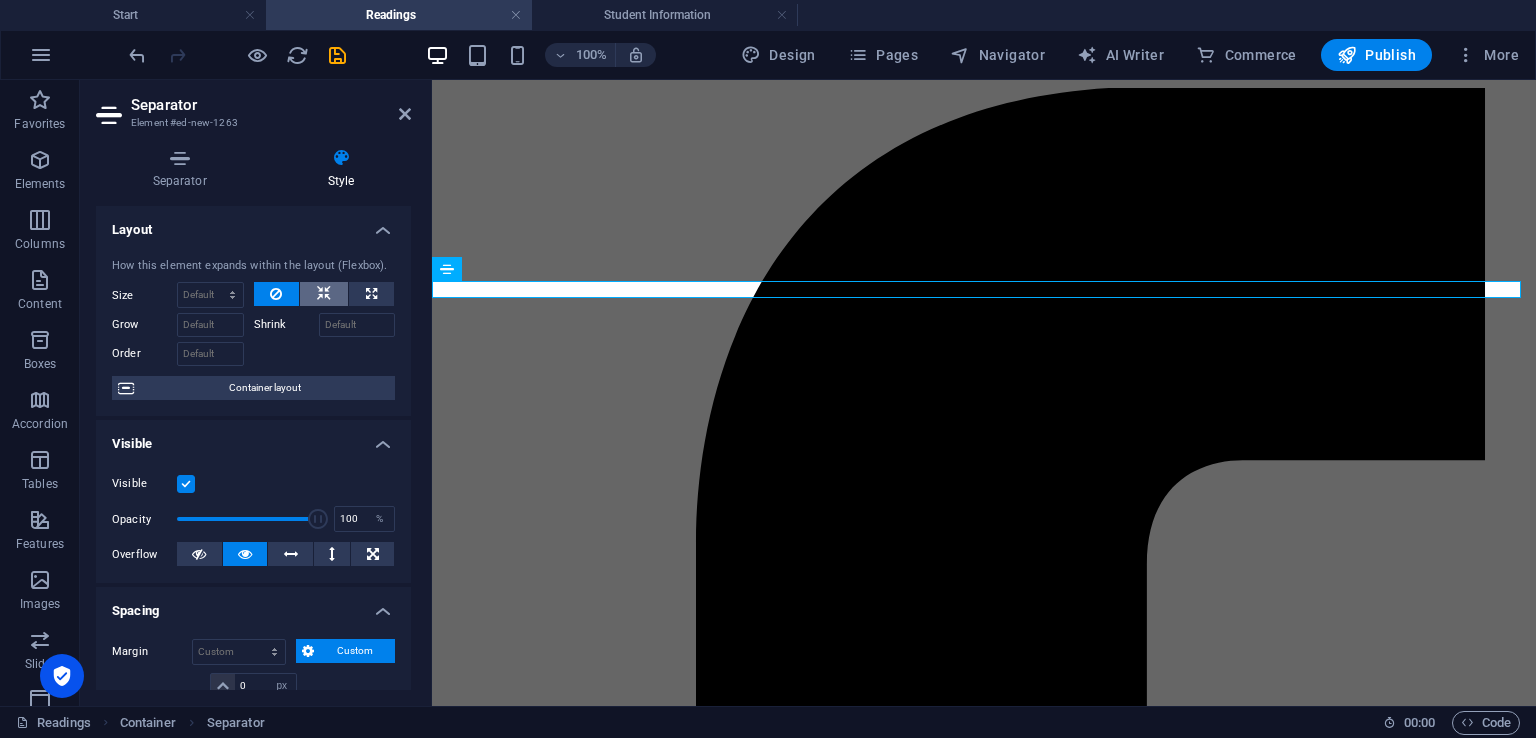 click at bounding box center (324, 294) 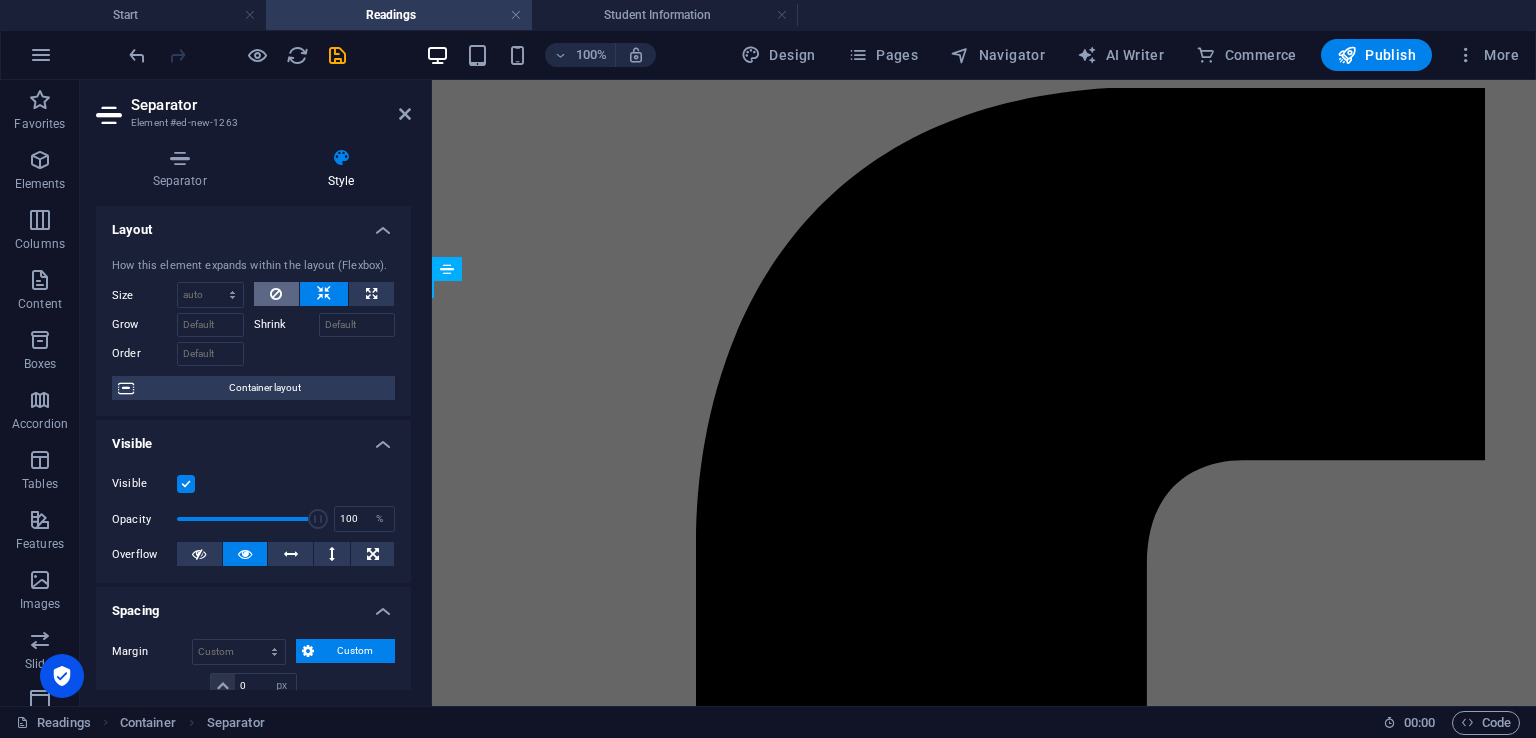 click at bounding box center [277, 294] 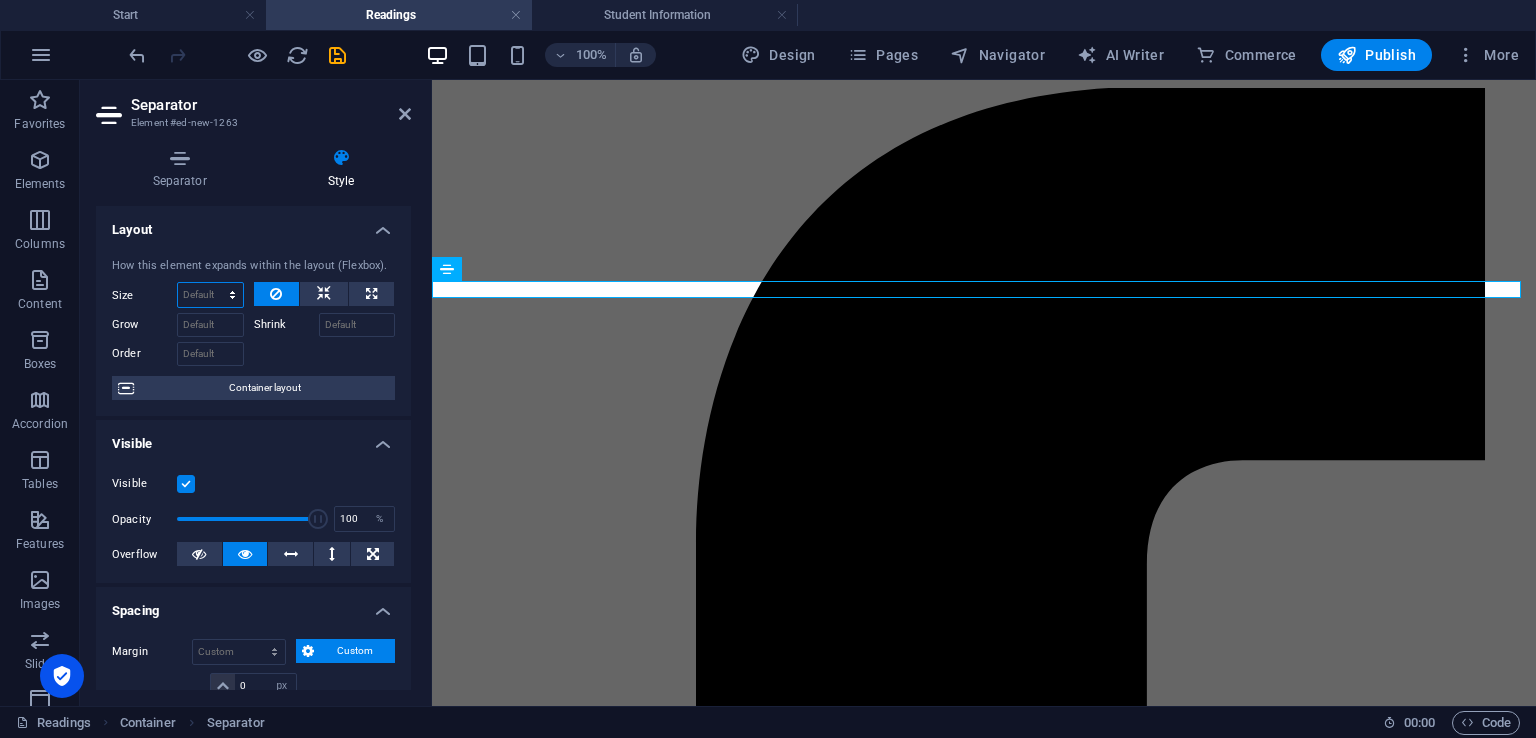click on "Default auto px % 1/1 1/2 1/3 1/4 1/5 1/6 1/7 1/8 1/9 1/10" at bounding box center [210, 295] 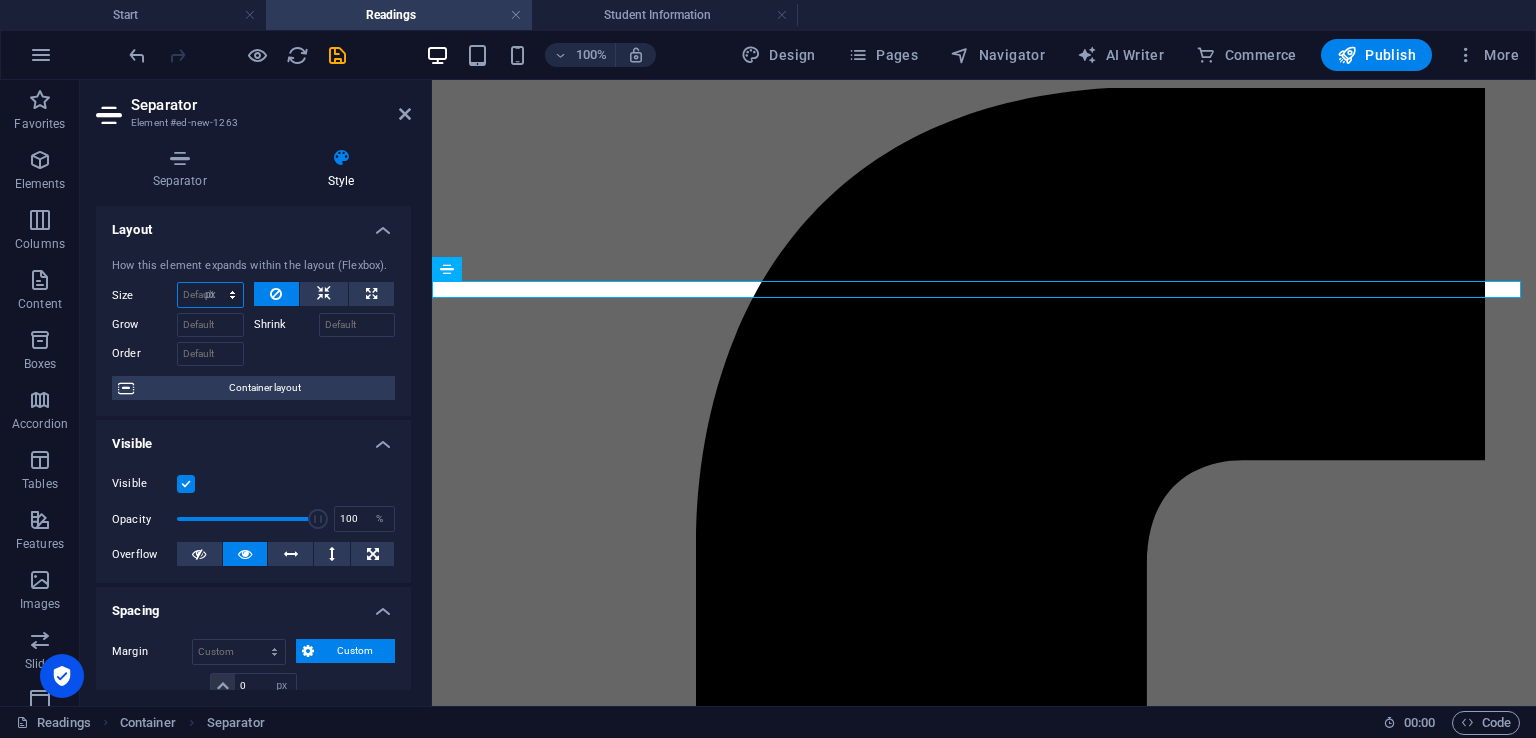 click on "Default auto px % 1/1 1/2 1/3 1/4 1/5 1/6 1/7 1/8 1/9 1/10" at bounding box center (210, 295) 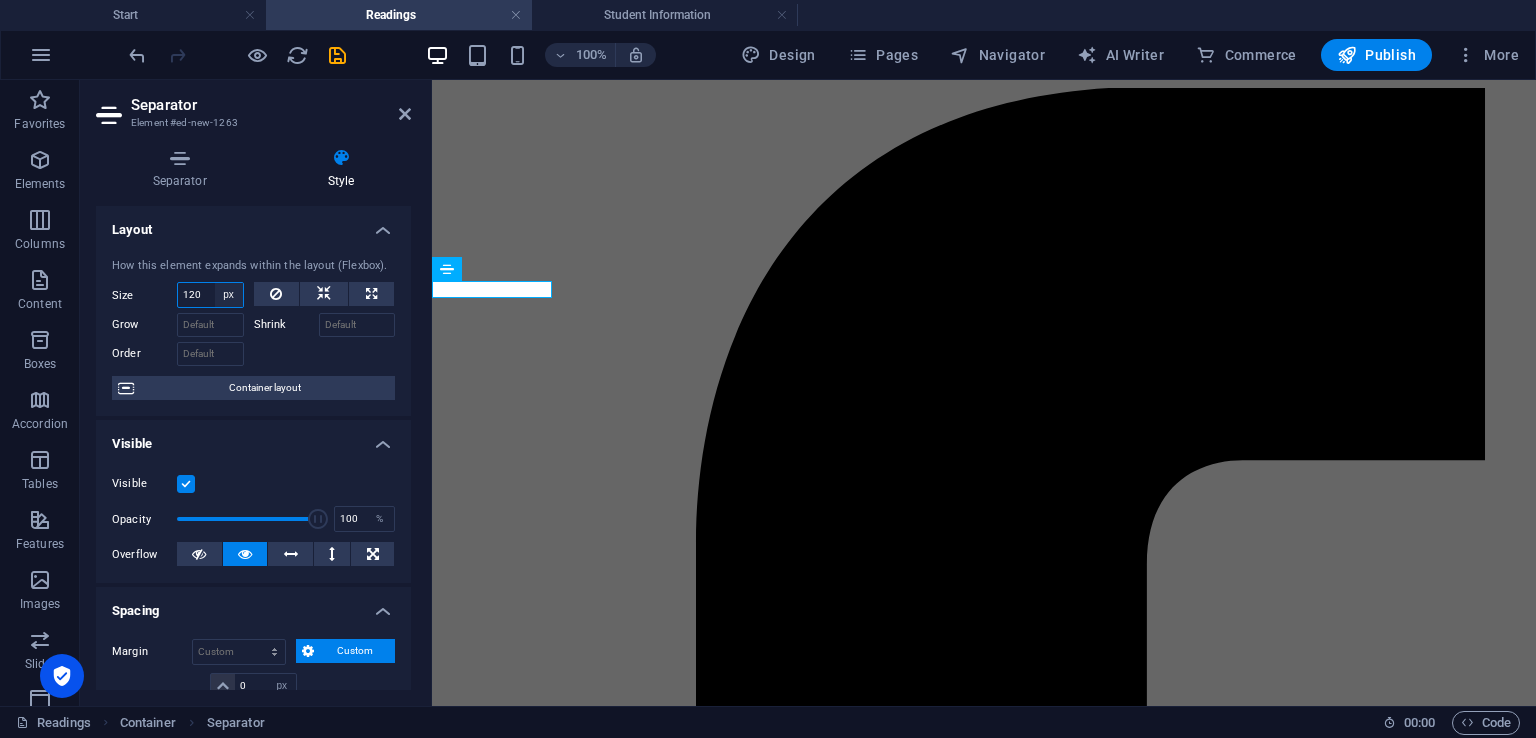click on "Default auto px % 1/1 1/2 1/3 1/4 1/5 1/6 1/7 1/8 1/9 1/10" at bounding box center [229, 295] 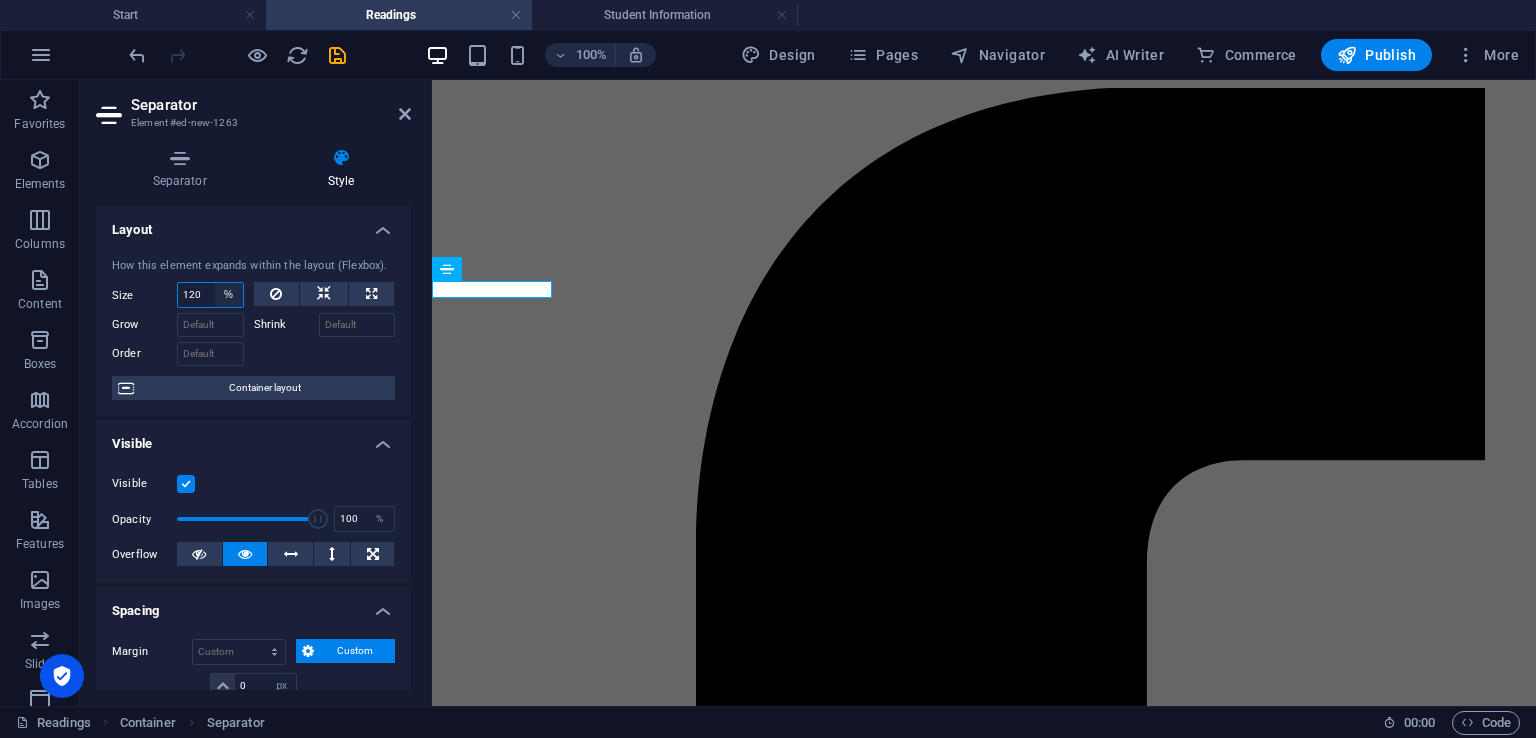 click on "Default auto px % 1/1 1/2 1/3 1/4 1/5 1/6 1/7 1/8 1/9 1/10" at bounding box center [229, 295] 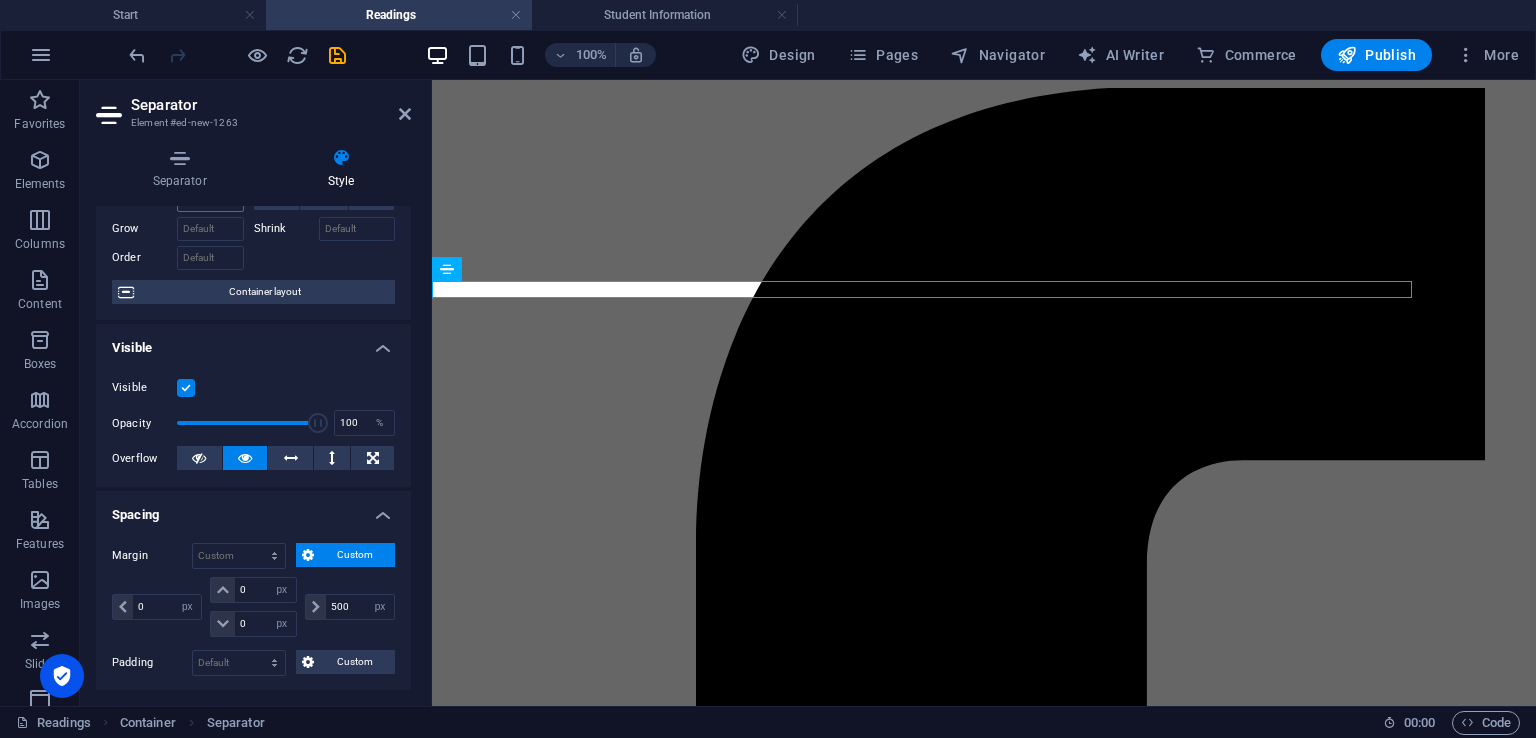 scroll, scrollTop: 200, scrollLeft: 0, axis: vertical 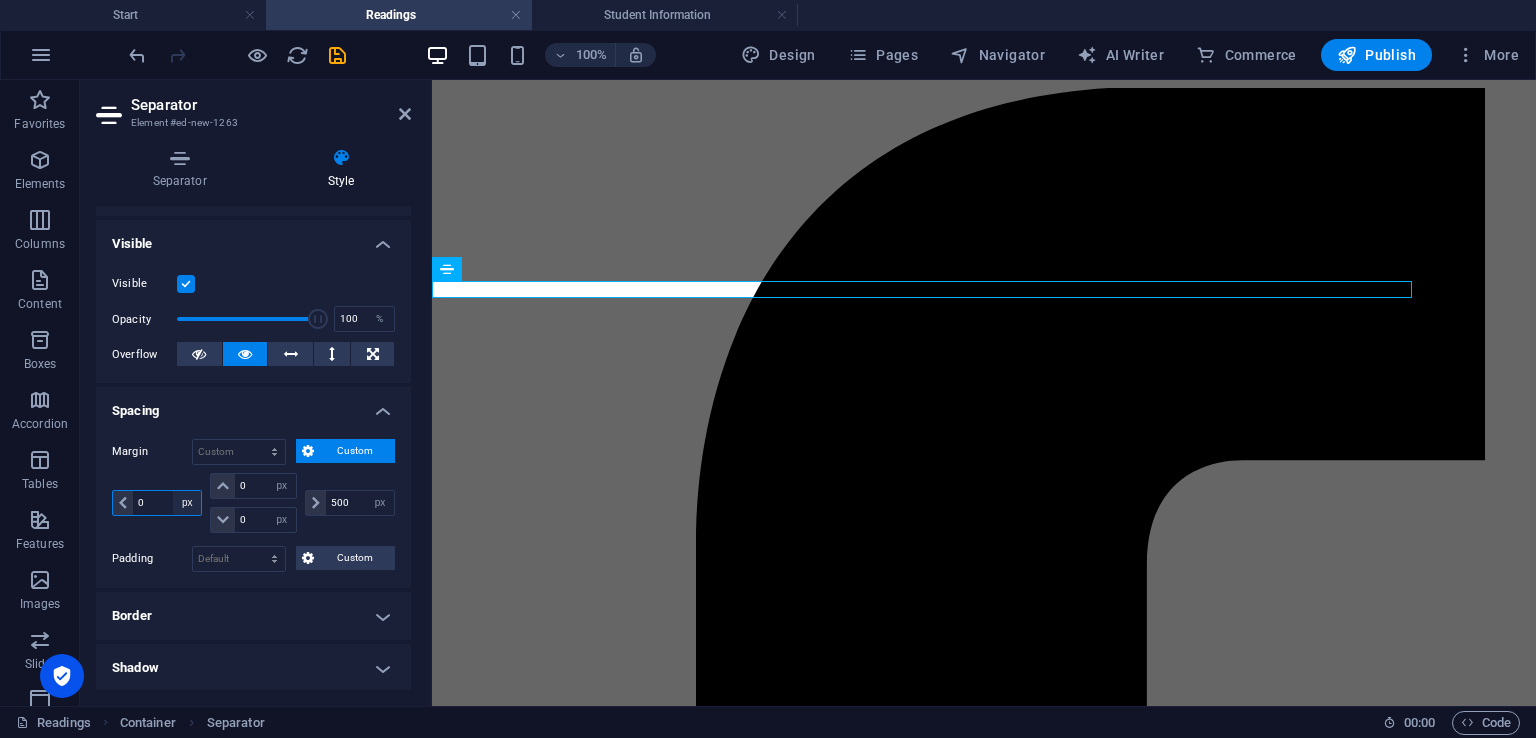 click on "auto px % rem vw vh" at bounding box center (187, 503) 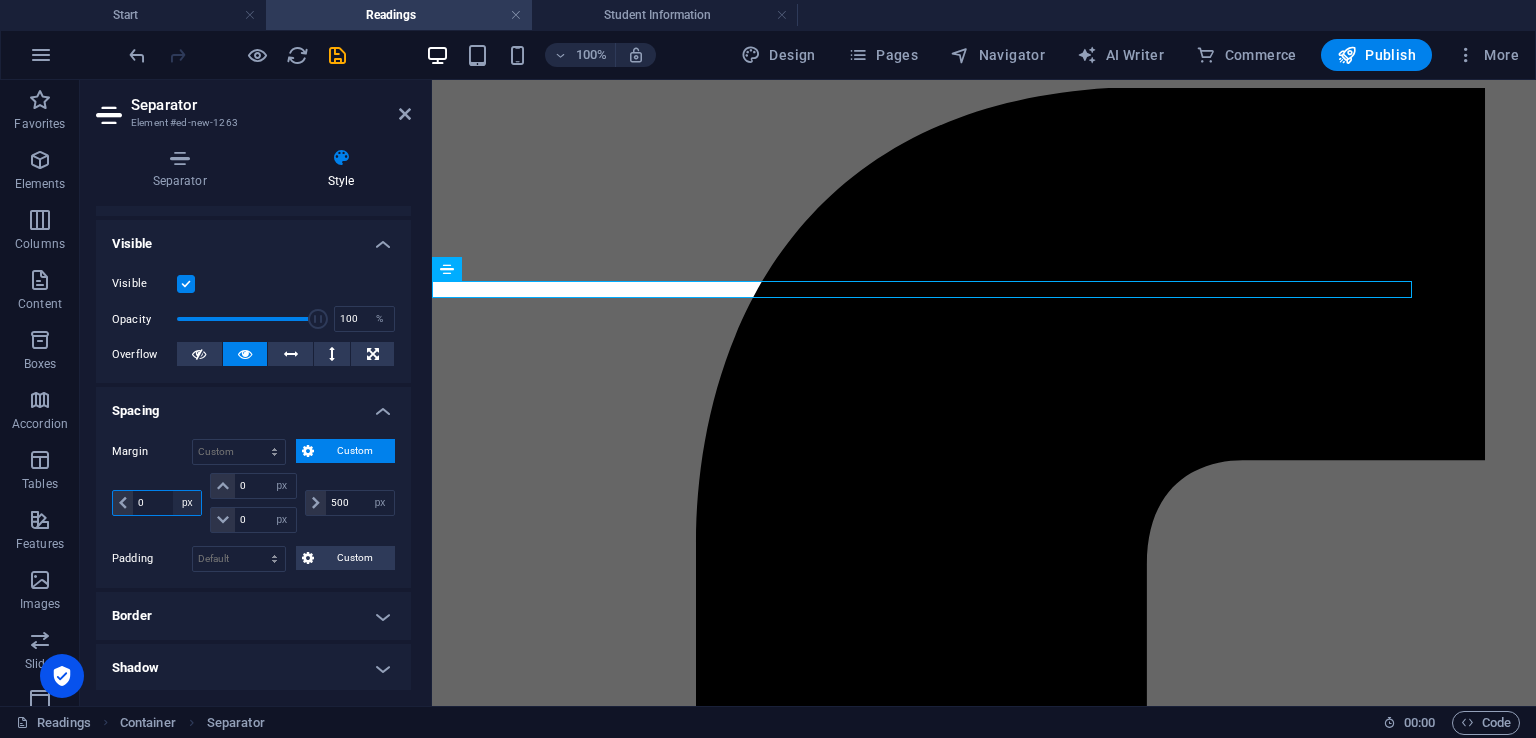 click on "auto px % rem vw vh" at bounding box center (187, 503) 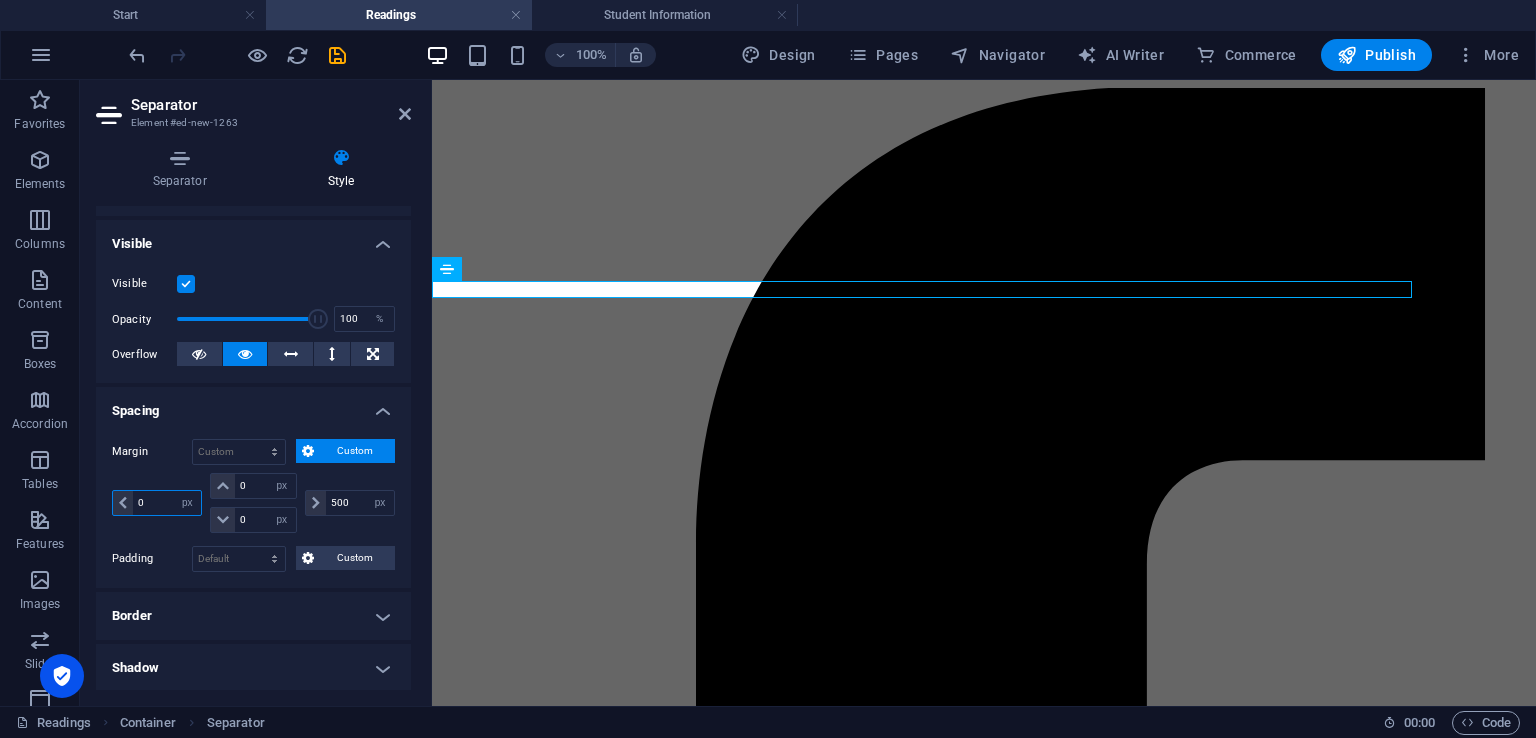 click on "0" at bounding box center [167, 503] 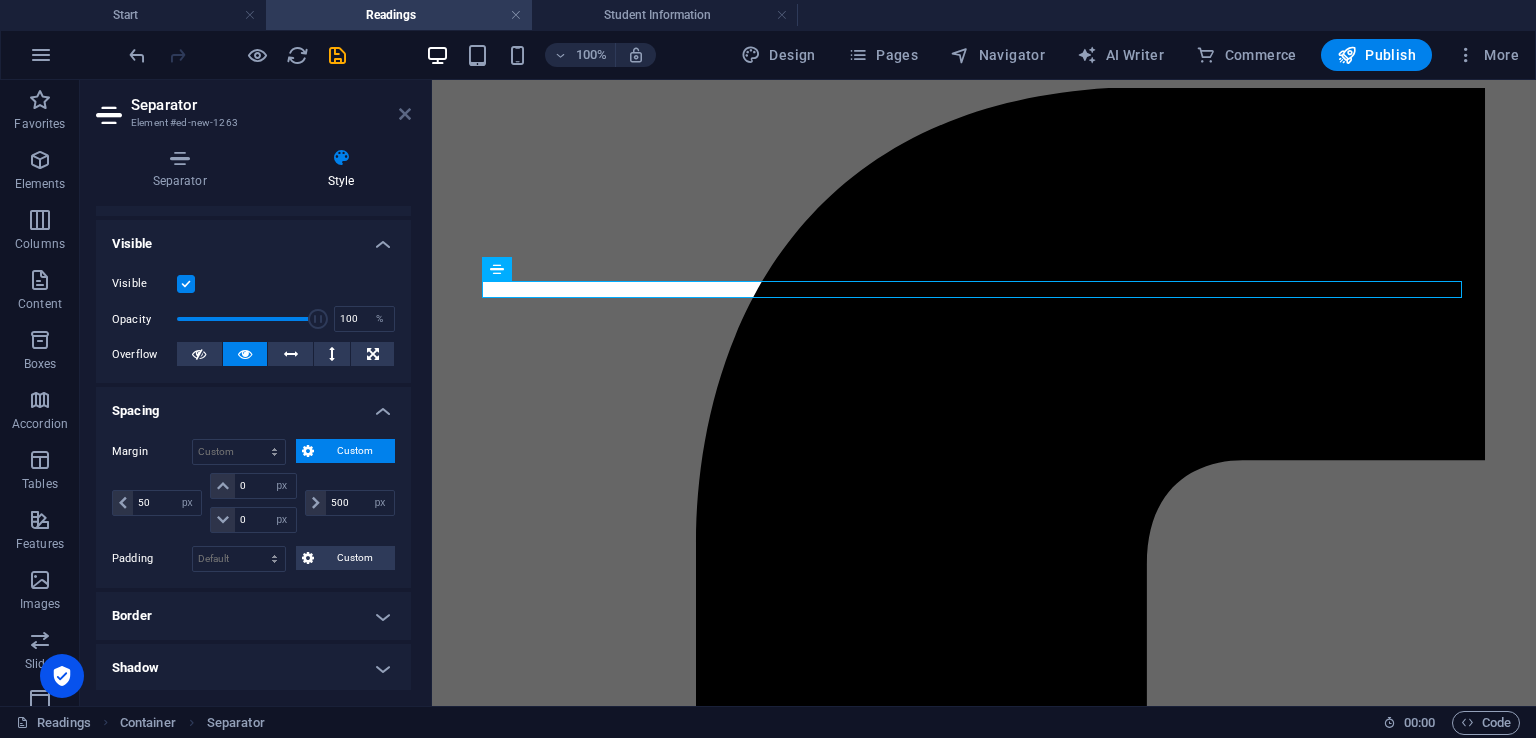 click at bounding box center [405, 114] 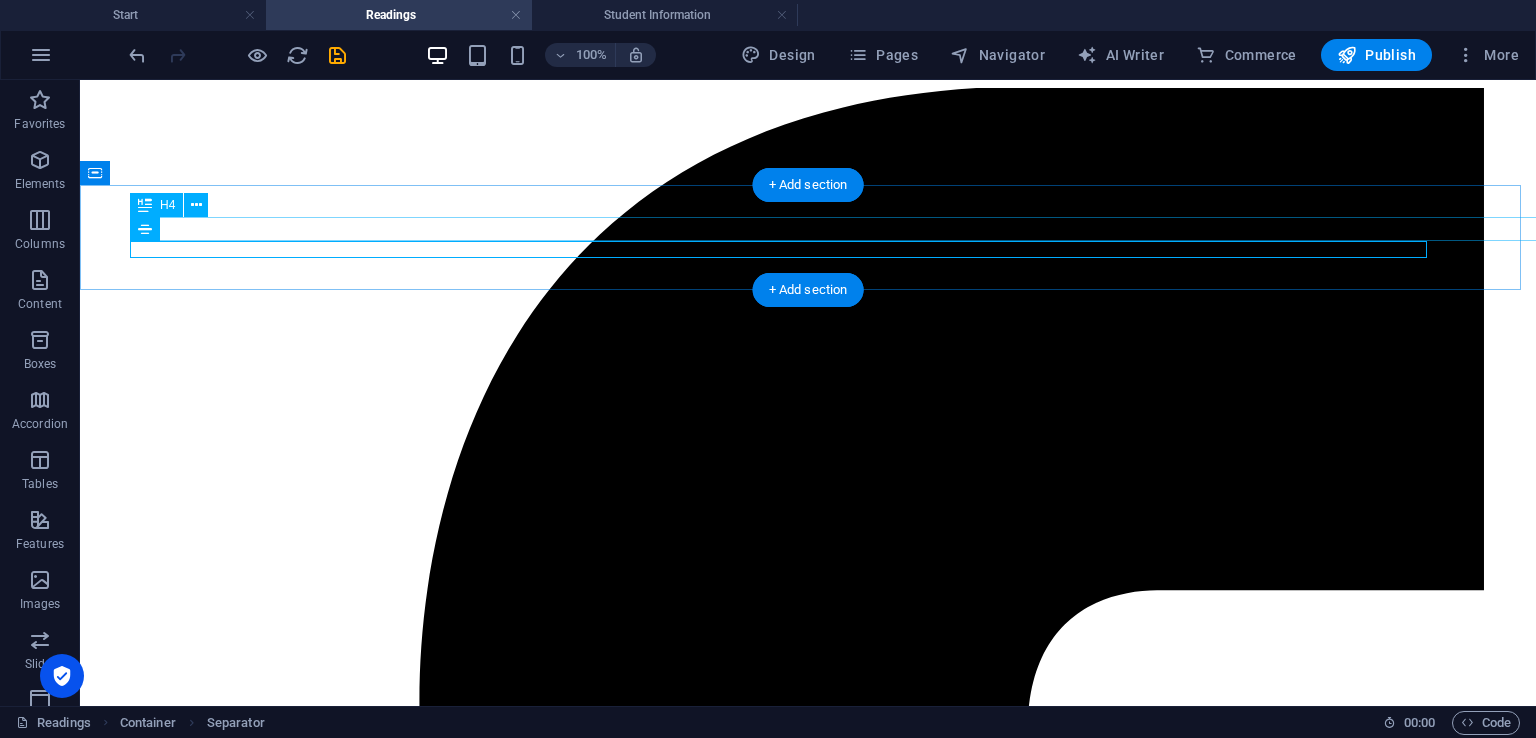 click on "Recommended Readings" at bounding box center (833, 8031) 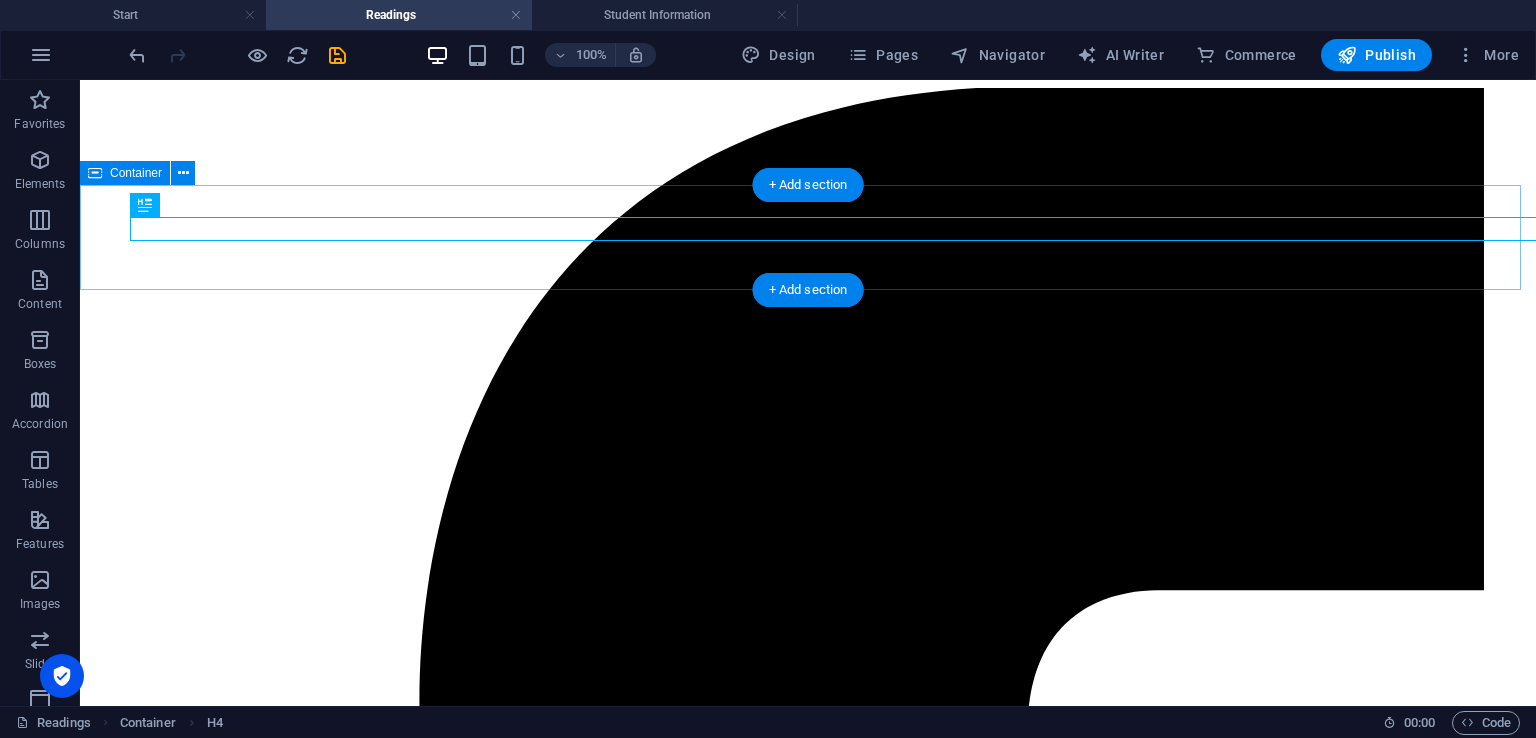 click on "Recommended Readings" at bounding box center (808, 8043) 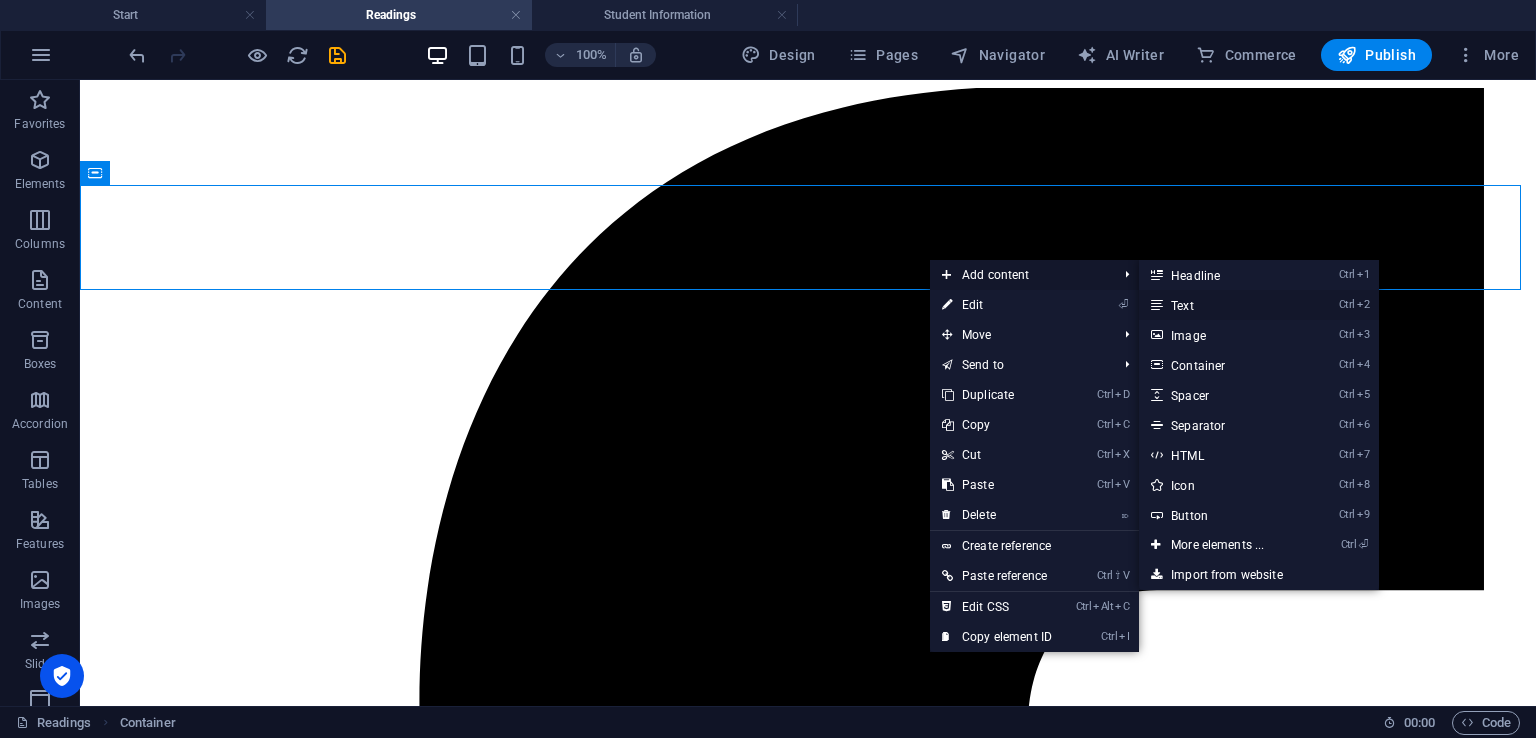 drag, startPoint x: 1176, startPoint y: 298, endPoint x: 744, endPoint y: 219, distance: 439.16397 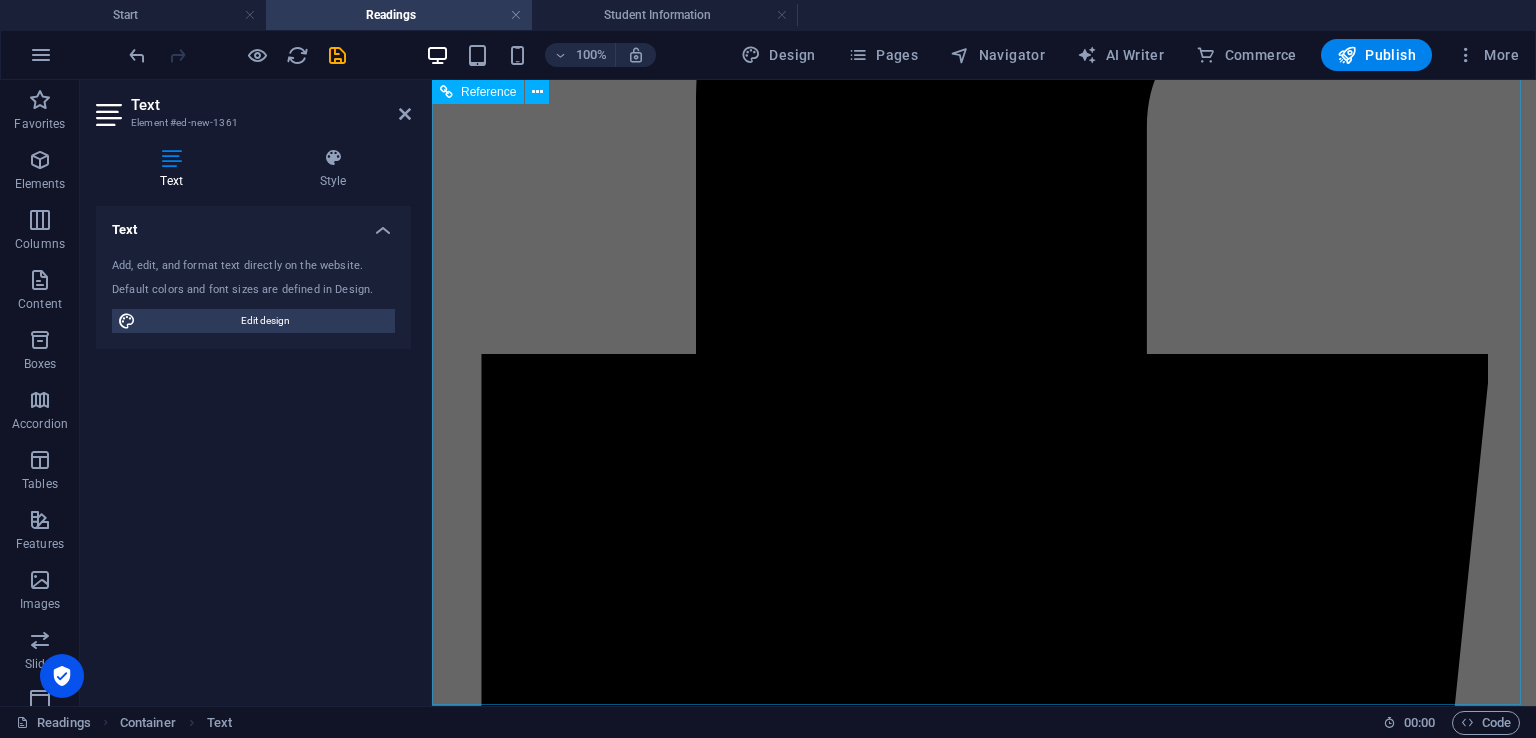 scroll, scrollTop: 0, scrollLeft: 0, axis: both 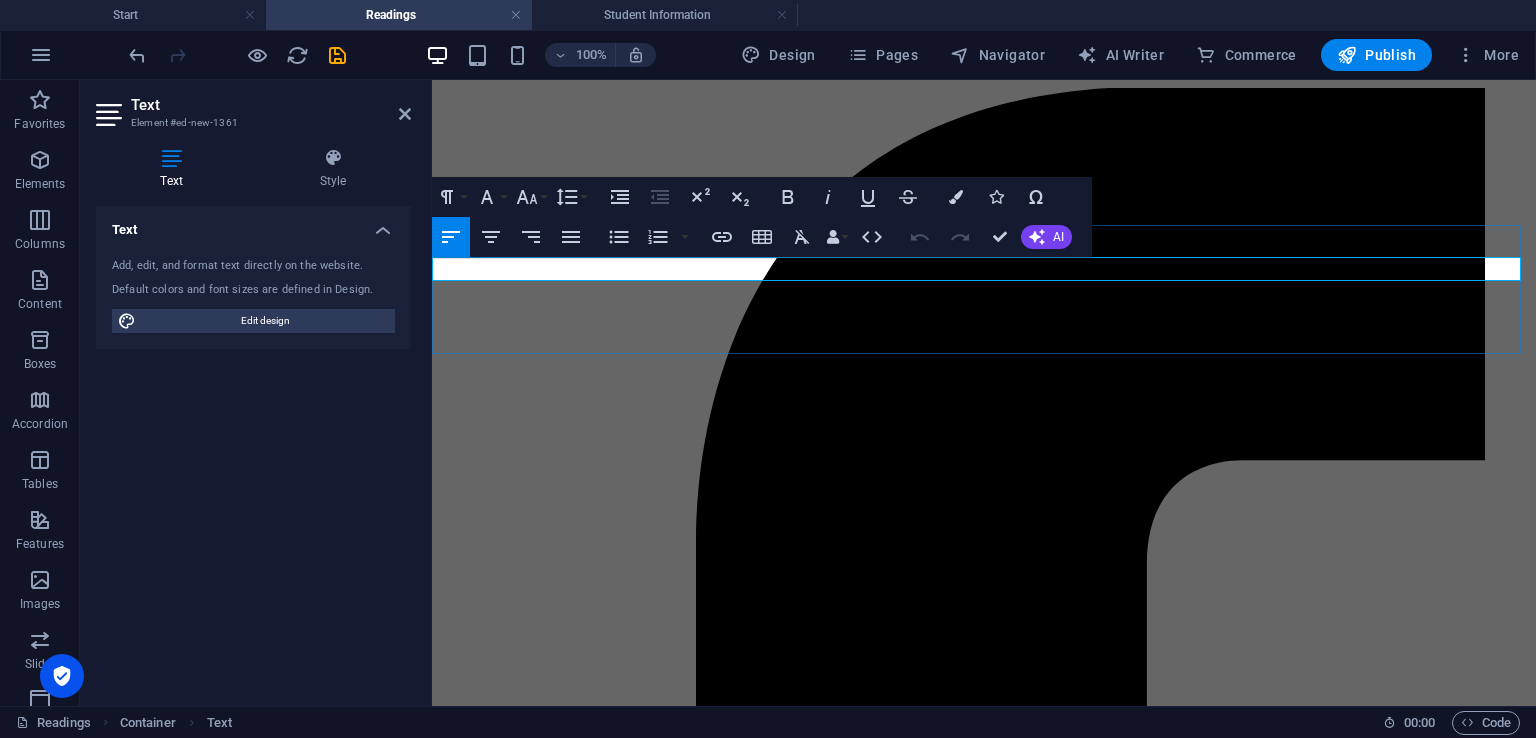 click on "New text element" at bounding box center [984, 6097] 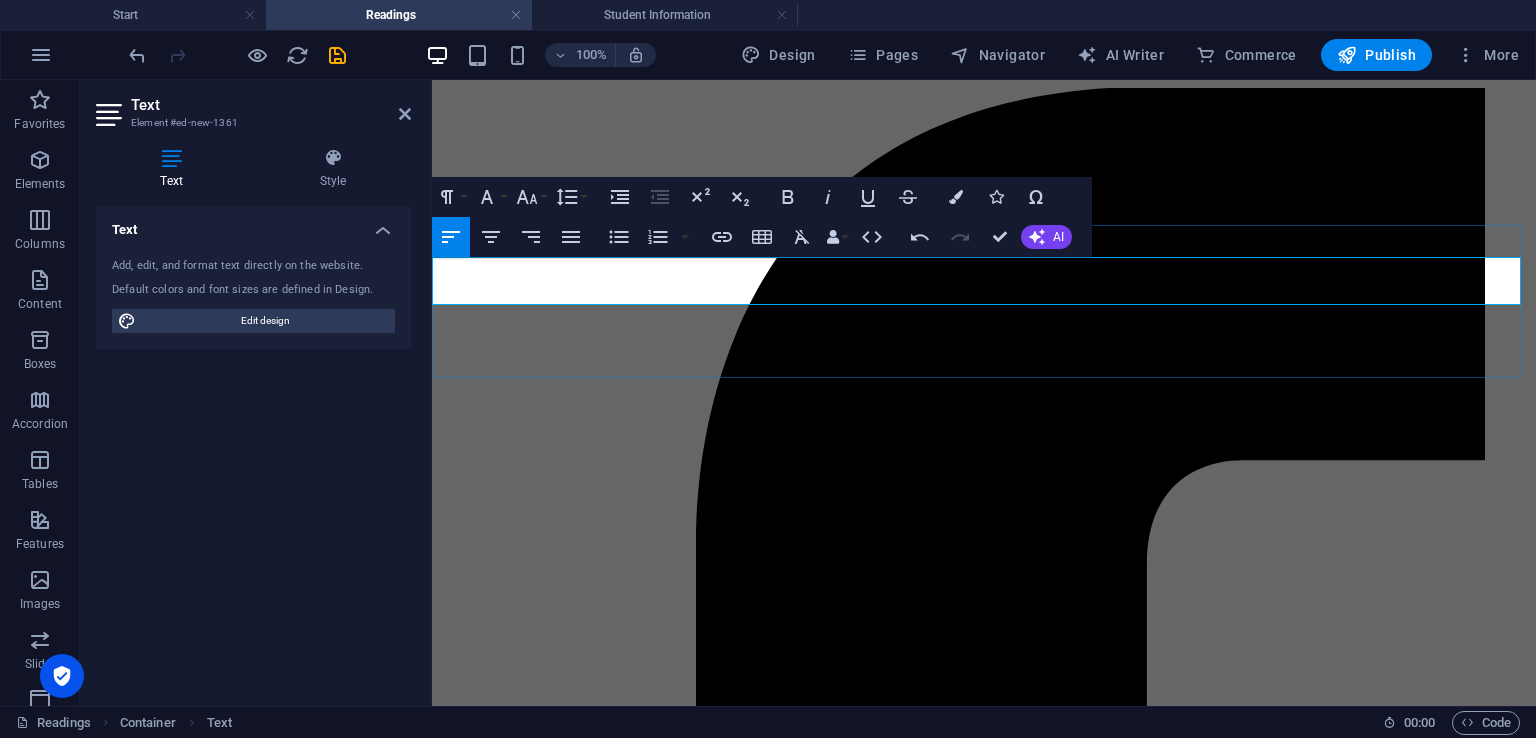 drag, startPoint x: 576, startPoint y: 275, endPoint x: 477, endPoint y: 277, distance: 99.0202 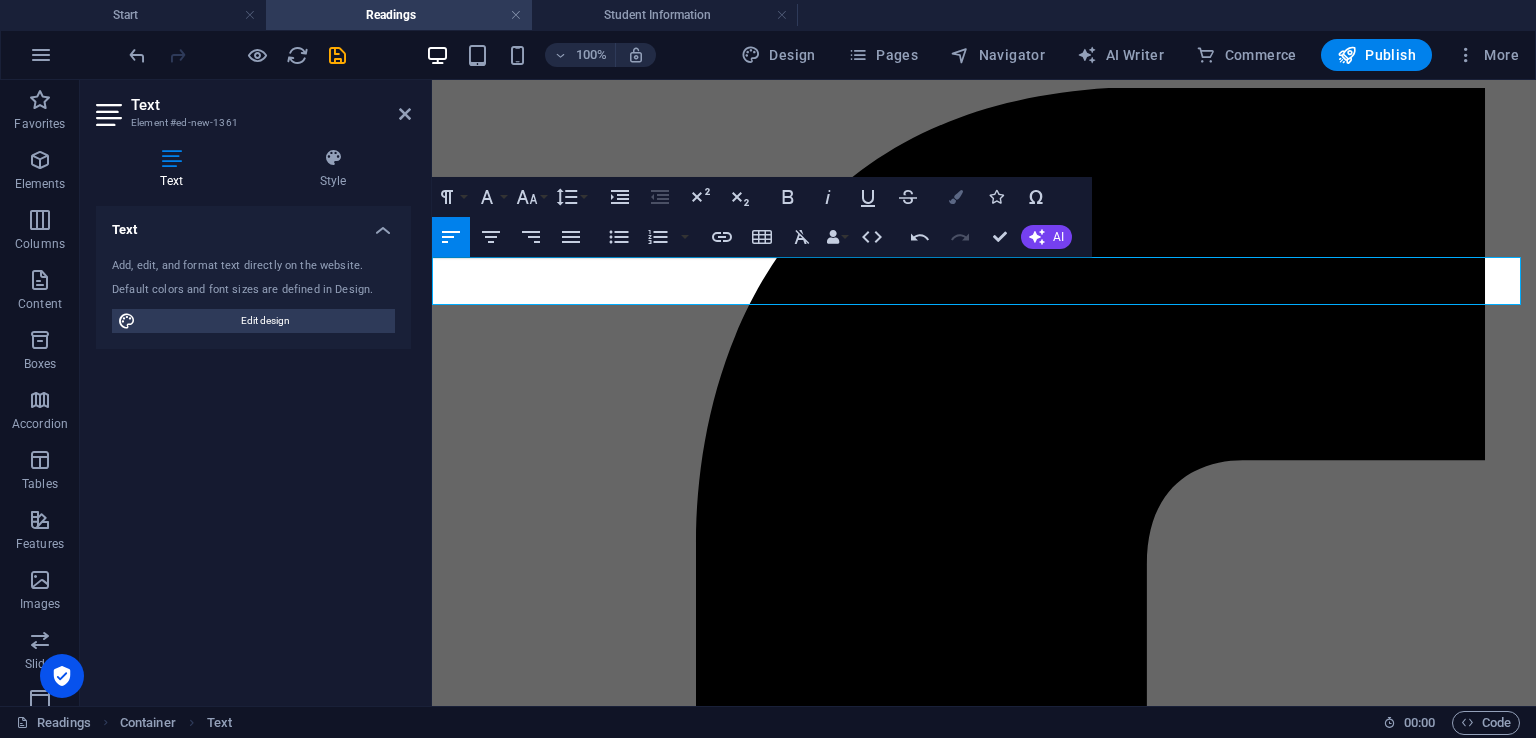 click at bounding box center [956, 197] 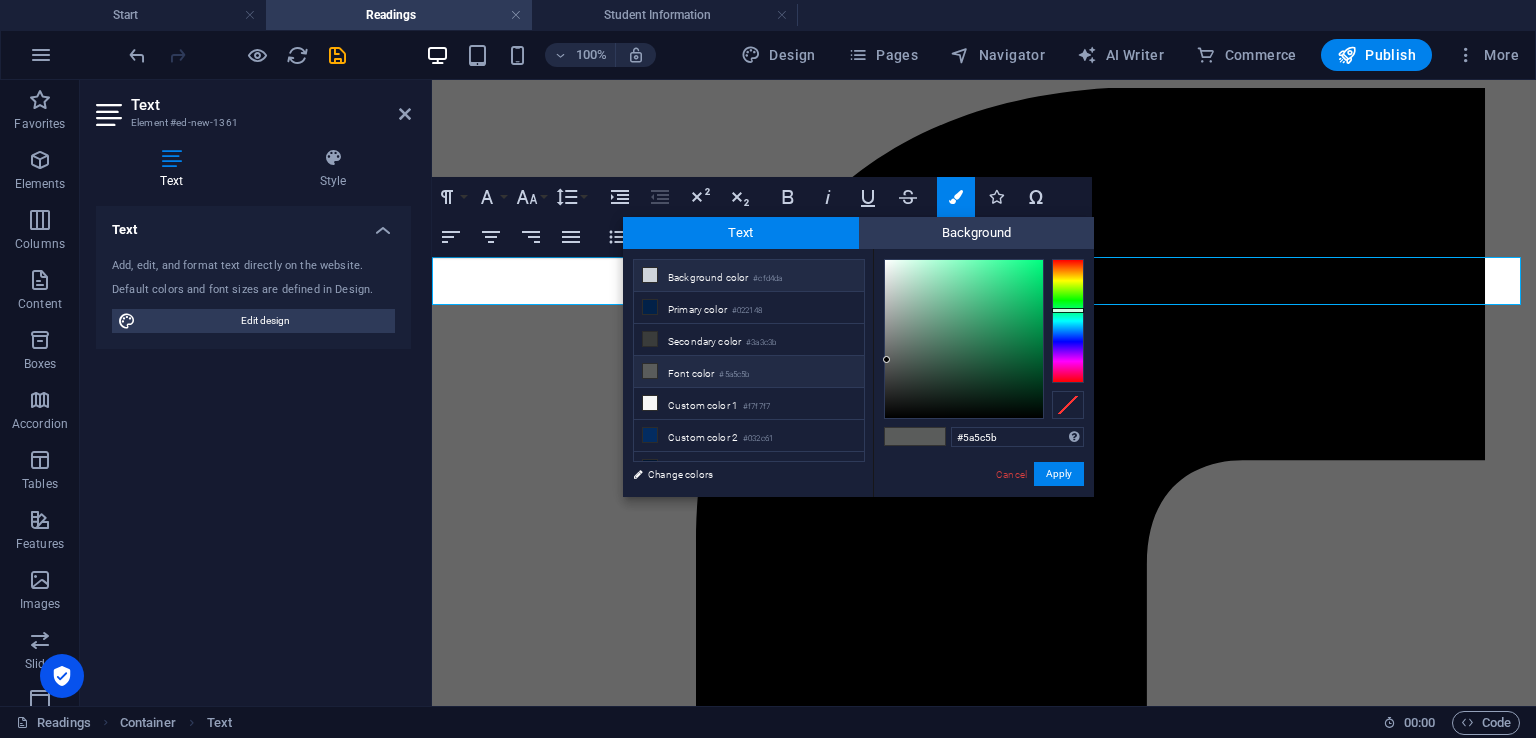 click on "Background color
#cfd4da" at bounding box center (749, 276) 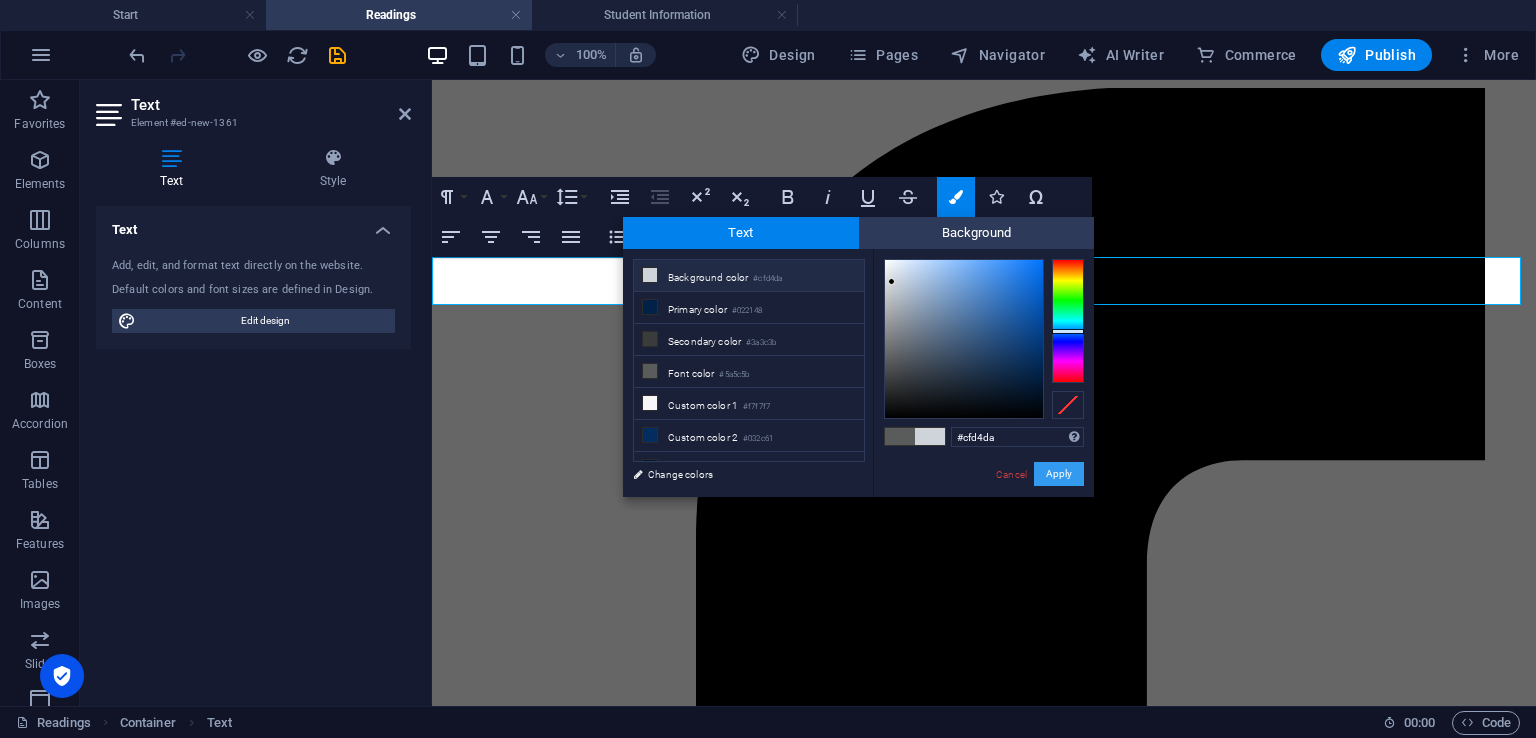 click on "Apply" at bounding box center (1059, 474) 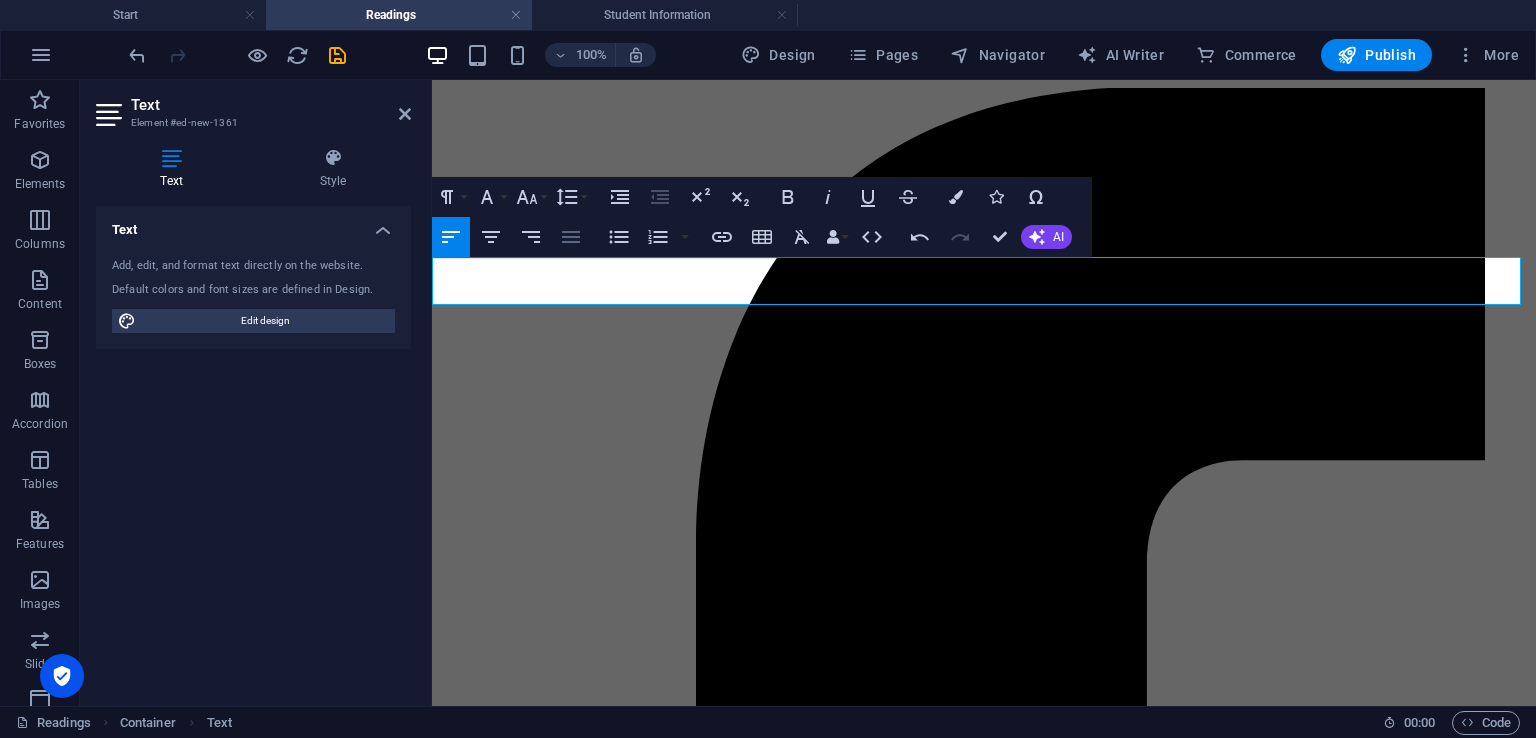 click 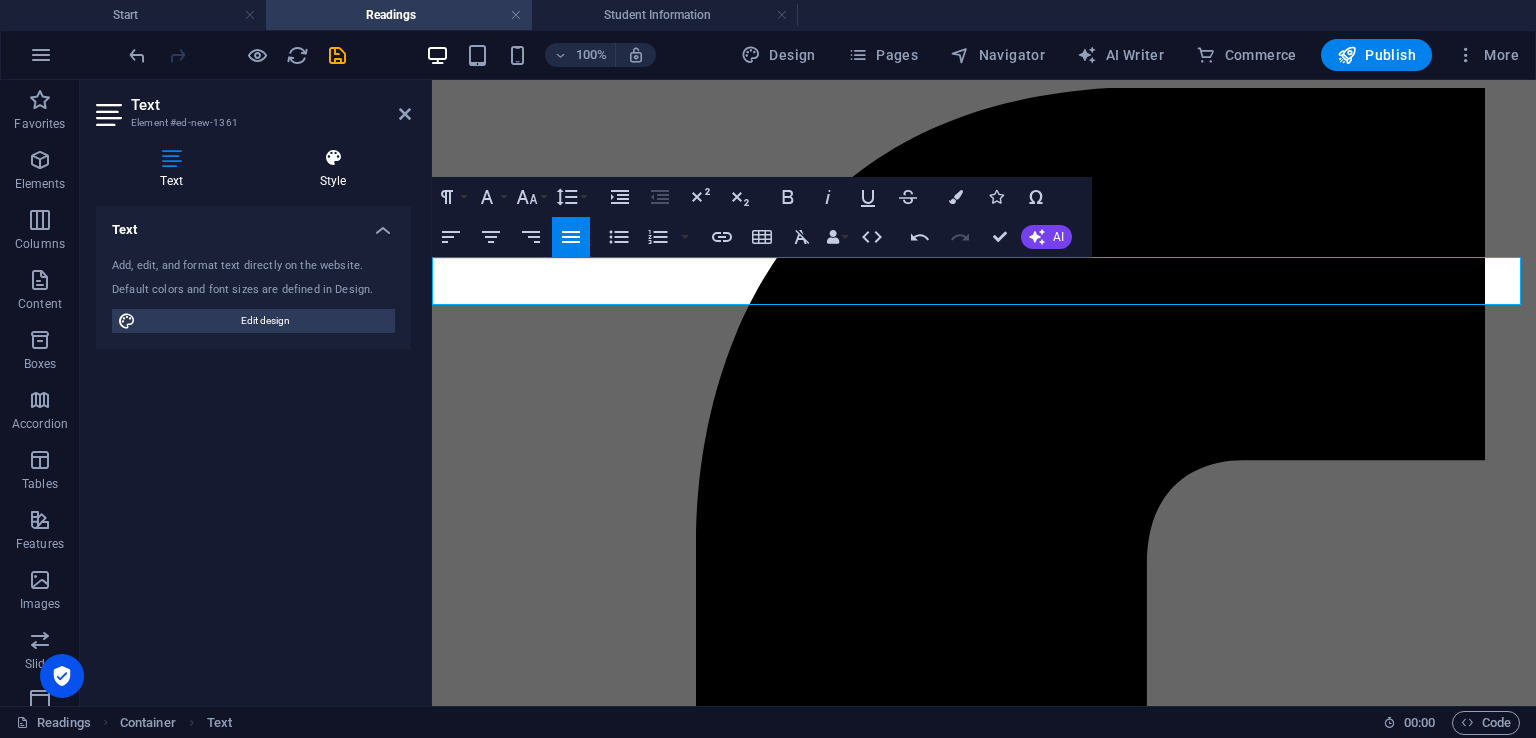 click on "Style" at bounding box center (333, 169) 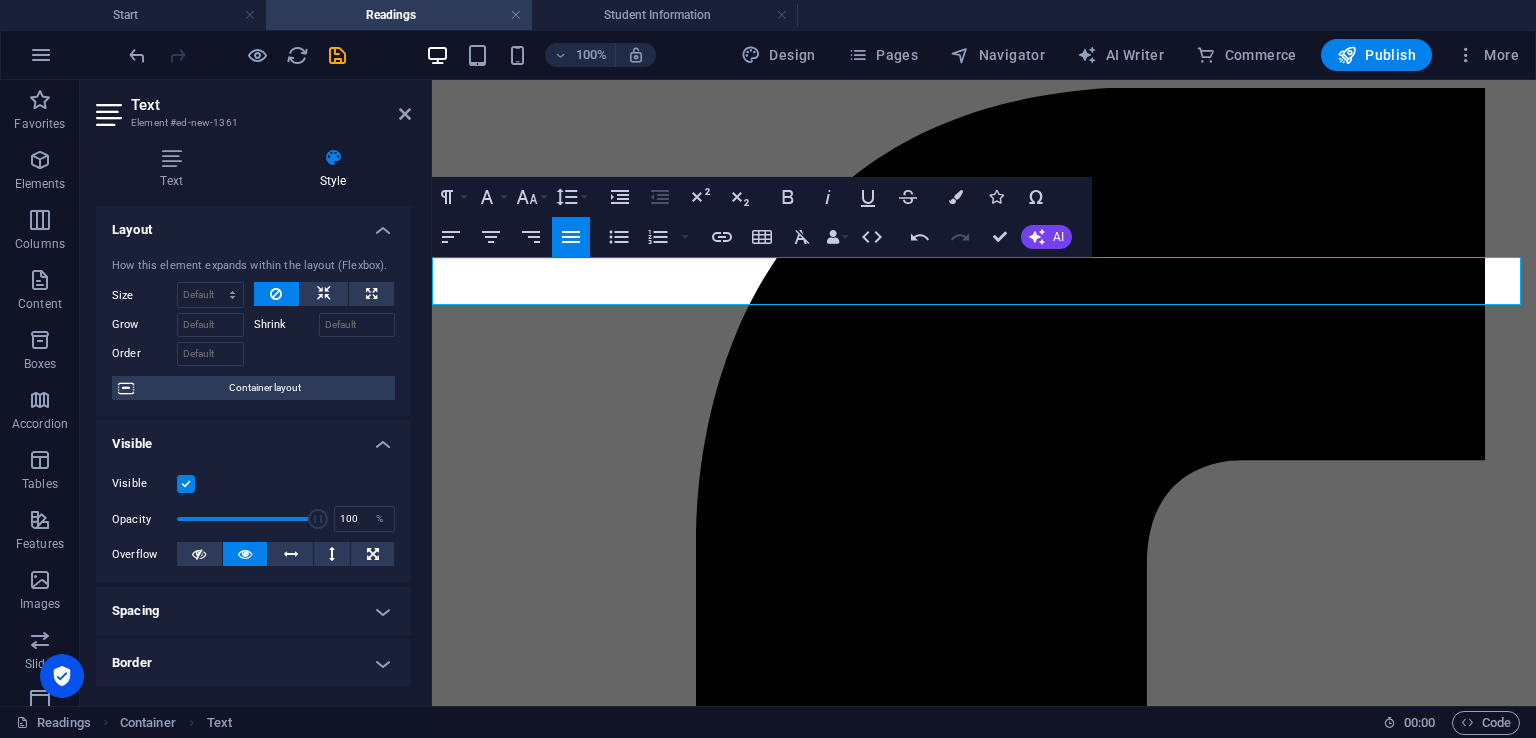 click on "Spacing" at bounding box center (253, 611) 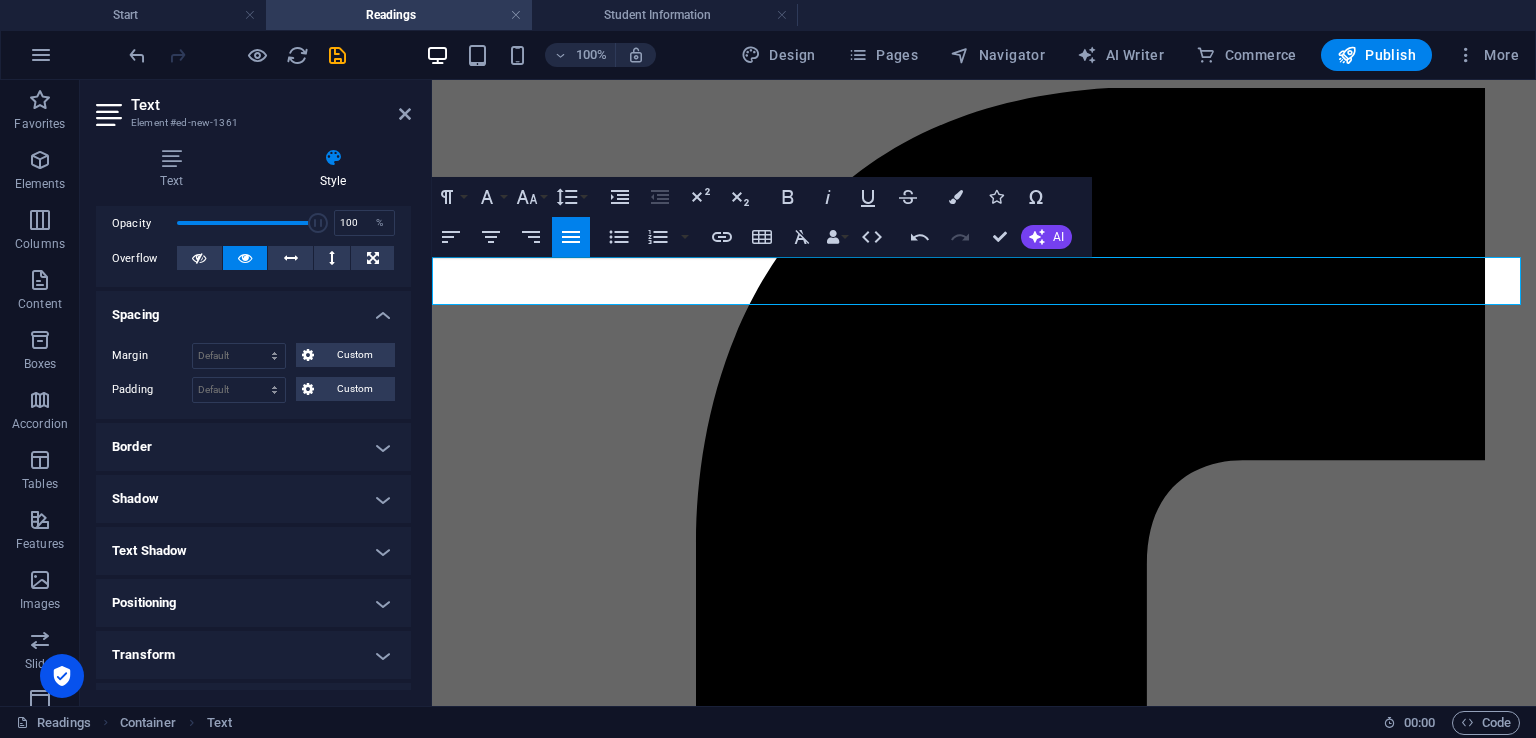scroll, scrollTop: 300, scrollLeft: 0, axis: vertical 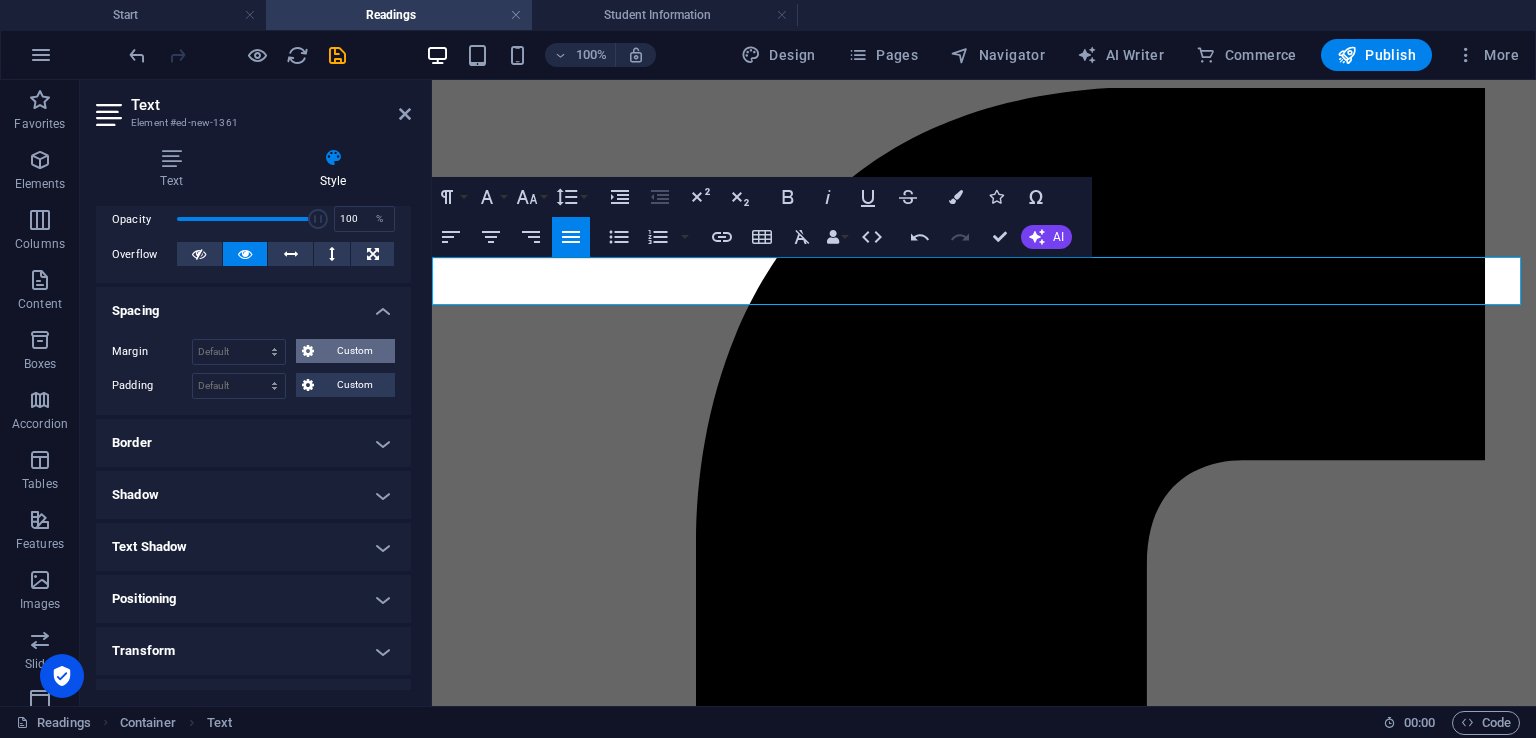 click on "Custom" at bounding box center (354, 351) 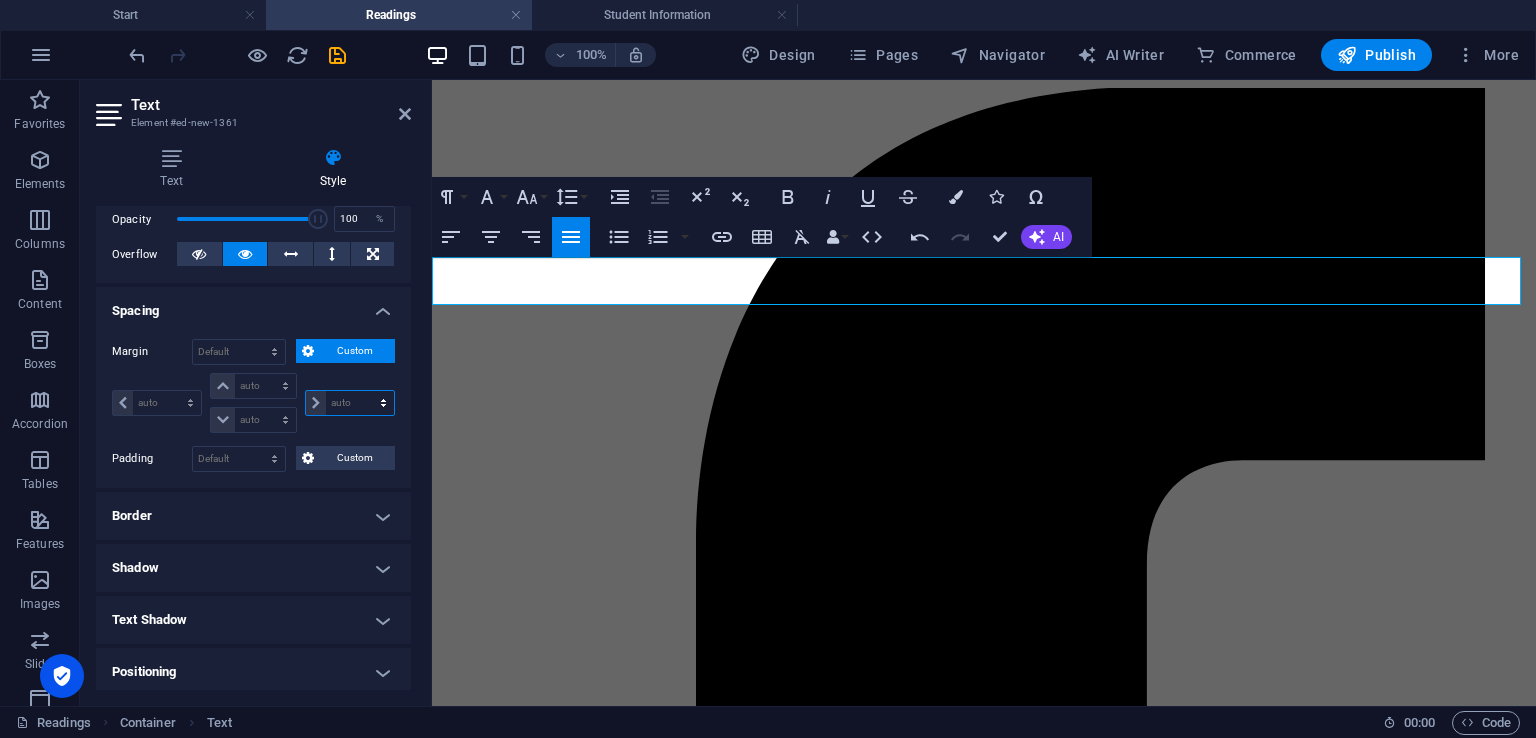 click on "auto px % rem vw vh" at bounding box center (350, 403) 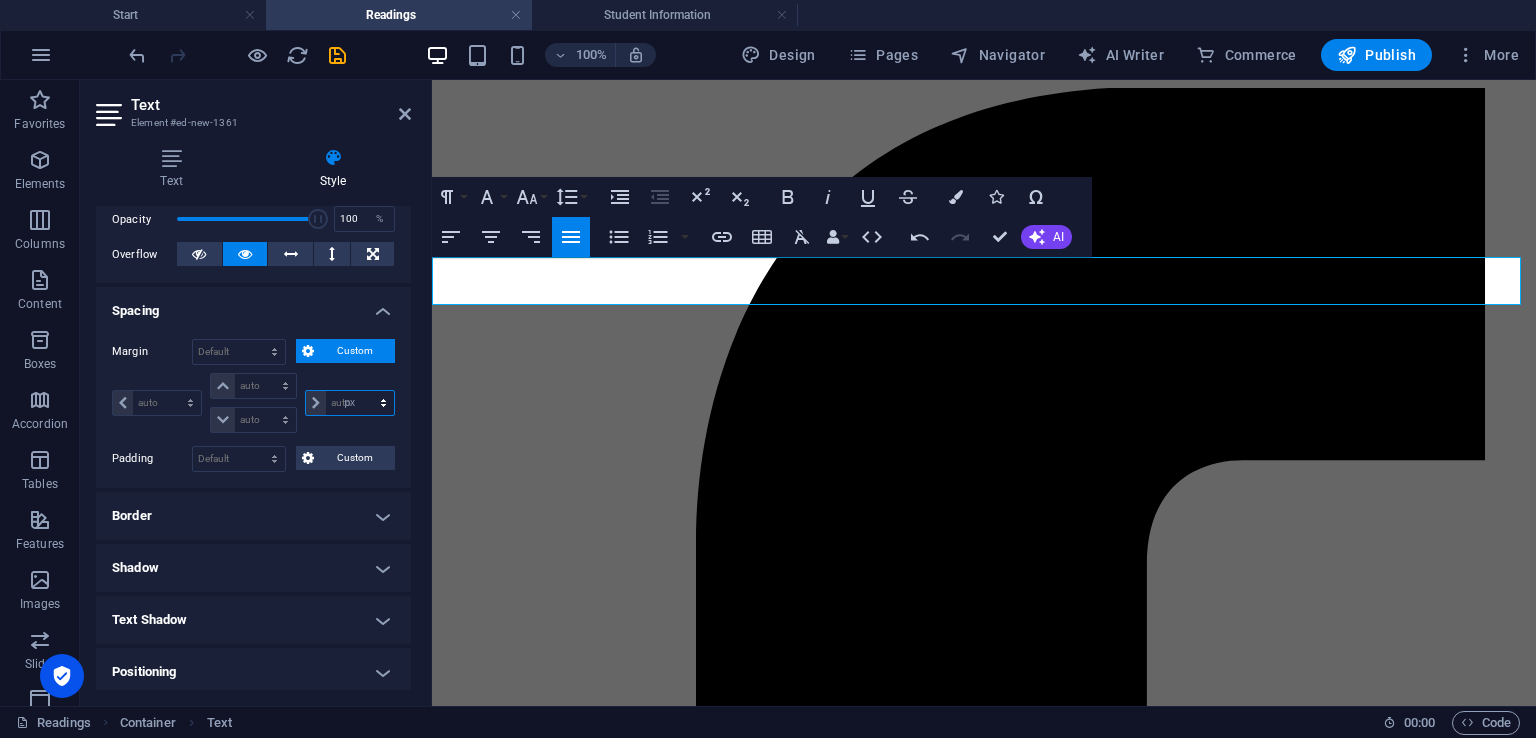 click on "auto px % rem vw vh" at bounding box center [350, 403] 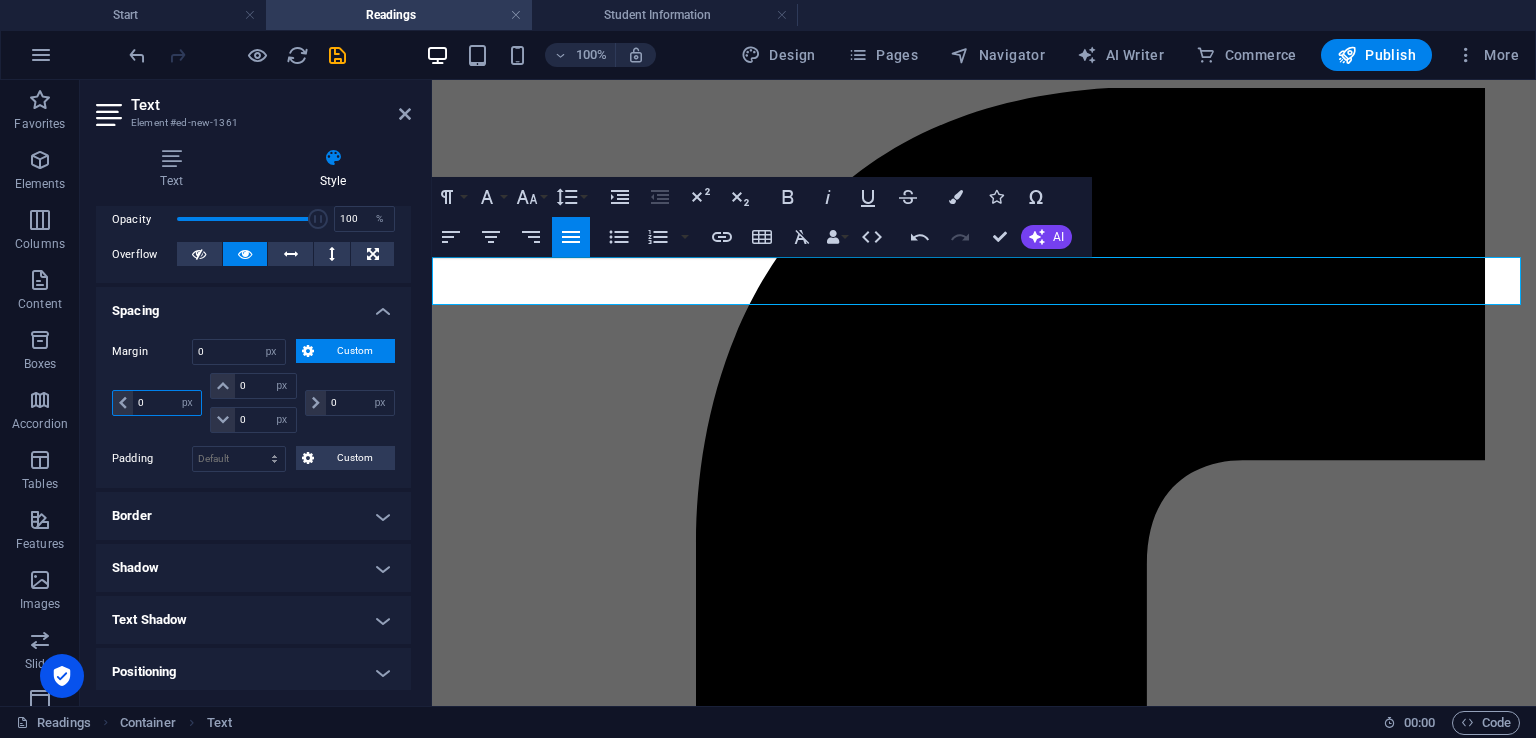 click on "0" at bounding box center [167, 403] 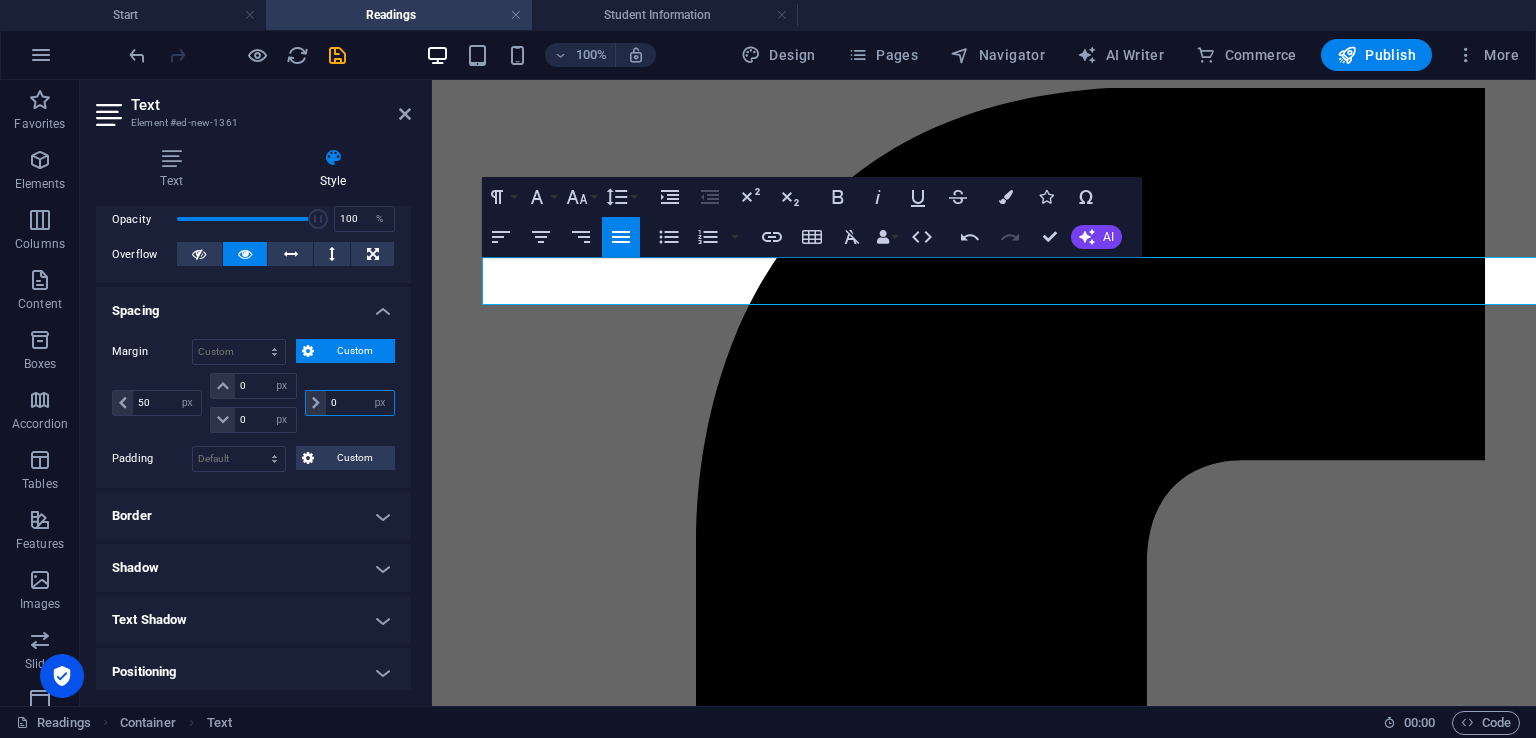 click on "0" at bounding box center (360, 403) 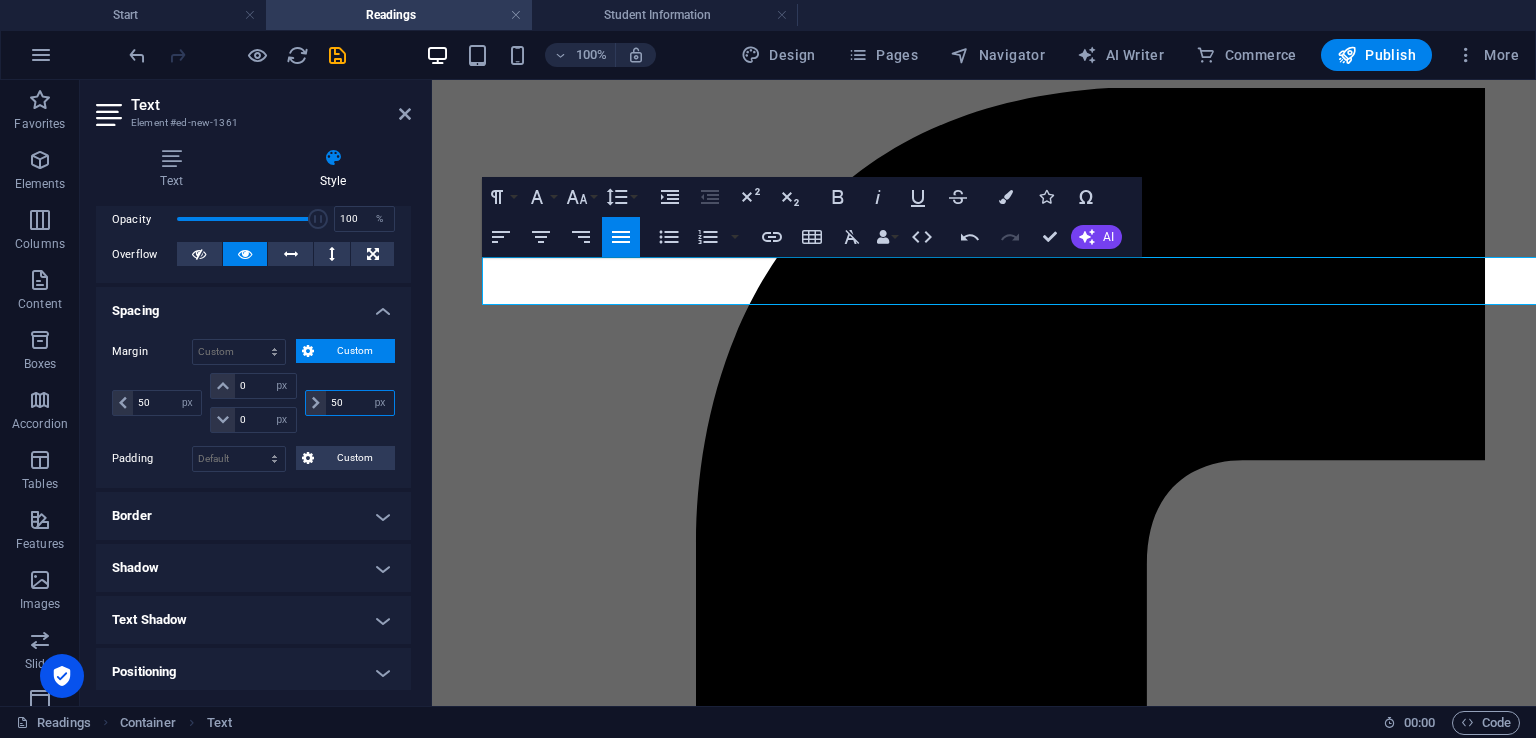 click on "50" at bounding box center [360, 403] 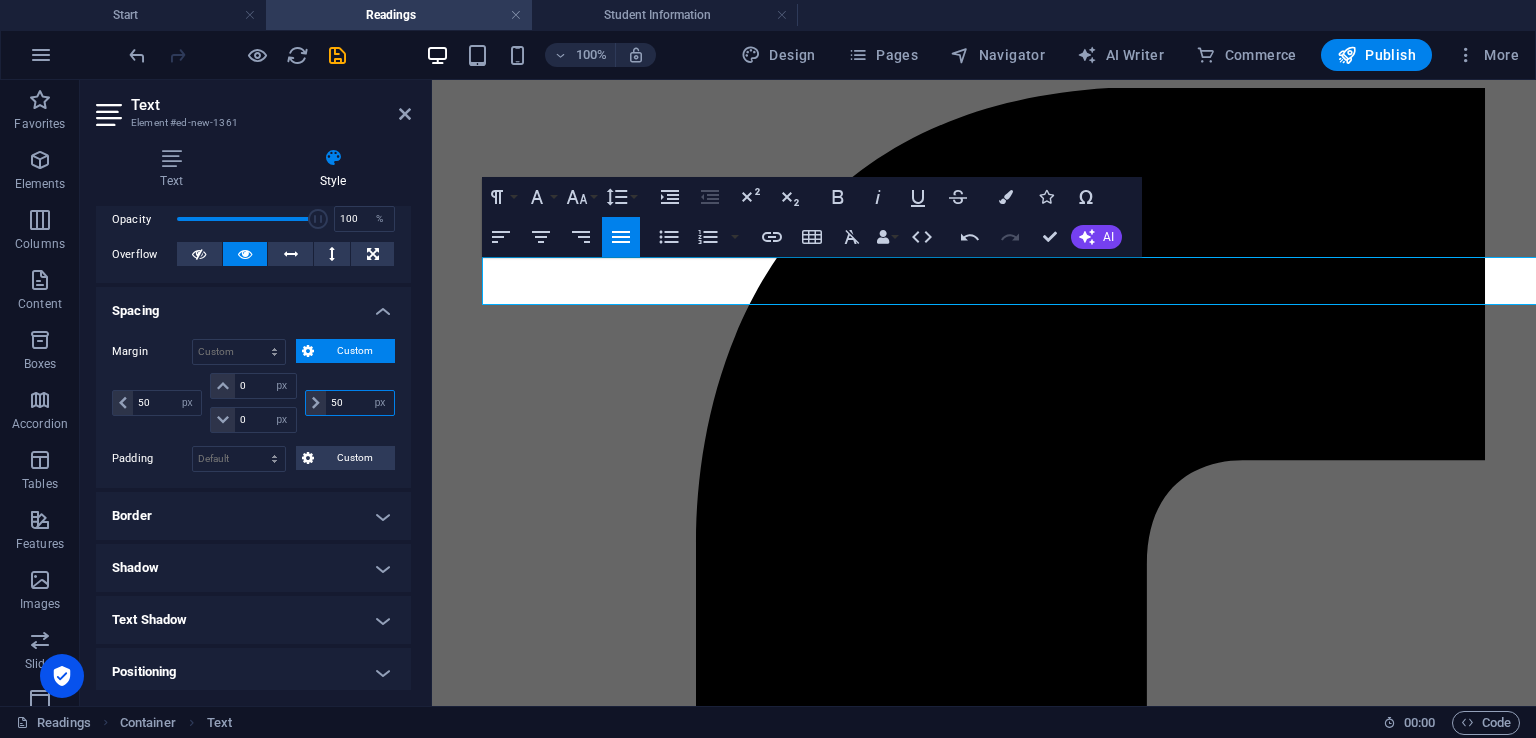 click on "50" at bounding box center (360, 403) 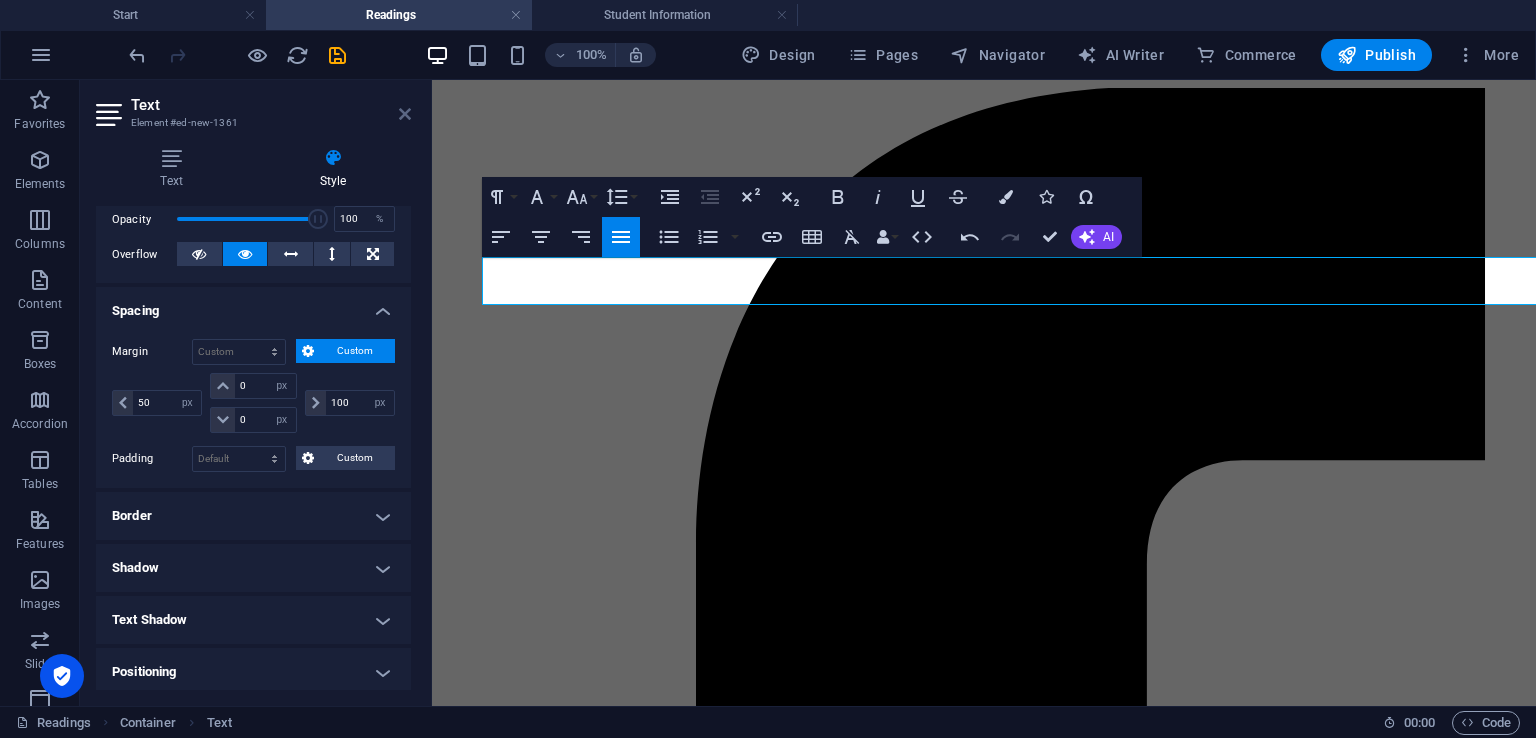 click at bounding box center [405, 114] 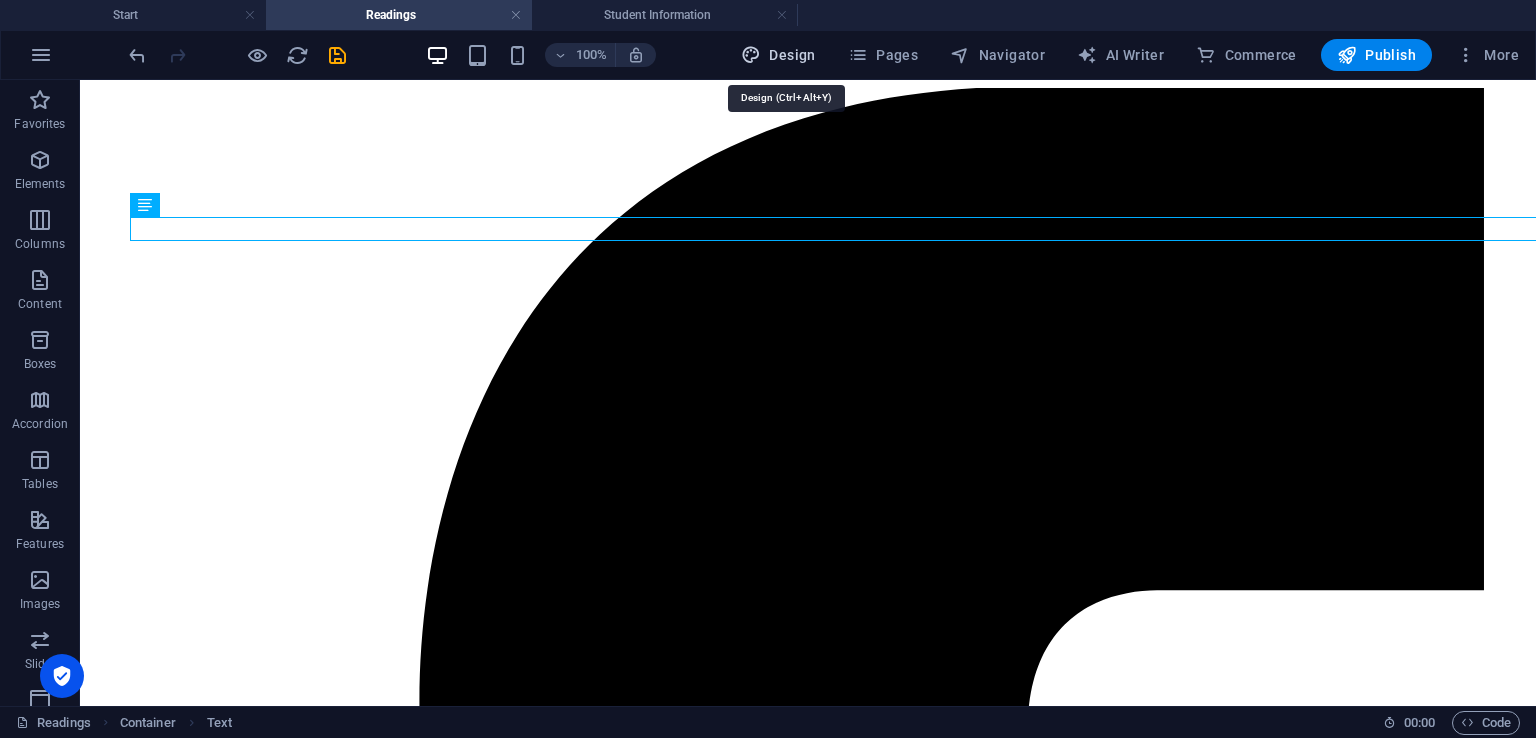 click on "Design" at bounding box center (778, 55) 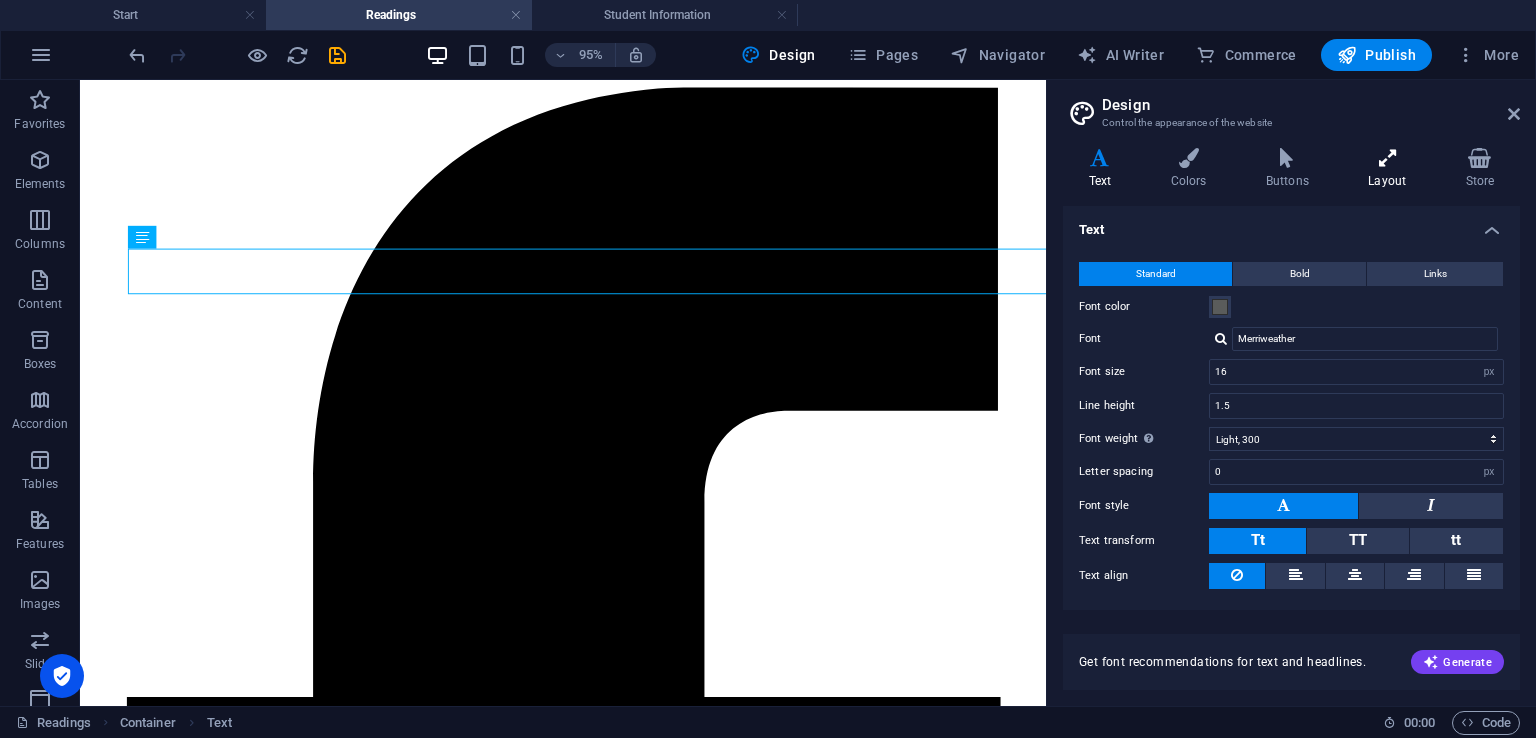 click at bounding box center [1387, 158] 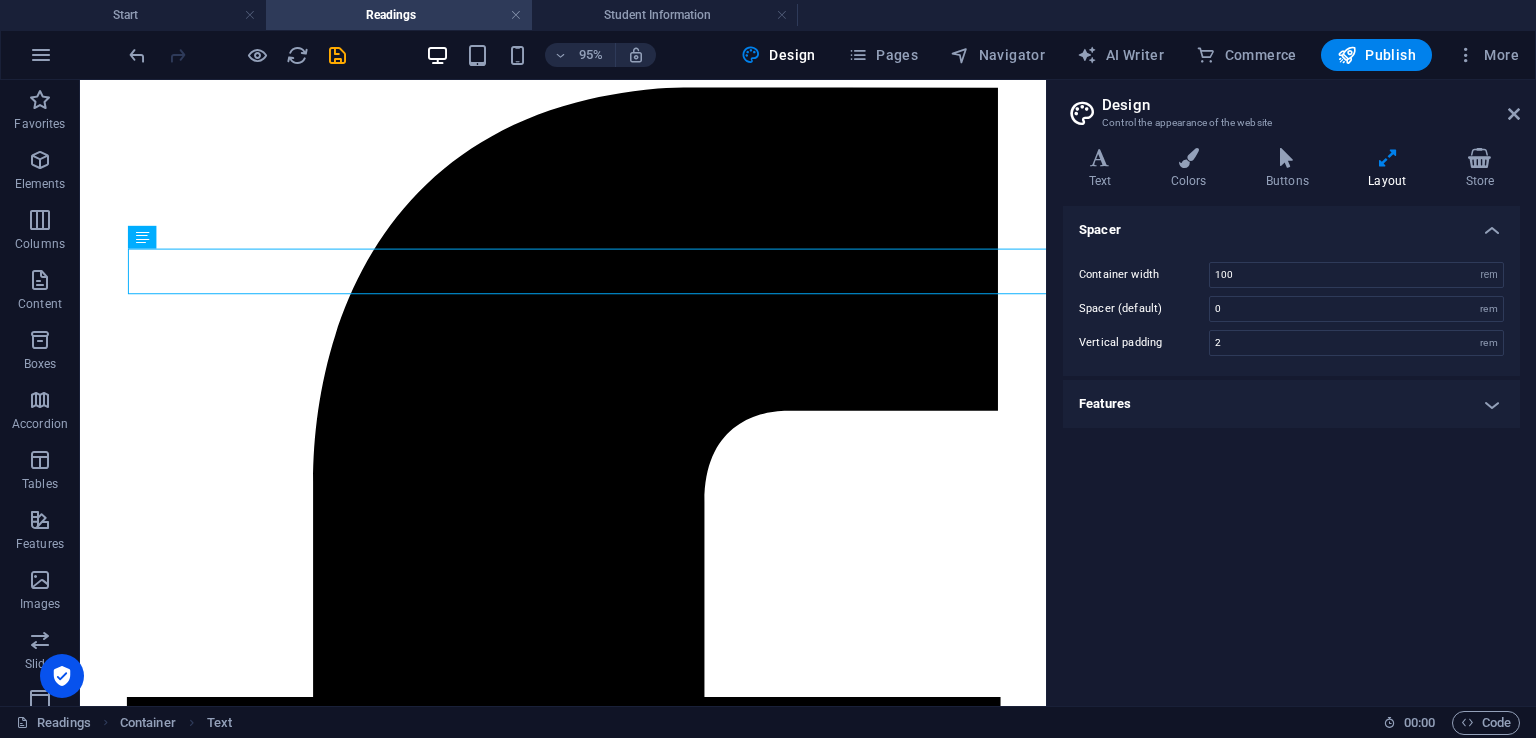 click on "Features" at bounding box center [1291, 404] 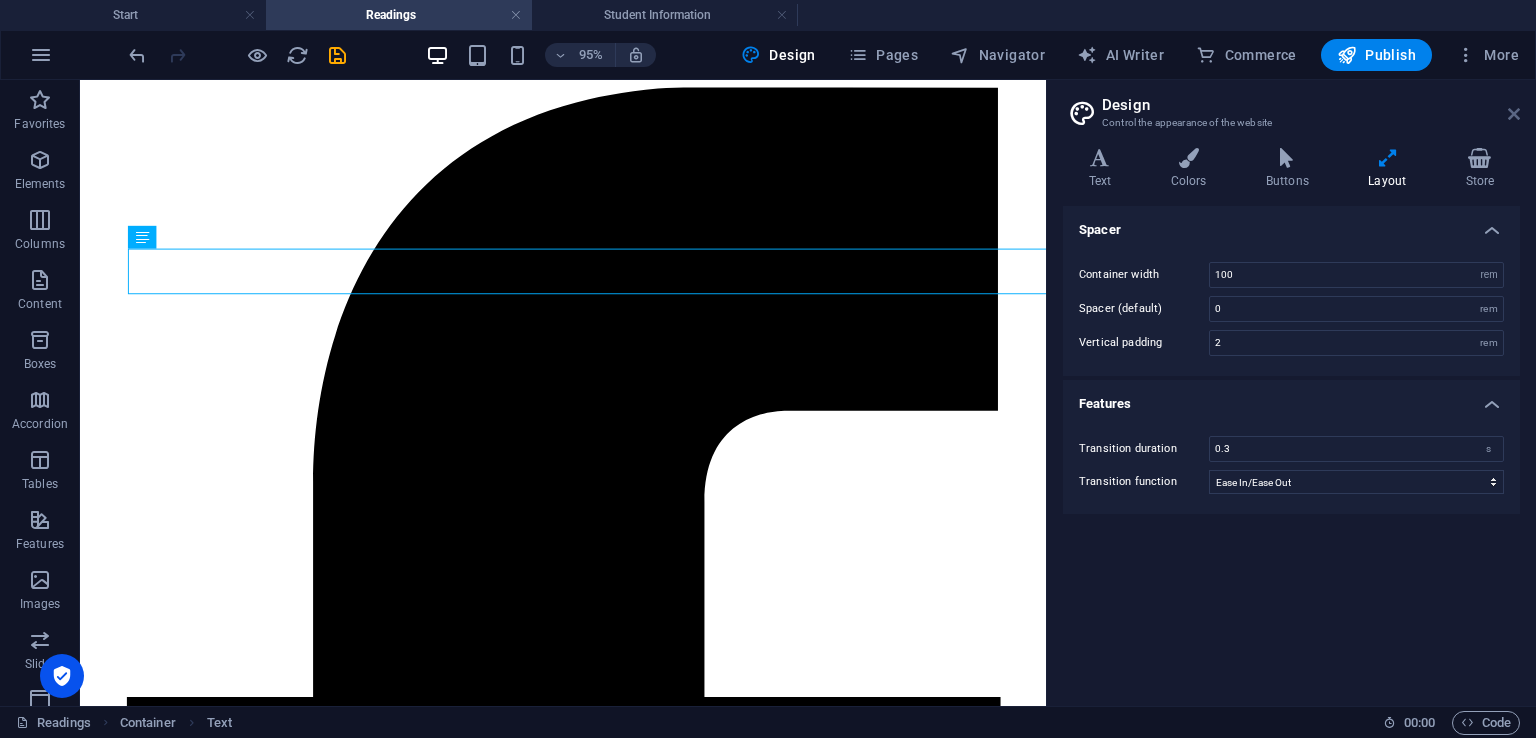 click at bounding box center (1514, 114) 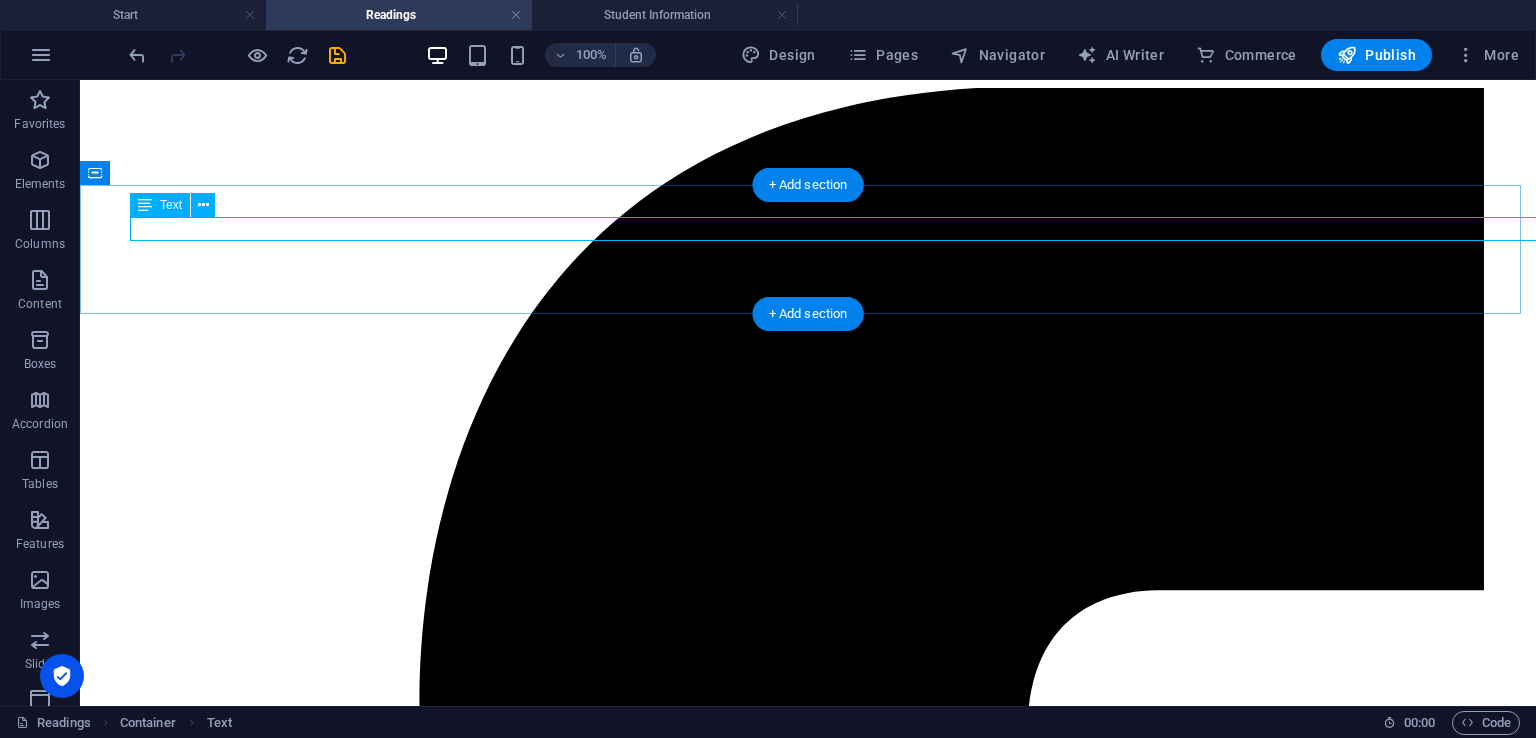 click on "This section provides books in different domains for avid readers to learn more about contemporary and hybrid warfare and strategies, relevant to the curriculum followed at [GEOGRAPHIC_DATA]." at bounding box center (783, 8026) 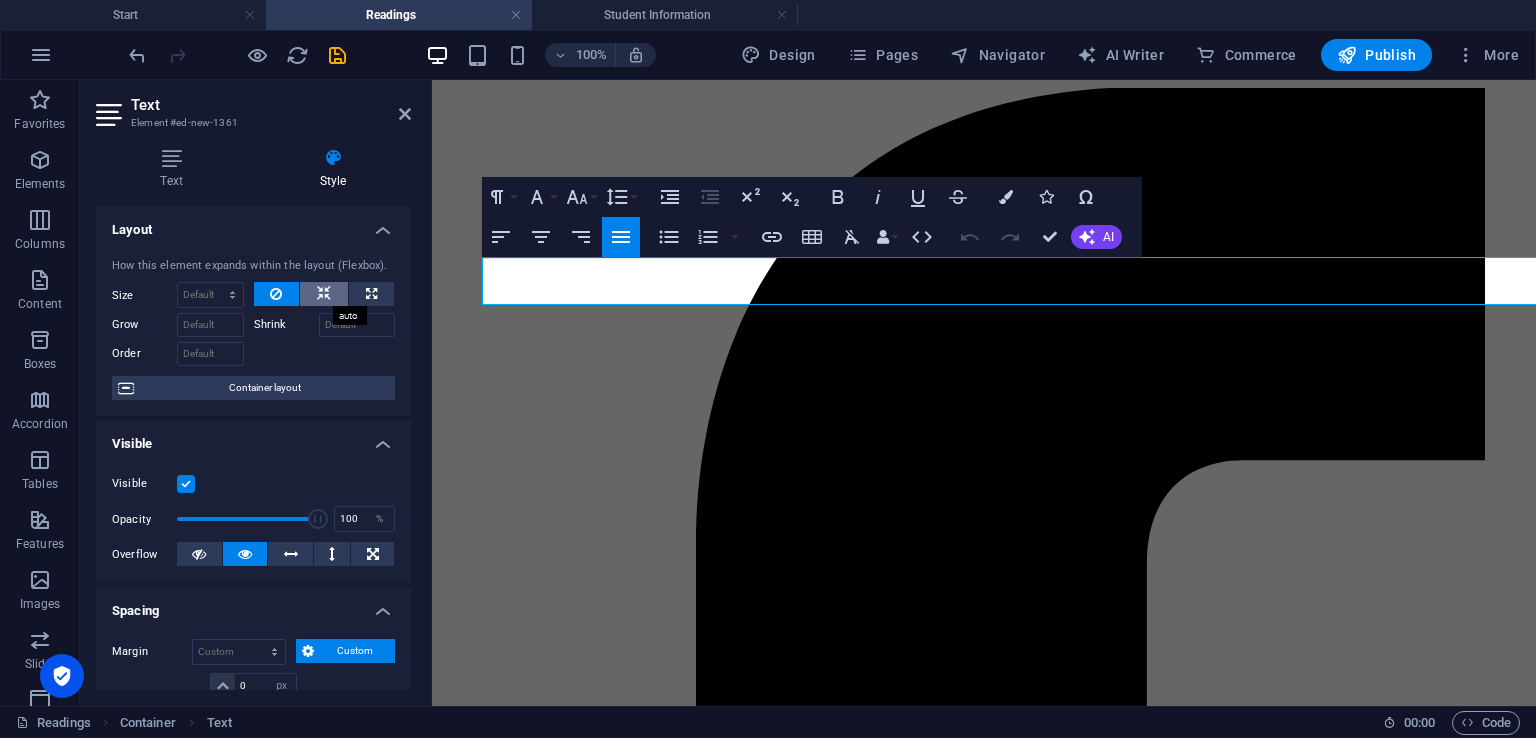 click at bounding box center (324, 294) 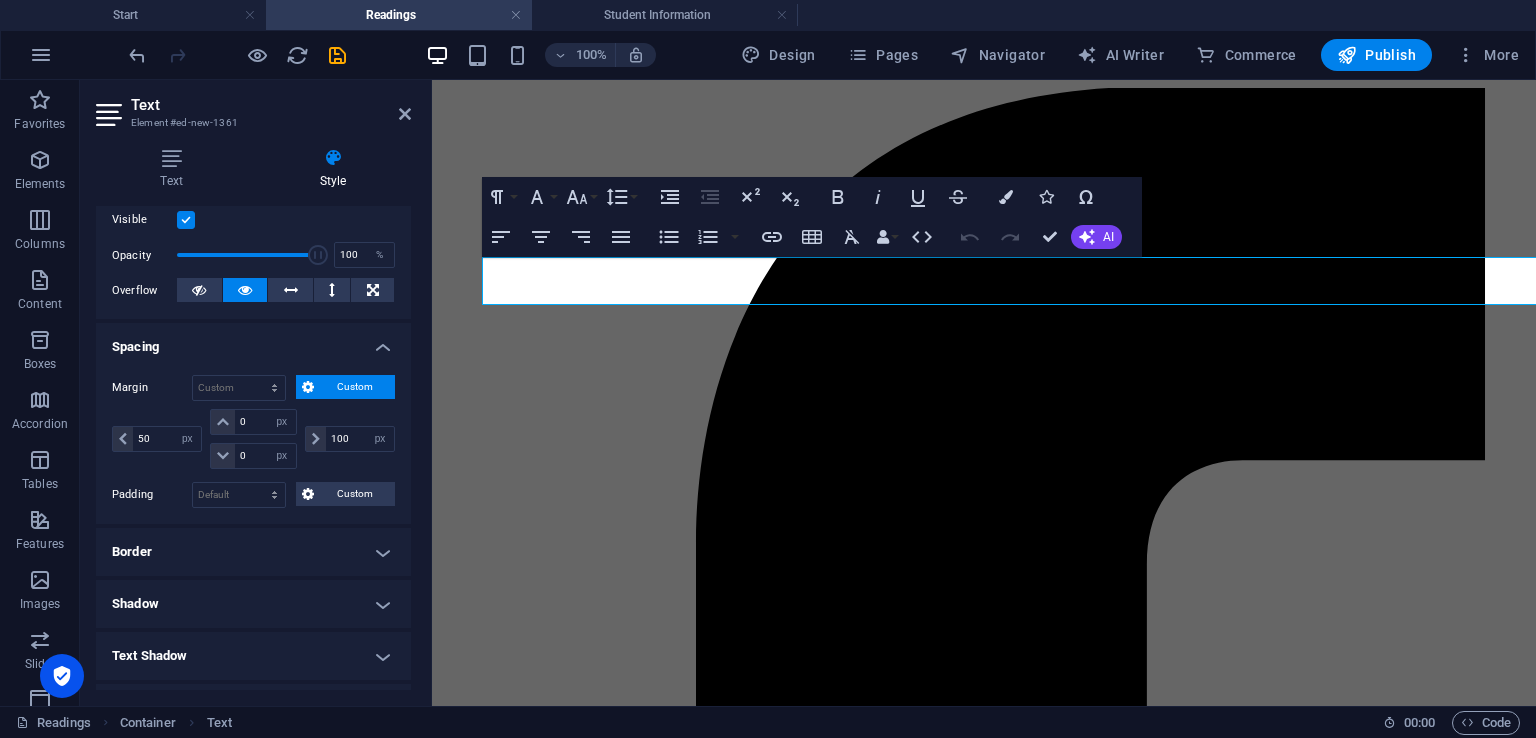 scroll, scrollTop: 300, scrollLeft: 0, axis: vertical 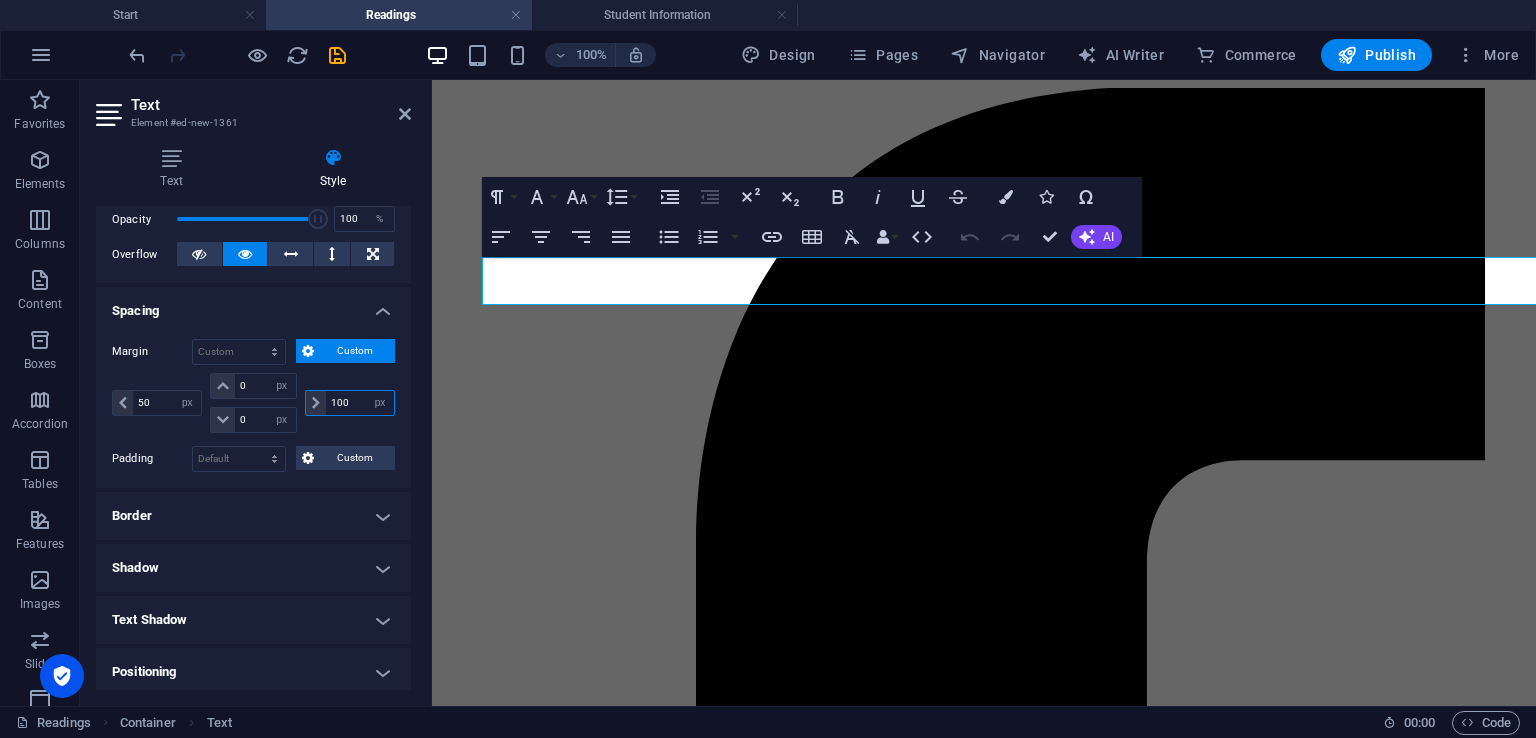 click on "100" at bounding box center (360, 403) 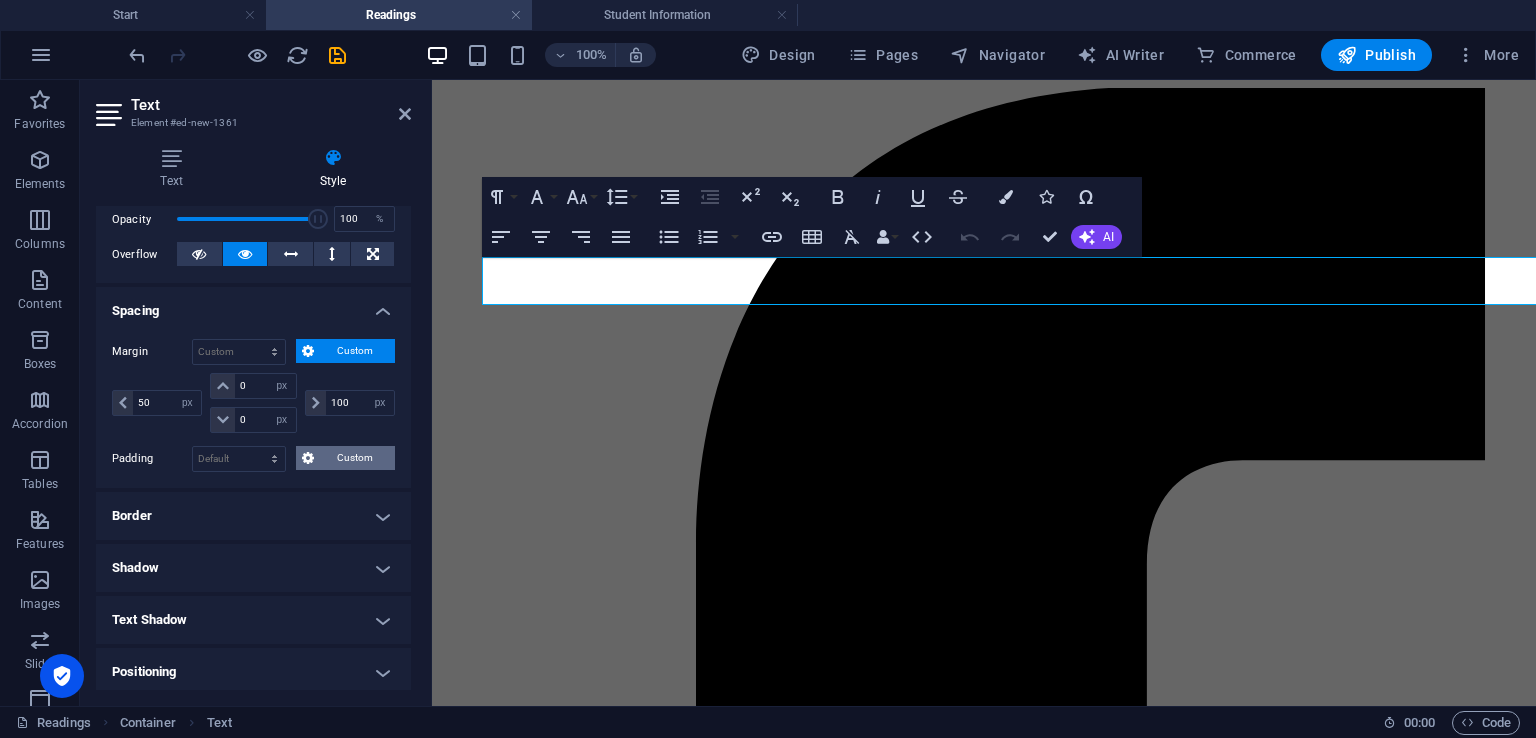 click on "Custom" at bounding box center [354, 458] 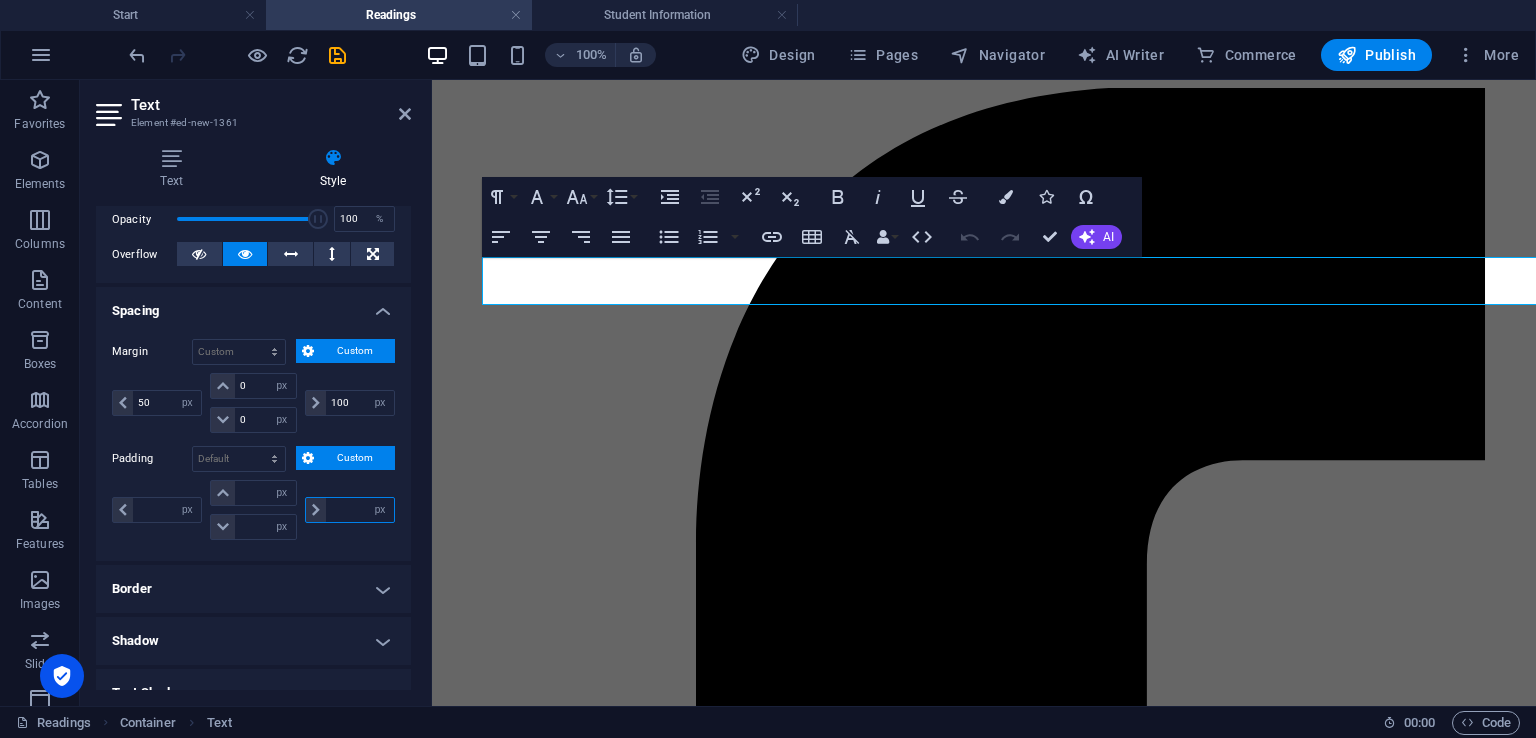click at bounding box center [360, 510] 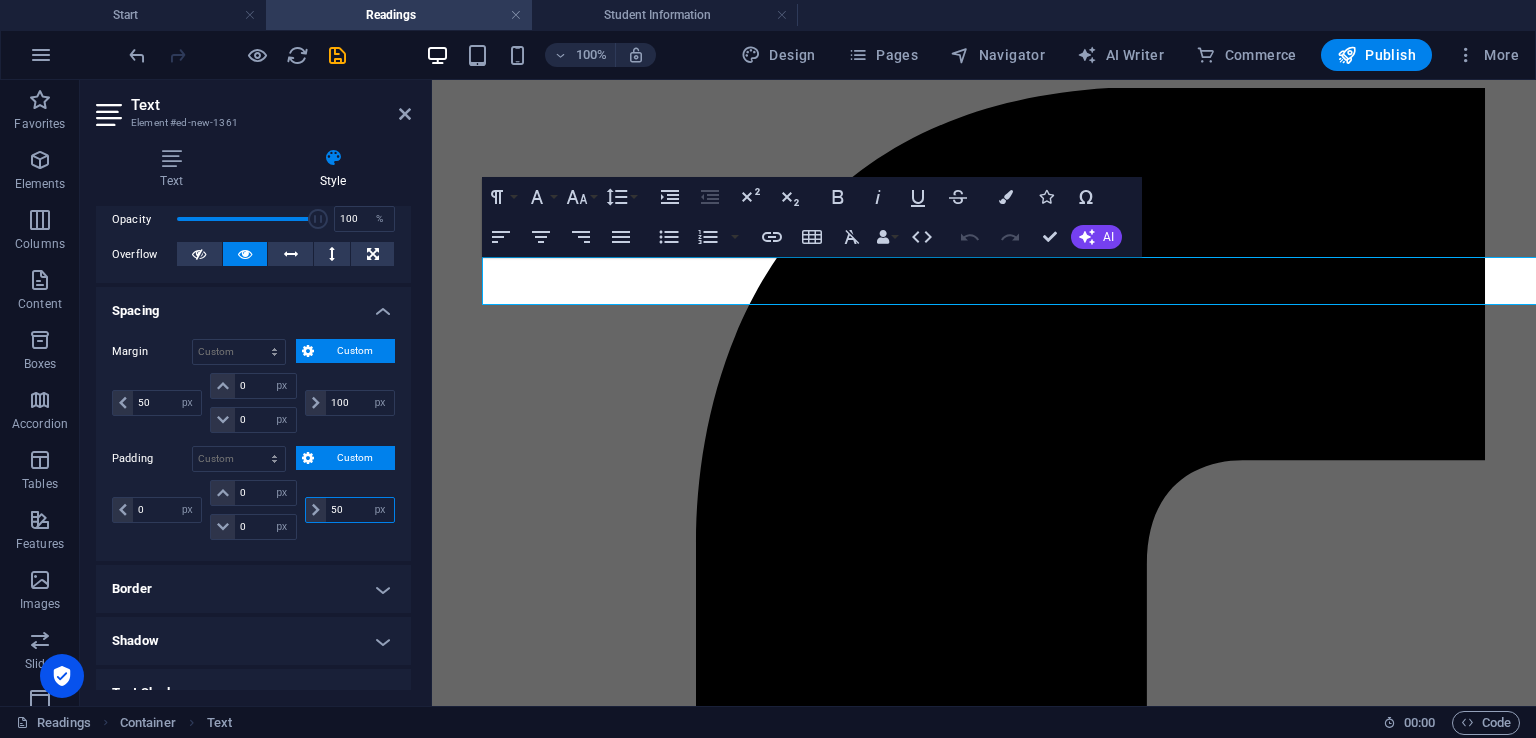 click on "50" at bounding box center [360, 510] 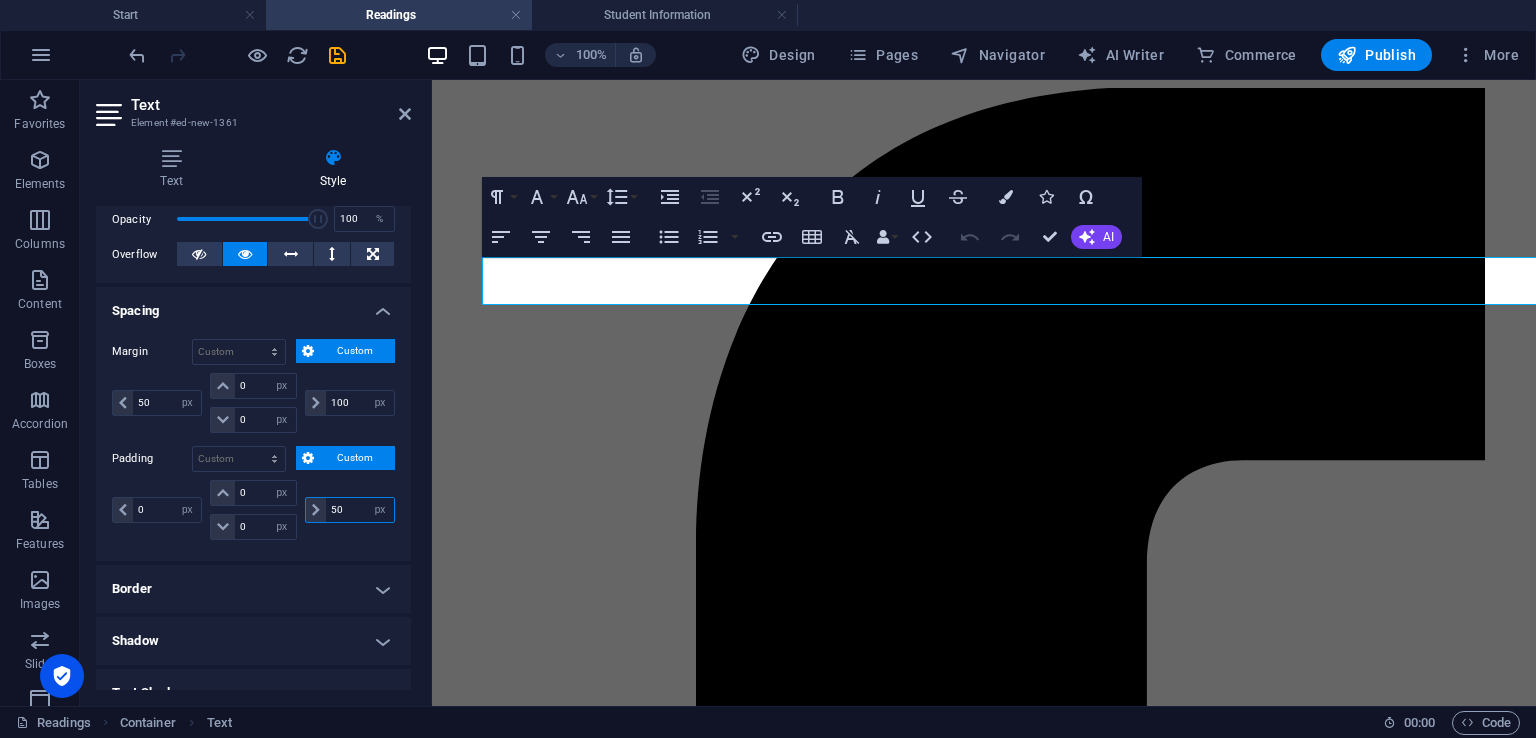 click on "50" at bounding box center [360, 510] 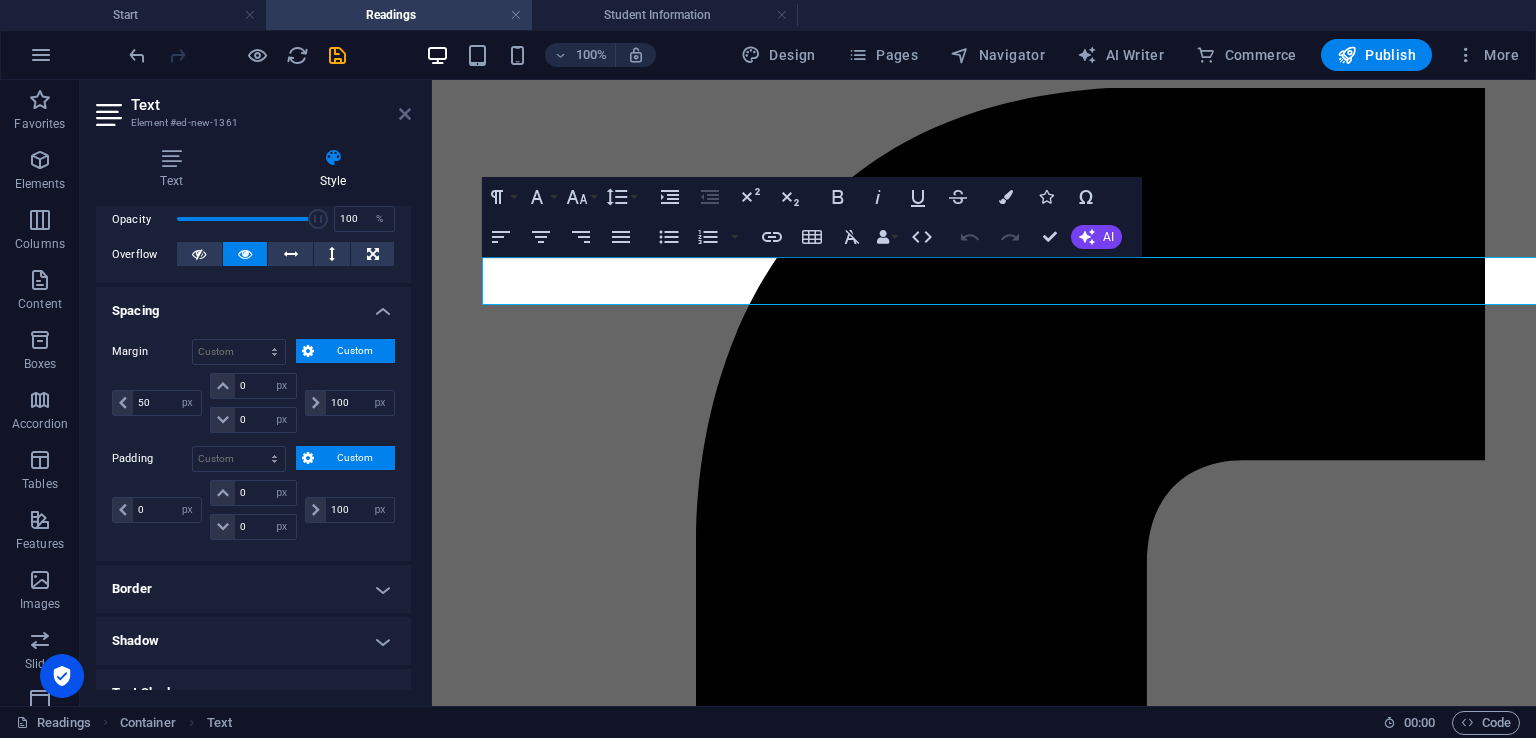click at bounding box center [405, 114] 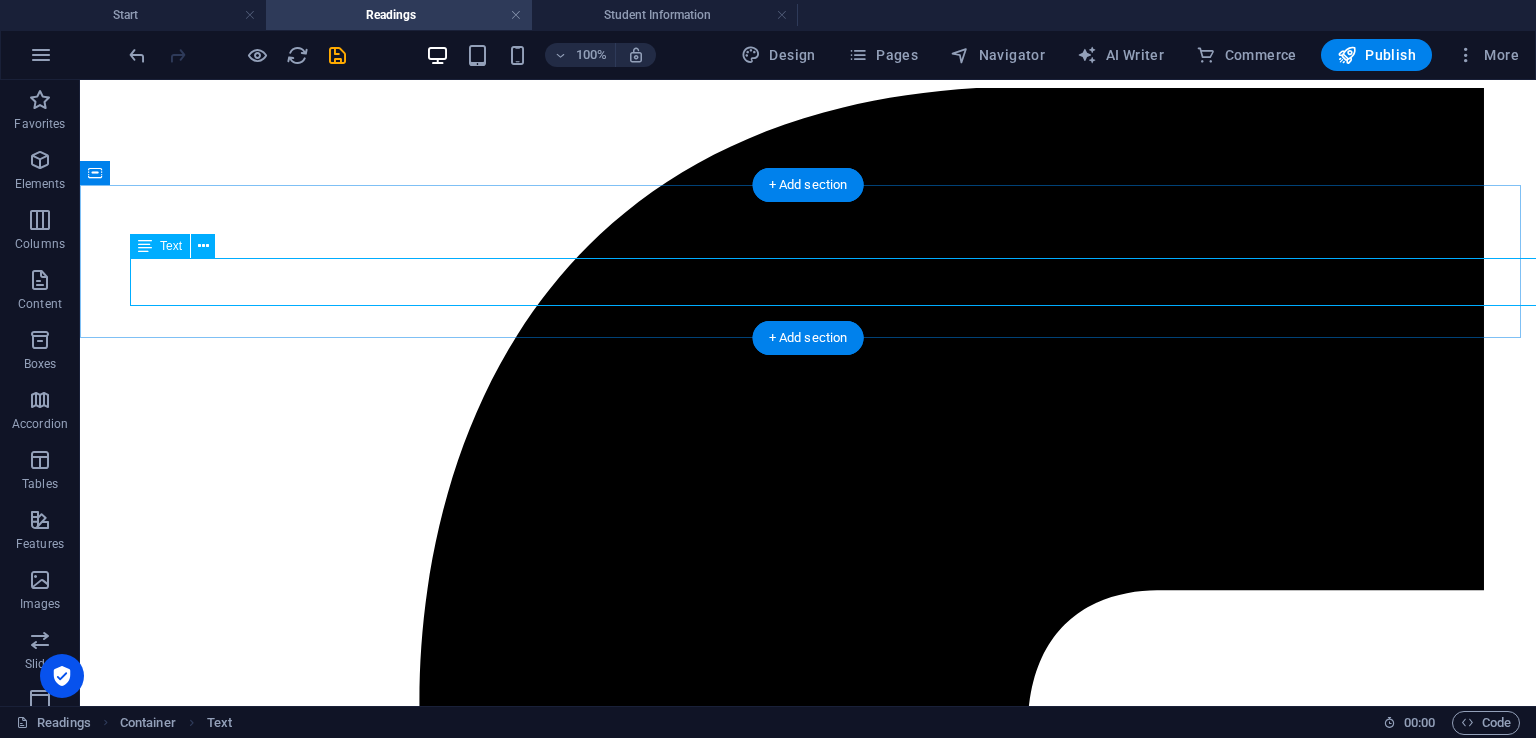 click on "This section provides books in different domains for avid readers to learn more about contemporary and hybrid warfare and strategies, relevant to the curriculum followed at [GEOGRAPHIC_DATA]." at bounding box center [783, 8099] 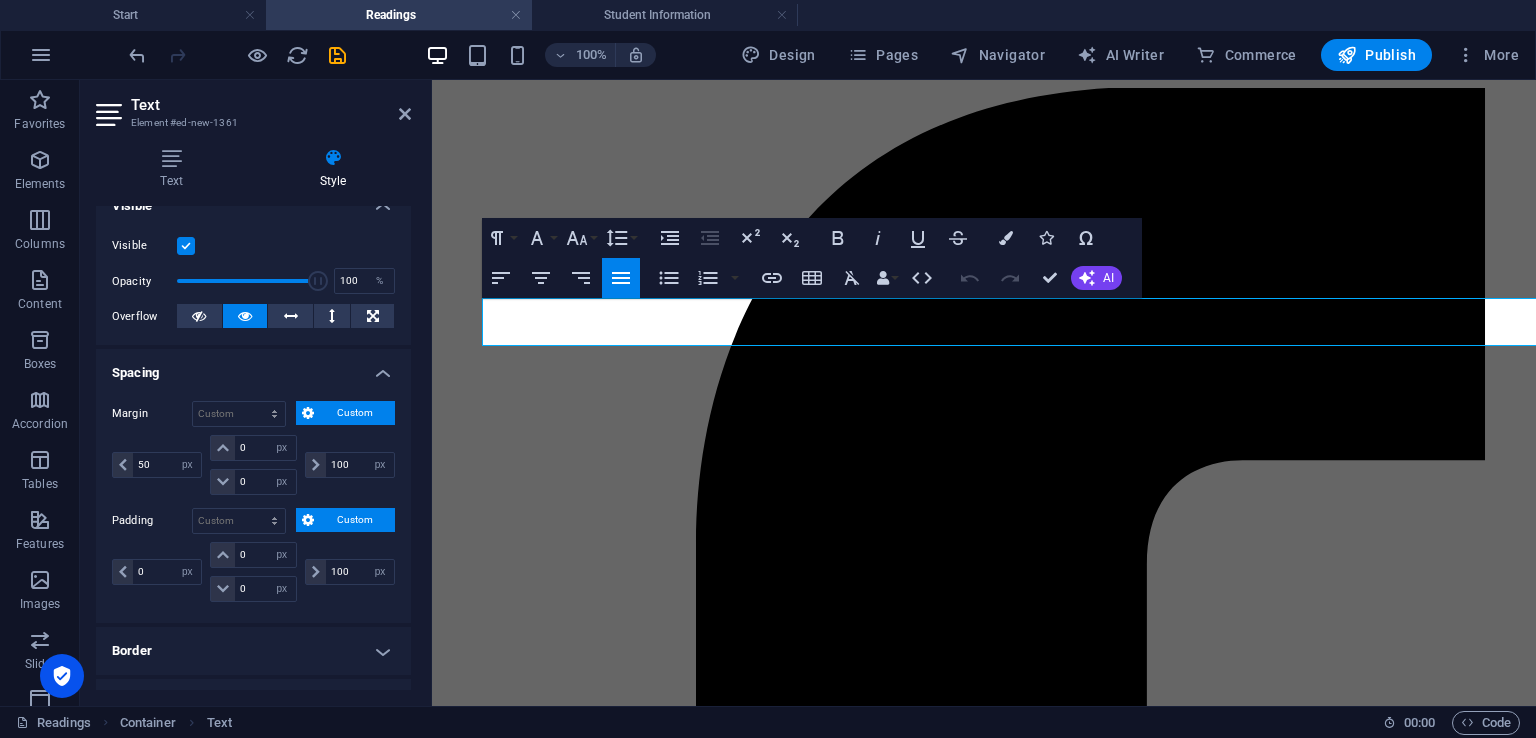 scroll, scrollTop: 400, scrollLeft: 0, axis: vertical 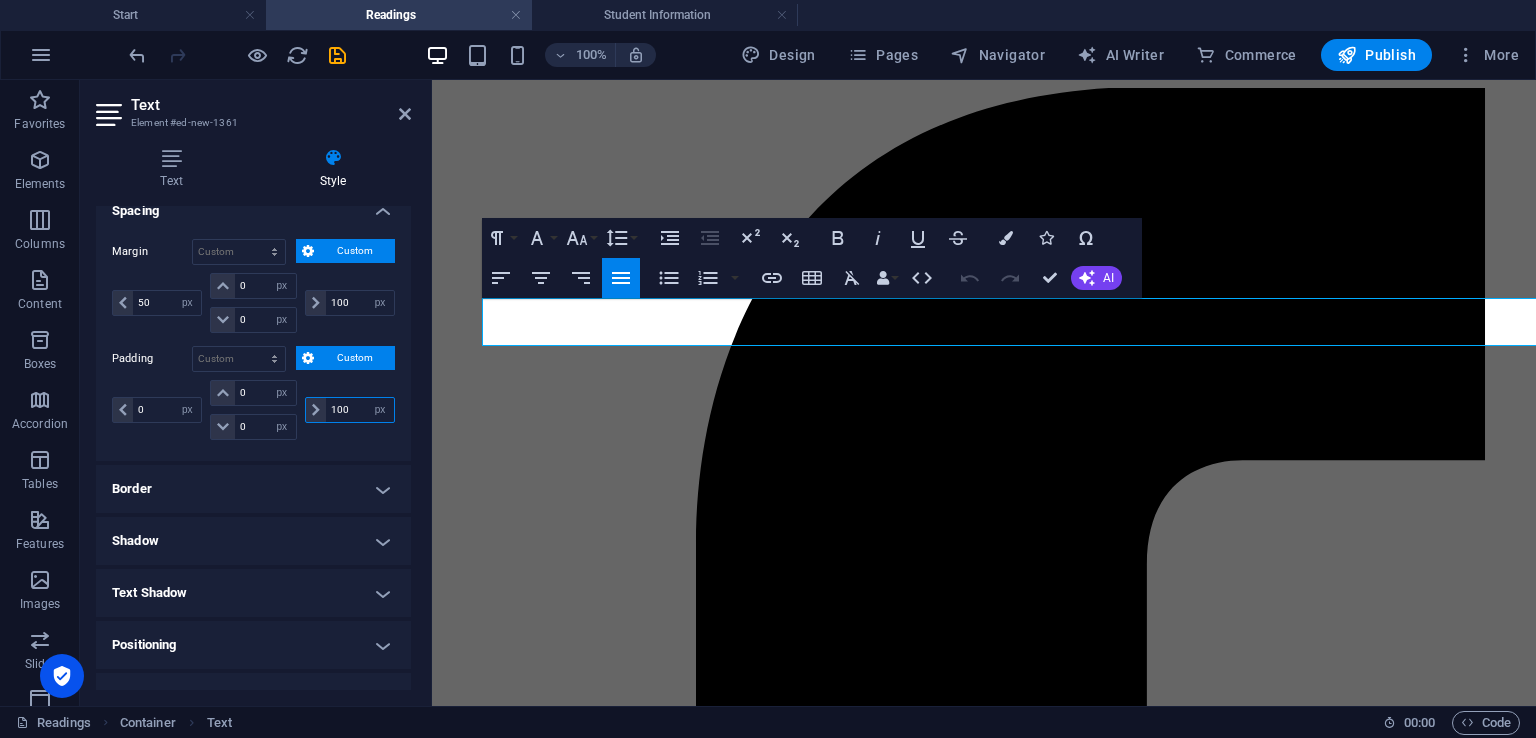 click on "100" at bounding box center [360, 410] 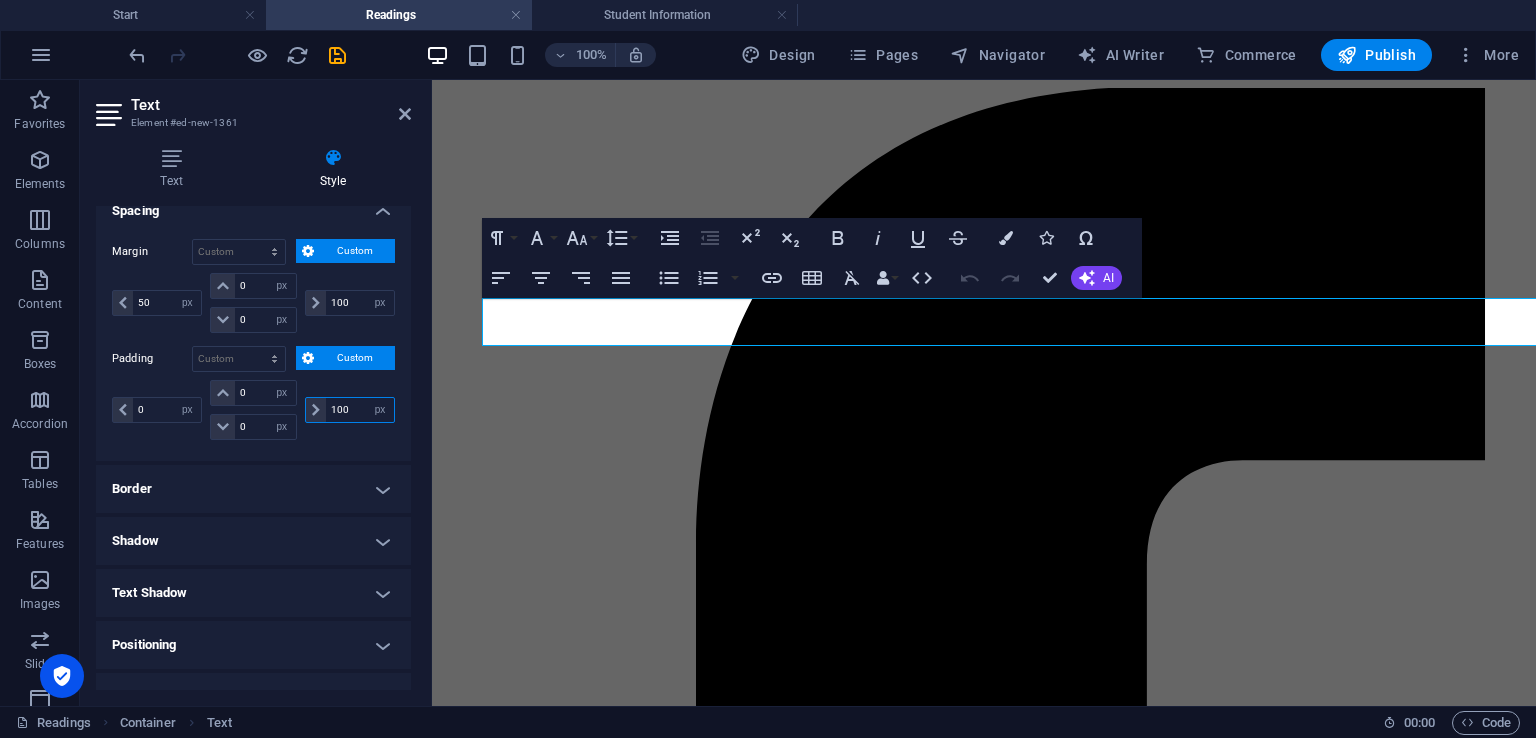 click on "100" at bounding box center (360, 410) 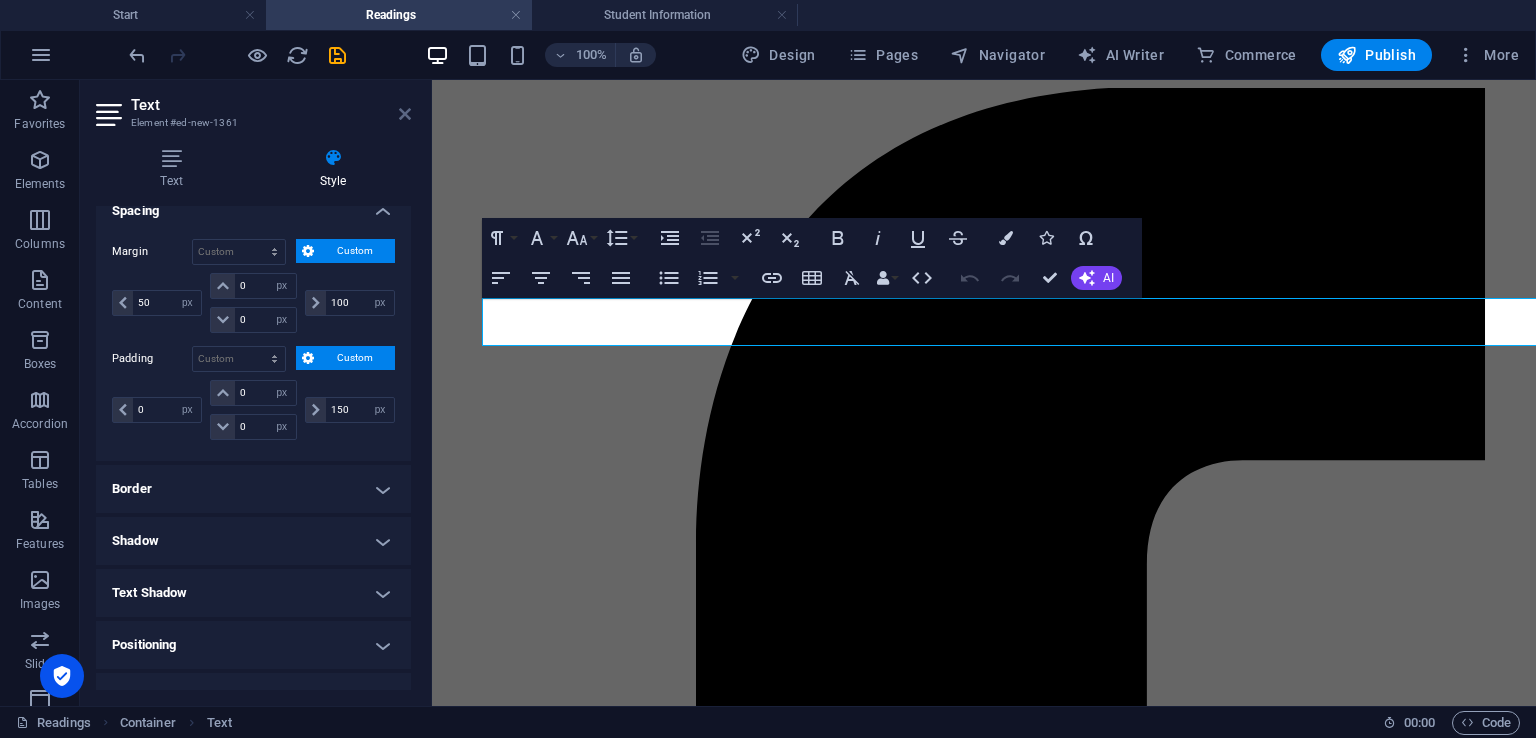 click at bounding box center [405, 114] 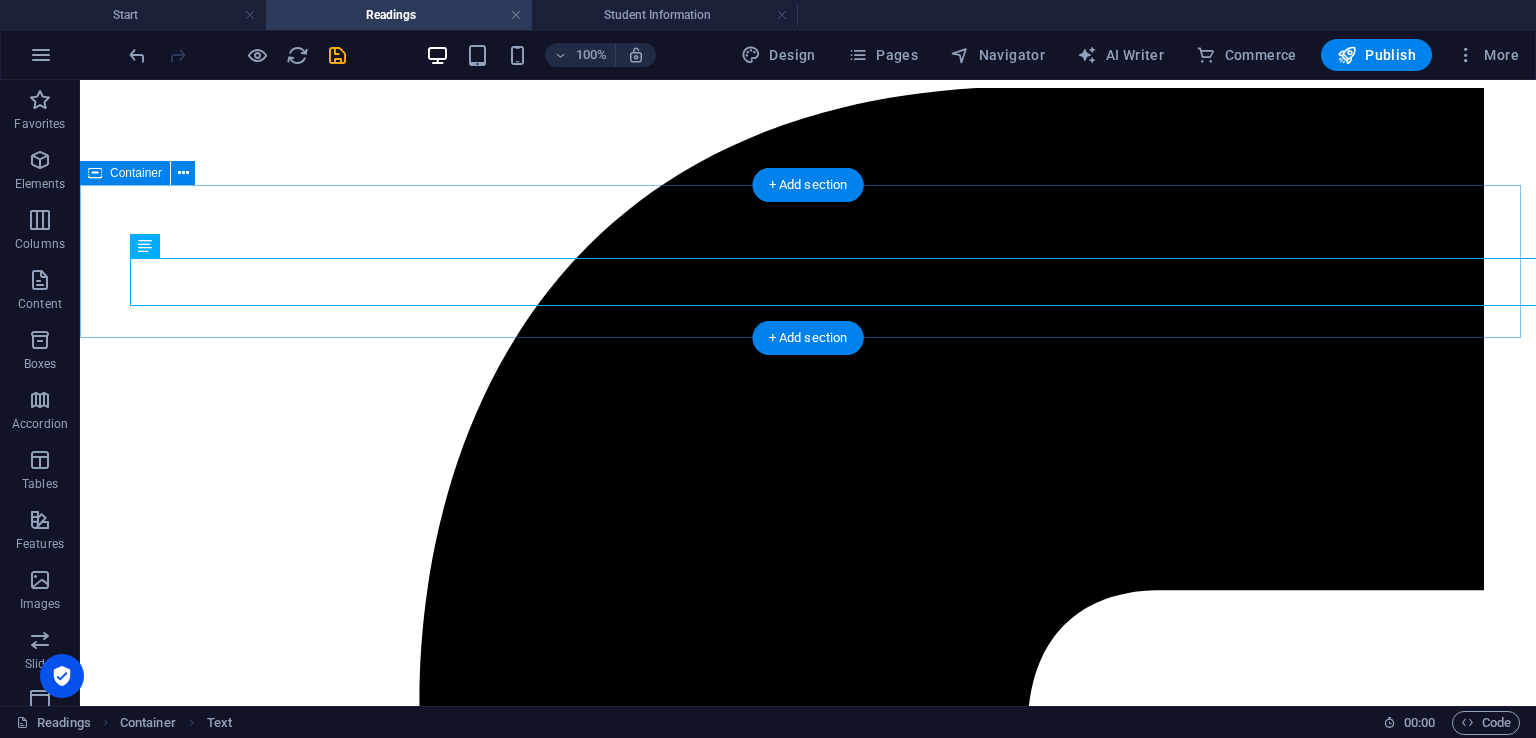 click on "Recommended Readings This section provides books in different domains for avid readers to learn more about contemporary and hybrid warfare and strategies, relevant to the curriculum followed at [GEOGRAPHIC_DATA]." at bounding box center [808, 8069] 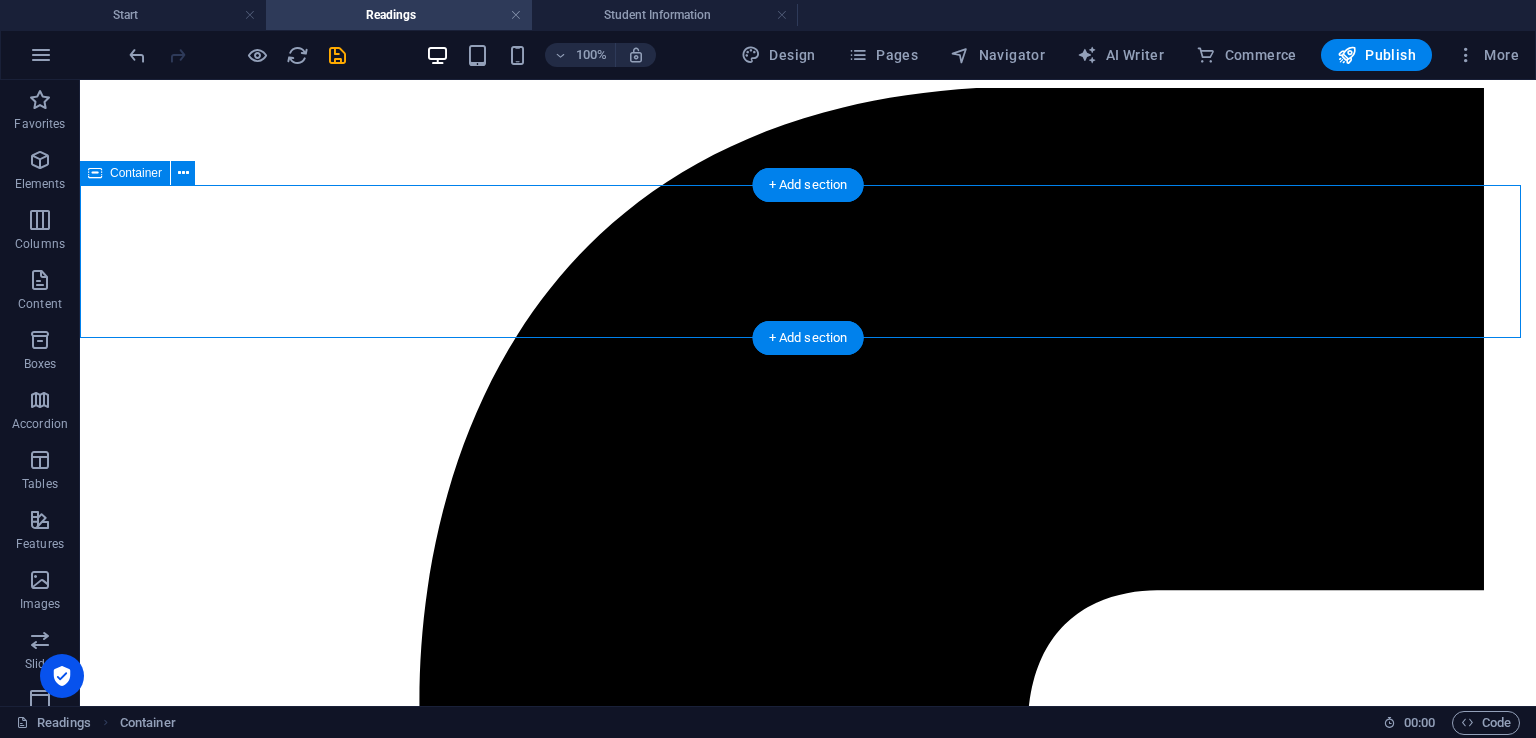 click on "Recommended Readings This section provides books in different domains for avid readers to learn more about contemporary and hybrid warfare and strategies, relevant to the curriculum followed at [GEOGRAPHIC_DATA]." at bounding box center (808, 8069) 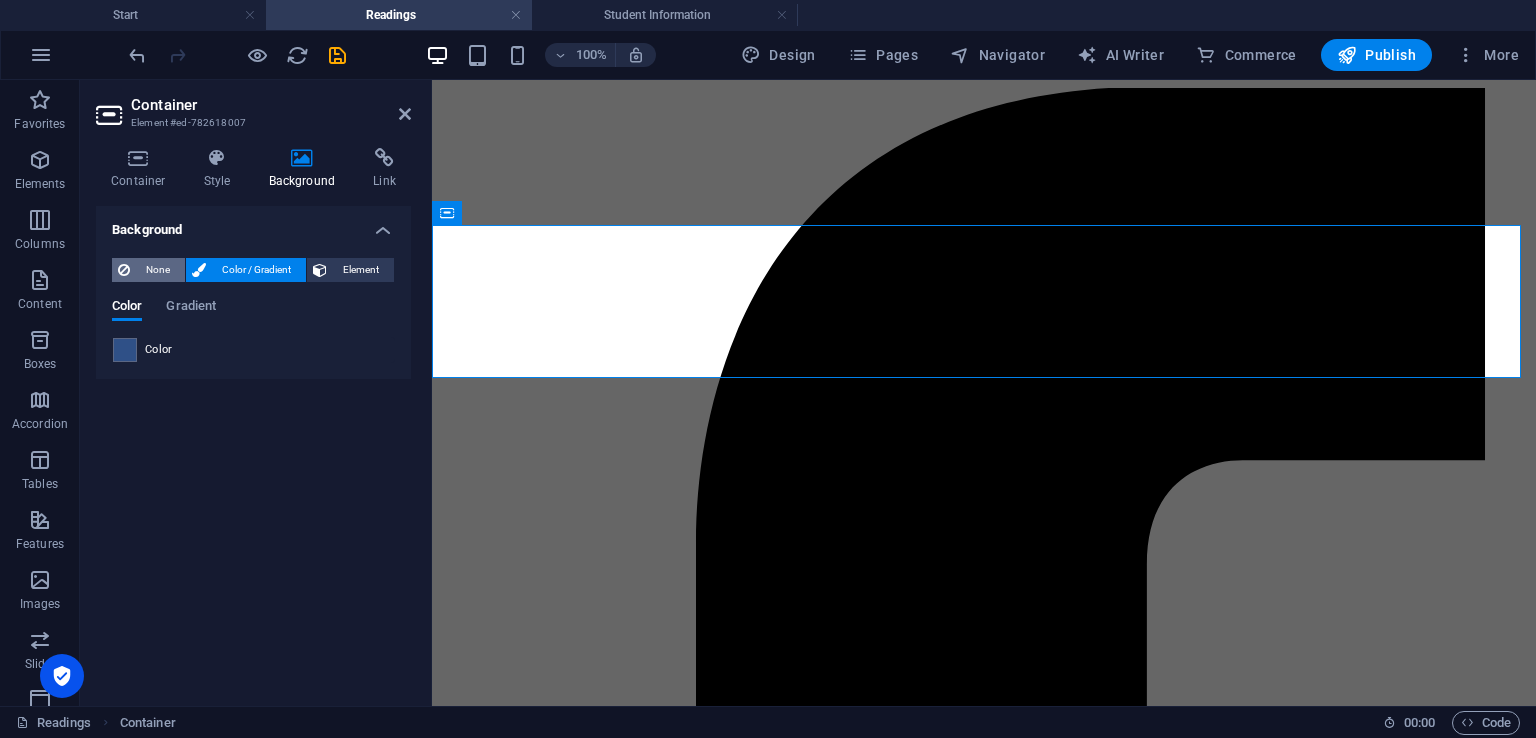 click on "None" at bounding box center [157, 270] 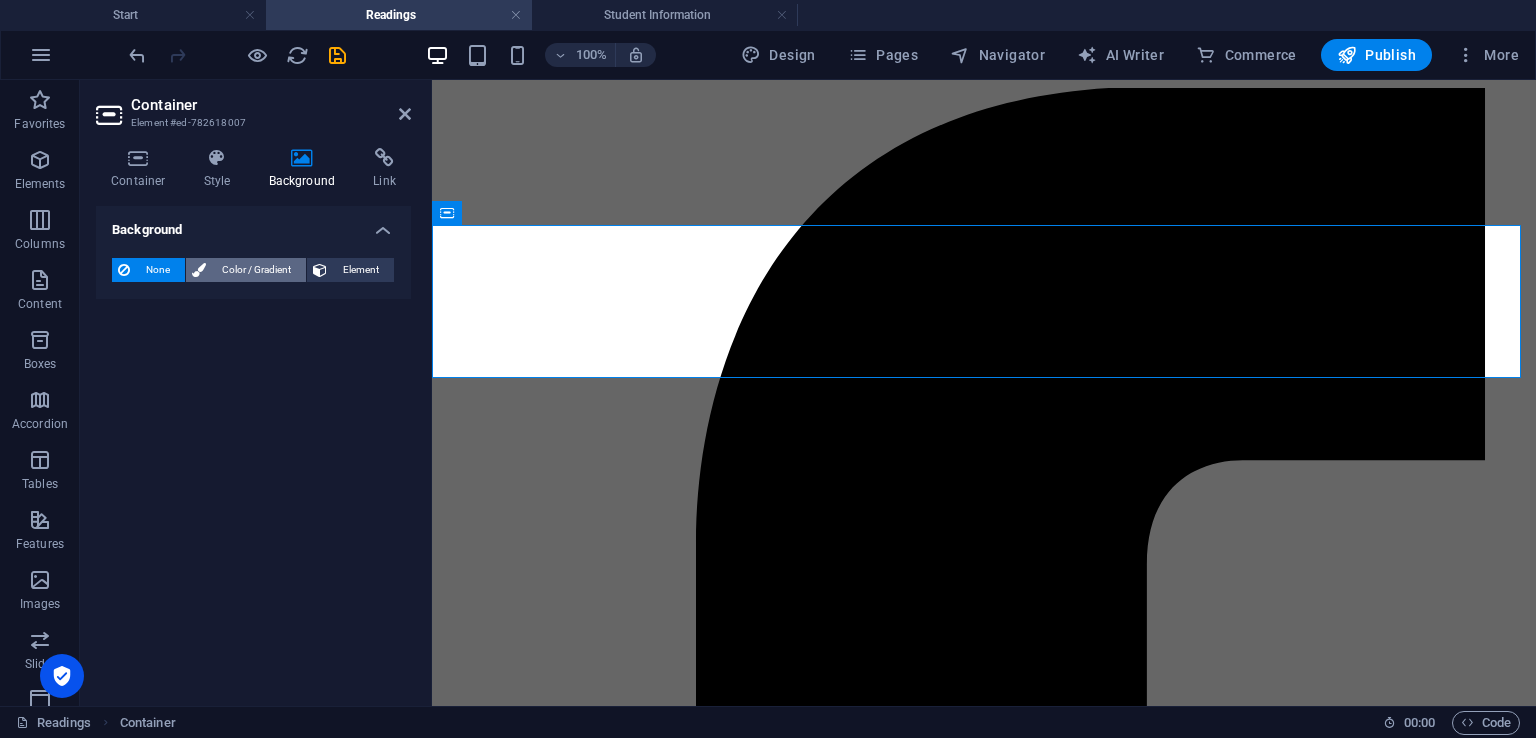 click on "Color / Gradient" at bounding box center (256, 270) 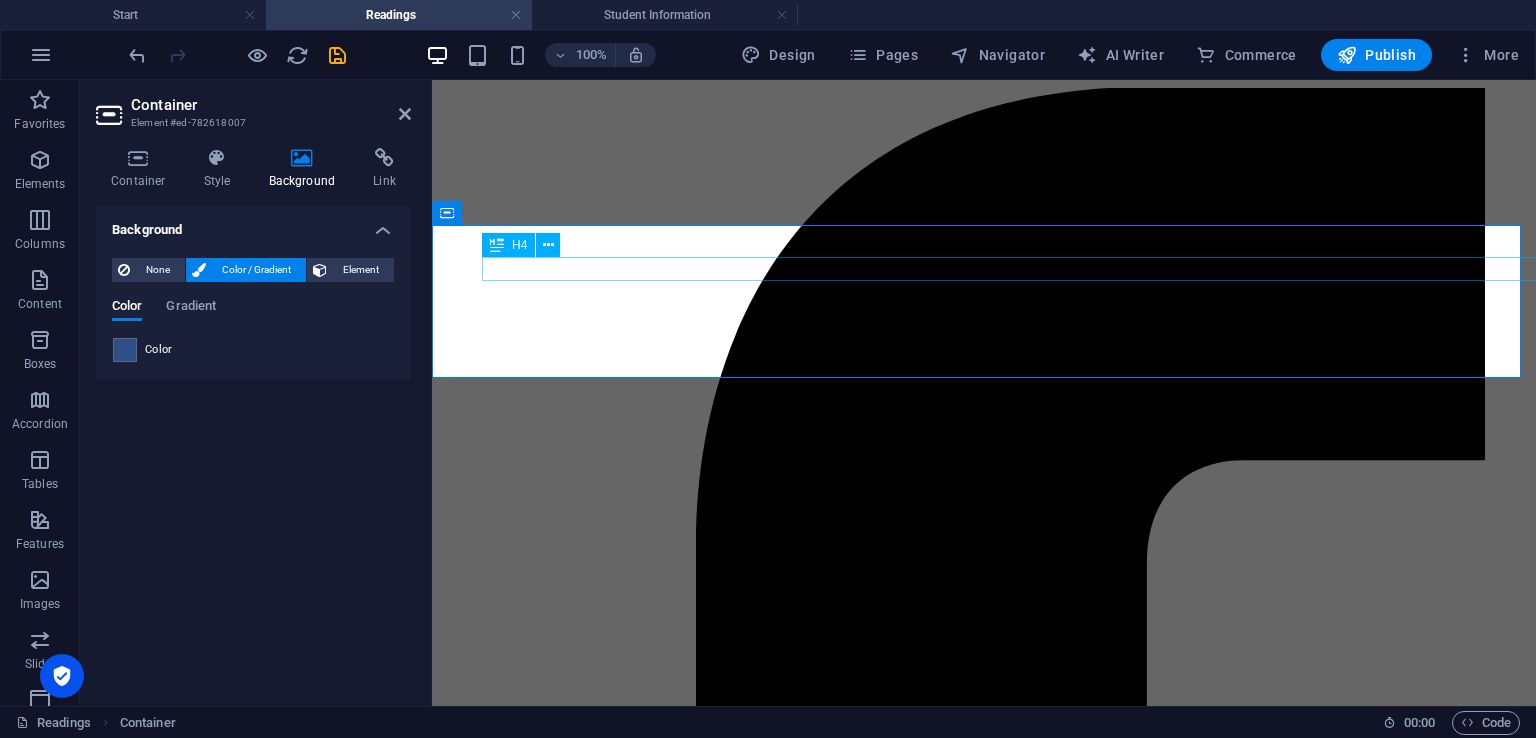 click on "Recommended Readings" at bounding box center (1009, 6102) 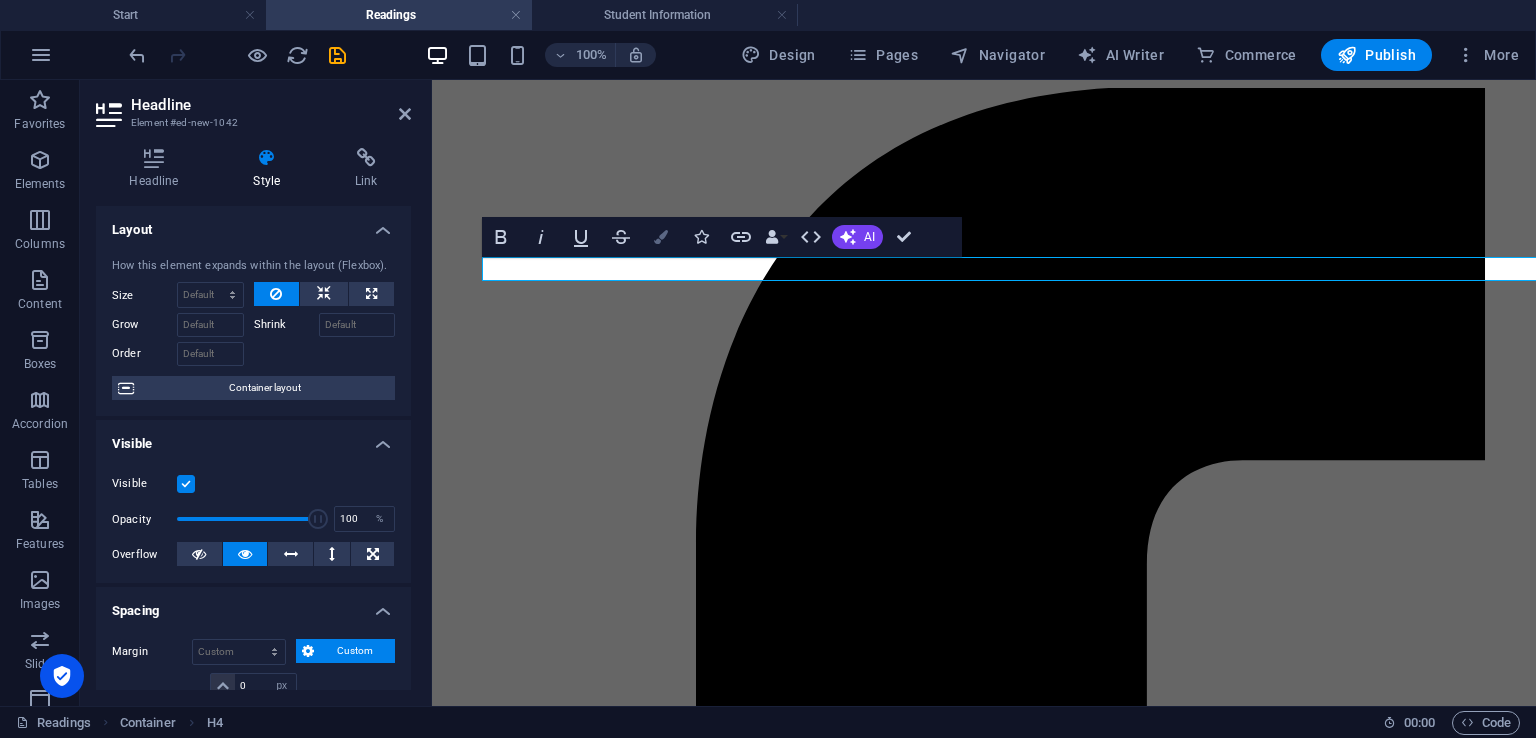 click at bounding box center (661, 237) 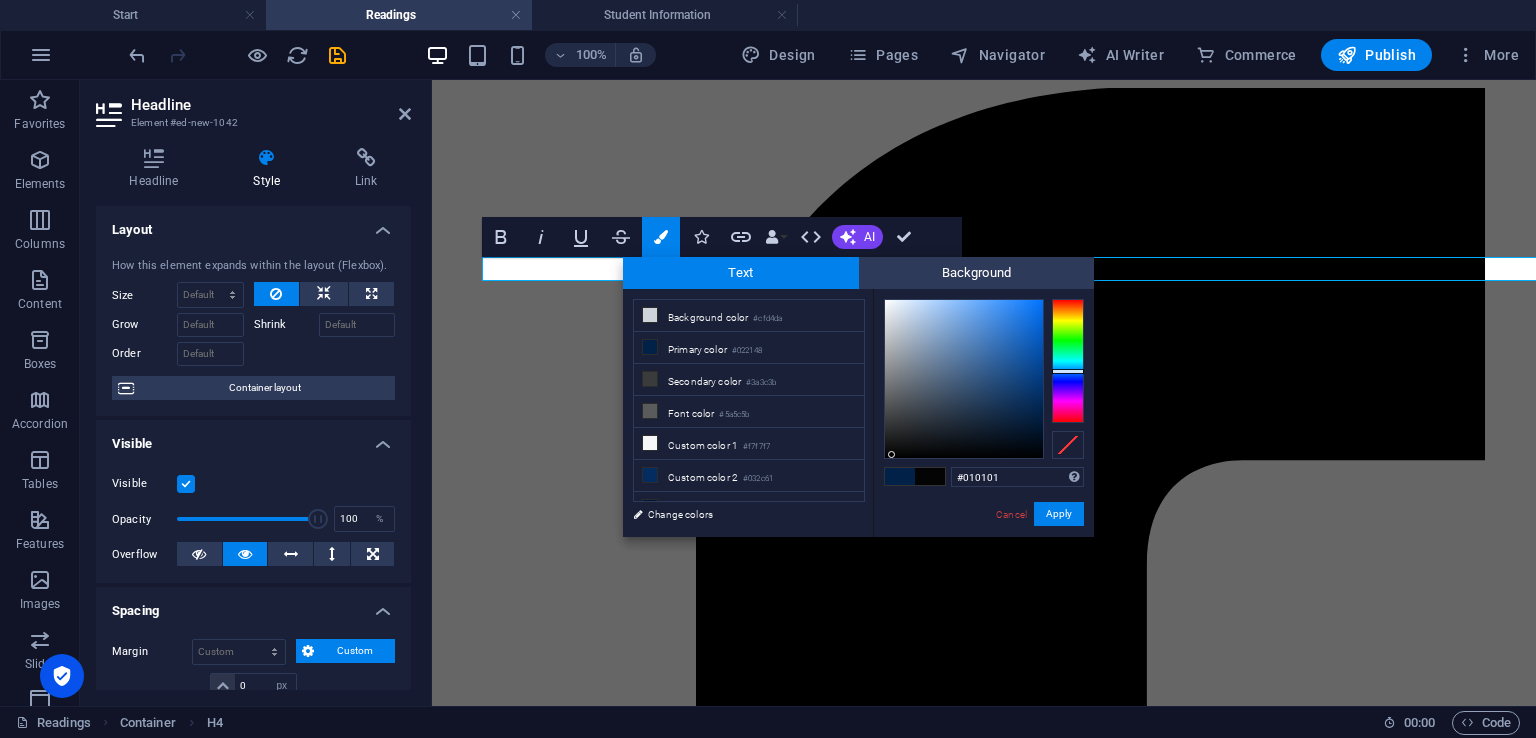 drag, startPoint x: 908, startPoint y: 449, endPoint x: 884, endPoint y: 457, distance: 25.298222 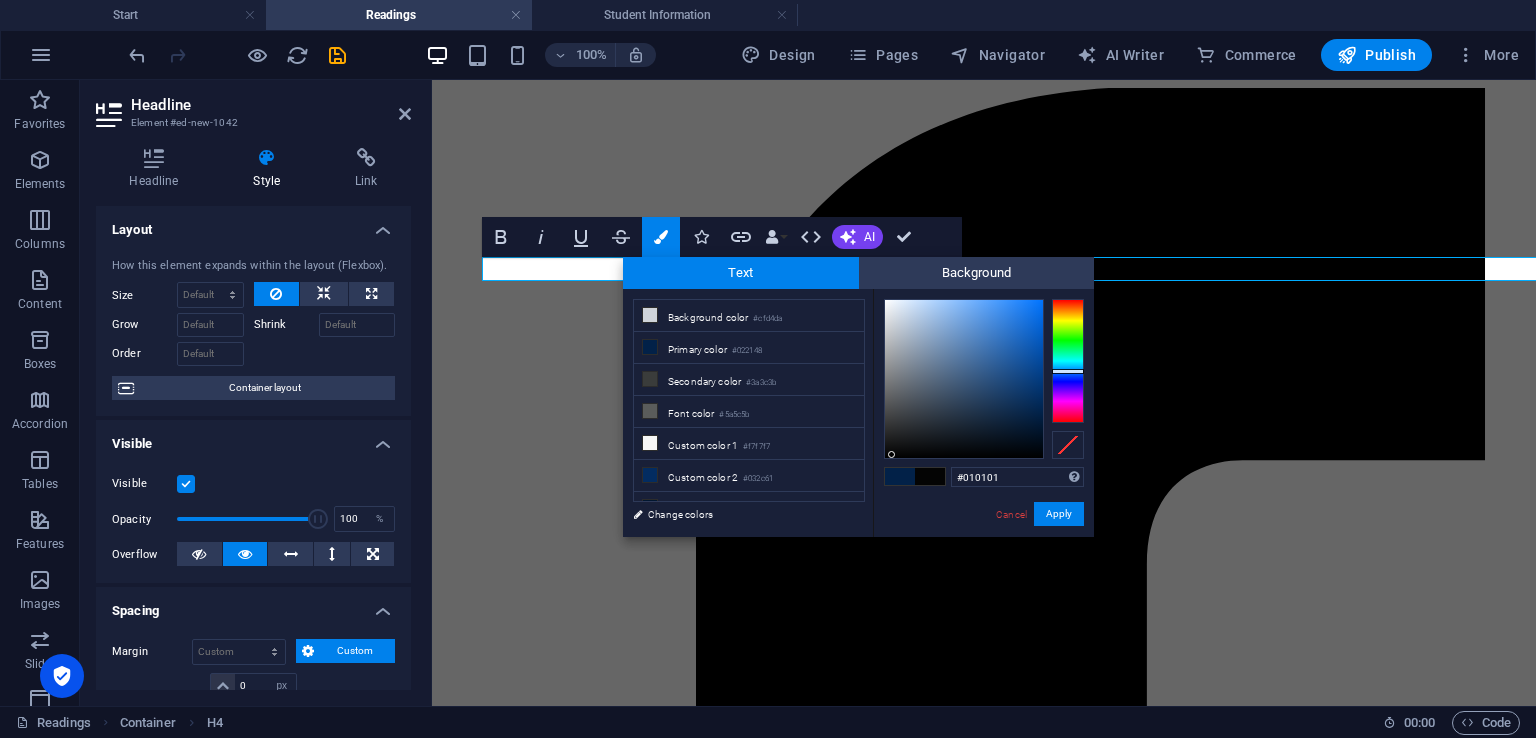 click at bounding box center (964, 379) 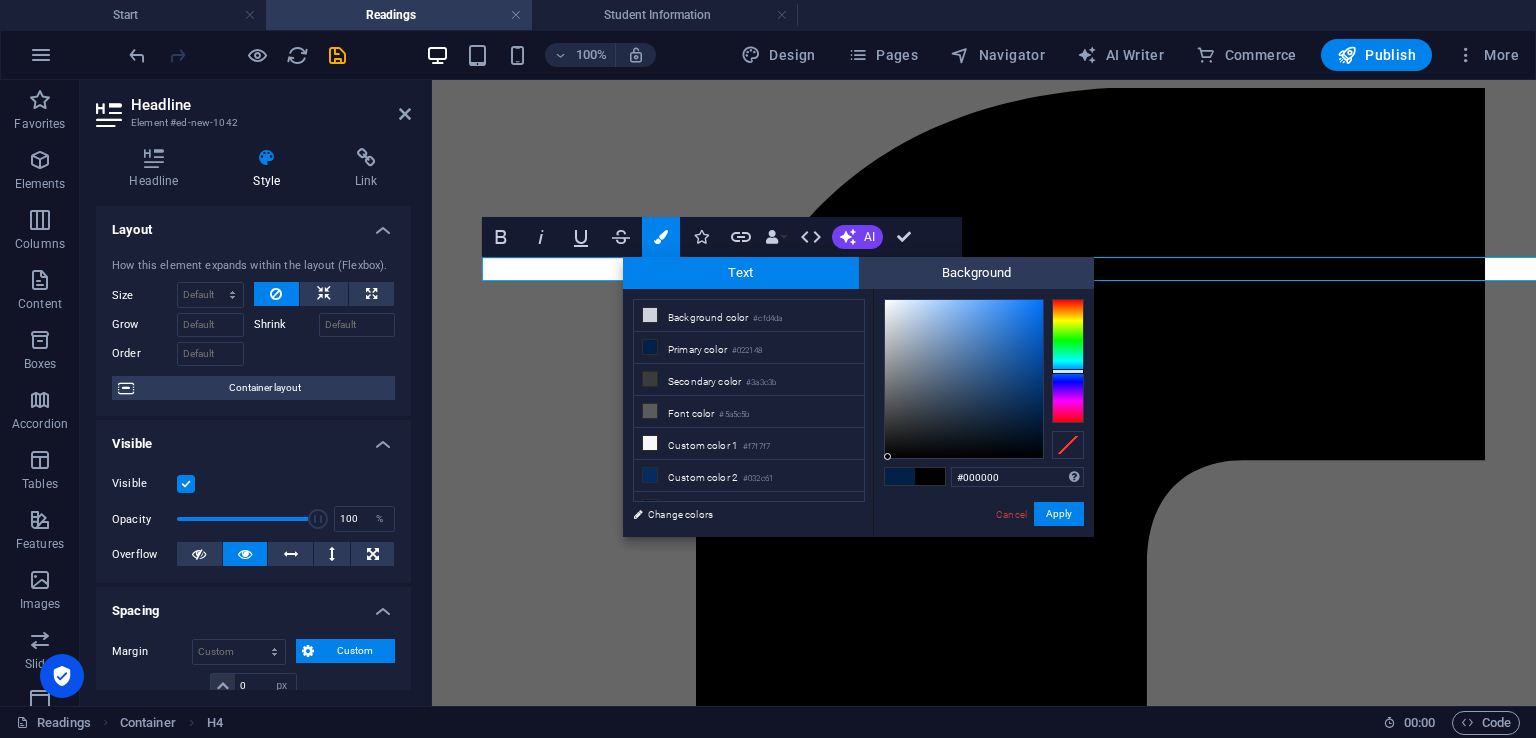 click on "#000000 Supported formats #0852ed rgb(8, 82, 237) rgba(8, 82, 237, 90%) hsv(221,97,93) hsl(221, 93%, 48%) Cancel Apply" at bounding box center (983, 558) 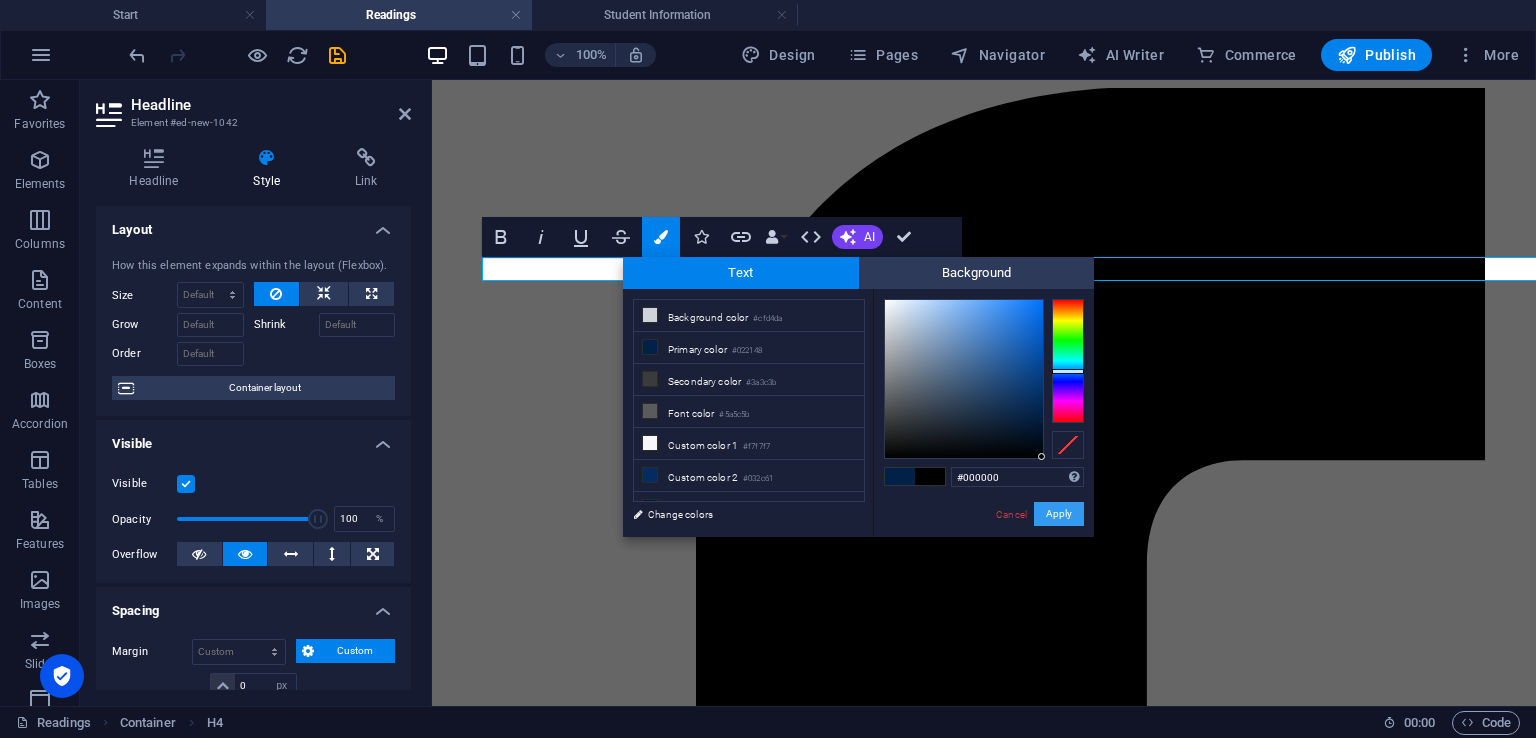click on "Apply" at bounding box center (1059, 514) 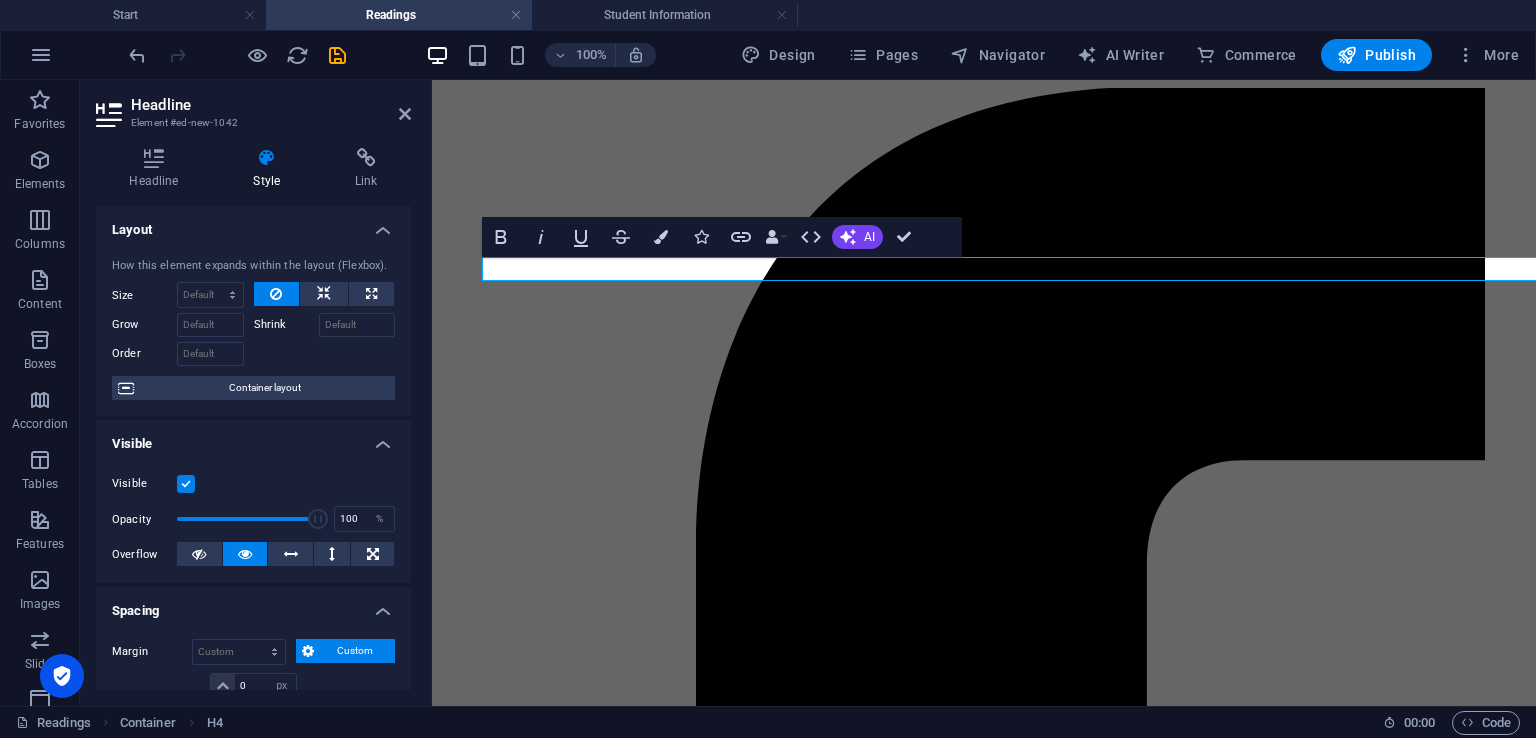click on "Reference   Container   Container   Placeholder   Reference   Container   Container   Placeholder   H2   H4   Separator   Separator   Text Bold Italic Underline Strikethrough Colors Icons Link Data Bindings Company First name Last name Street ZIP code City Email Phone Mobile Fax Custom field 1 Custom field 2 Custom field 3 Custom field 4 Custom field 5 Custom field 6 HTML AI Improve Make shorter Make longer Fix spelling & grammar Translate to English Generate text Confirm (Ctrl+⏎)" at bounding box center [984, 393] 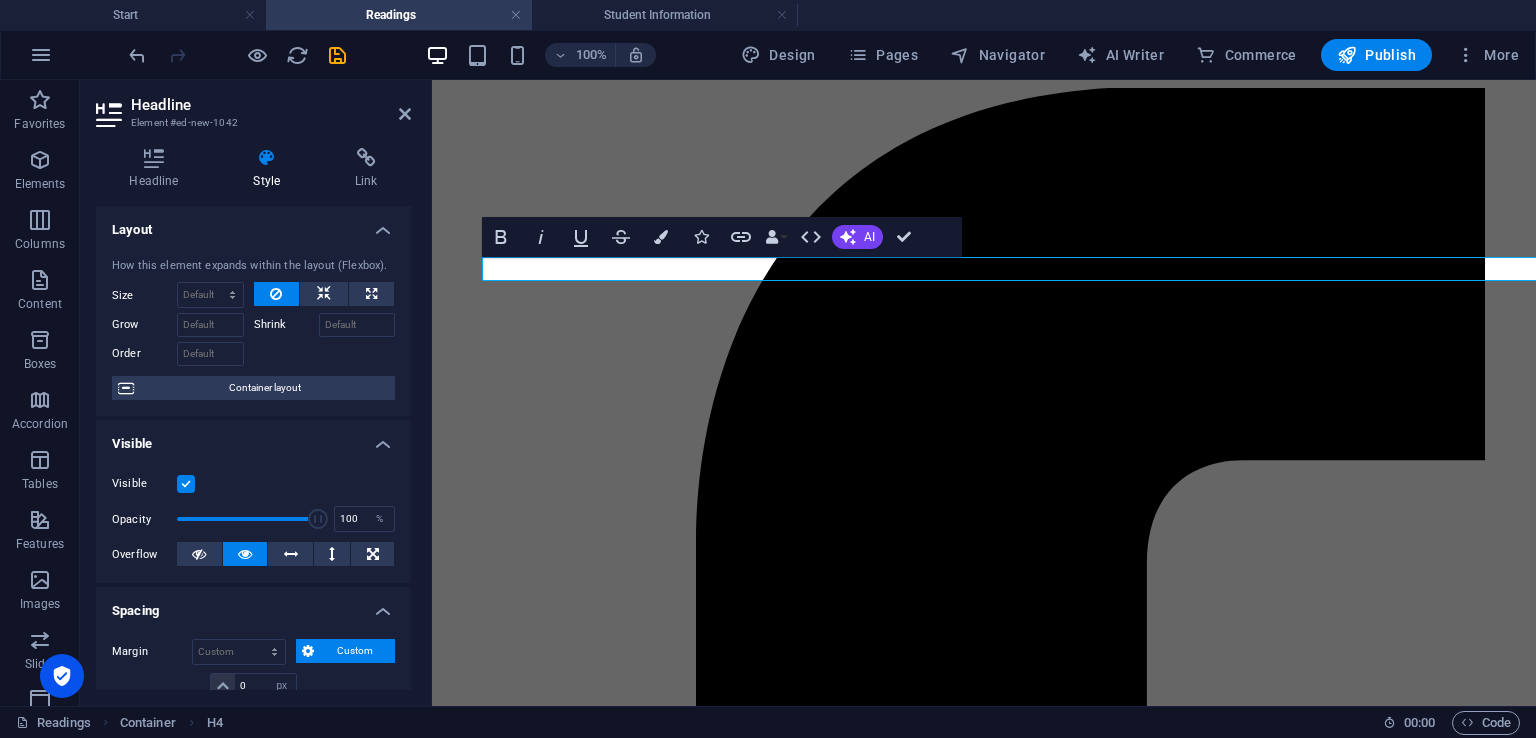 click at bounding box center [759, 6134] 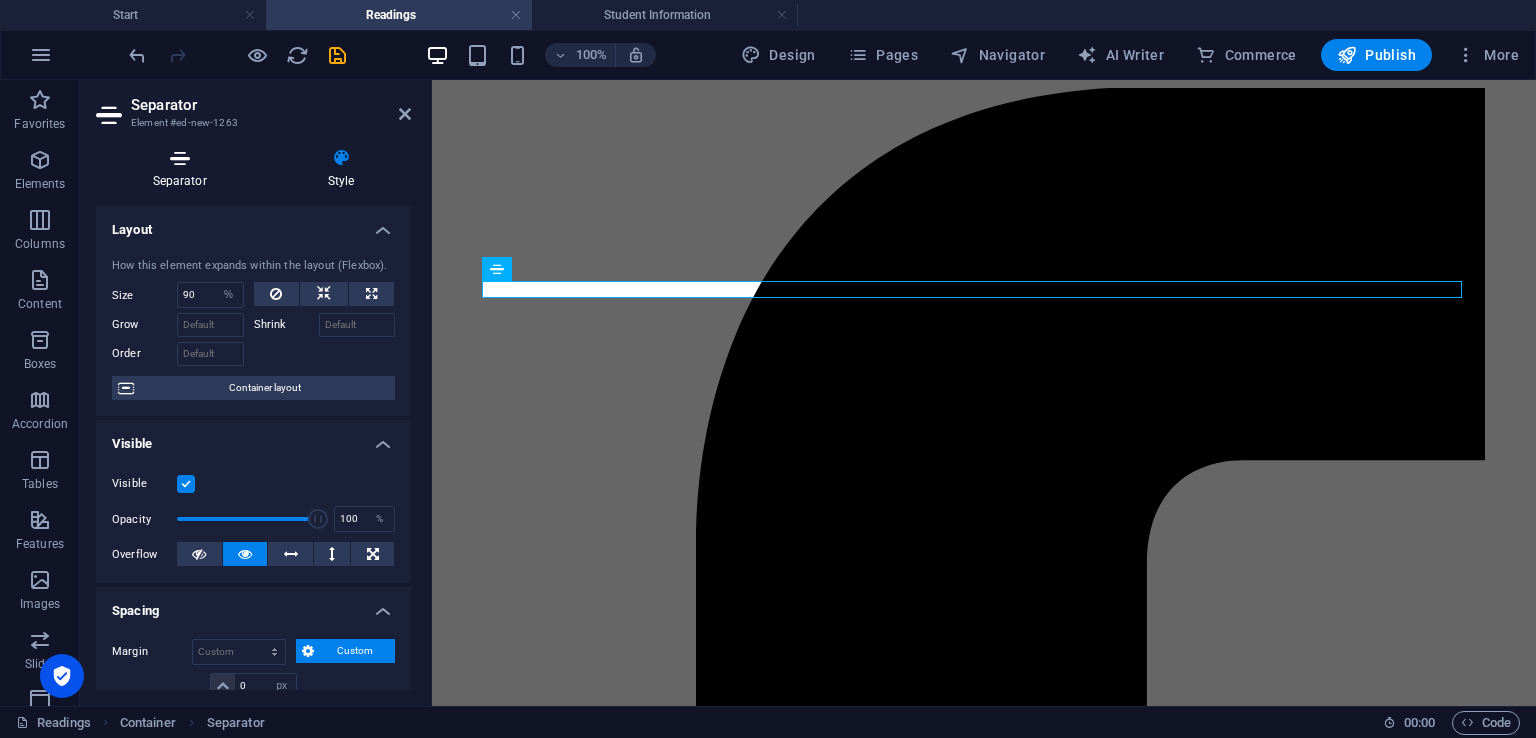 click on "Separator" at bounding box center [183, 169] 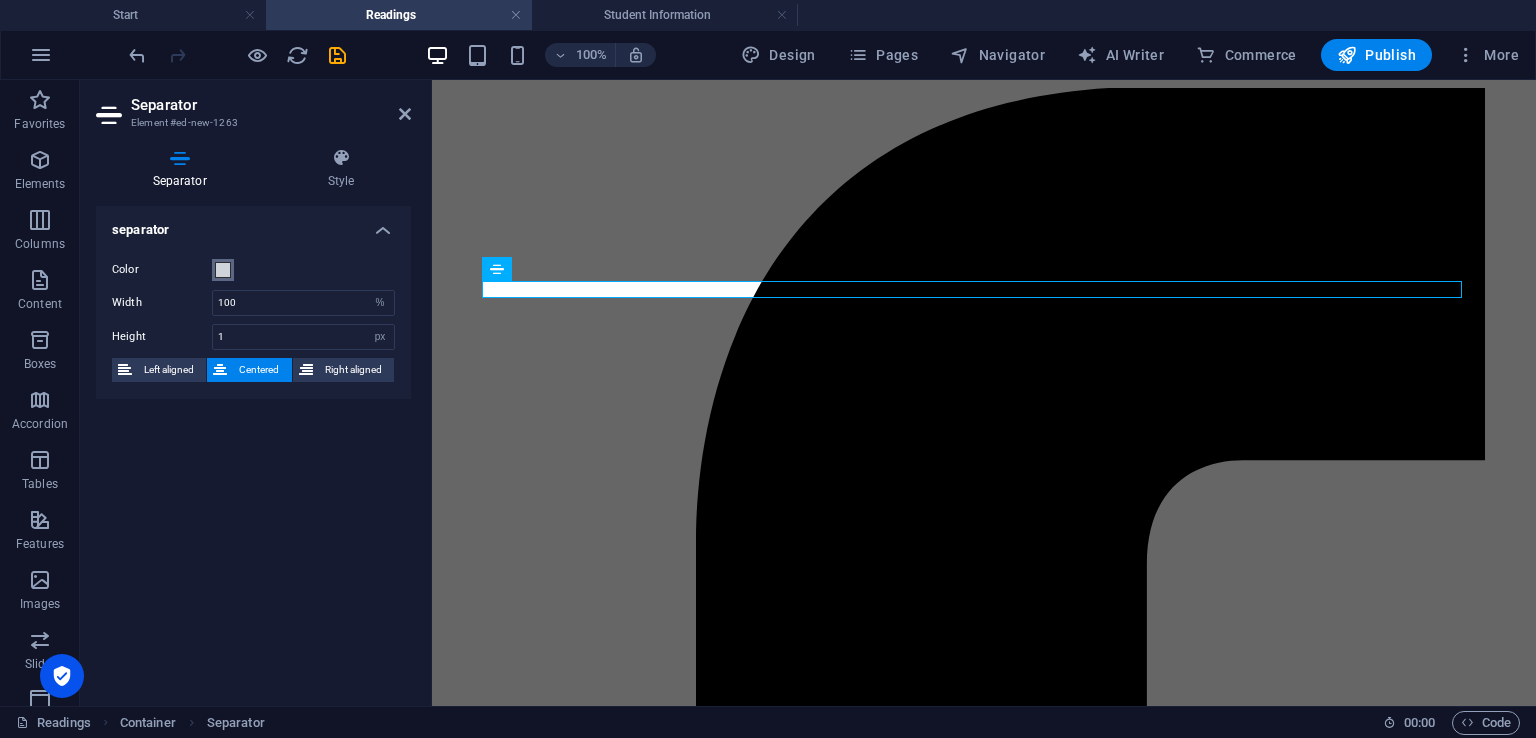 click on "Color" at bounding box center (223, 270) 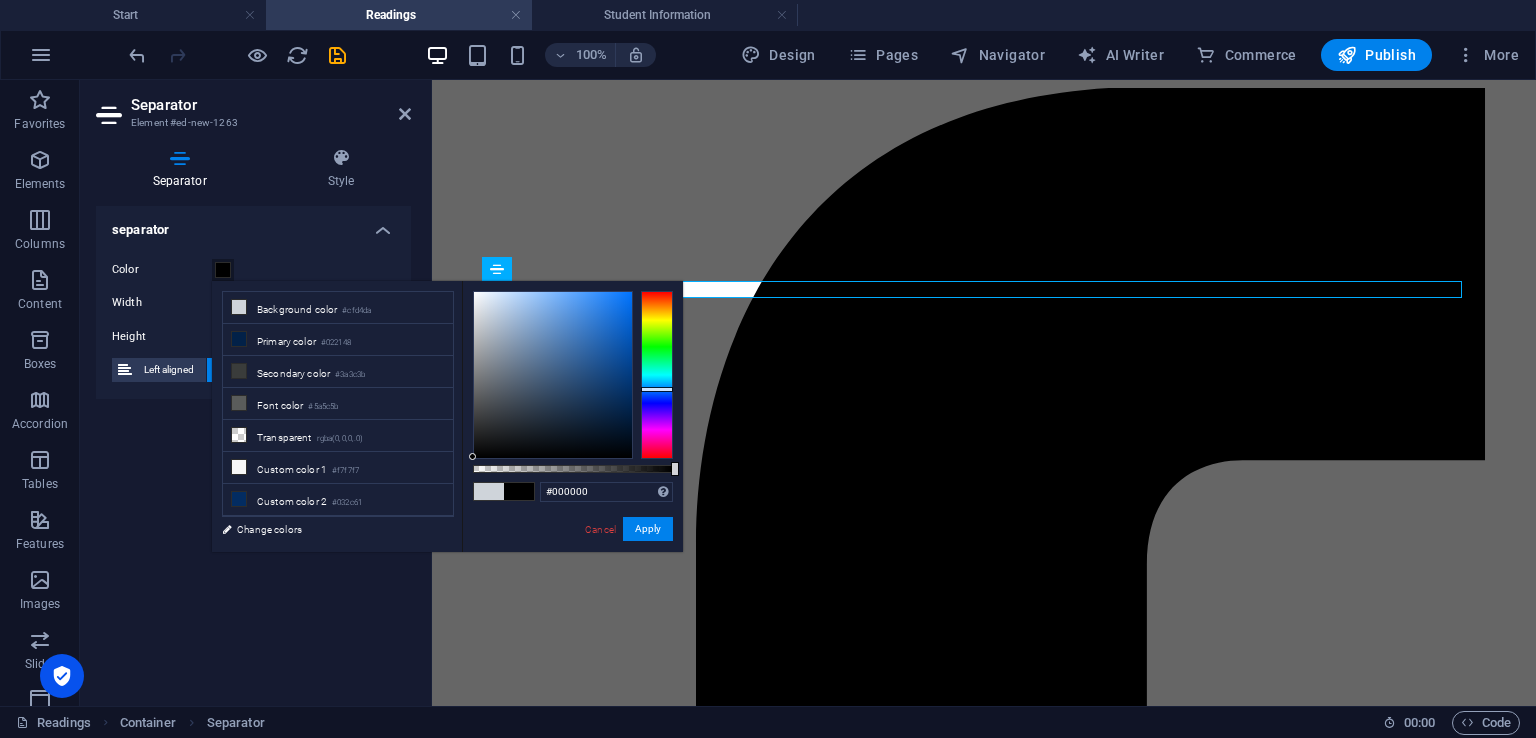 drag, startPoint x: 482, startPoint y: 445, endPoint x: 472, endPoint y: 462, distance: 19.723083 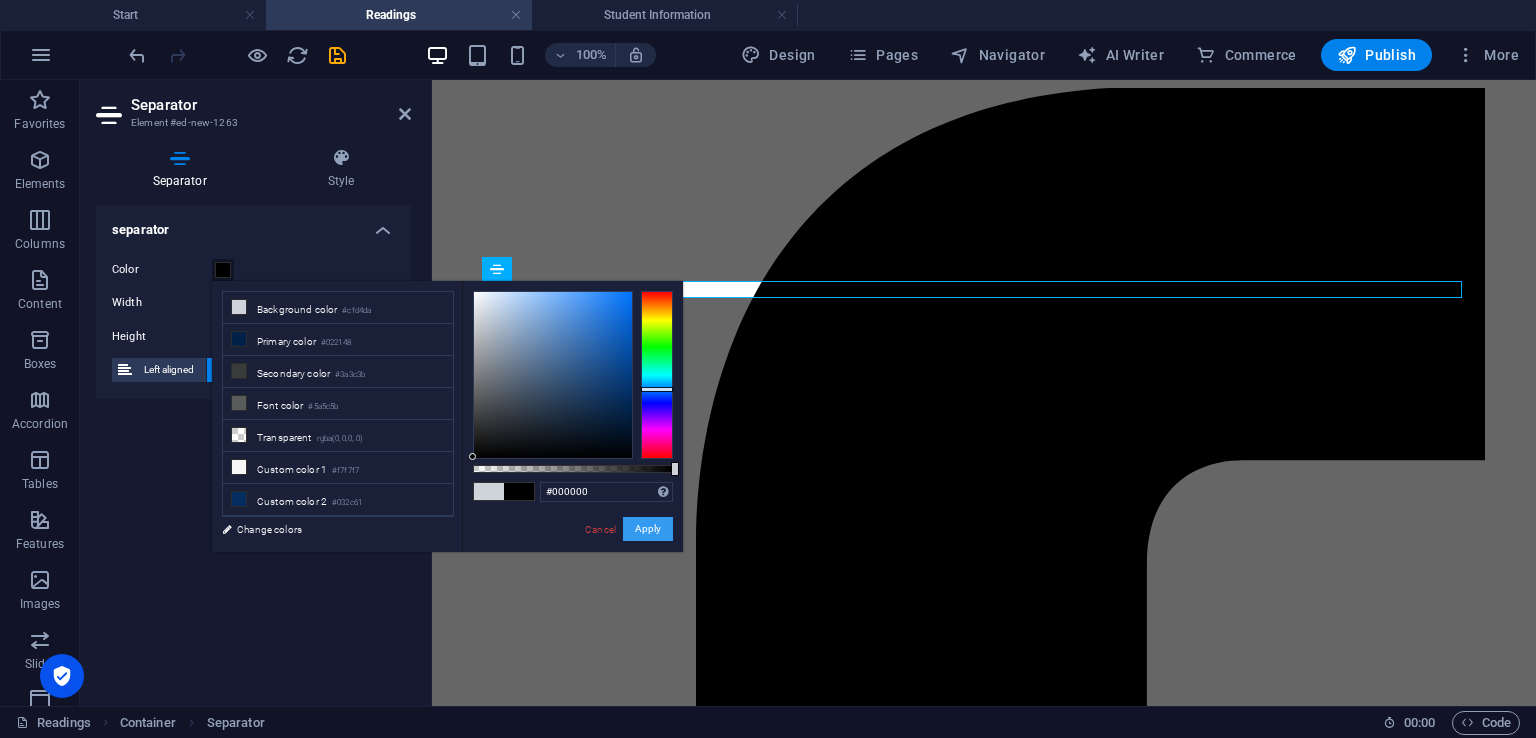 click on "Apply" at bounding box center [648, 529] 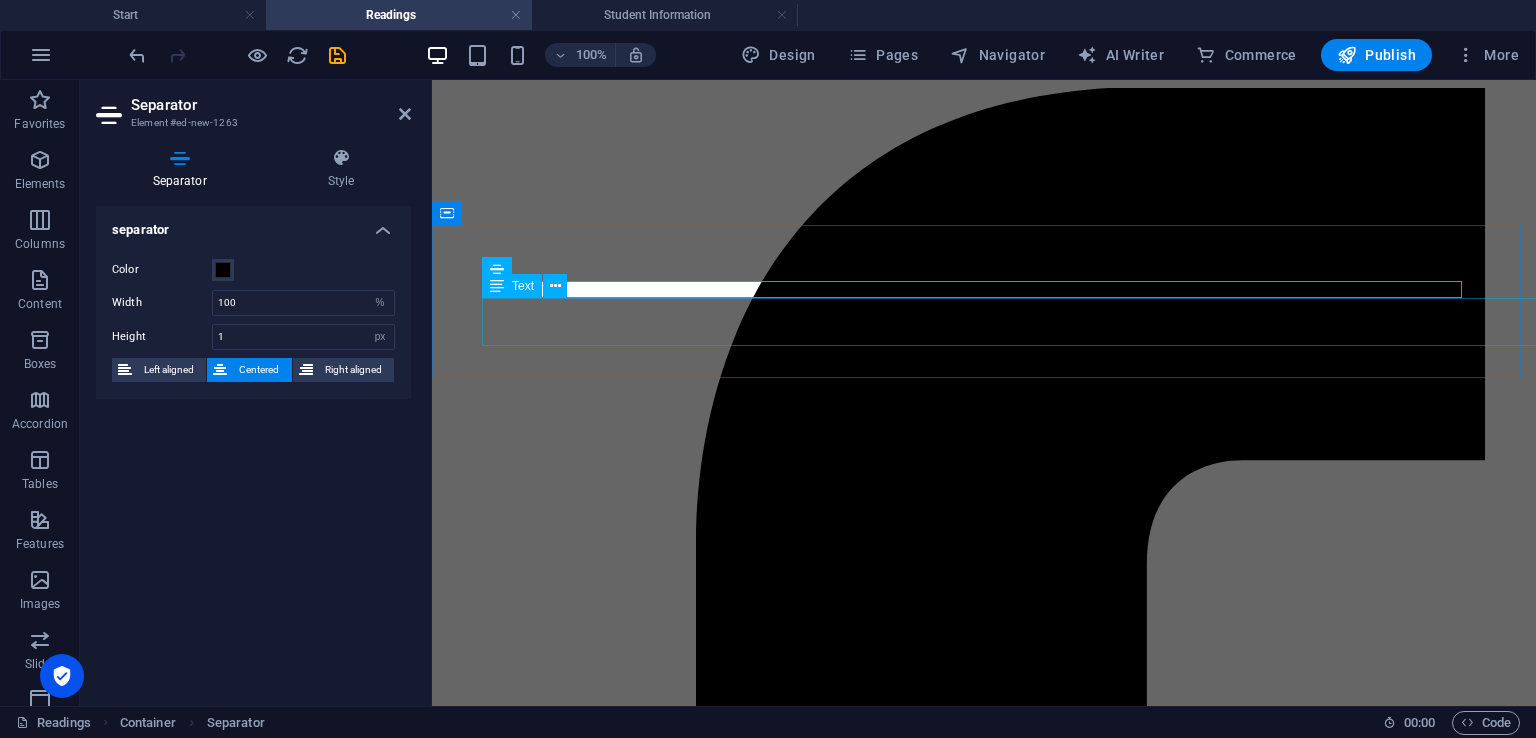 click on "This section provides books in different domains for avid readers to learn more about contemporary and hybrid warfare and strategies, relevant to the curriculum followed at [GEOGRAPHIC_DATA]." at bounding box center [959, 6170] 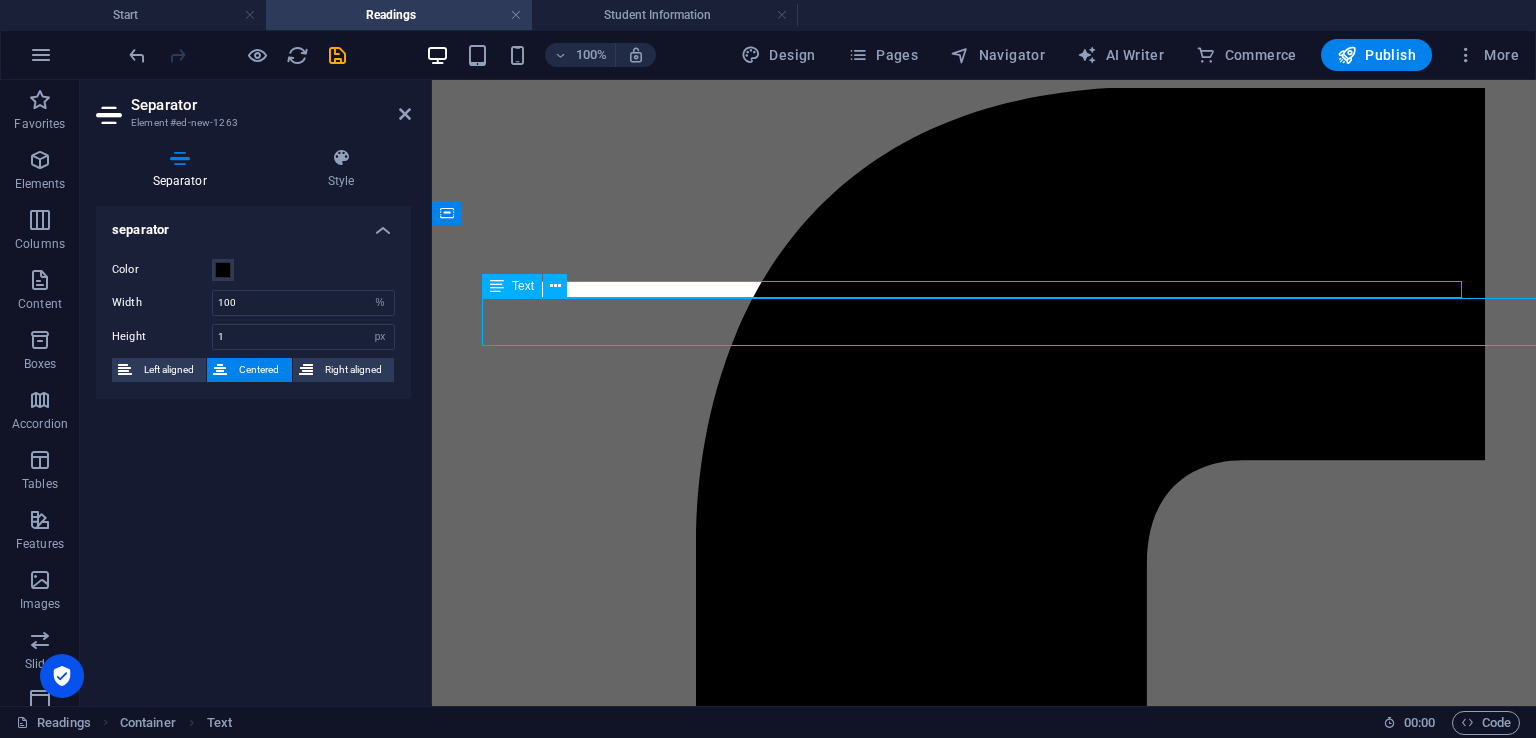 click on "This section provides books in different domains for avid readers to learn more about contemporary and hybrid warfare and strategies, relevant to the curriculum followed at [GEOGRAPHIC_DATA]." at bounding box center [959, 6170] 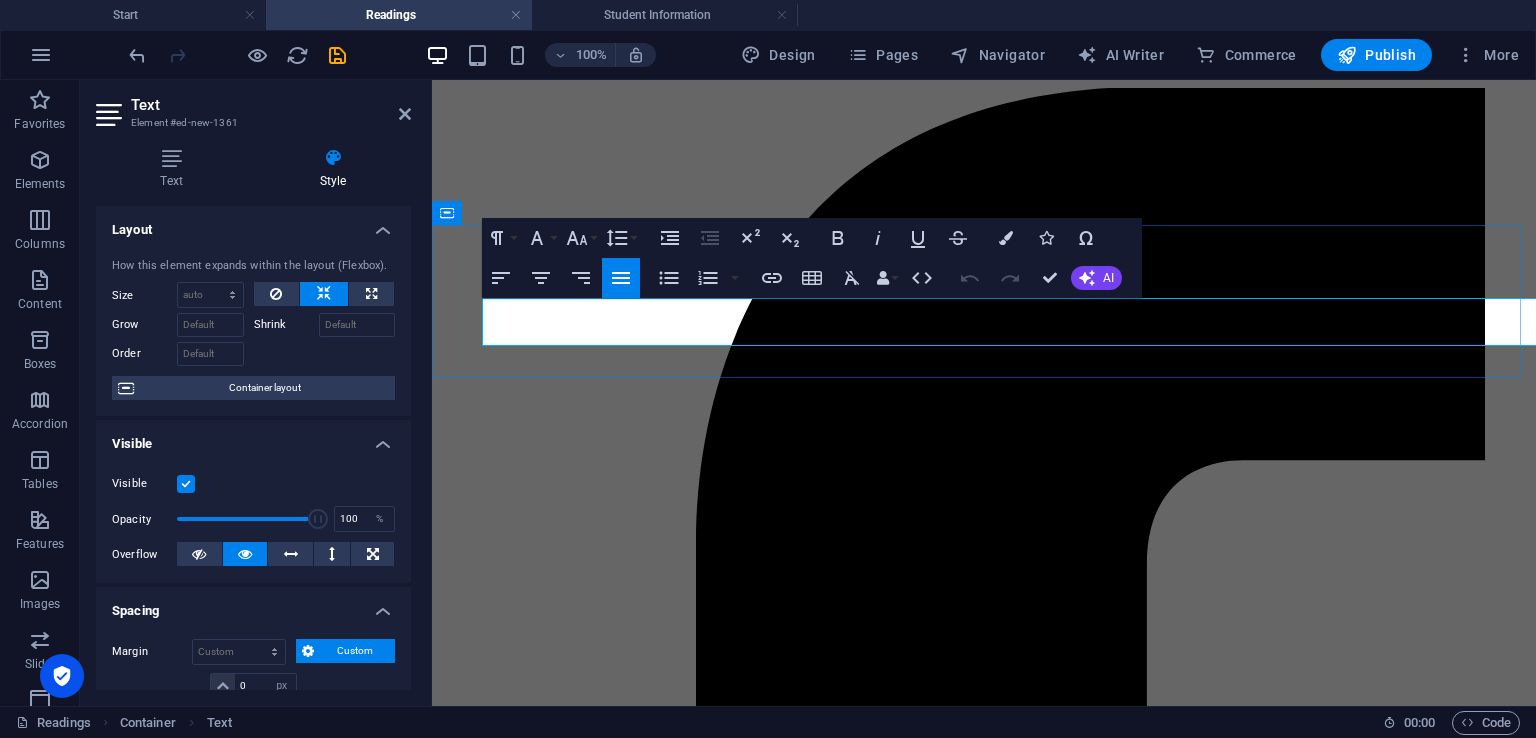 click on "This section provides books in different domains for avid readers to learn more about contemporary and hybrid warfare and strategies, relevant to the curriculum followed at [GEOGRAPHIC_DATA]." at bounding box center [884, 6169] 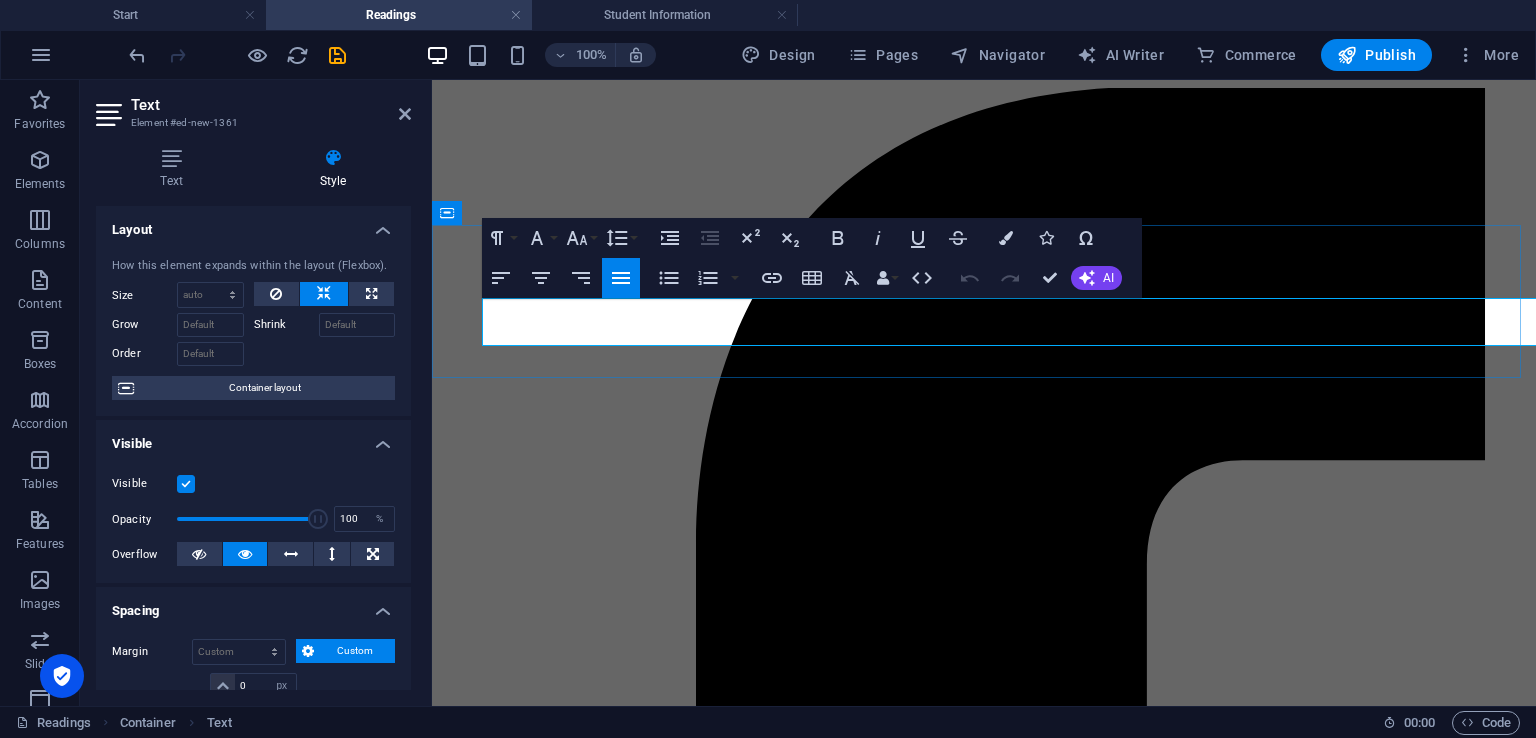 click on "This section provides books in different domains for avid readers to learn more about contemporary and hybrid warfare and strategies, relevant to the curriculum followed at [GEOGRAPHIC_DATA]." at bounding box center [884, 6169] 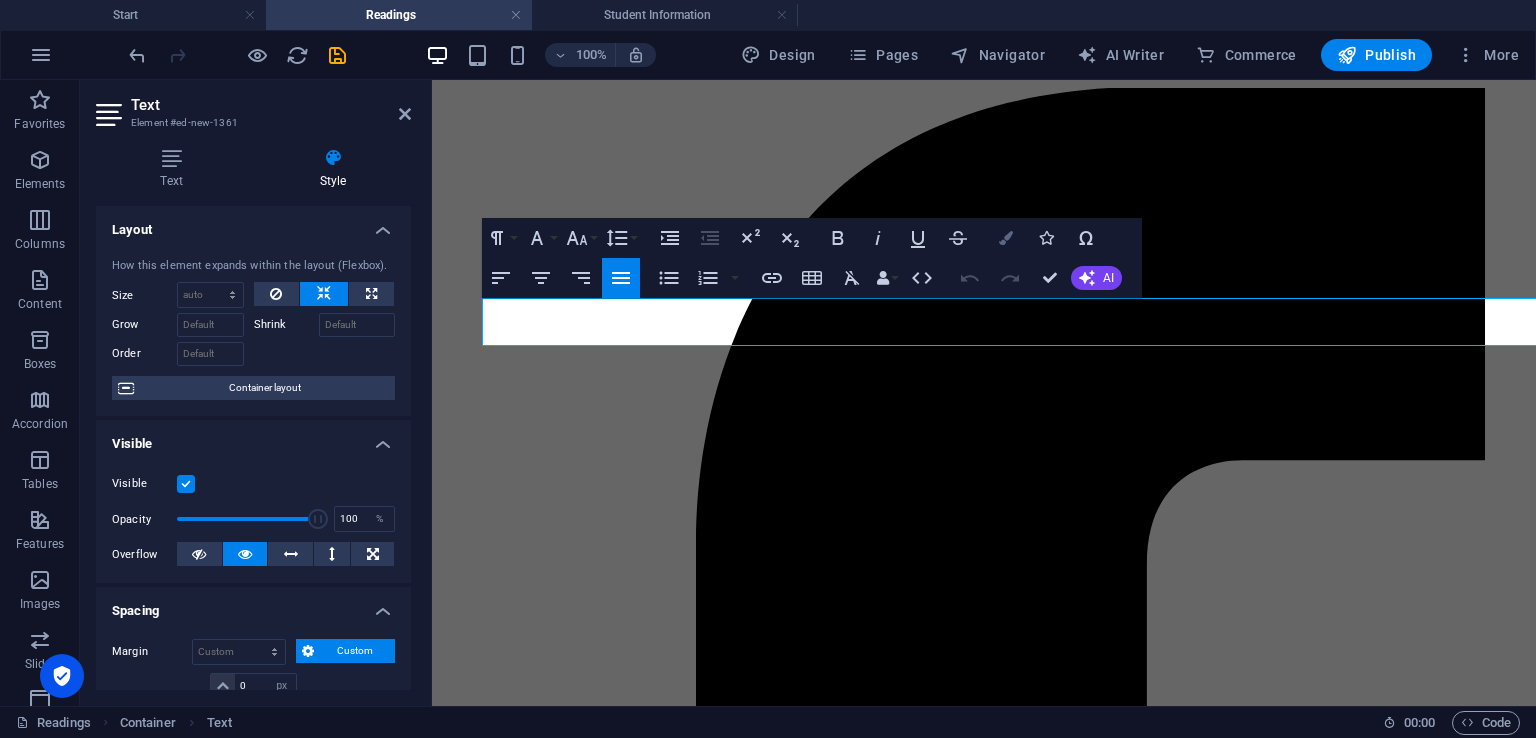 click at bounding box center (1006, 238) 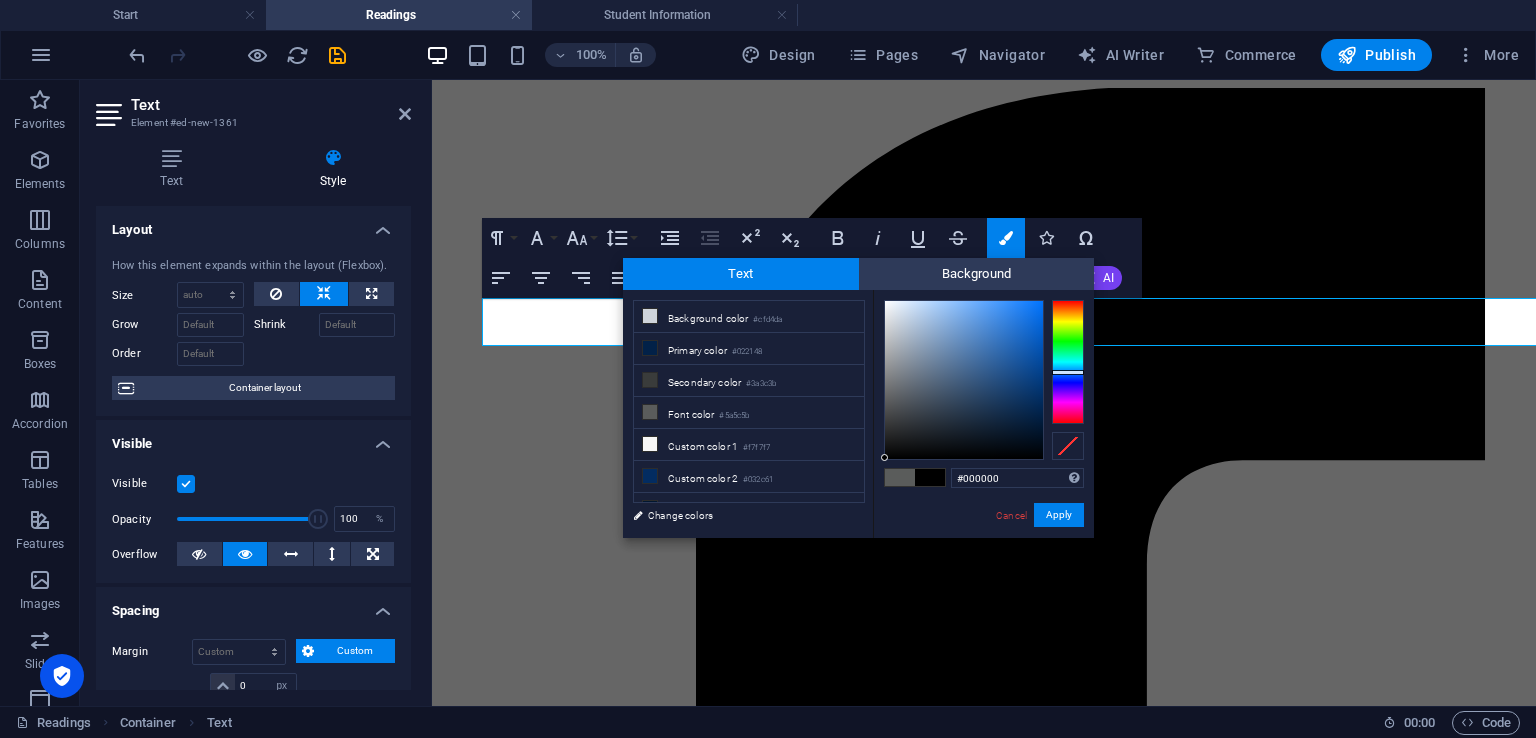 click on "#000000 Supported formats #0852ed rgb(8, 82, 237) rgba(8, 82, 237, 90%) hsv(221,97,93) hsl(221, 93%, 48%) Cancel Apply" at bounding box center [983, 559] 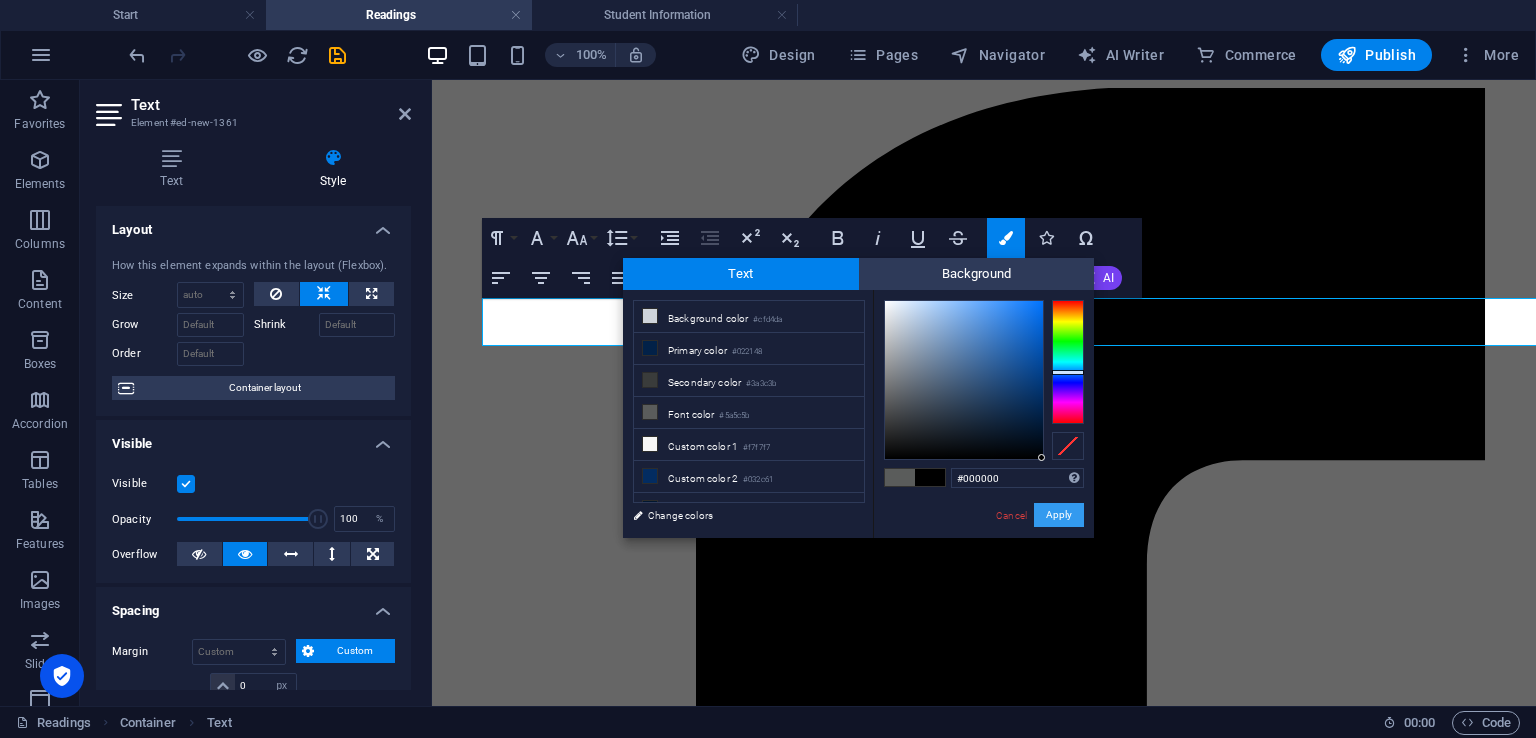 click on "Apply" at bounding box center (1059, 515) 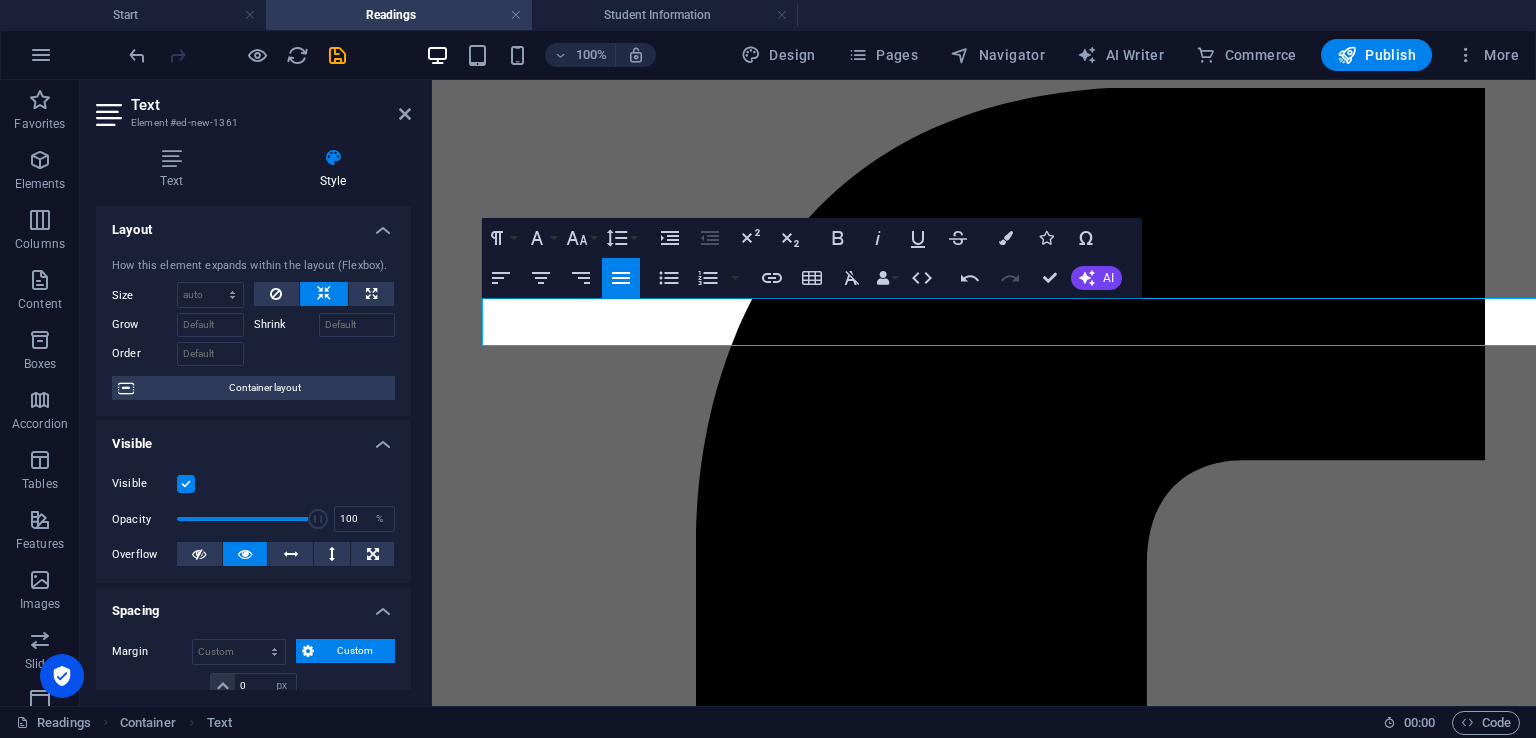 click at bounding box center [237, 55] 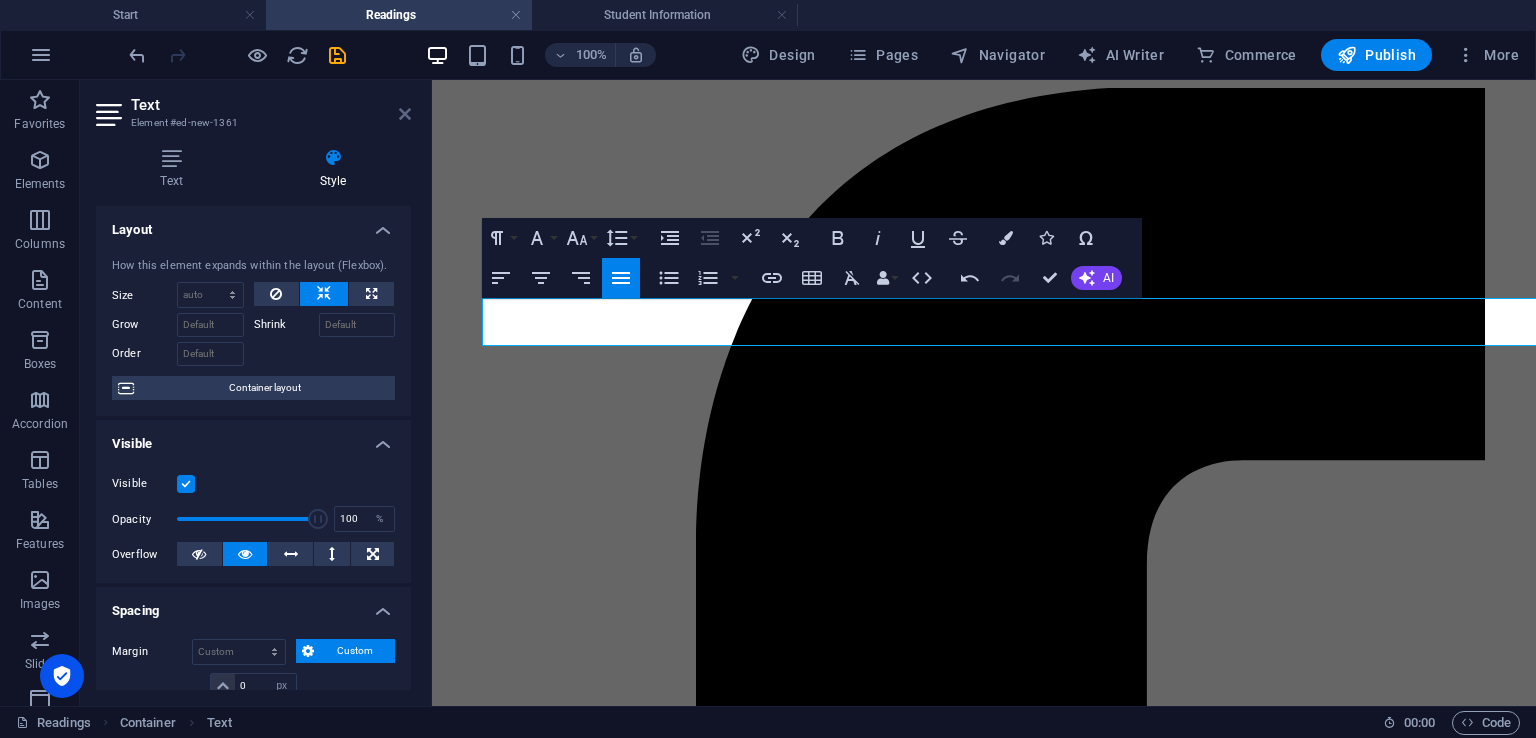 click at bounding box center (405, 114) 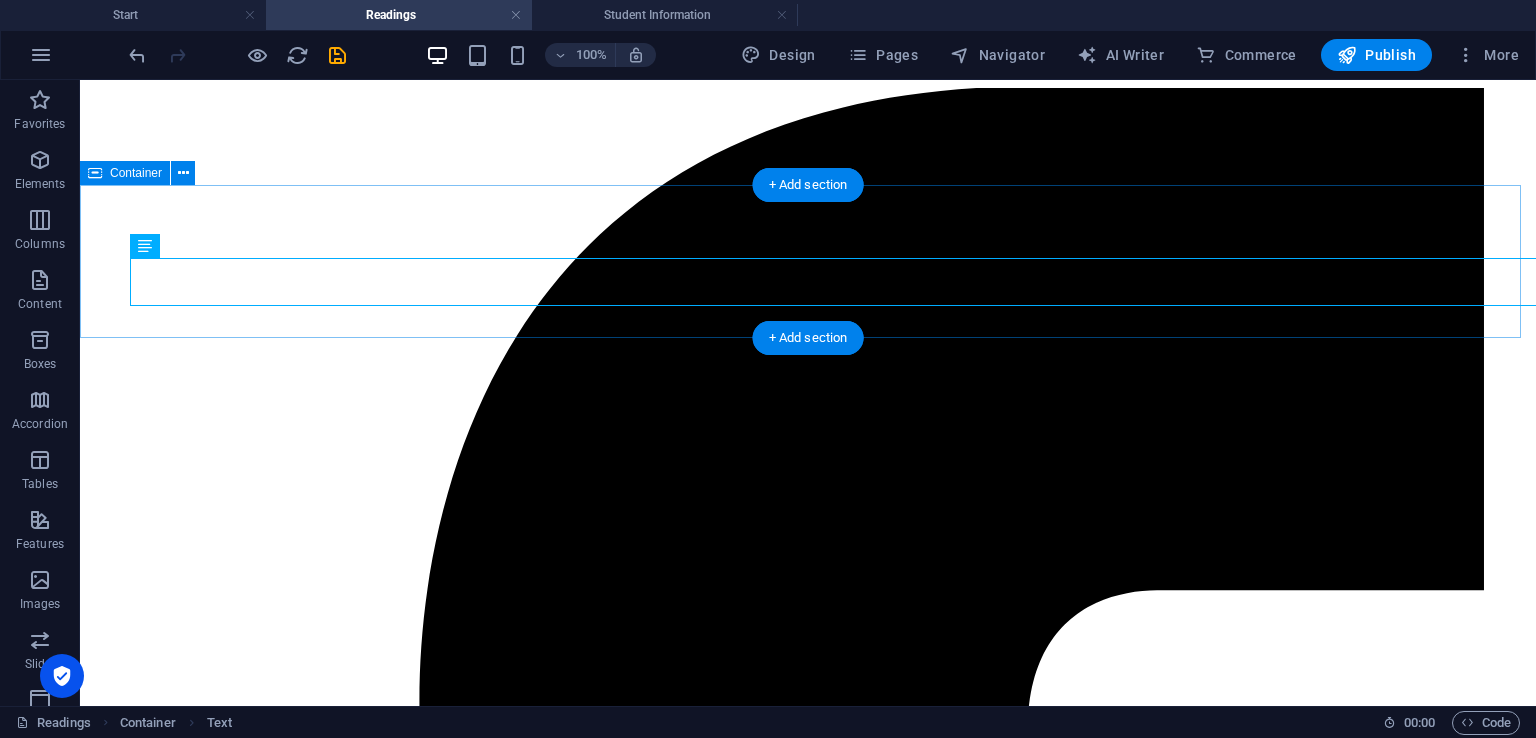 click on "Recommended Readings This section provides books in different domains for avid readers to learn more about contemporary and hybrid warfare and strategies, relevant to the curriculum followed at [GEOGRAPHIC_DATA]." at bounding box center [808, 8069] 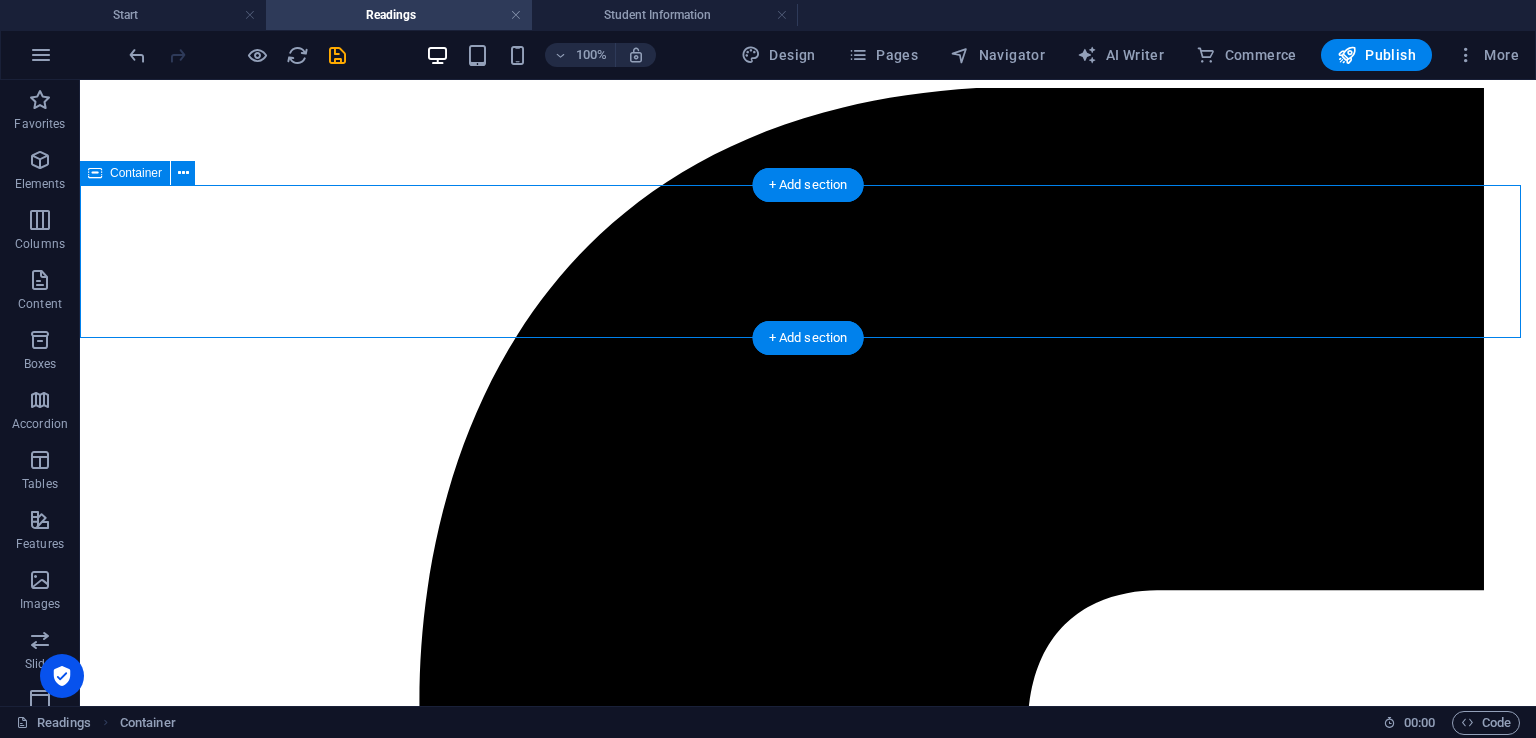click on "Recommended Readings This section provides books in different domains for avid readers to learn more about contemporary and hybrid warfare and strategies, relevant to the curriculum followed at [GEOGRAPHIC_DATA]." at bounding box center [808, 8069] 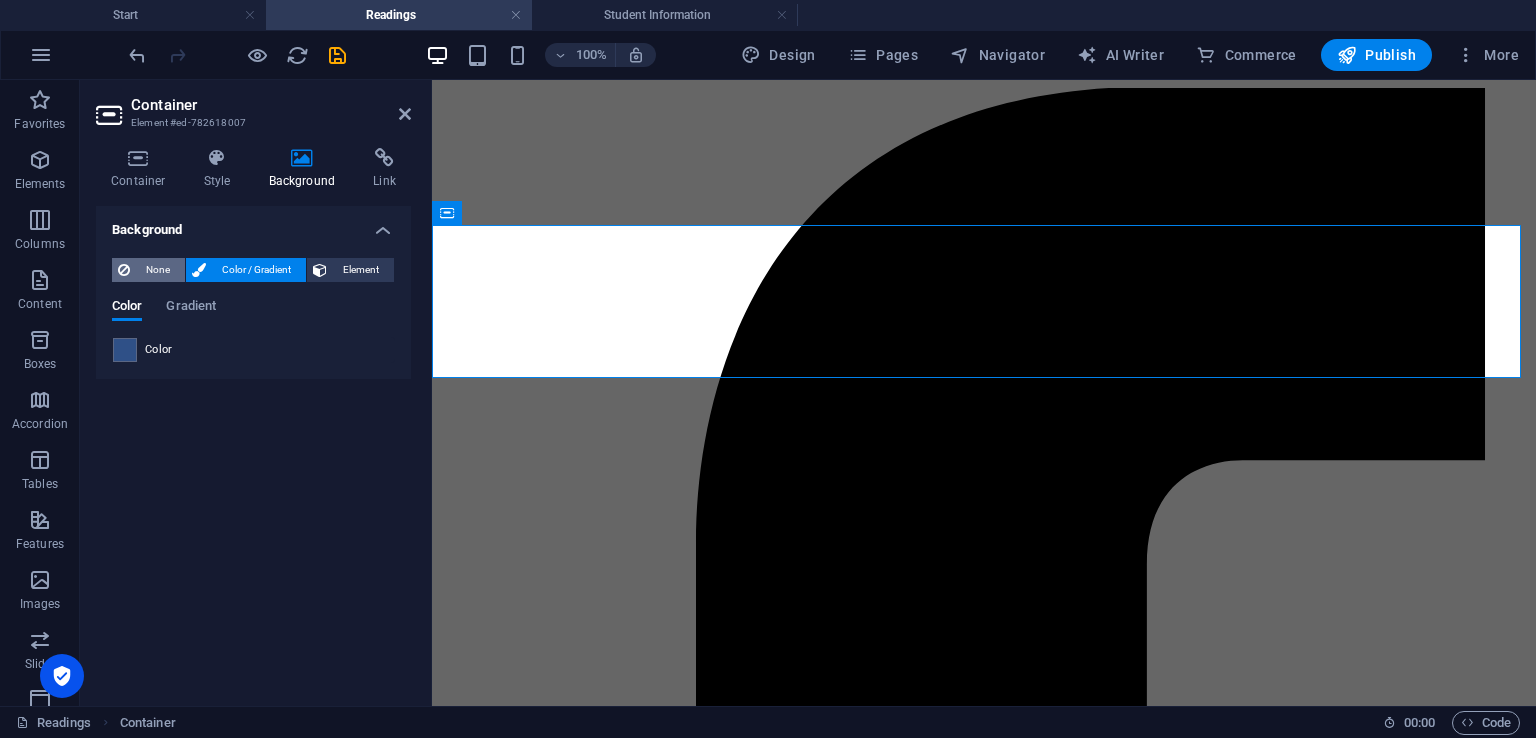 click on "None" at bounding box center (148, 270) 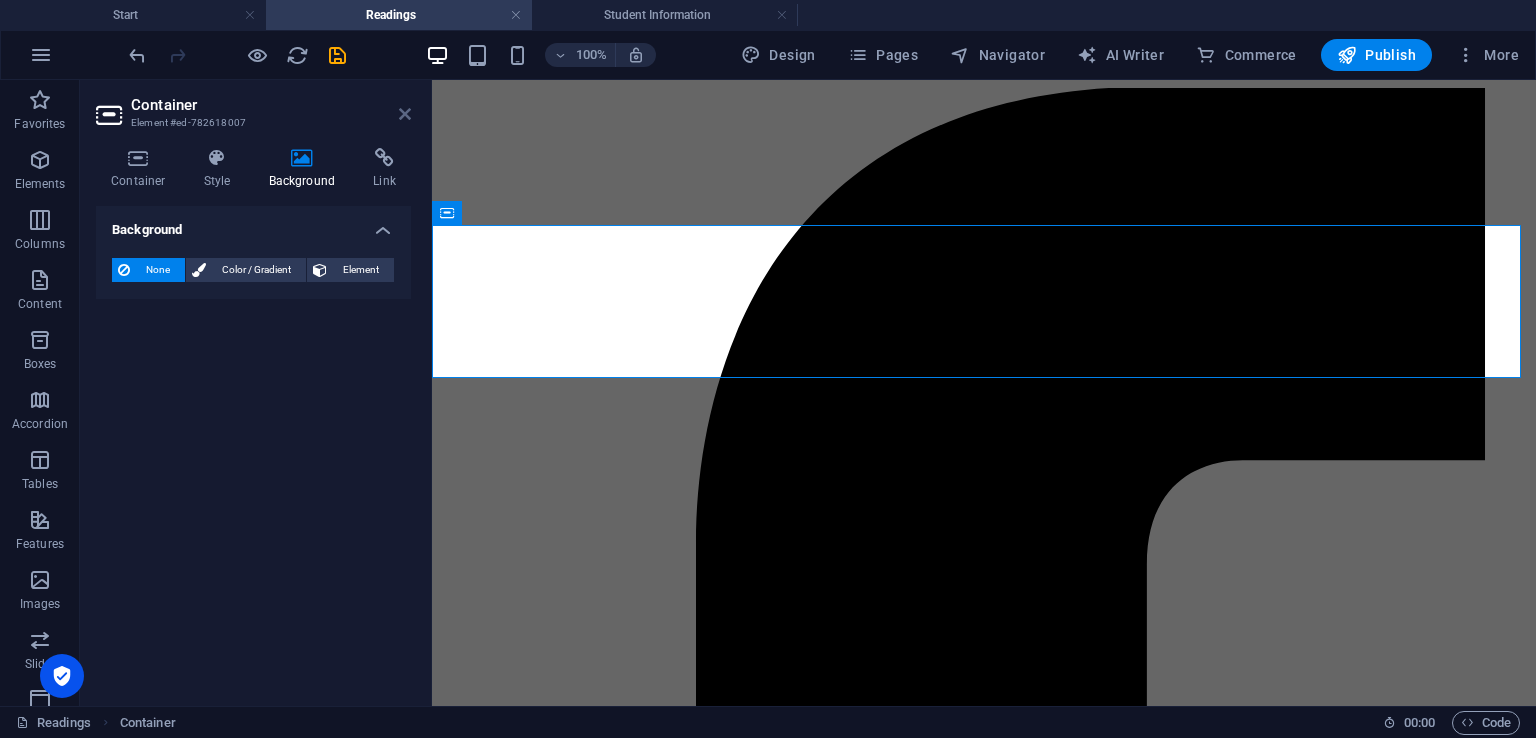 click at bounding box center [405, 114] 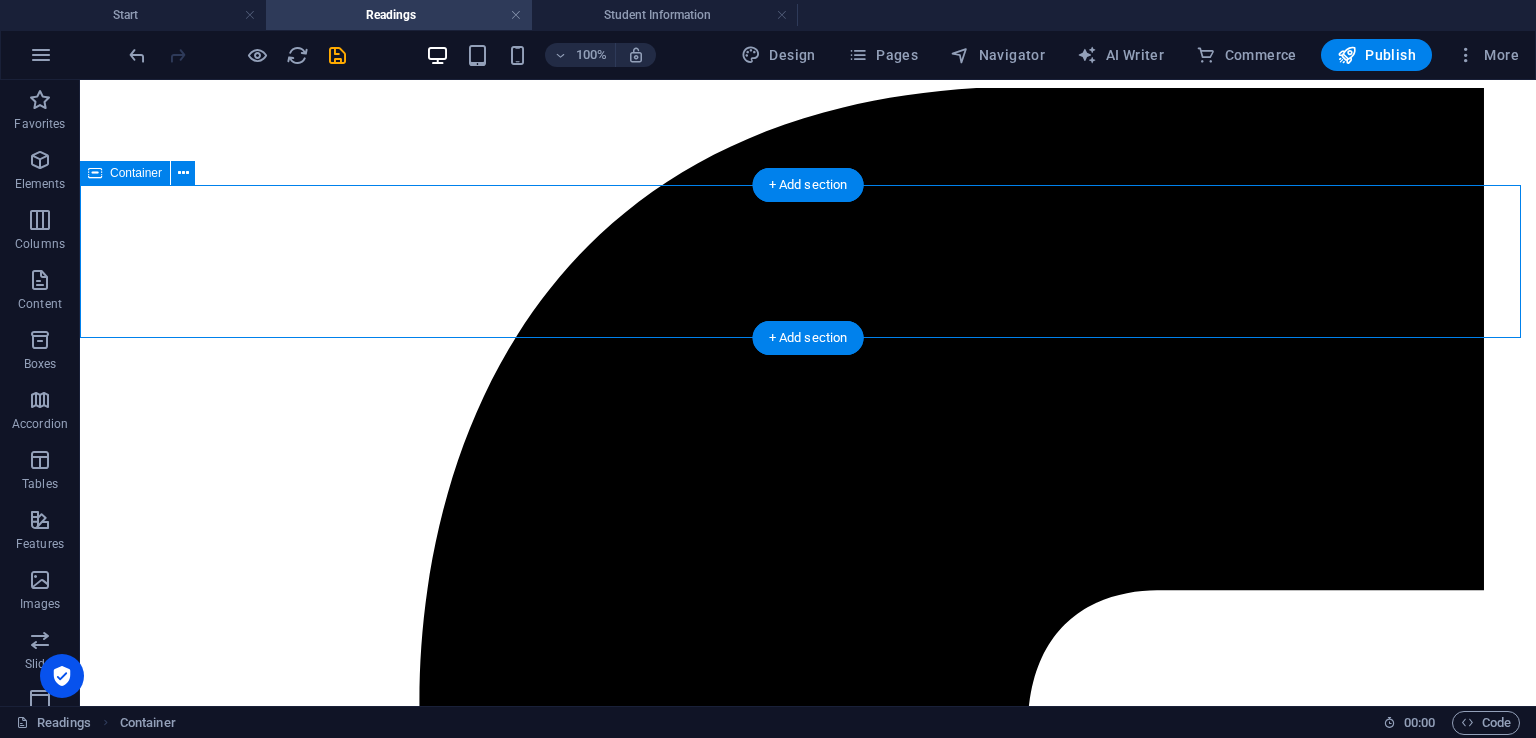 click on "Recommended Readings This section provides books in different domains for avid readers to learn more about contemporary and hybrid warfare and strategies, relevant to the curriculum followed at [GEOGRAPHIC_DATA]." at bounding box center (808, 8069) 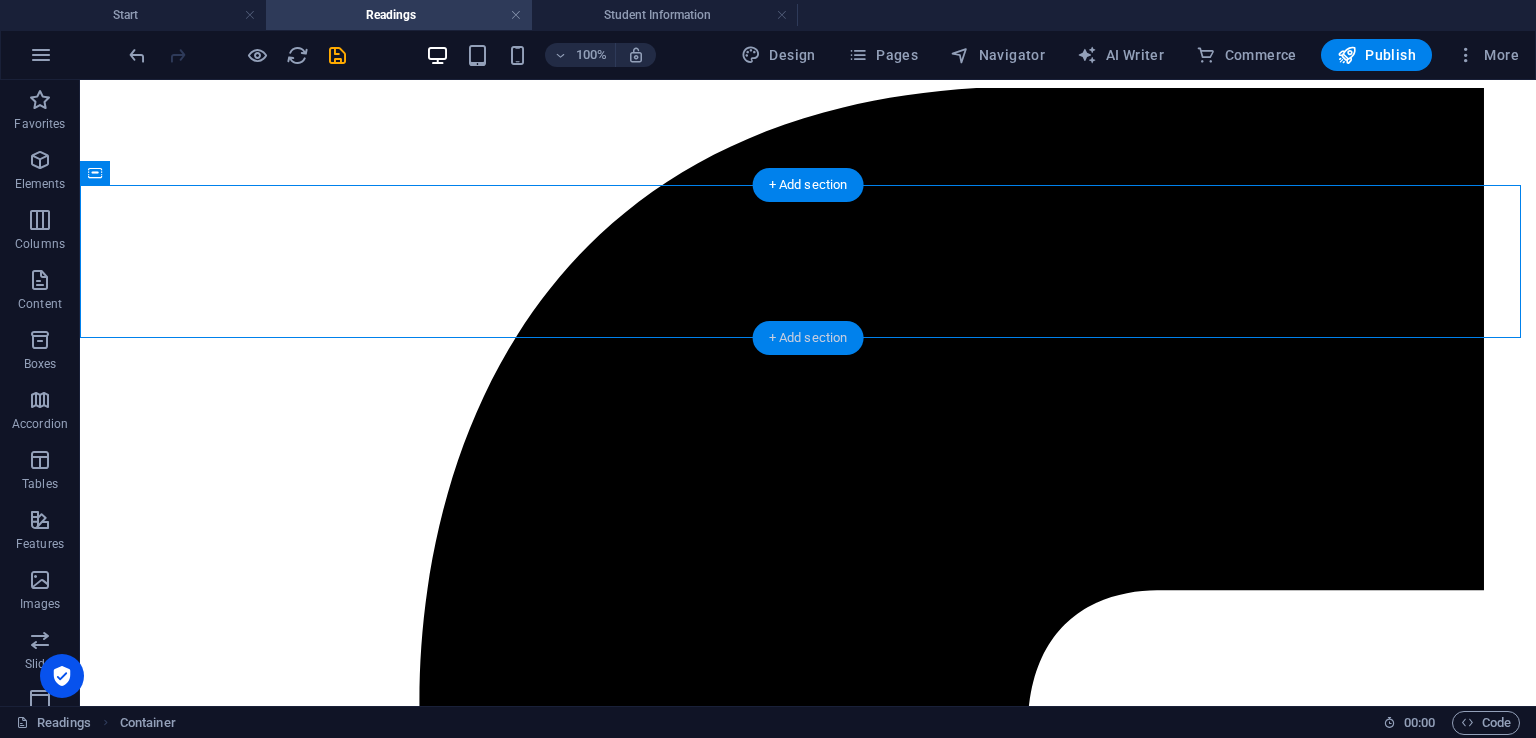 click on "+ Add section" at bounding box center (808, 338) 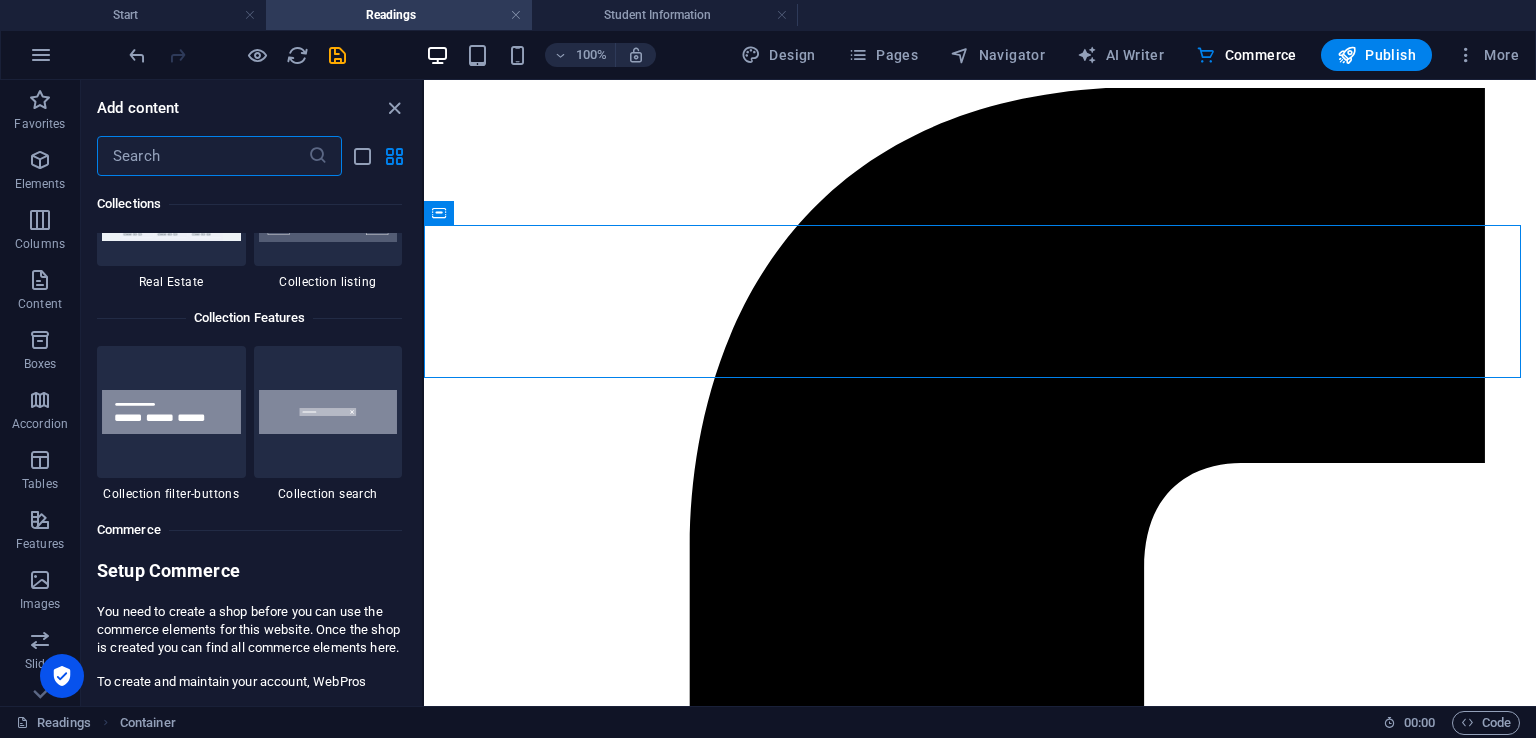 scroll, scrollTop: 18749, scrollLeft: 0, axis: vertical 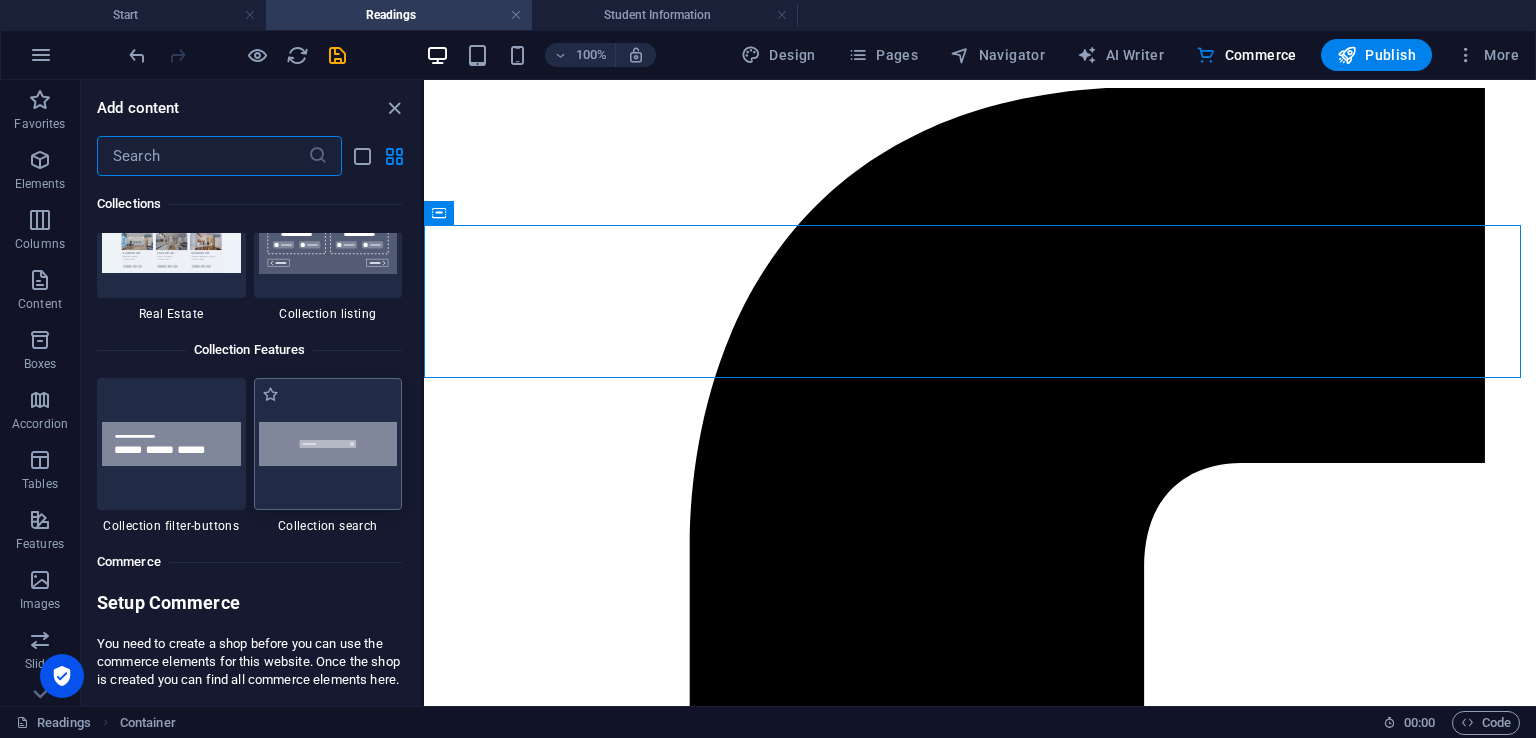 click at bounding box center [328, 444] 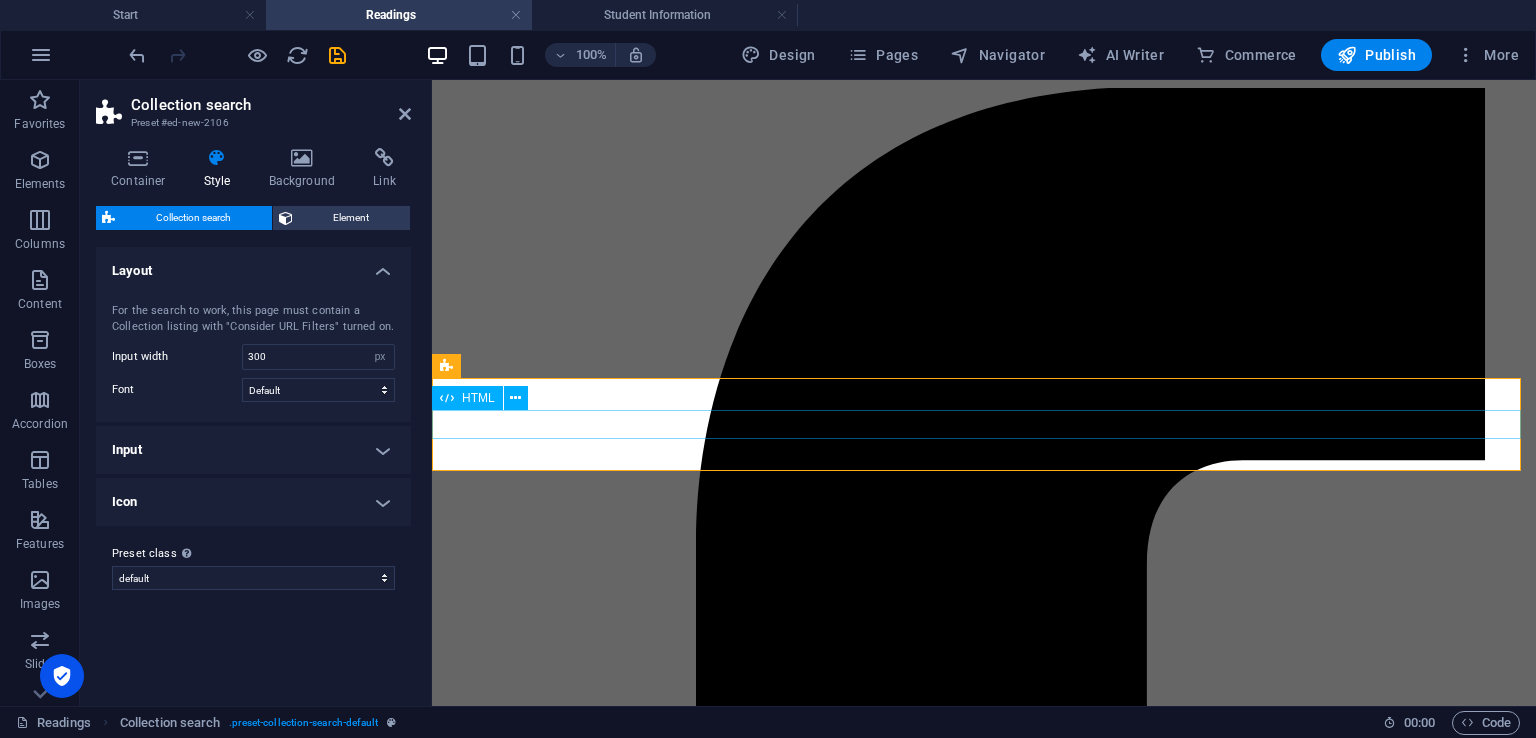 click at bounding box center (528, 6214) 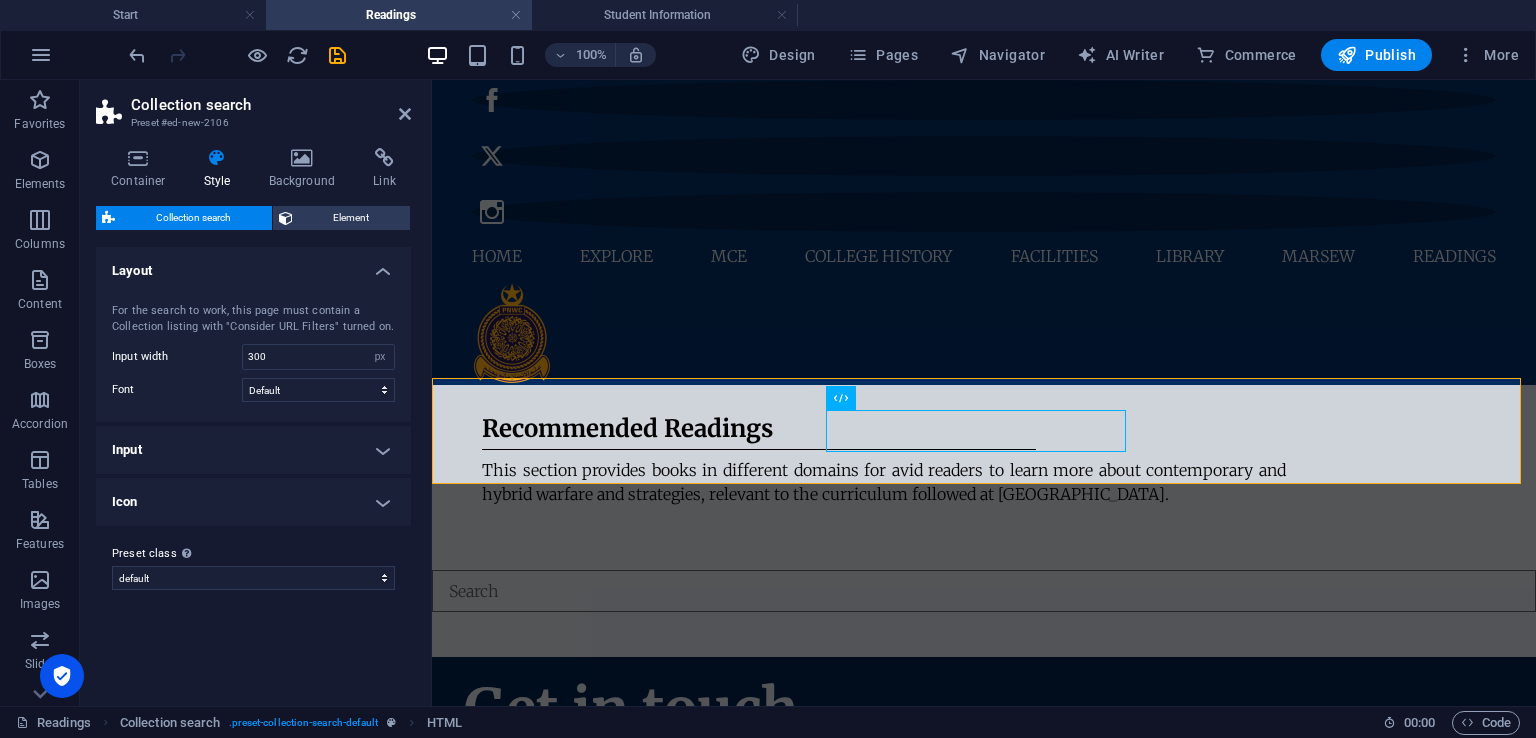 click on "Input" at bounding box center (253, 450) 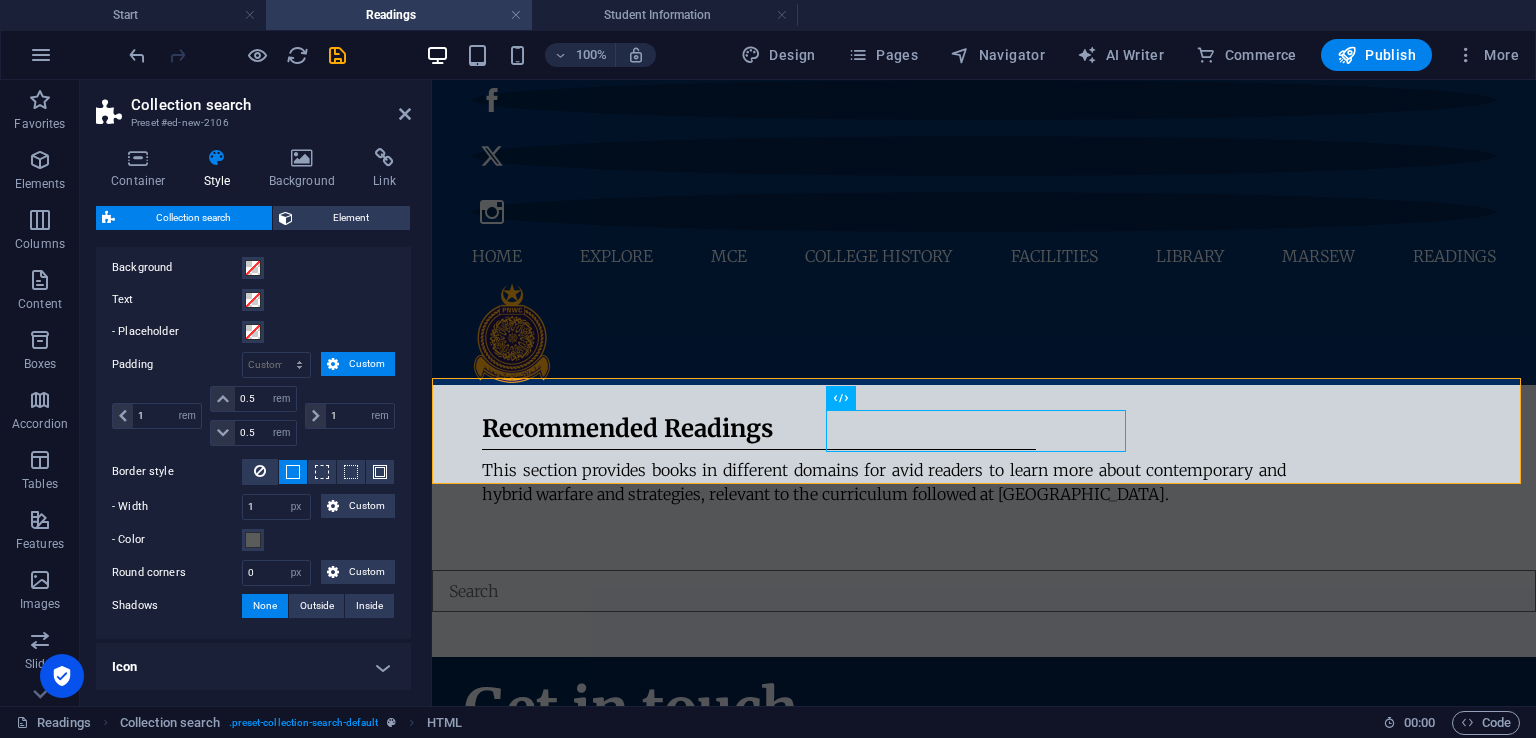 scroll, scrollTop: 378, scrollLeft: 0, axis: vertical 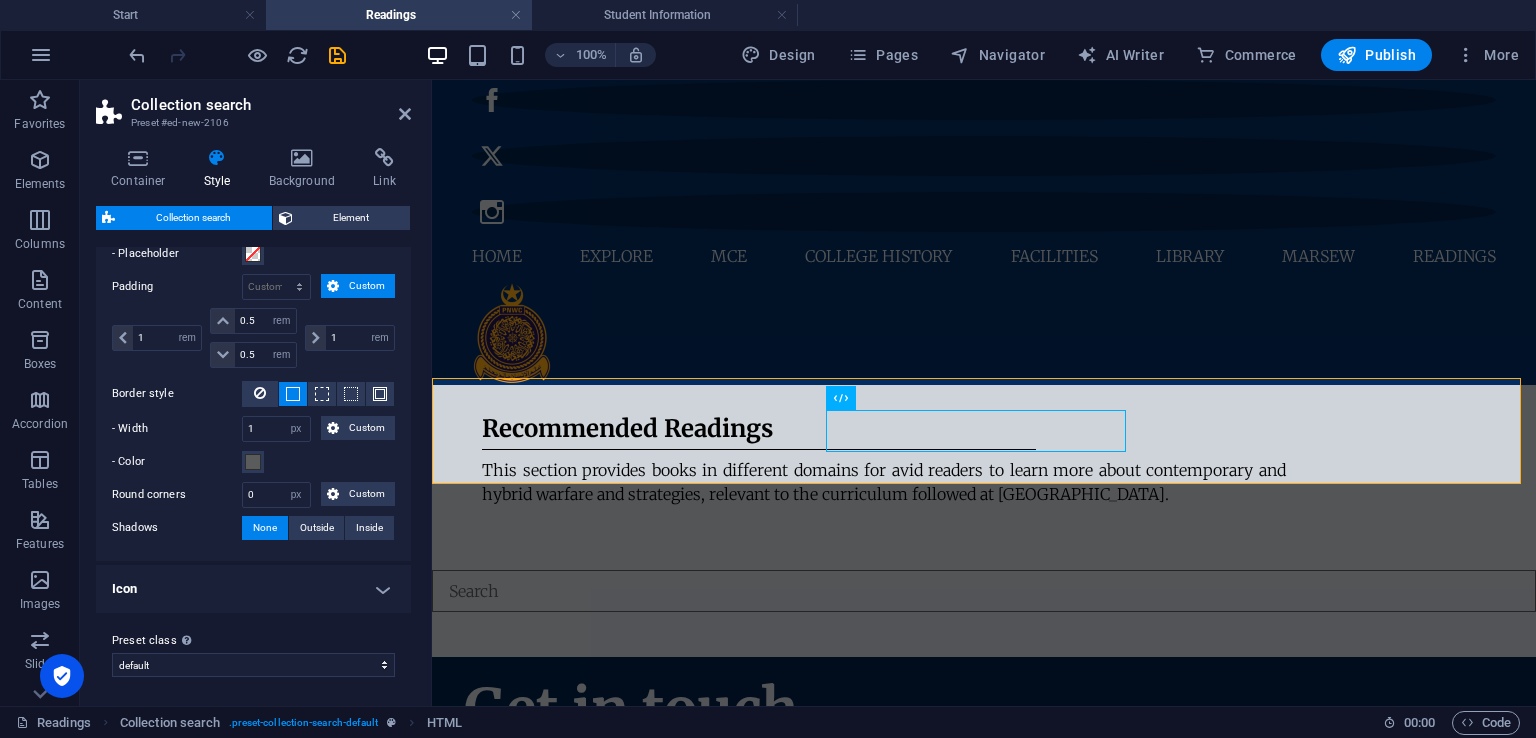 click on "Icon" at bounding box center (253, 589) 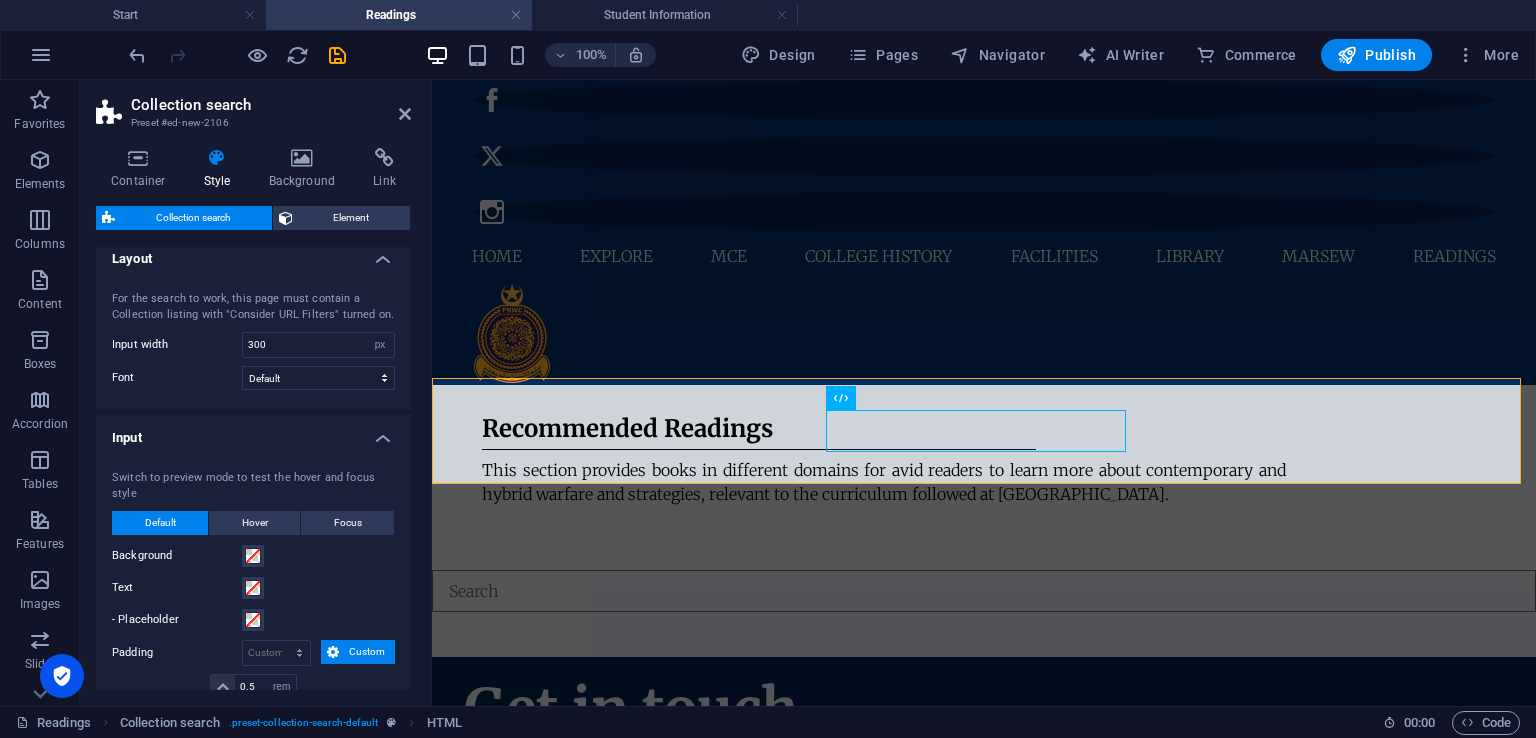 scroll, scrollTop: 0, scrollLeft: 0, axis: both 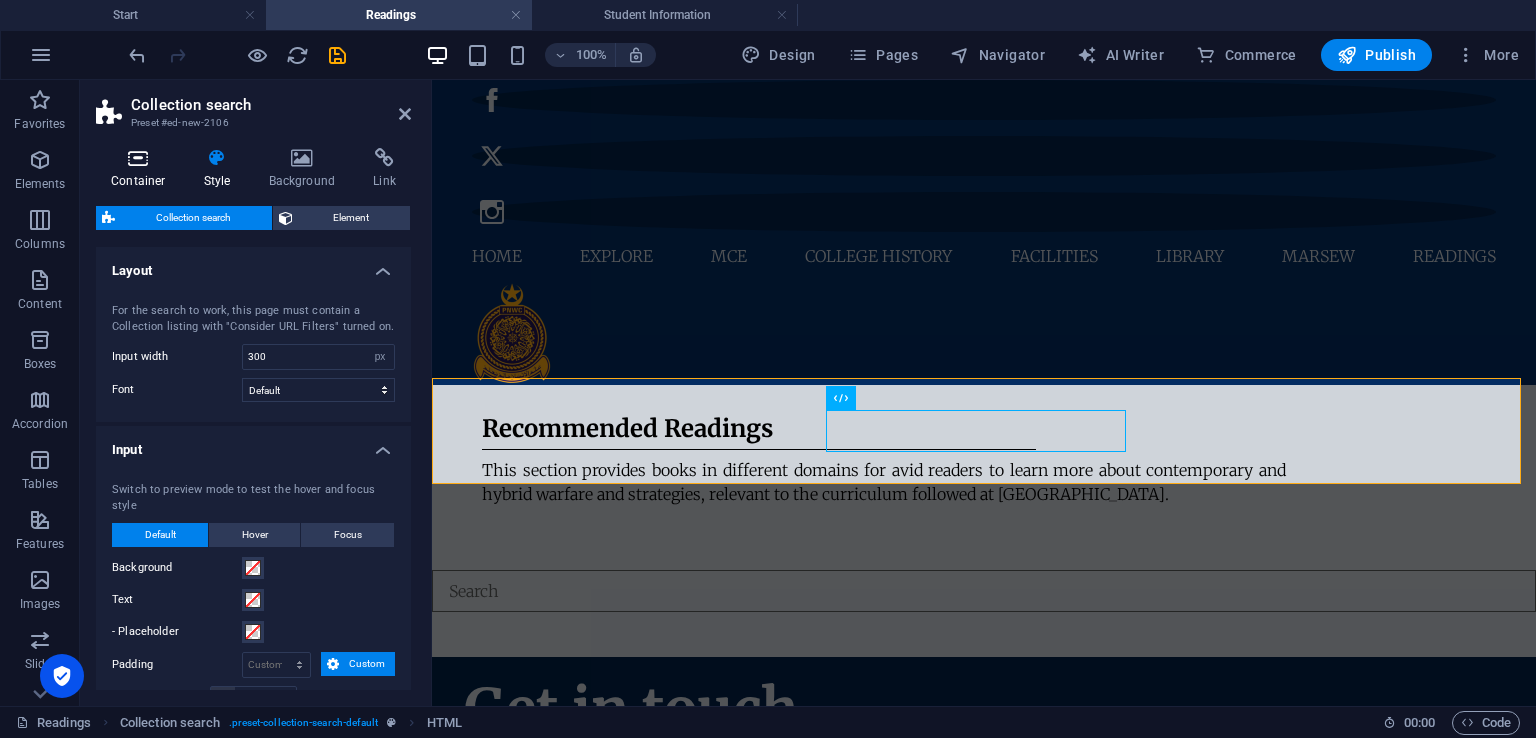click at bounding box center (138, 158) 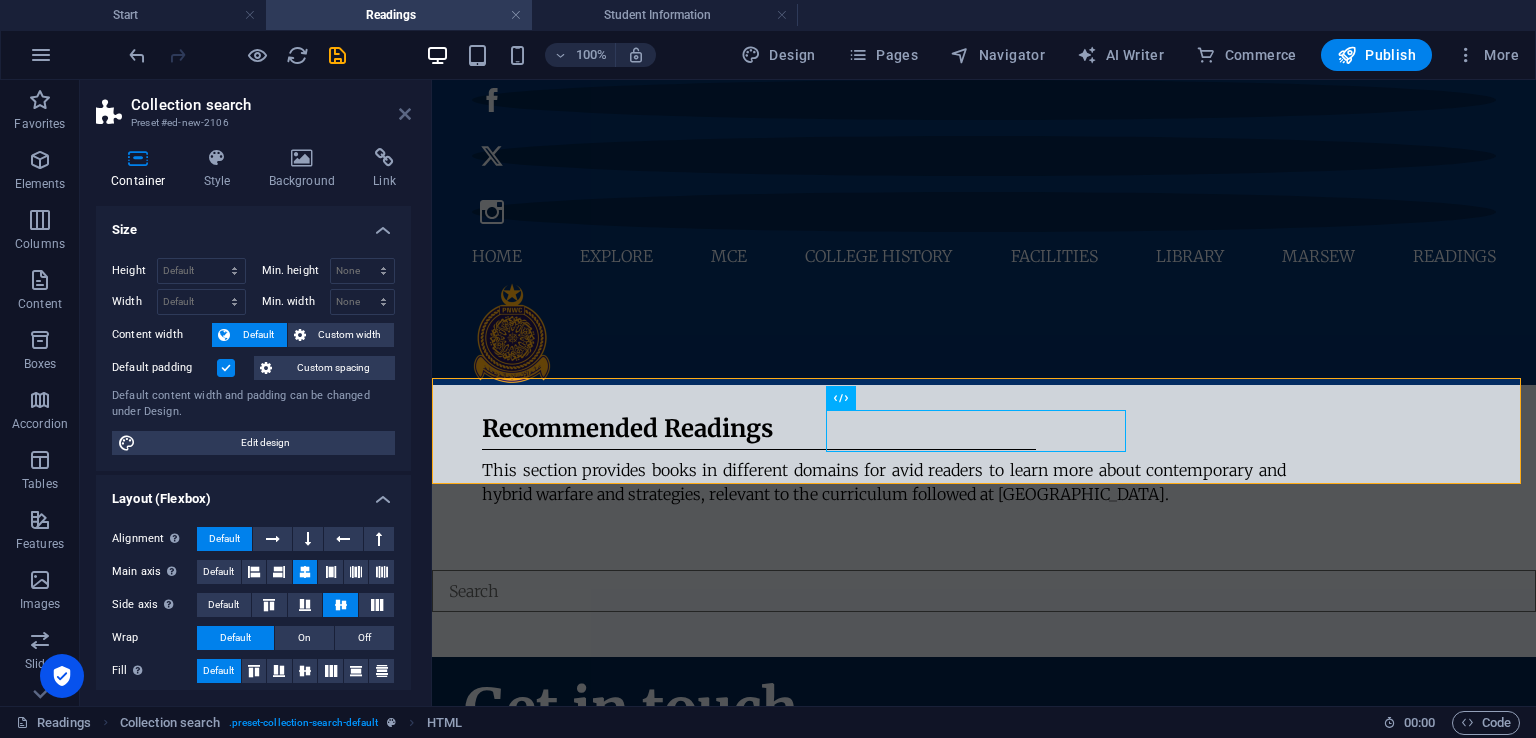 click at bounding box center (405, 114) 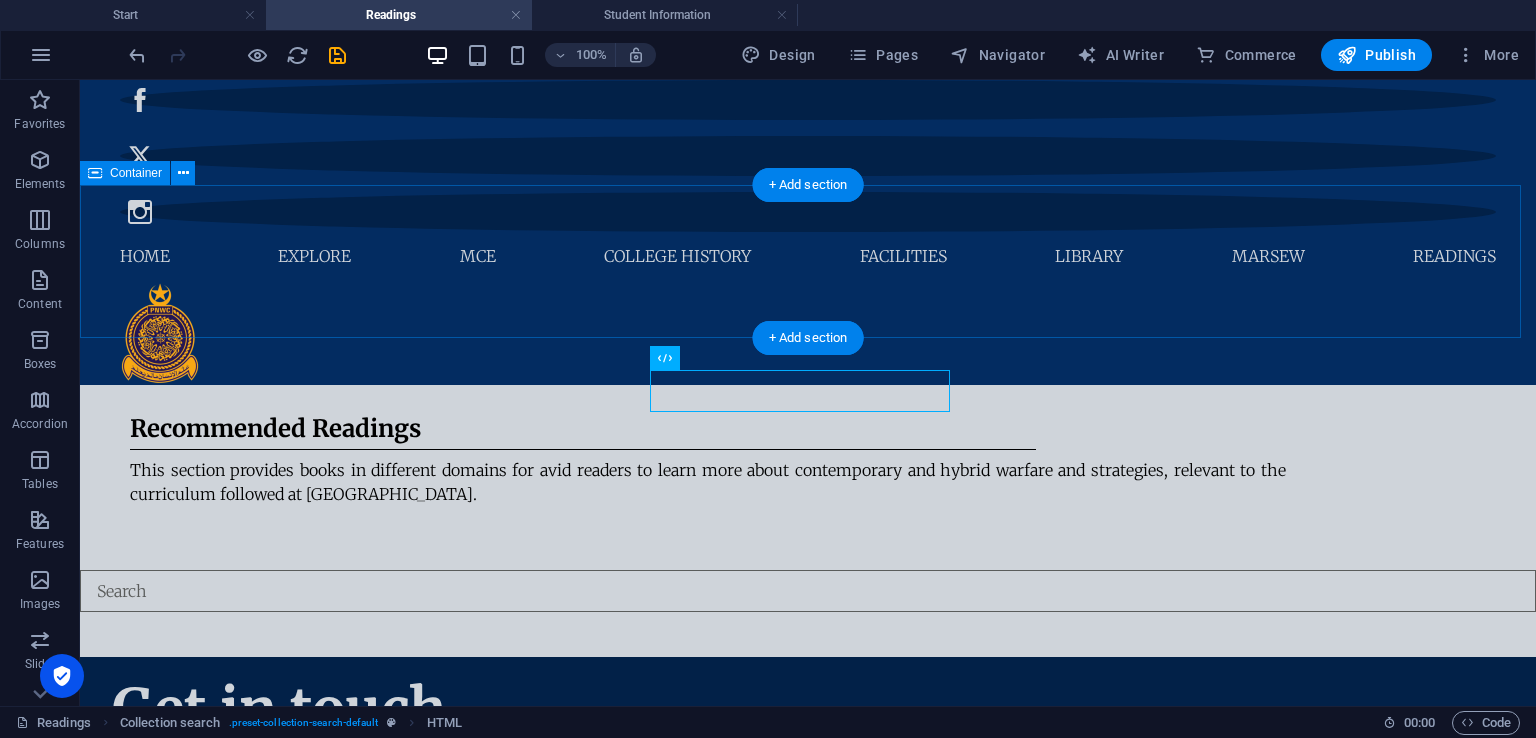 click on "Recommended Readings This section provides books in different domains for avid readers to learn more about contemporary and hybrid warfare and strategies, relevant to the curriculum followed at [GEOGRAPHIC_DATA]." at bounding box center [808, 461] 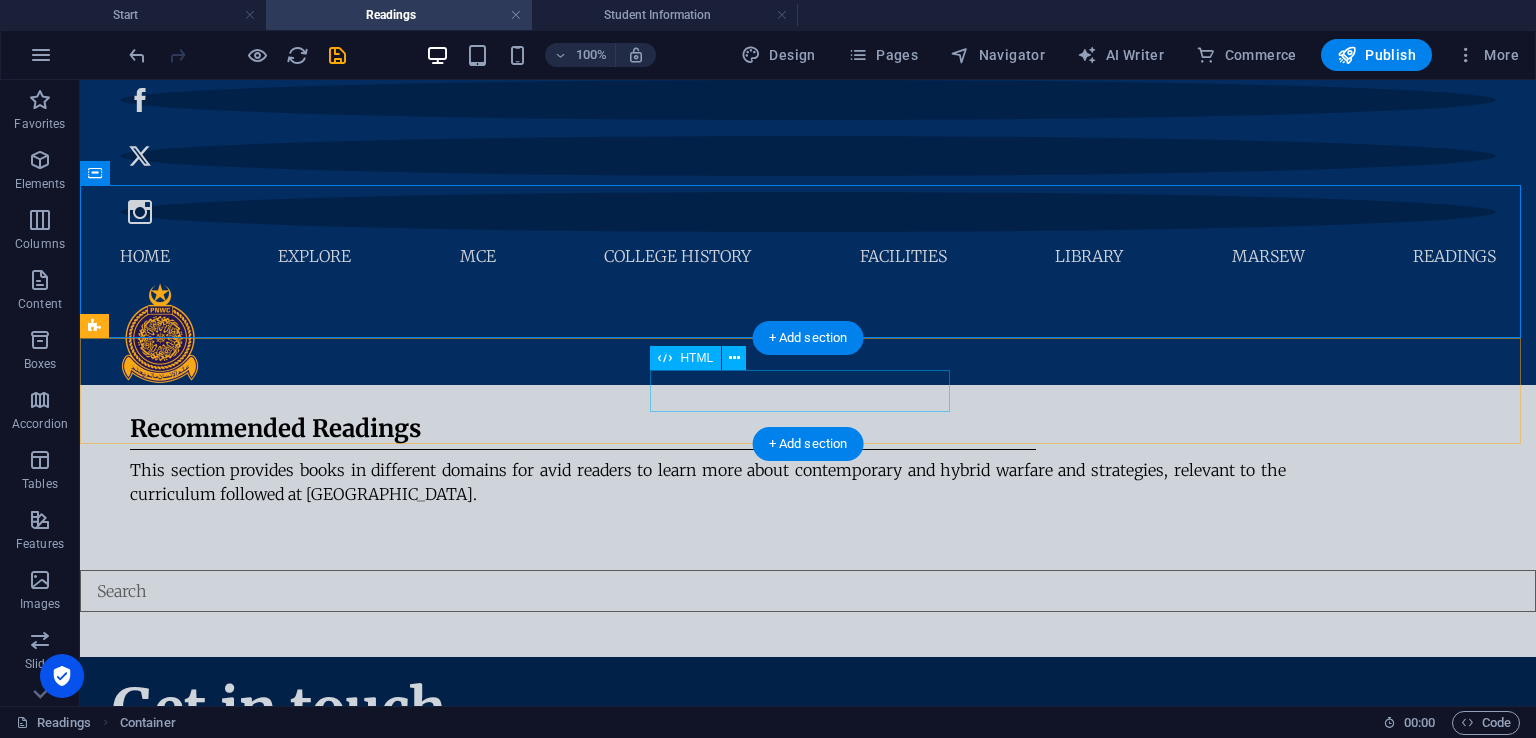 click at bounding box center (808, 591) 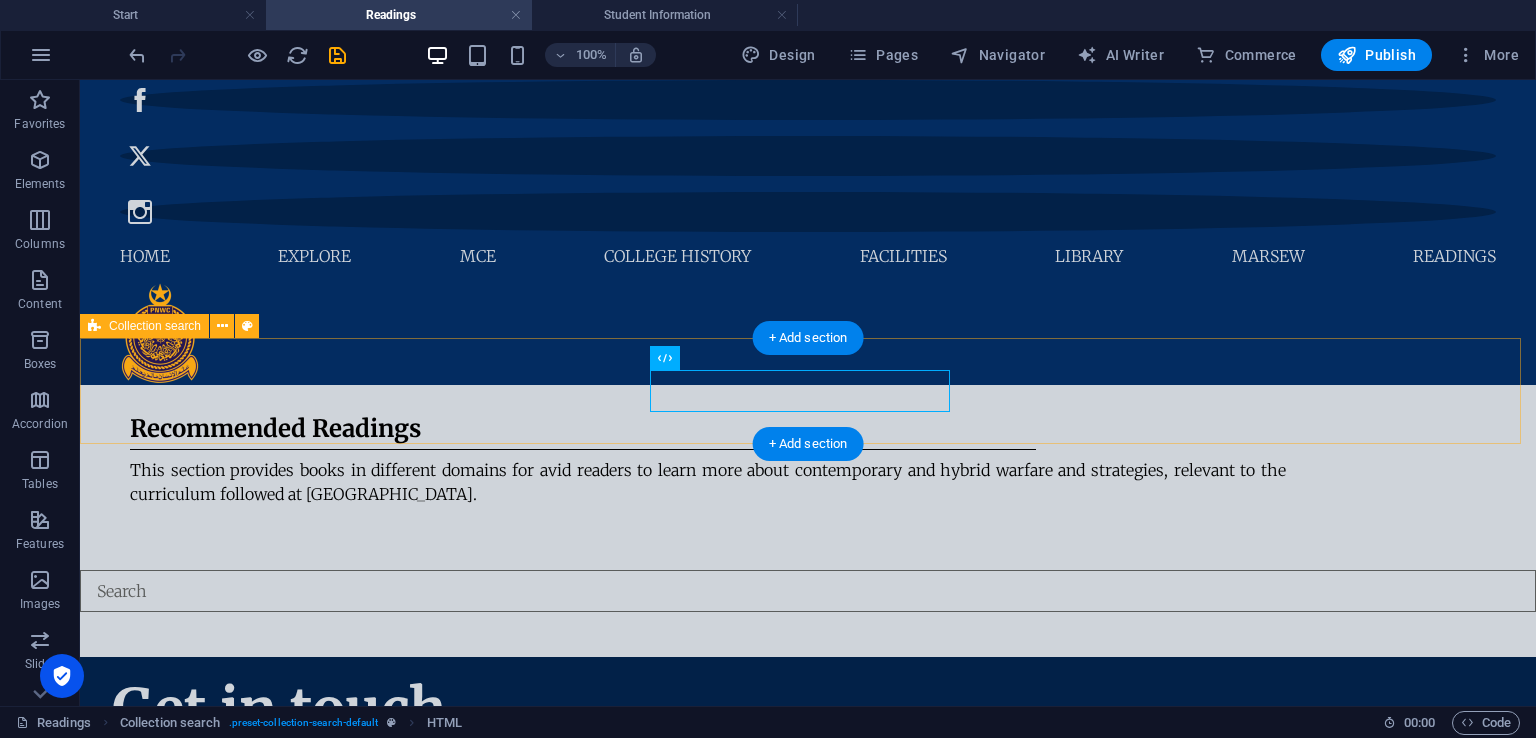 click at bounding box center (808, 597) 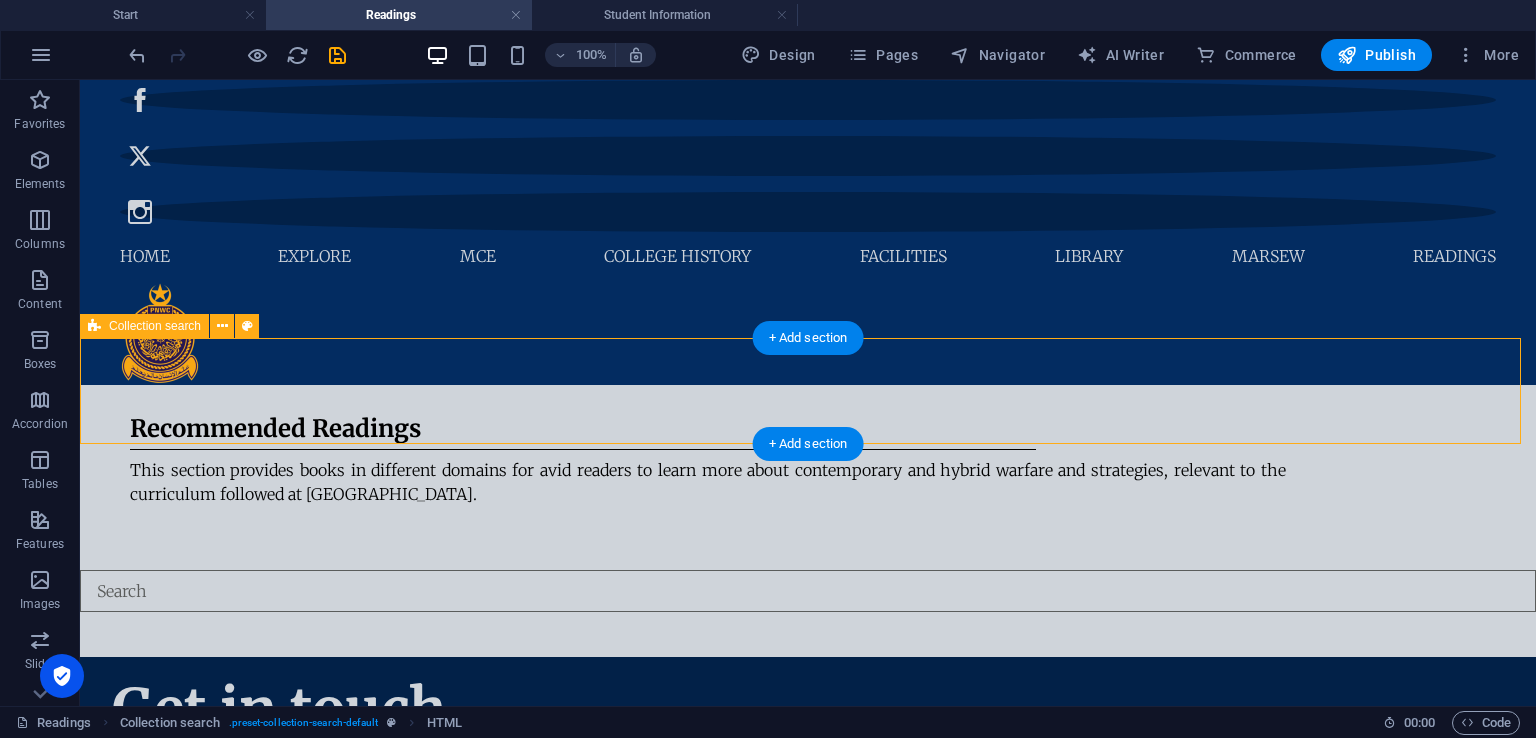 click at bounding box center [808, 597] 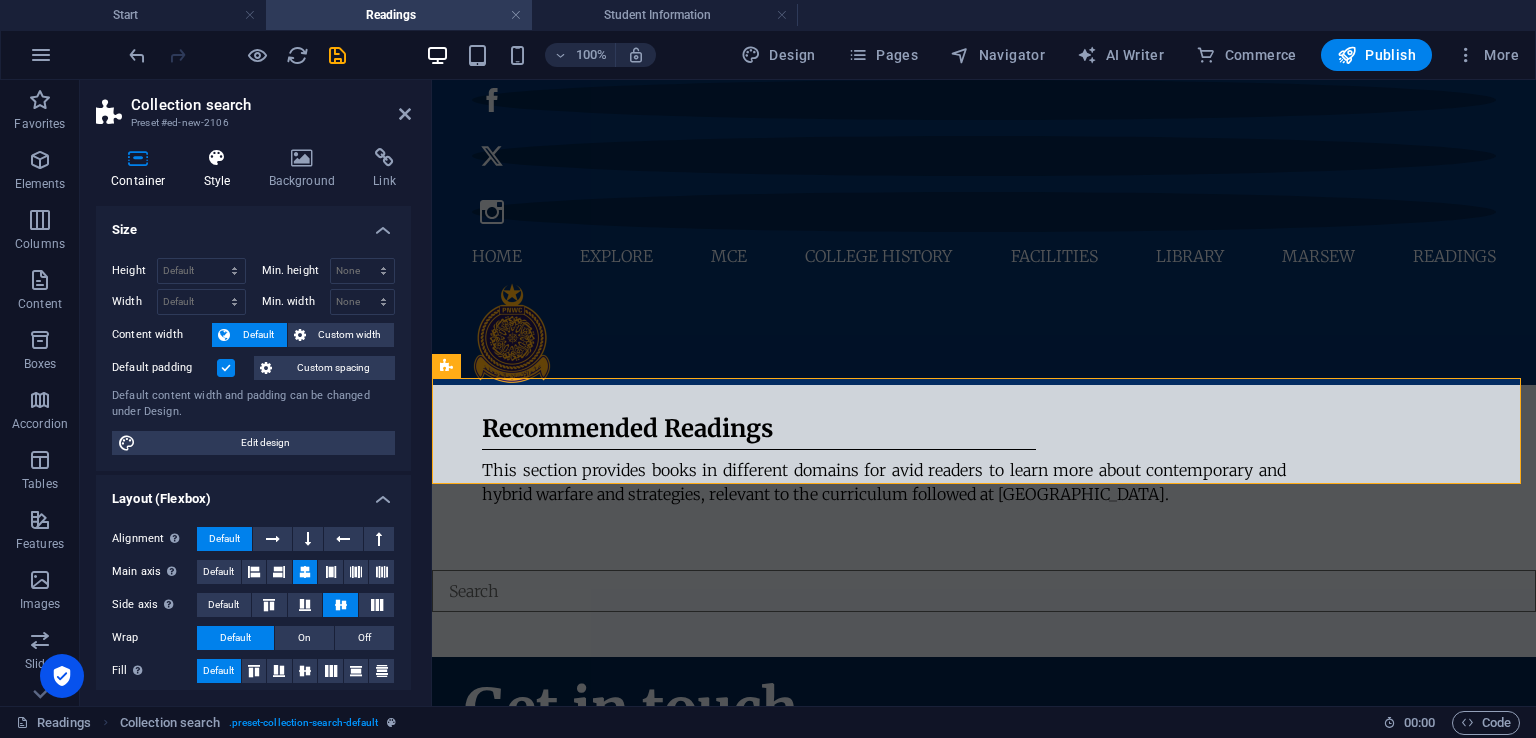 click on "Style" at bounding box center (221, 169) 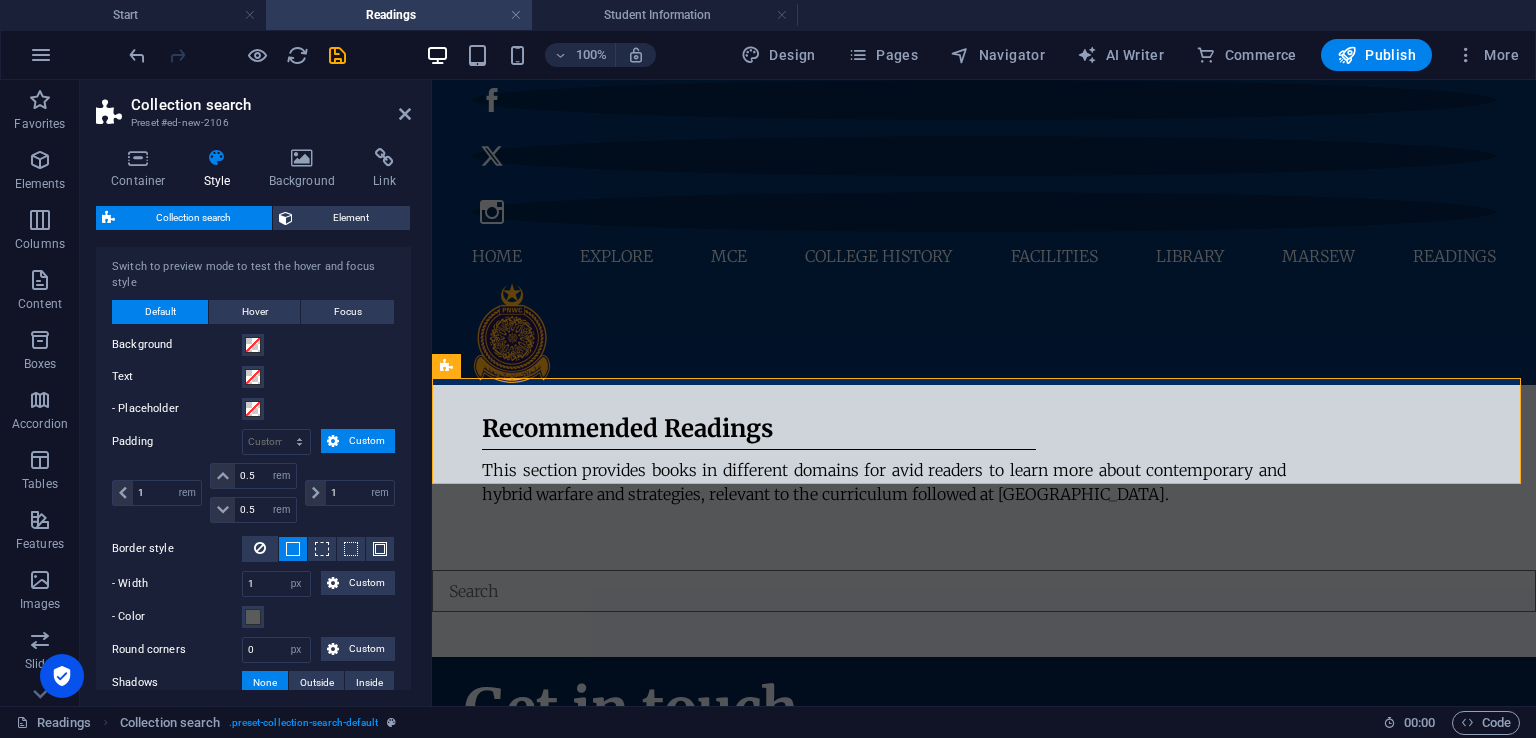 scroll, scrollTop: 300, scrollLeft: 0, axis: vertical 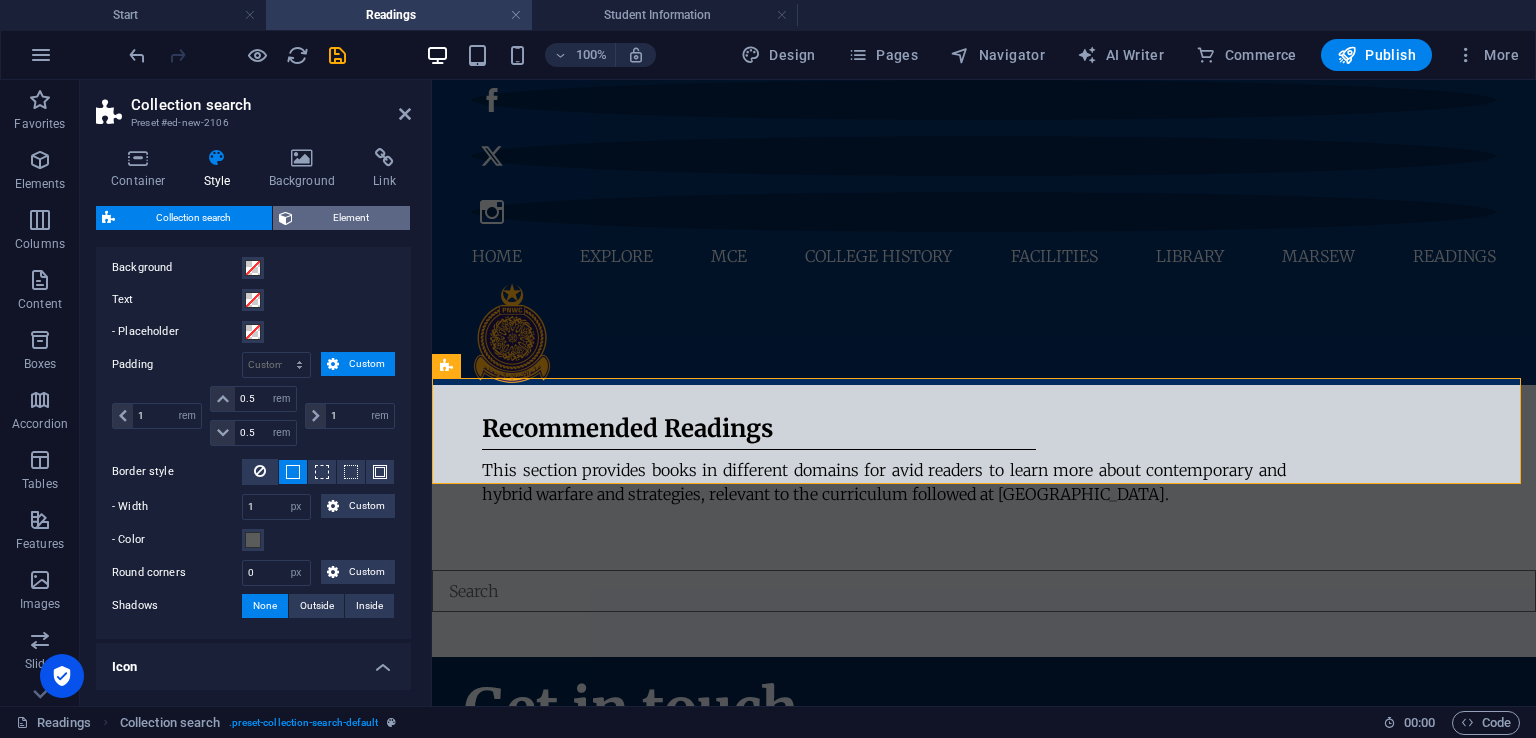 click on "Element" at bounding box center (352, 218) 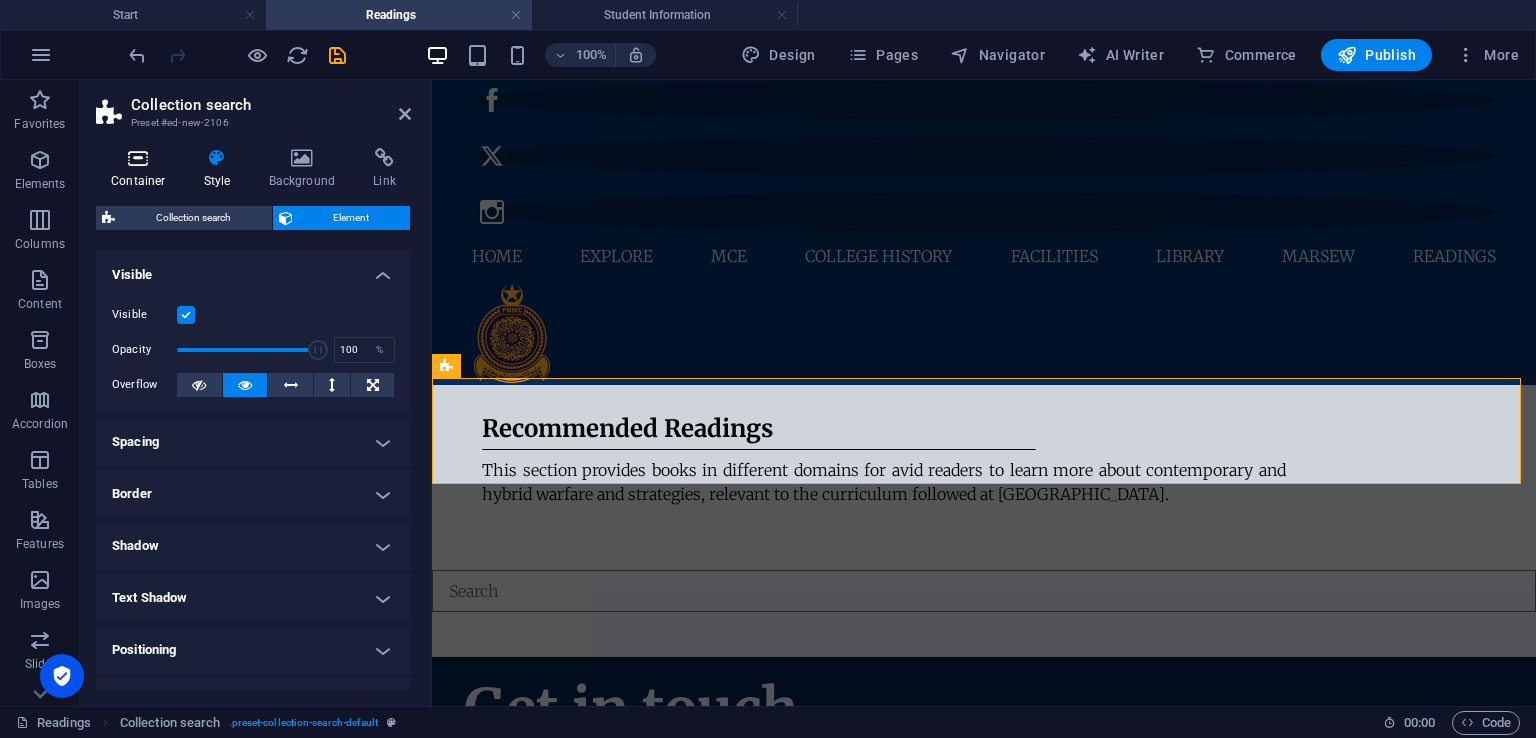 click on "Container" at bounding box center (142, 169) 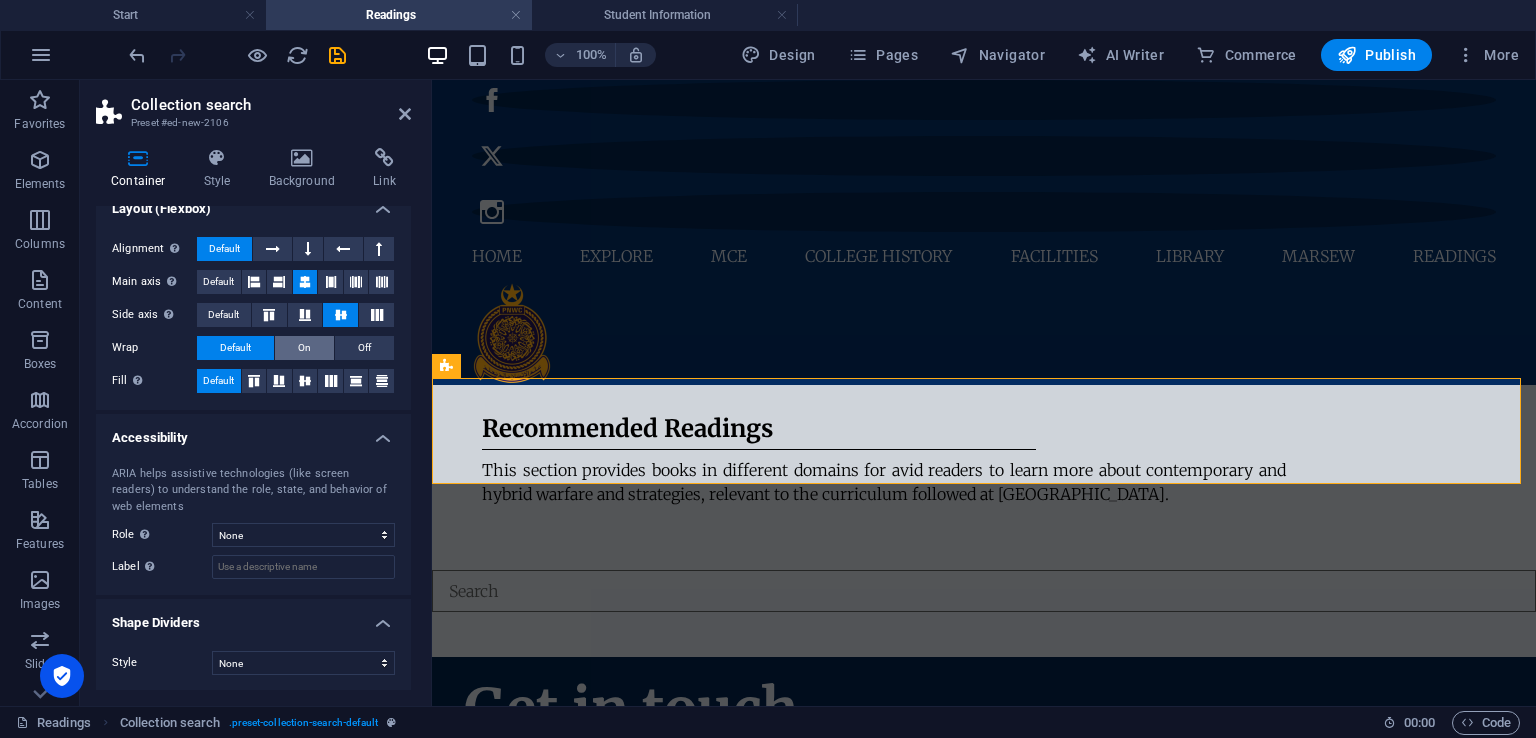 scroll, scrollTop: 0, scrollLeft: 0, axis: both 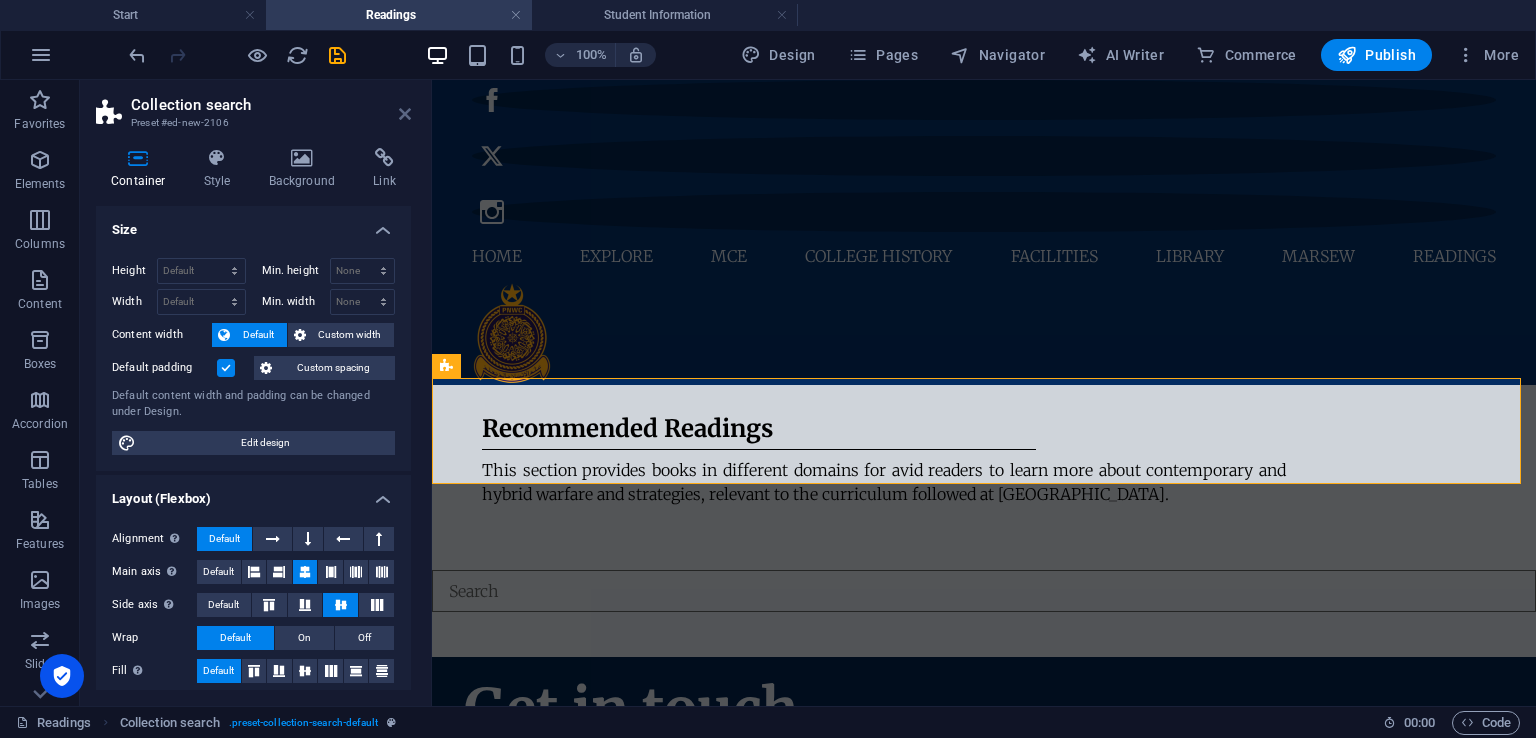 click at bounding box center [405, 114] 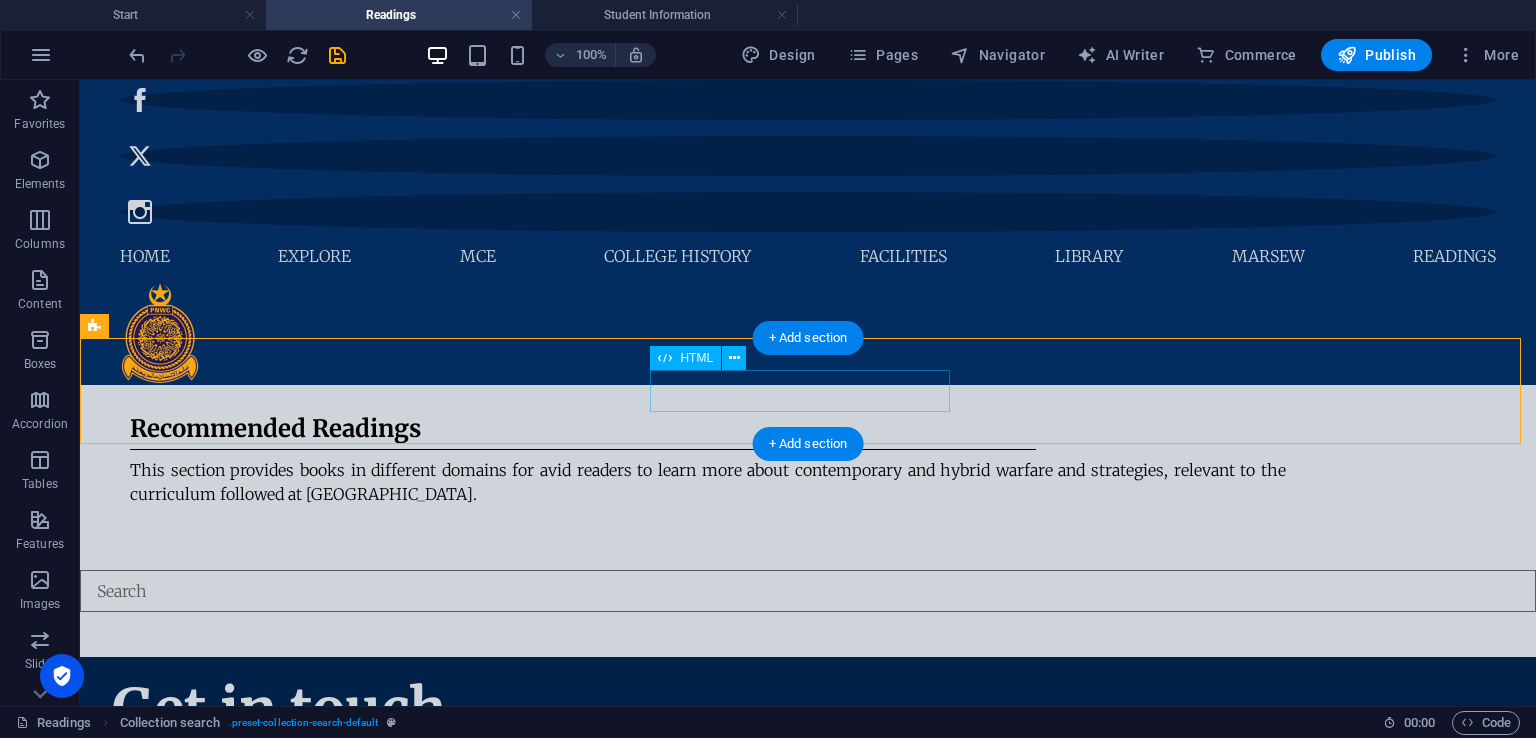 click at bounding box center (808, 591) 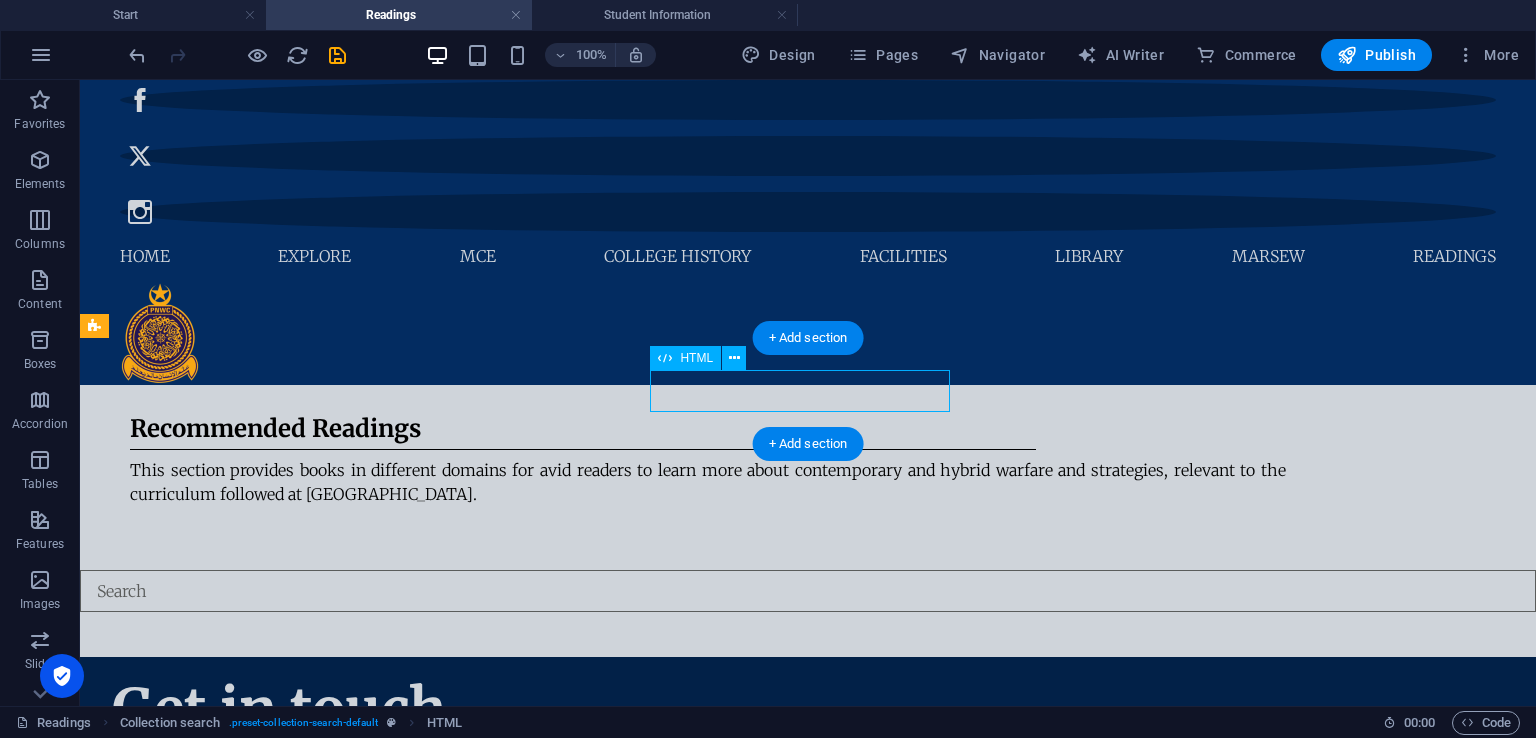 click on "HTML" at bounding box center (696, 358) 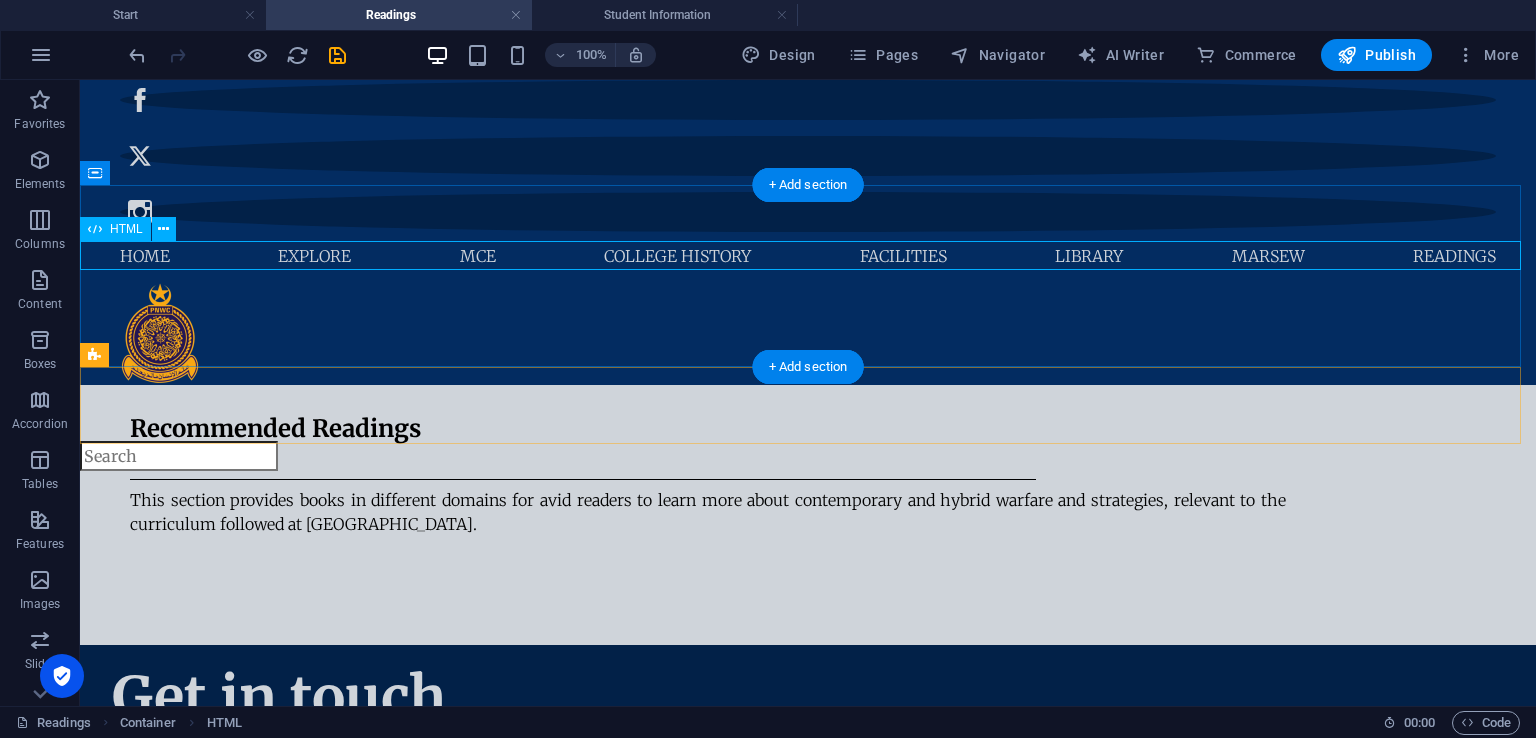 click at bounding box center [808, 456] 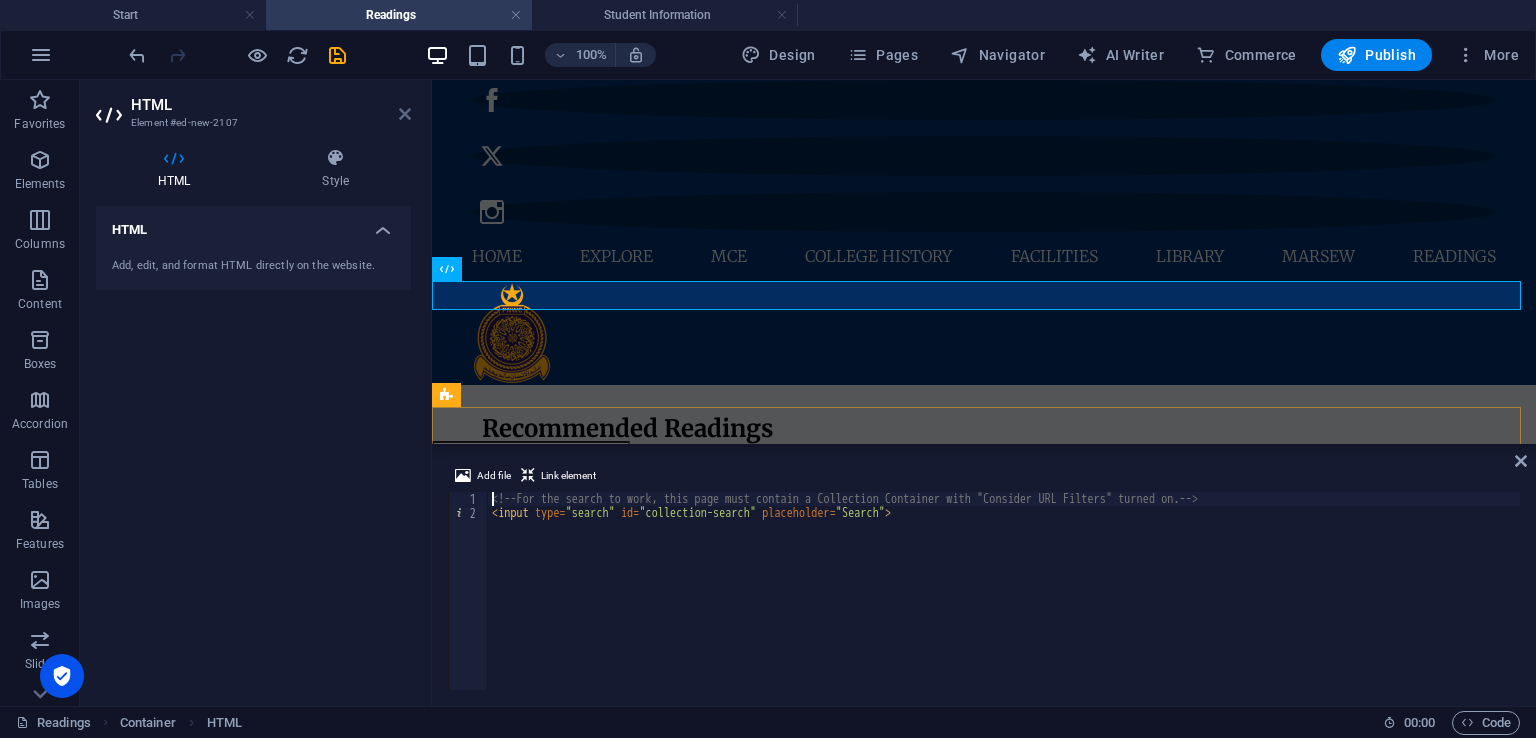 click on "HTML Element #ed-new-2107 HTML Style HTML Add, edit, and format HTML directly on the website. Preset Element Layout How this element expands within the layout (Flexbox). Size Default auto px % 1/1 1/2 1/3 1/4 1/5 1/6 1/7 1/8 1/9 1/10 Grow Shrink Order Container layout Visible Visible Opacity 100 % Overflow Spacing Margin Default auto px % rem vw vh Custom Custom auto px % rem vw vh auto px % rem vw vh auto px % rem vw vh auto px % rem vw vh Padding Default px rem % vh vw Custom Custom px rem % vh vw px rem % vh vw px rem % vh vw px rem % vh vw Border Style              - Width 1 auto px rem % vh vw Custom Custom 1 auto px rem % vh vw 1 auto px rem % vh vw 1 auto px rem % vh vw 1 auto px rem % vh vw  - Color Round corners Default px rem % vh vw Custom Custom px rem % vh vw px rem % vh vw px rem % vh vw px rem % vh vw Shadow Default None Outside Inside Color X offset 0 px rem vh vw Y offset 0 px rem vh vw Blur 0 px rem % vh vw Spread 0 px rem vh vw Text Shadow Default None Outside Color X offset 0 px" at bounding box center (256, 393) 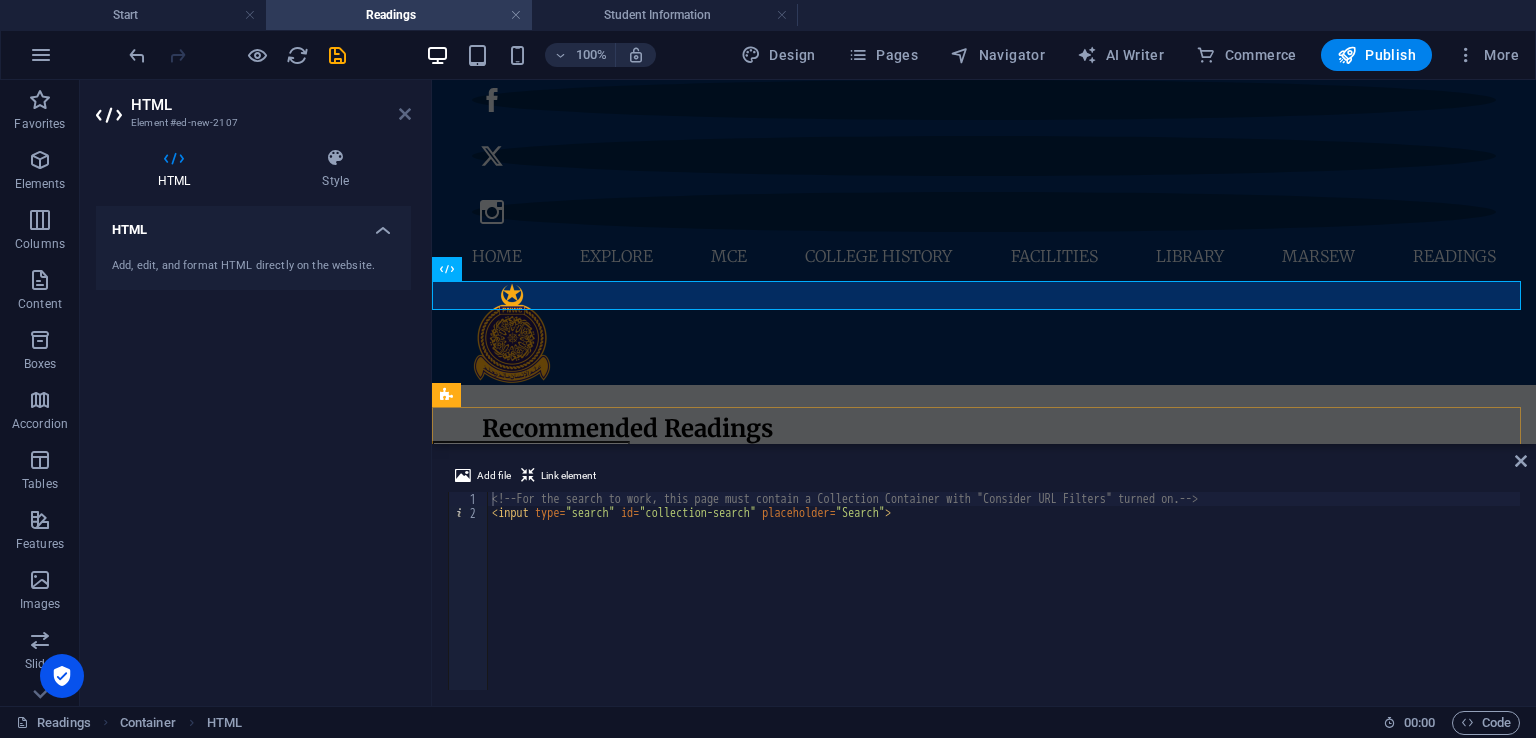 drag, startPoint x: 408, startPoint y: 112, endPoint x: 356, endPoint y: 80, distance: 61.05735 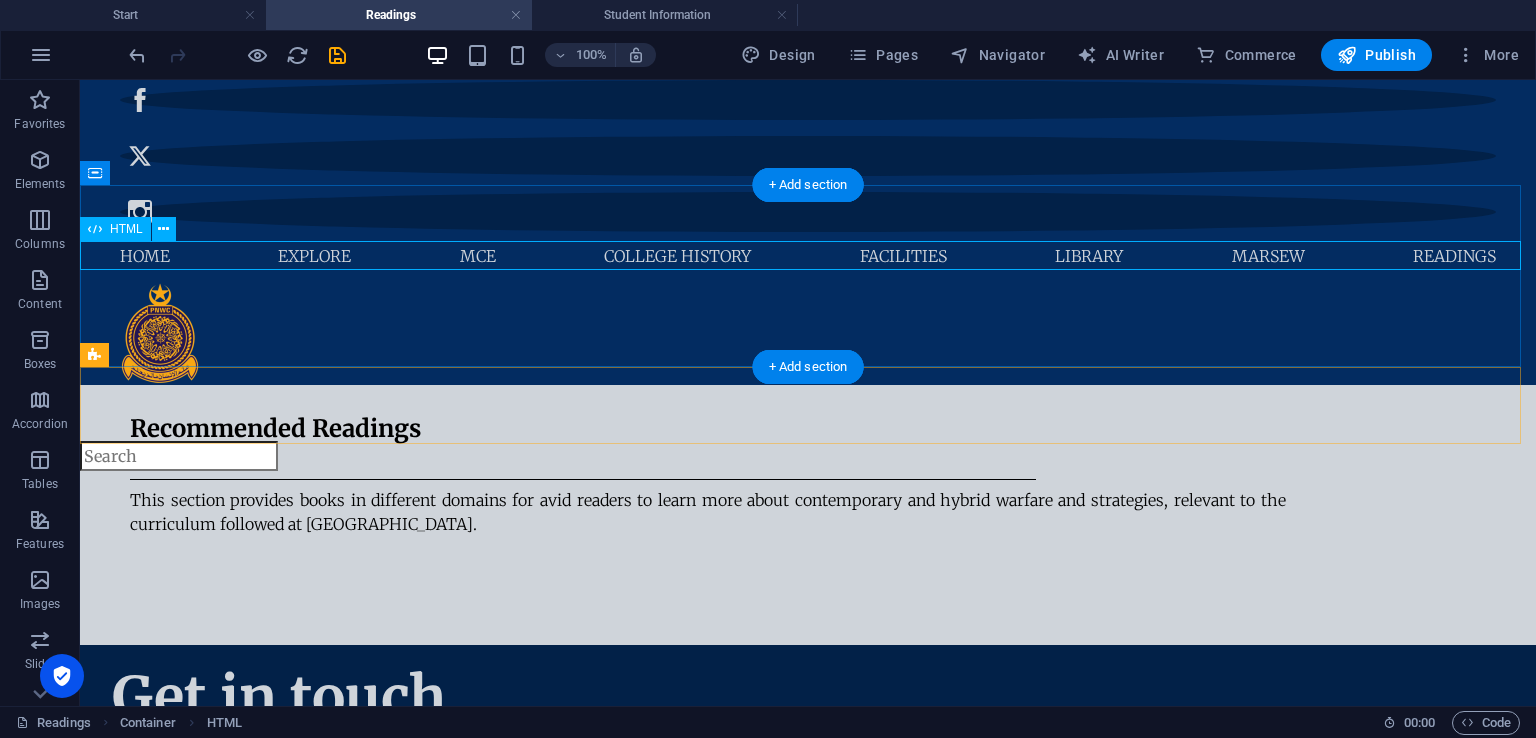 click at bounding box center (808, 456) 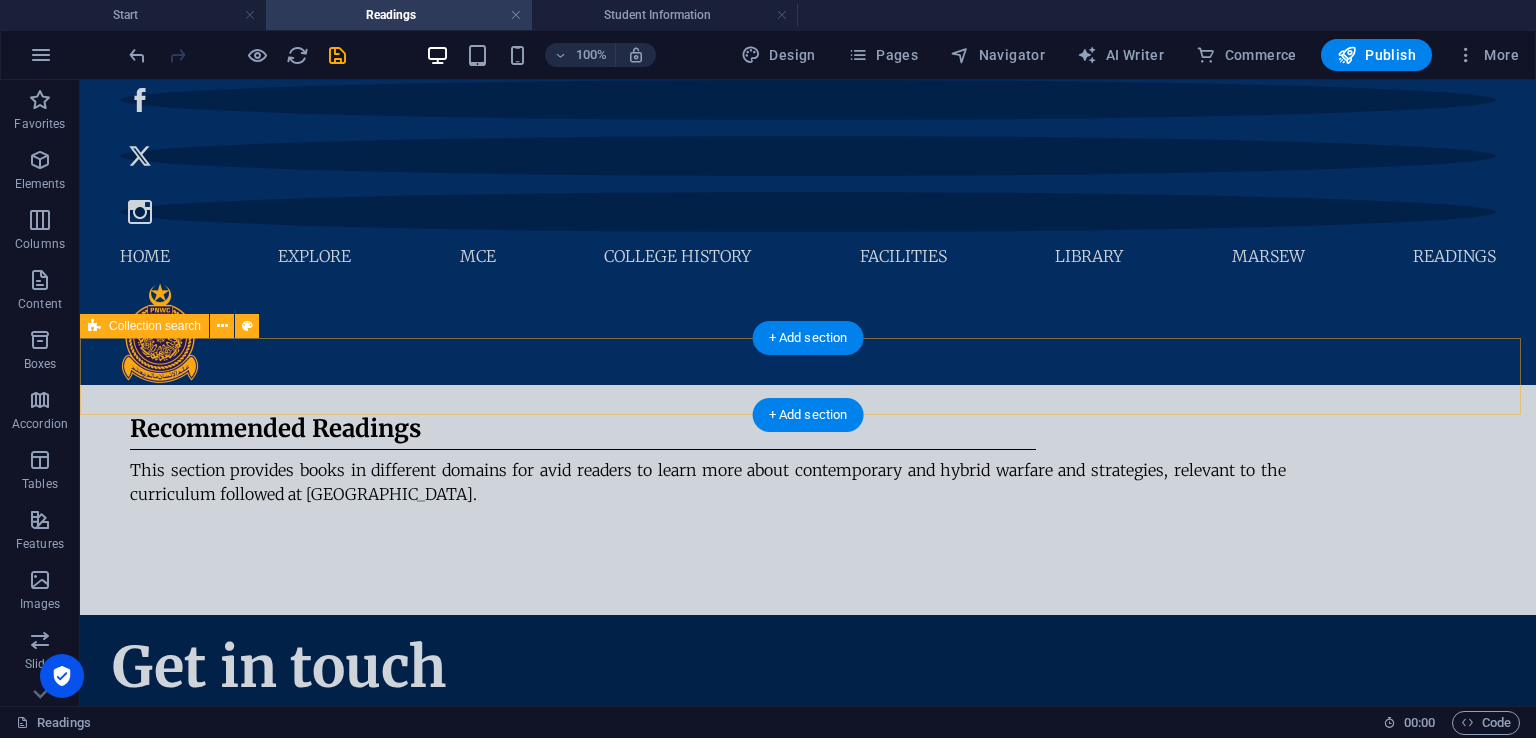 click at bounding box center (808, 576) 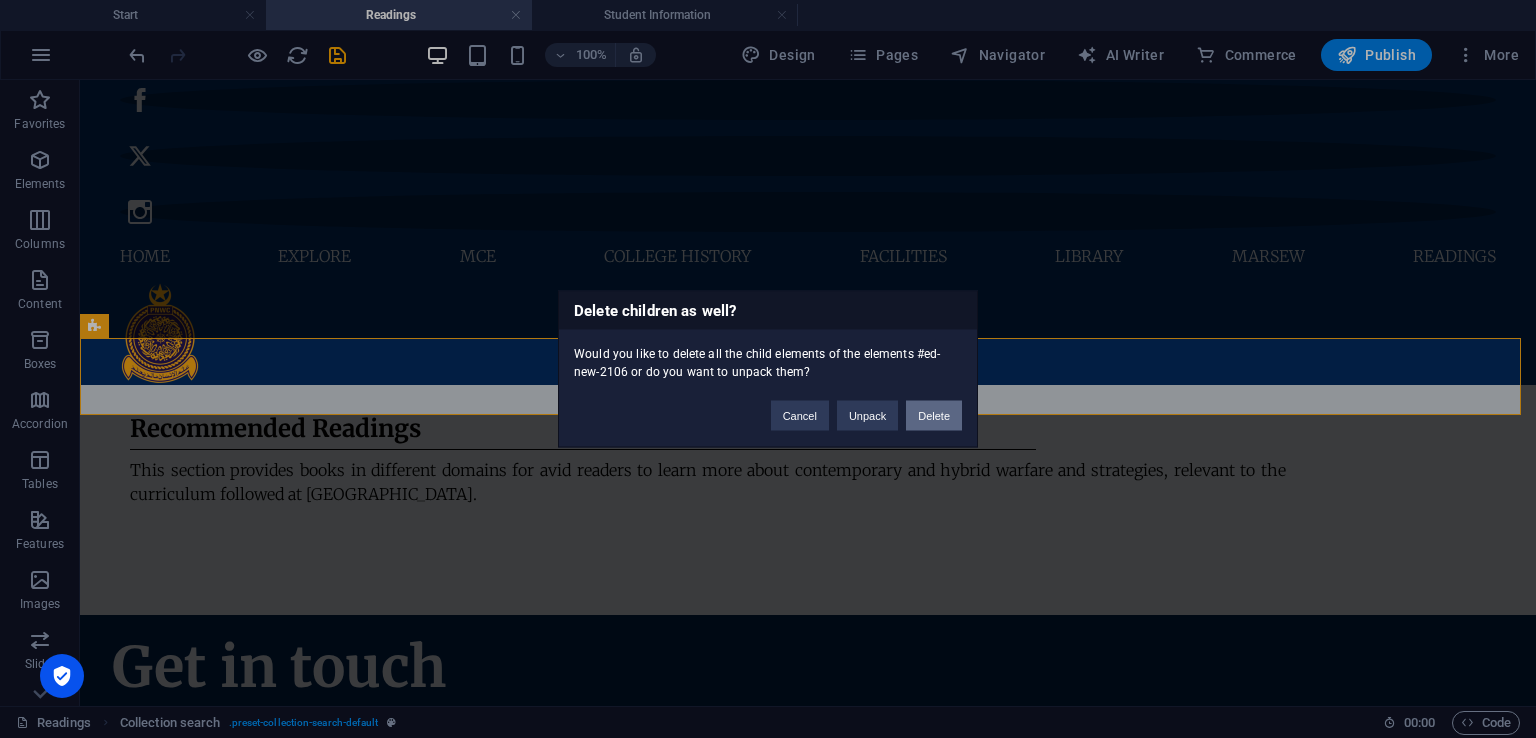 click on "Delete" at bounding box center (934, 416) 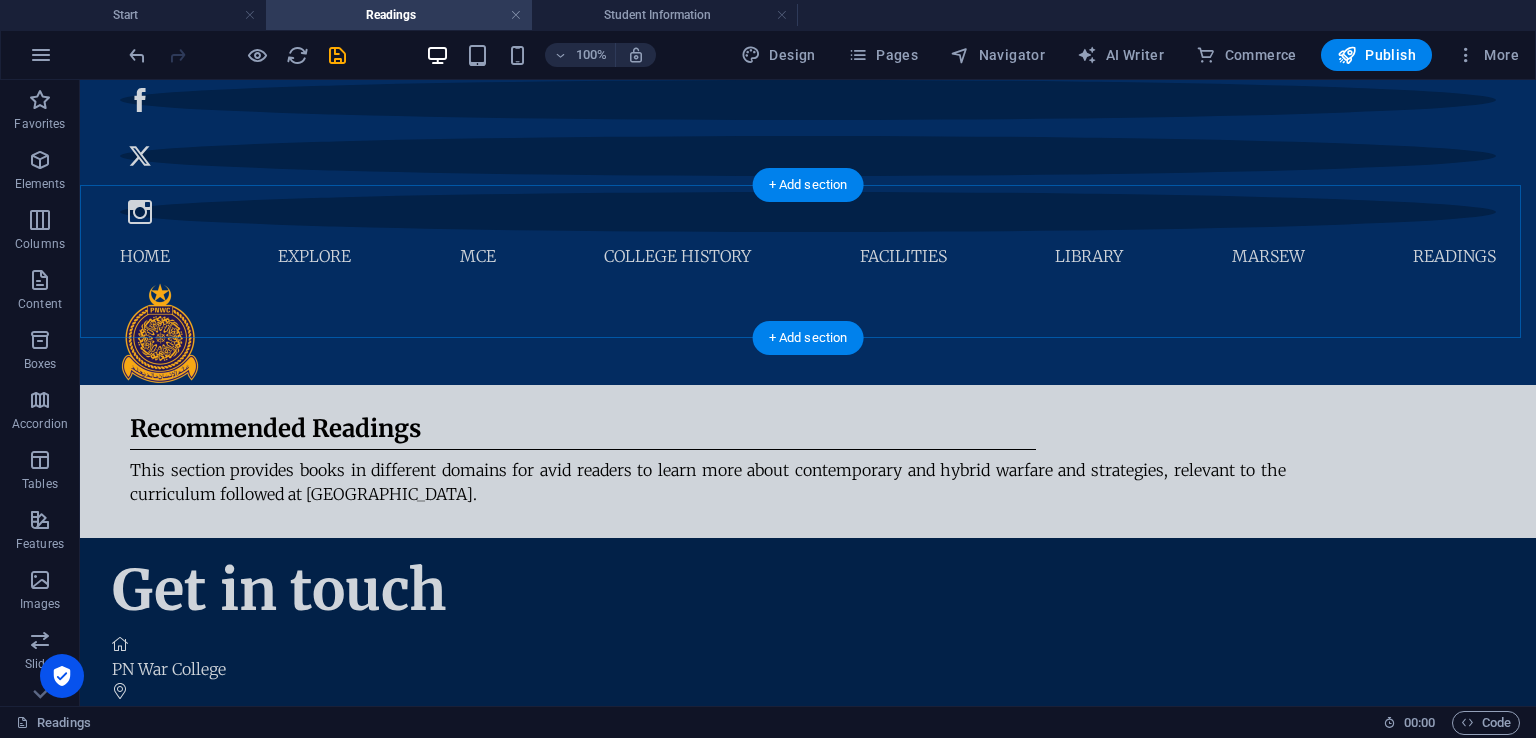 click on "+ Add section" at bounding box center [808, 338] 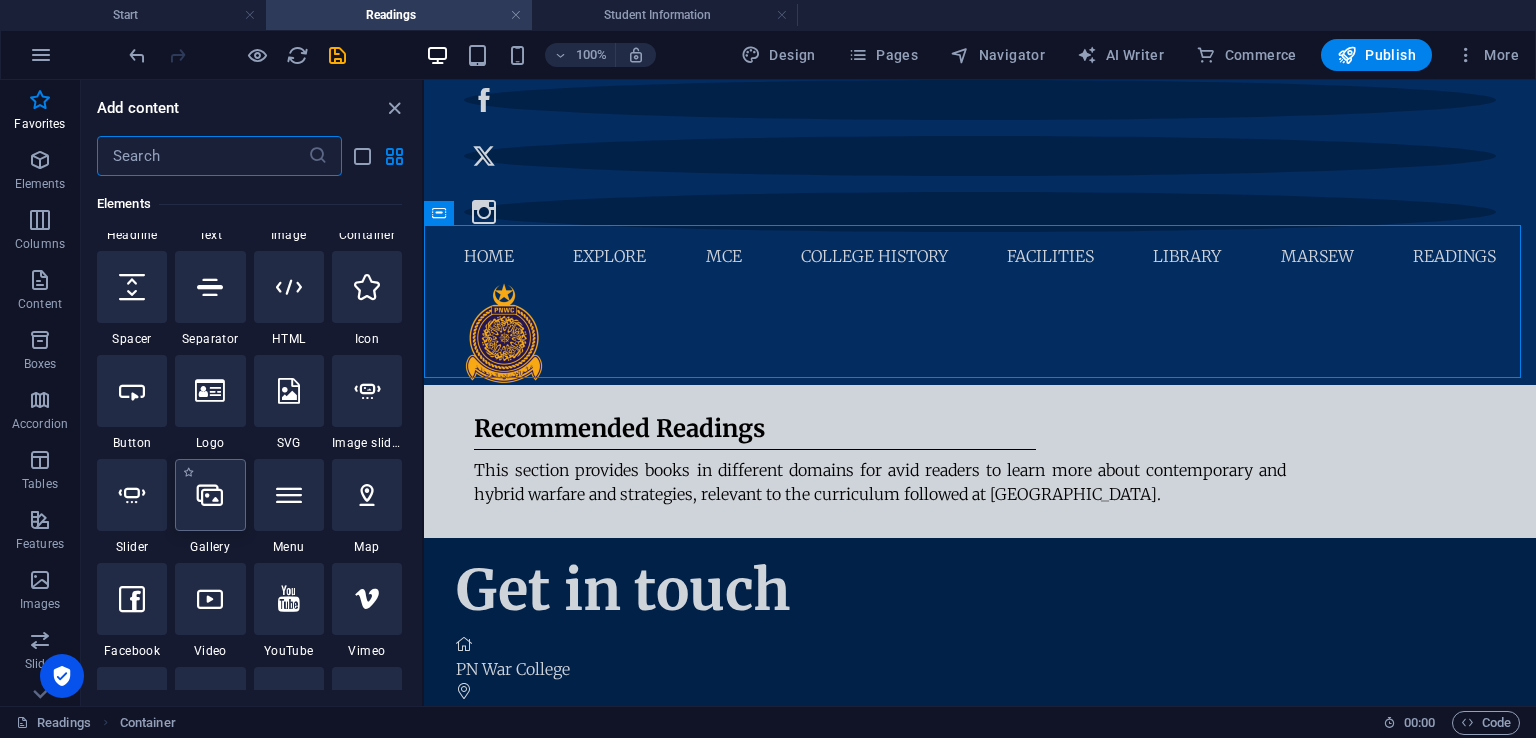 scroll, scrollTop: 399, scrollLeft: 0, axis: vertical 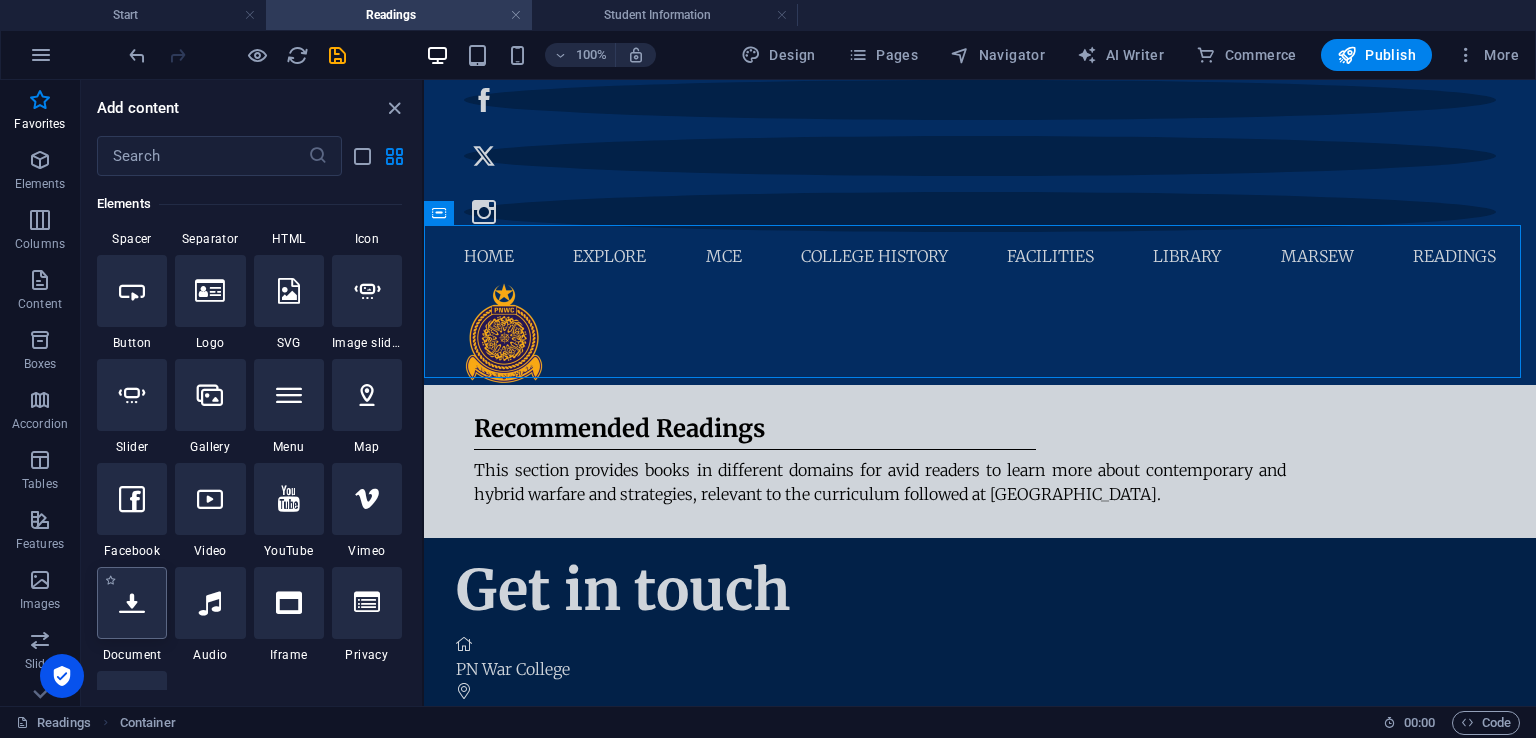 click at bounding box center [132, 603] 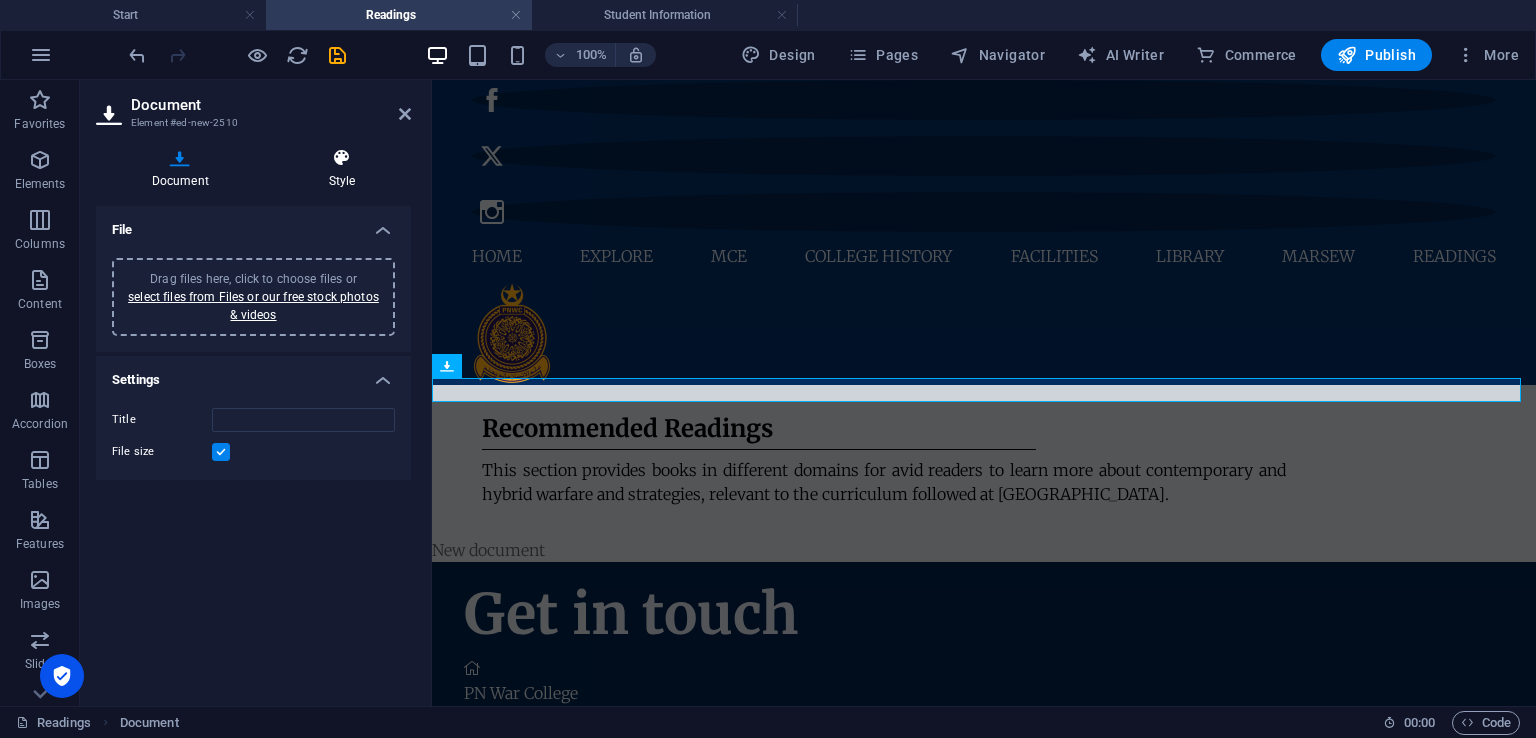 click on "Style" at bounding box center [342, 169] 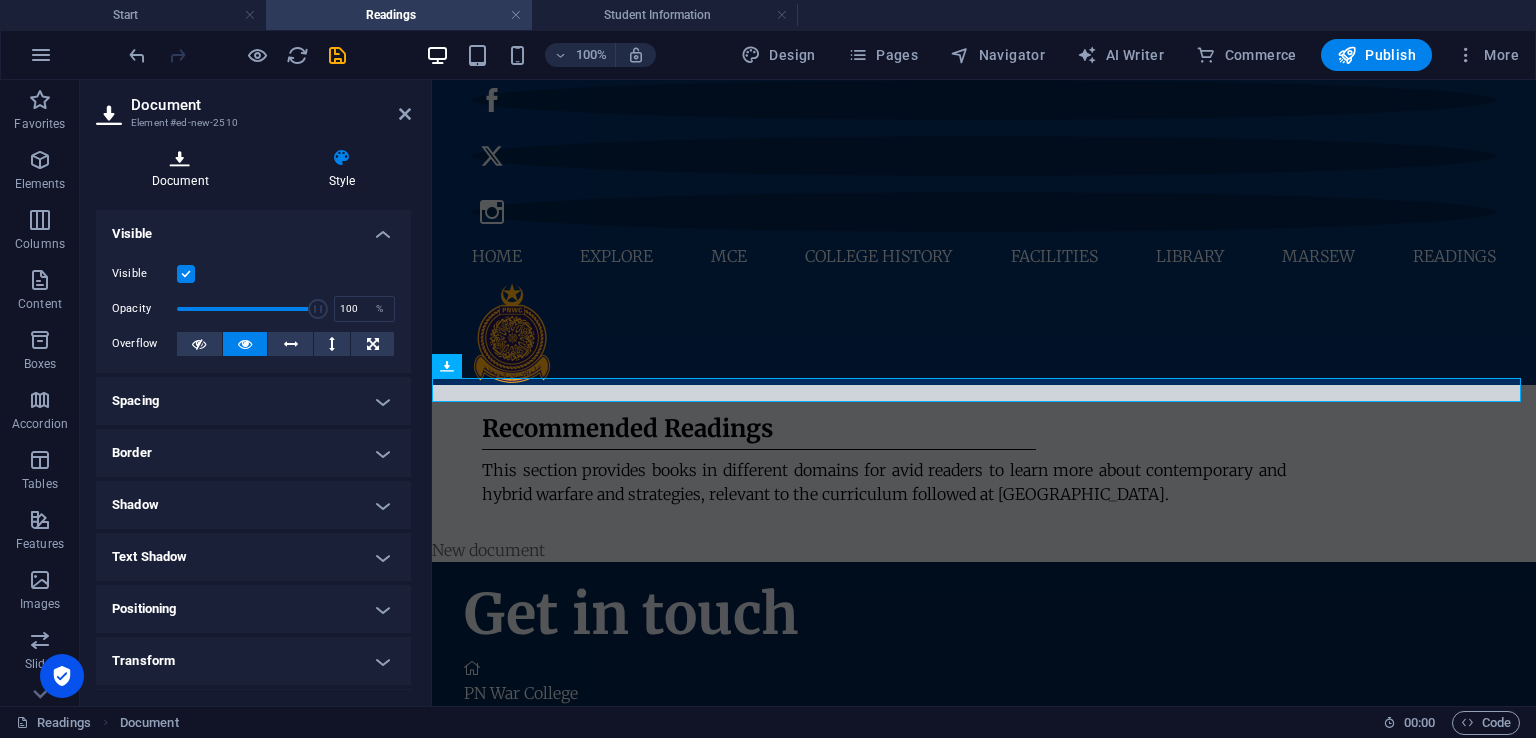 click on "Document" at bounding box center (184, 169) 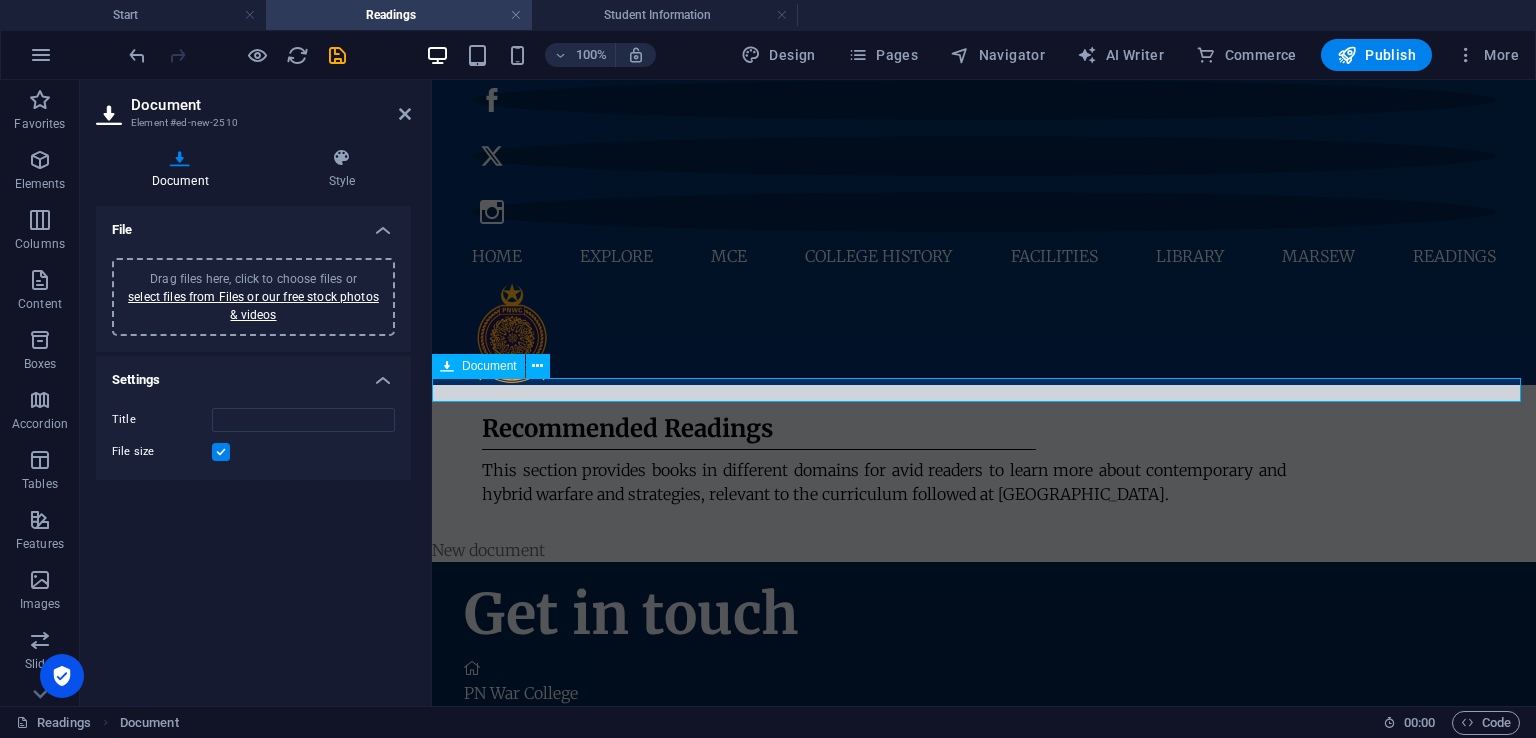 click on "New document" at bounding box center (984, 550) 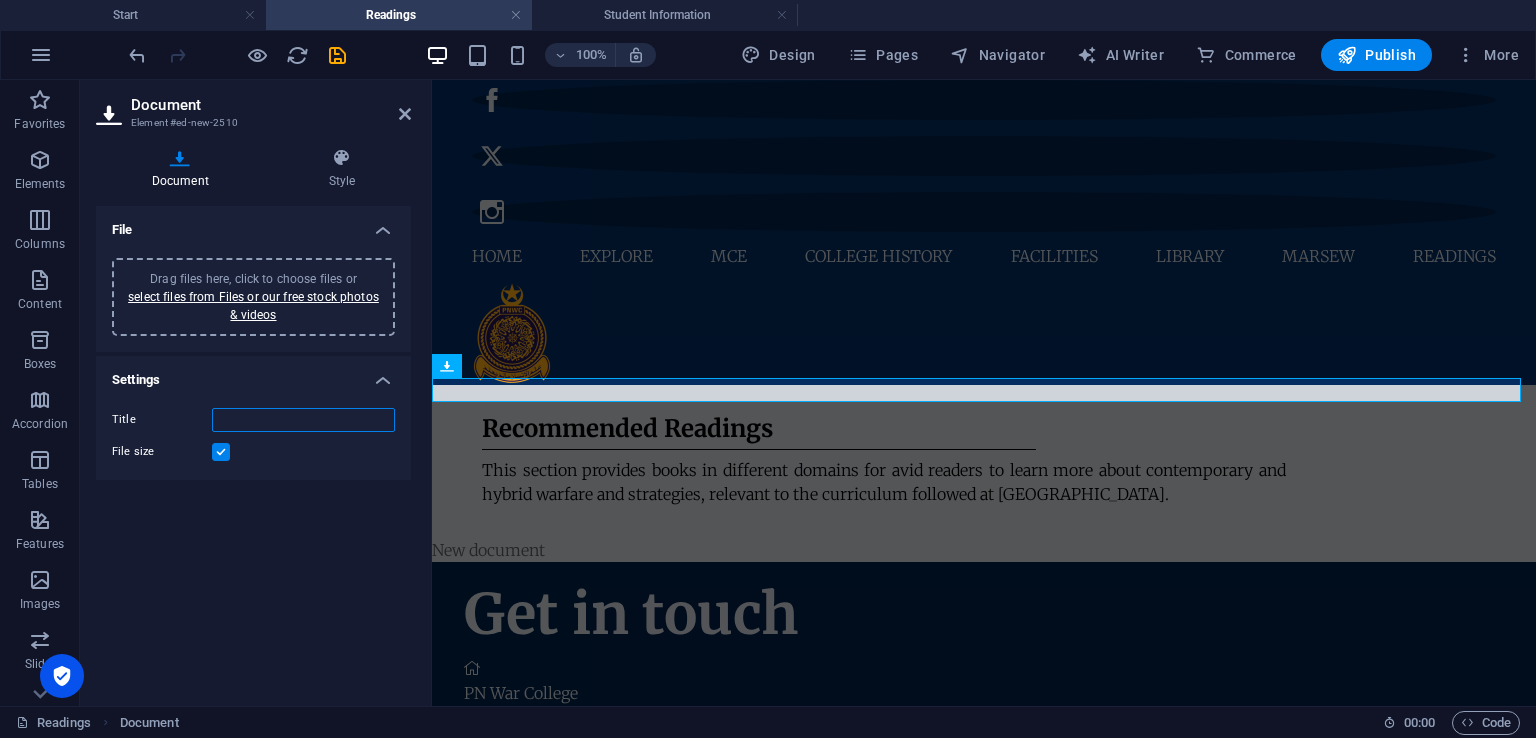 click on "Title" at bounding box center (303, 420) 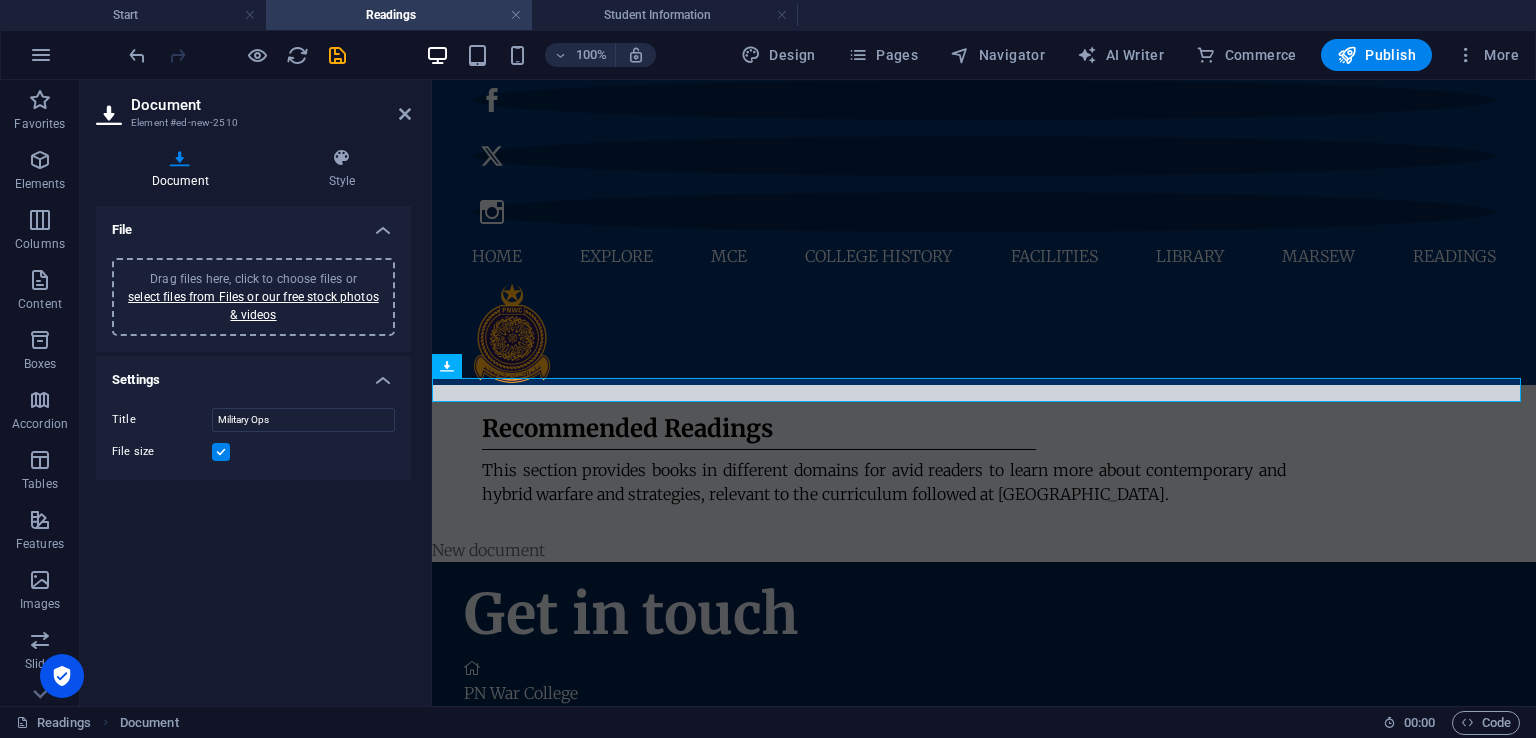 click on "File Drag files here, click to choose files or select files from Files or our free stock photos & videos Copy this link to link a document from a content page. undefined Settings Title Military Ops File size" at bounding box center (253, 448) 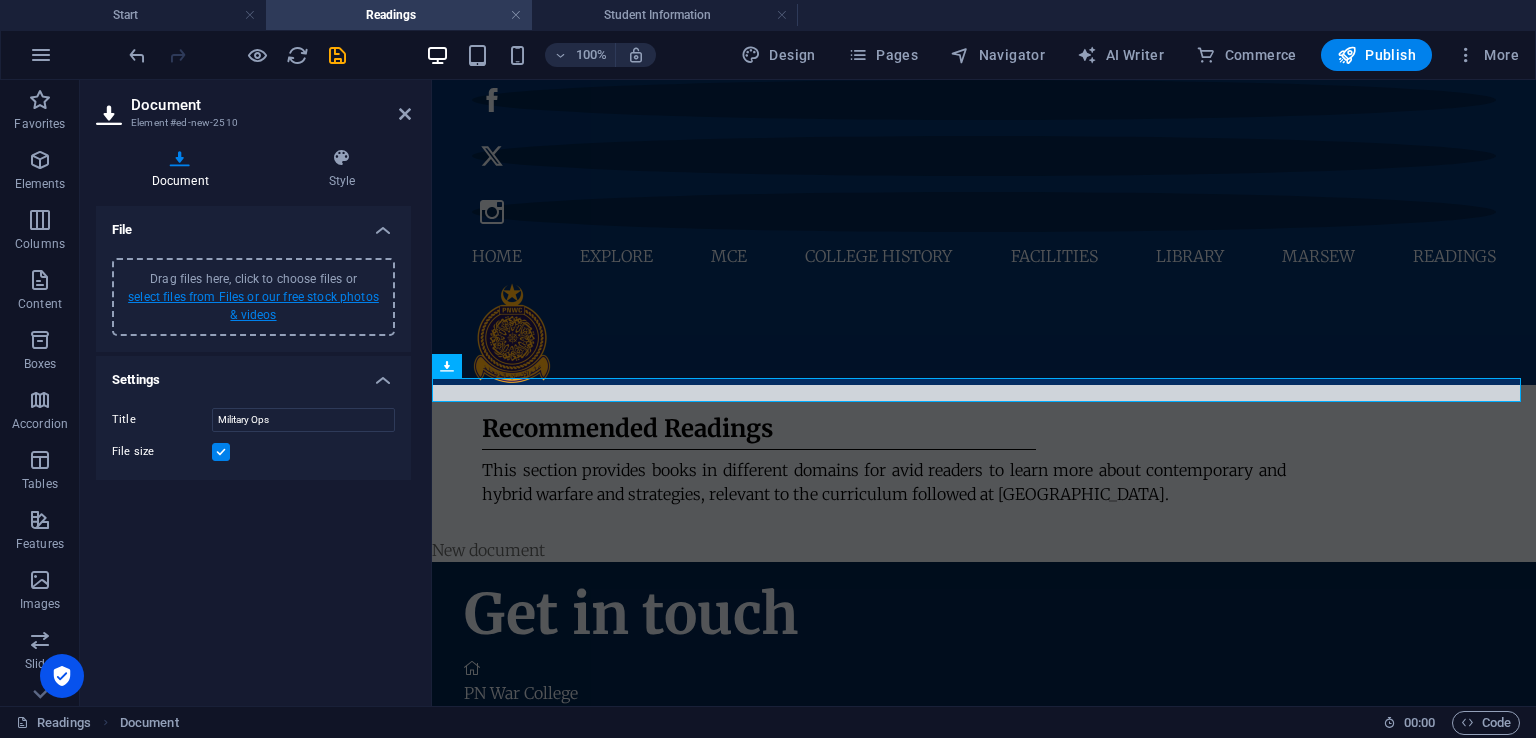 click on "select files from Files or our free stock photos & videos" at bounding box center (253, 306) 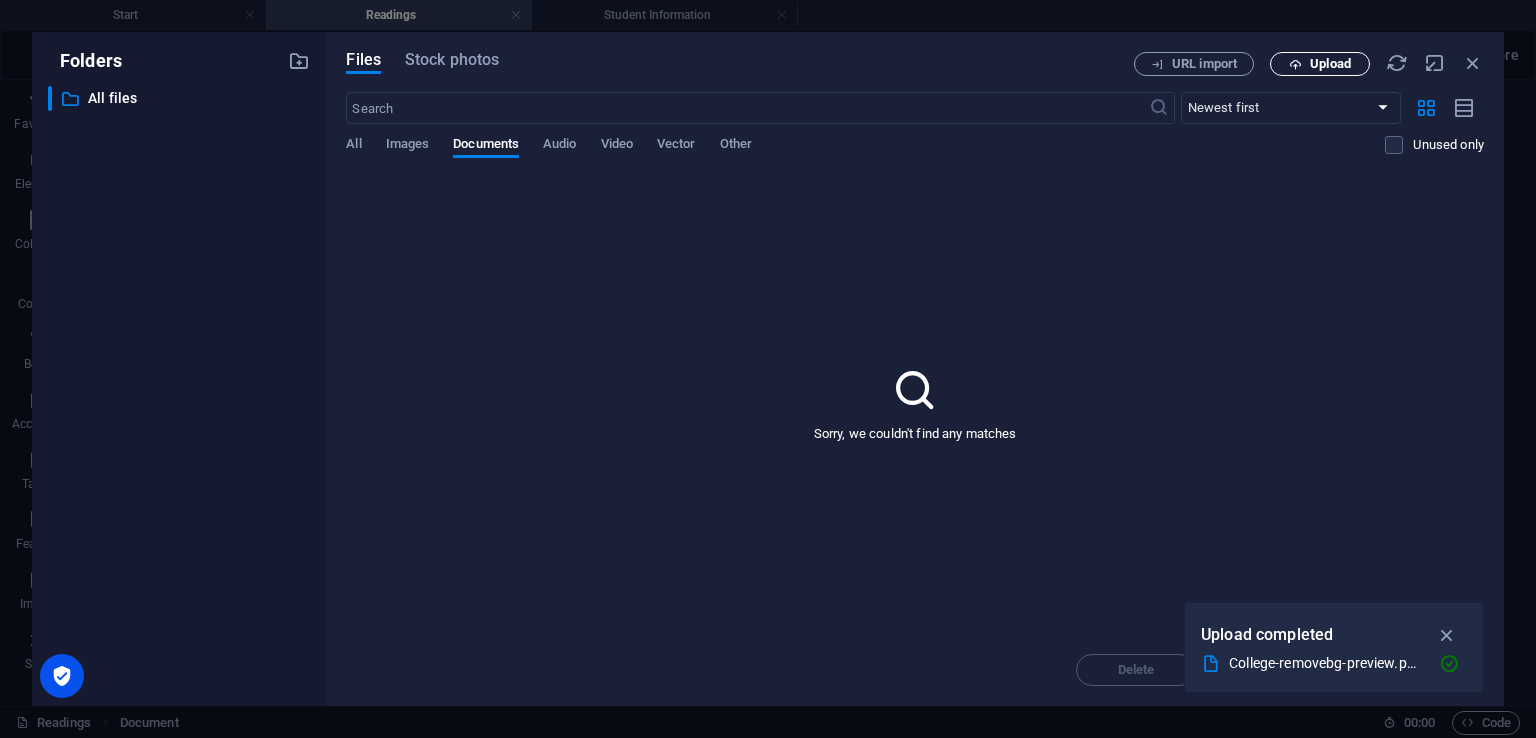 click on "Upload" at bounding box center (1320, 64) 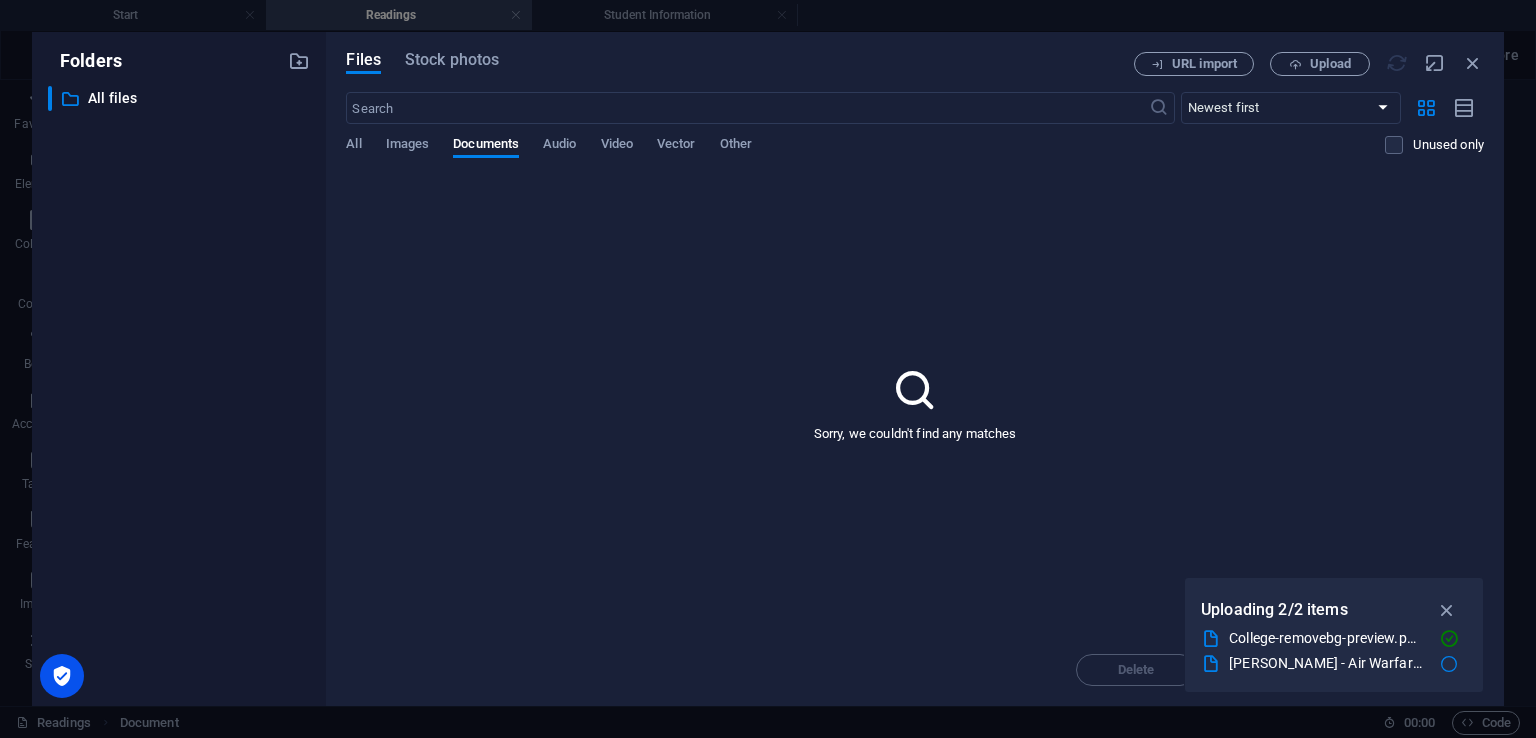 click on "[PERSON_NAME] - Air Warfare in the Missile Age-Smithsonian Institution (1985).pdf" at bounding box center (1327, 663) 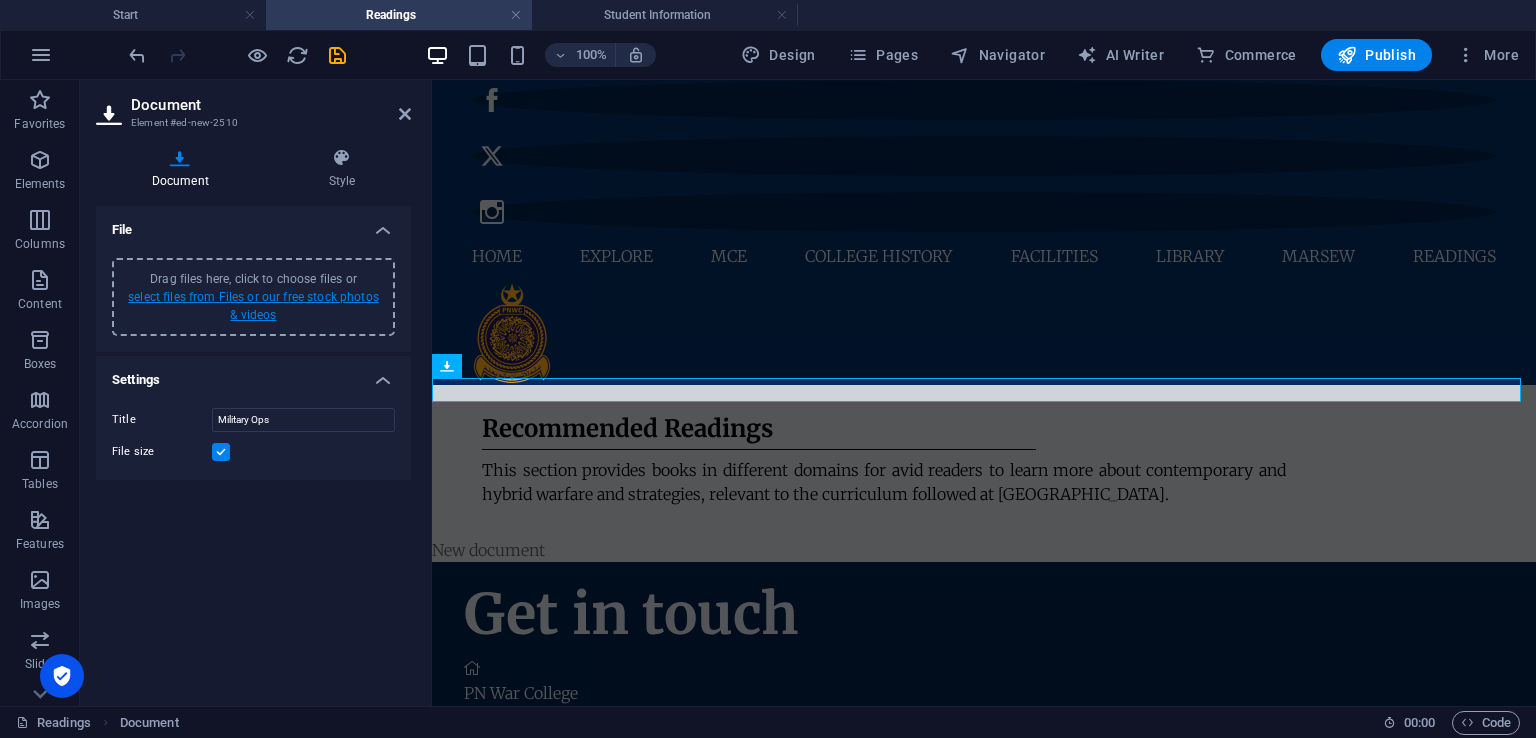 click on "select files from Files or our free stock photos & videos" at bounding box center [253, 306] 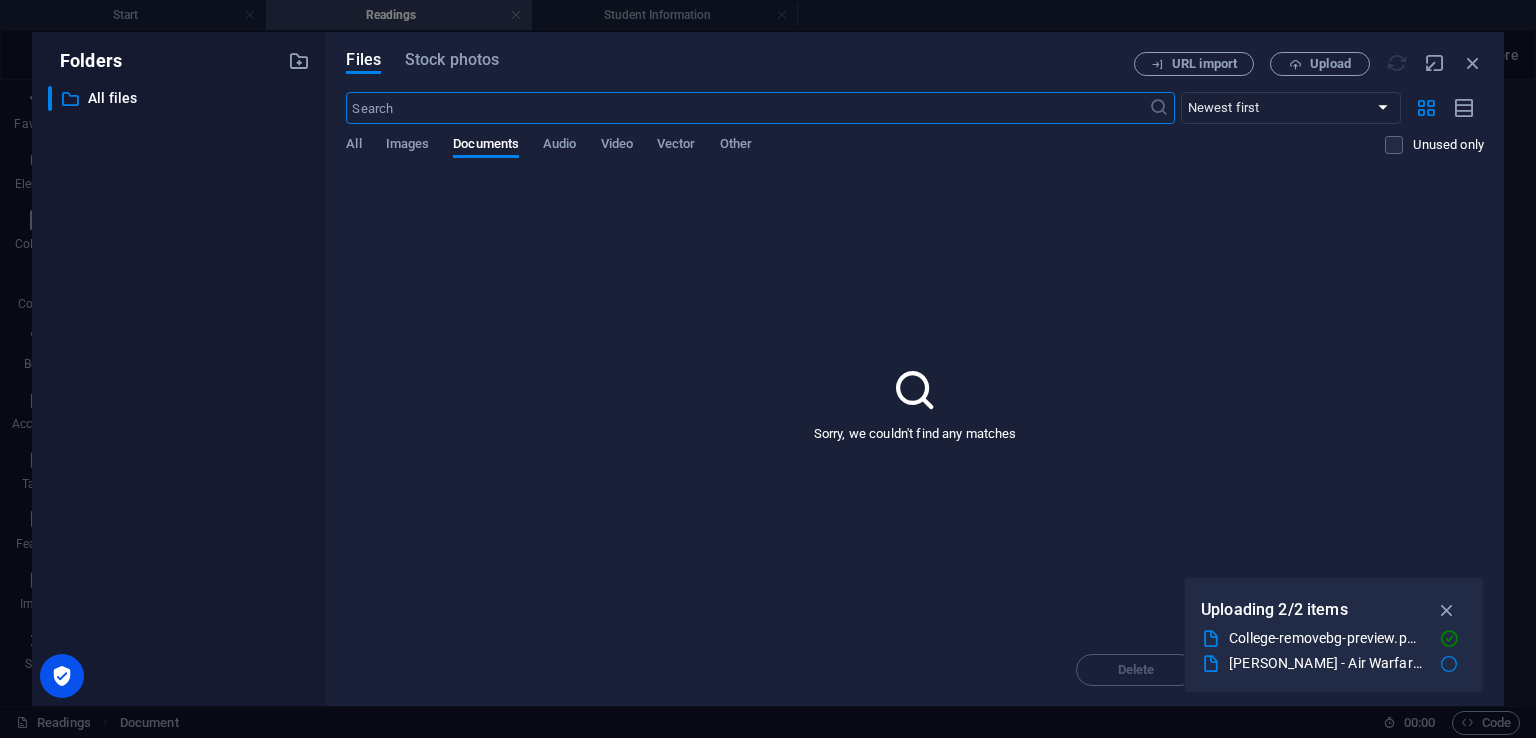 click on "Uploading 2/2 items" at bounding box center [1274, 610] 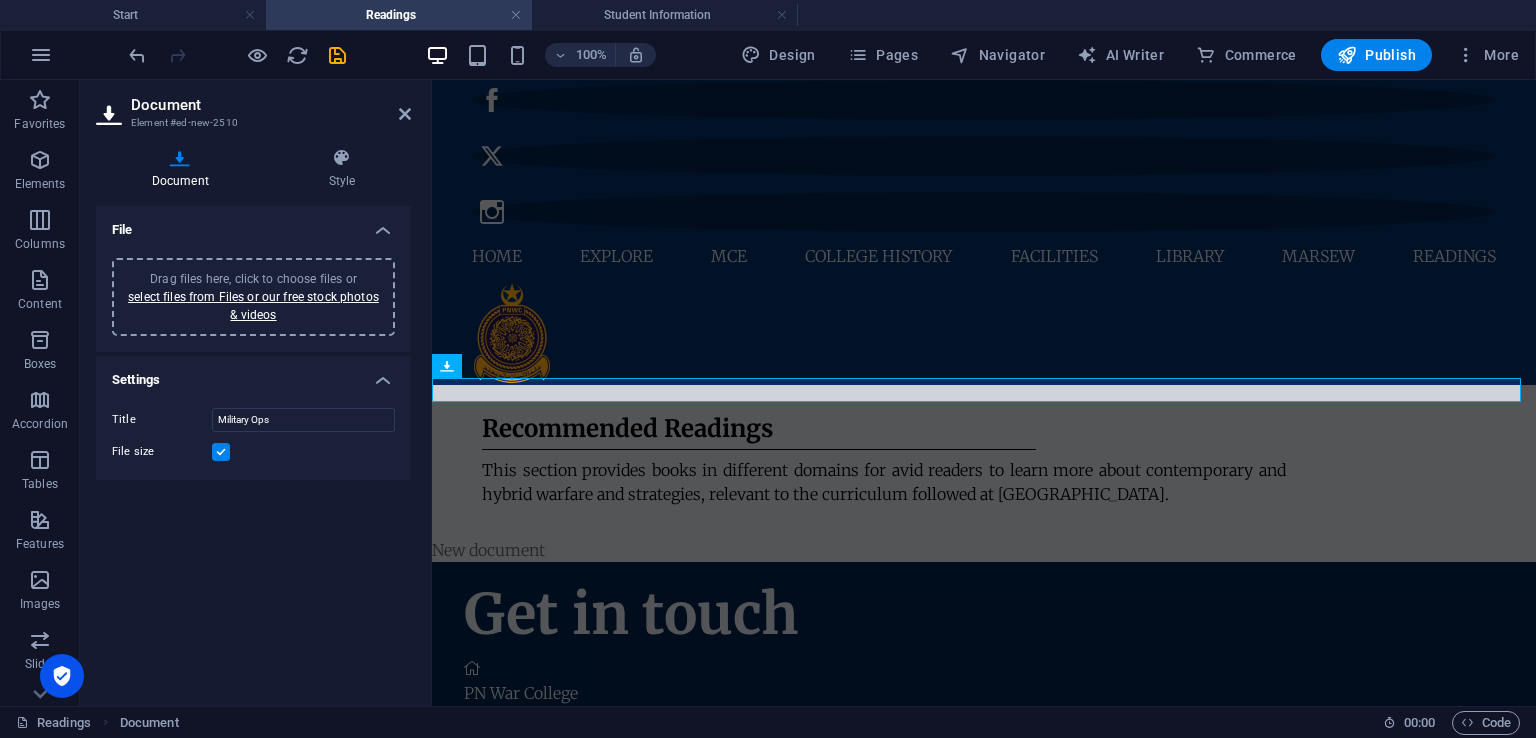 click on "Document" at bounding box center [184, 169] 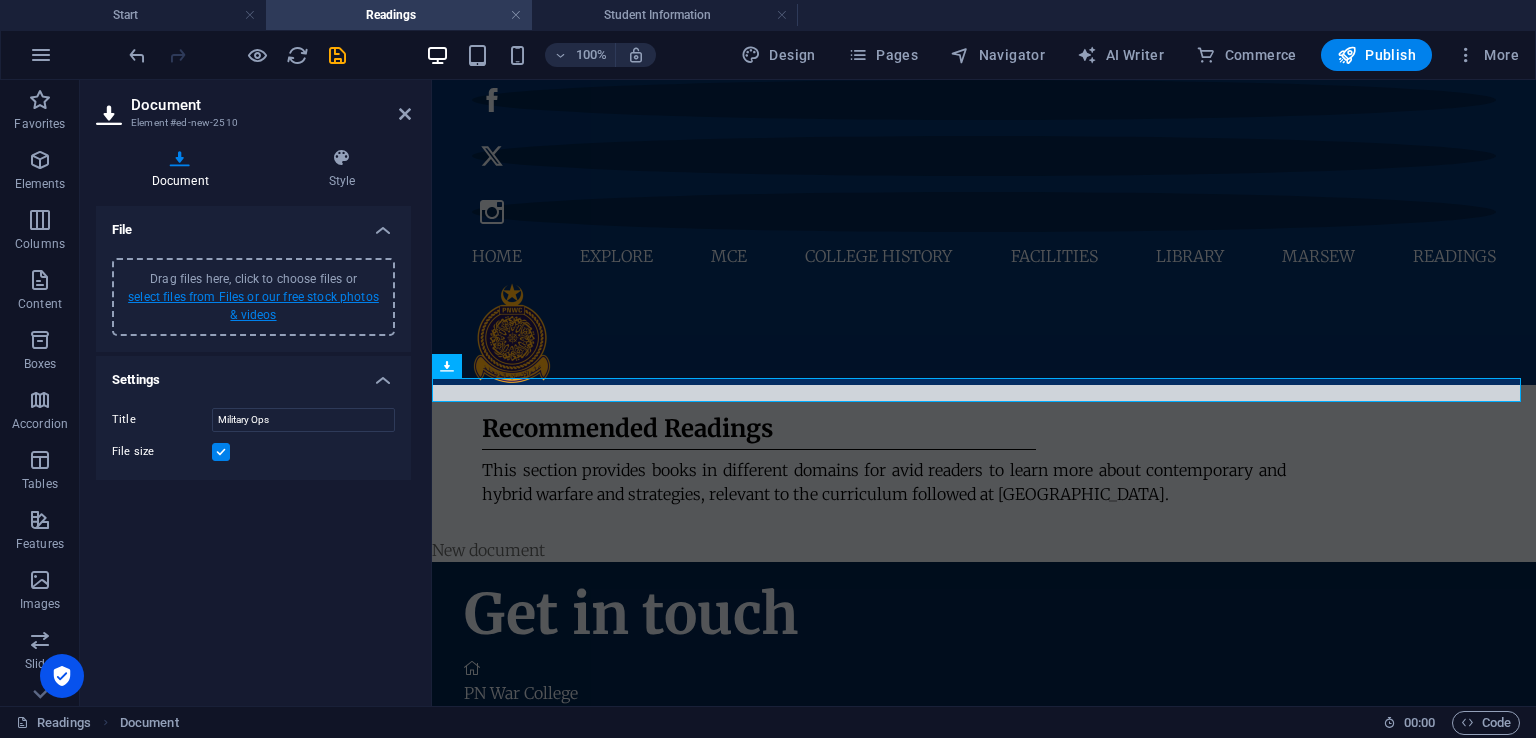 click on "select files from Files or our free stock photos & videos" at bounding box center (253, 306) 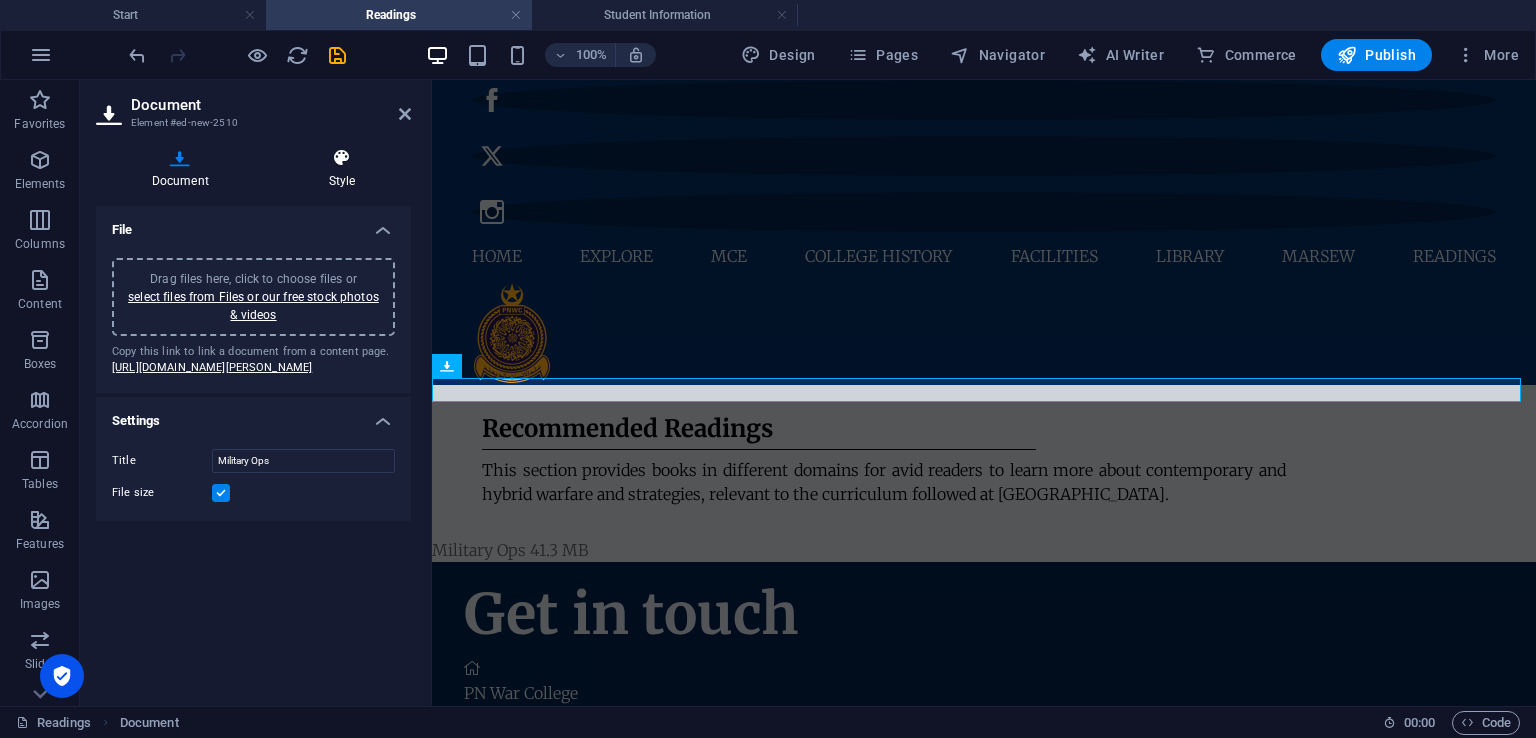 click on "Style" at bounding box center [342, 169] 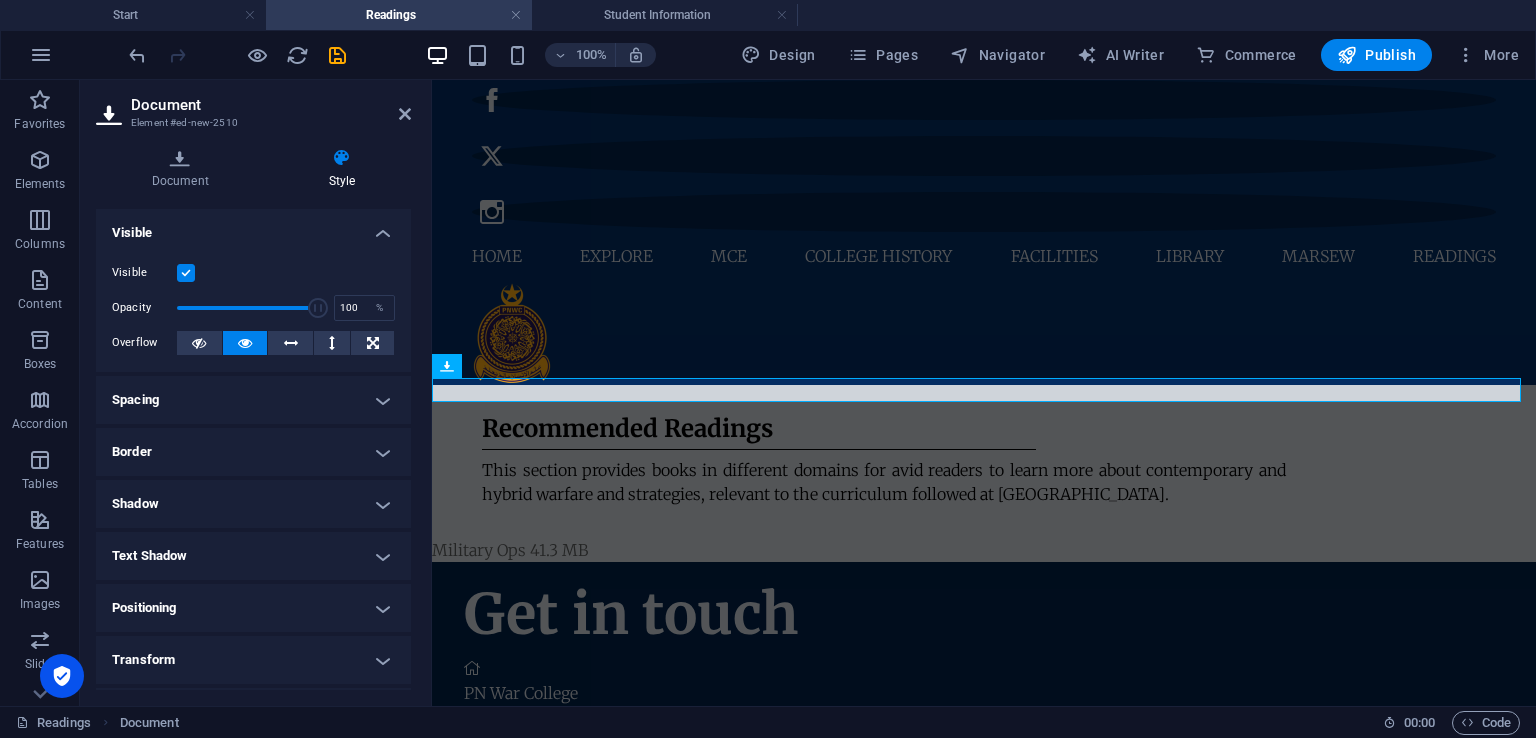 scroll, scrollTop: 0, scrollLeft: 0, axis: both 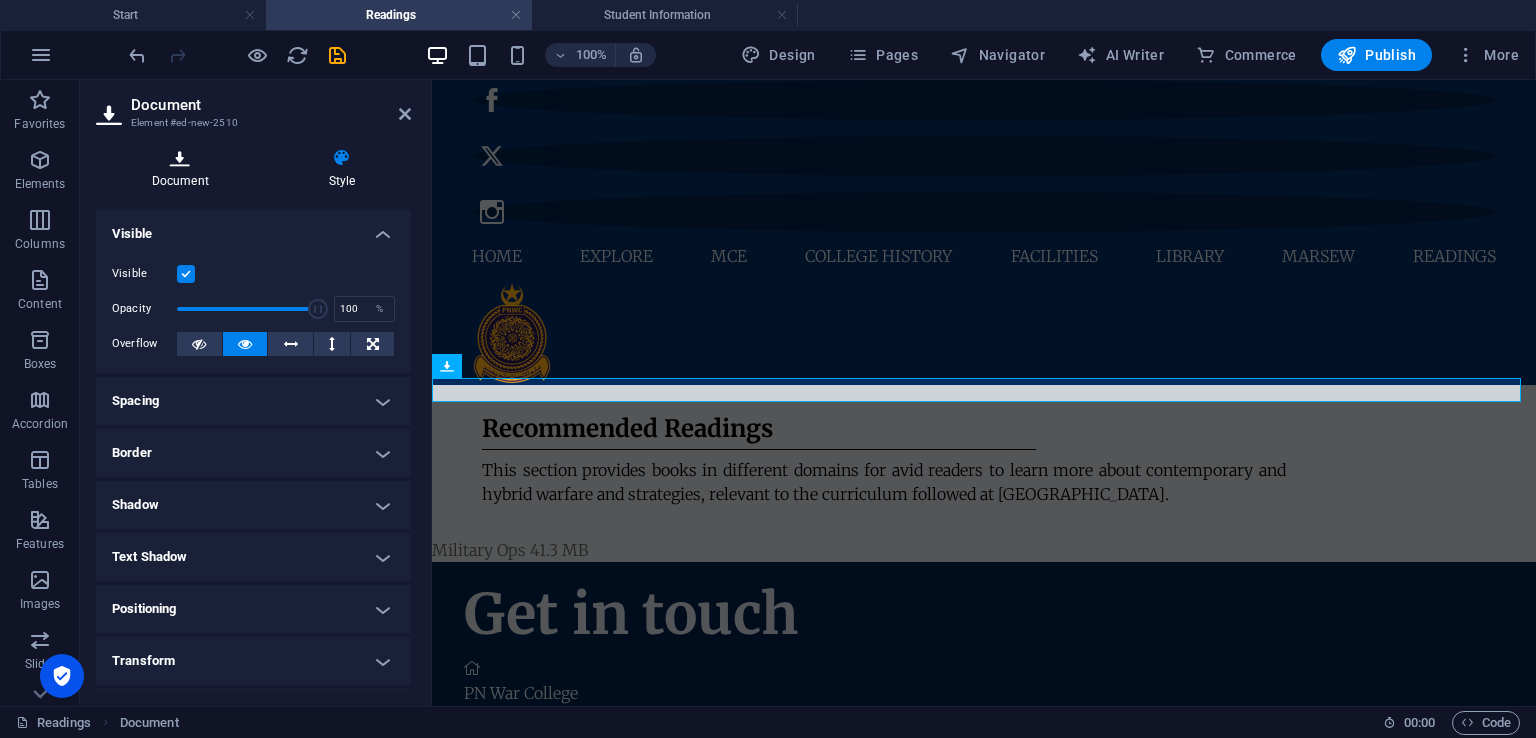 click on "Document" at bounding box center (184, 169) 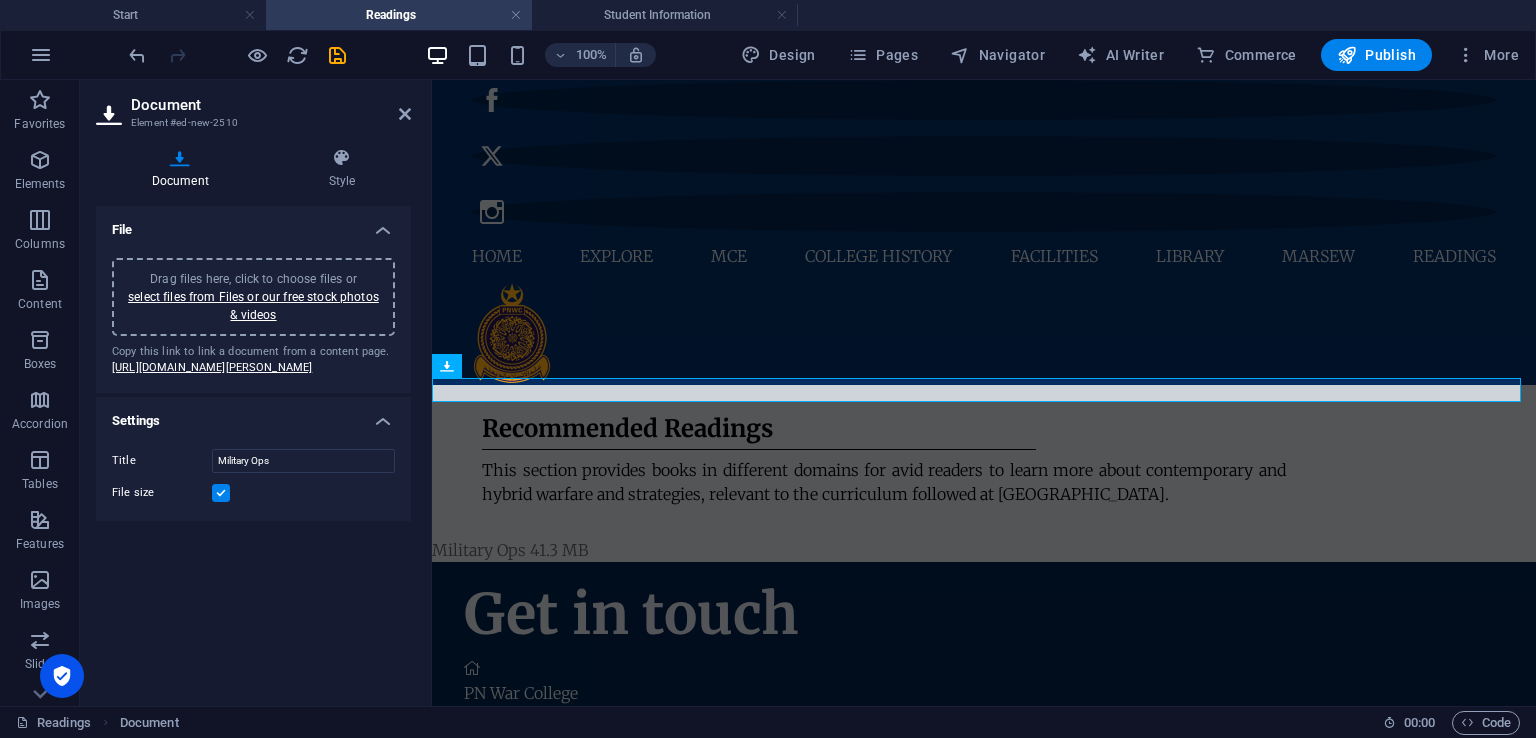 click at bounding box center (221, 493) 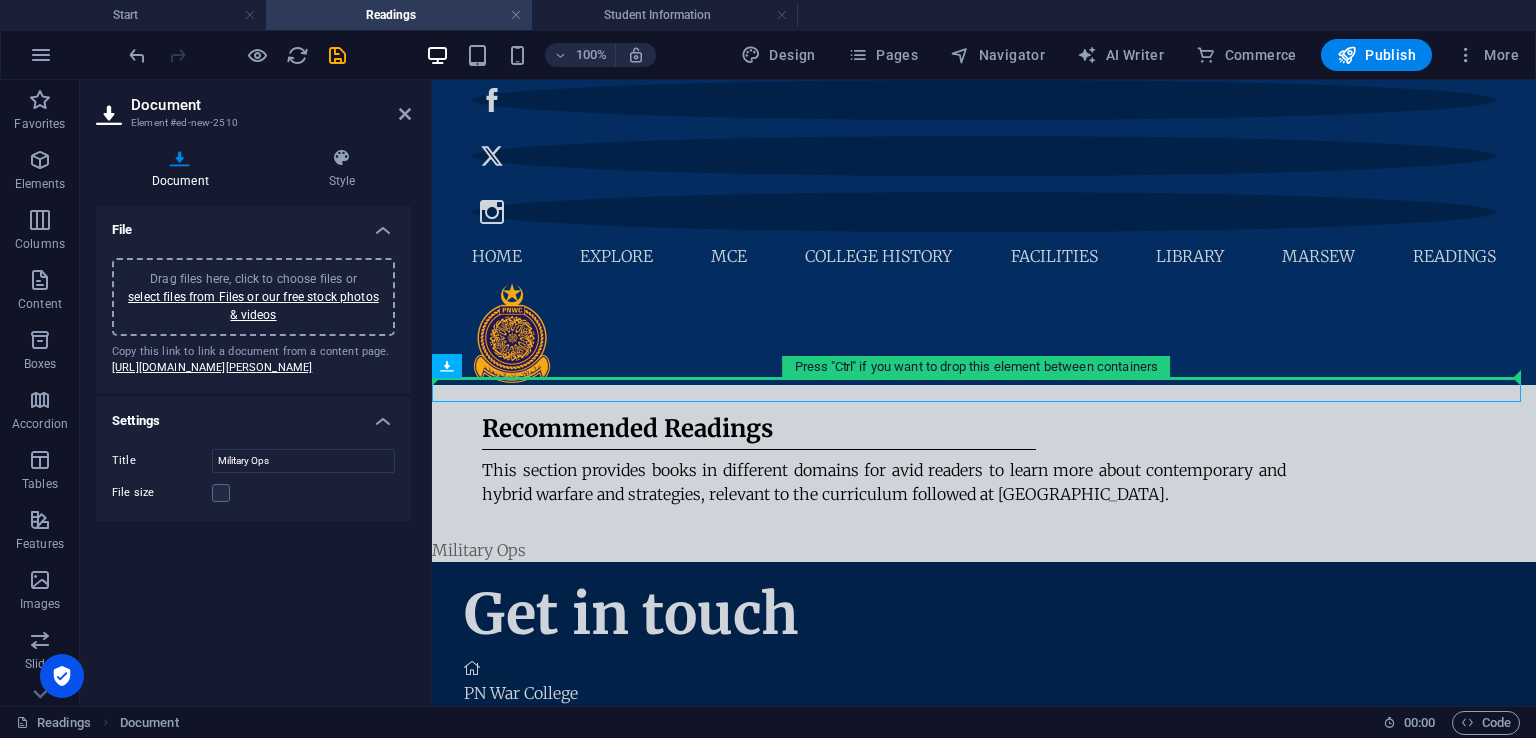 drag, startPoint x: 880, startPoint y: 448, endPoint x: 541, endPoint y: 348, distance: 353.44165 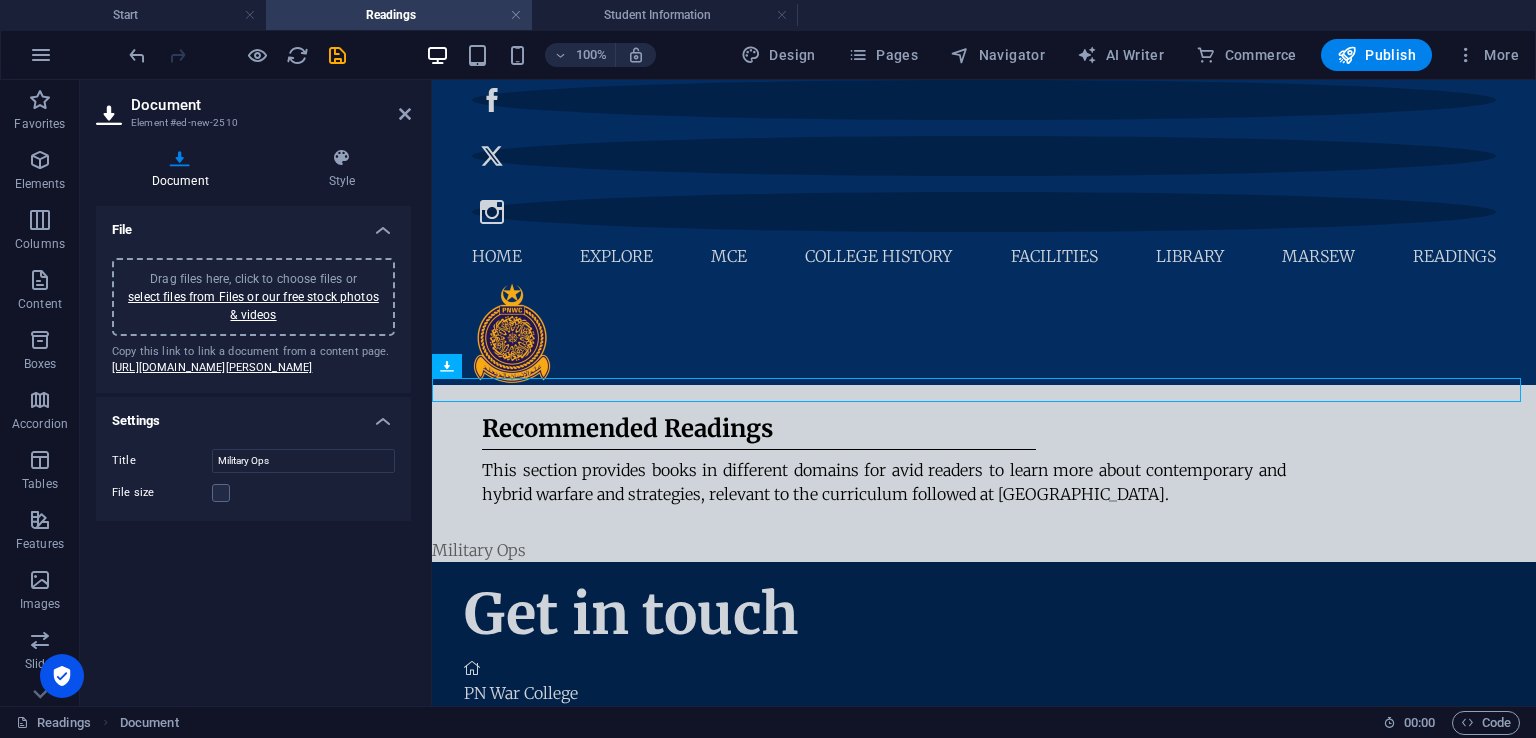 click on "Document Element #ed-new-2510" at bounding box center [253, 106] 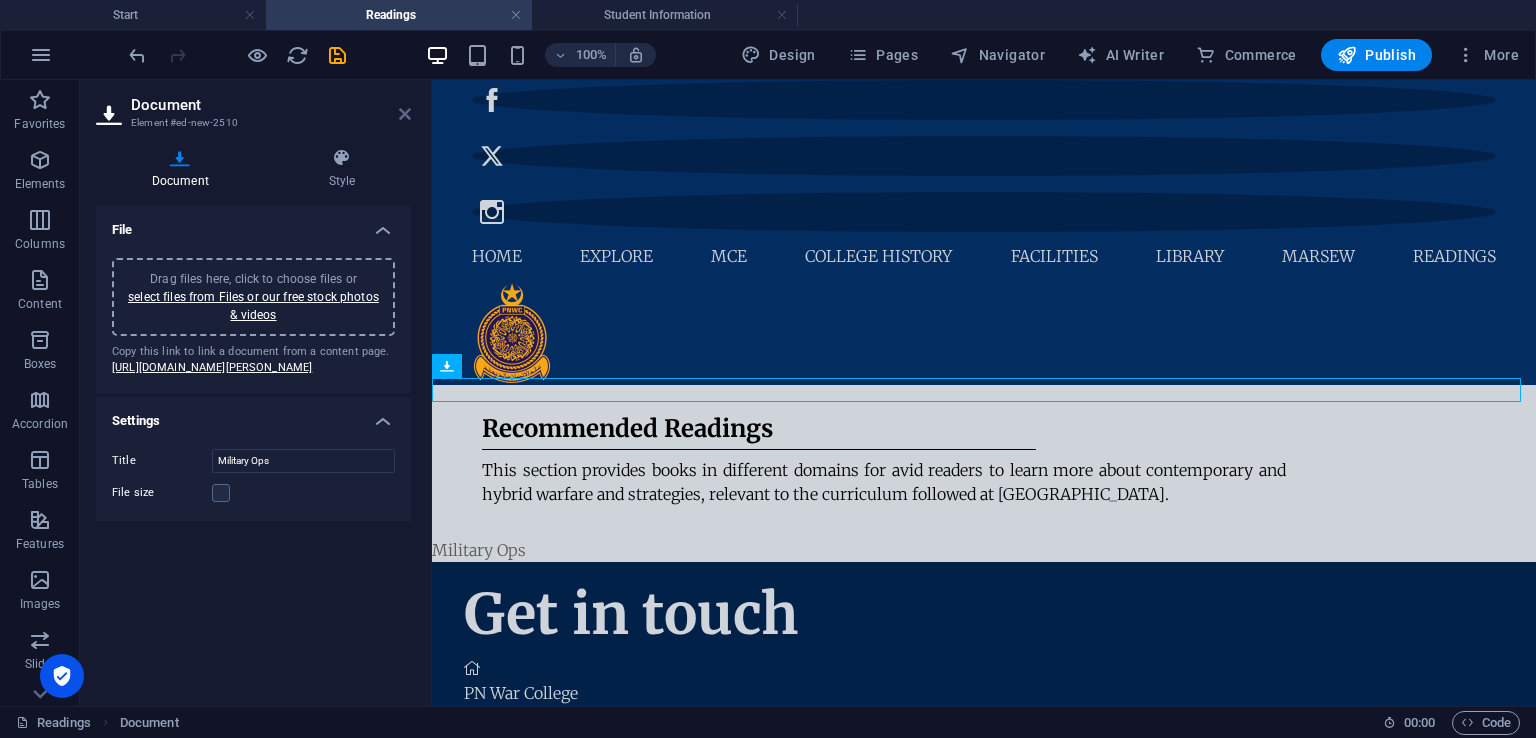 click at bounding box center [405, 114] 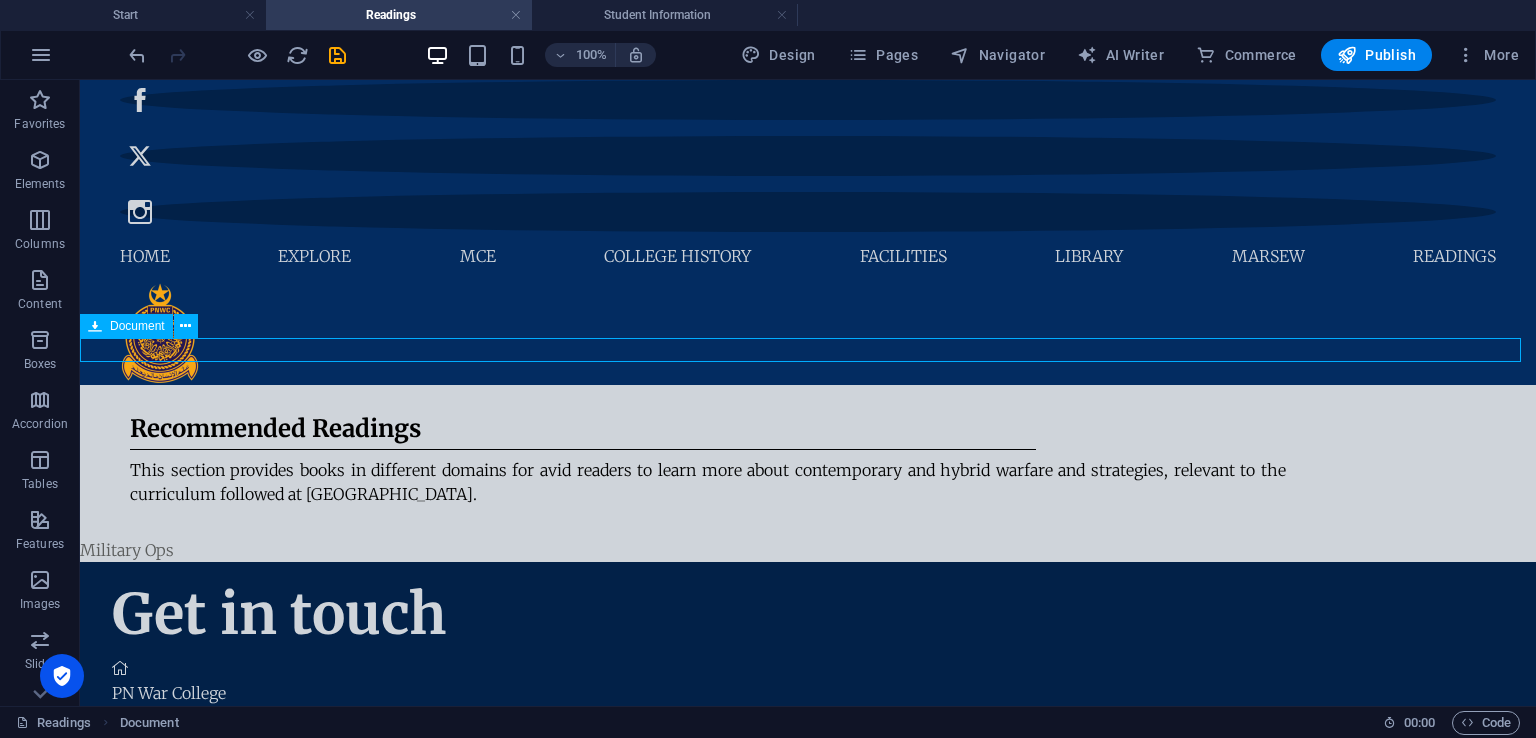 click at bounding box center (95, 326) 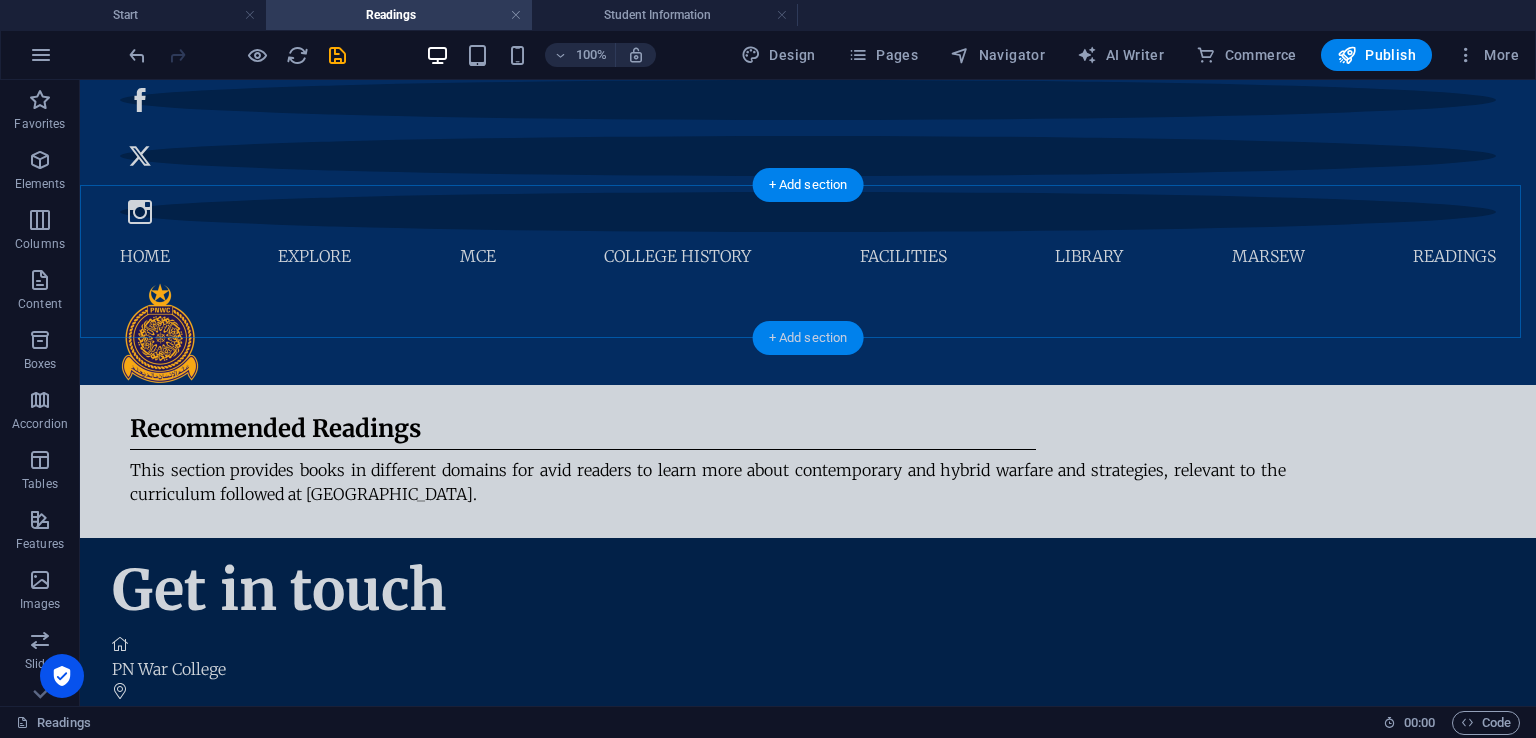 click on "+ Add section" at bounding box center [808, 338] 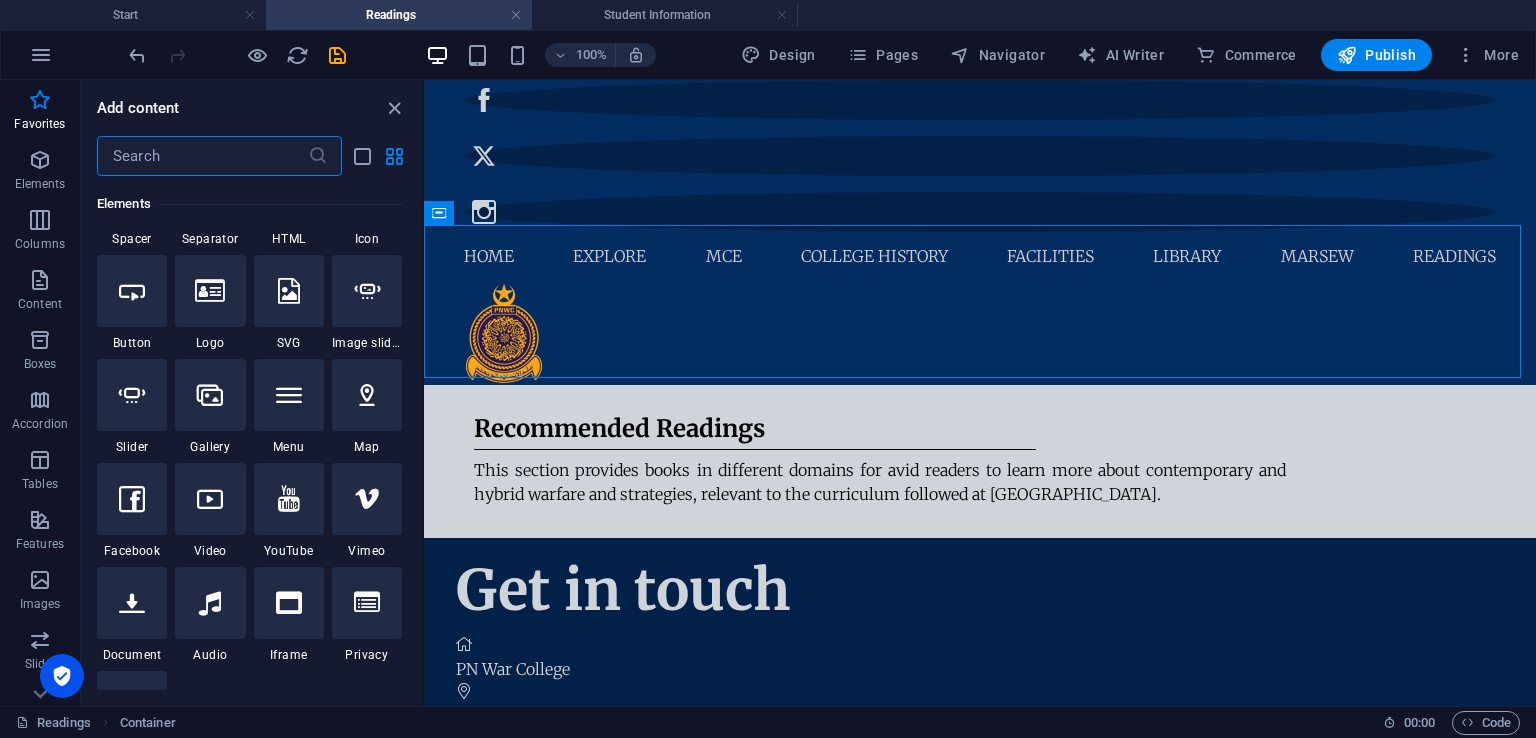 scroll, scrollTop: 499, scrollLeft: 0, axis: vertical 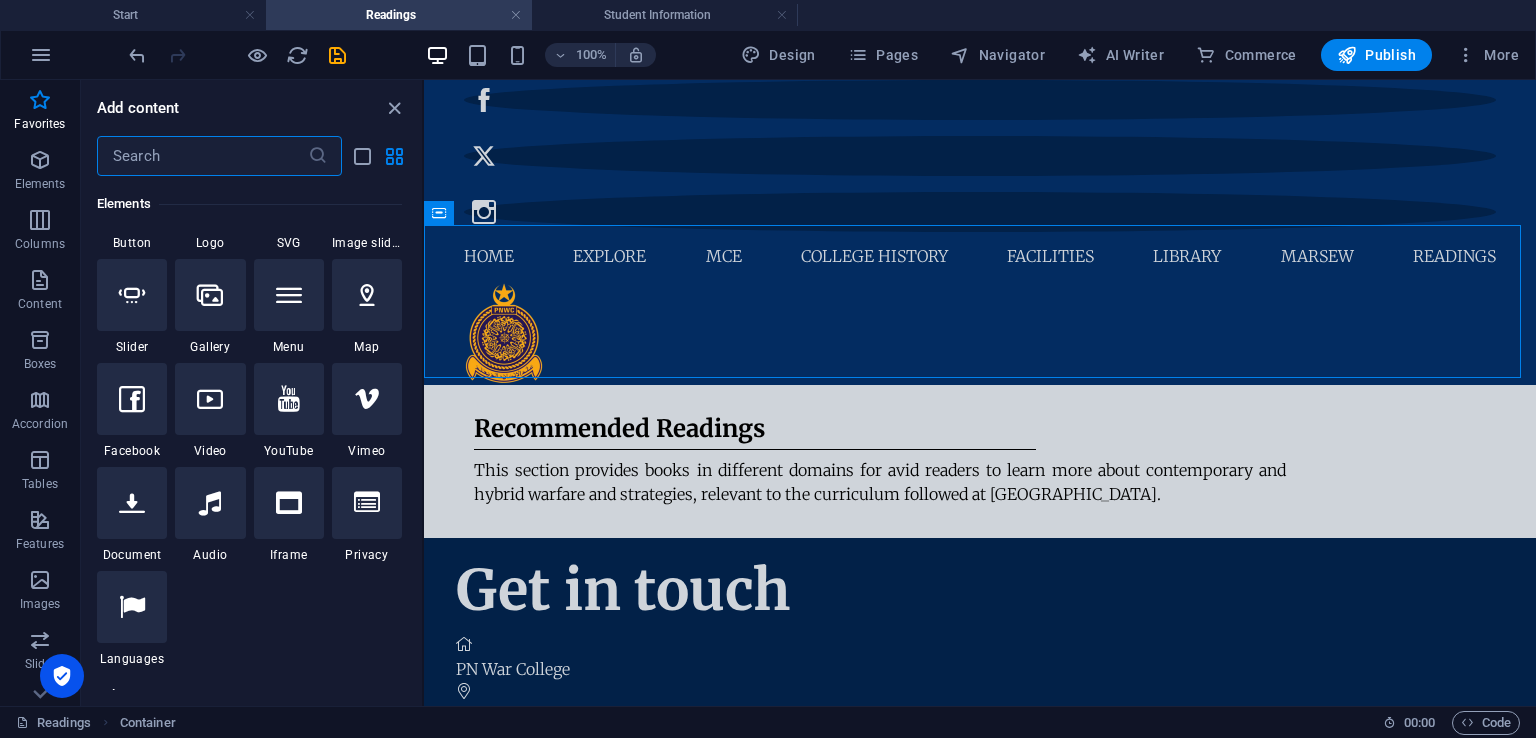click at bounding box center [289, 503] 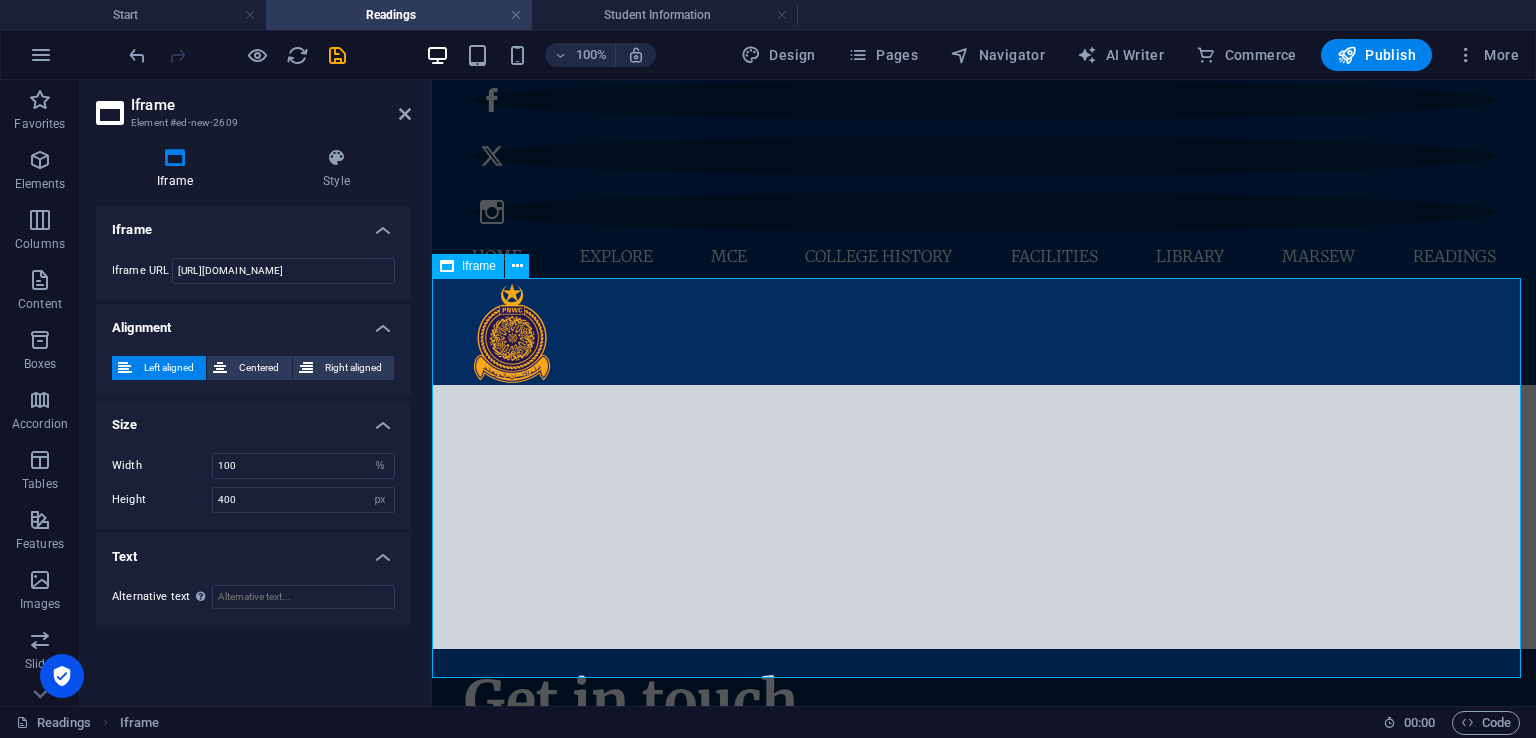 scroll, scrollTop: 100, scrollLeft: 0, axis: vertical 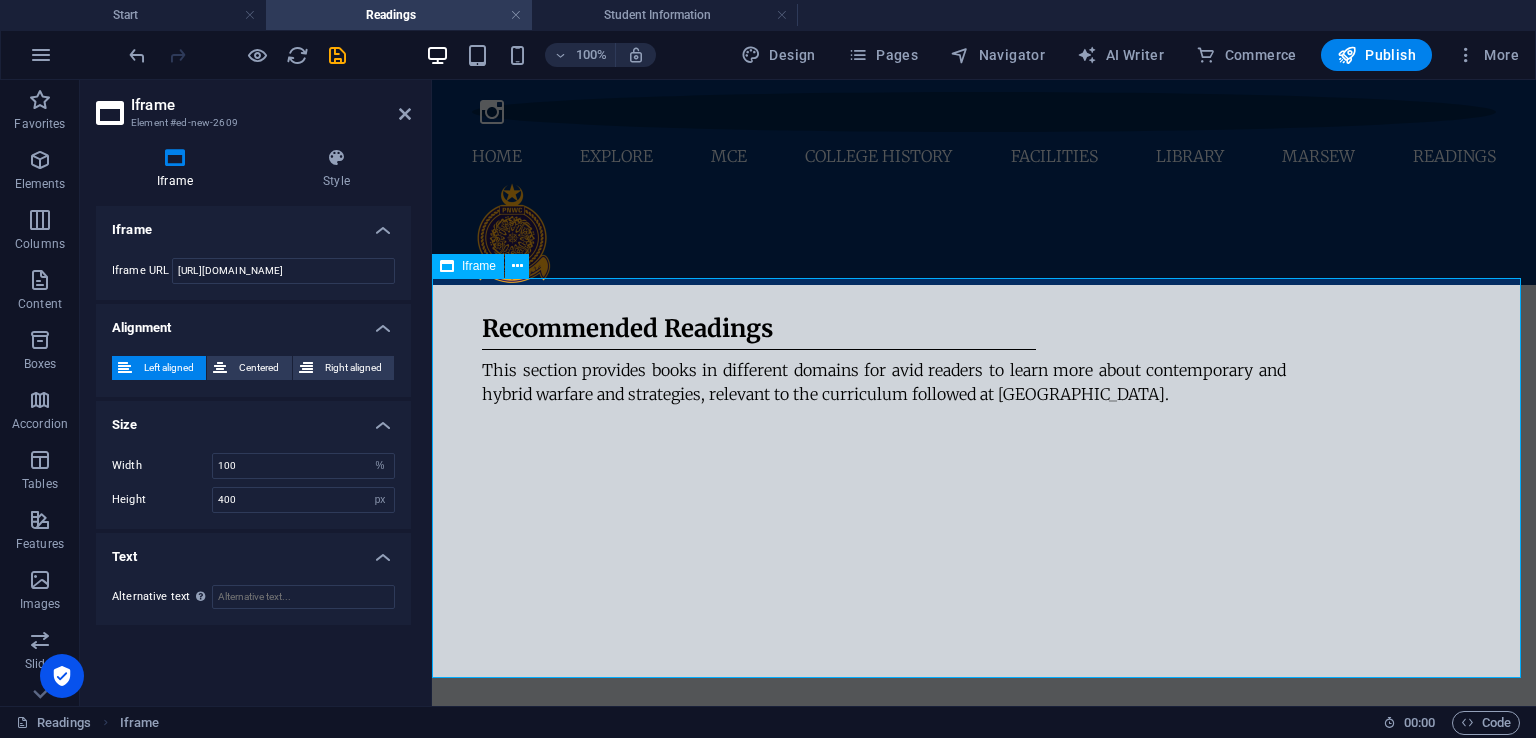 click on "Iframe" at bounding box center [479, 266] 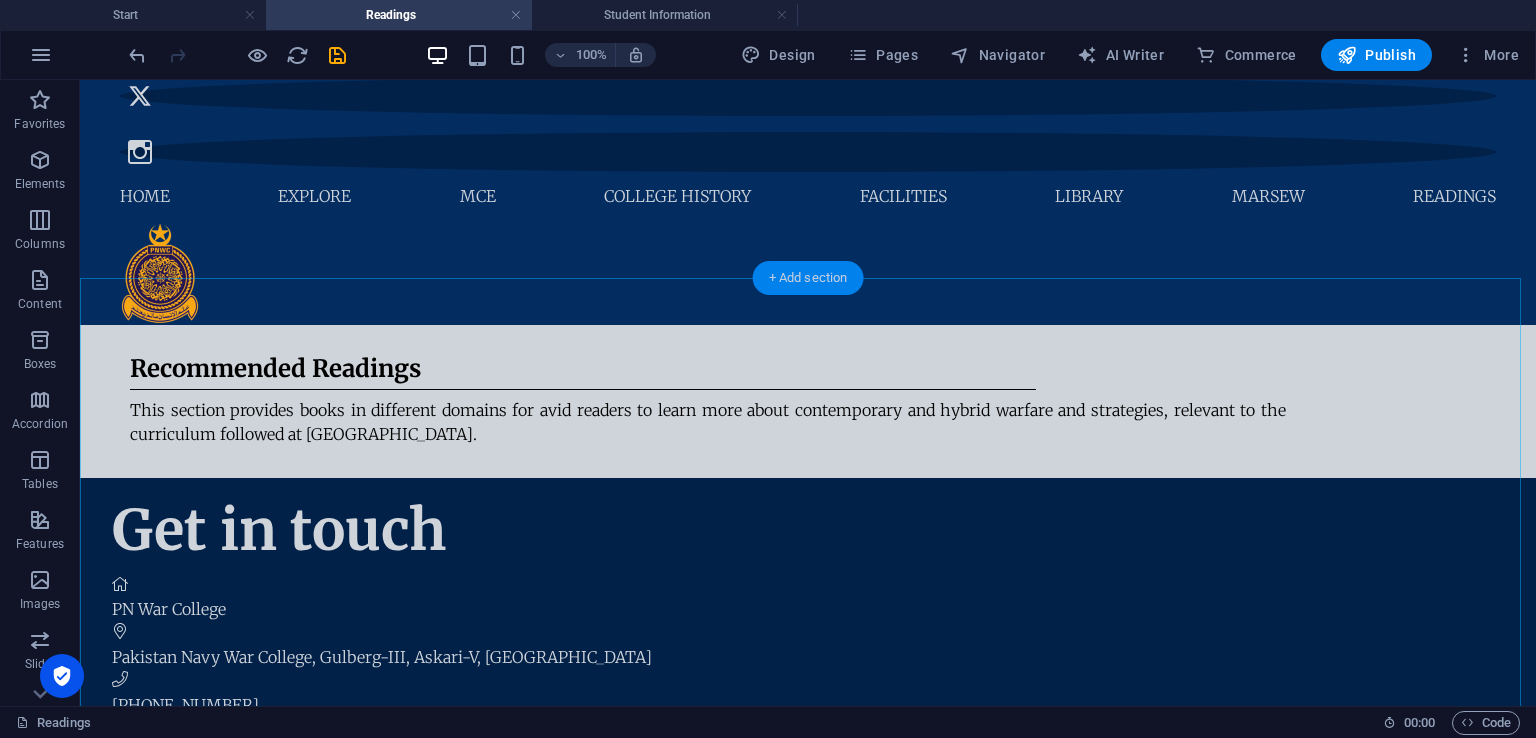 click on "+ Add section" at bounding box center [808, 278] 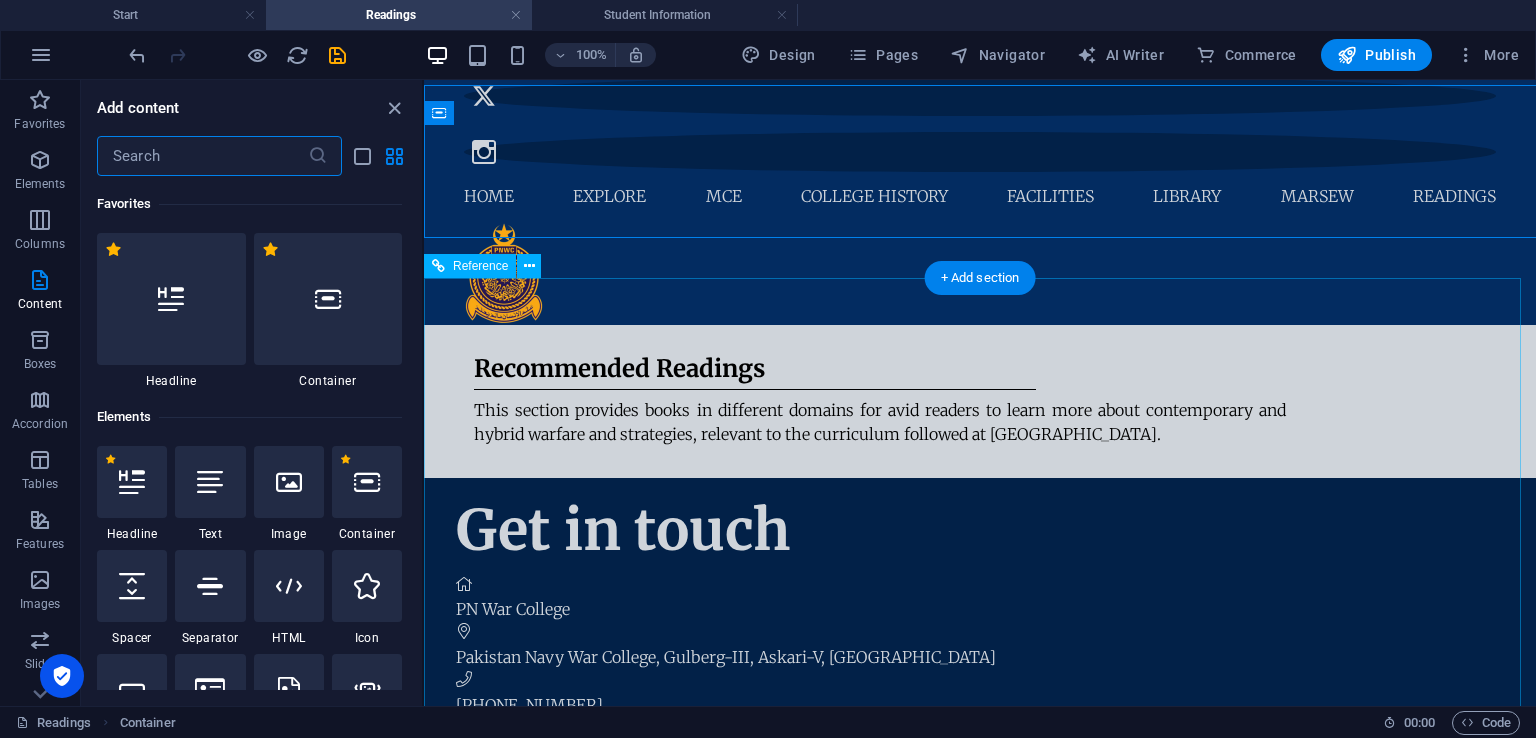 scroll, scrollTop: 100, scrollLeft: 0, axis: vertical 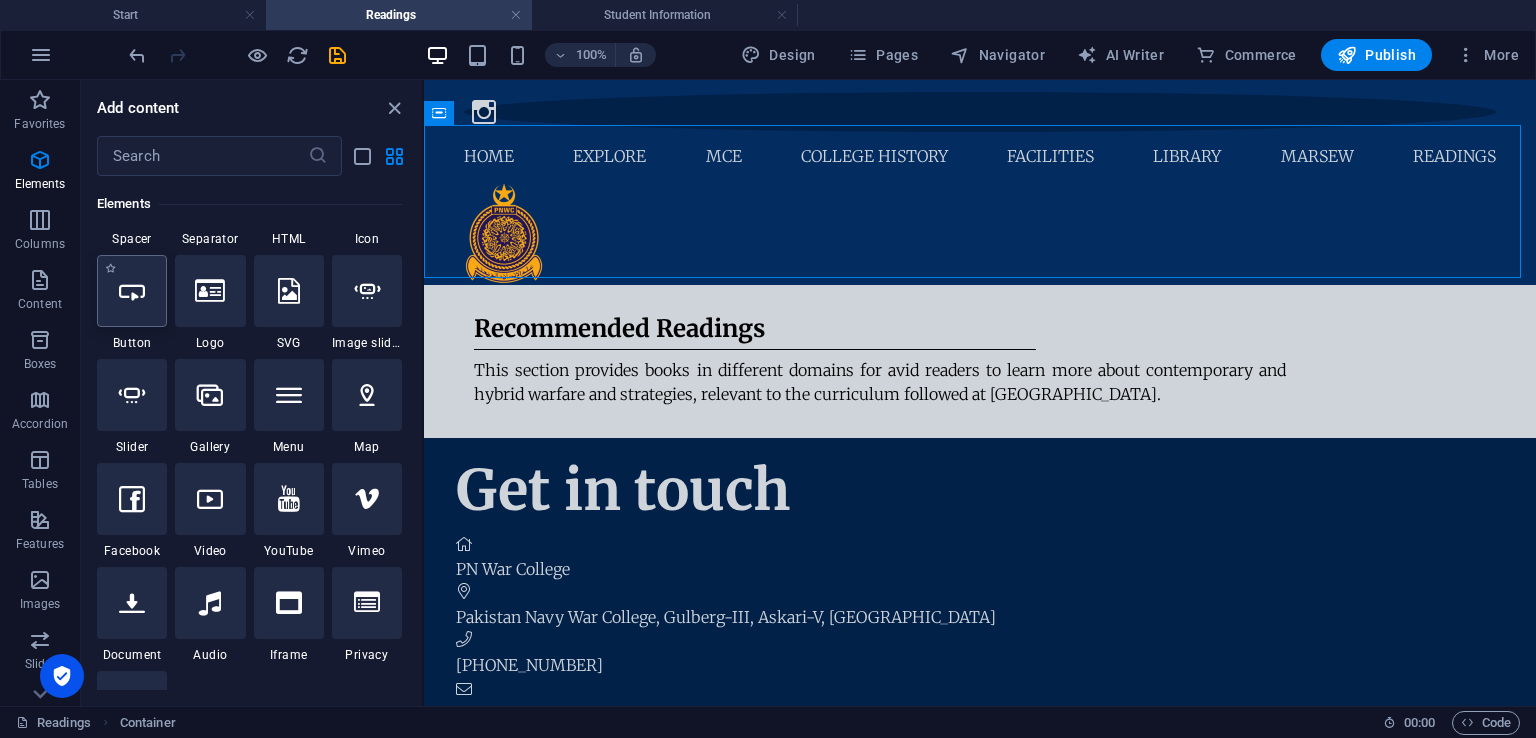 click at bounding box center [132, 291] 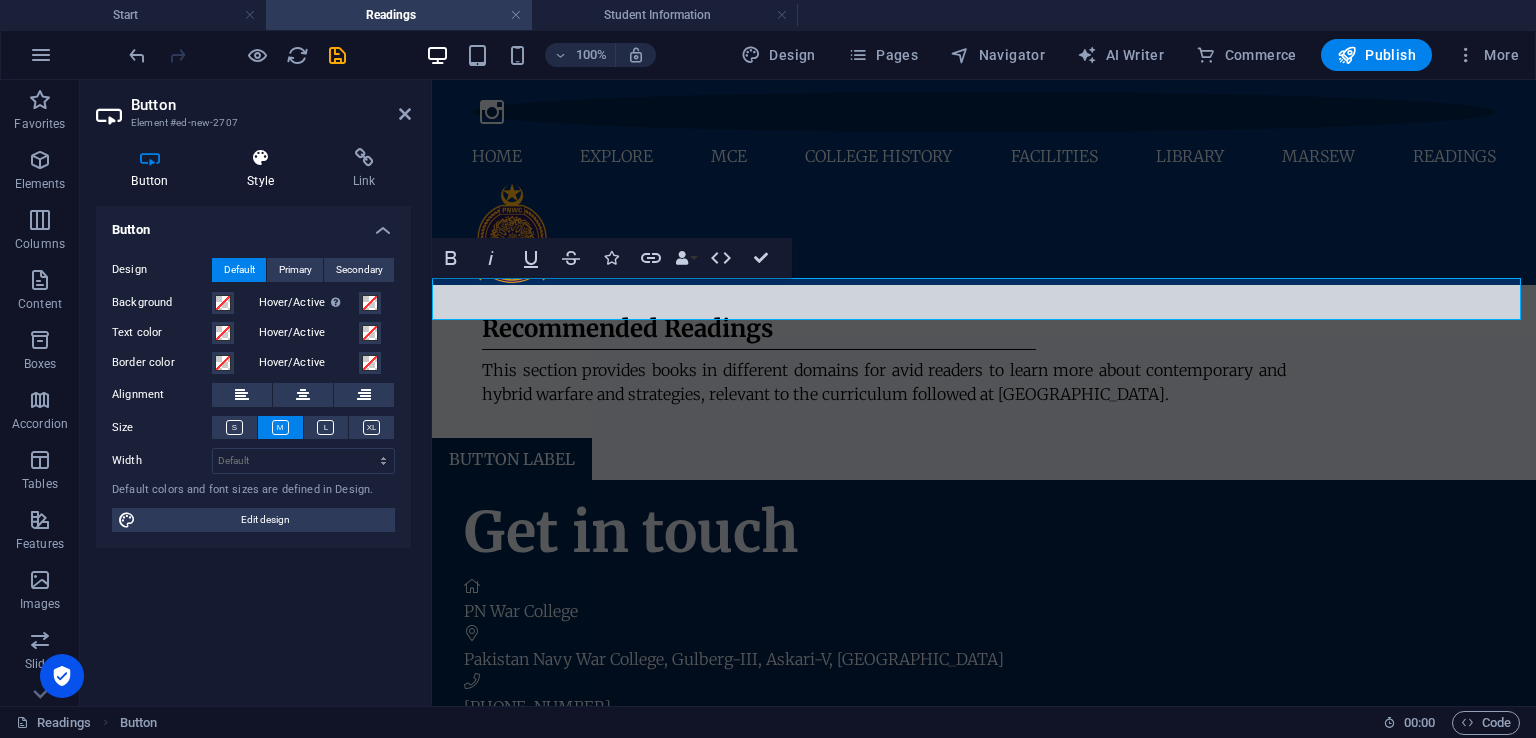click on "Style" at bounding box center (265, 169) 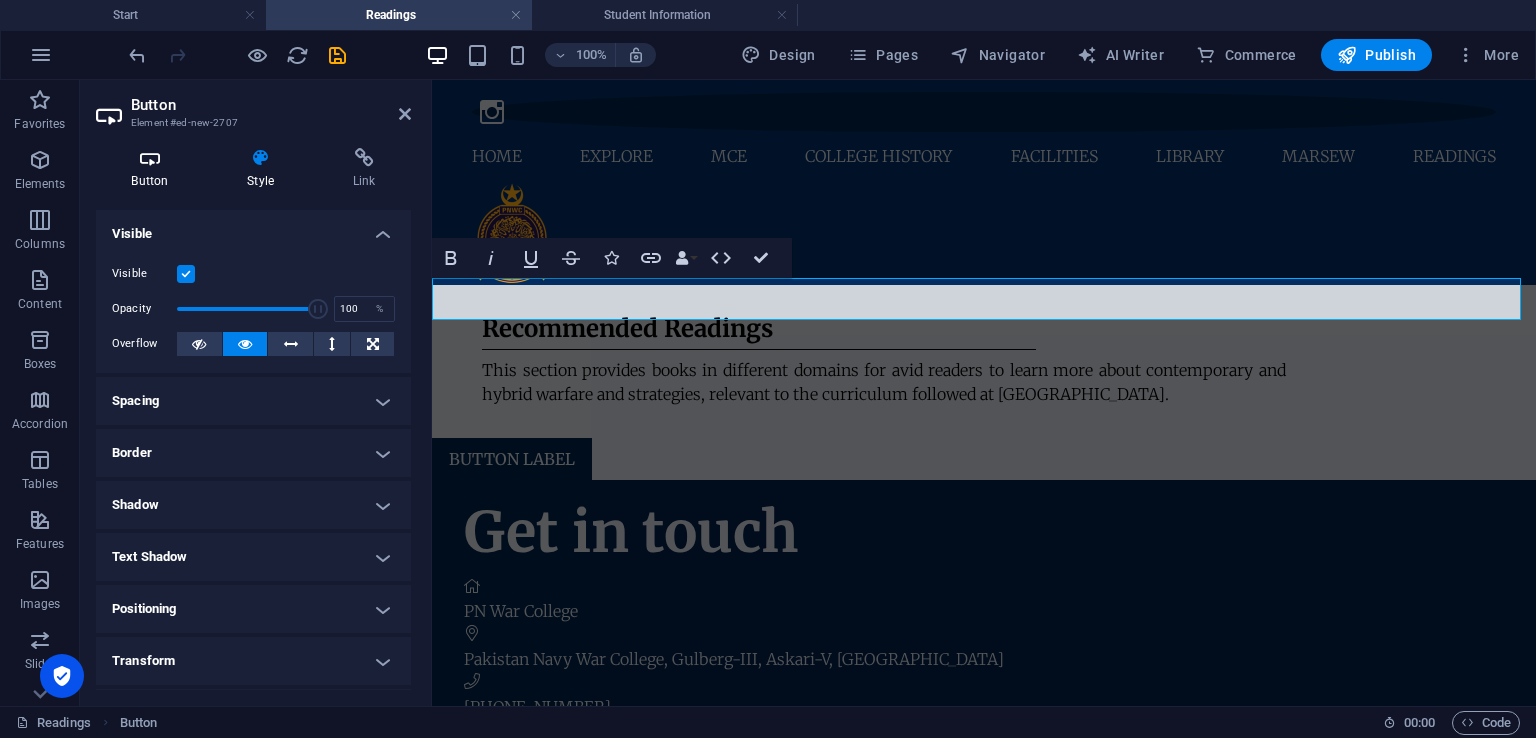 click on "Button" at bounding box center [154, 169] 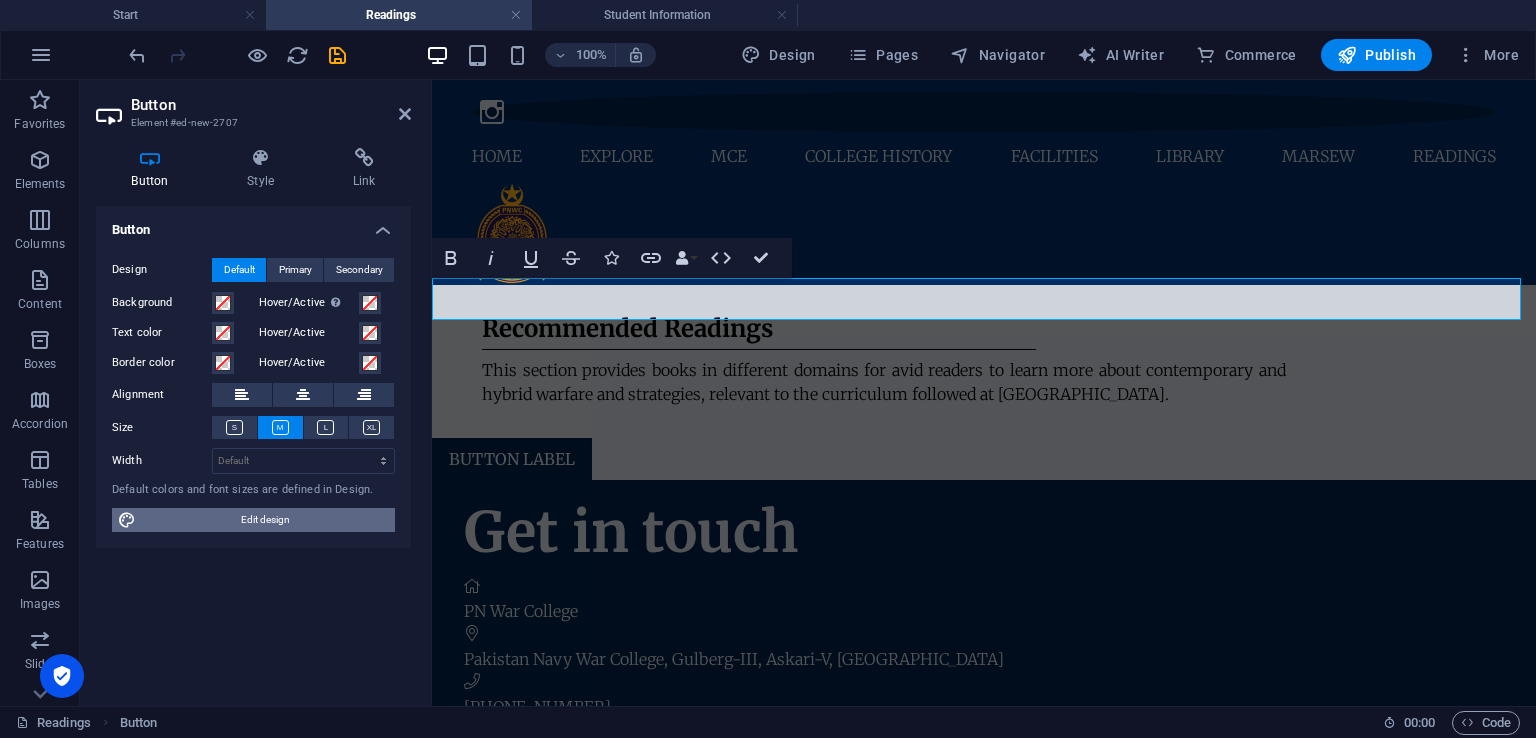 click on "Edit design" at bounding box center [265, 520] 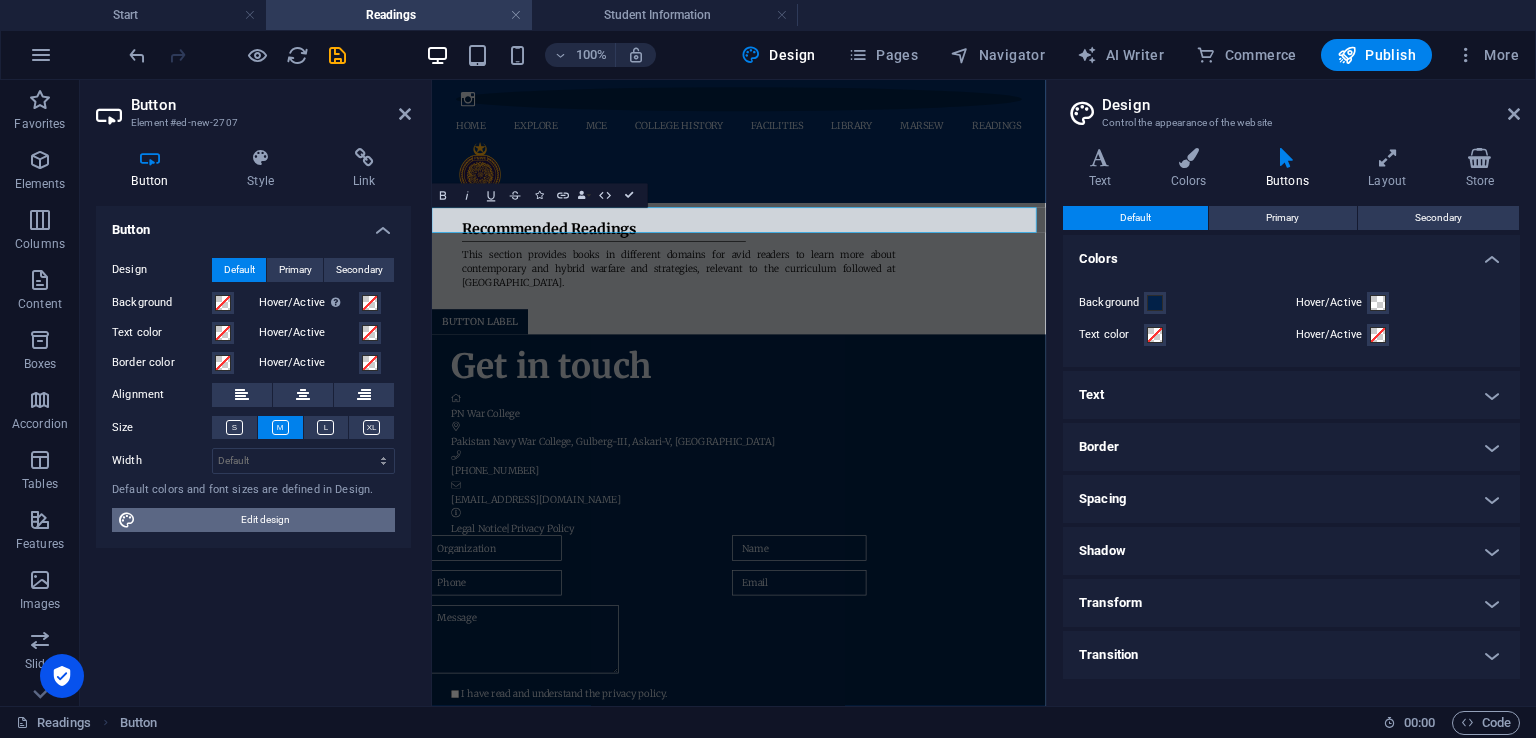 scroll, scrollTop: 84, scrollLeft: 0, axis: vertical 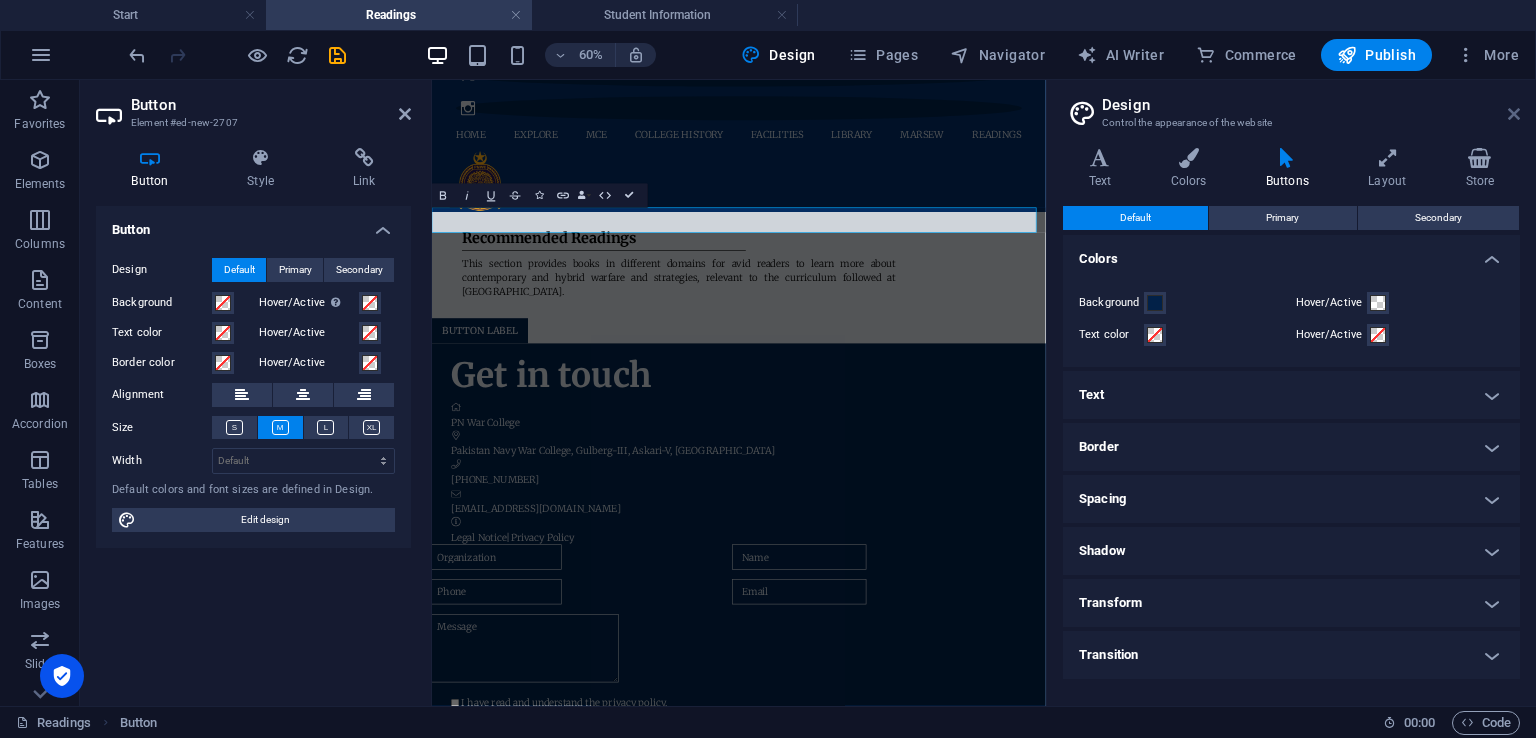 click at bounding box center [1514, 114] 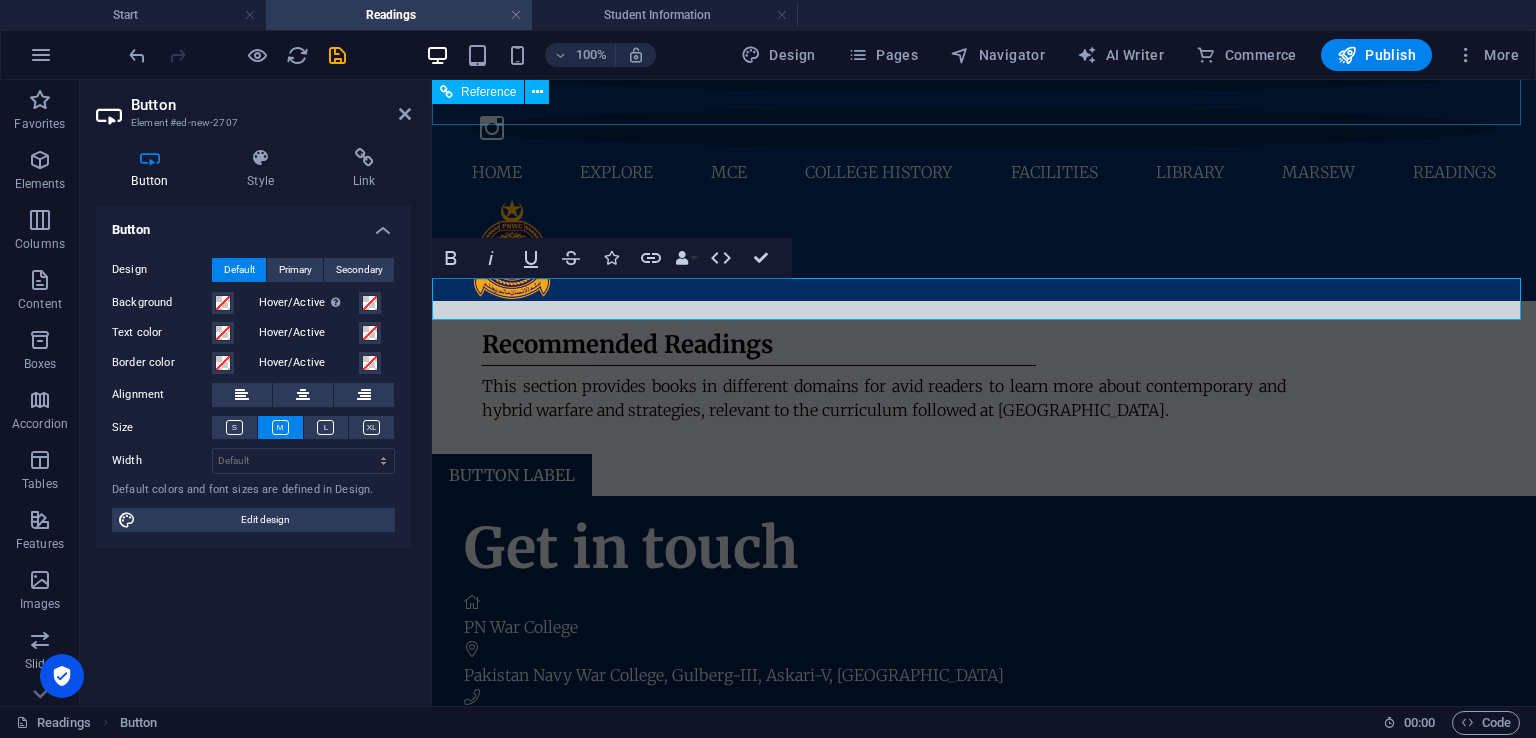 scroll, scrollTop: 100, scrollLeft: 0, axis: vertical 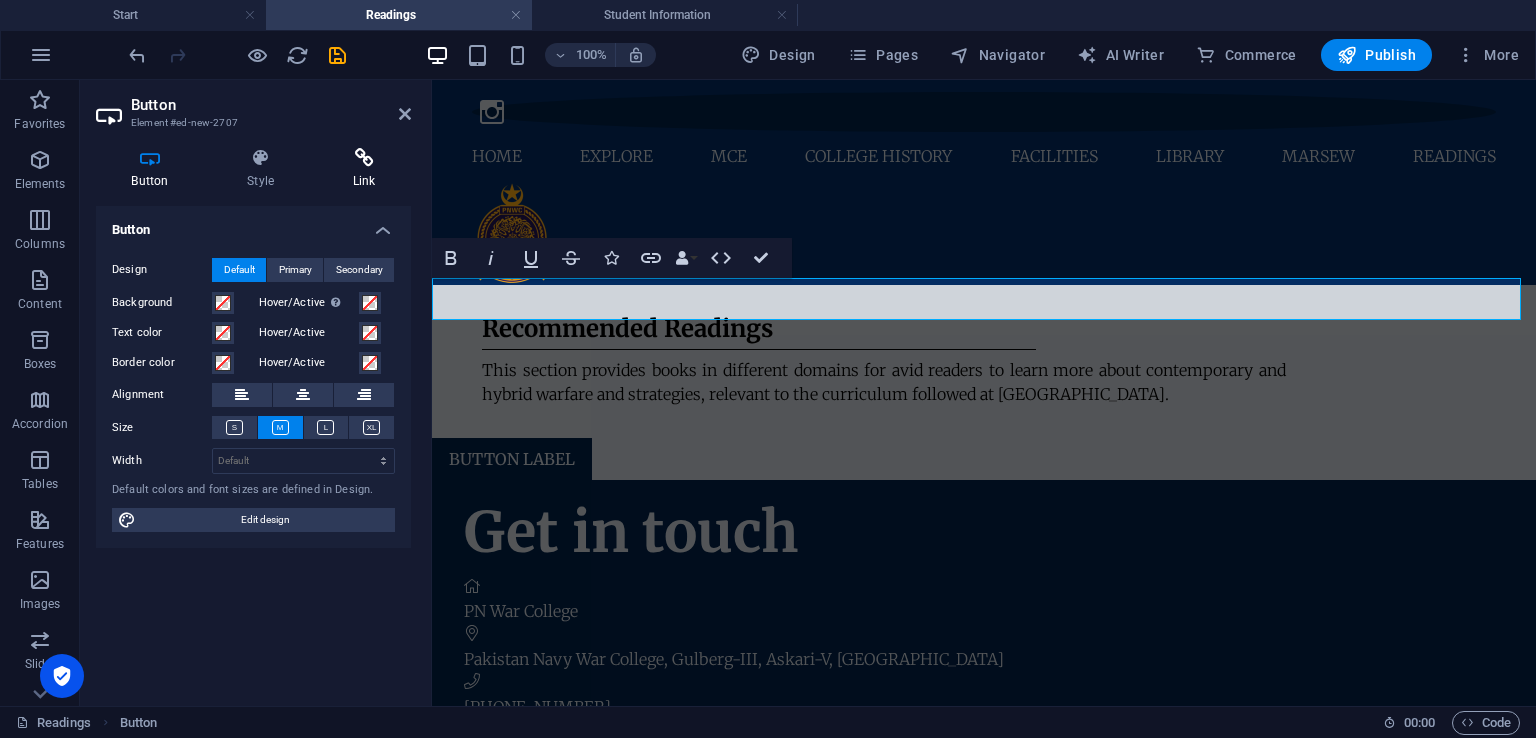 click at bounding box center [364, 158] 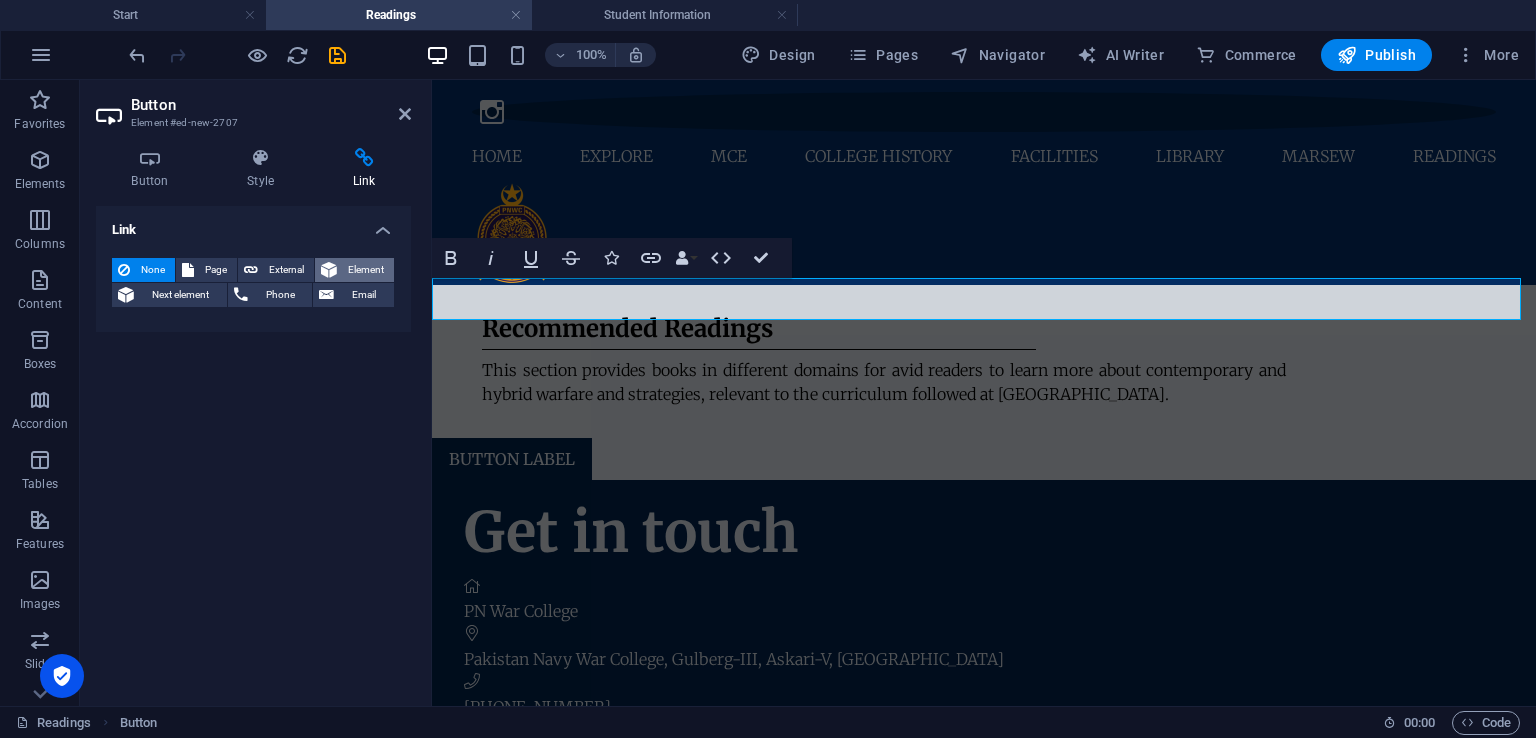 click on "Element" at bounding box center (365, 270) 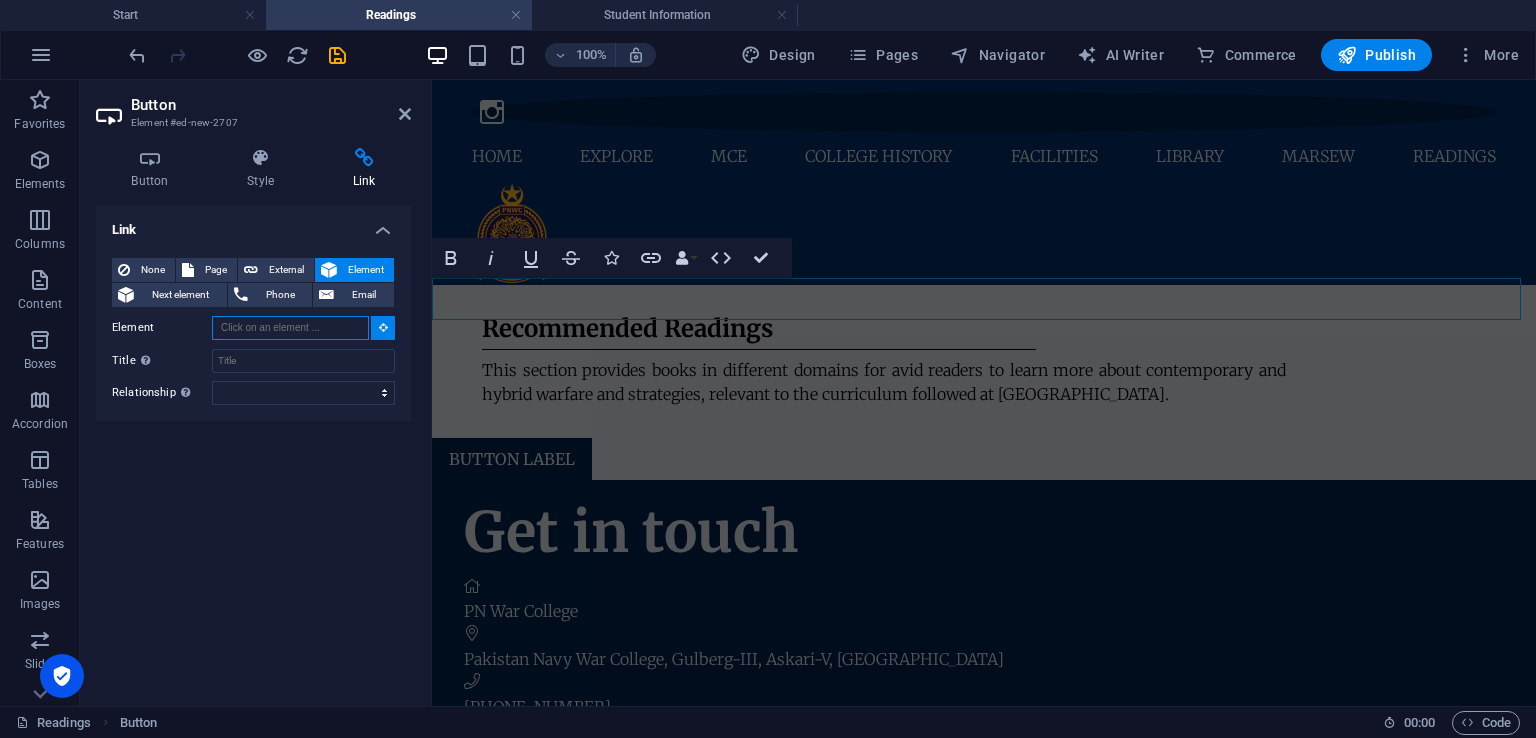 click on "Element" at bounding box center [290, 328] 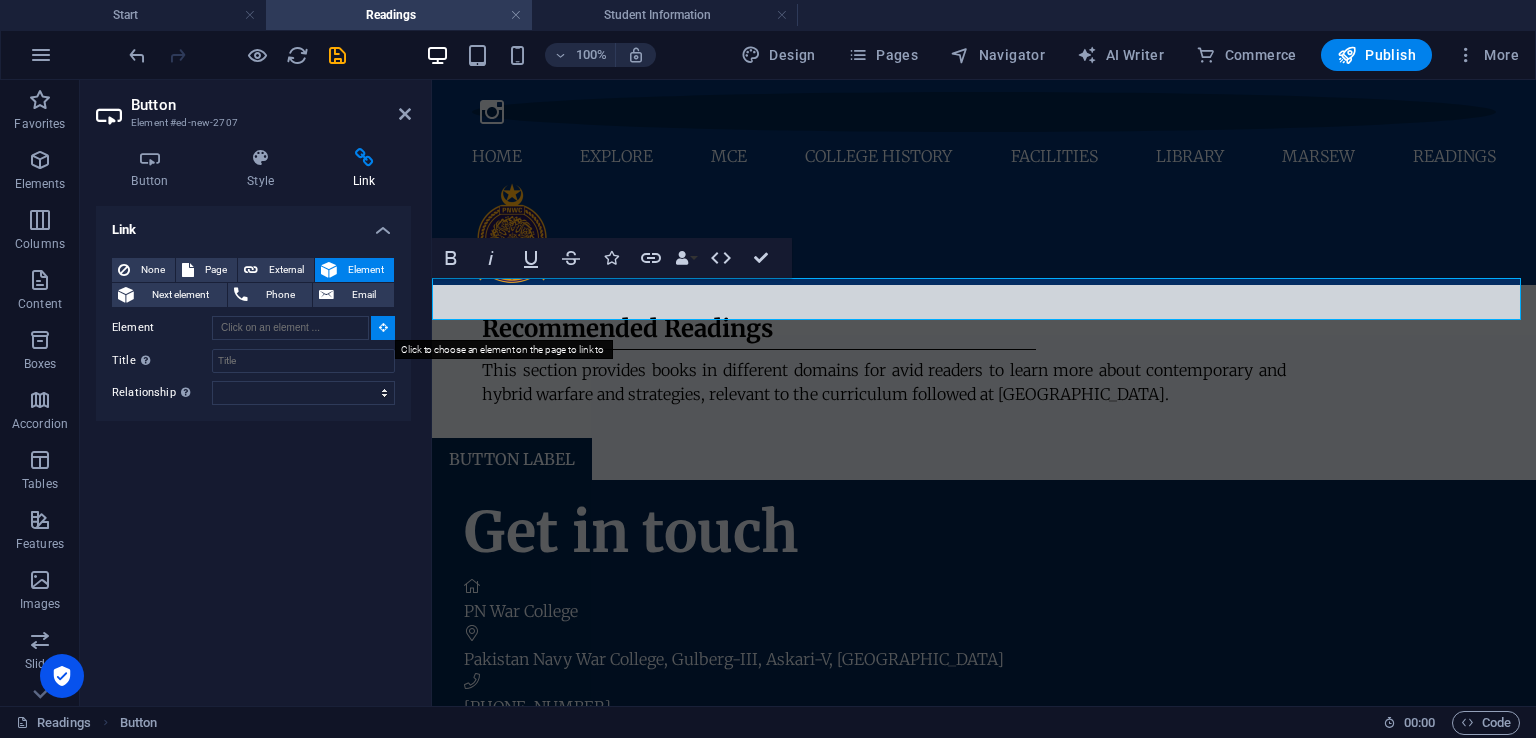 click at bounding box center [383, 327] 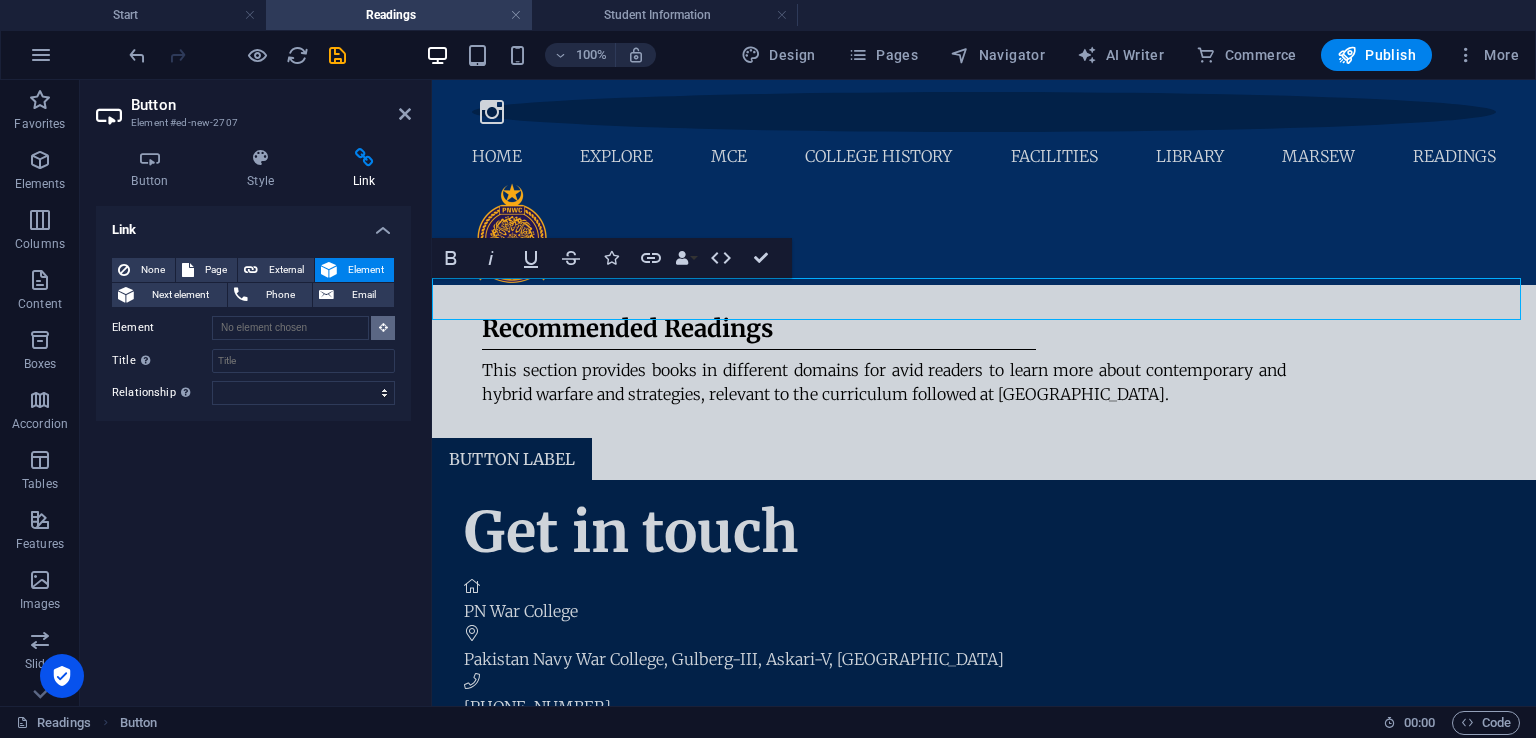 click at bounding box center (383, 327) 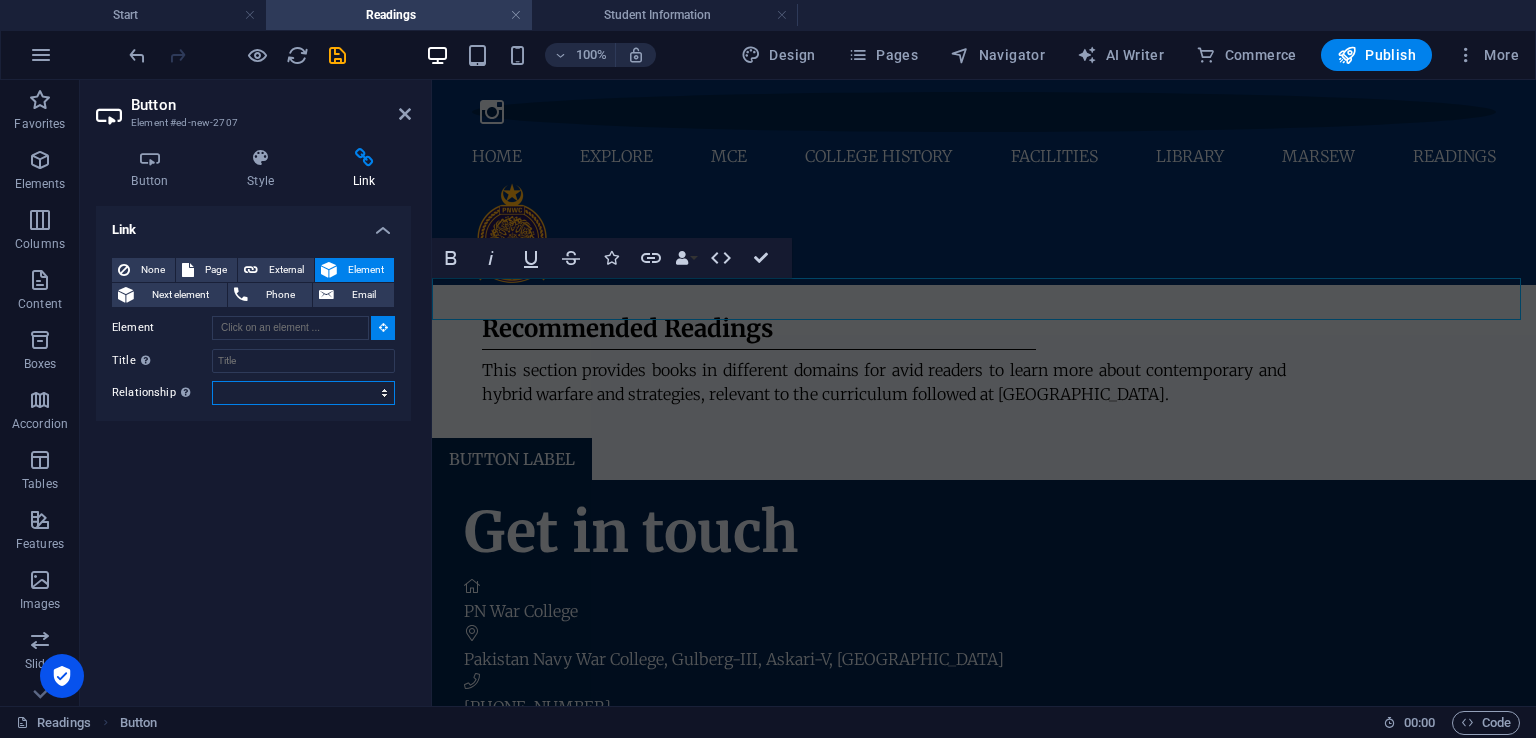 click on "alternate author bookmark external help license next nofollow noreferrer noopener prev search tag" at bounding box center [303, 393] 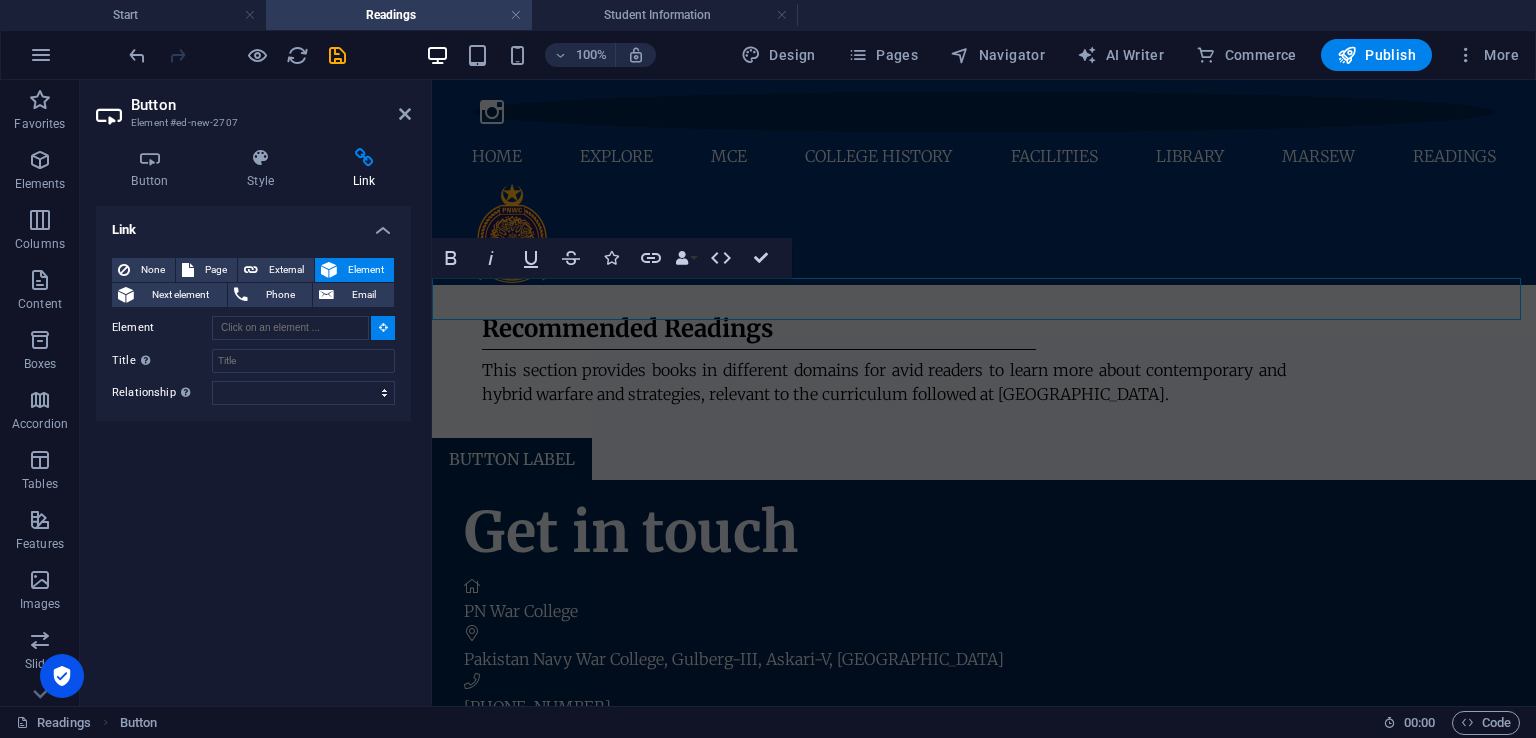 click on "Button Style Link Button Design Default Primary Secondary Background Hover/Active Switch to preview mode to test the active/hover state Text color Hover/Active Border color Hover/Active Alignment Size Width Default px rem % em vh vw Default colors and font sizes are defined in Design. Edit design Preset Element Layout How this element expands within the layout (Flexbox). Size Default auto px % 1/1 1/2 1/3 1/4 1/5 1/6 1/7 1/8 1/9 1/10 Grow Shrink Order Container layout Visible Visible Opacity 100 % Overflow Spacing Margin Default auto px % rem vw vh Custom Custom auto px % rem vw vh auto px % rem vw vh auto px % rem vw vh auto px % rem vw vh Padding Default px rem % vh vw Custom Custom px rem % vh vw px rem % vh vw px rem % vh vw px rem % vh vw Border Style              - Width 1 auto px rem % vh vw Custom Custom 1 auto px rem % vh vw 1 auto px rem % vh vw 1 auto px rem % vh vw 1 auto px rem % vh vw  - Color Round corners Default px rem % vh vw Custom Custom px rem % vh vw px rem % vh vw px rem % vh" at bounding box center [253, 419] 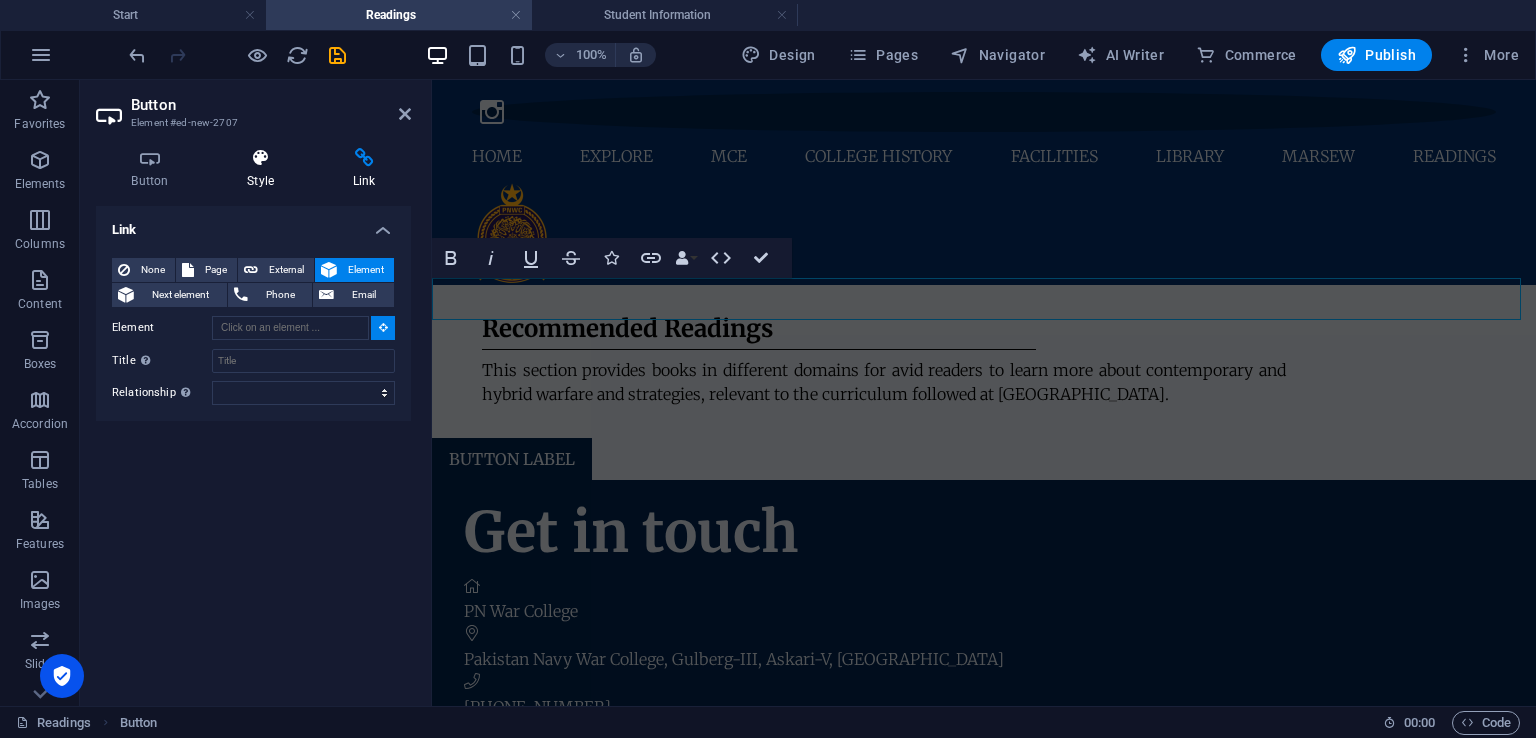 click on "Style" at bounding box center (265, 169) 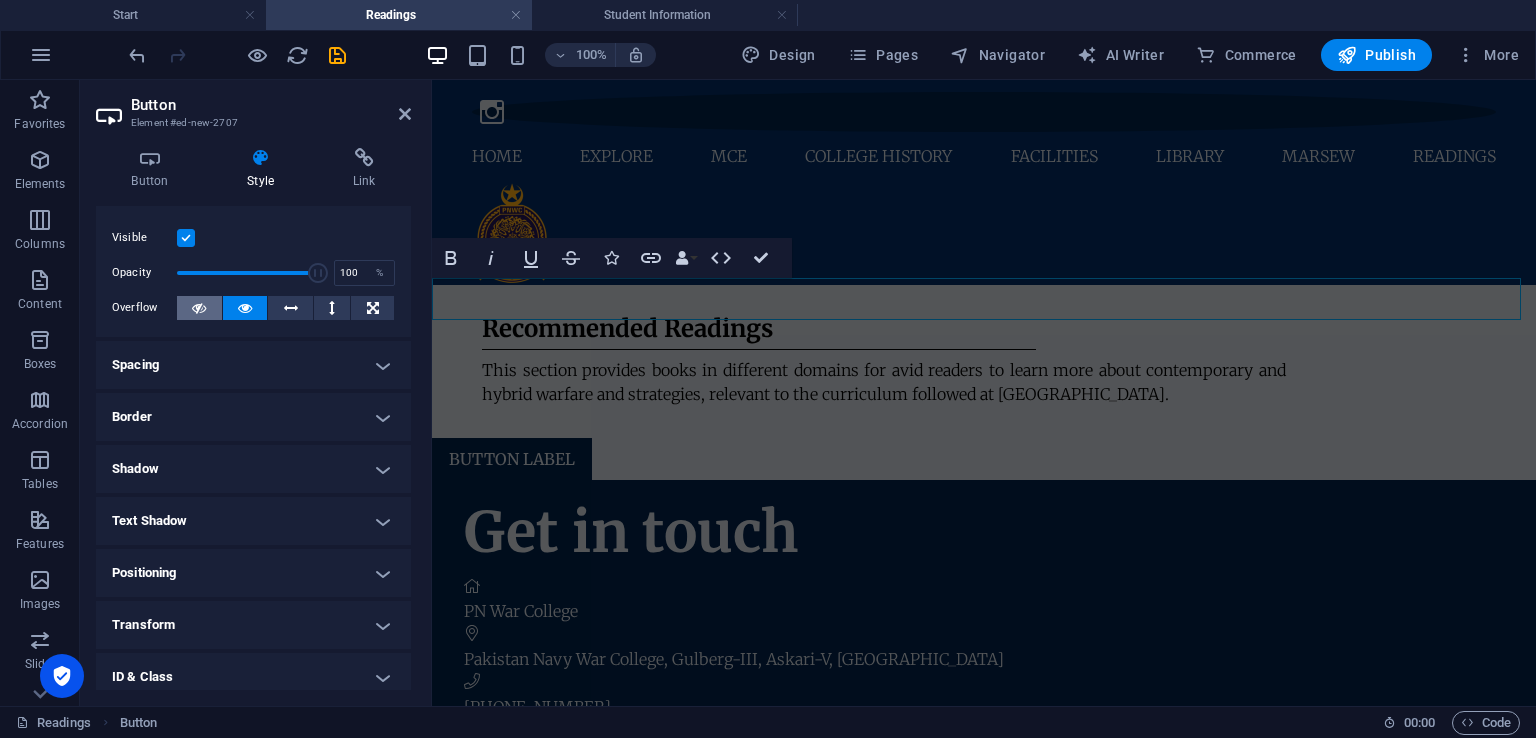 scroll, scrollTop: 0, scrollLeft: 0, axis: both 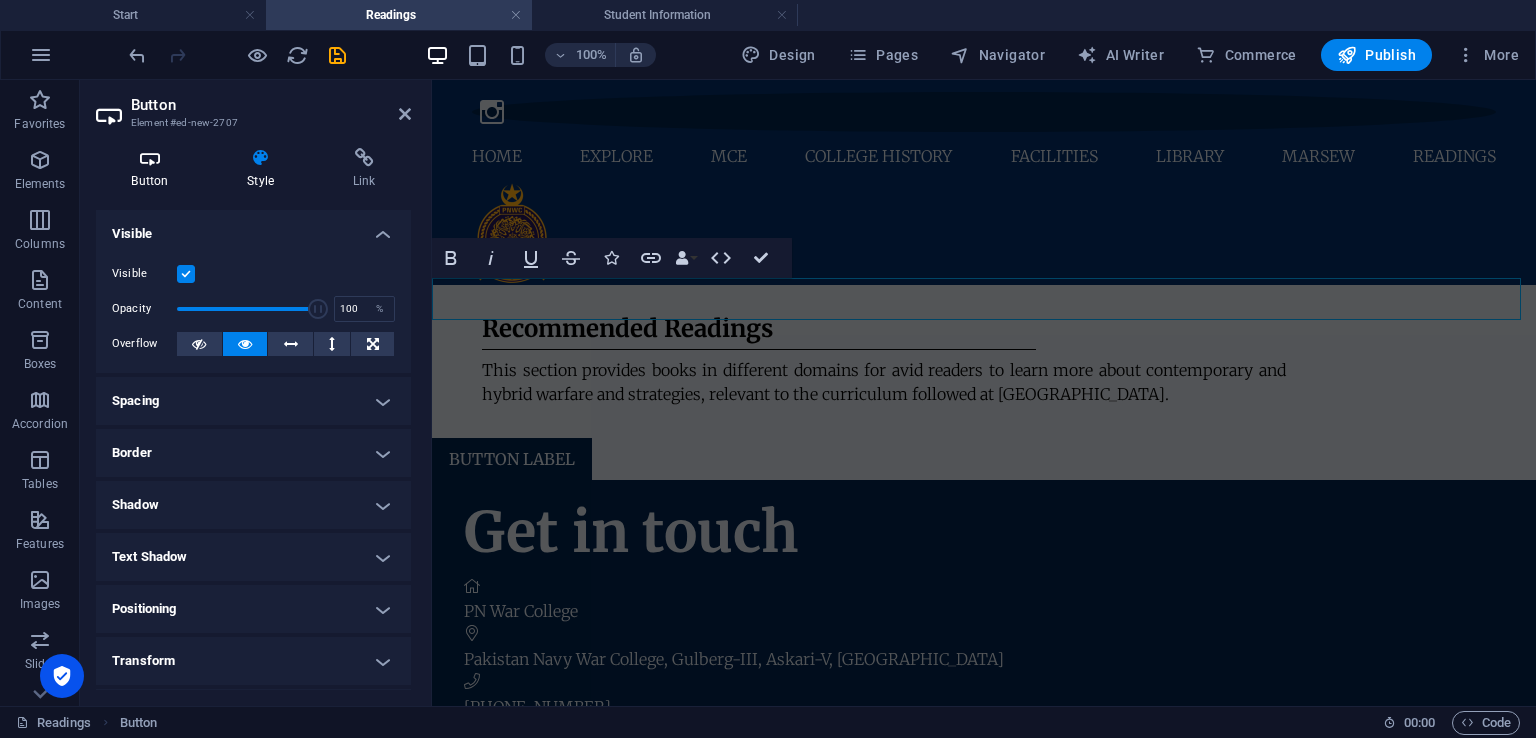 click on "Button" at bounding box center (154, 169) 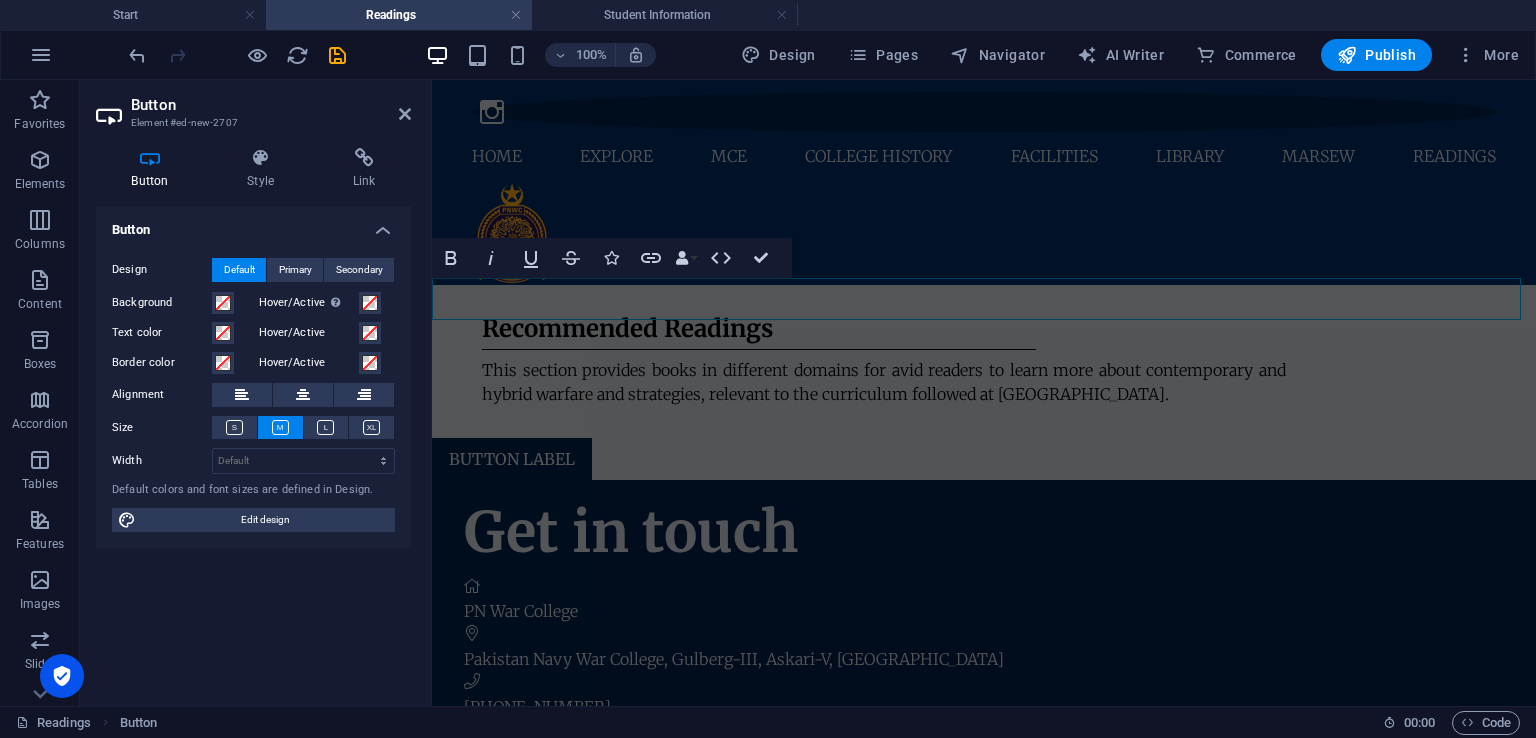 click on "Button" at bounding box center [271, 105] 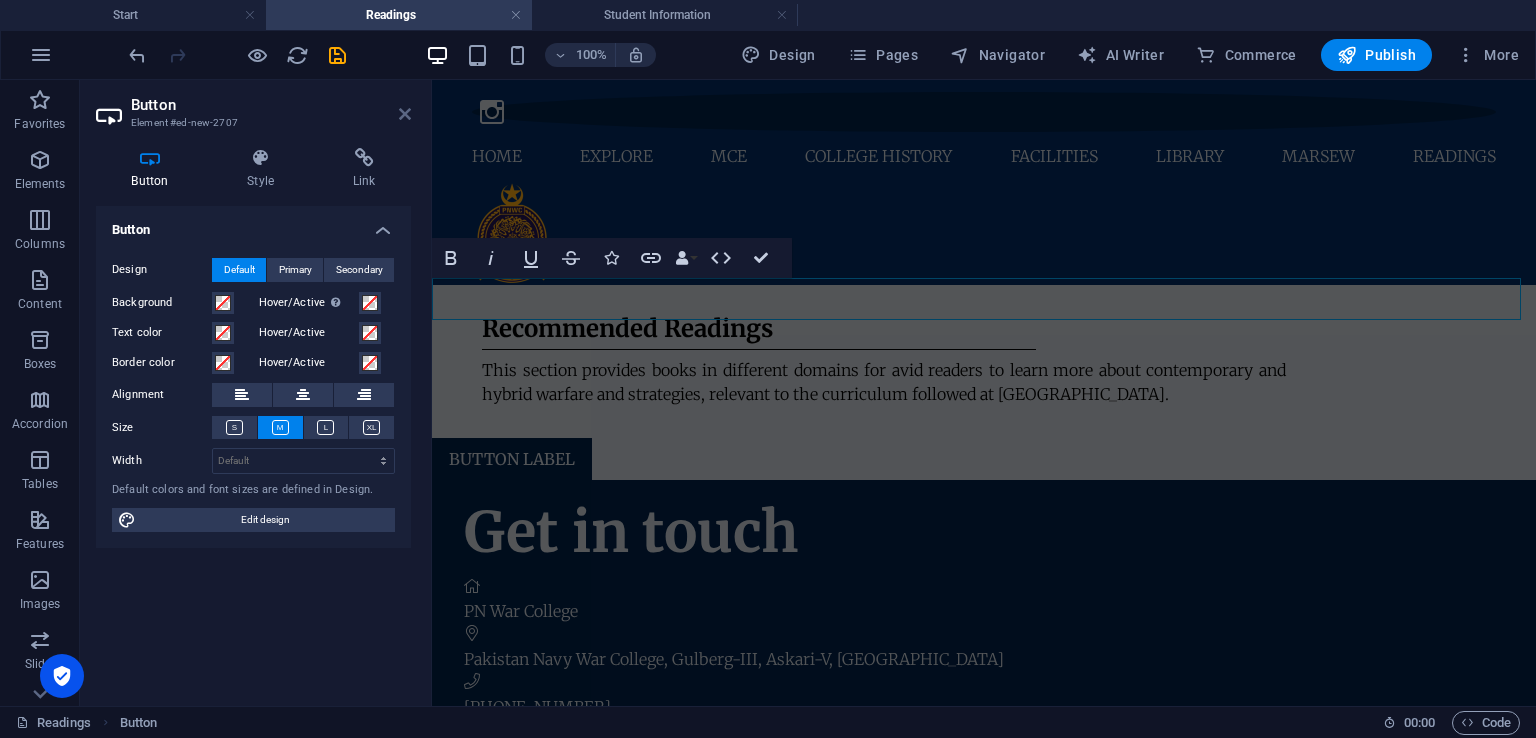 click at bounding box center [405, 114] 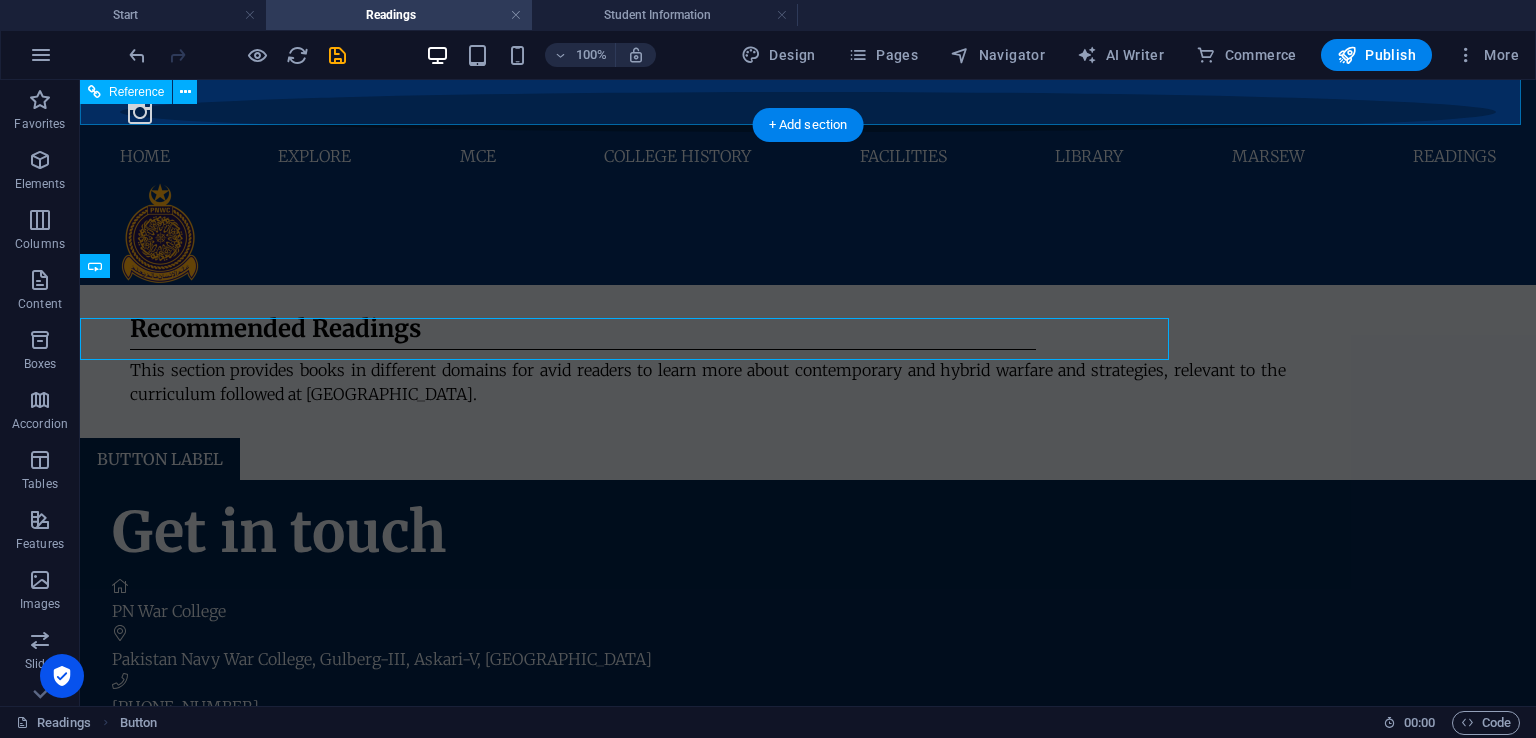 scroll, scrollTop: 60, scrollLeft: 0, axis: vertical 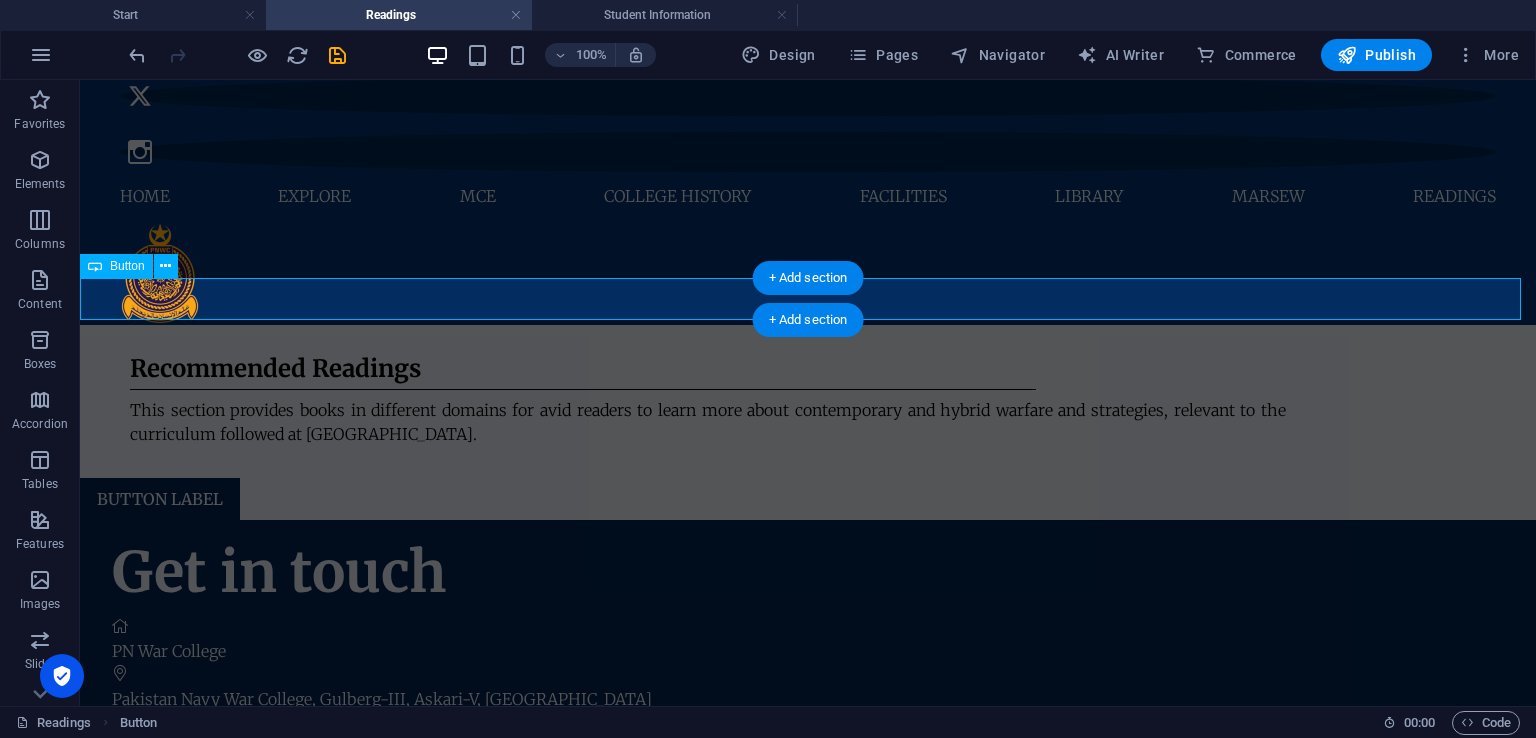 click on "Button label" at bounding box center [808, 499] 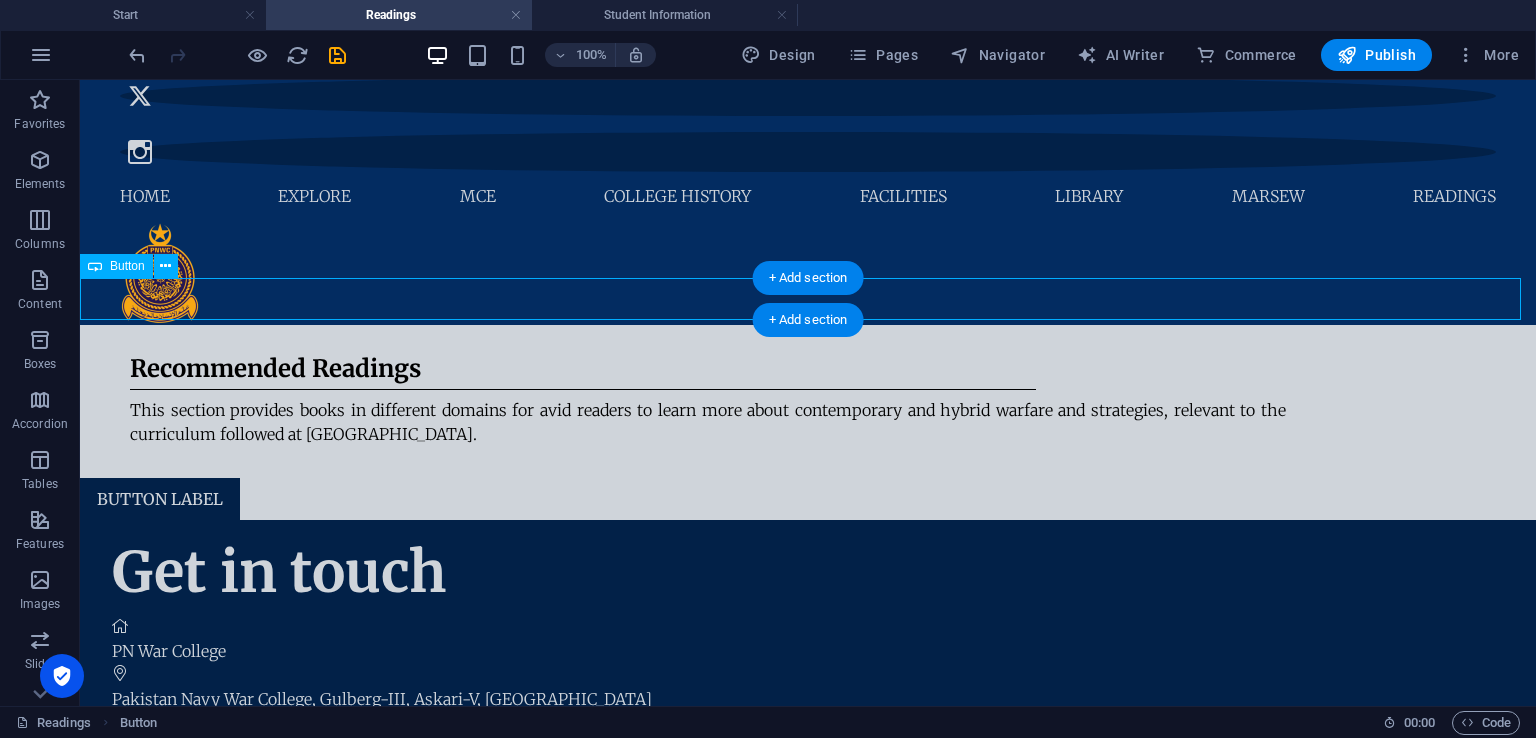 click on "Button label" at bounding box center [808, 499] 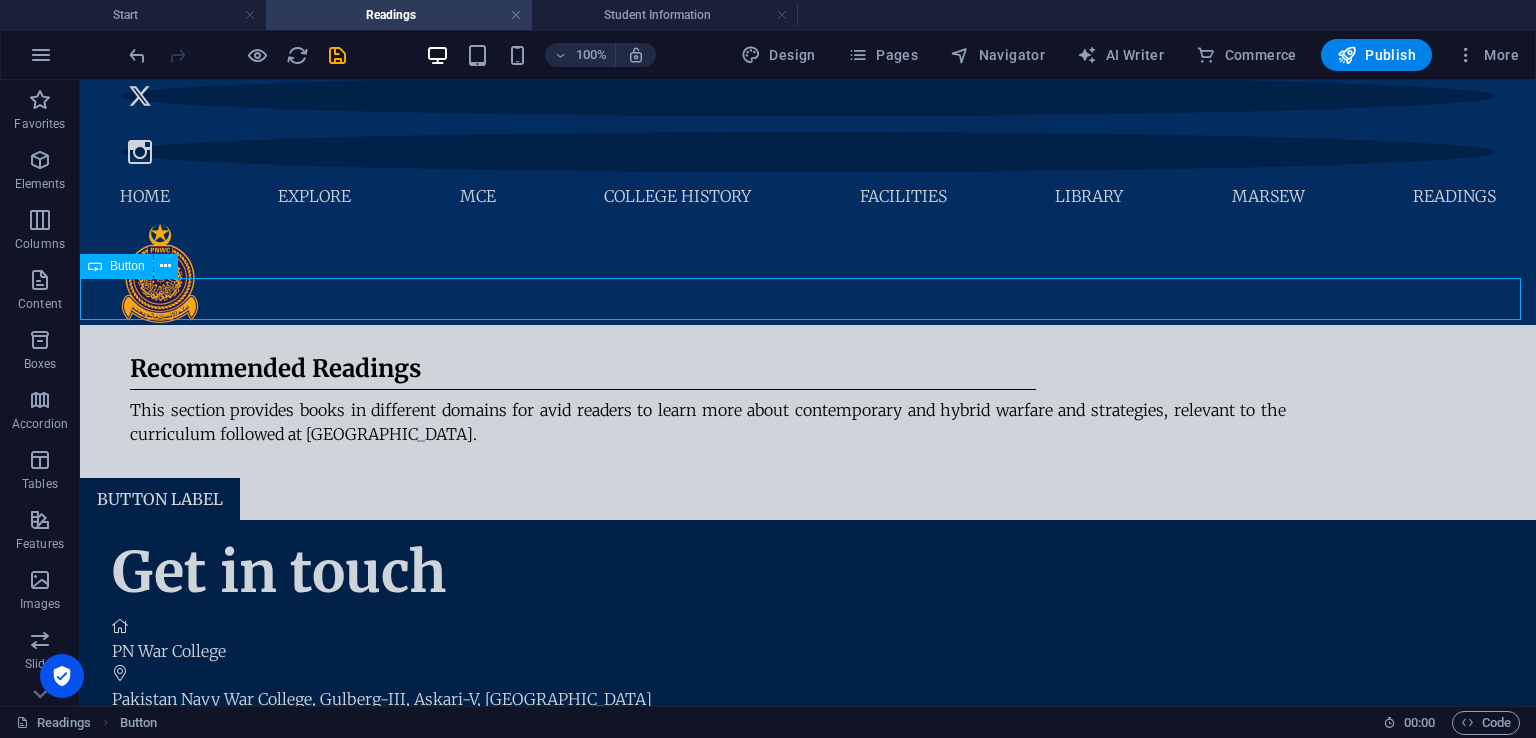 click on "Button" at bounding box center [127, 266] 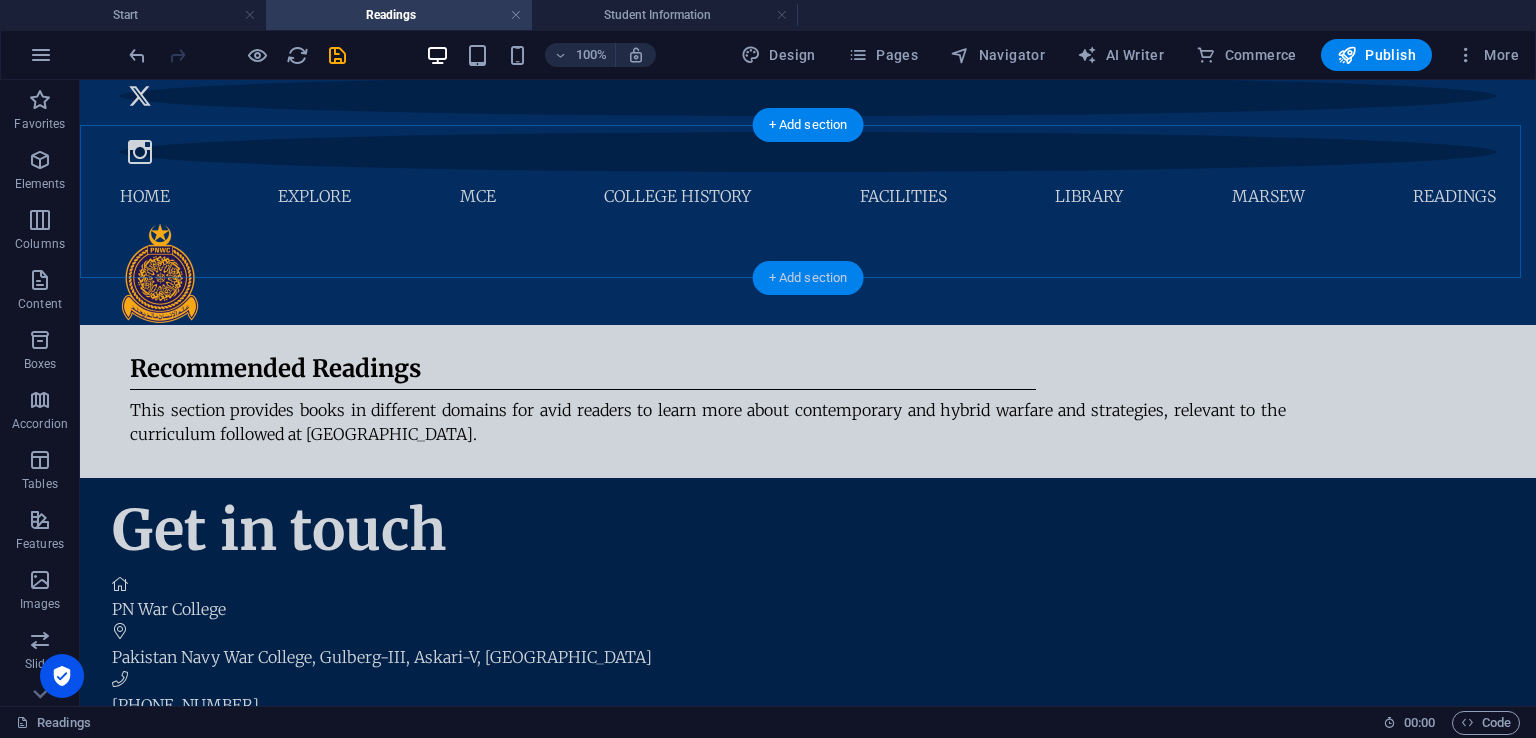 click on "+ Add section" at bounding box center [808, 278] 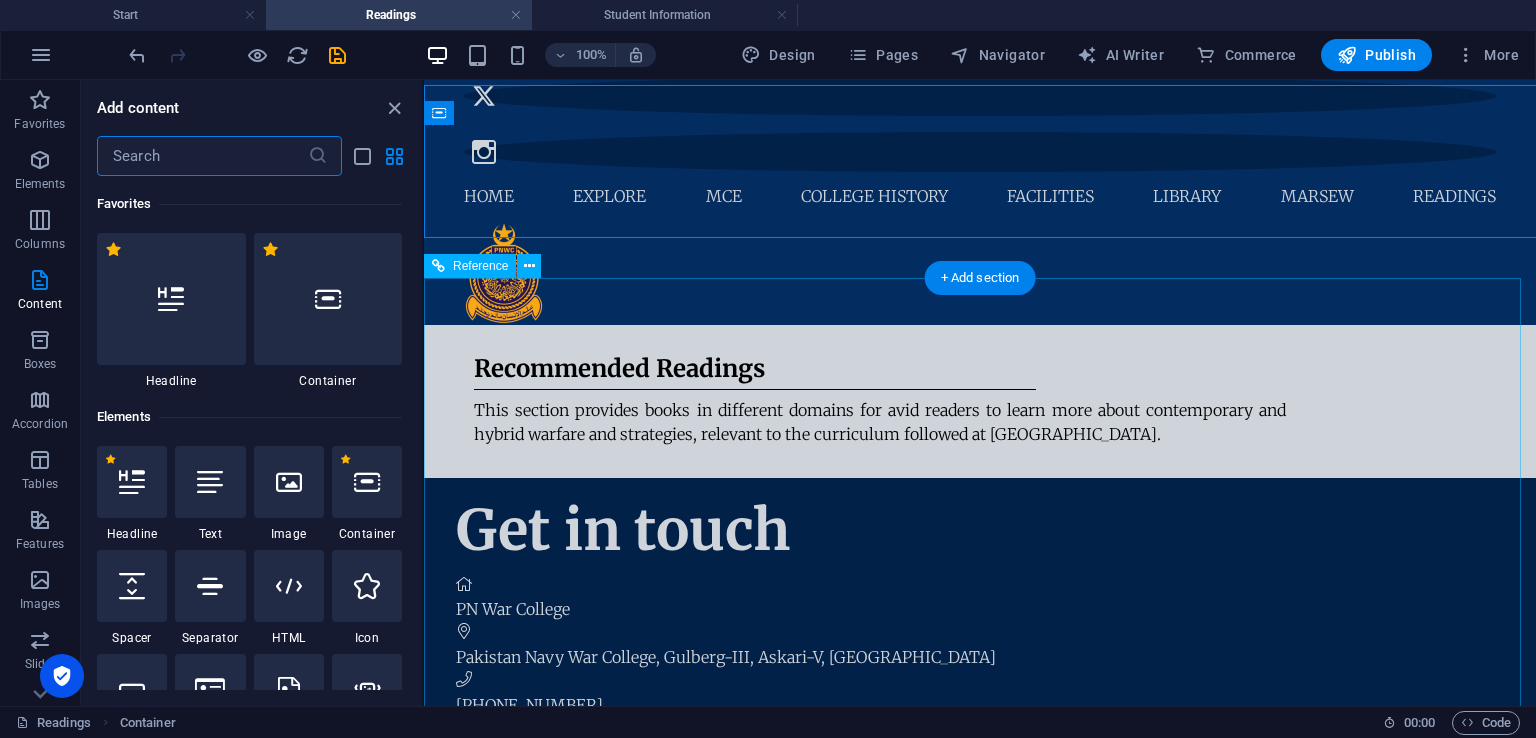 scroll, scrollTop: 100, scrollLeft: 0, axis: vertical 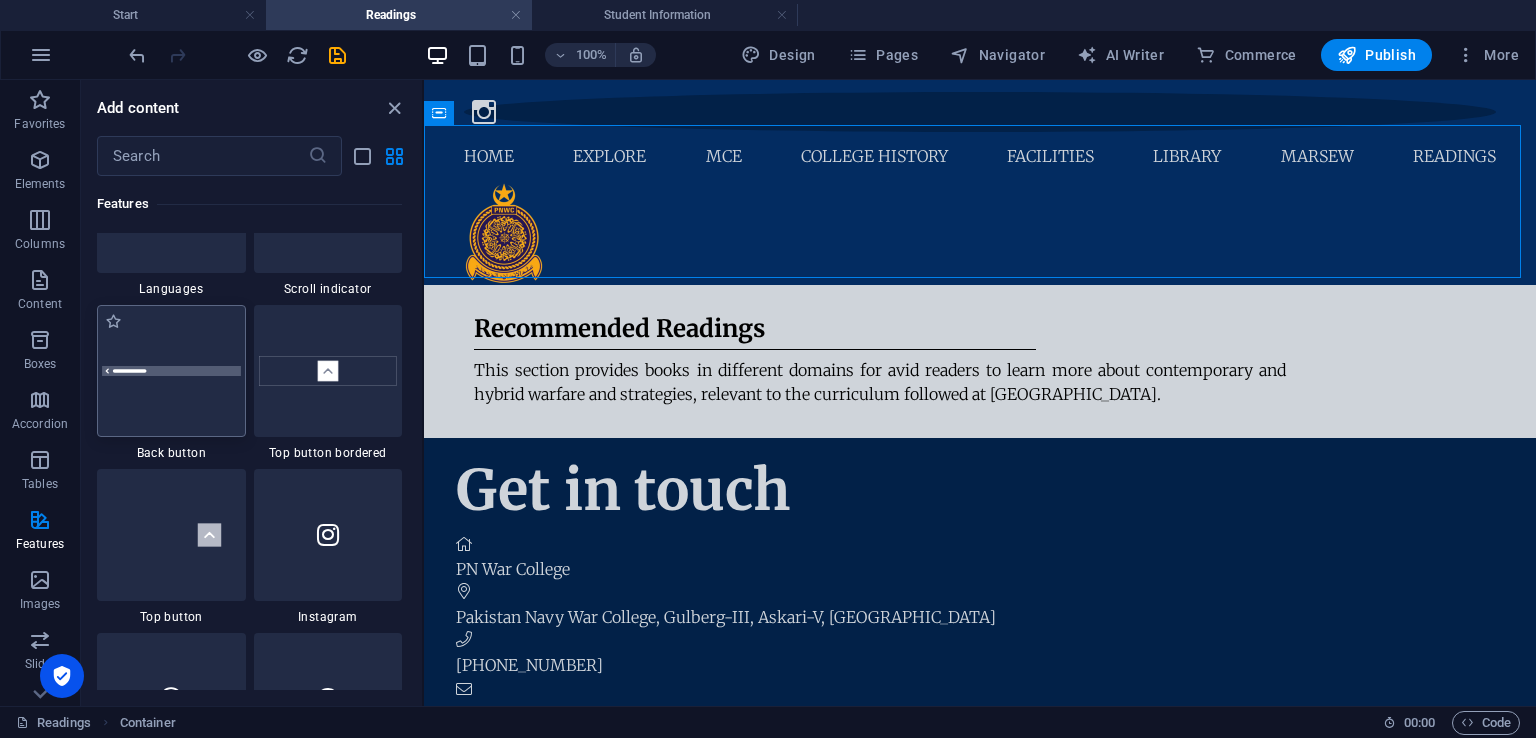 click at bounding box center (171, 371) 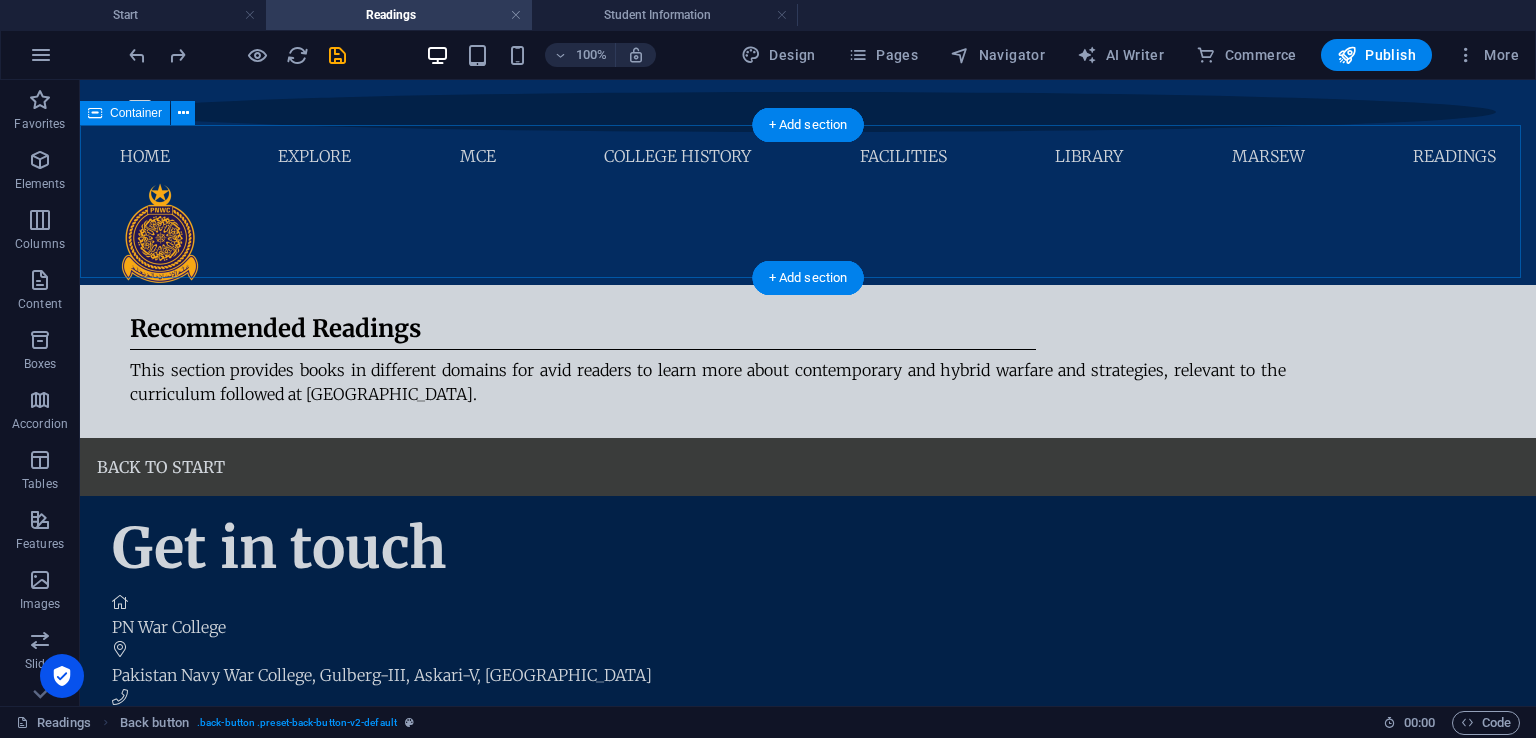 scroll, scrollTop: 60, scrollLeft: 0, axis: vertical 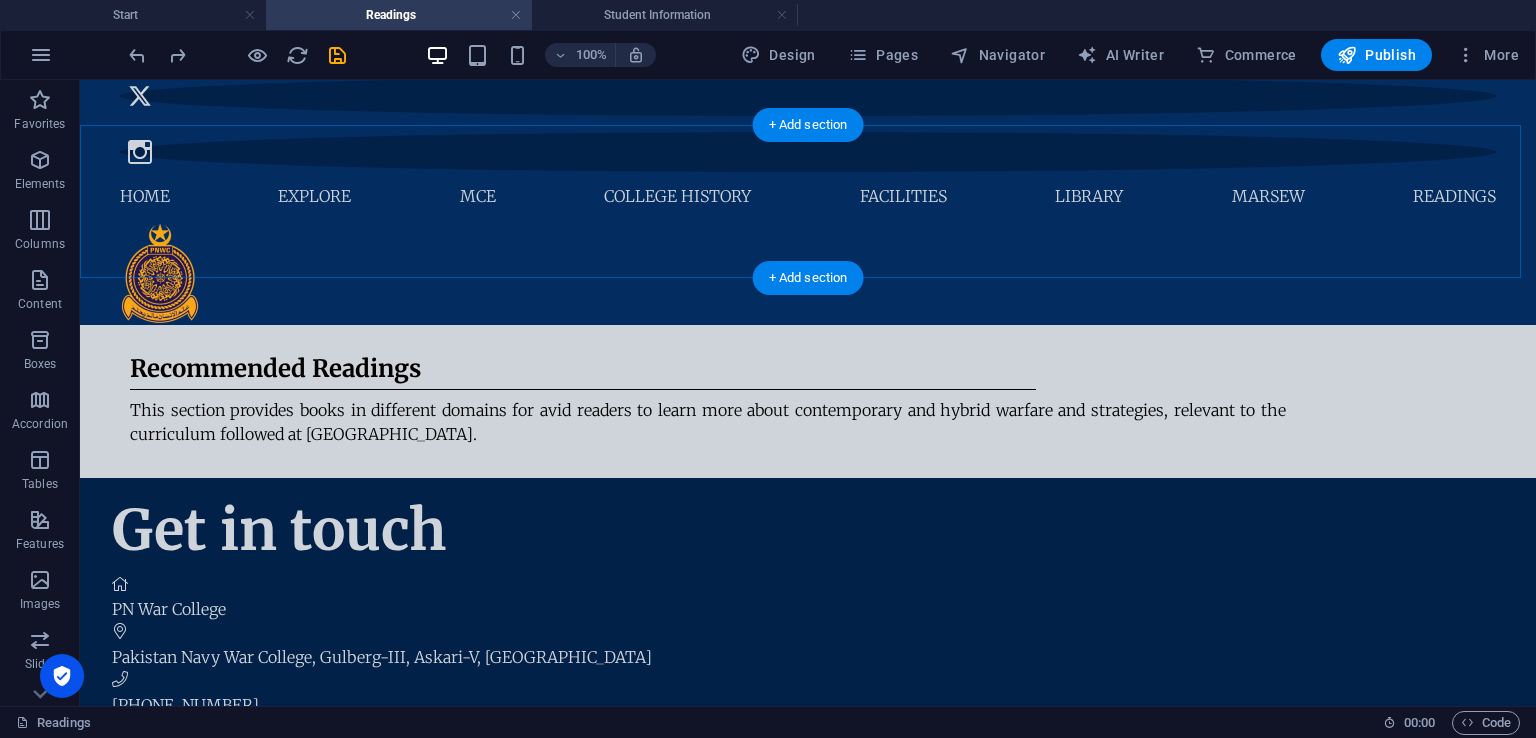 click on "+ Add section" at bounding box center (808, 278) 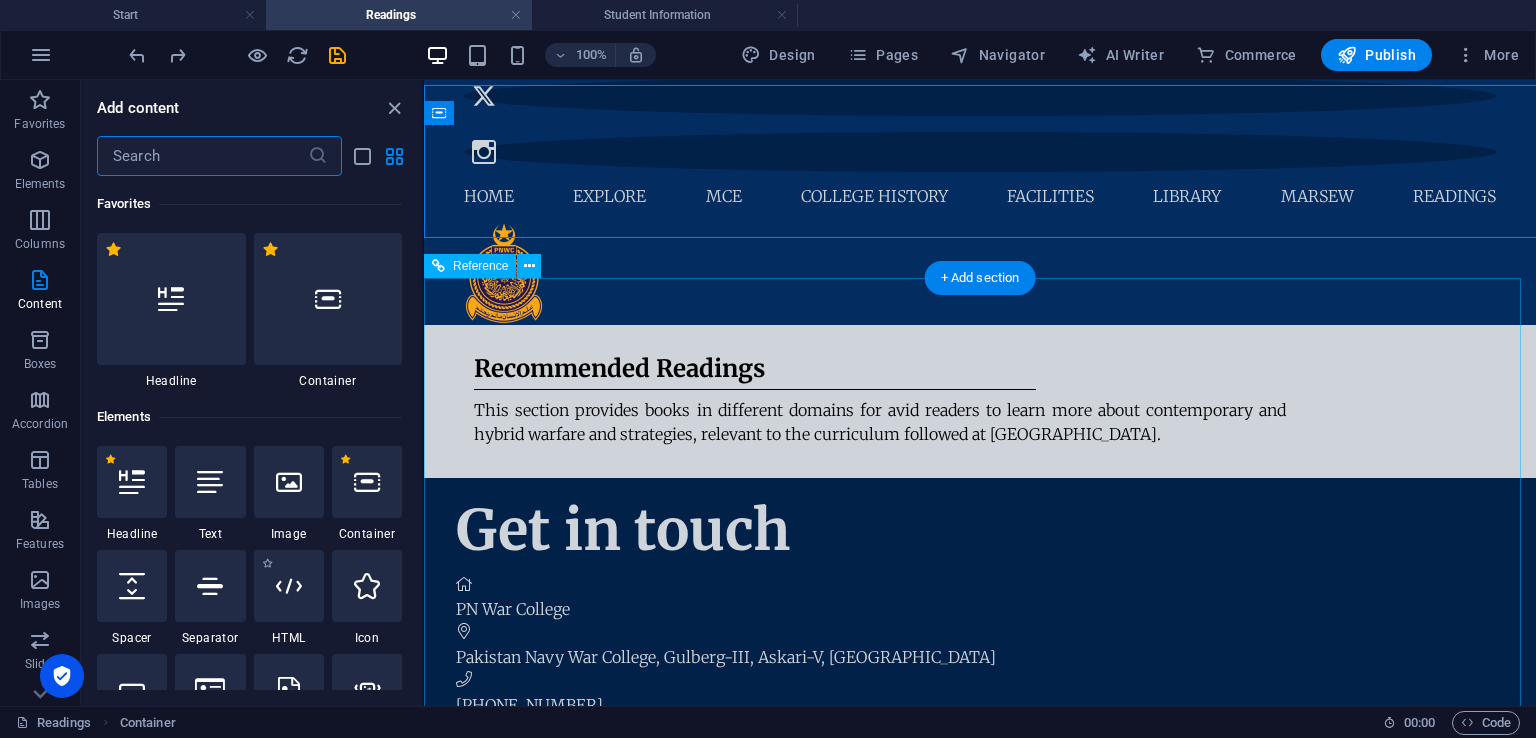 scroll, scrollTop: 100, scrollLeft: 0, axis: vertical 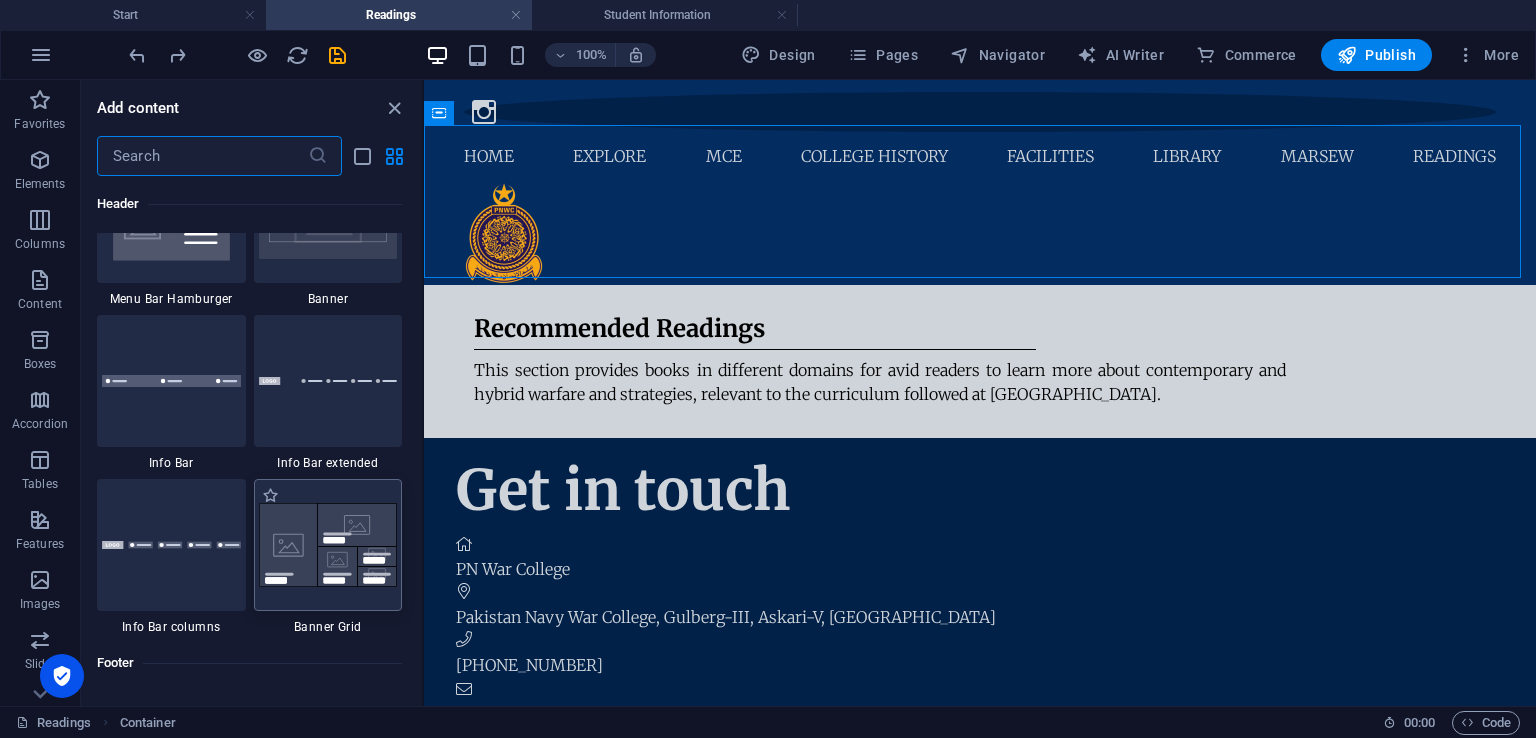 click at bounding box center [328, 545] 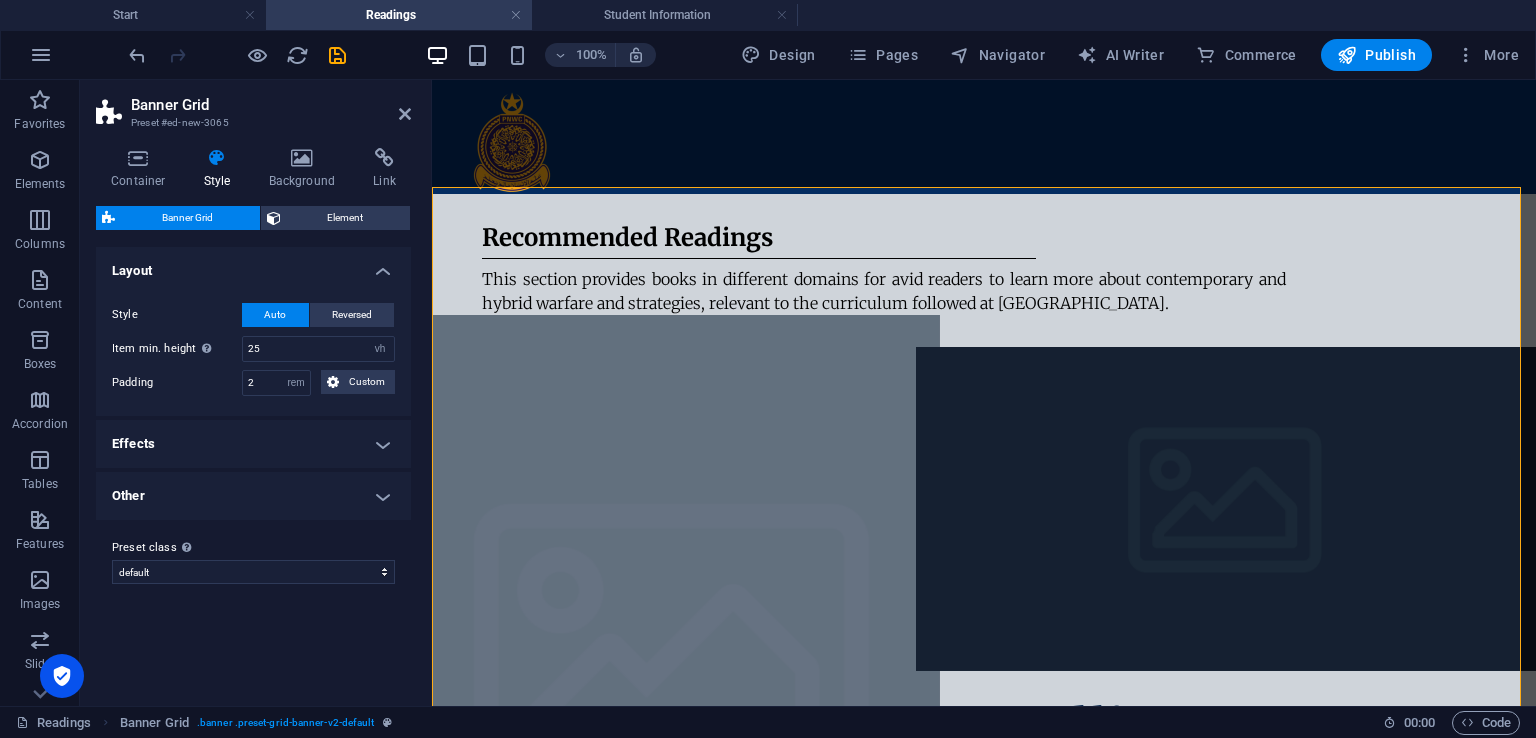 scroll, scrollTop: 100, scrollLeft: 0, axis: vertical 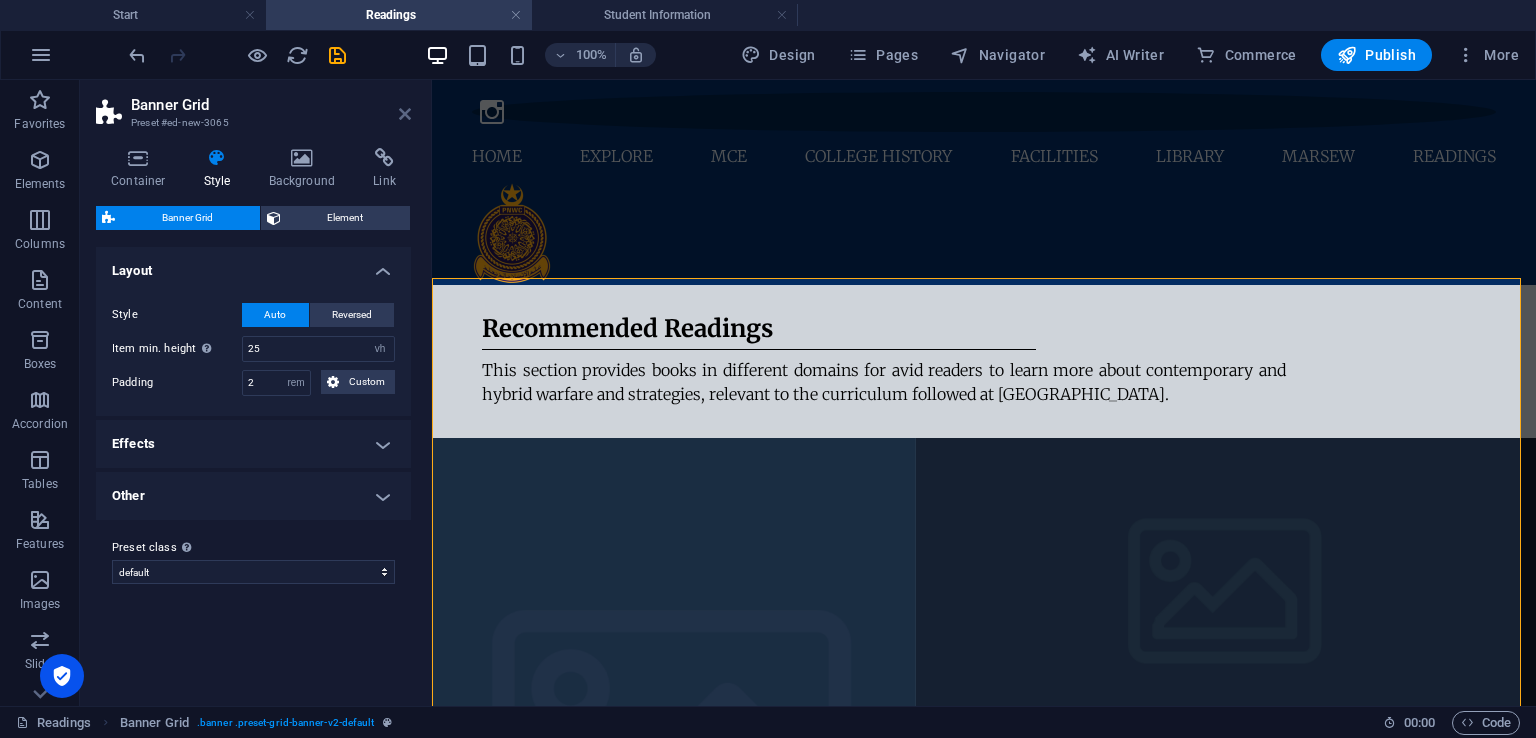 click at bounding box center [405, 114] 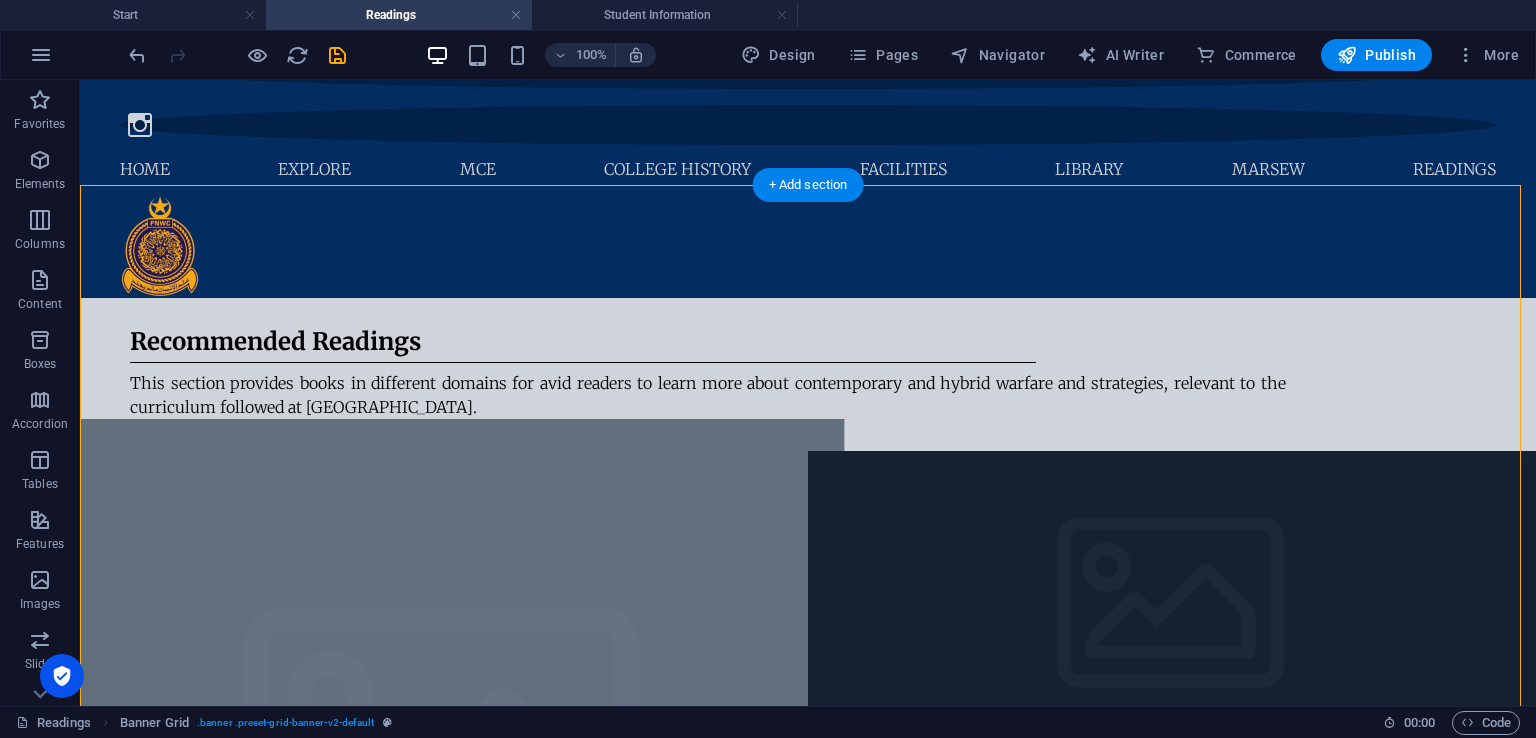 scroll, scrollTop: 60, scrollLeft: 0, axis: vertical 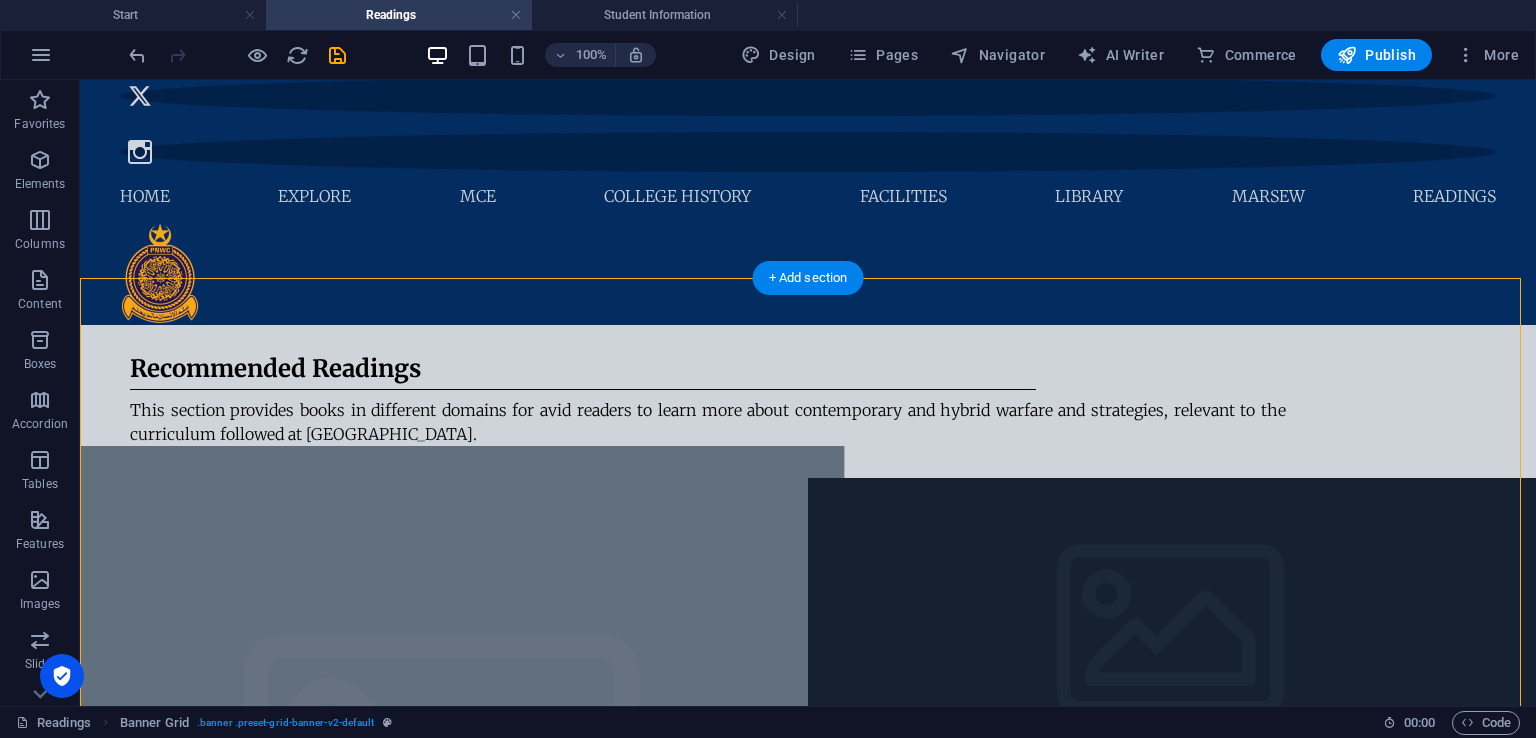 click at bounding box center (444, 802) 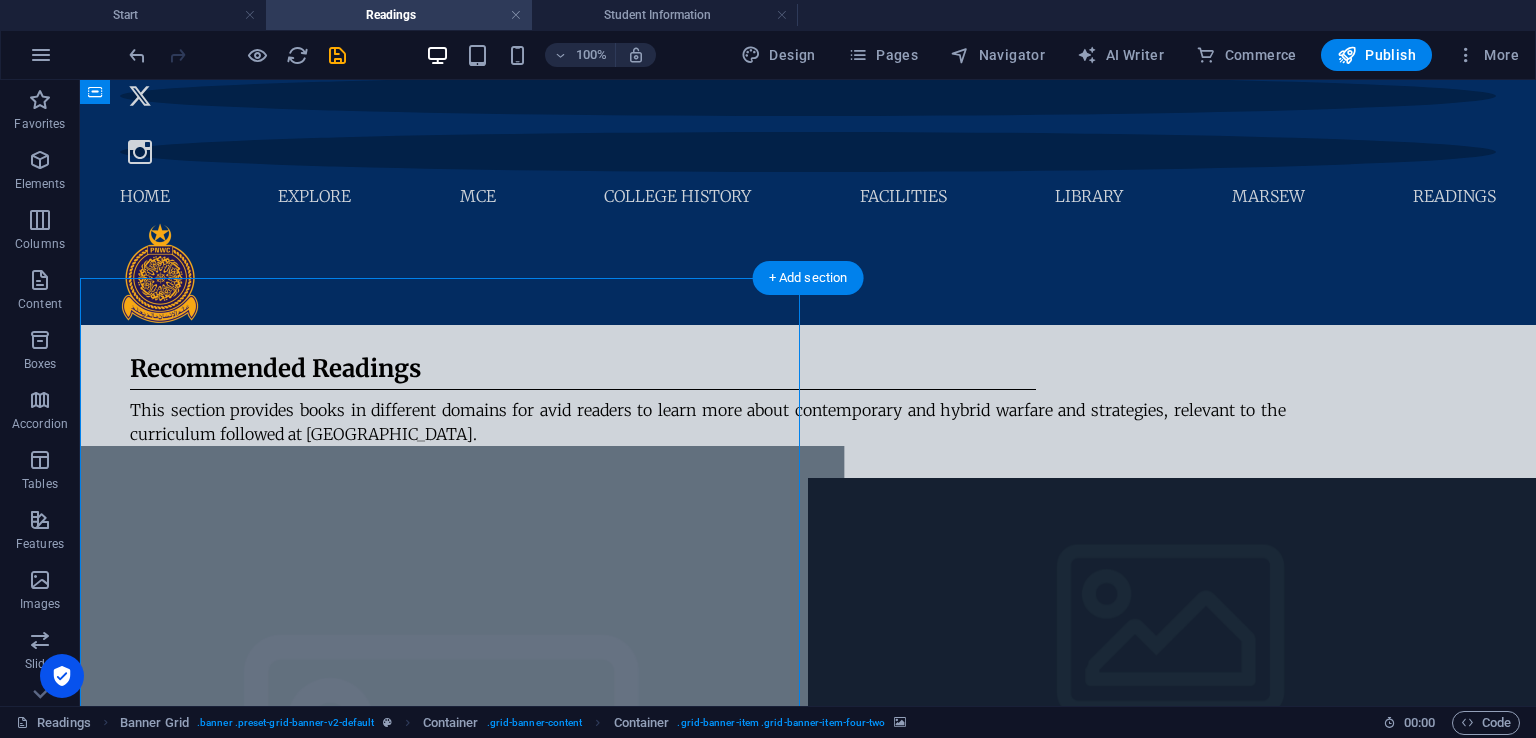 click at bounding box center [444, 802] 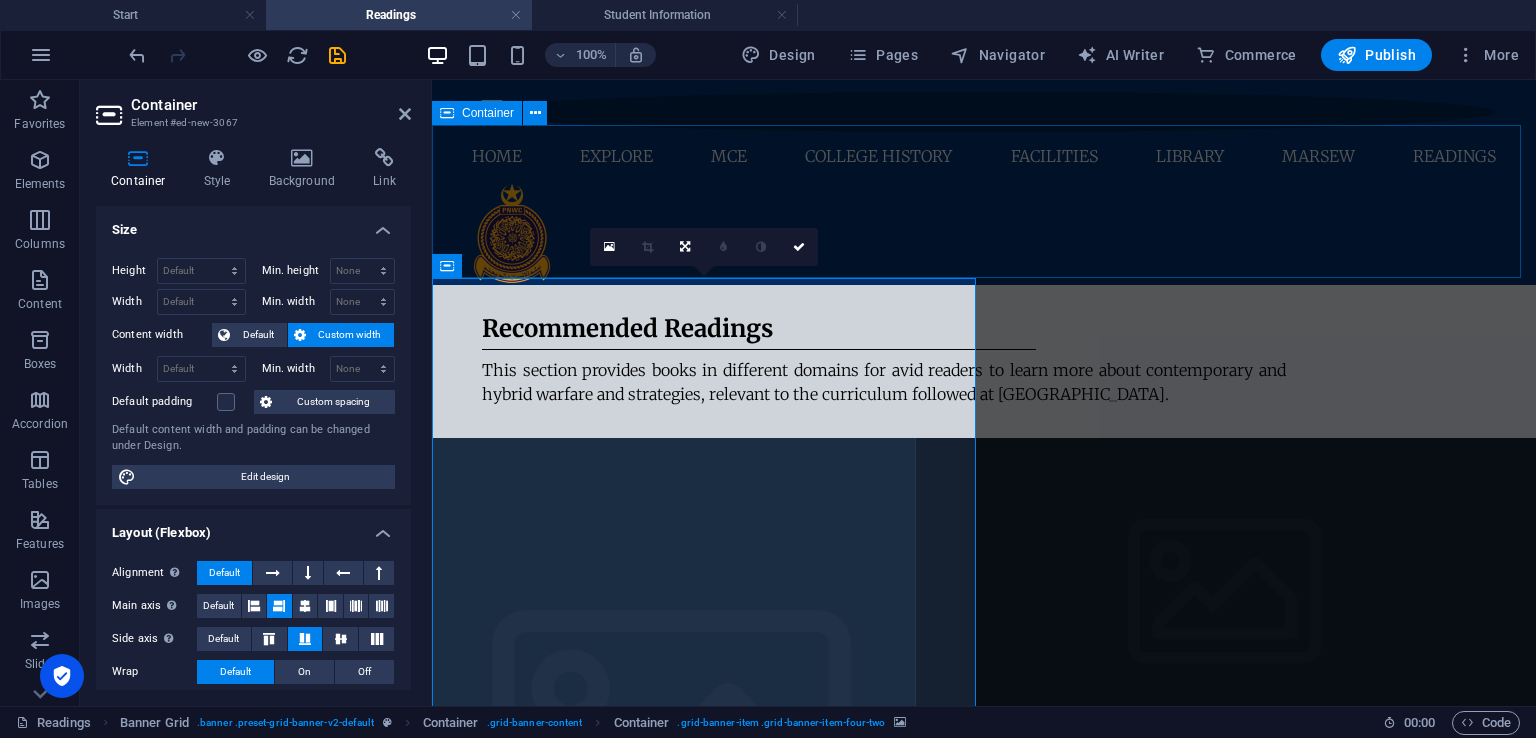 click on "Recommended Readings This section provides books in different domains for avid readers to learn more about contemporary and hybrid warfare and strategies, relevant to the curriculum followed at [GEOGRAPHIC_DATA]." at bounding box center [984, 361] 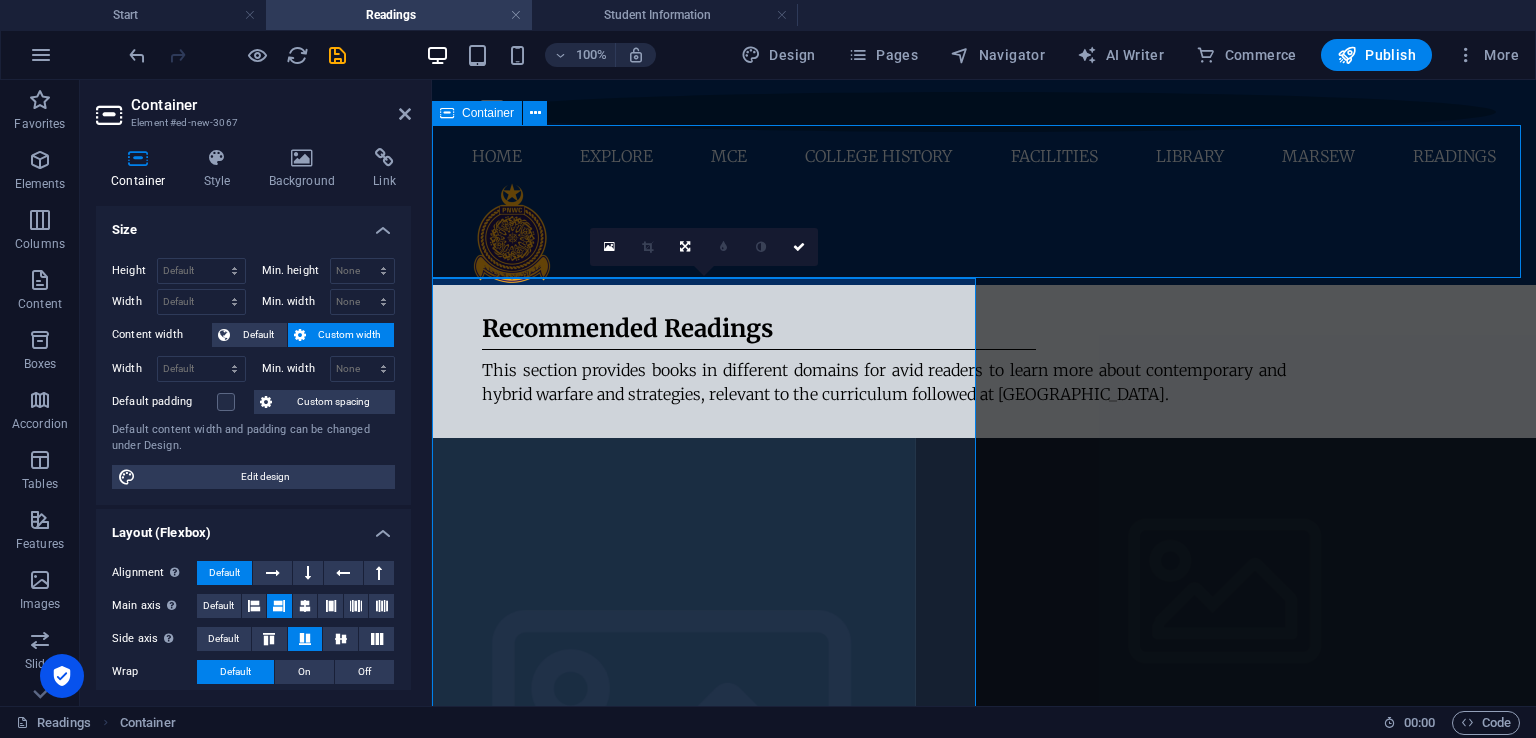 click on "Recommended Readings This section provides books in different domains for avid readers to learn more about contemporary and hybrid warfare and strategies, relevant to the curriculum followed at [GEOGRAPHIC_DATA]." at bounding box center (984, 361) 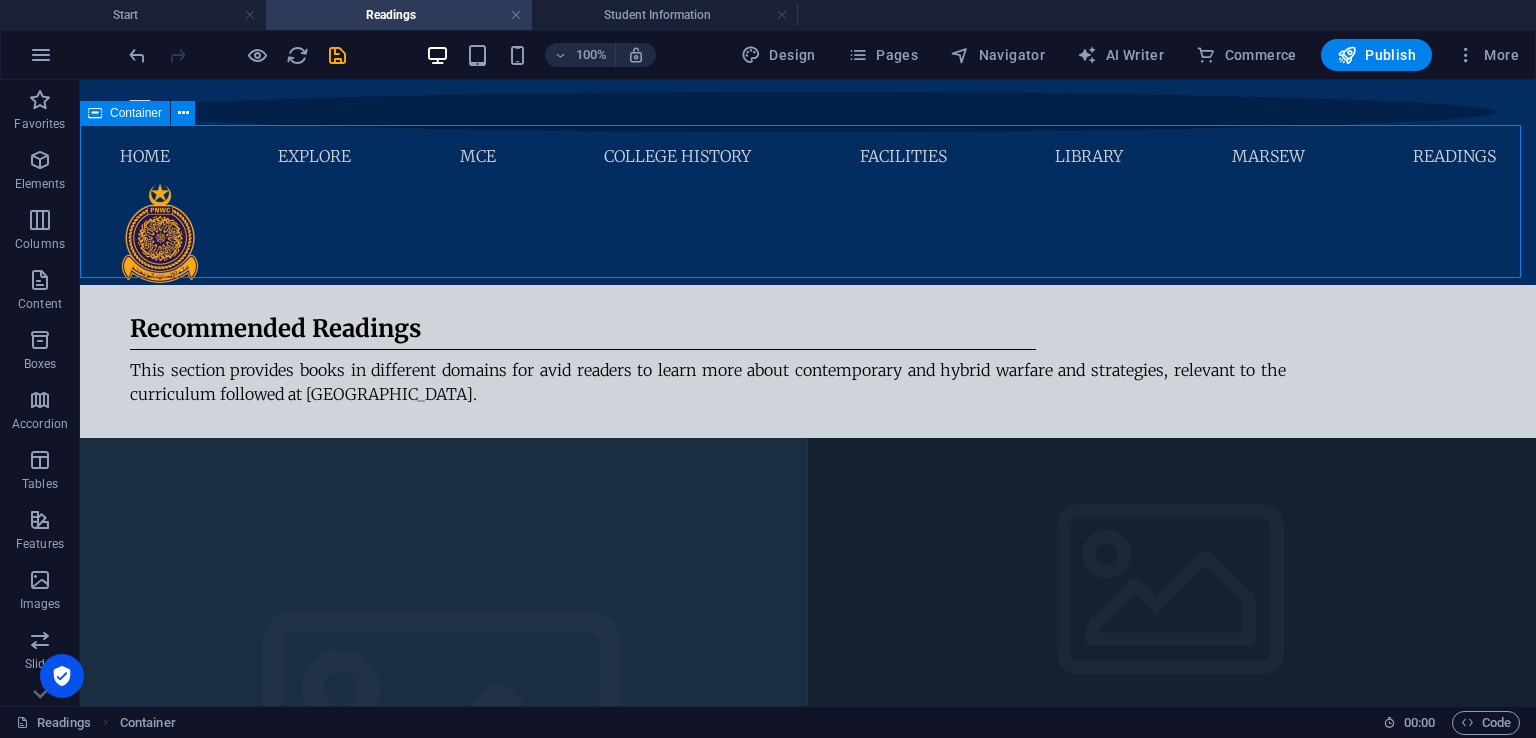 scroll, scrollTop: 60, scrollLeft: 0, axis: vertical 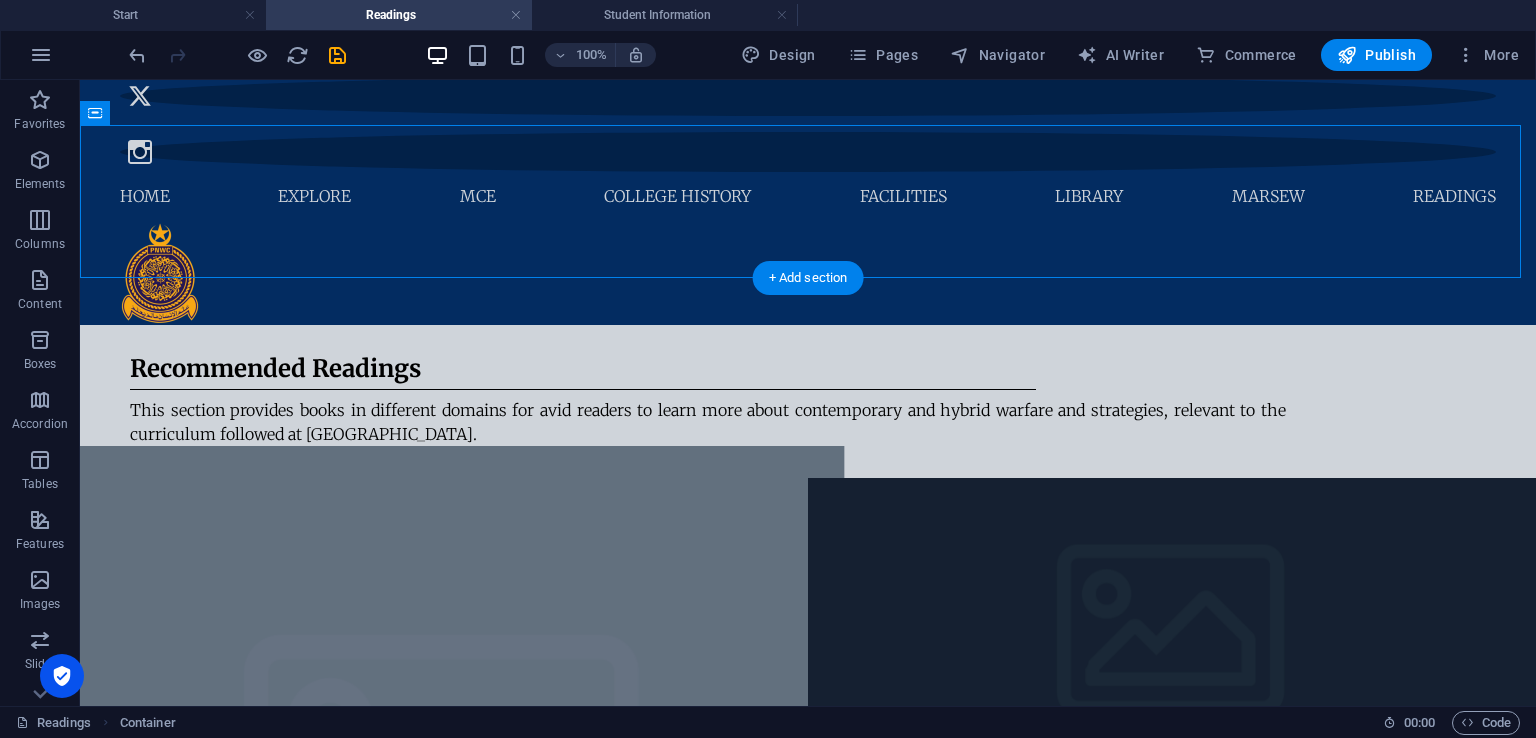 click at bounding box center [444, 802] 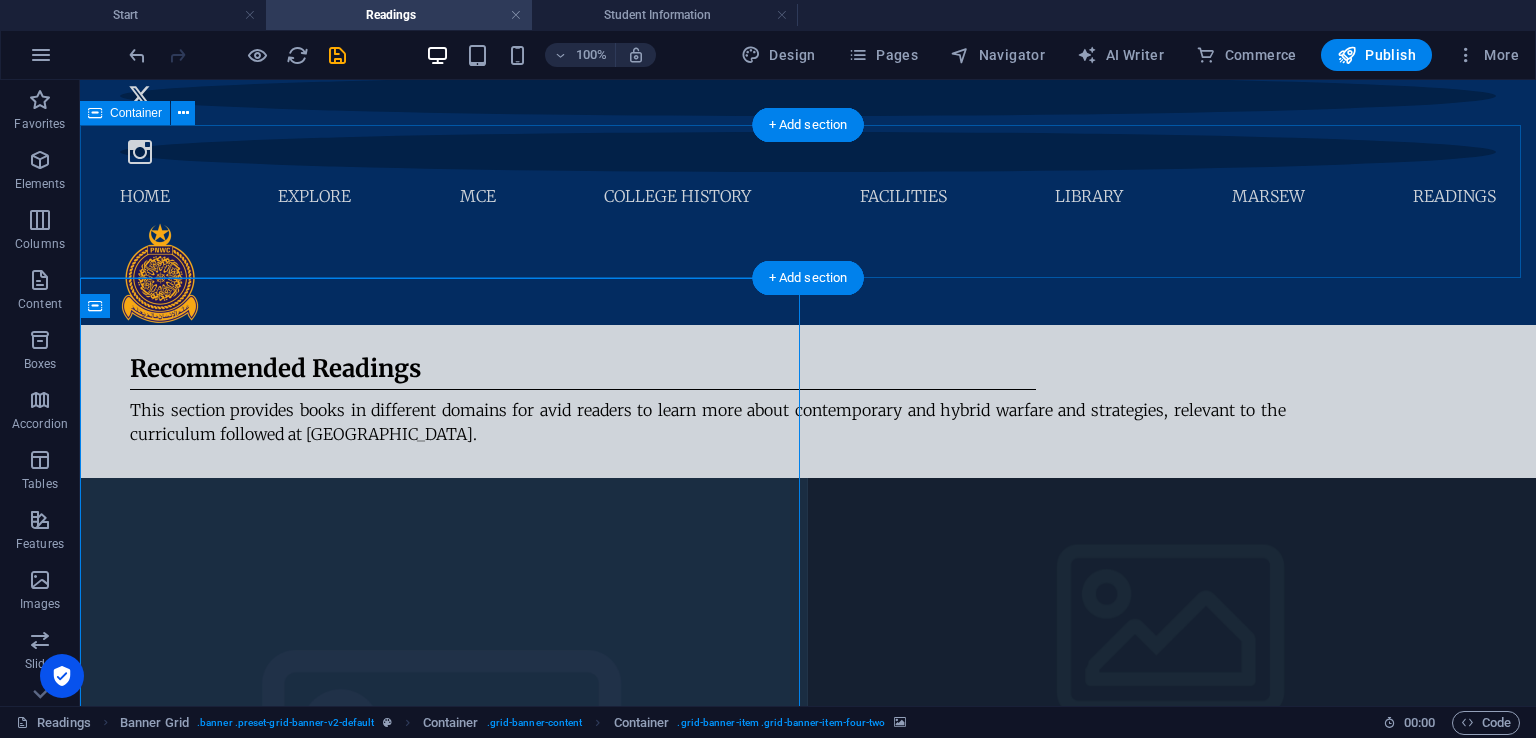 click on "Recommended Readings This section provides books in different domains for avid readers to learn more about contemporary and hybrid warfare and strategies, relevant to the curriculum followed at [GEOGRAPHIC_DATA]." at bounding box center [808, 401] 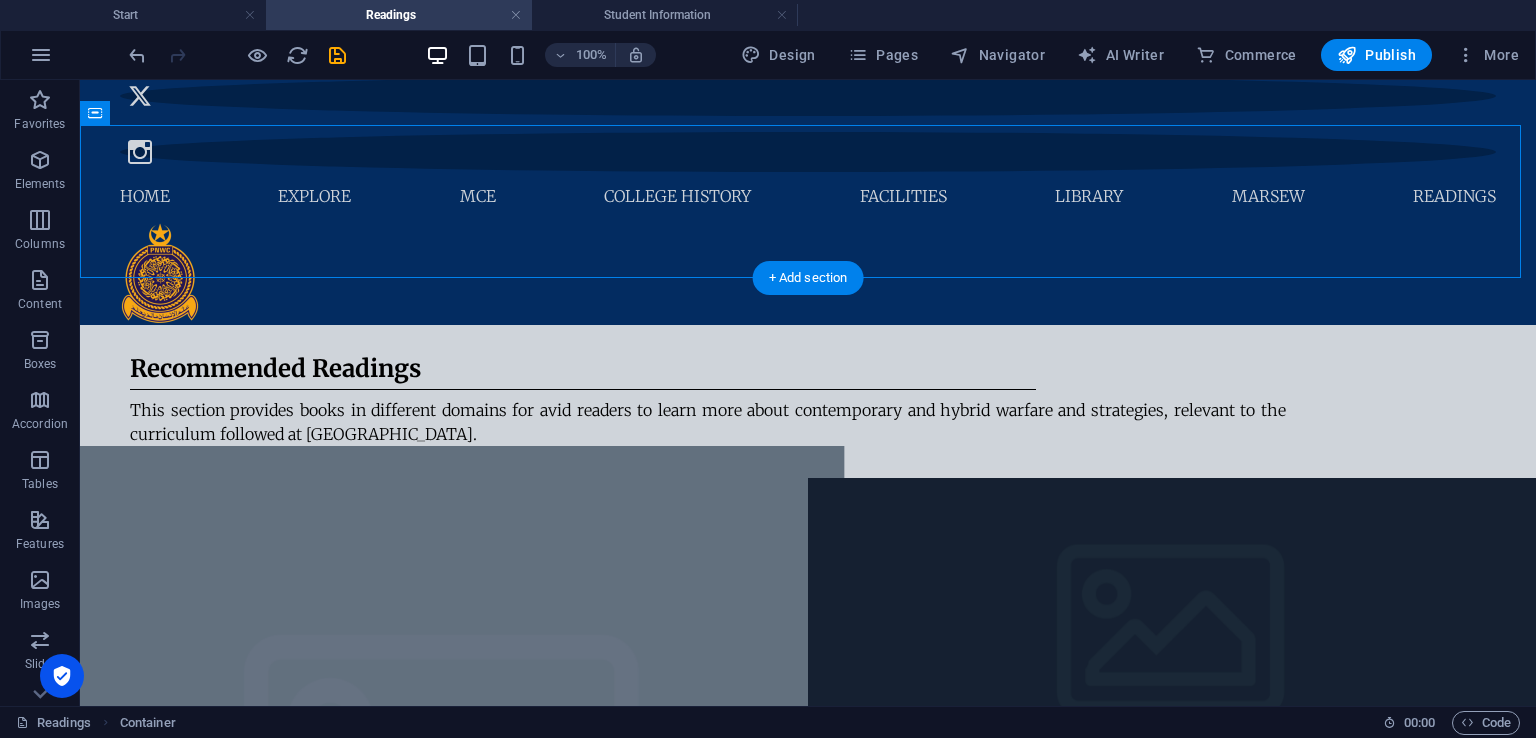 click at bounding box center [444, 802] 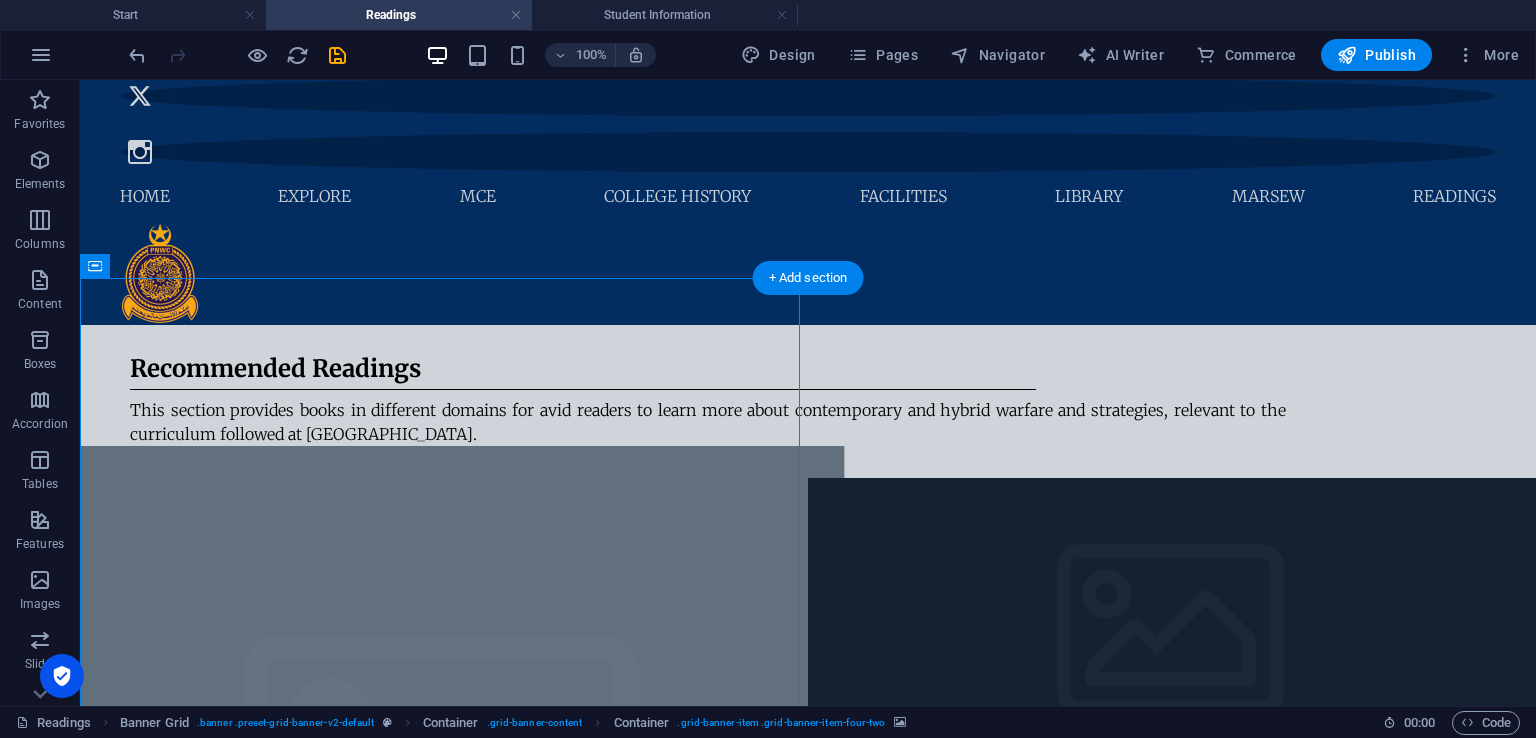 click at bounding box center [444, 802] 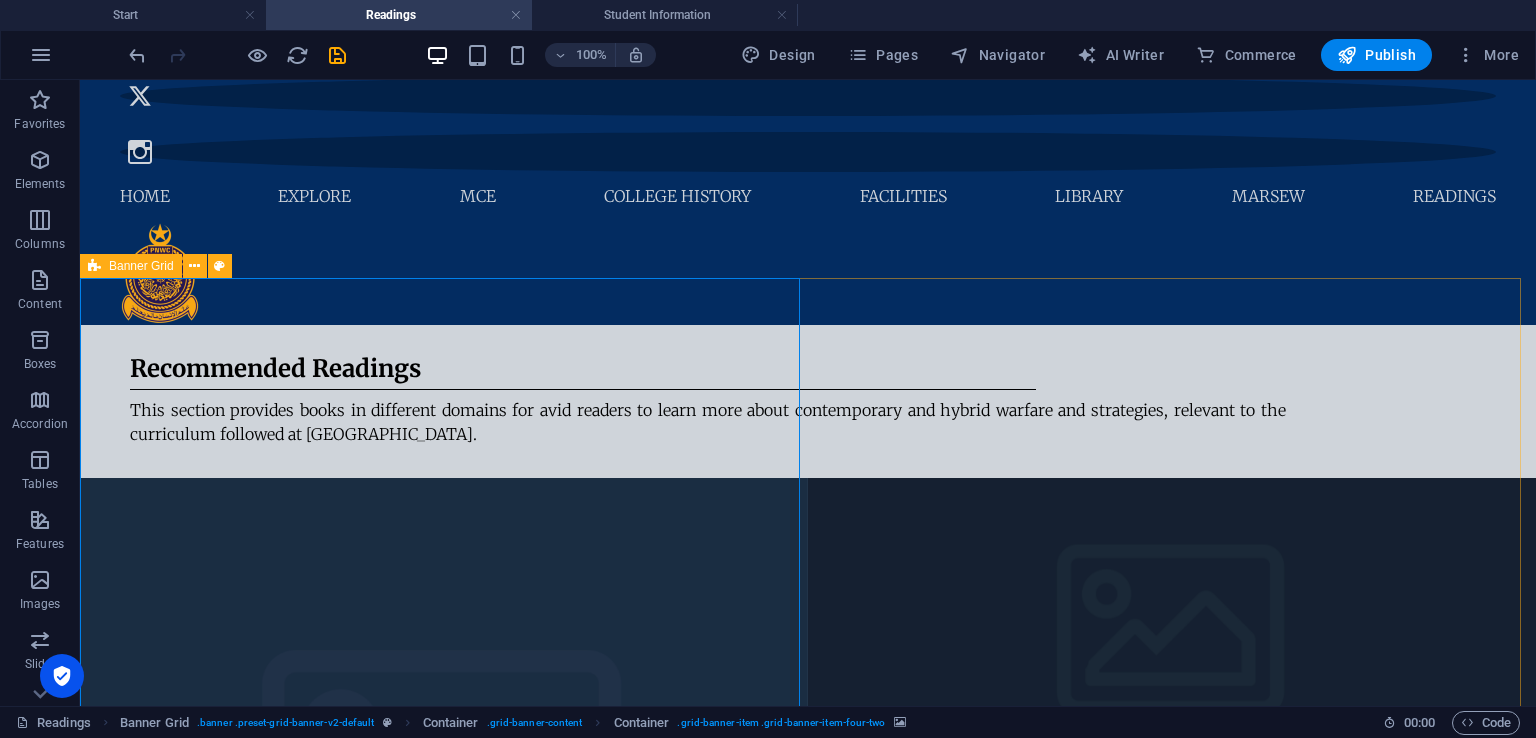 click at bounding box center (94, 266) 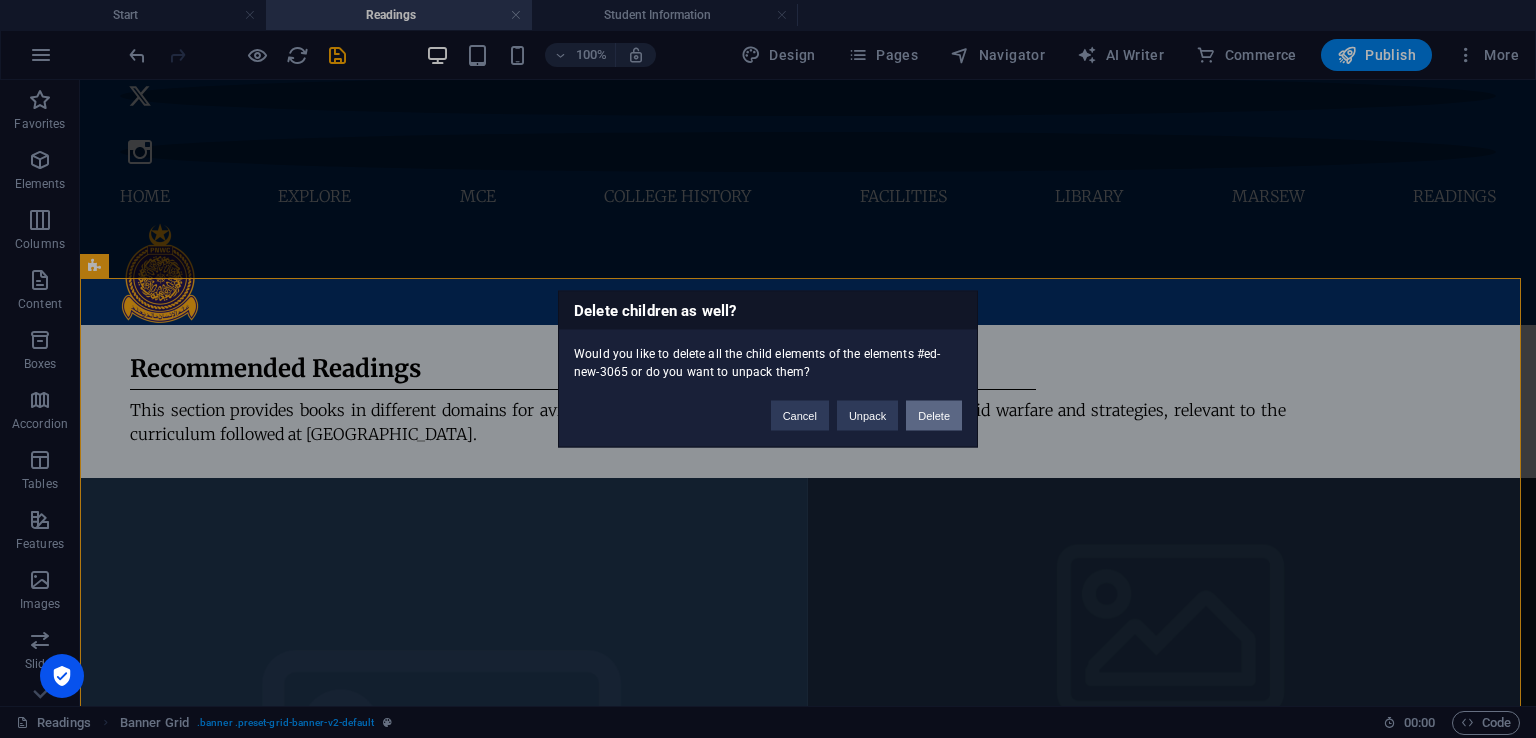 click on "Delete" at bounding box center (934, 416) 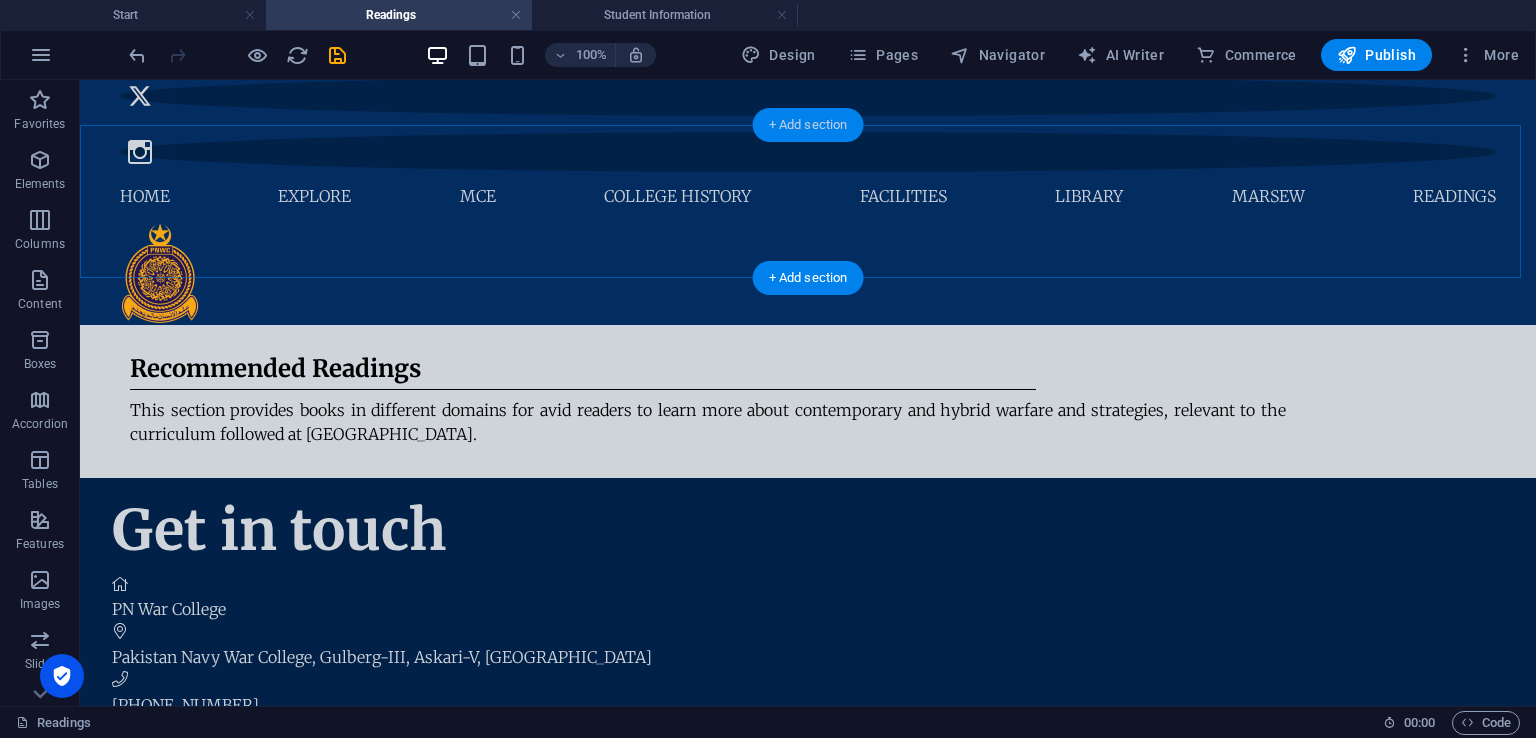 drag, startPoint x: 825, startPoint y: 129, endPoint x: 400, endPoint y: 49, distance: 432.46387 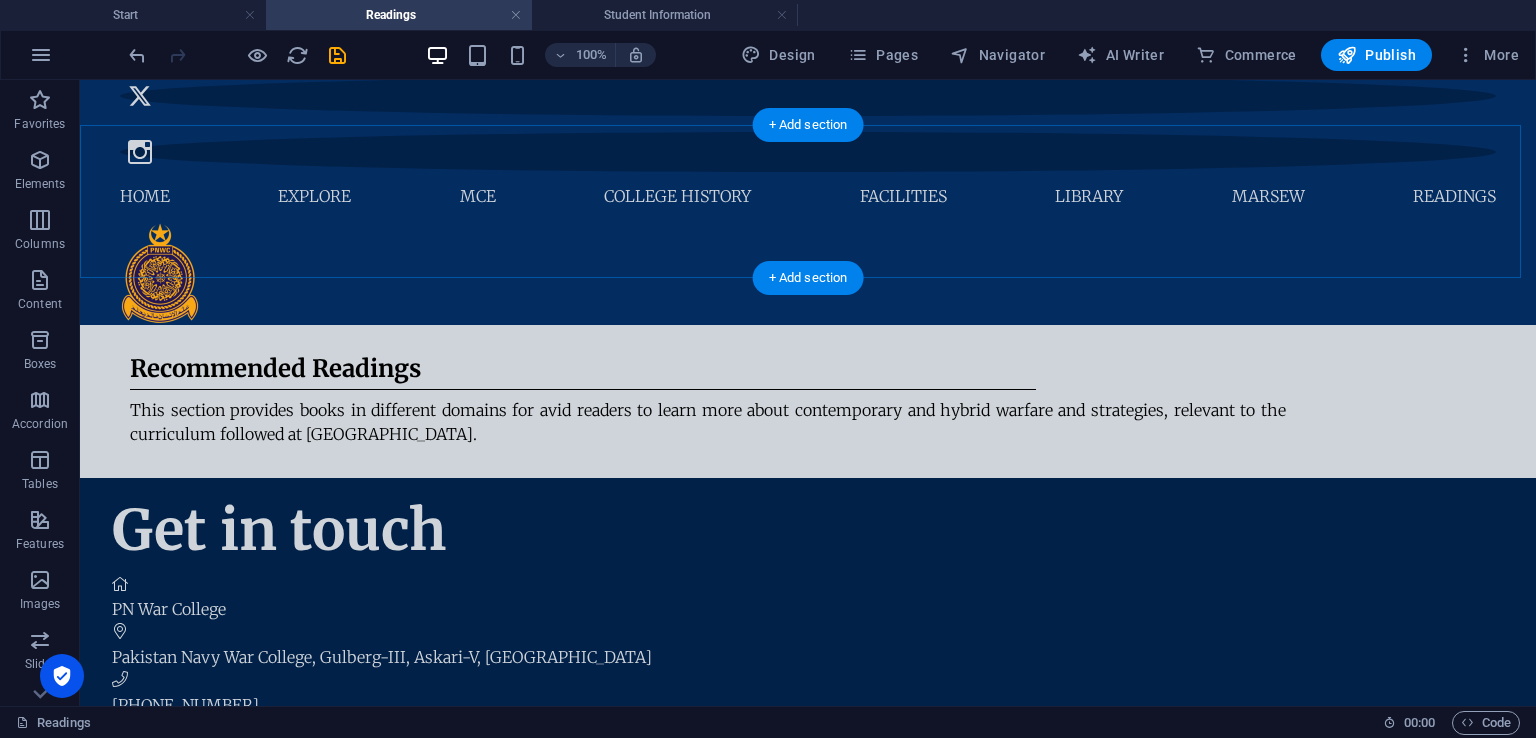 scroll, scrollTop: 100, scrollLeft: 0, axis: vertical 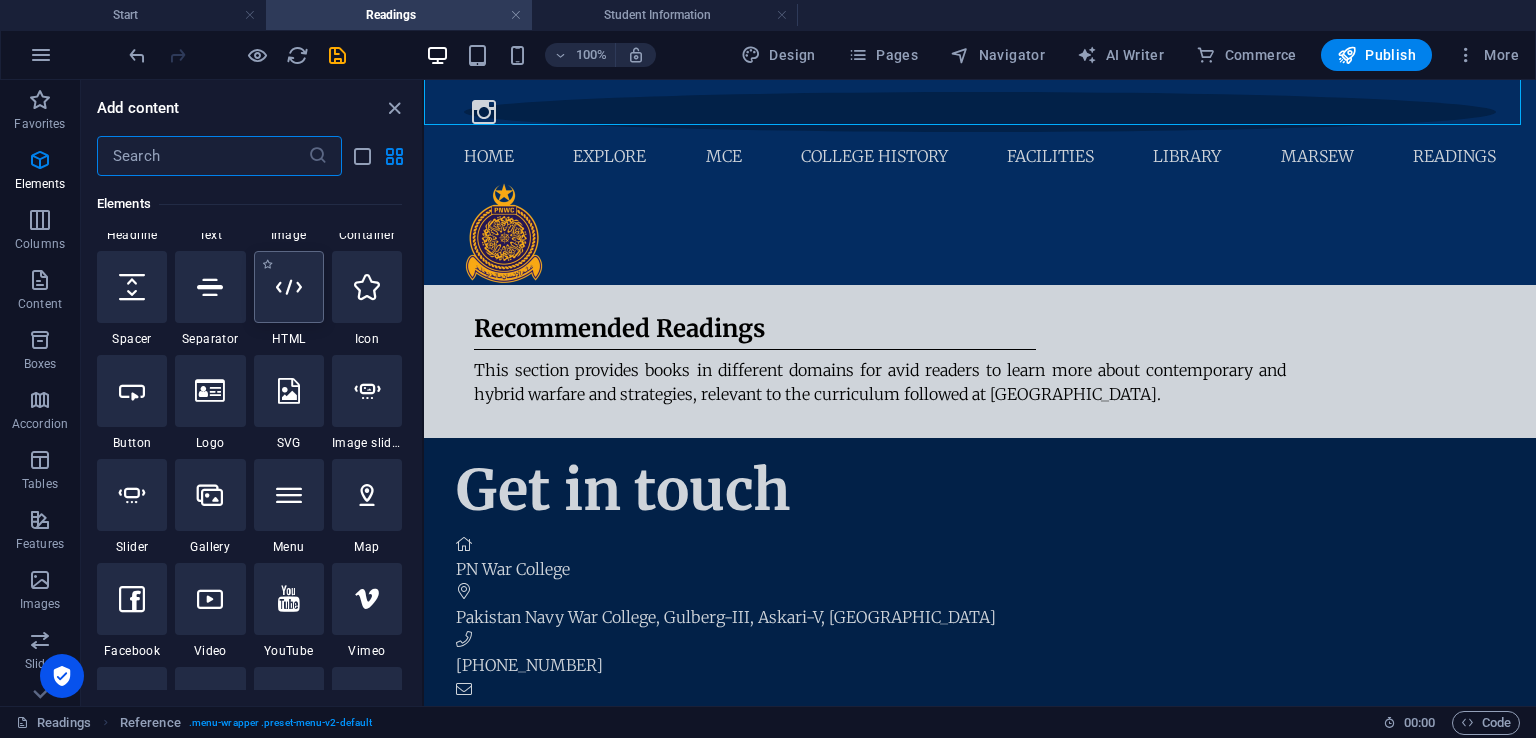 click at bounding box center [289, 287] 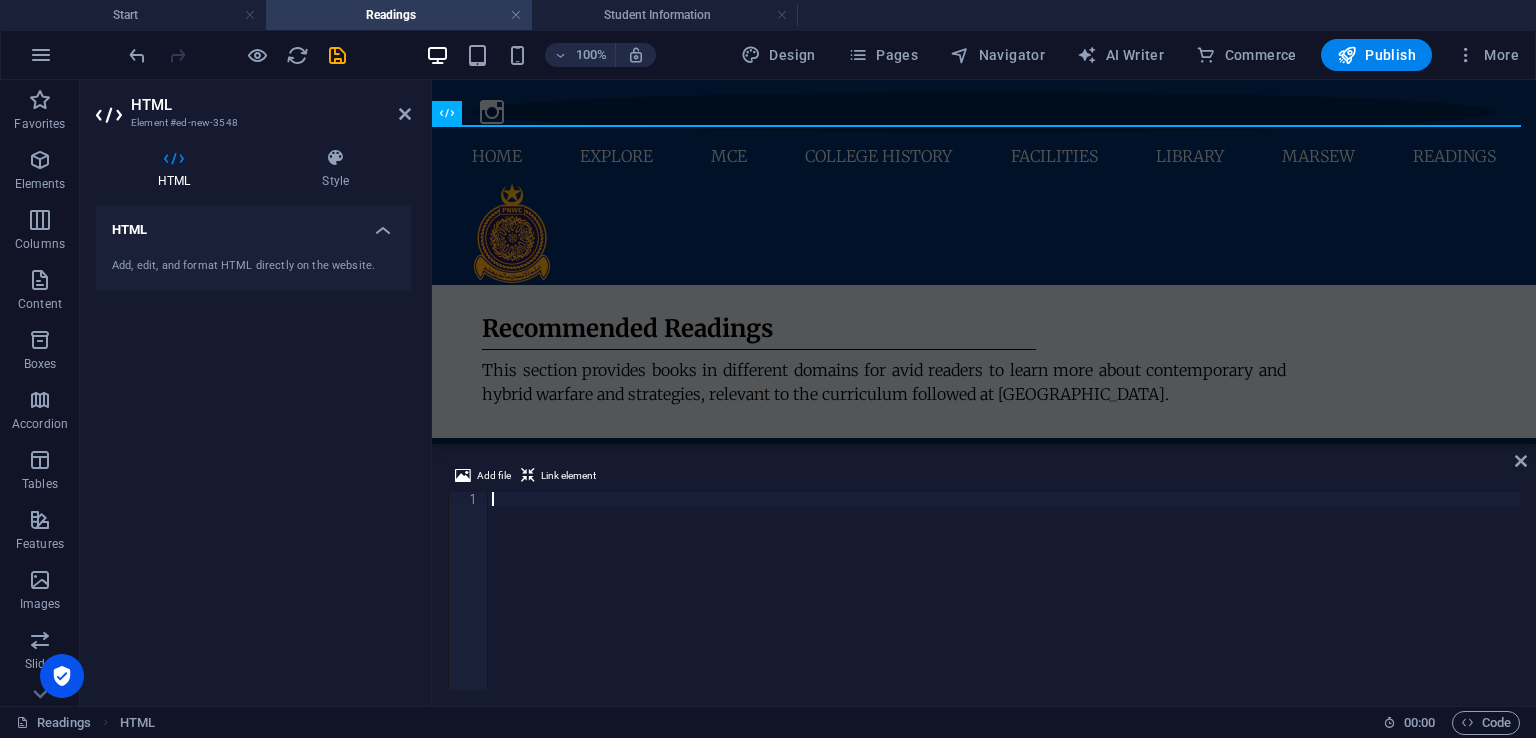 scroll, scrollTop: 9056, scrollLeft: 0, axis: vertical 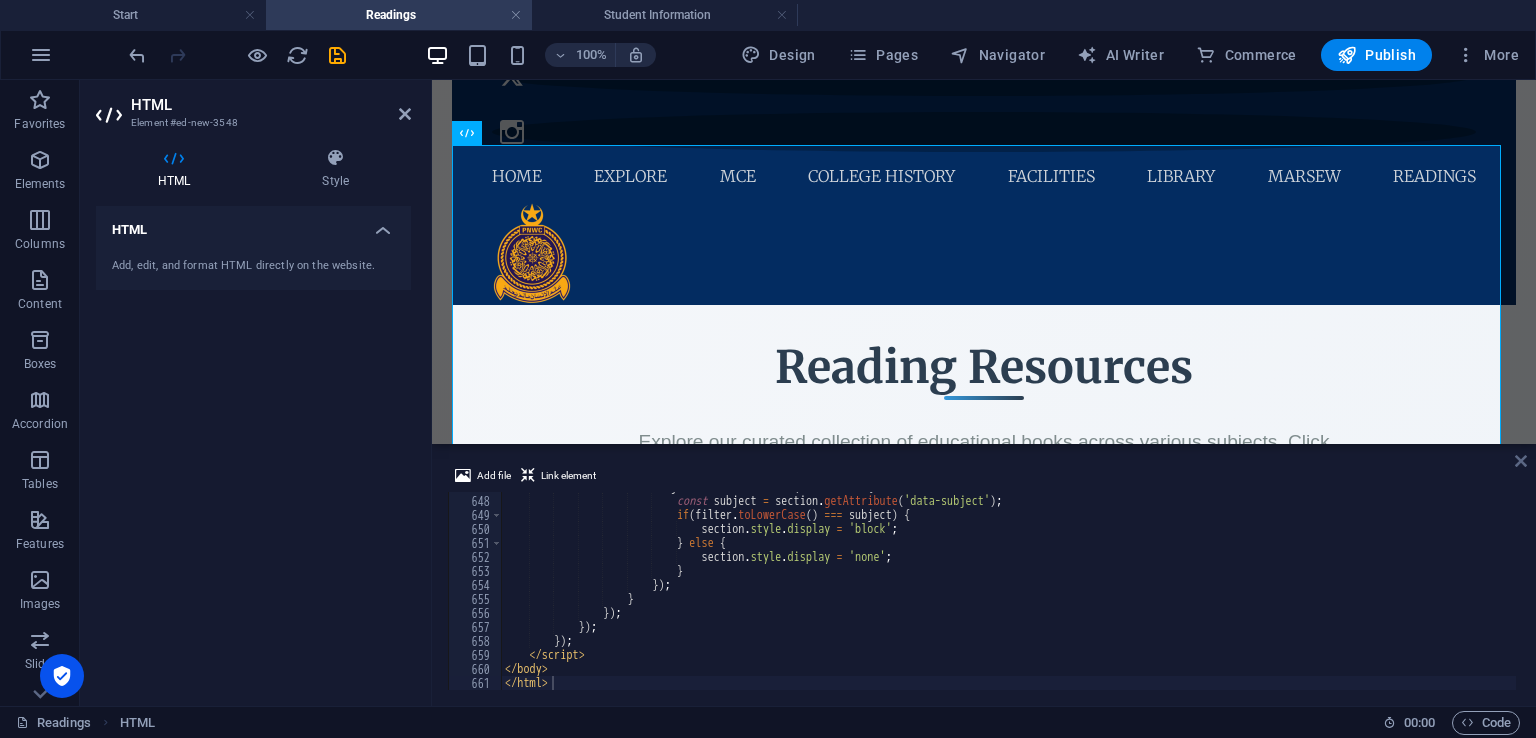 click at bounding box center (1521, 461) 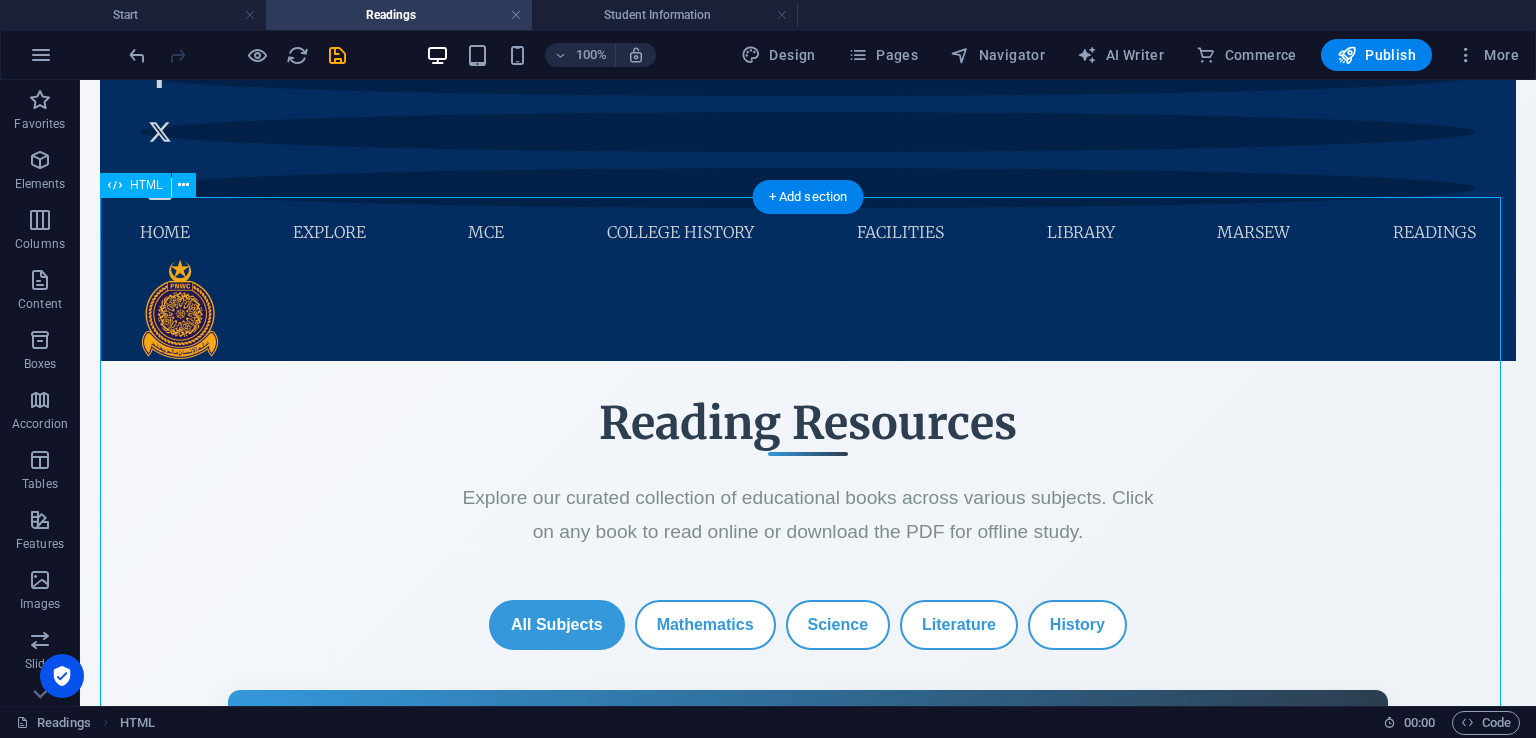 scroll, scrollTop: 0, scrollLeft: 0, axis: both 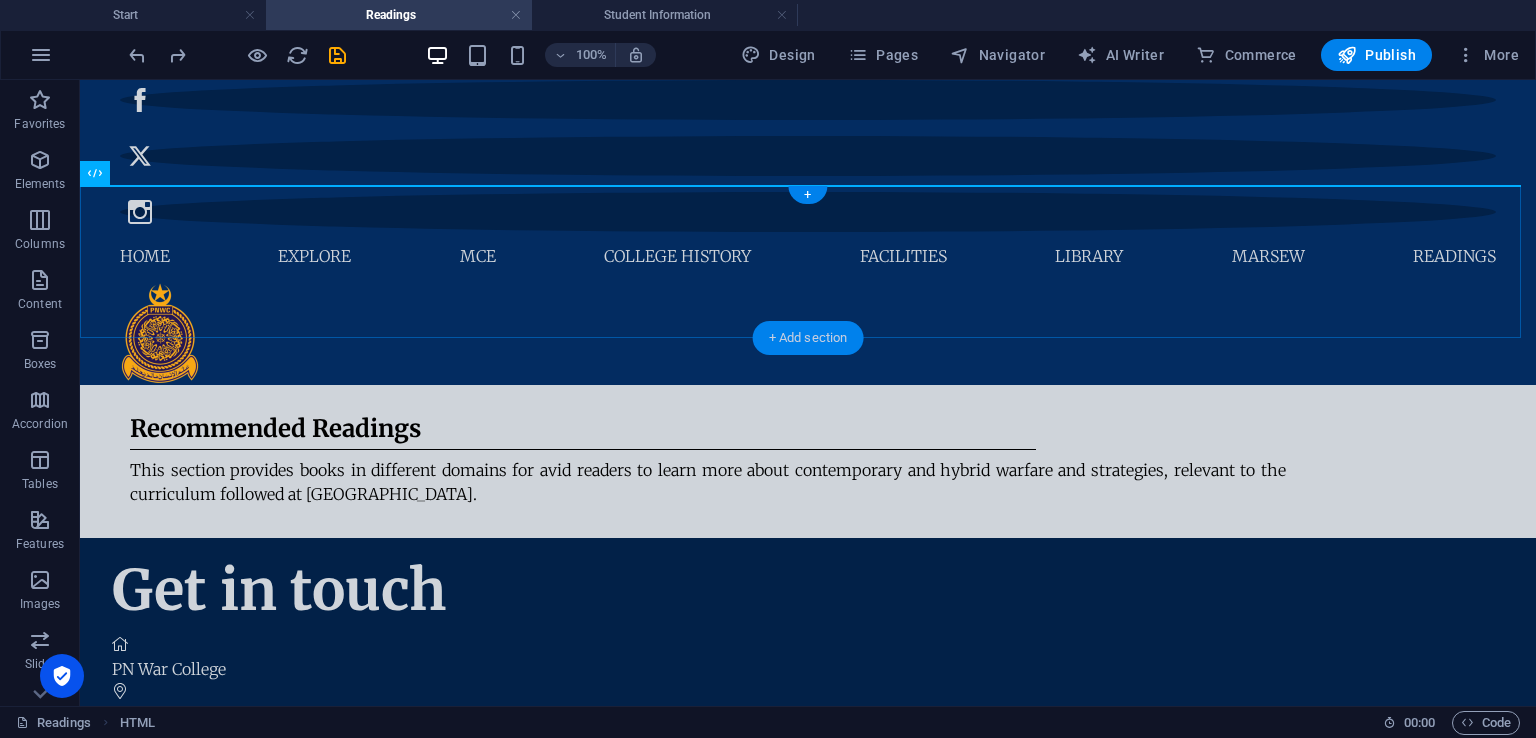 click on "+ Add section" at bounding box center [808, 338] 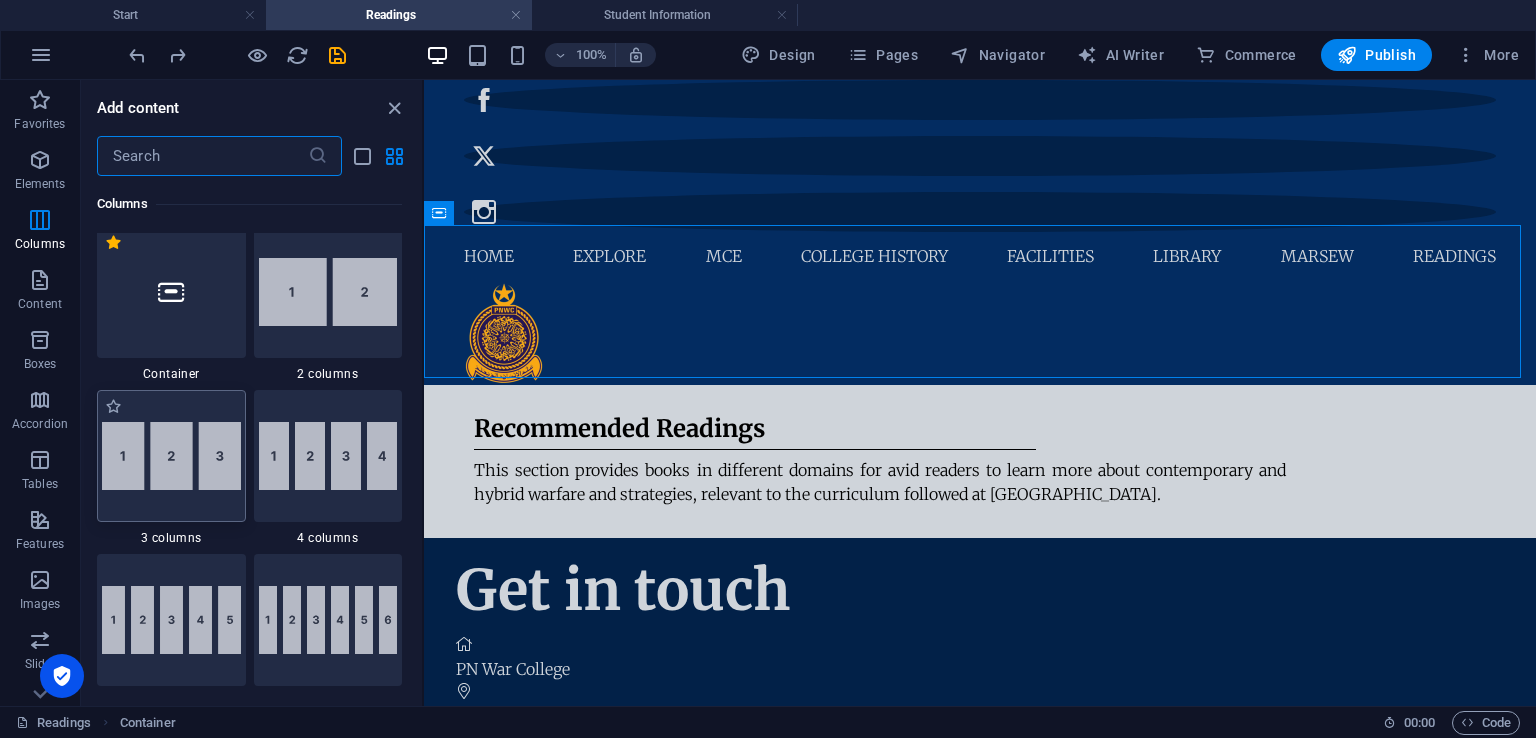 scroll, scrollTop: 399, scrollLeft: 0, axis: vertical 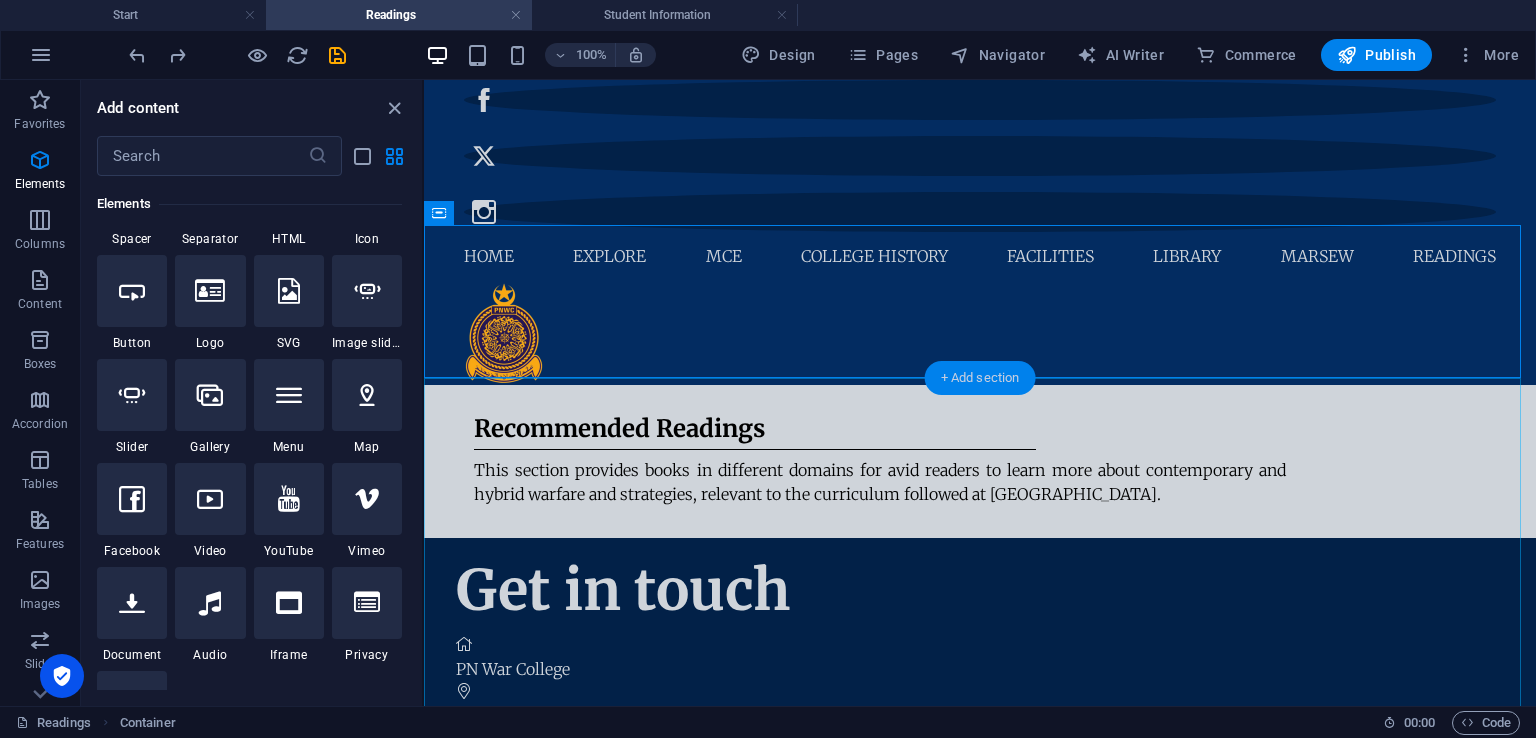 click on "+ Add section" at bounding box center (980, 378) 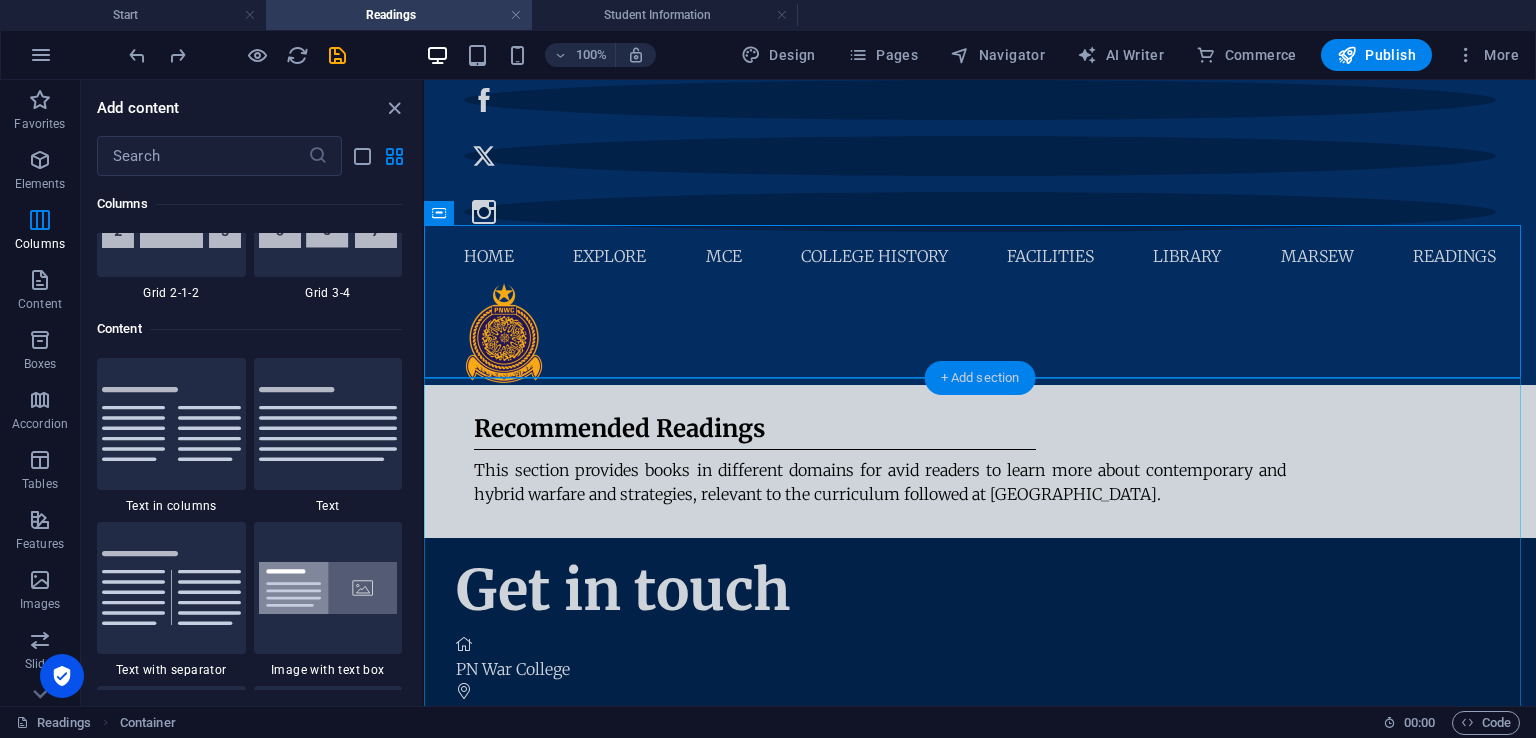 scroll, scrollTop: 3499, scrollLeft: 0, axis: vertical 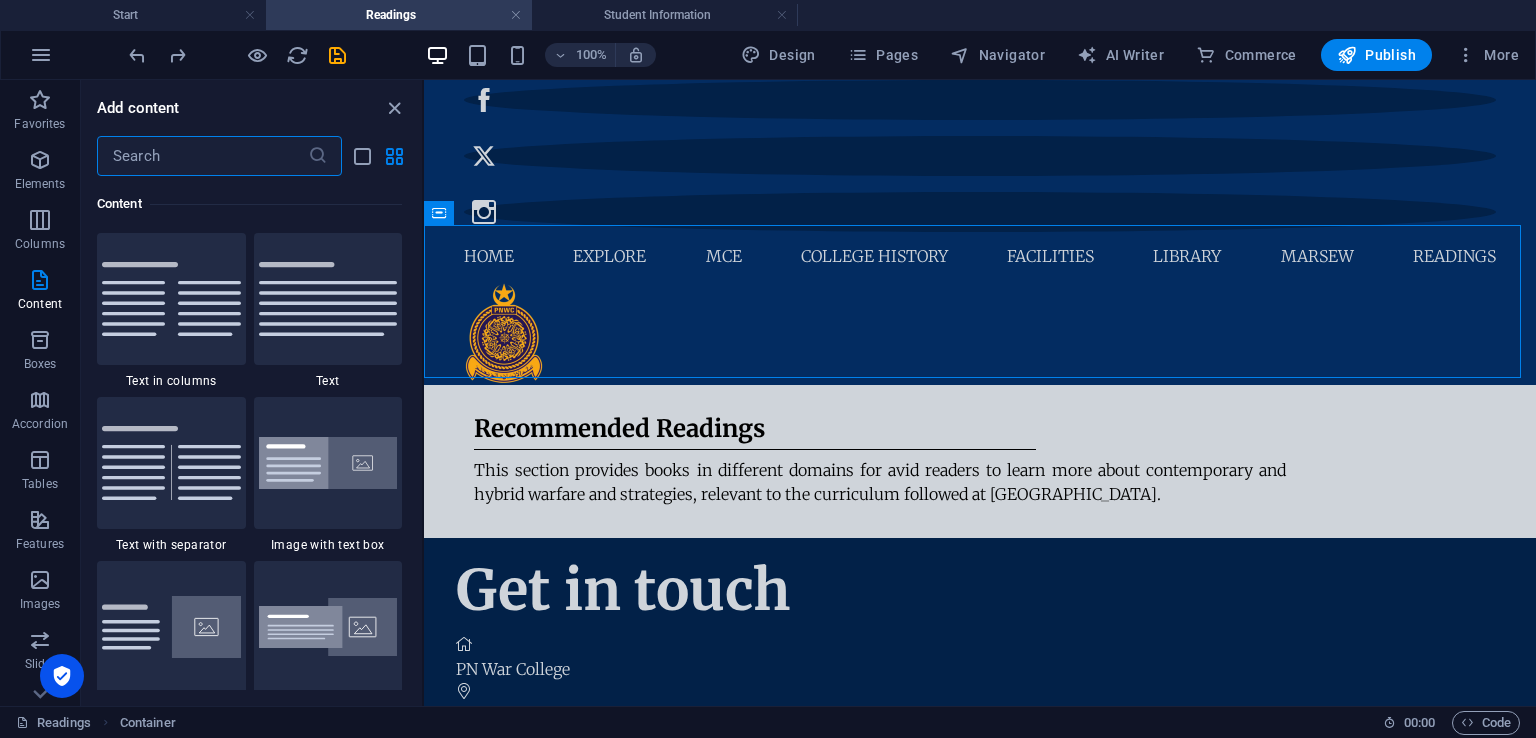 click at bounding box center (202, 156) 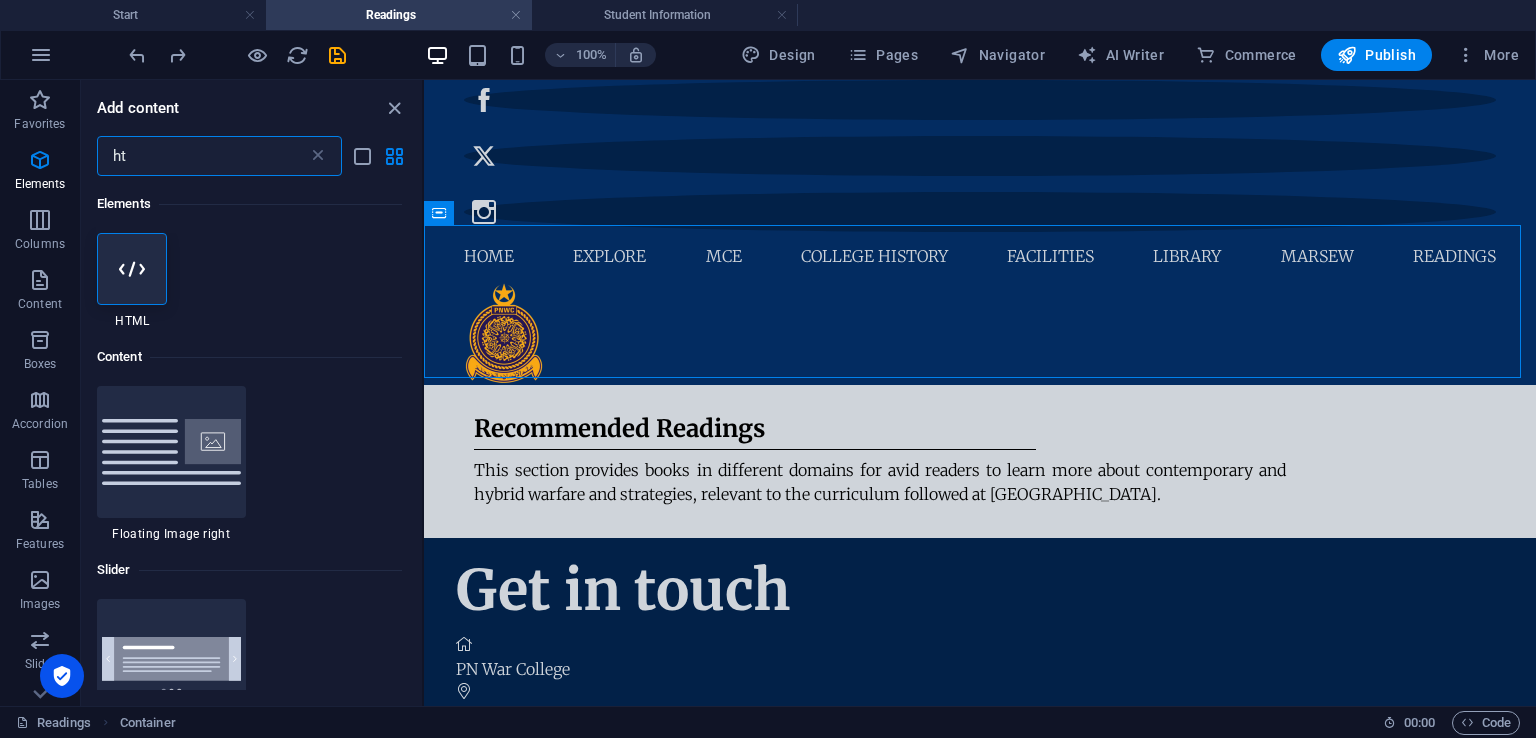 scroll, scrollTop: 0, scrollLeft: 0, axis: both 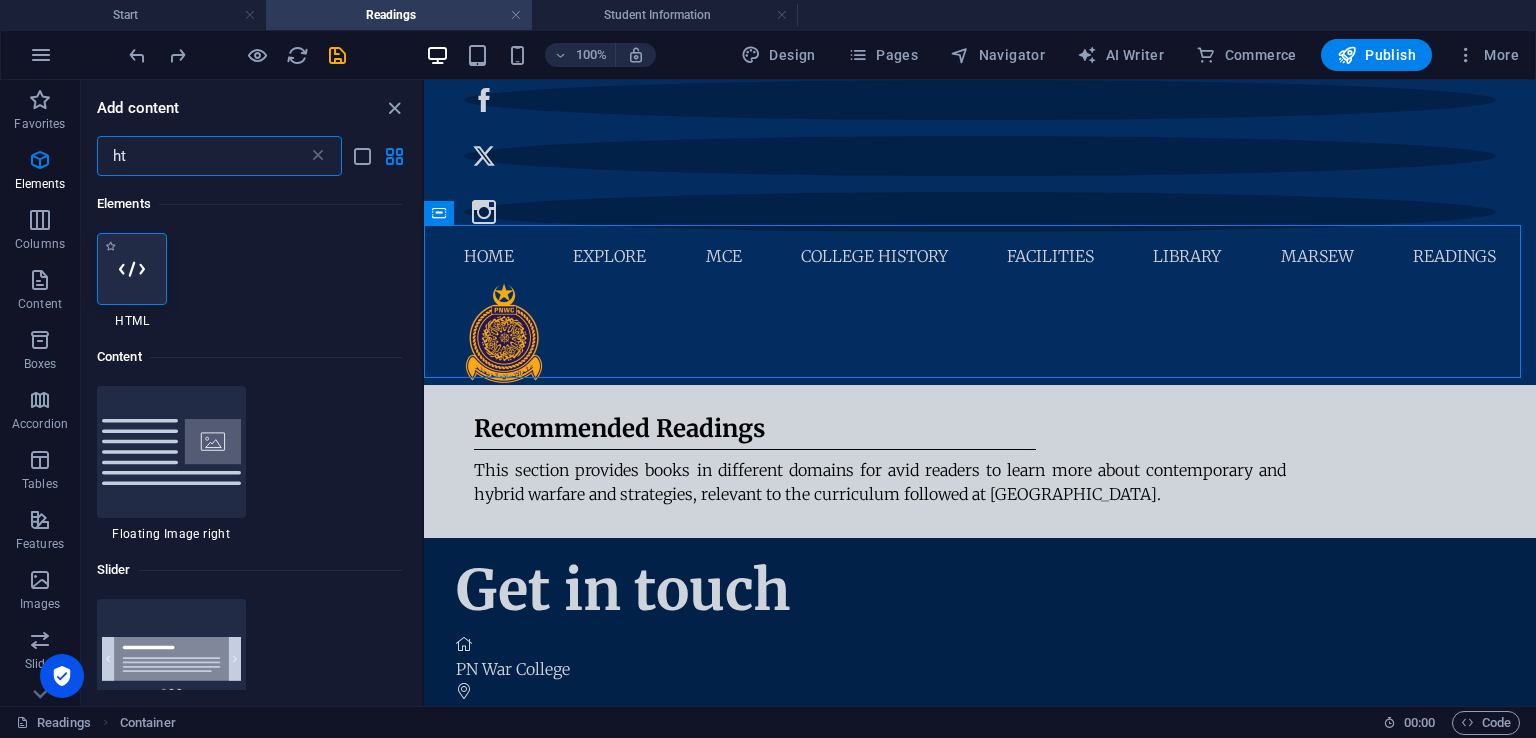 click at bounding box center [132, 269] 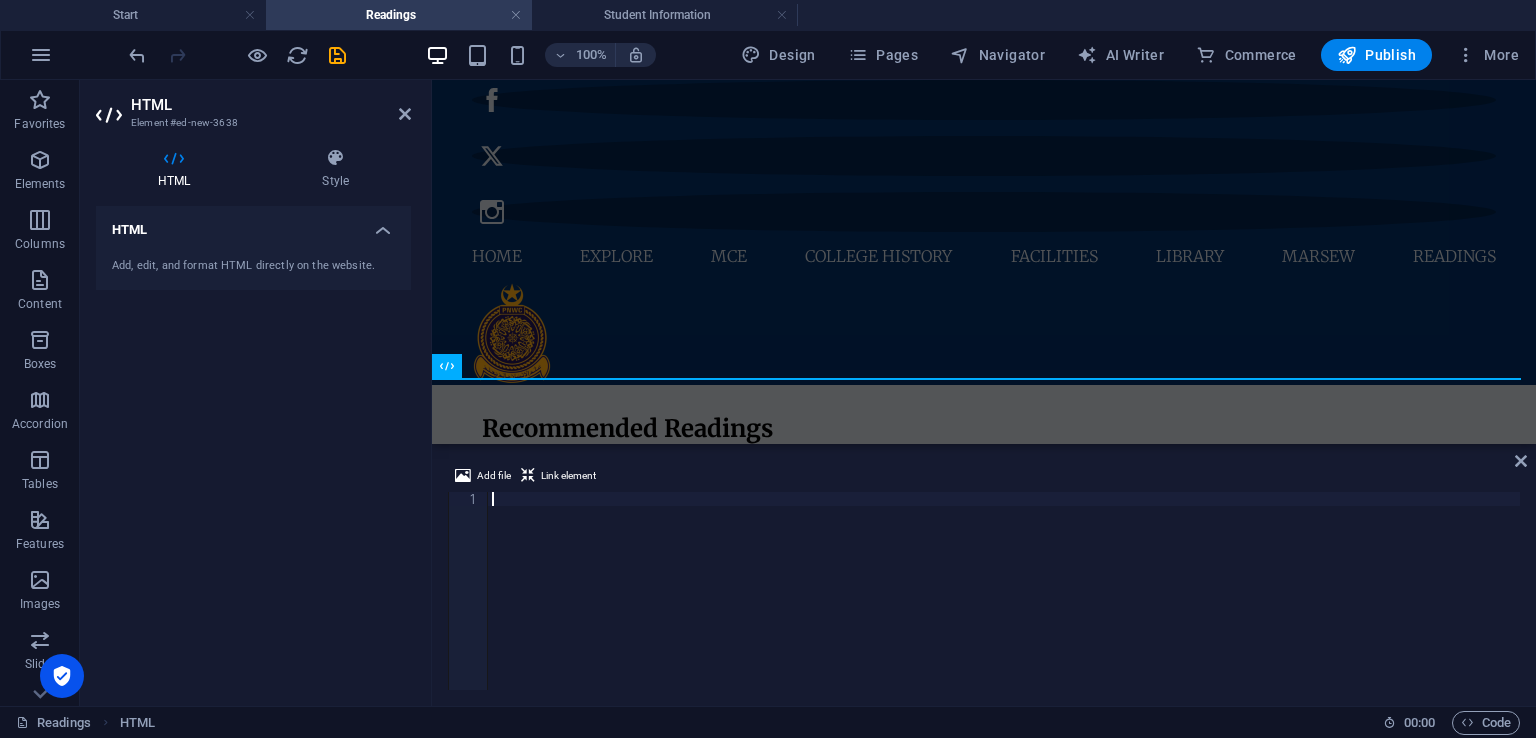 click at bounding box center (1004, 605) 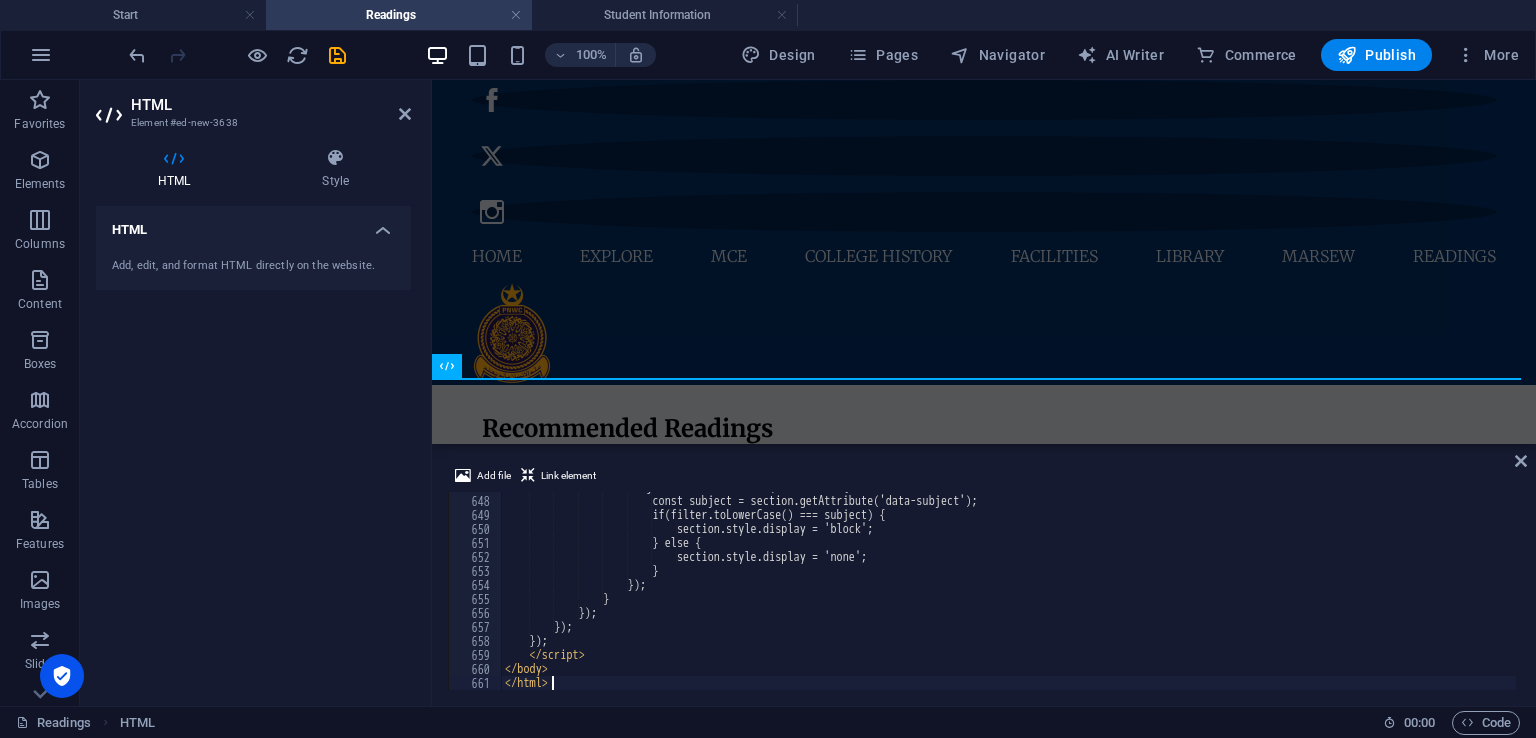 scroll, scrollTop: 9056, scrollLeft: 0, axis: vertical 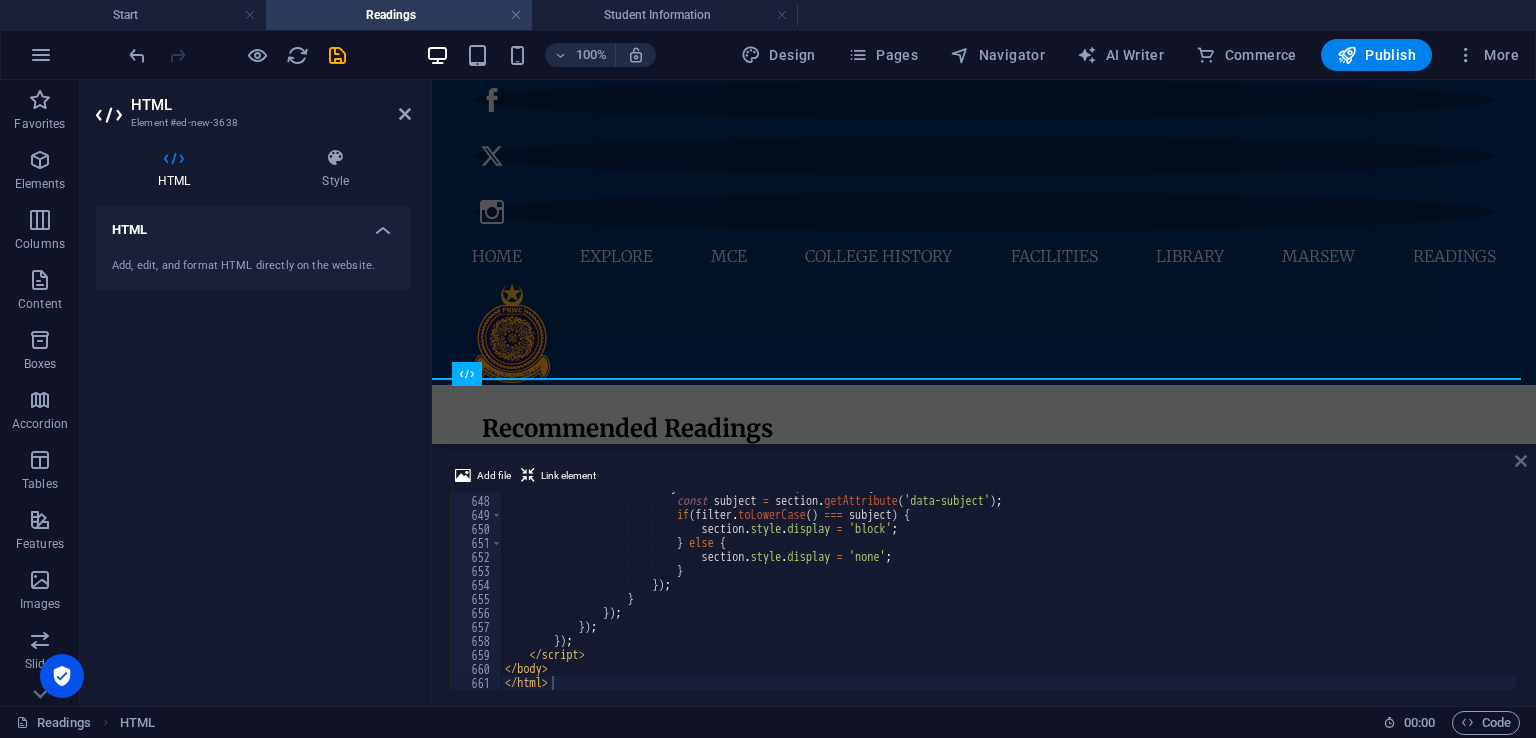 click at bounding box center [1521, 461] 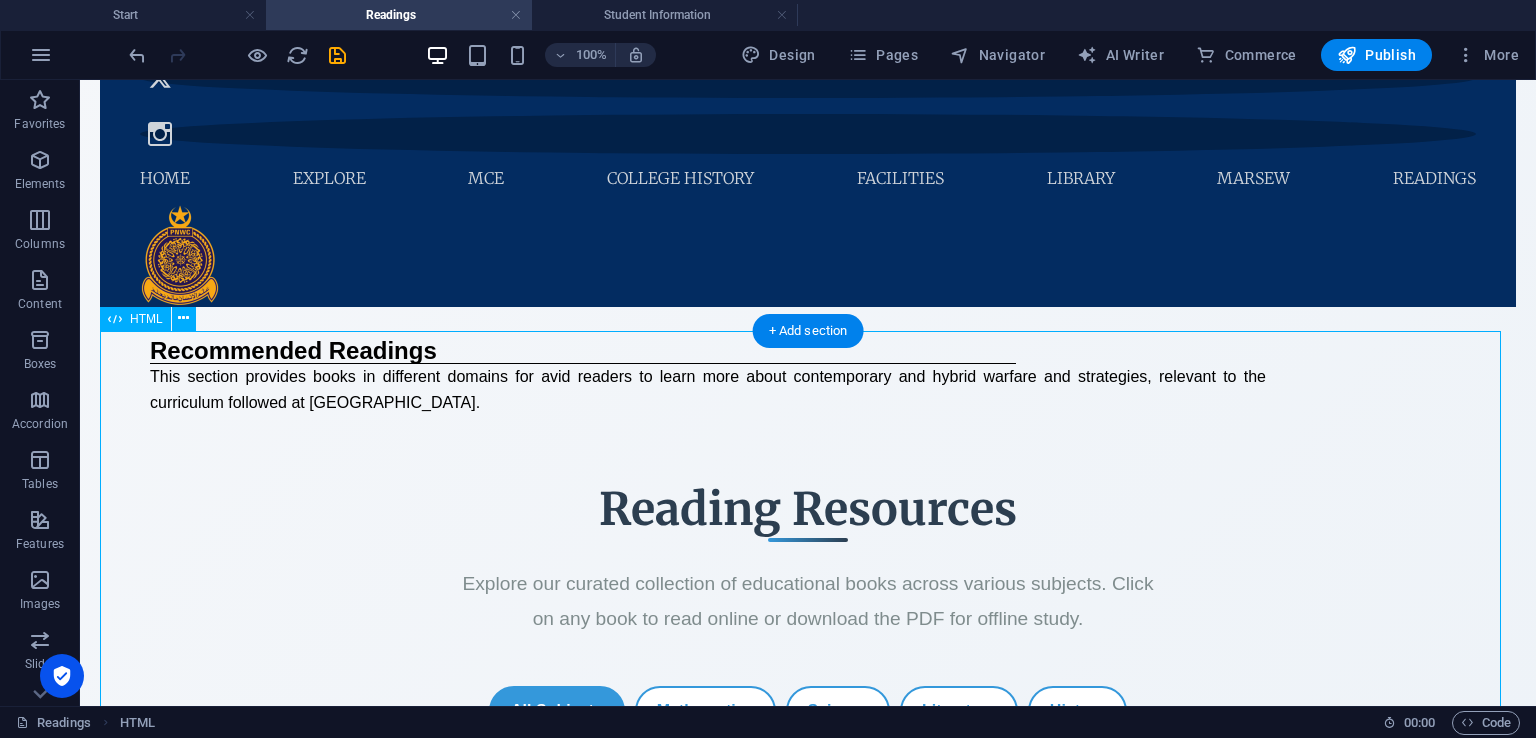scroll, scrollTop: 100, scrollLeft: 0, axis: vertical 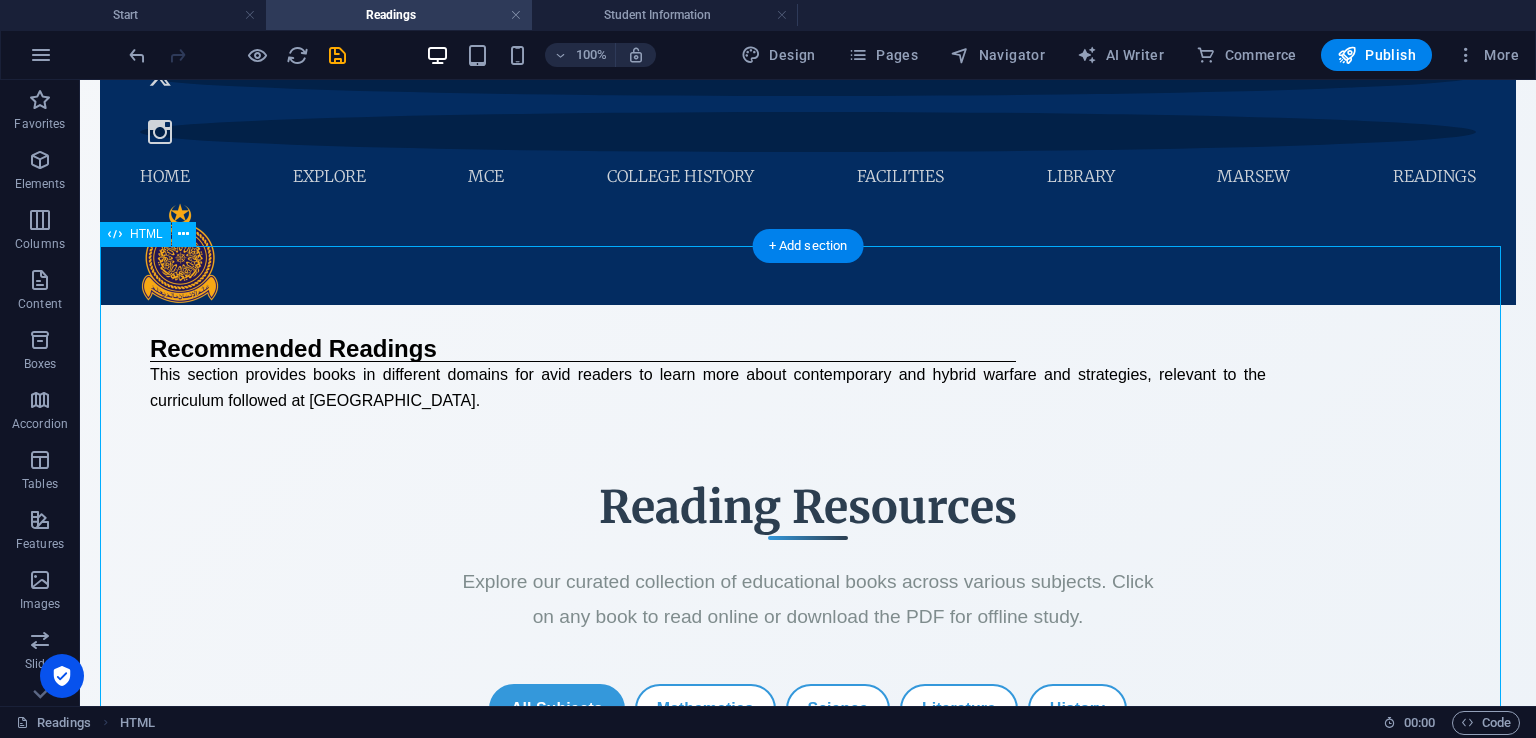 click on "Reading Resources | Educational Platform
Reading Resources
Explore our curated collection of educational books across various subjects. Click on any book to read online or download the PDF for offline study.
All Subjects
Mathematics
Science
Literature
History
Mathematics
New
Advanced Calculus: Concepts & Applications
Dr. [PERSON_NAME]
Read
Dr. [PERSON_NAME]" at bounding box center [808, 1657] 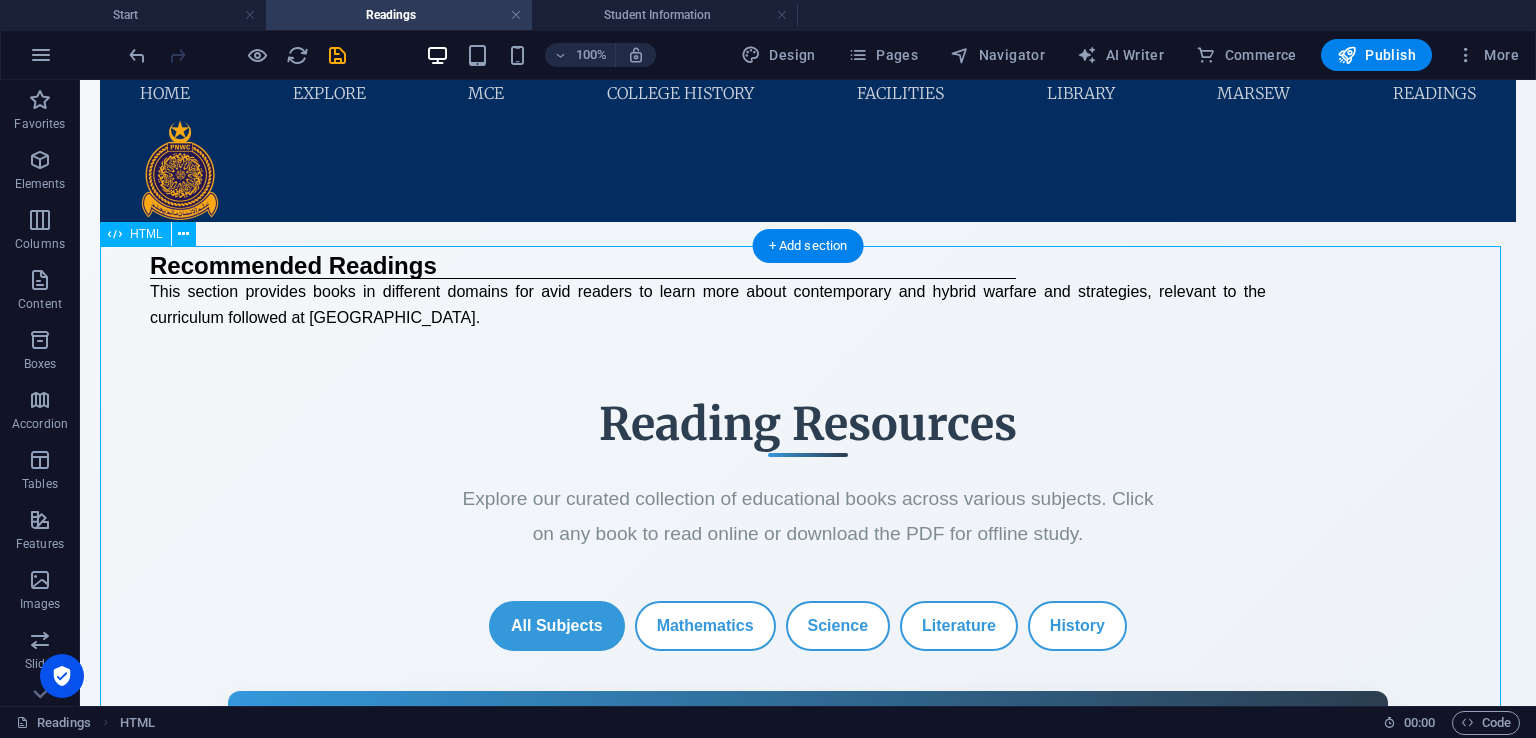 scroll, scrollTop: 300, scrollLeft: 0, axis: vertical 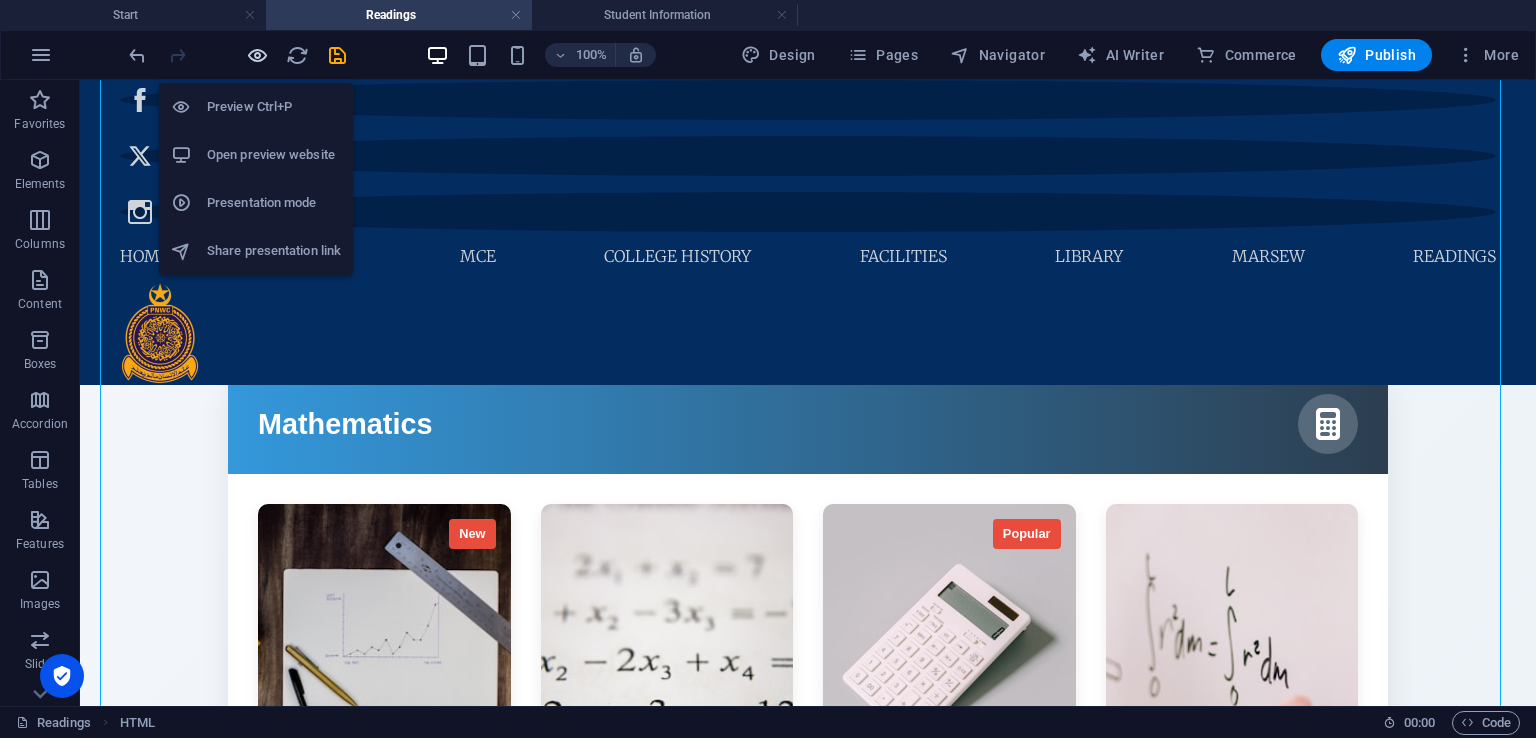 click at bounding box center (257, 55) 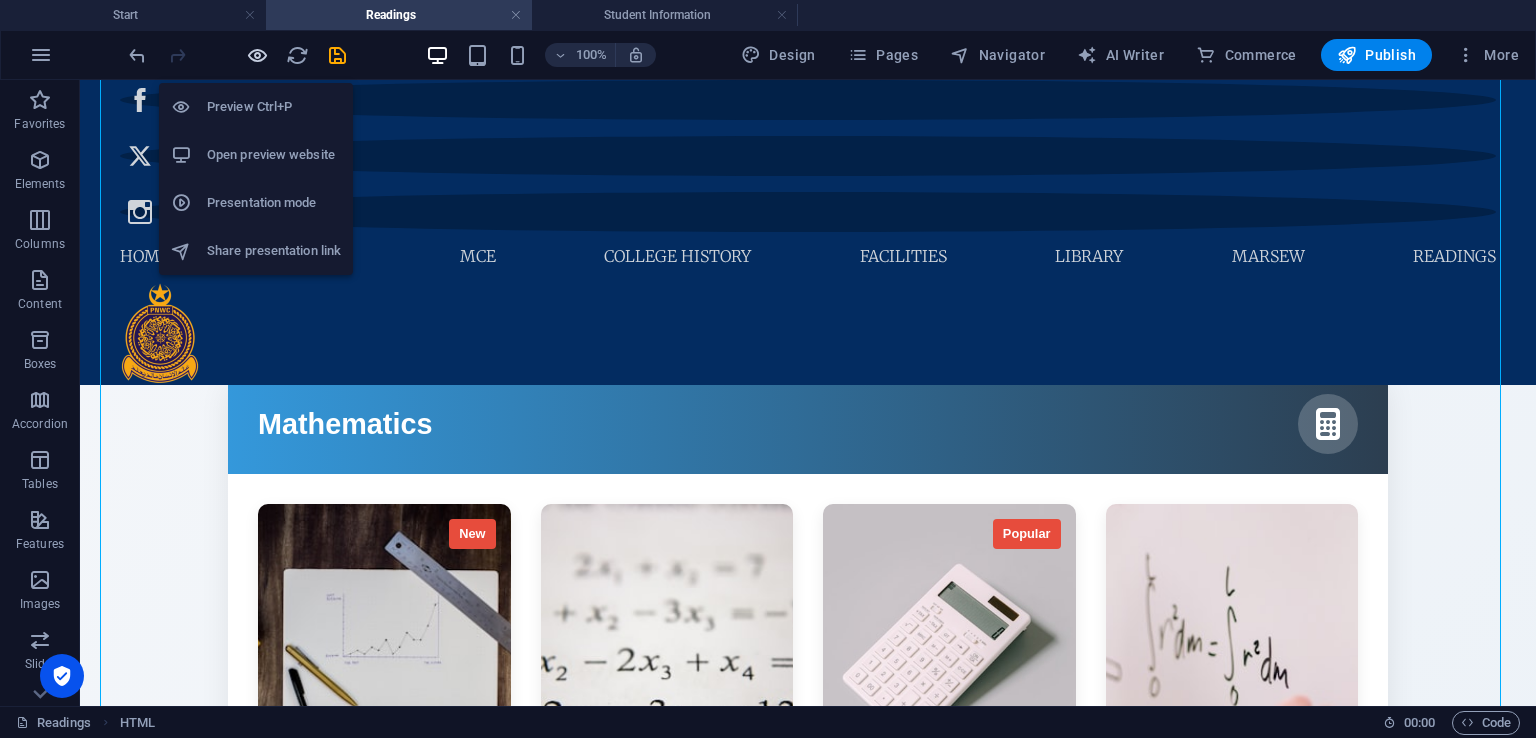 scroll, scrollTop: 274, scrollLeft: 0, axis: vertical 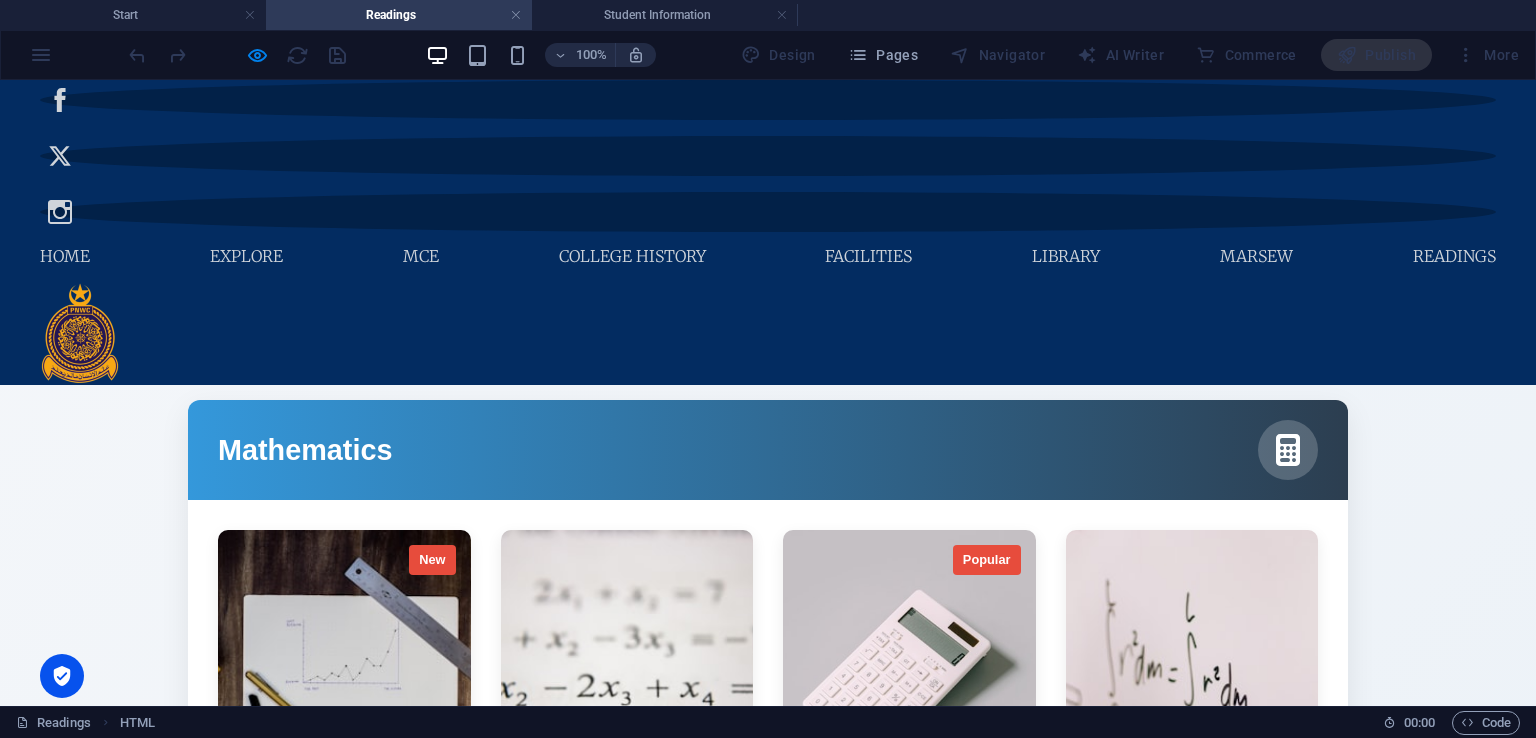 click on "Mathematics" at bounding box center [665, 335] 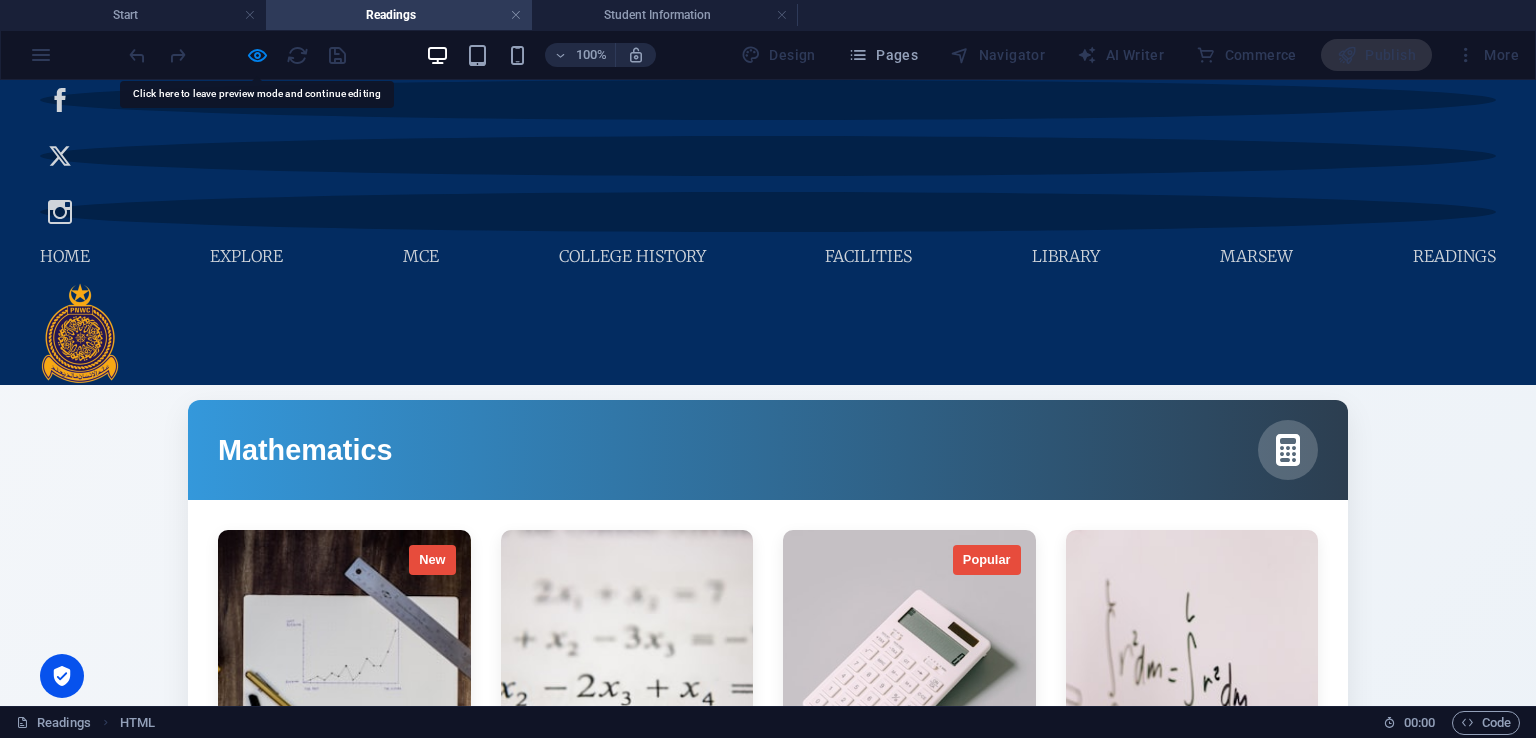 click on "Mathematics" at bounding box center (665, 335) 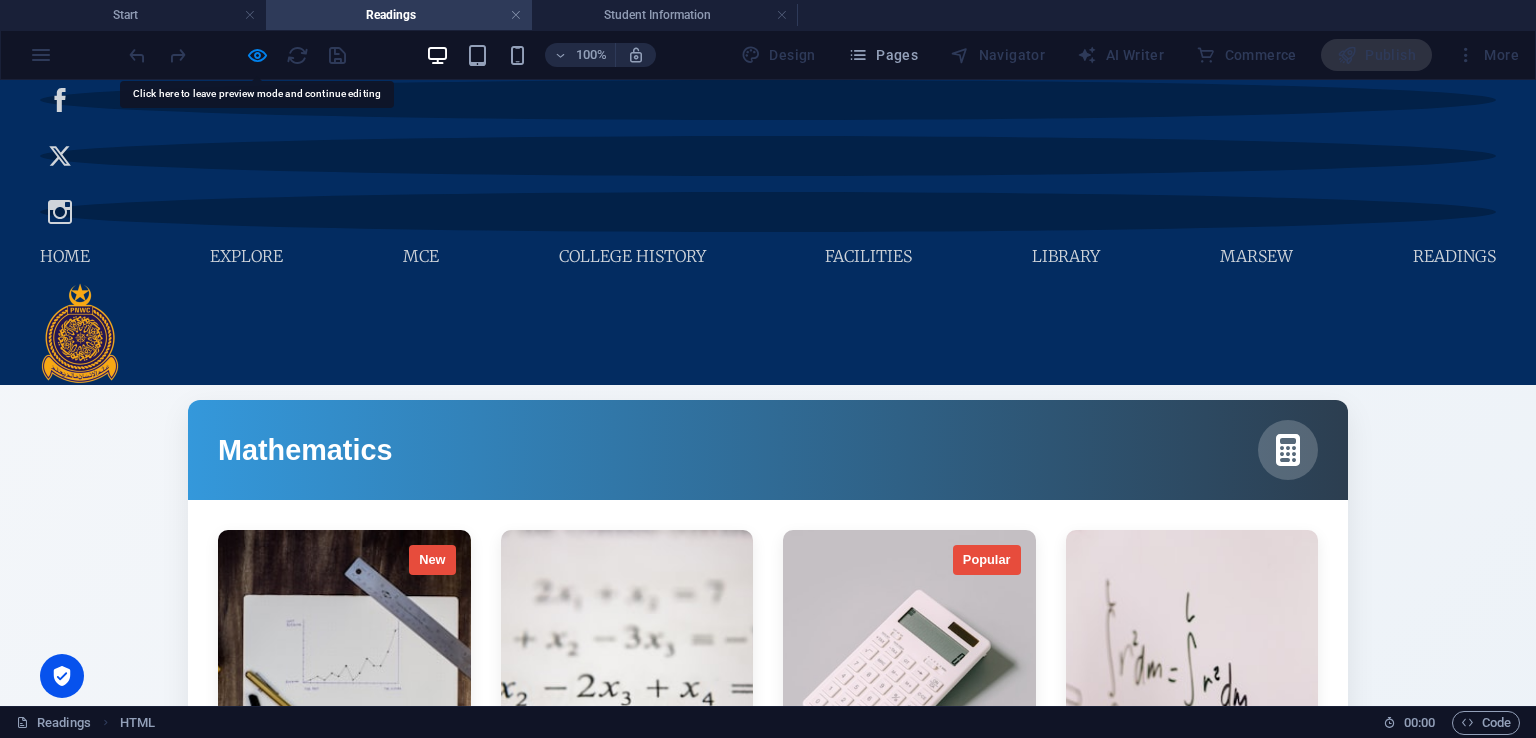 click on "Science" at bounding box center (798, 335) 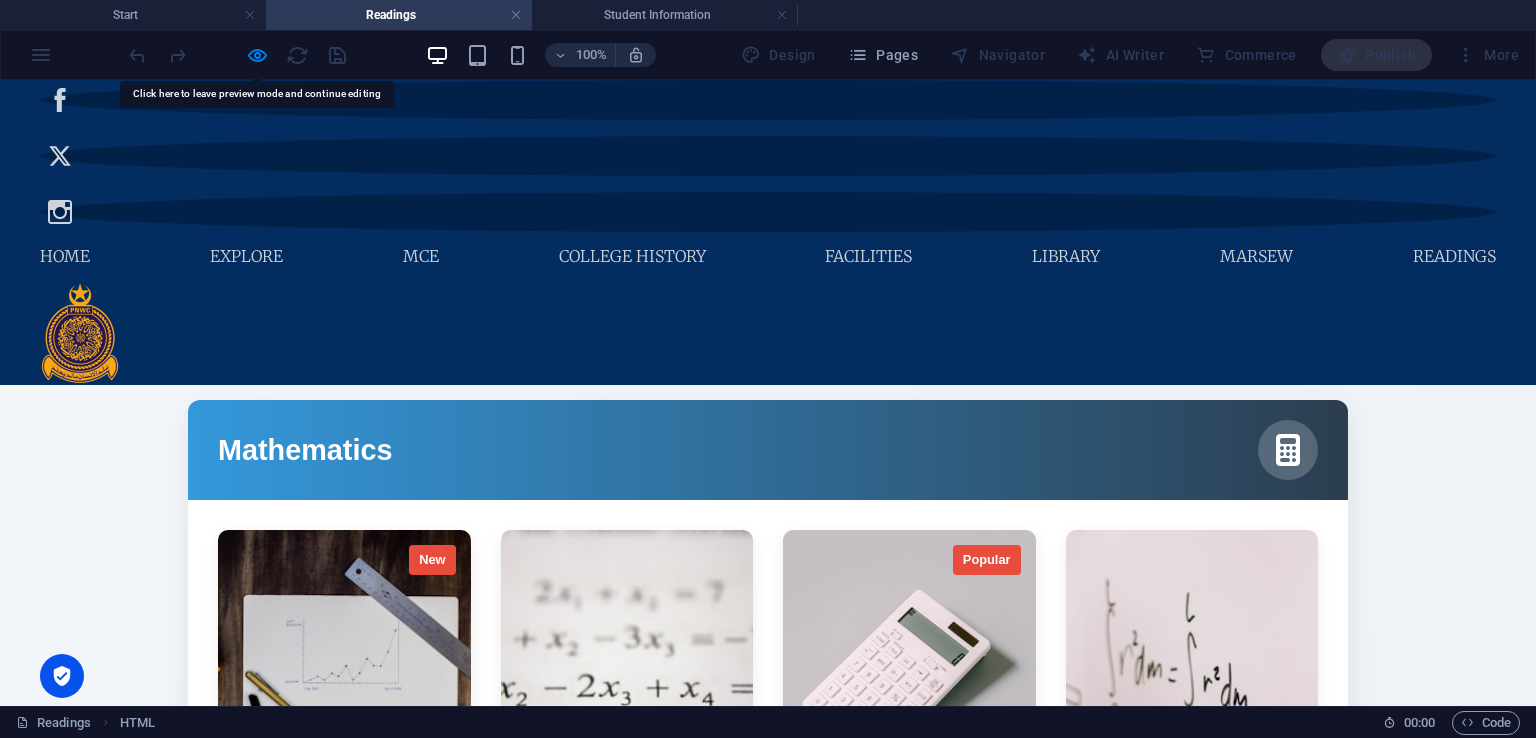 click on "Literature" at bounding box center [919, 335] 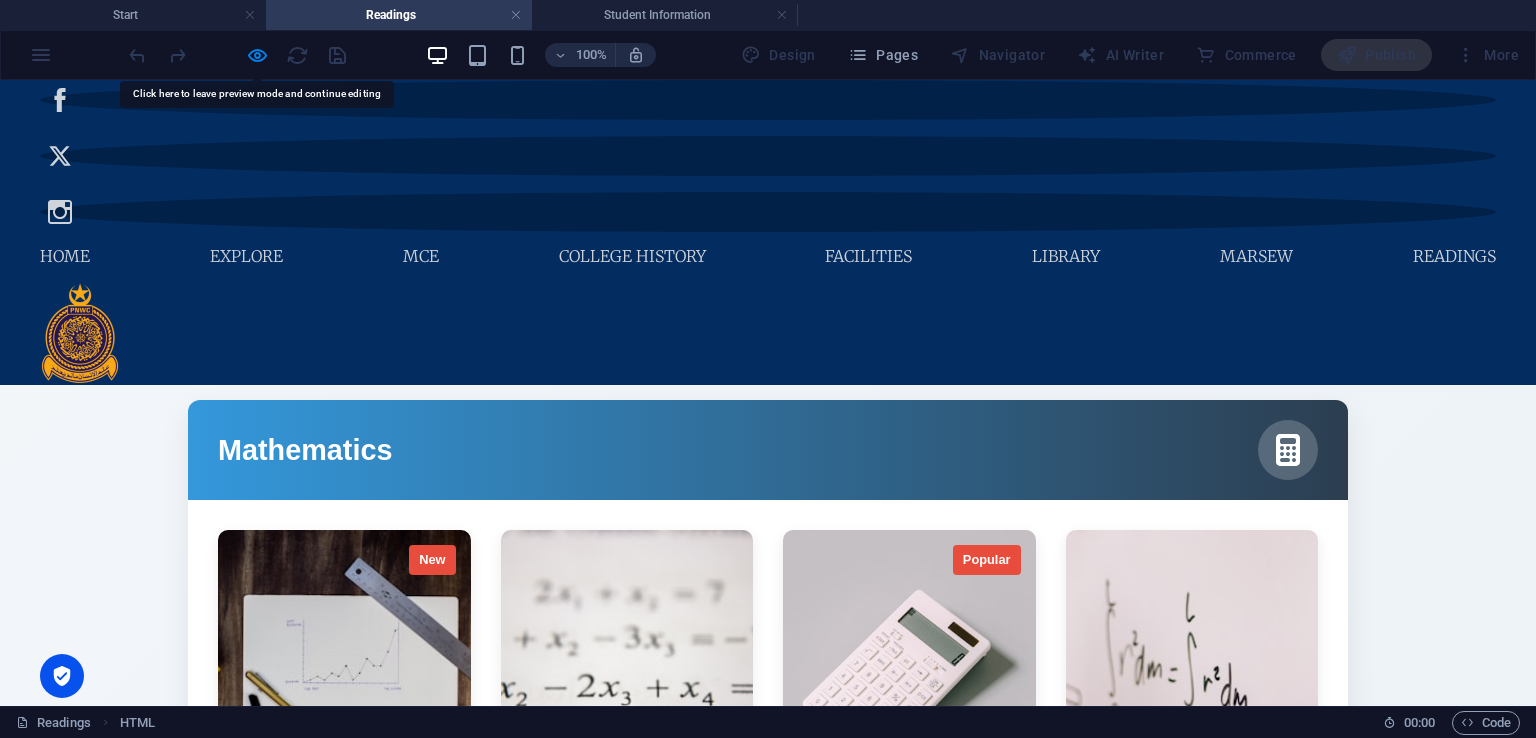 click on "History" at bounding box center [1037, 335] 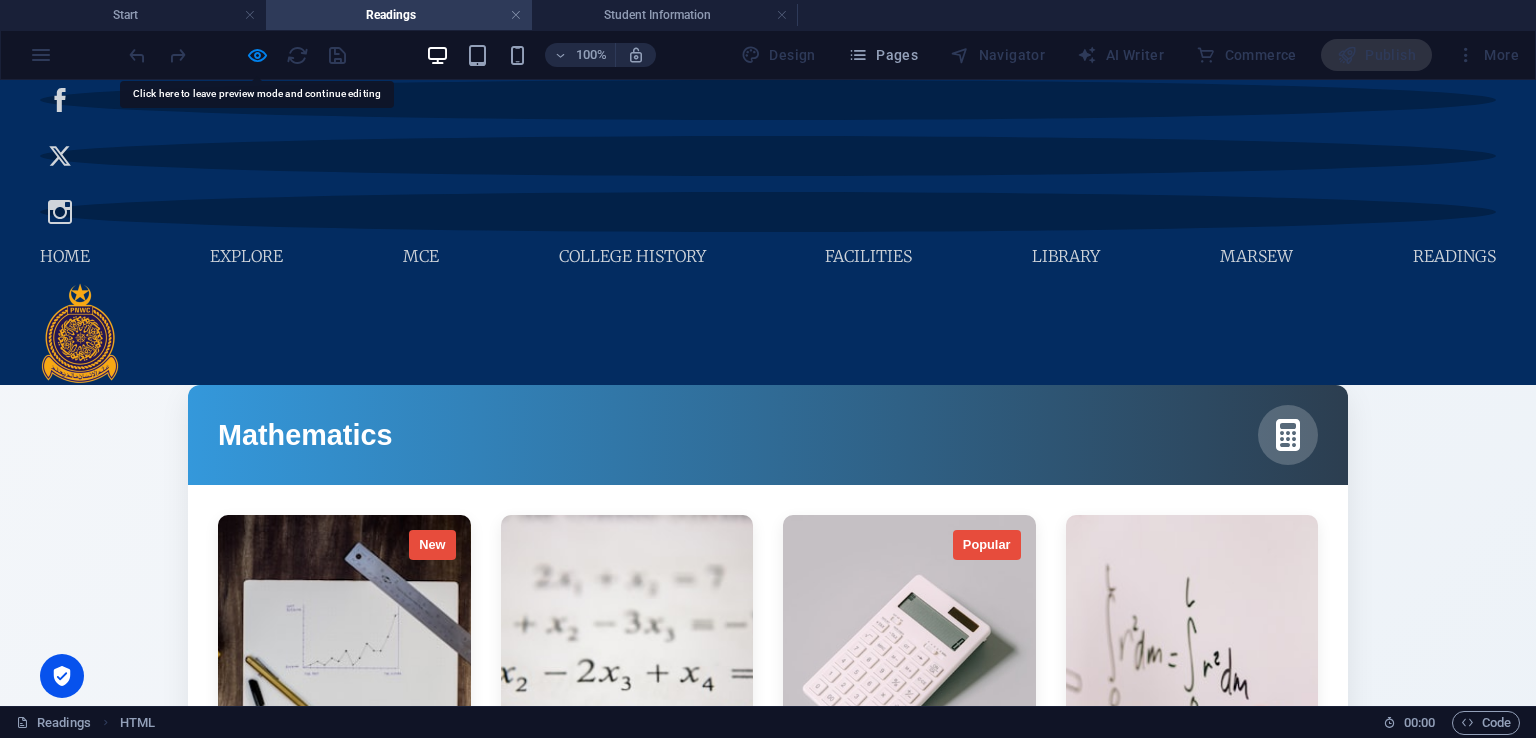 scroll, scrollTop: 274, scrollLeft: 0, axis: vertical 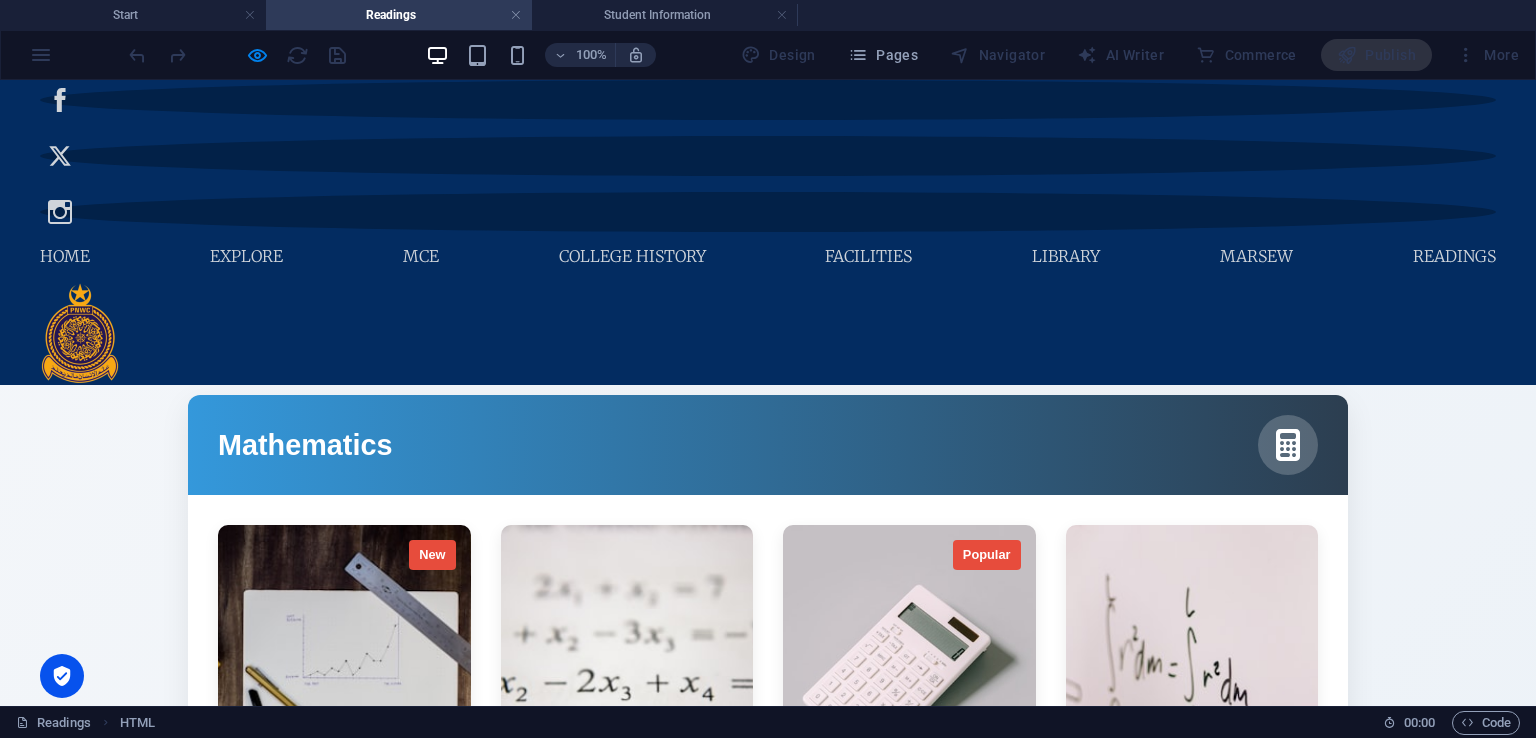 click at bounding box center (1288, 445) 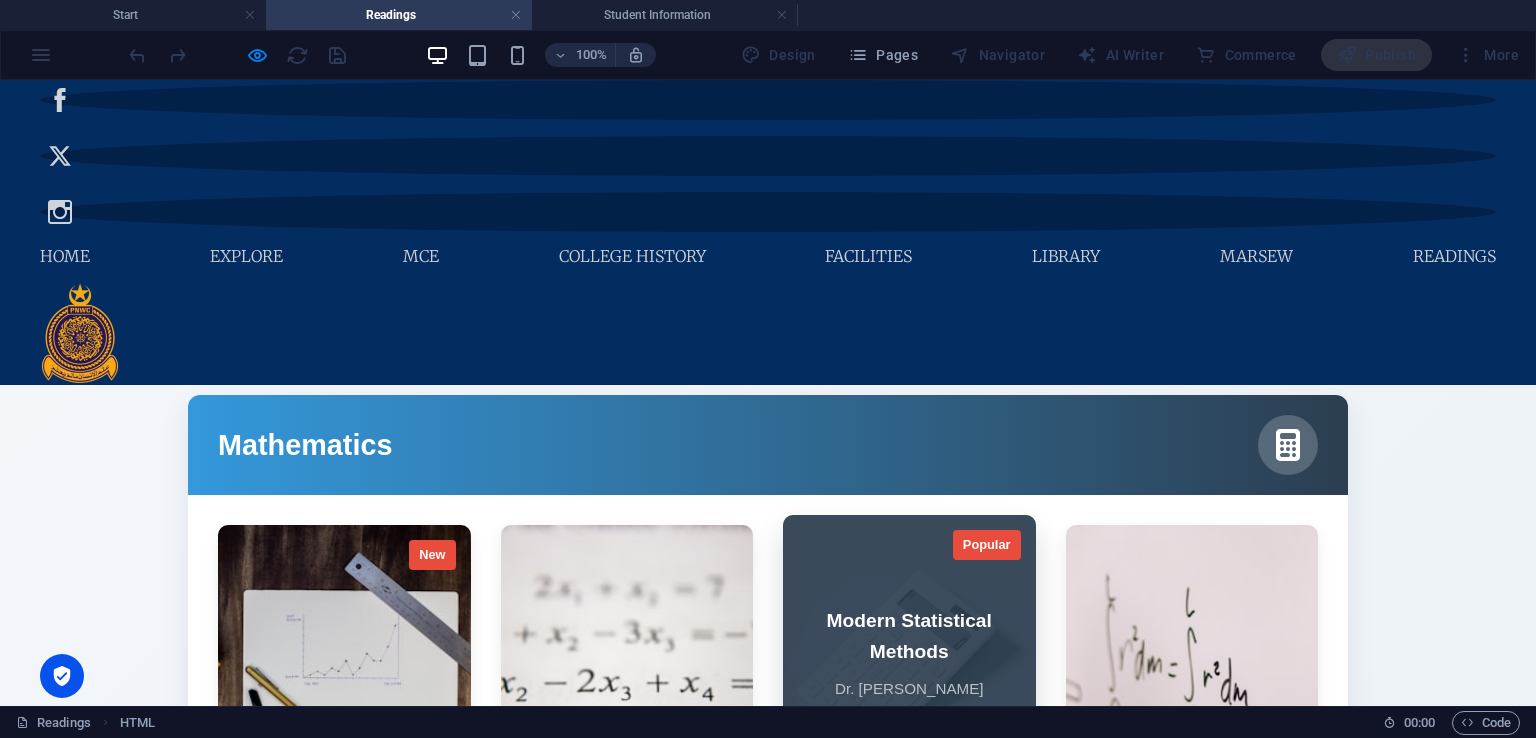 scroll, scrollTop: 574, scrollLeft: 0, axis: vertical 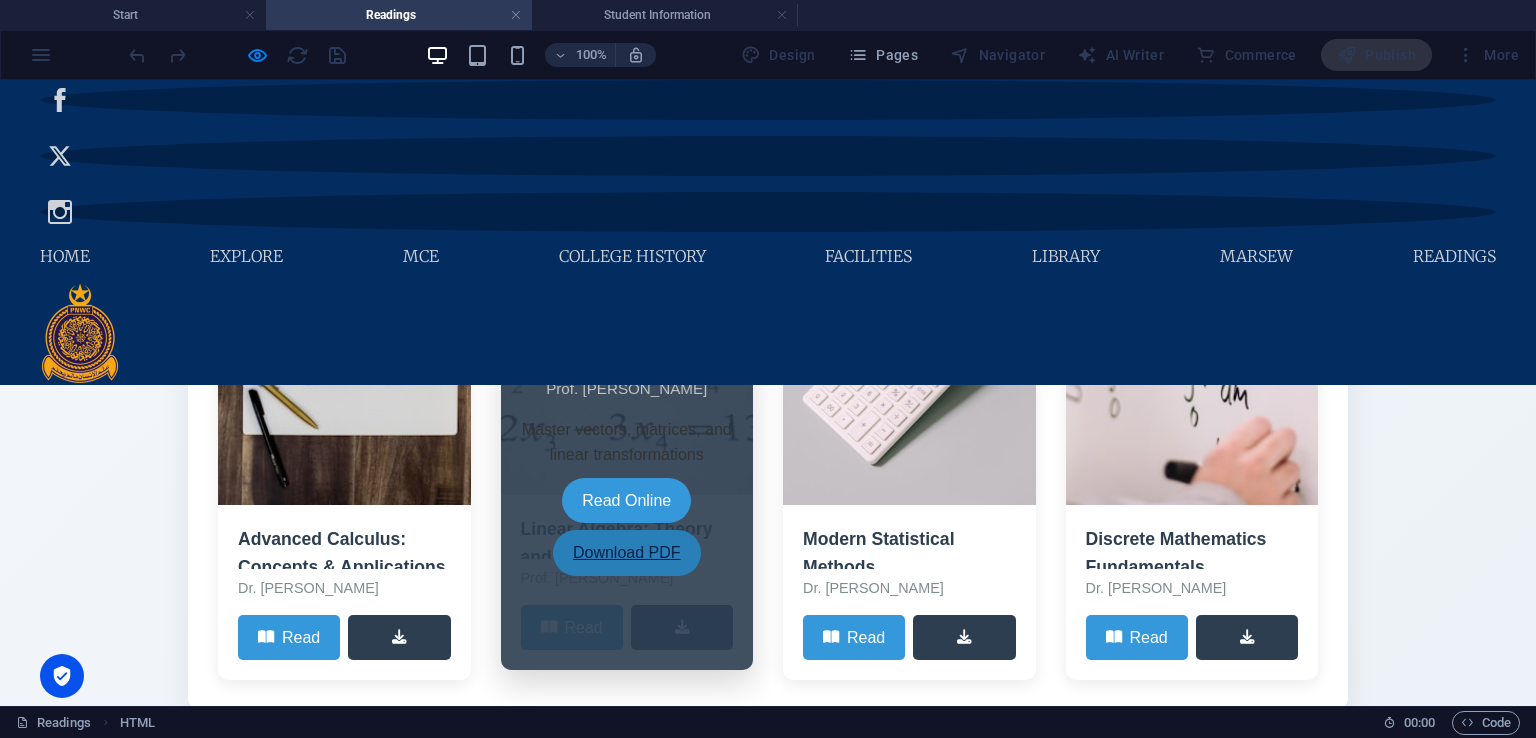 click on "Download PDF" at bounding box center (627, 553) 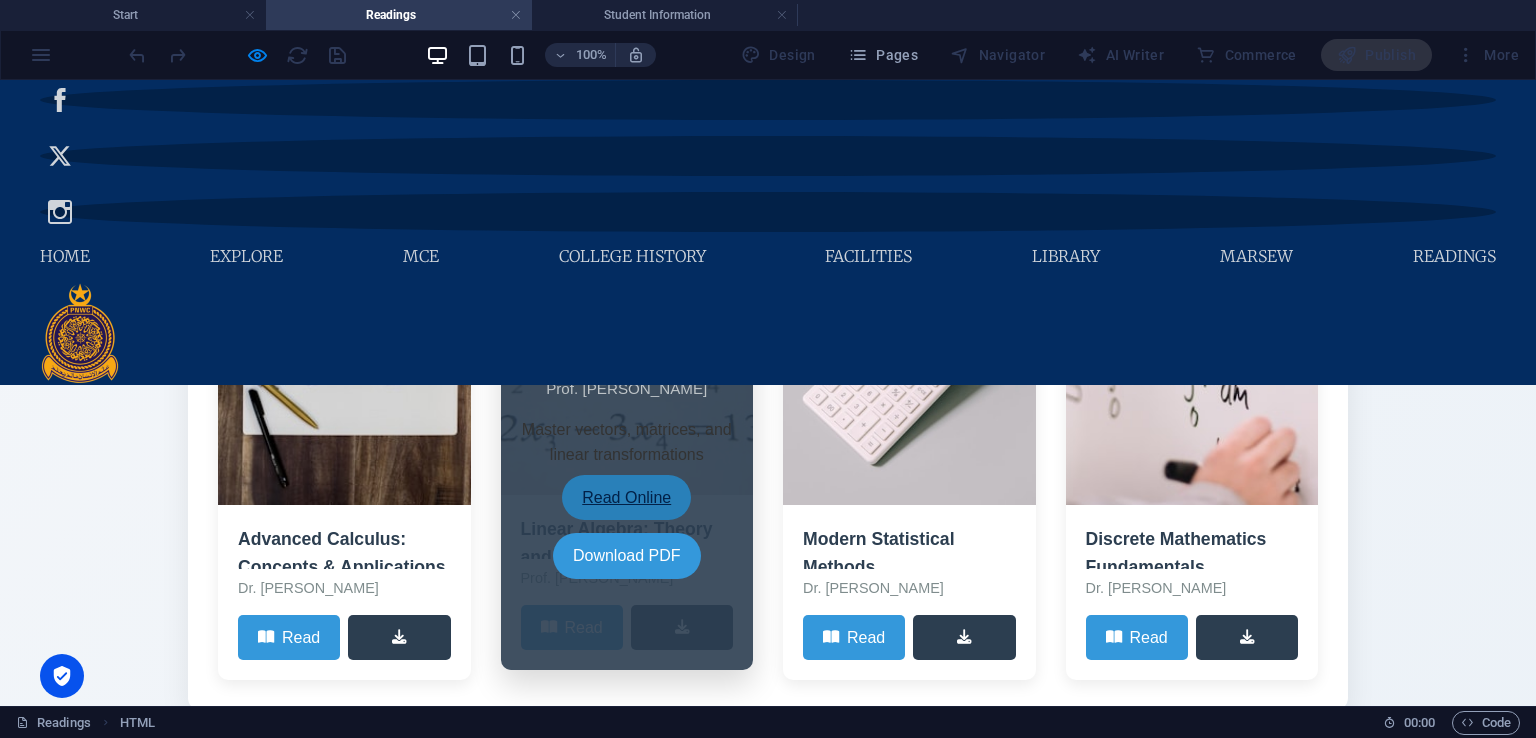 click on "Read Online" at bounding box center (626, 498) 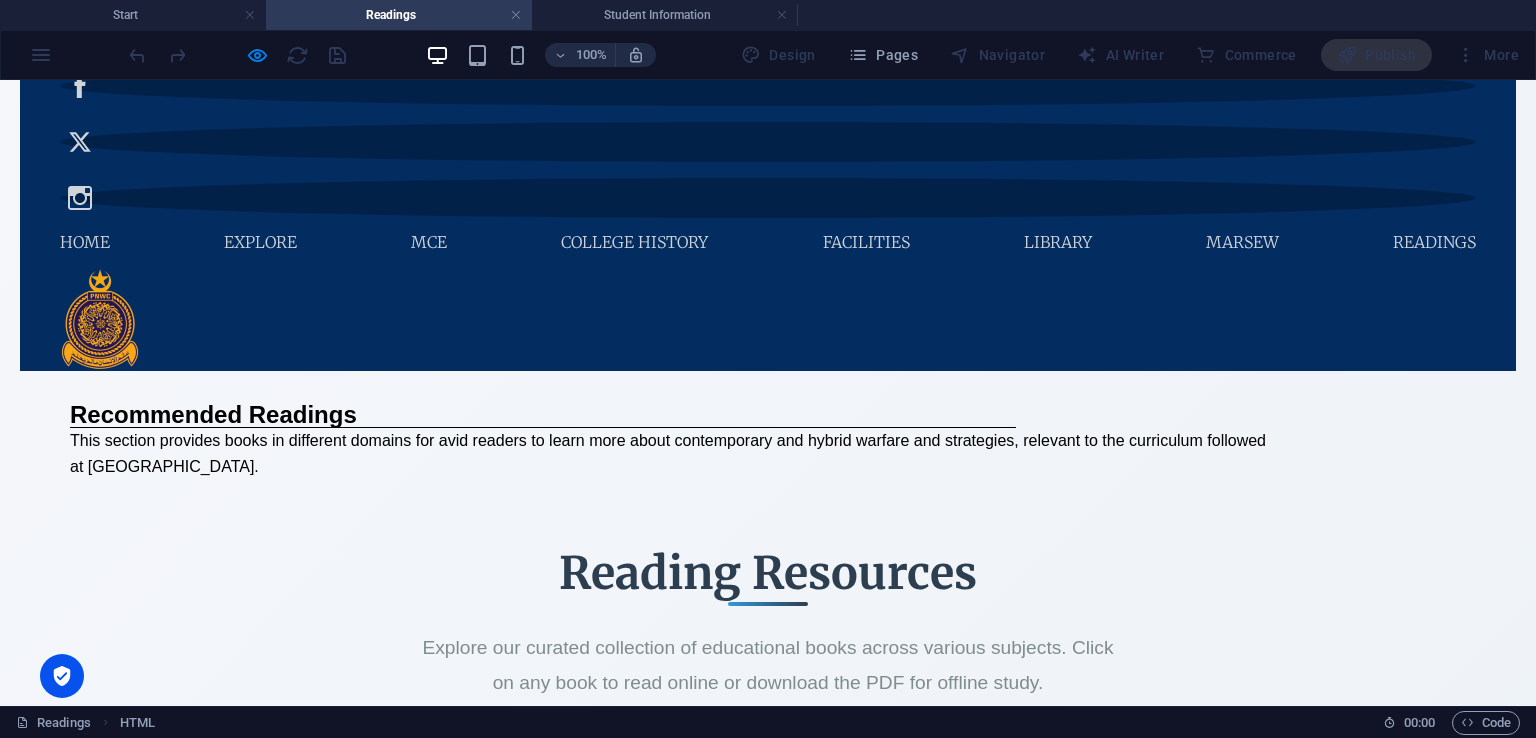 scroll, scrollTop: 0, scrollLeft: 0, axis: both 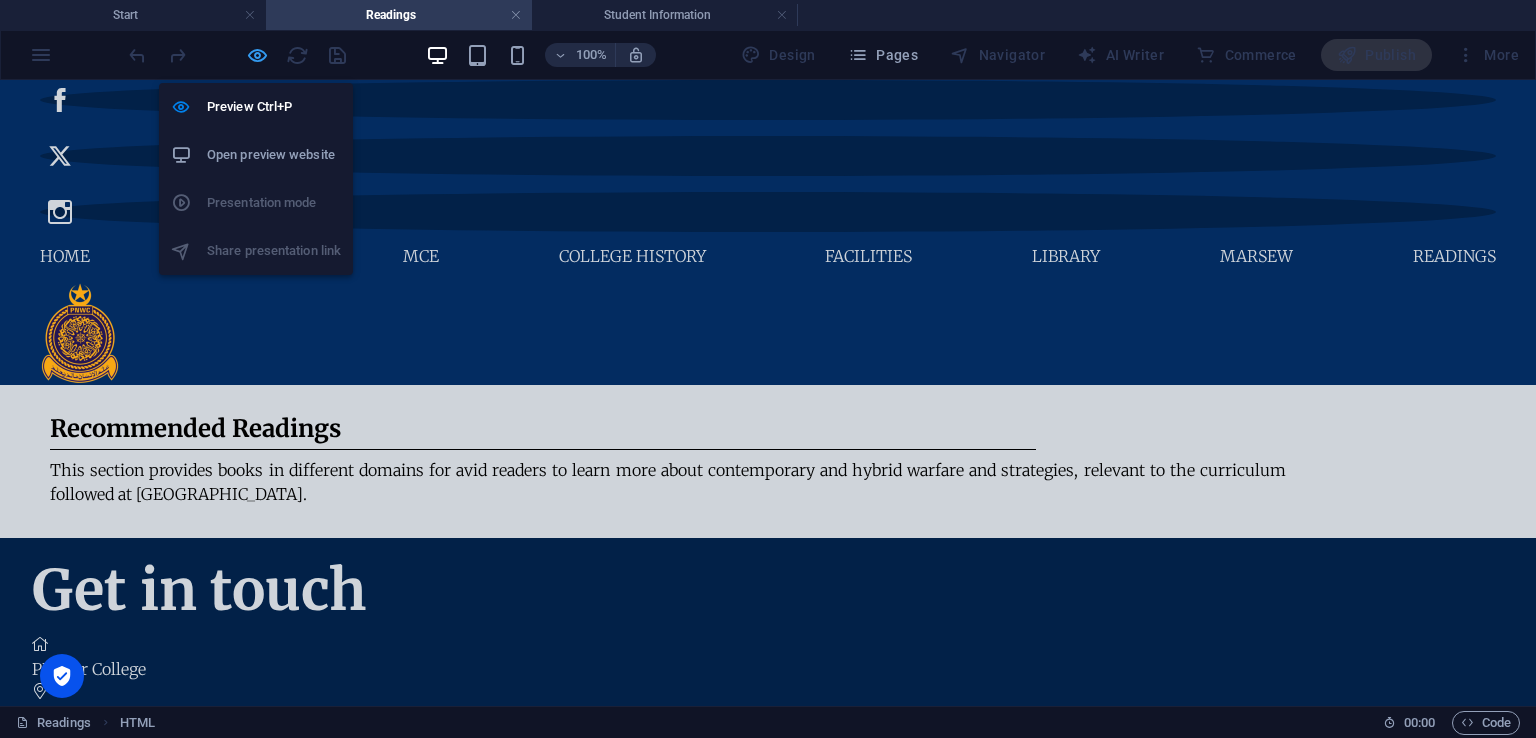 click at bounding box center [257, 55] 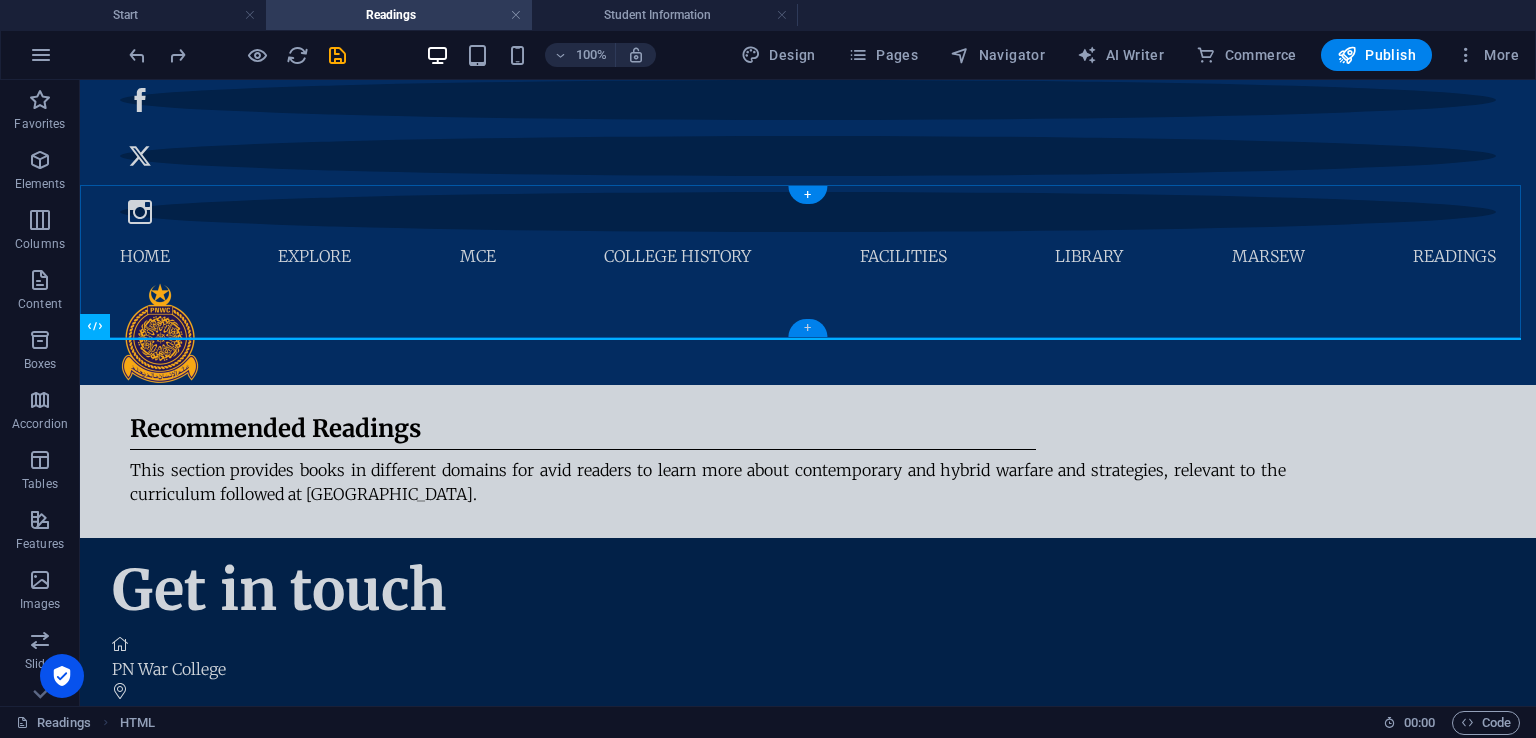 click on "+" at bounding box center [807, 328] 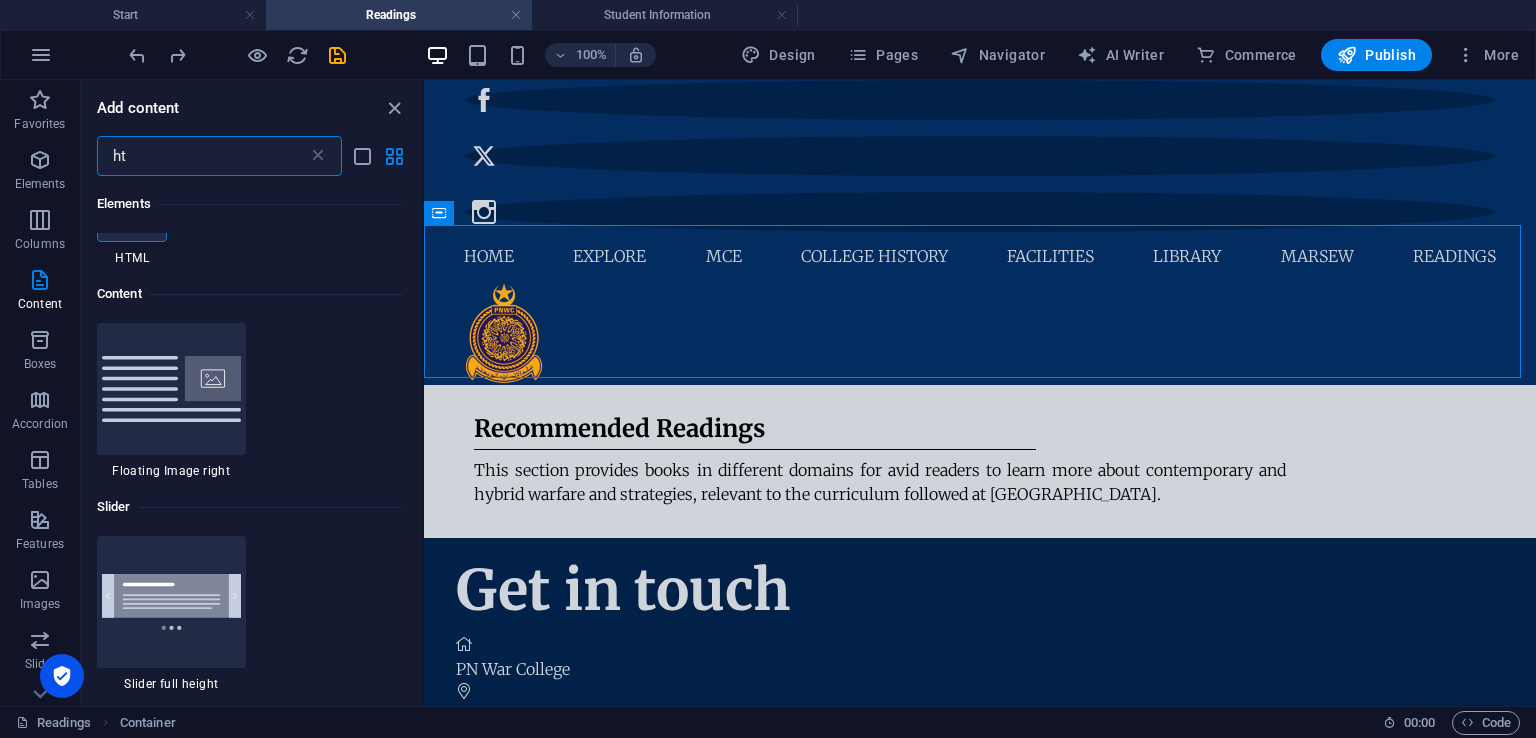 scroll, scrollTop: 0, scrollLeft: 0, axis: both 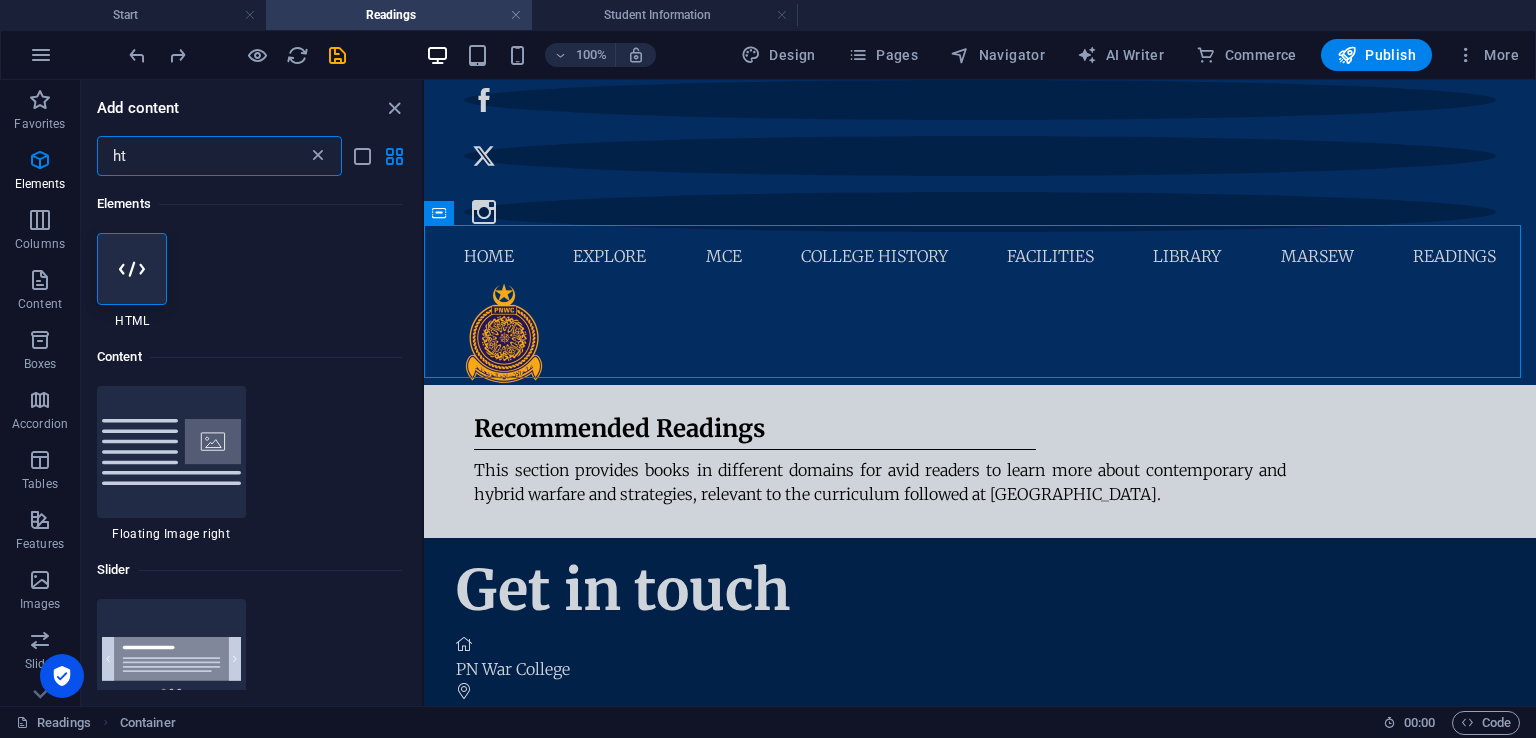 click at bounding box center [318, 156] 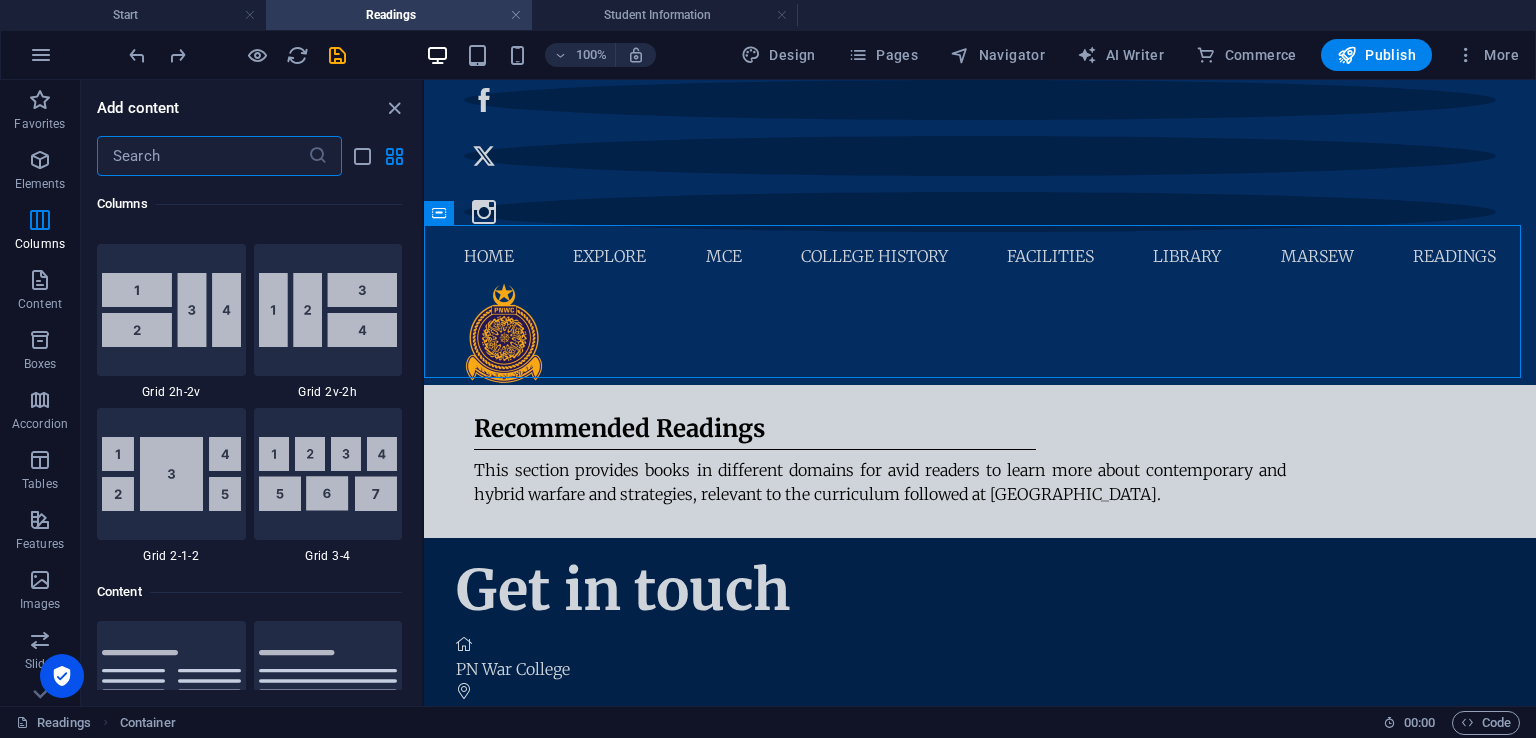 scroll, scrollTop: 3300, scrollLeft: 0, axis: vertical 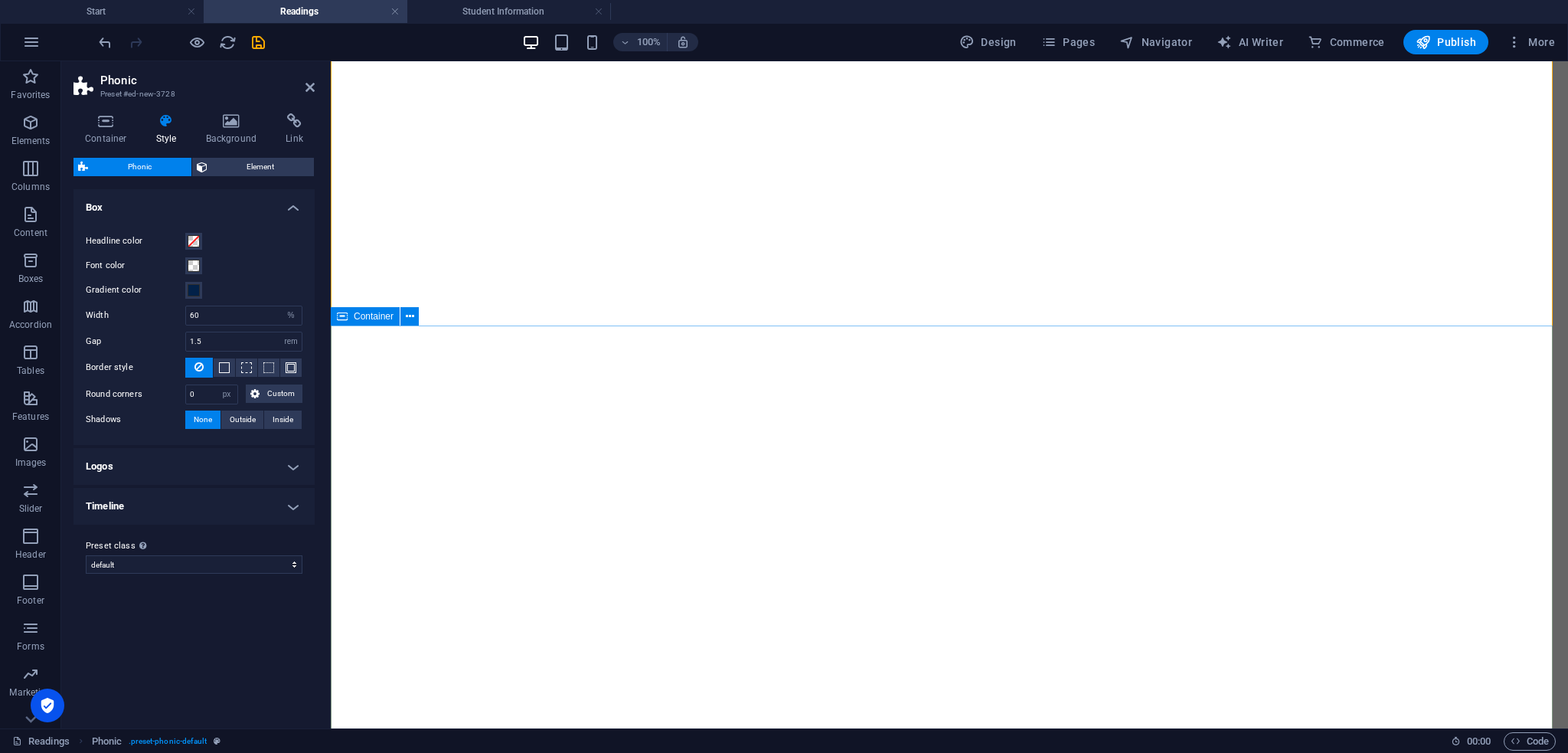 select on "%" 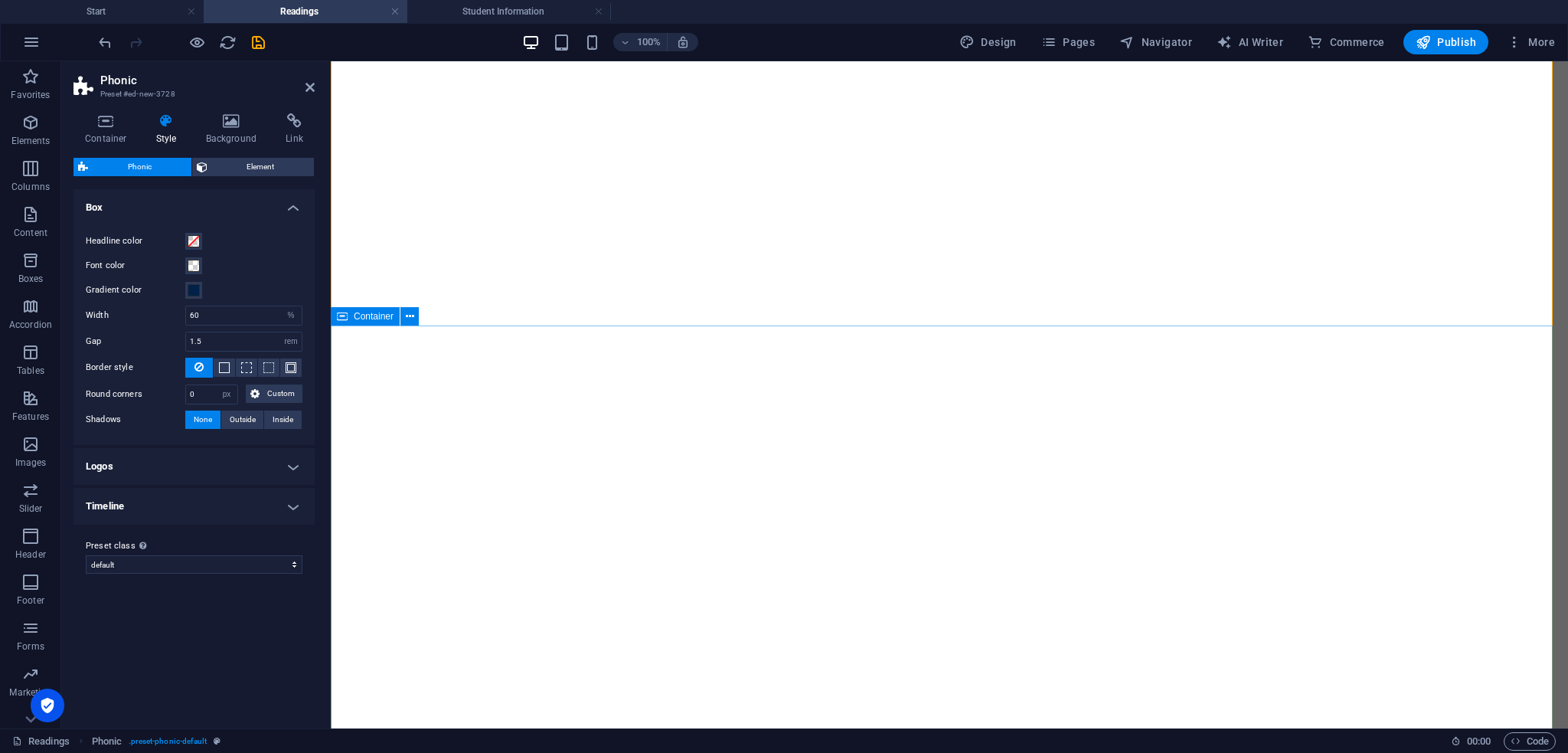 scroll, scrollTop: 0, scrollLeft: 0, axis: both 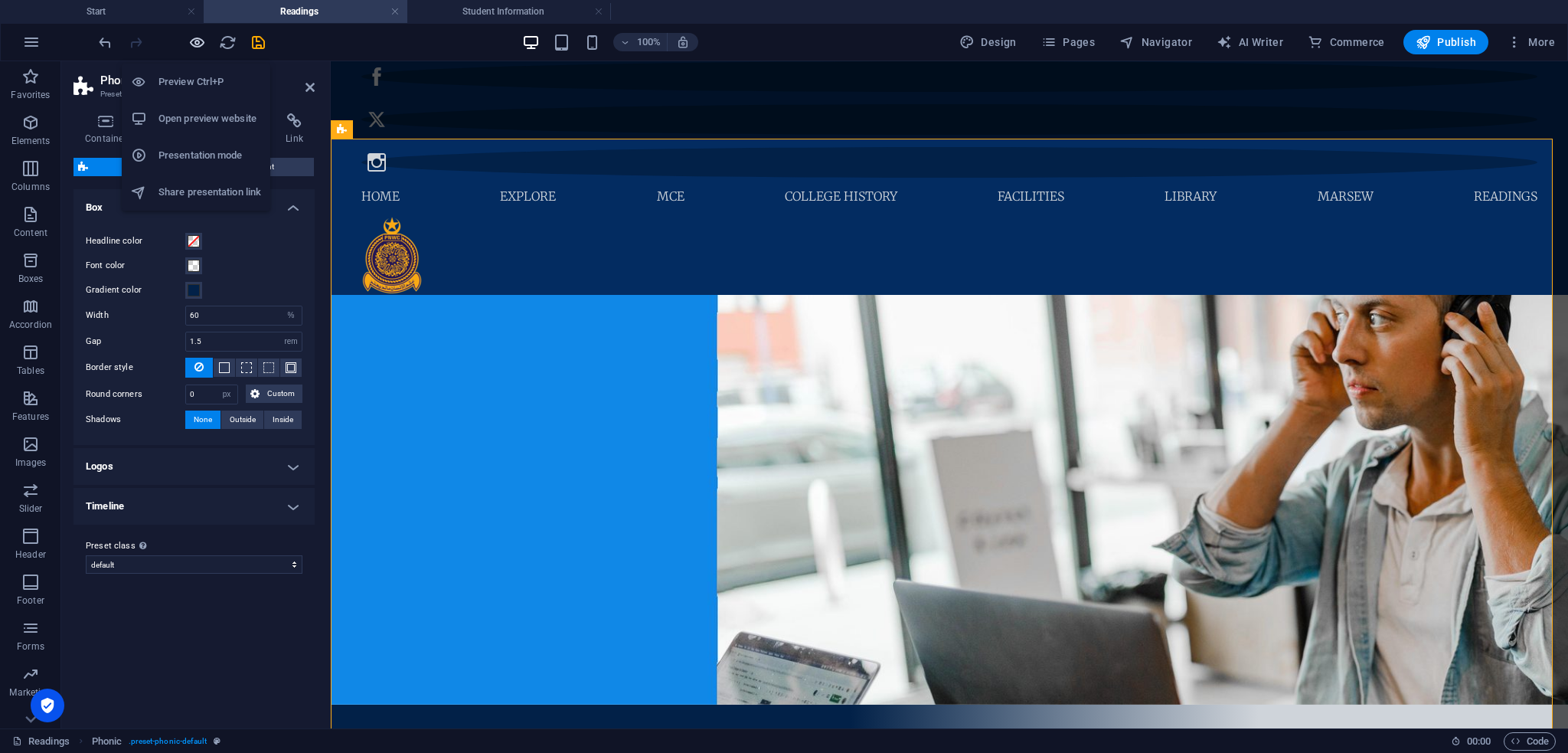 click at bounding box center (197, 42) 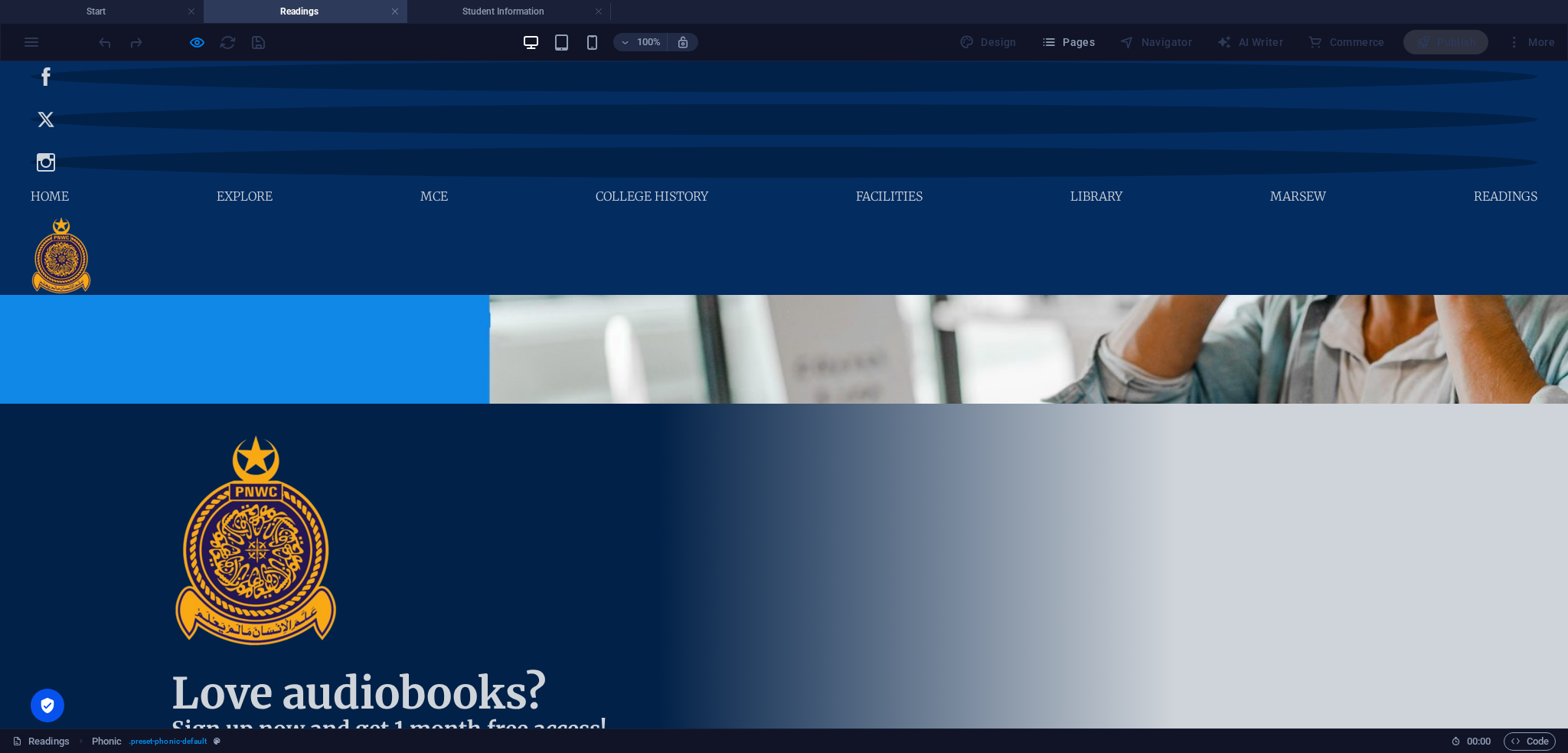 scroll, scrollTop: 510, scrollLeft: 0, axis: vertical 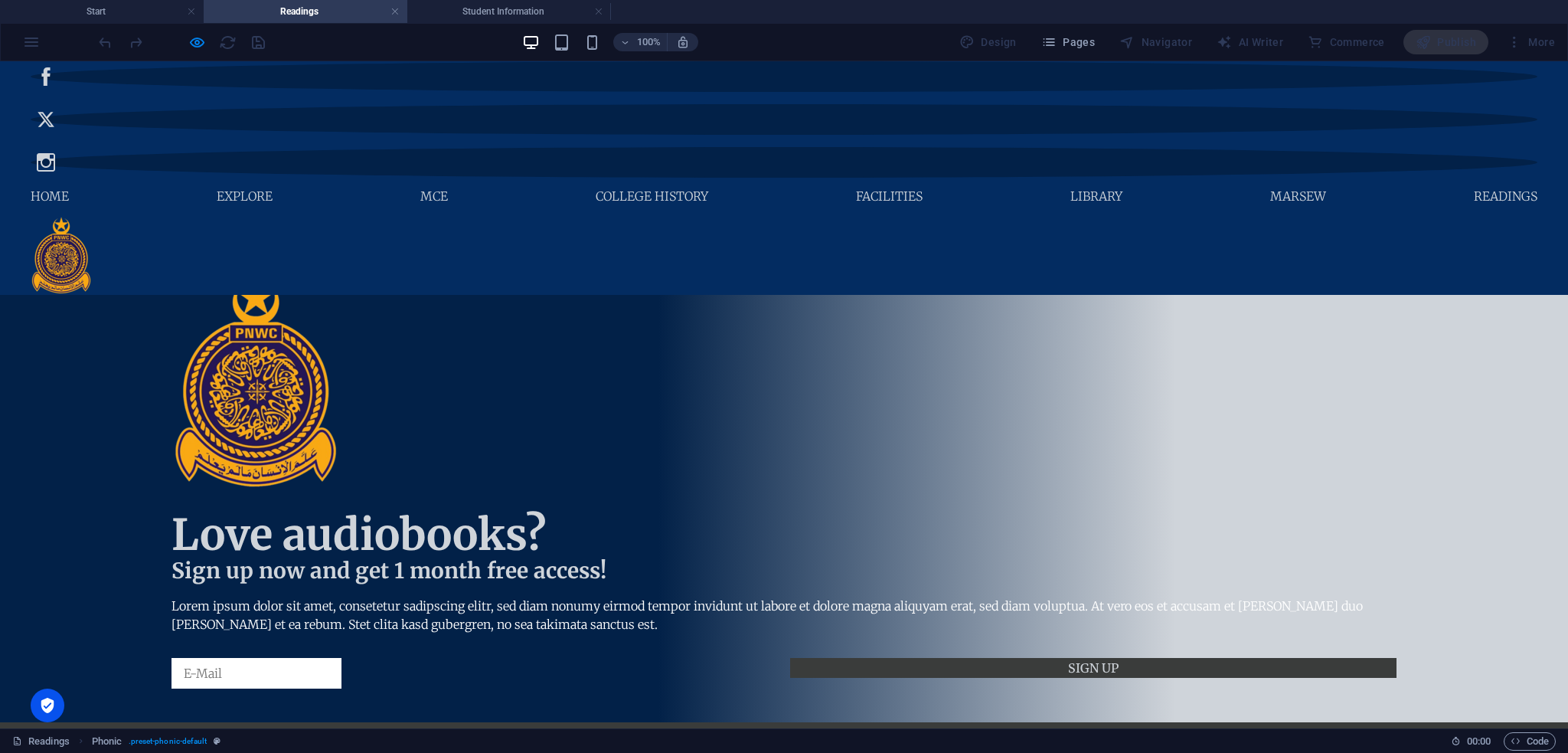 click at bounding box center [289, 798] 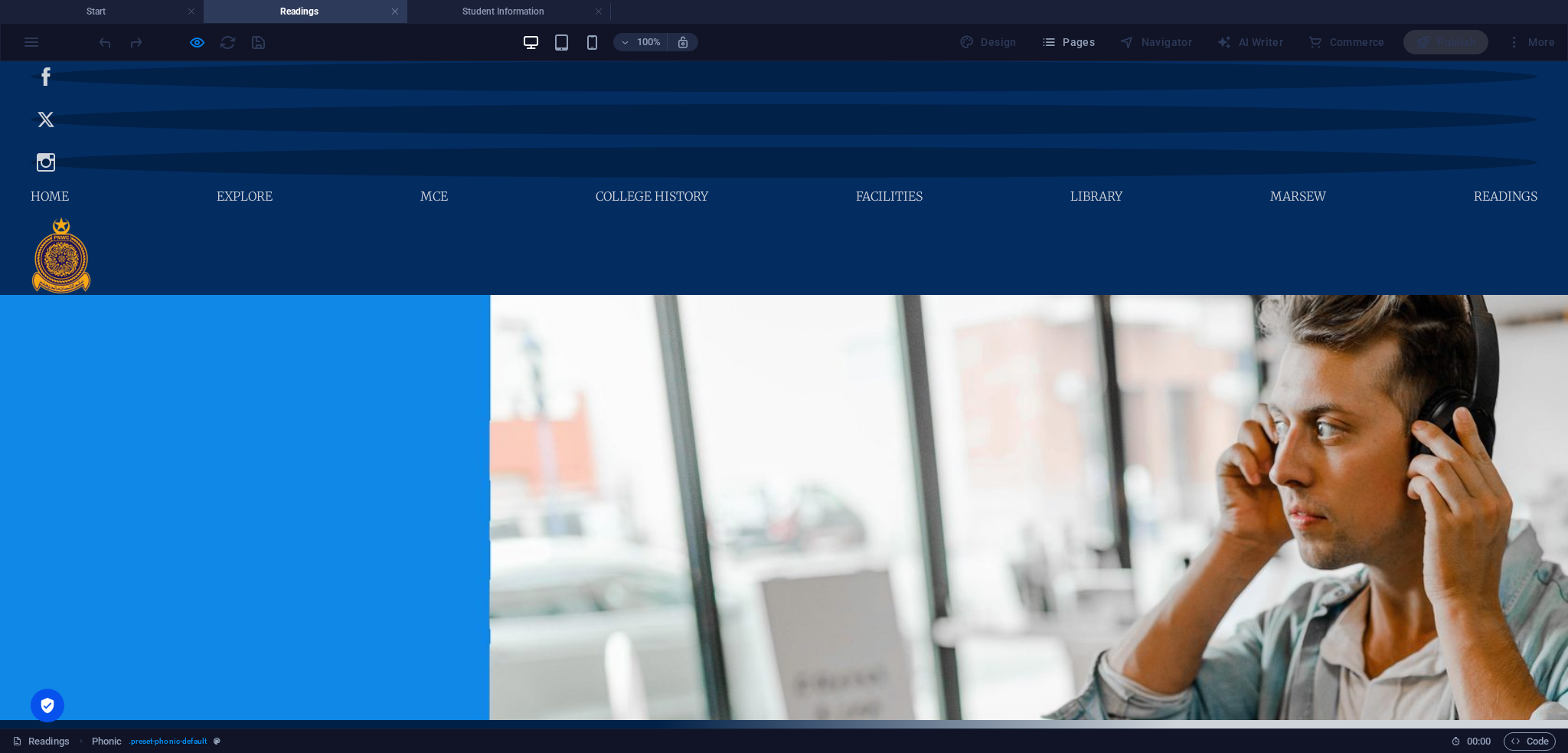 scroll, scrollTop: 0, scrollLeft: 0, axis: both 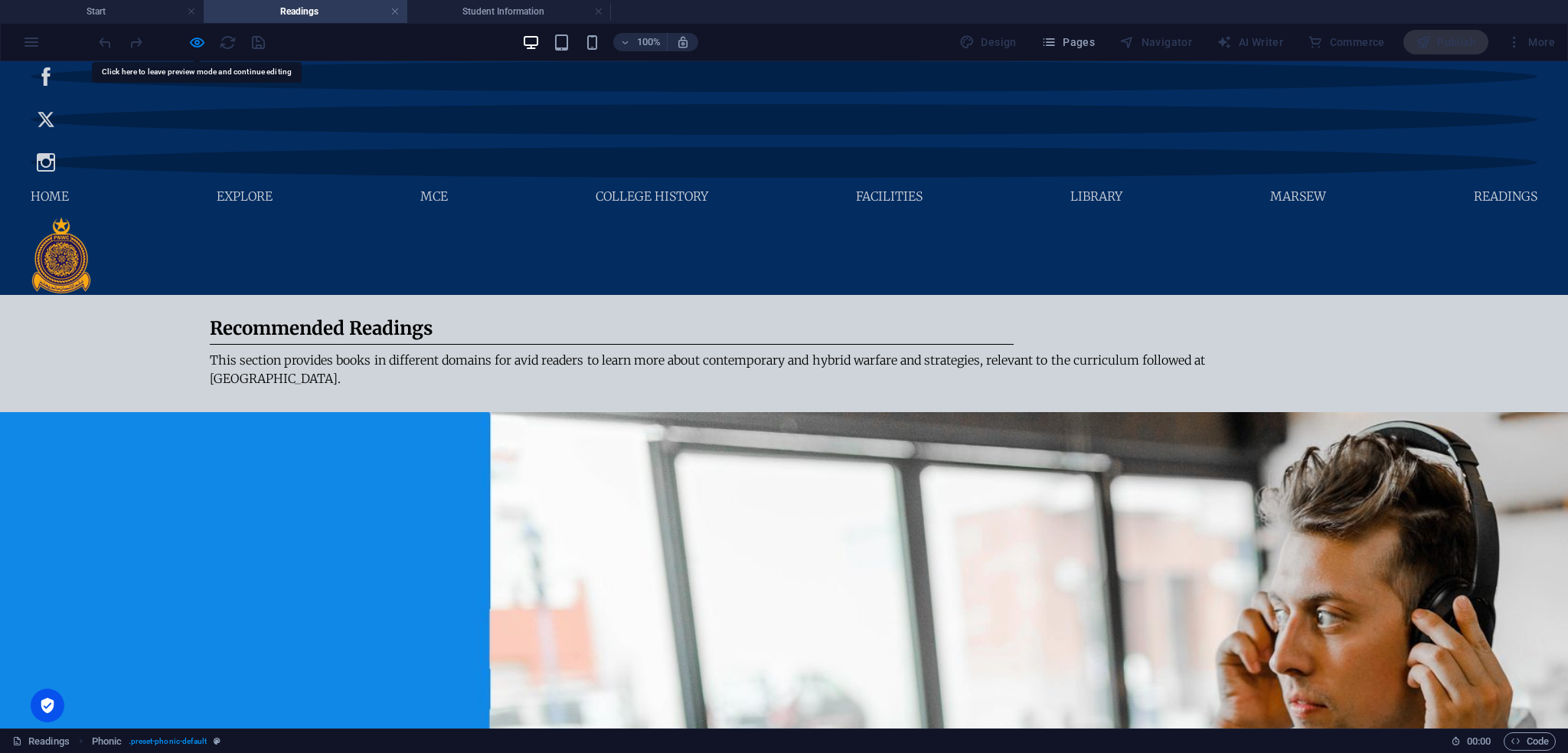 drag, startPoint x: 0, startPoint y: 80, endPoint x: 509, endPoint y: 185, distance: 519.7172 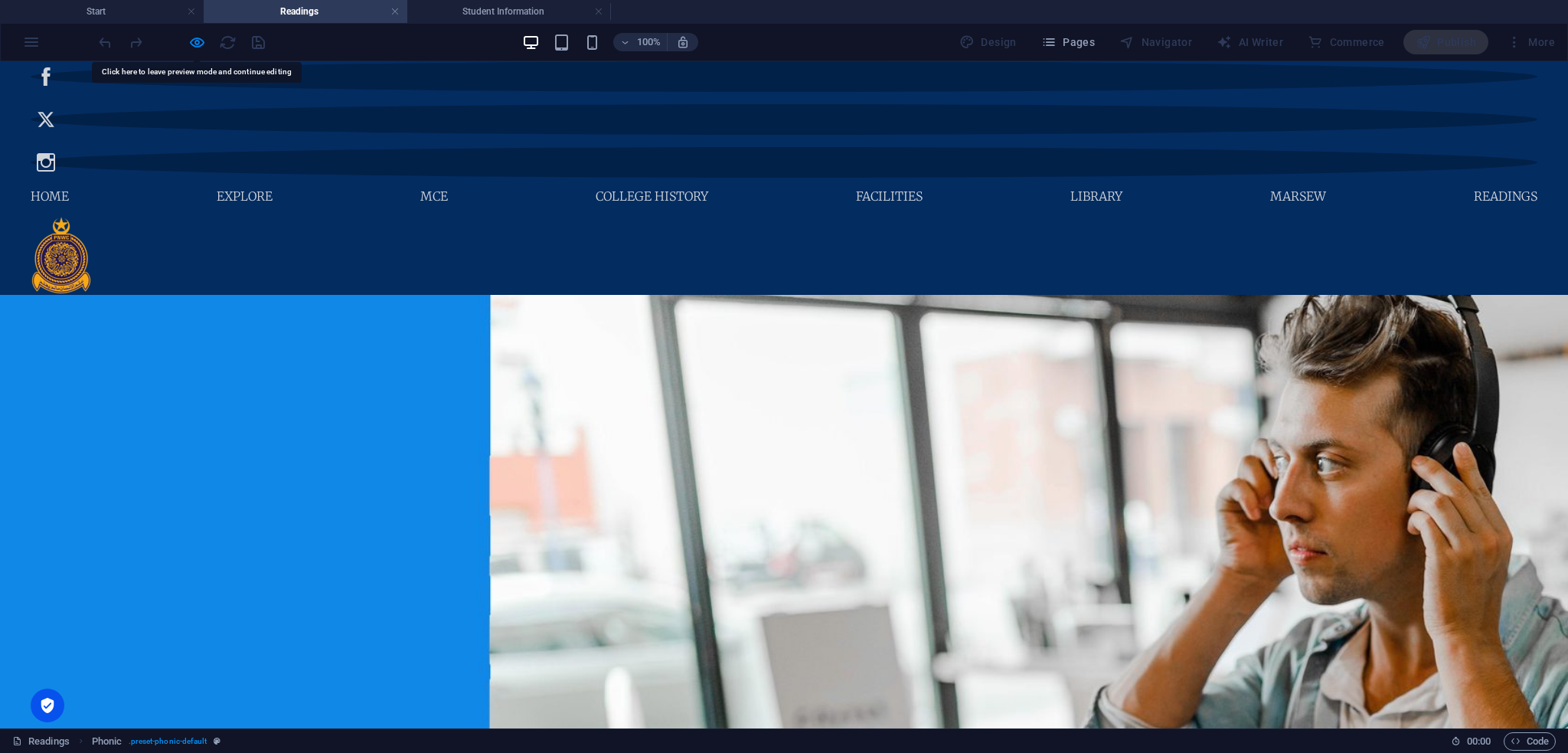scroll, scrollTop: 306, scrollLeft: 0, axis: vertical 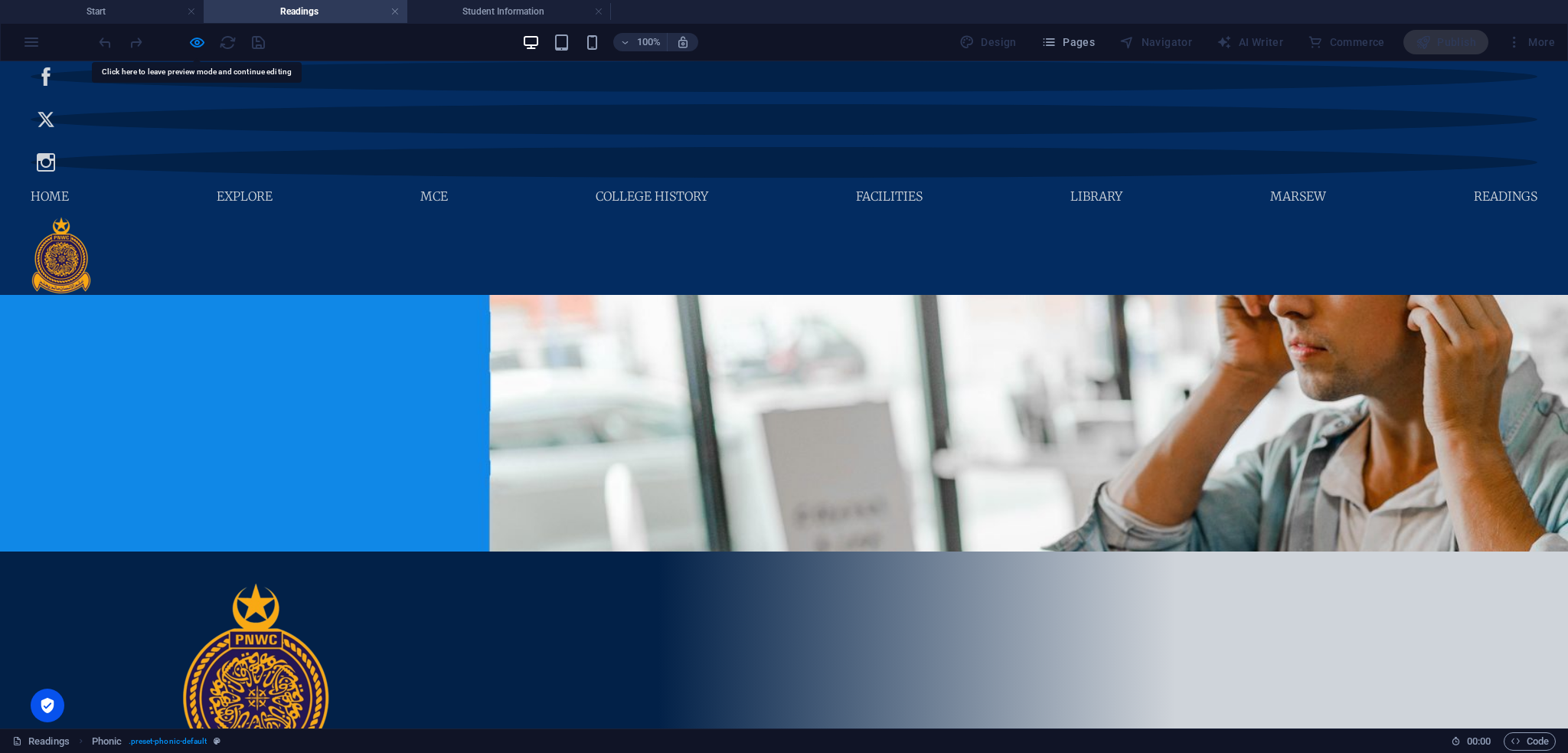 drag, startPoint x: 253, startPoint y: 373, endPoint x: 748, endPoint y: 423, distance: 497.5188 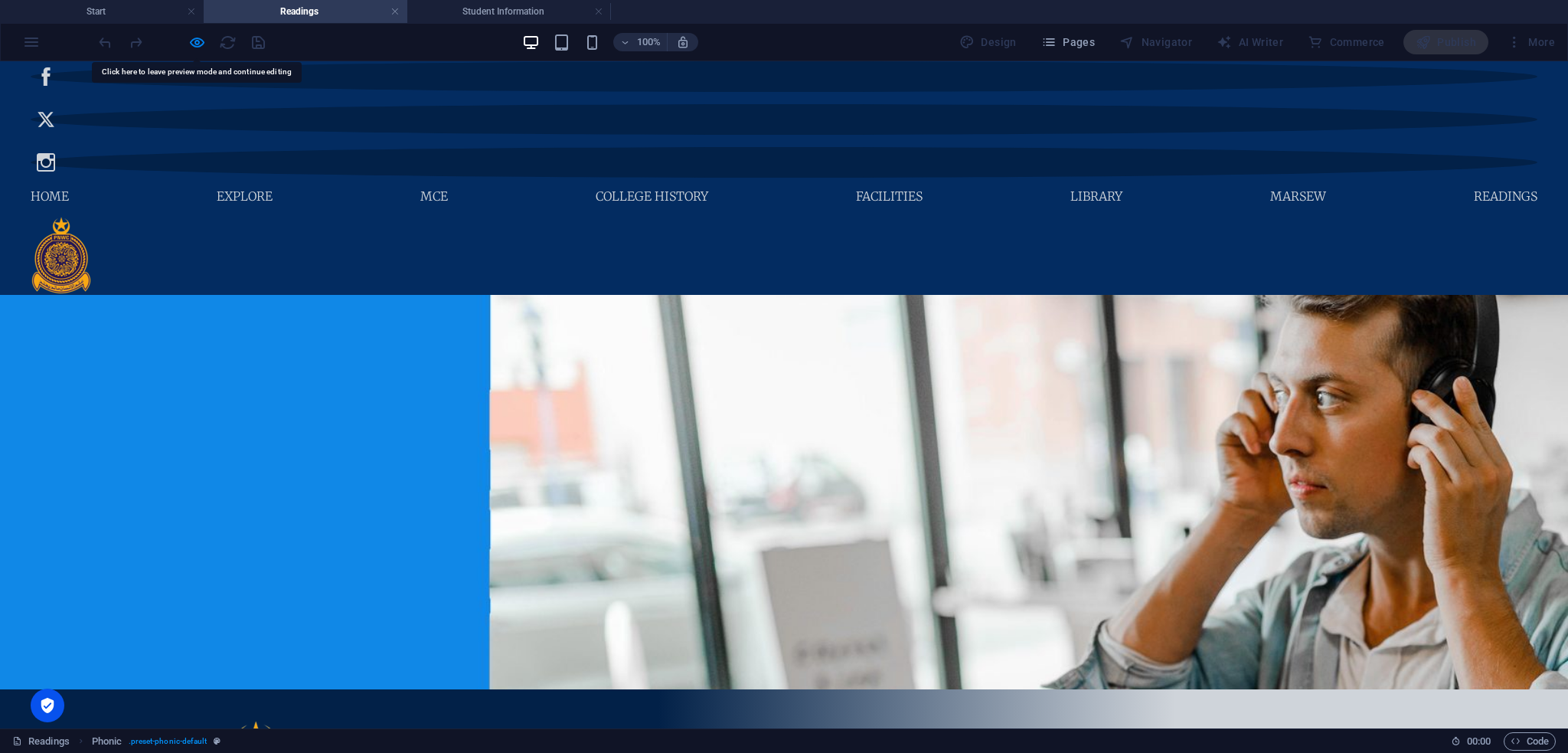 scroll, scrollTop: 102, scrollLeft: 0, axis: vertical 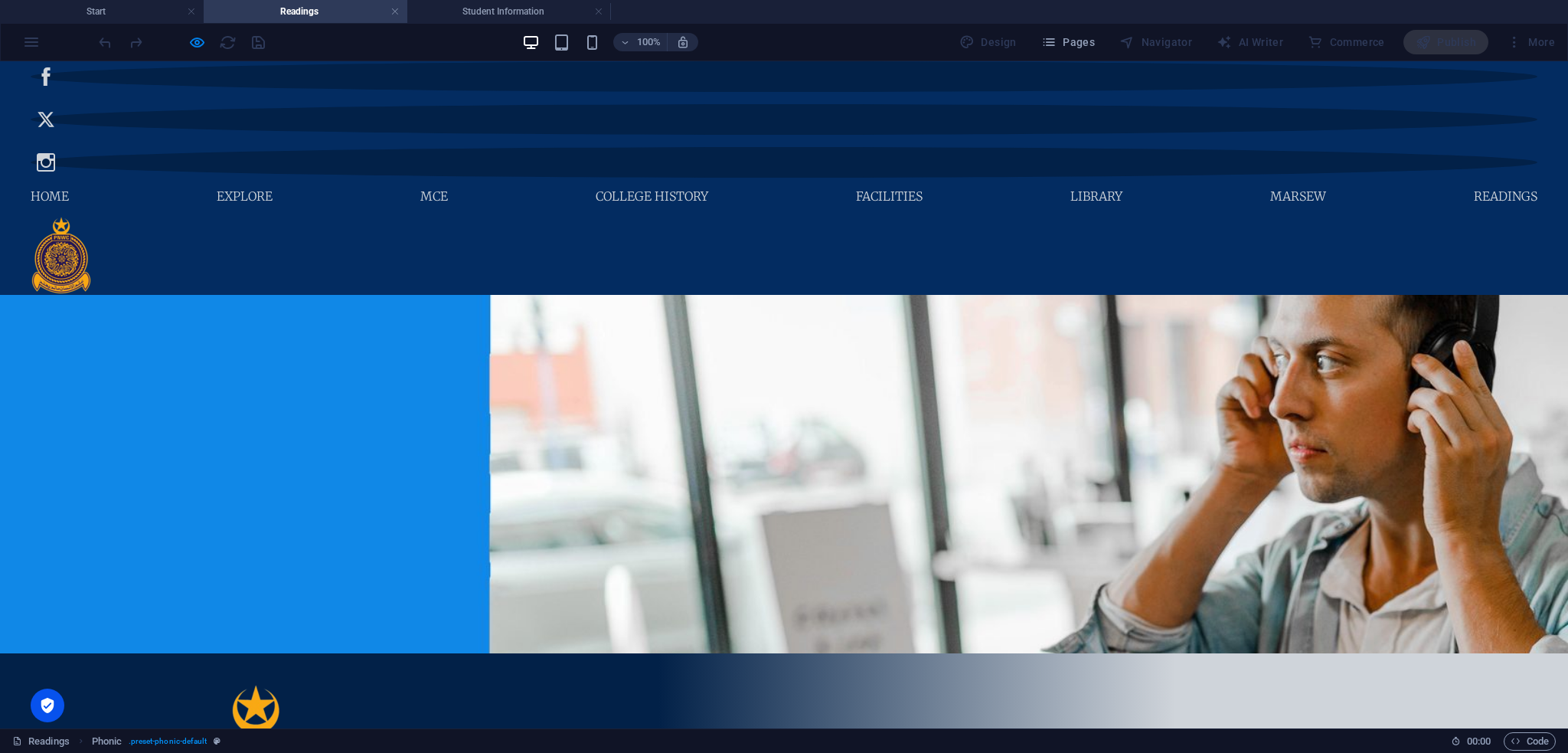 drag, startPoint x: 393, startPoint y: 434, endPoint x: 276, endPoint y: 438, distance: 117.06836 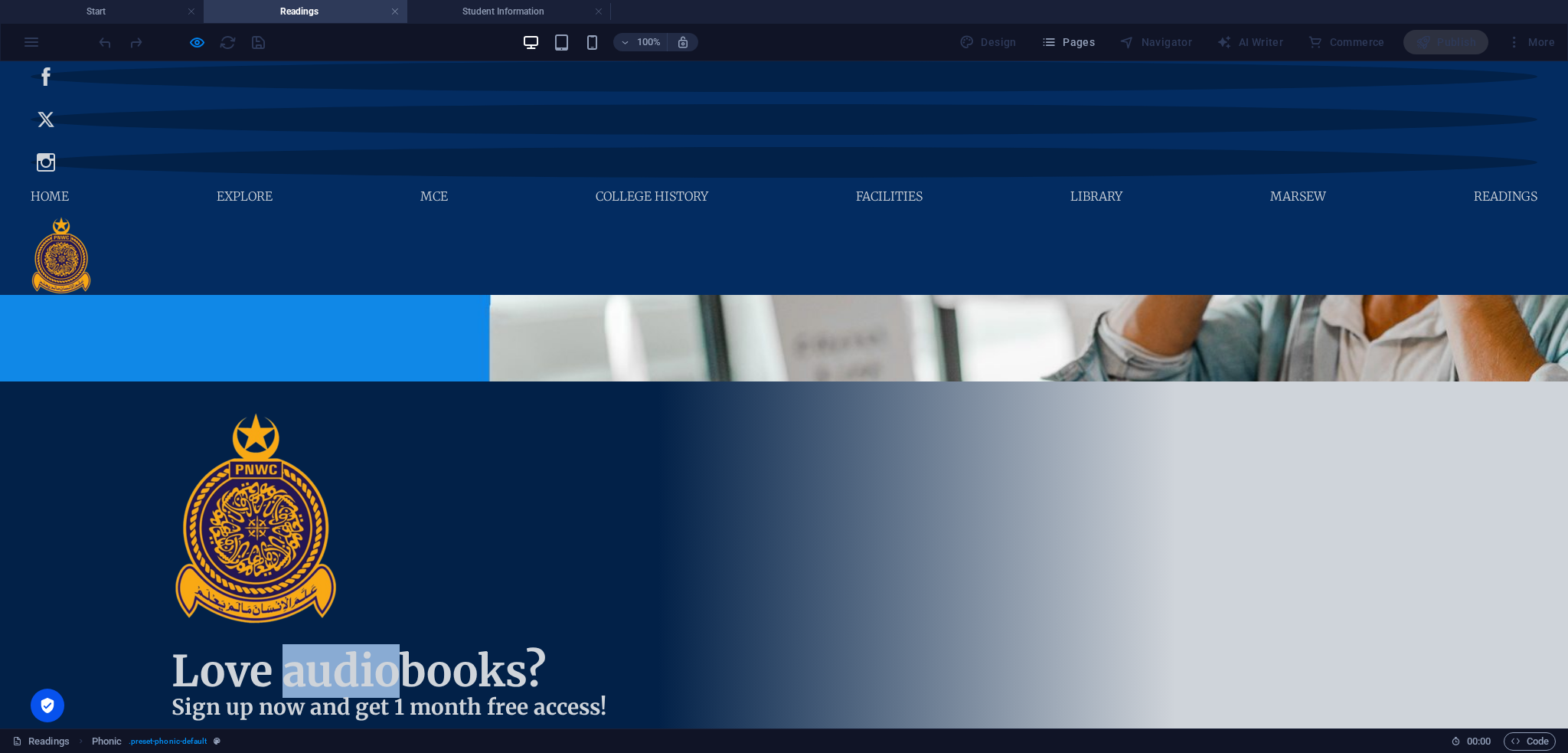 scroll, scrollTop: 408, scrollLeft: 0, axis: vertical 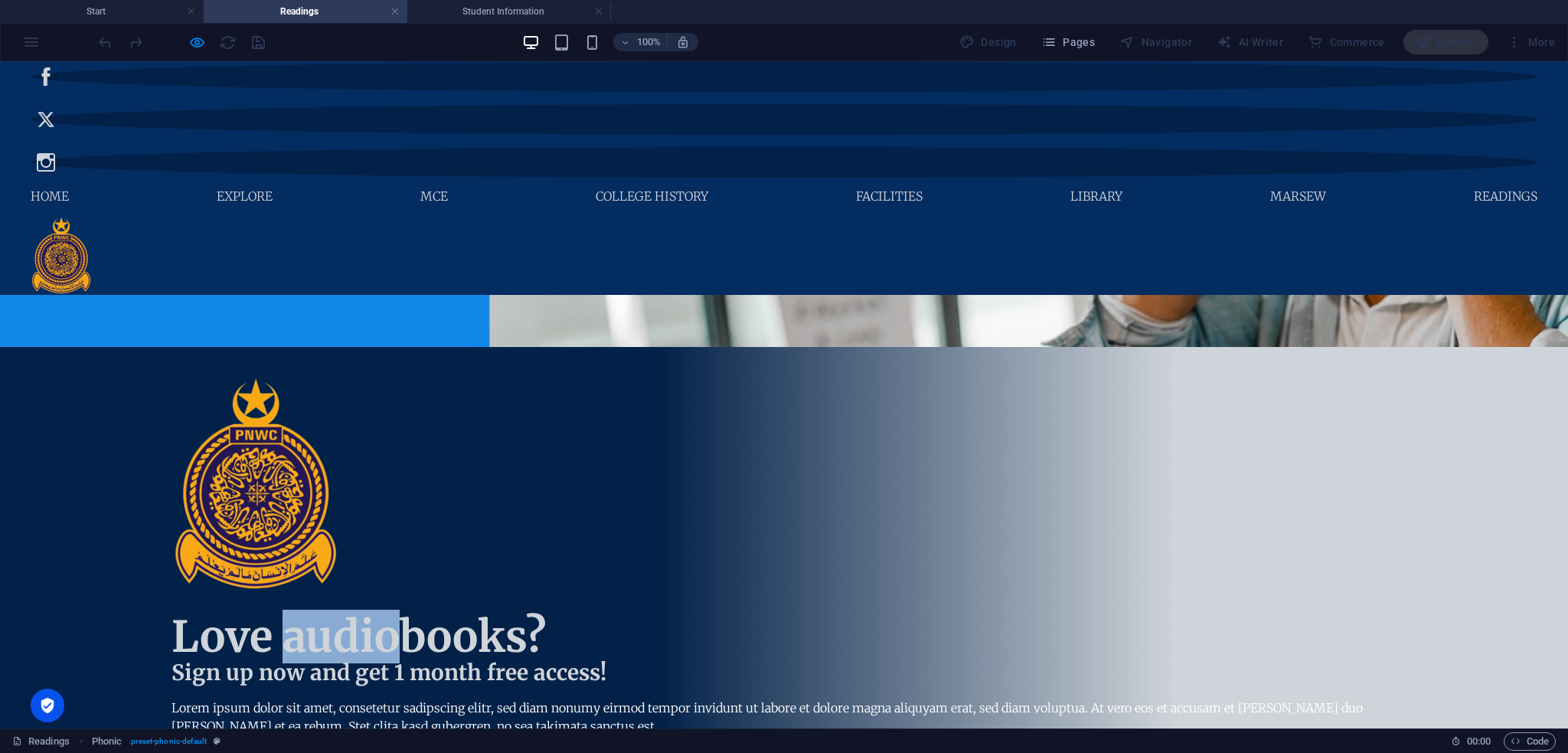 click at bounding box center [289, 900] 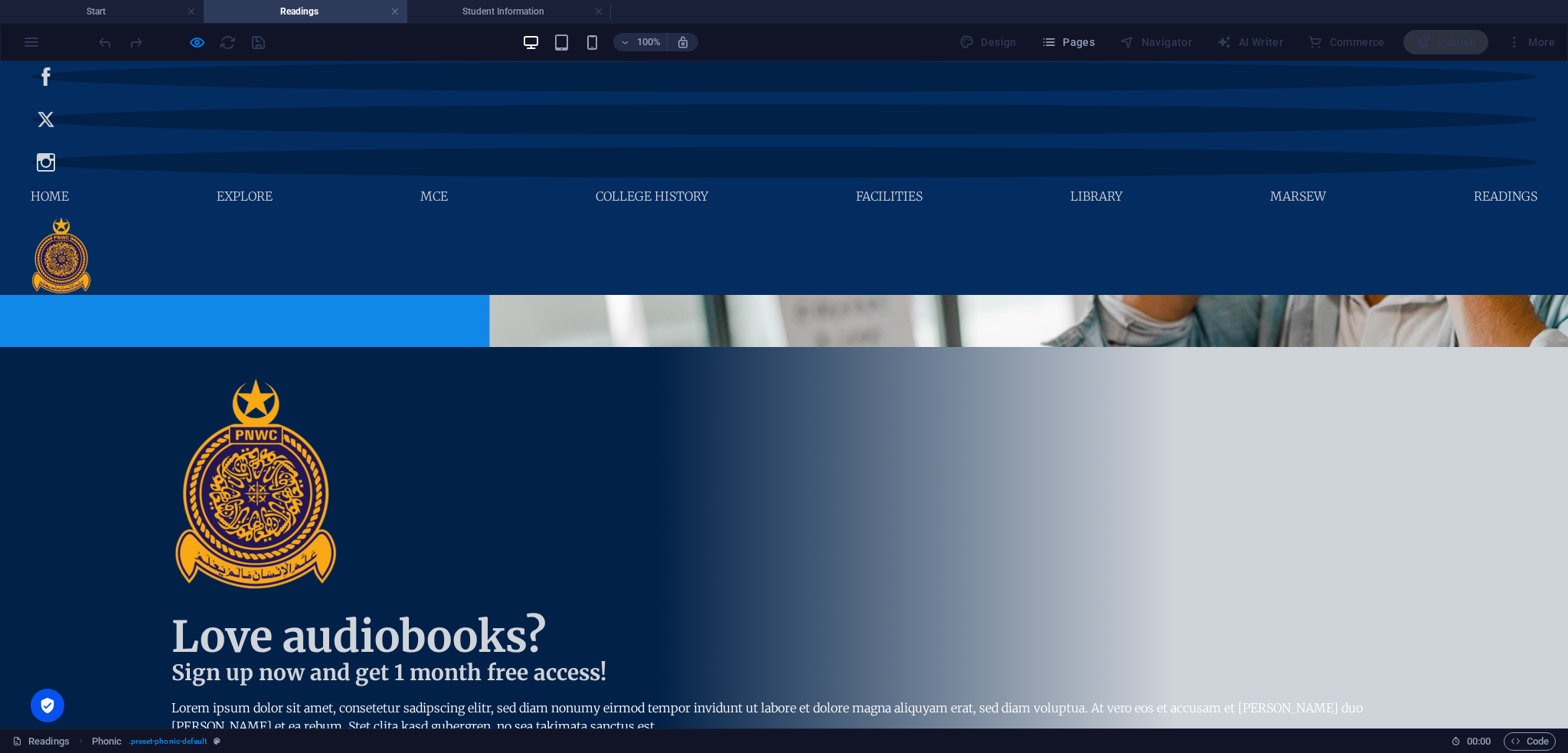 click at bounding box center [289, 1300] 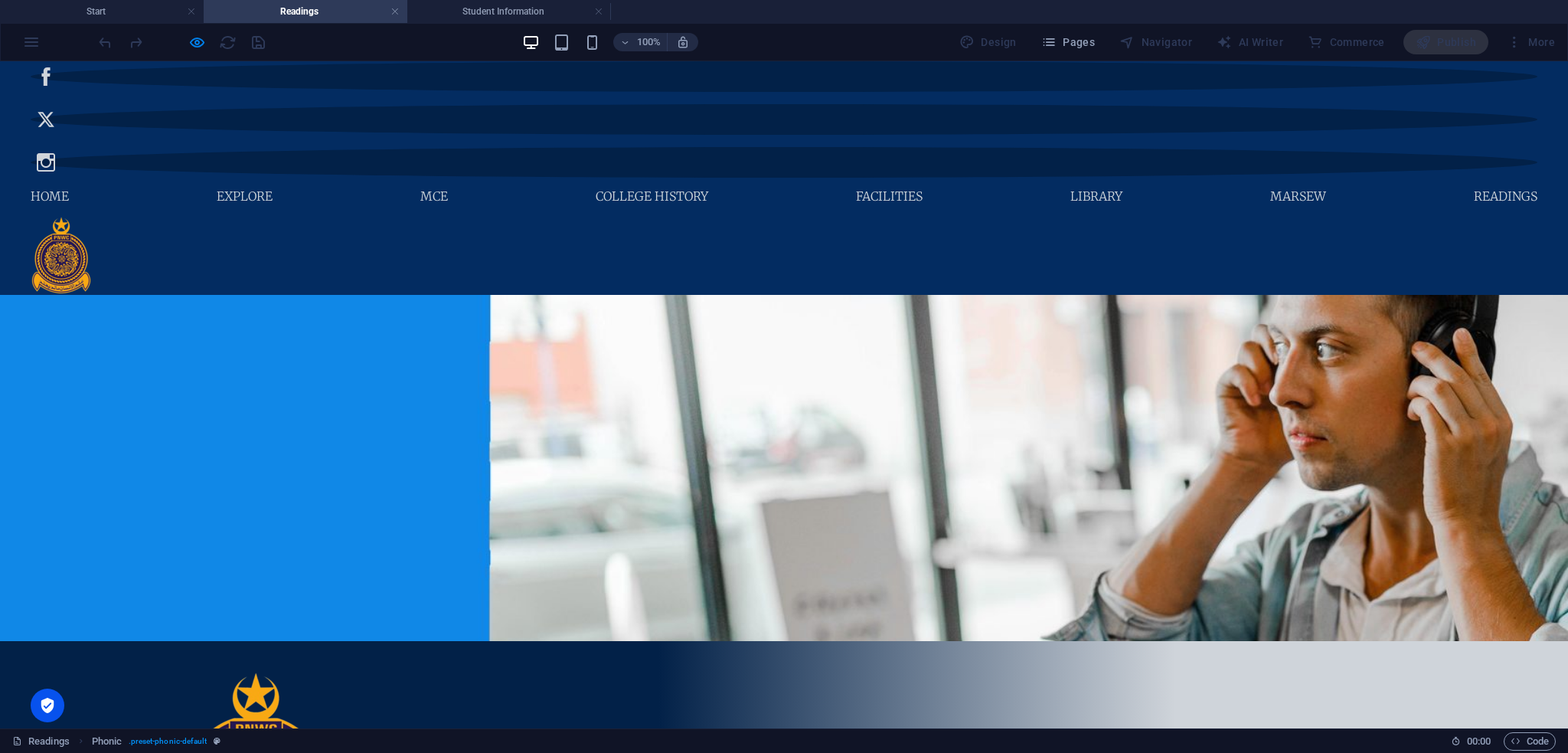 scroll, scrollTop: 102, scrollLeft: 0, axis: vertical 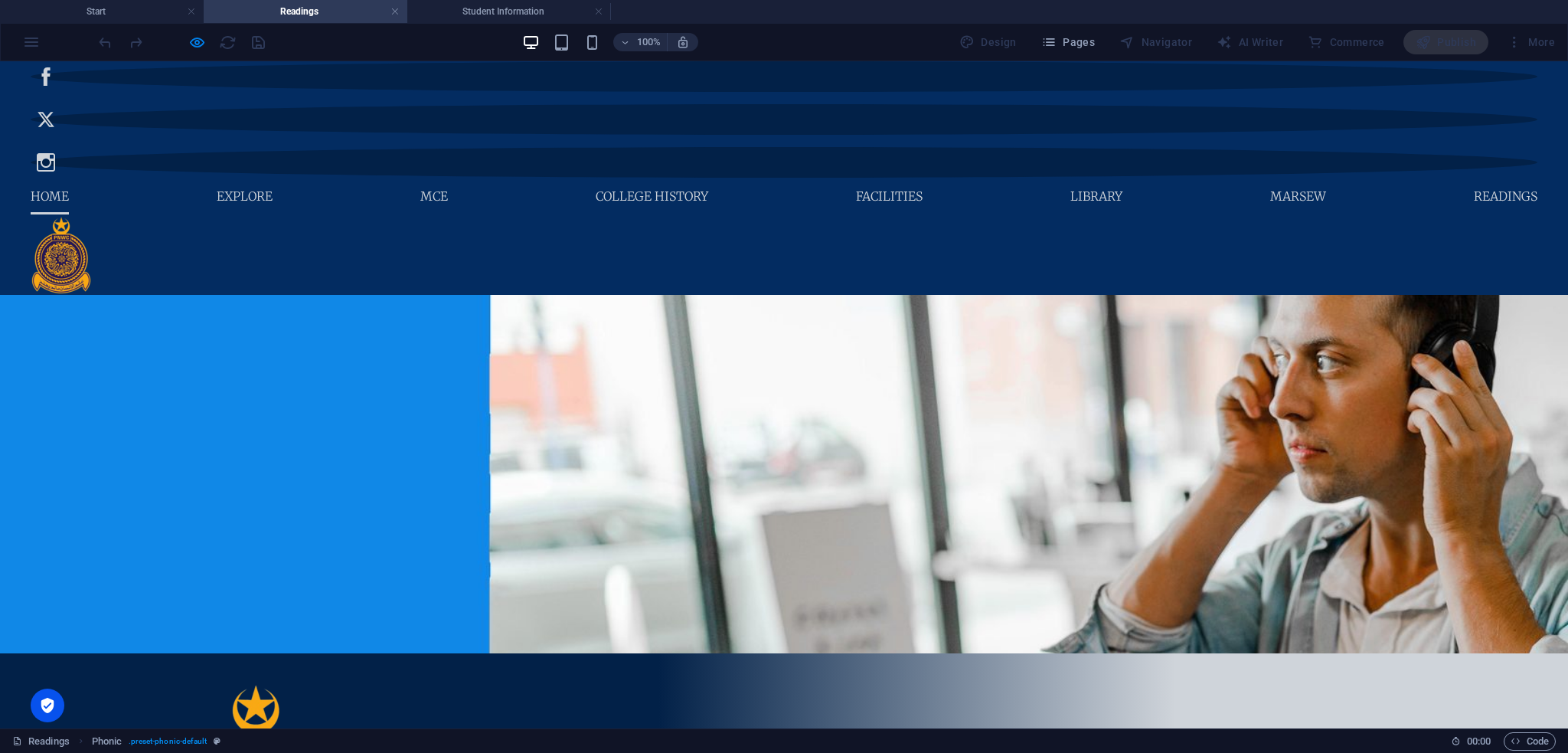click on "Home" at bounding box center [50, 196] 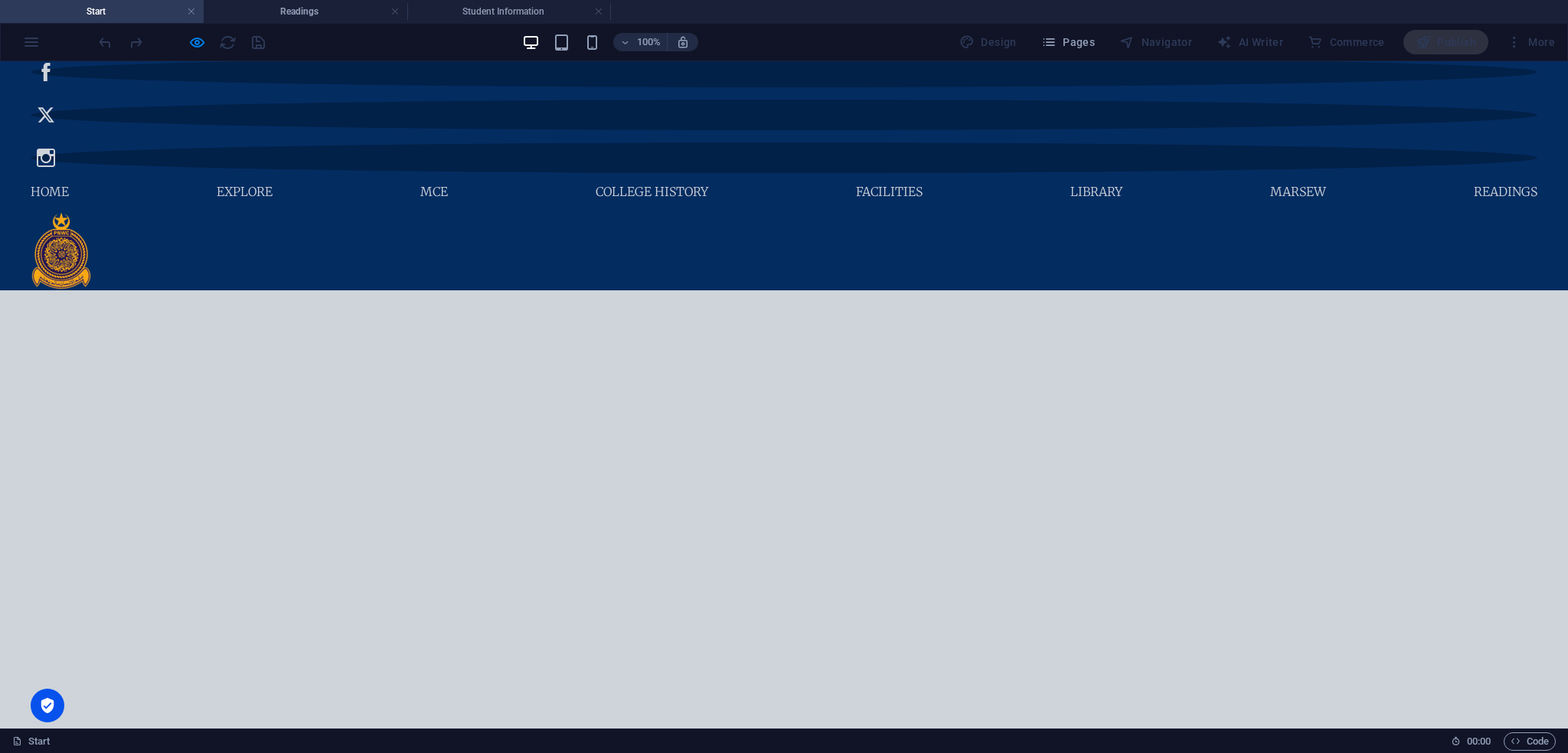 scroll, scrollTop: 0, scrollLeft: 0, axis: both 